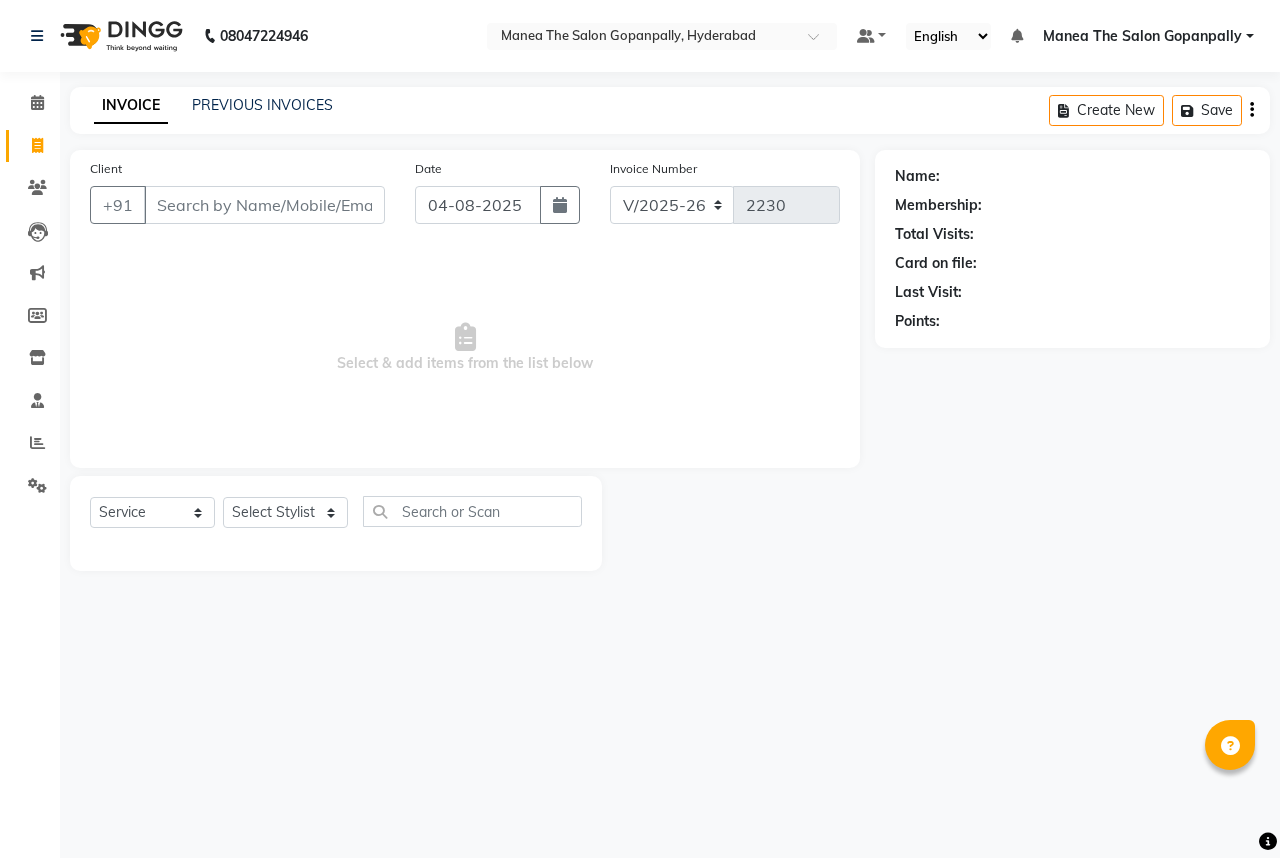 select on "7027" 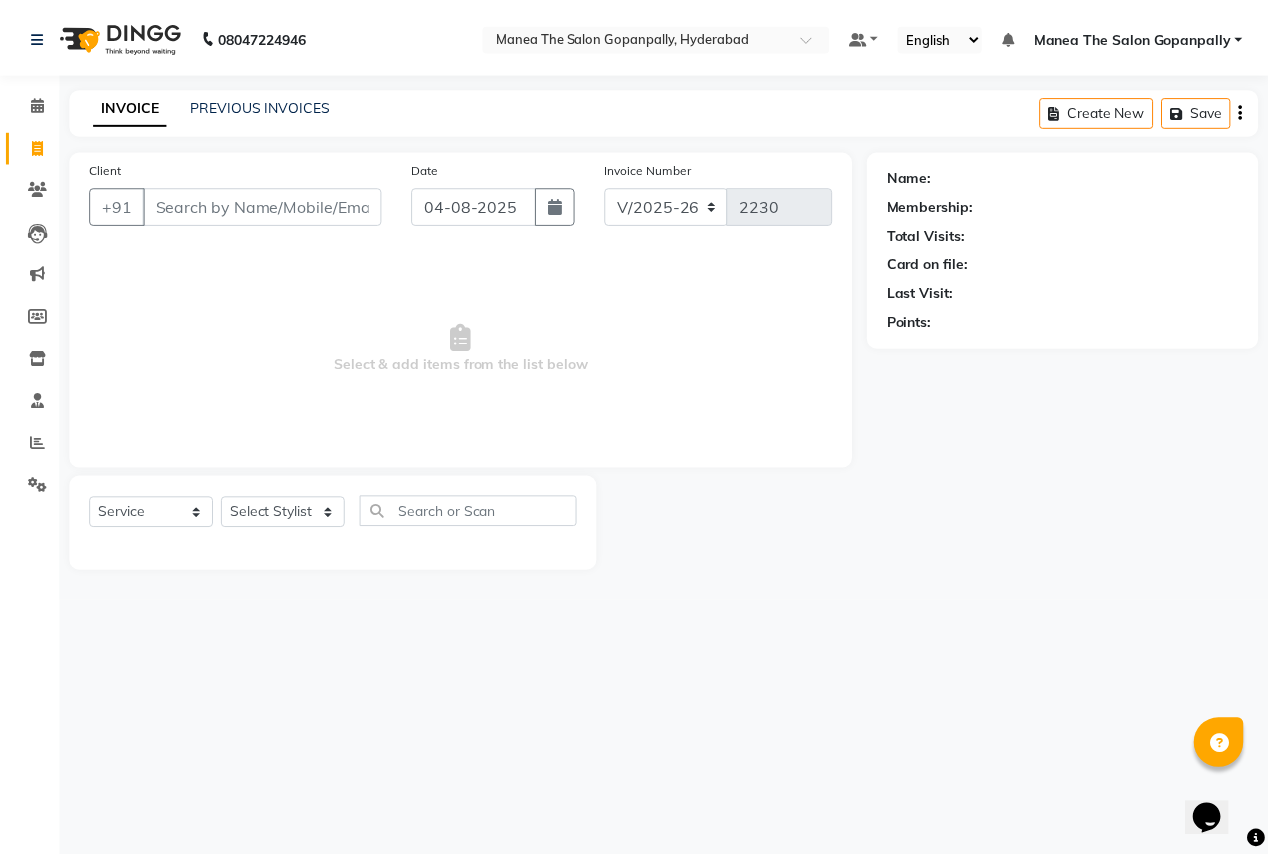 scroll, scrollTop: 0, scrollLeft: 0, axis: both 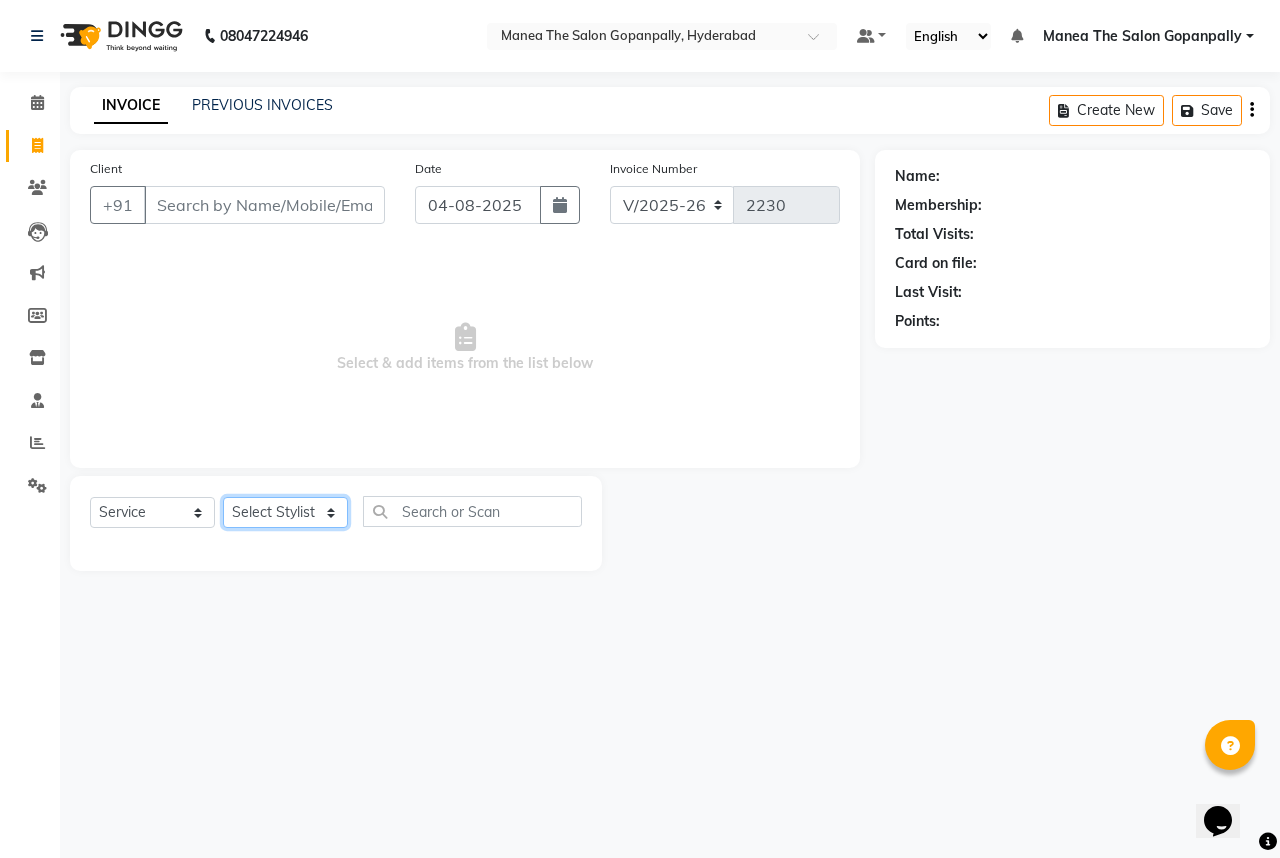 click on "Select Stylist Anand AVANTHI Haider  indu IRFAN keerthi rehan sameer saritha zubair" 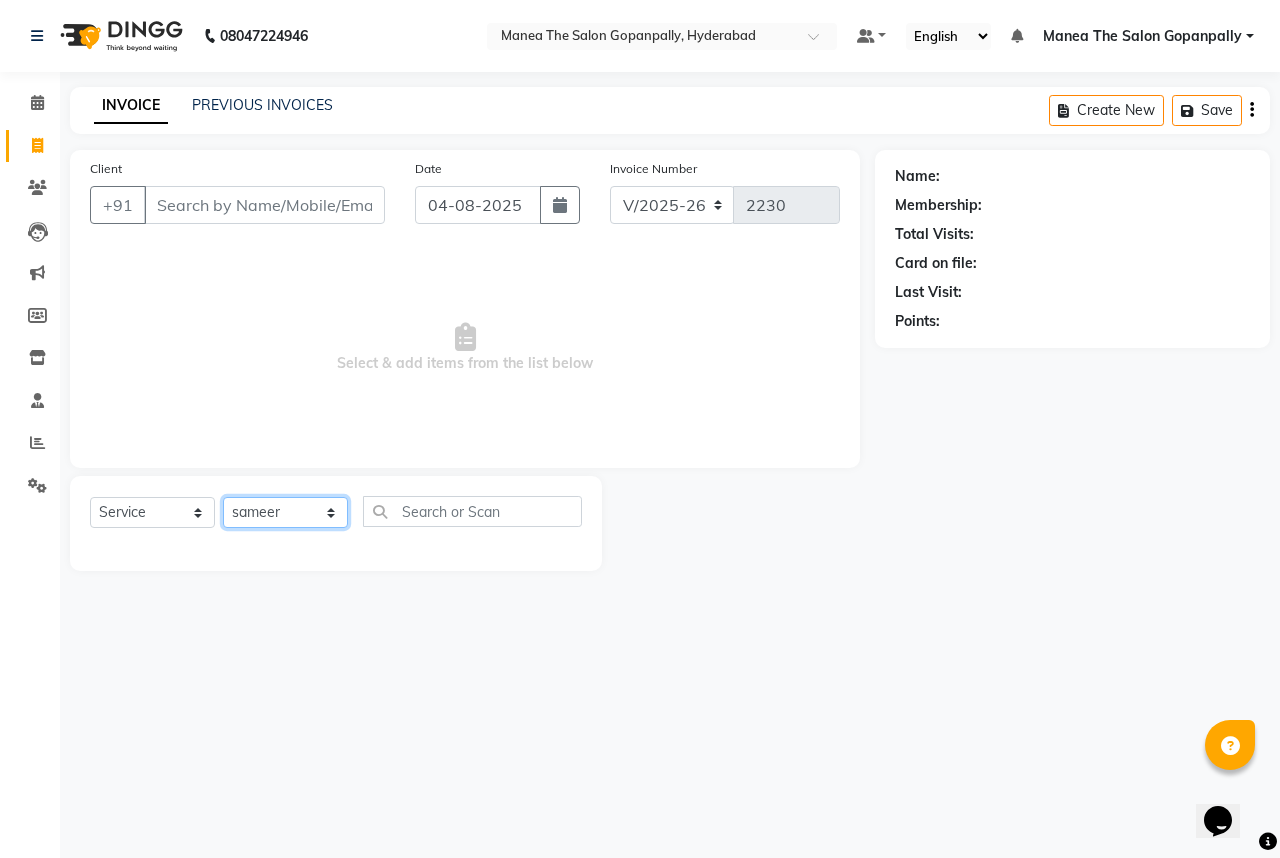 click on "Select Stylist Anand AVANTHI Haider  indu IRFAN keerthi rehan sameer saritha zubair" 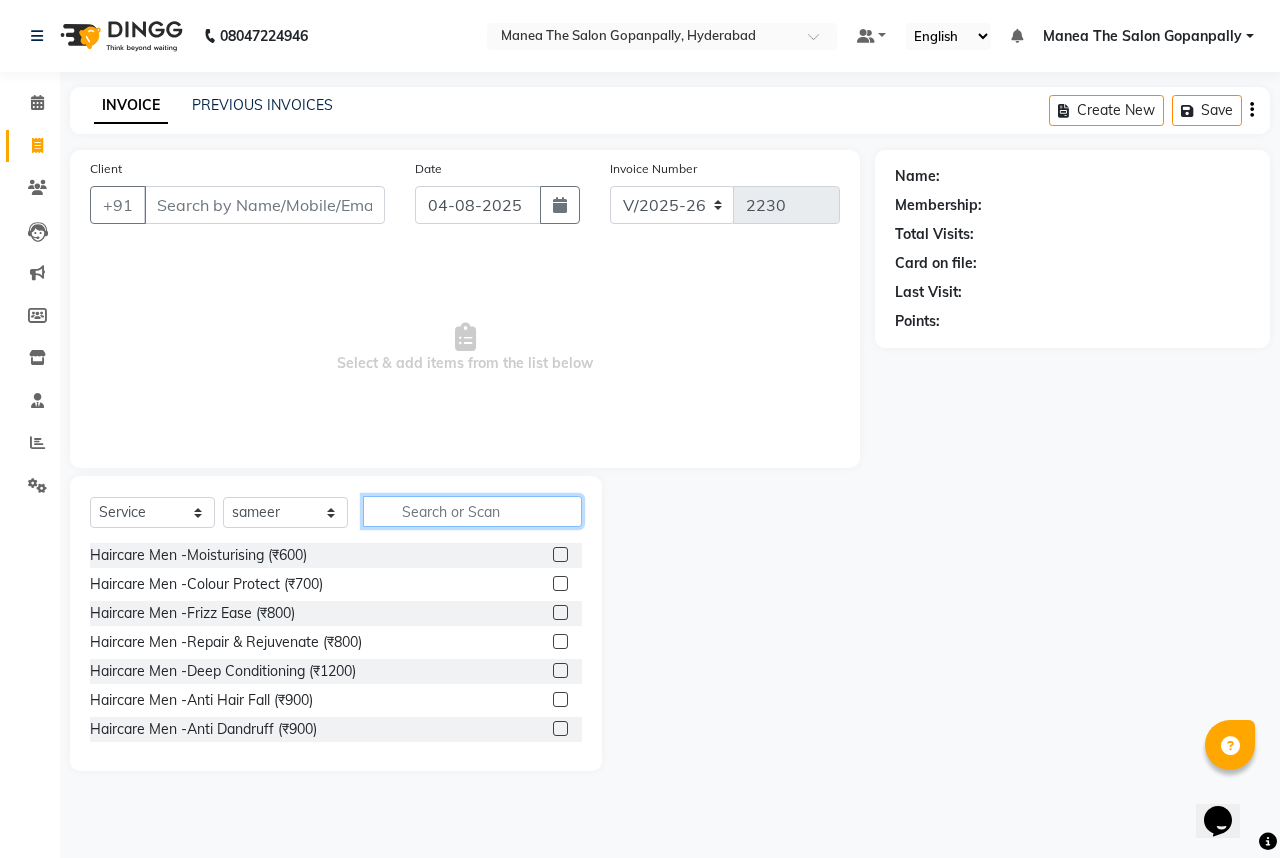 click 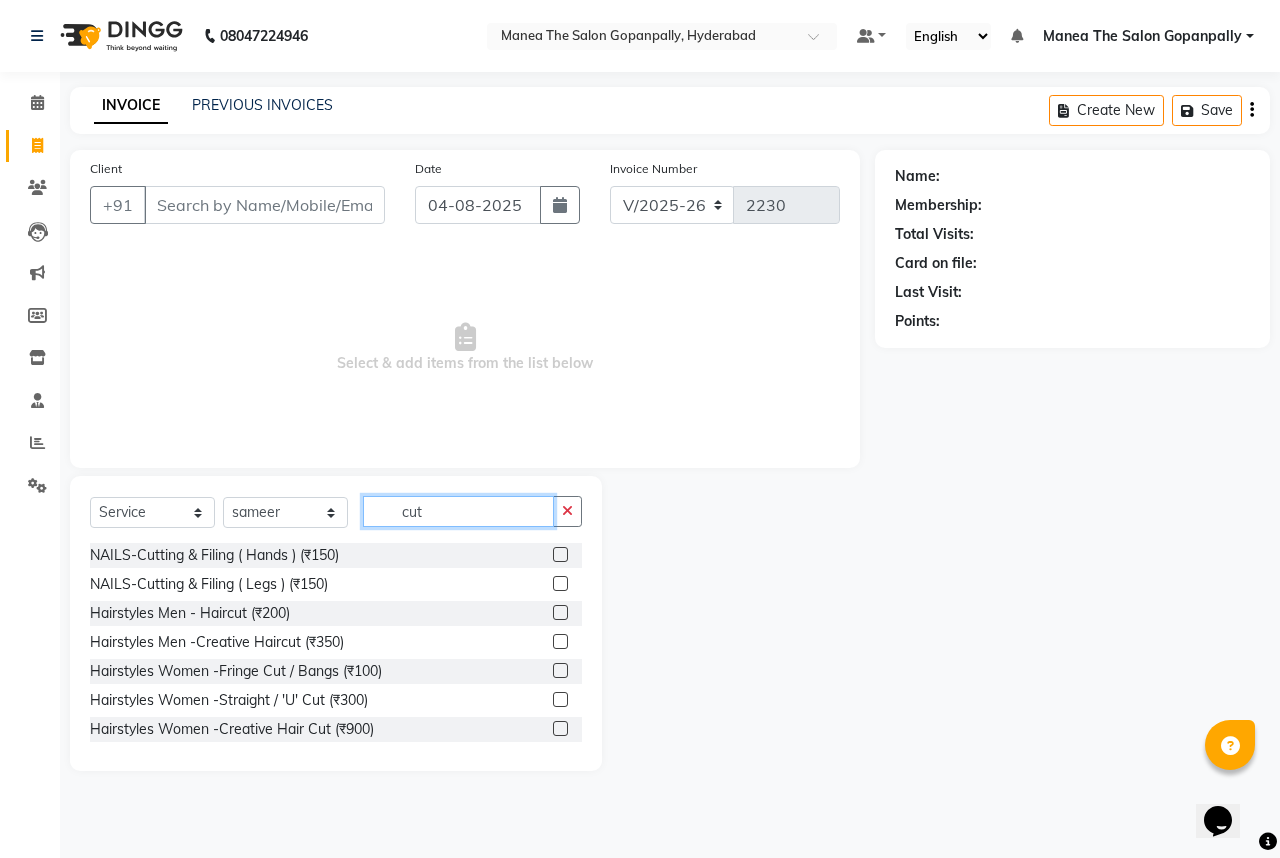 type on "cut" 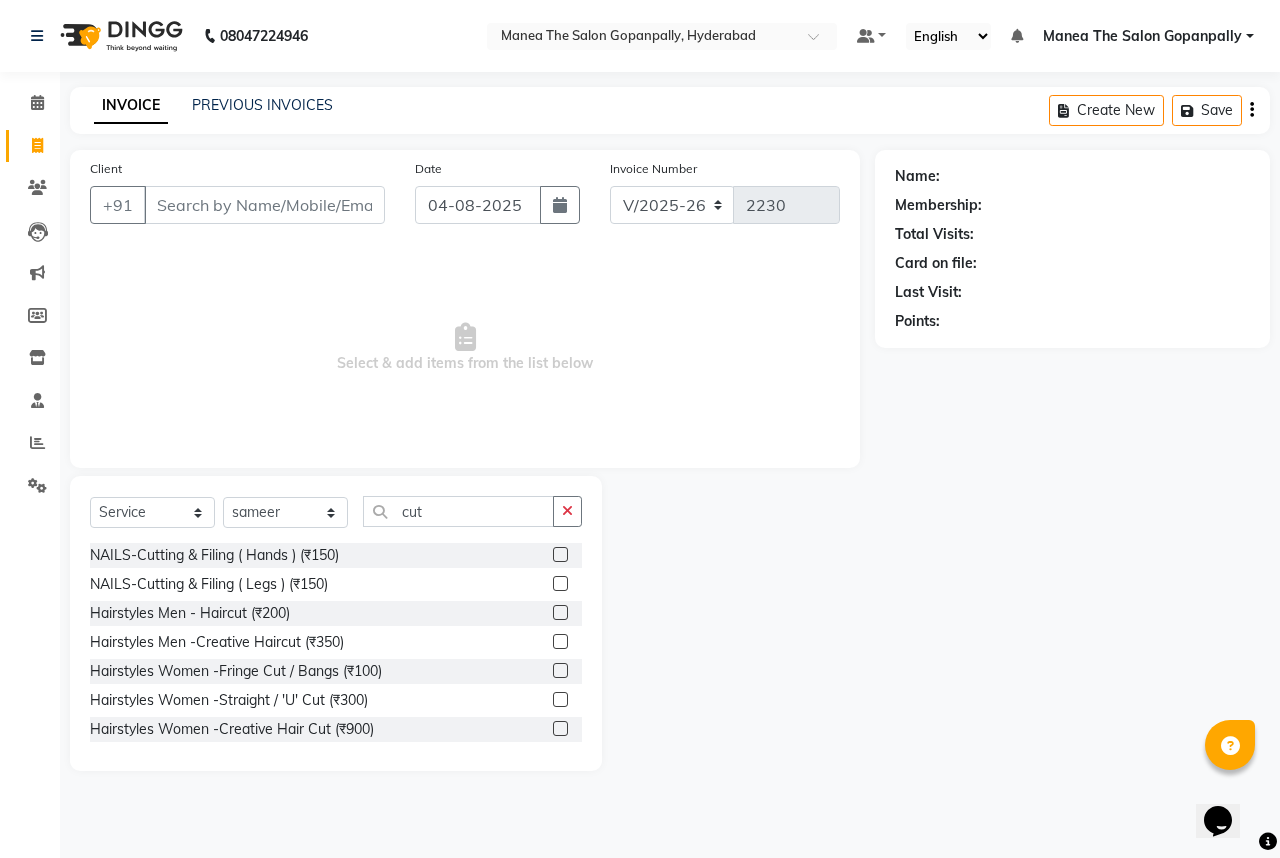 click 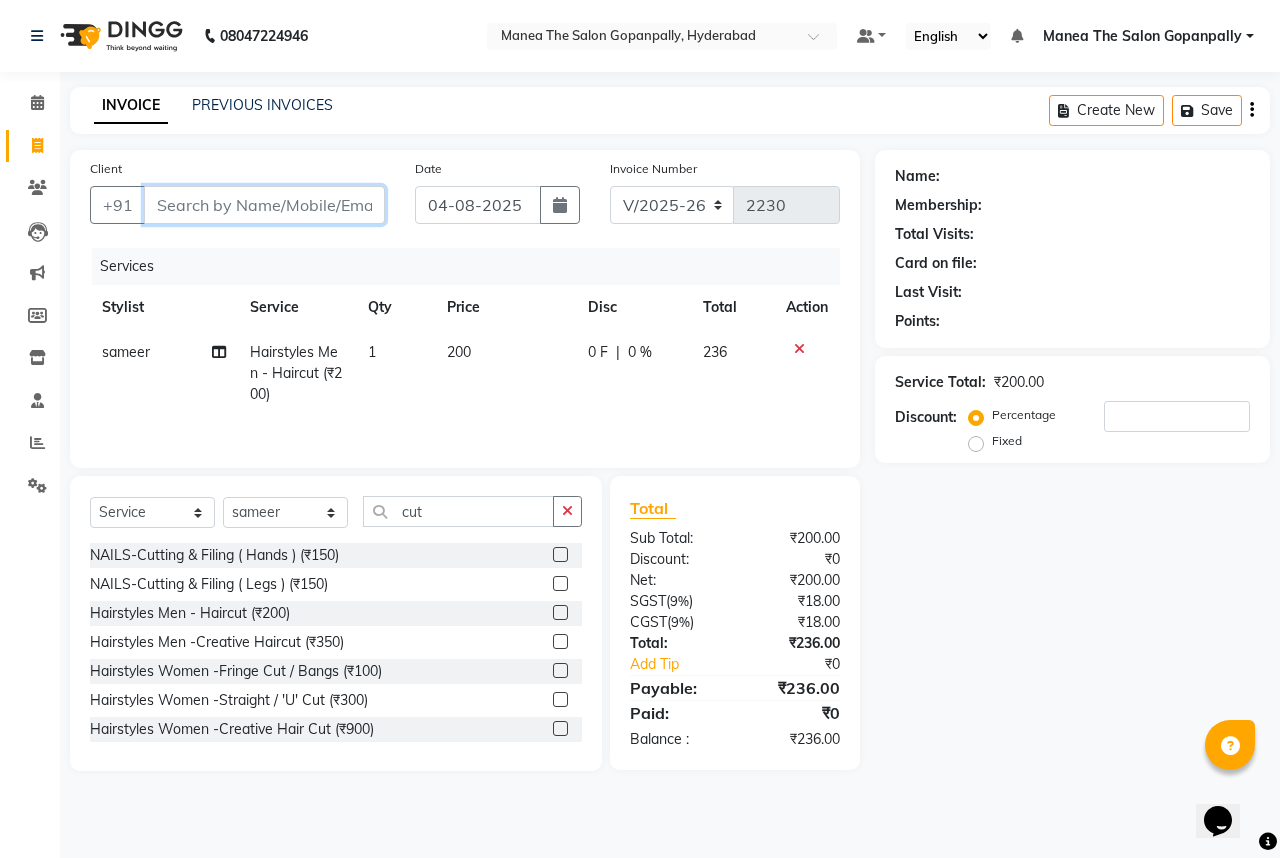 click on "Client" at bounding box center [264, 205] 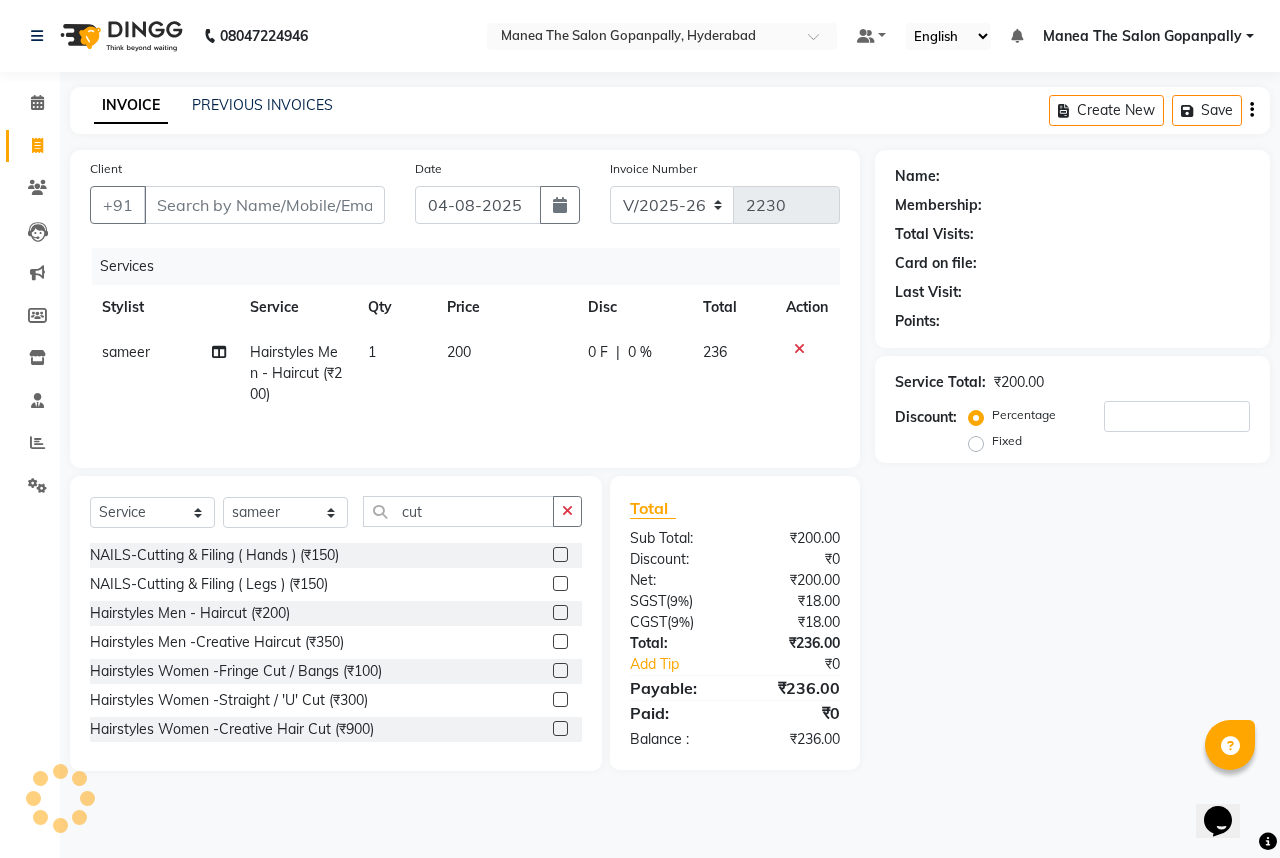click 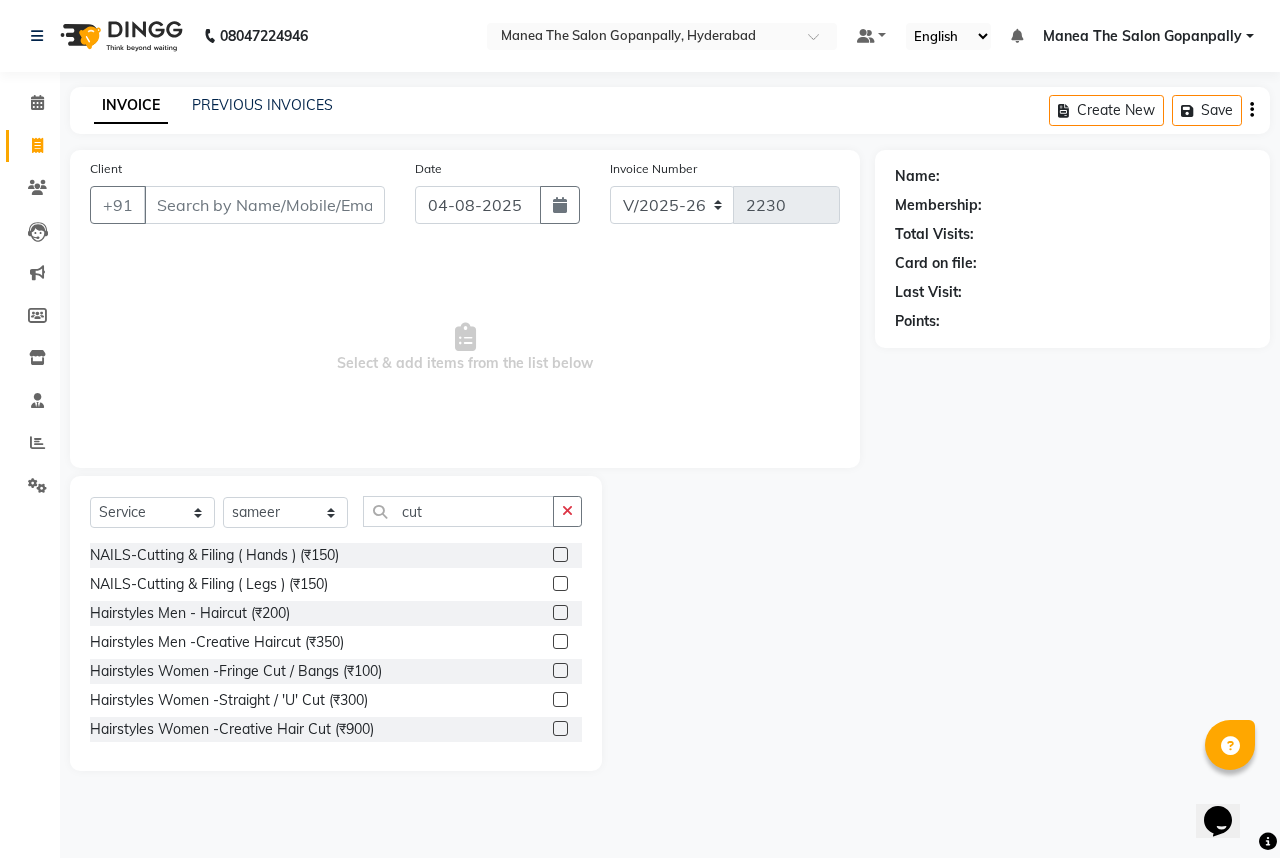 click 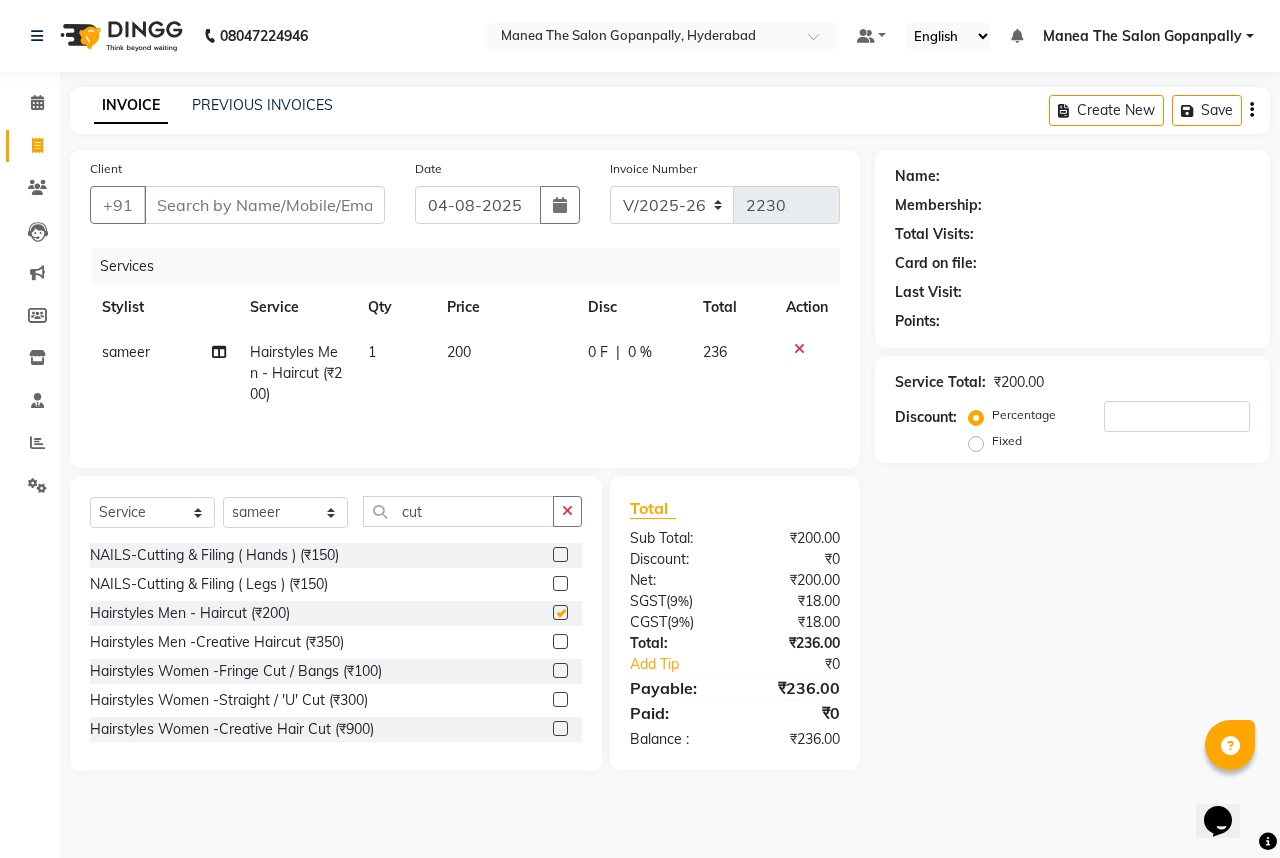 checkbox on "false" 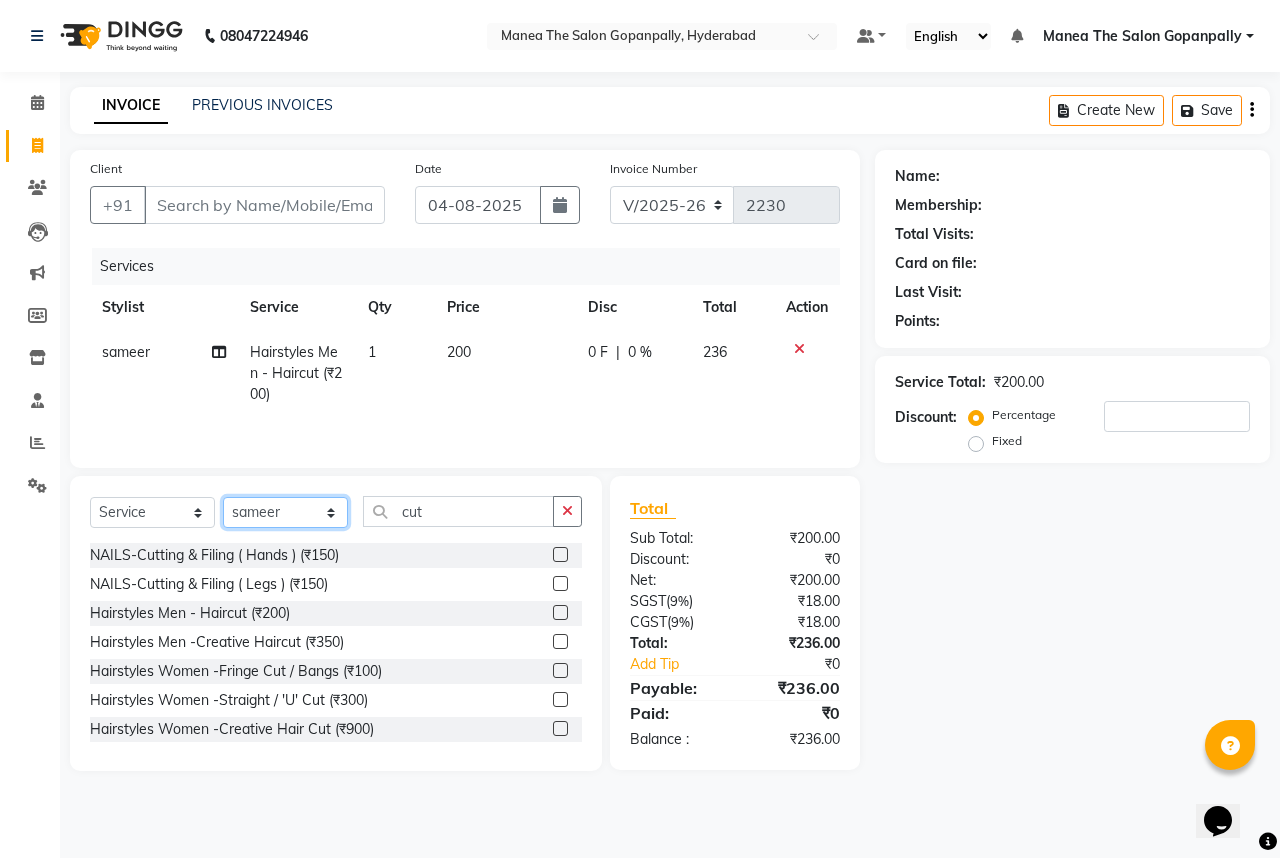 click on "Select Stylist Anand AVANTHI Haider  indu IRFAN keerthi rehan sameer saritha zubair" 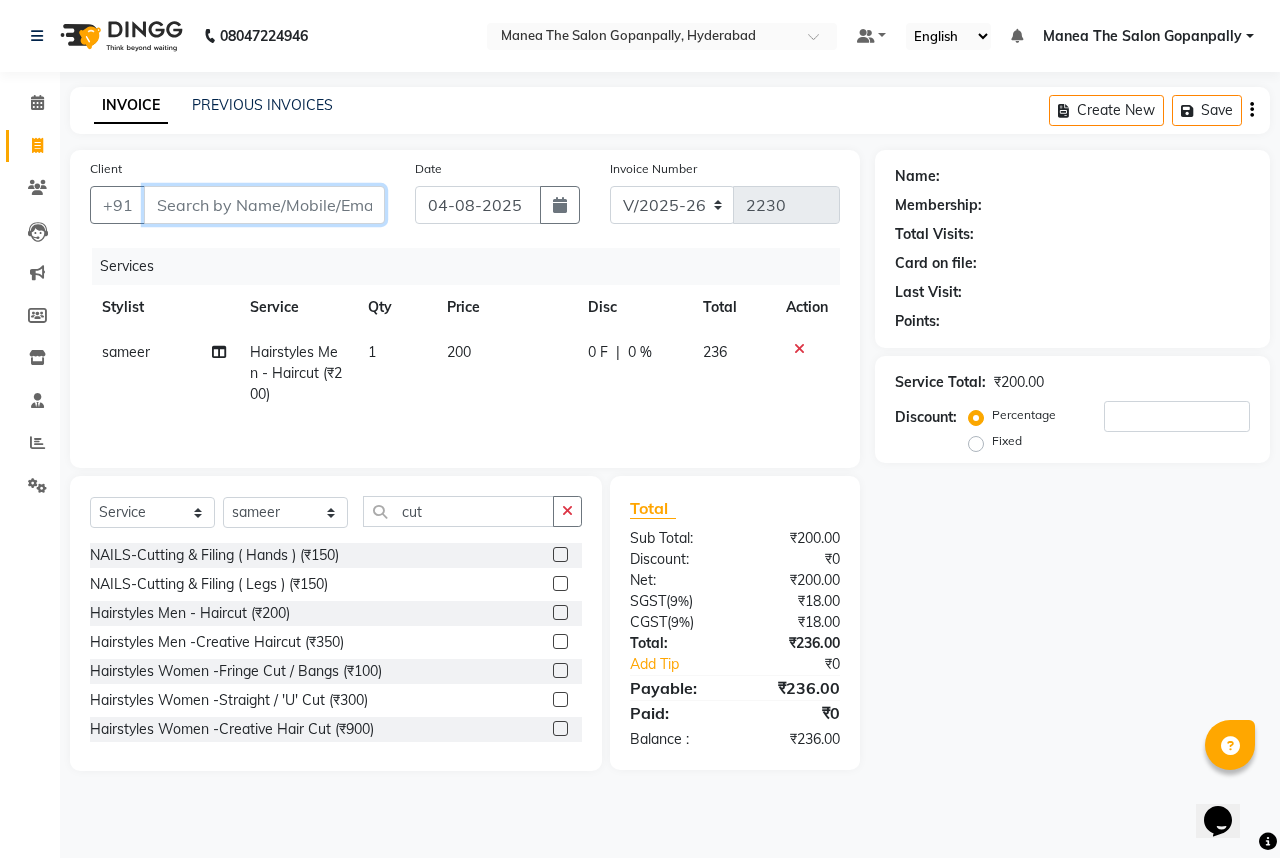 click on "Client" at bounding box center (264, 205) 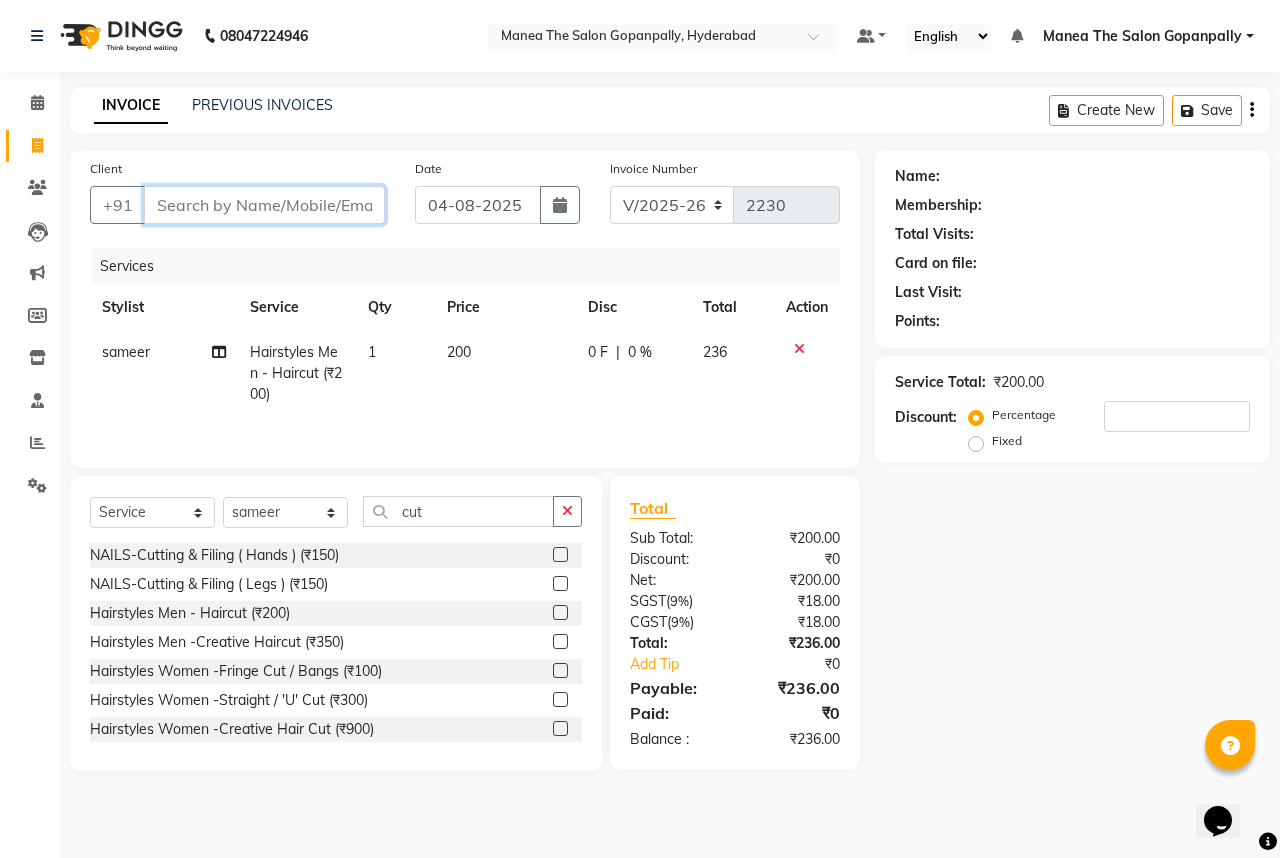 type on "7" 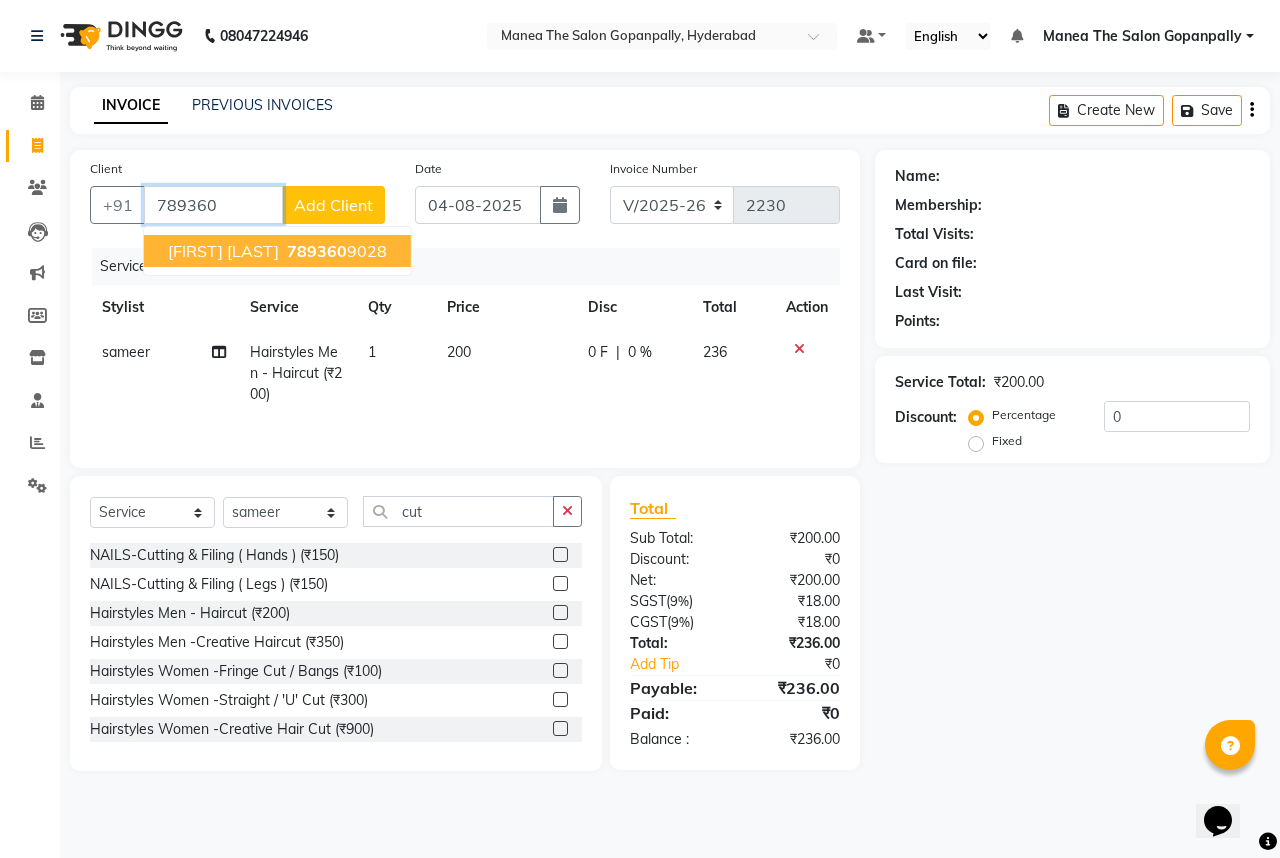 click on "[PHONE]" at bounding box center (335, 251) 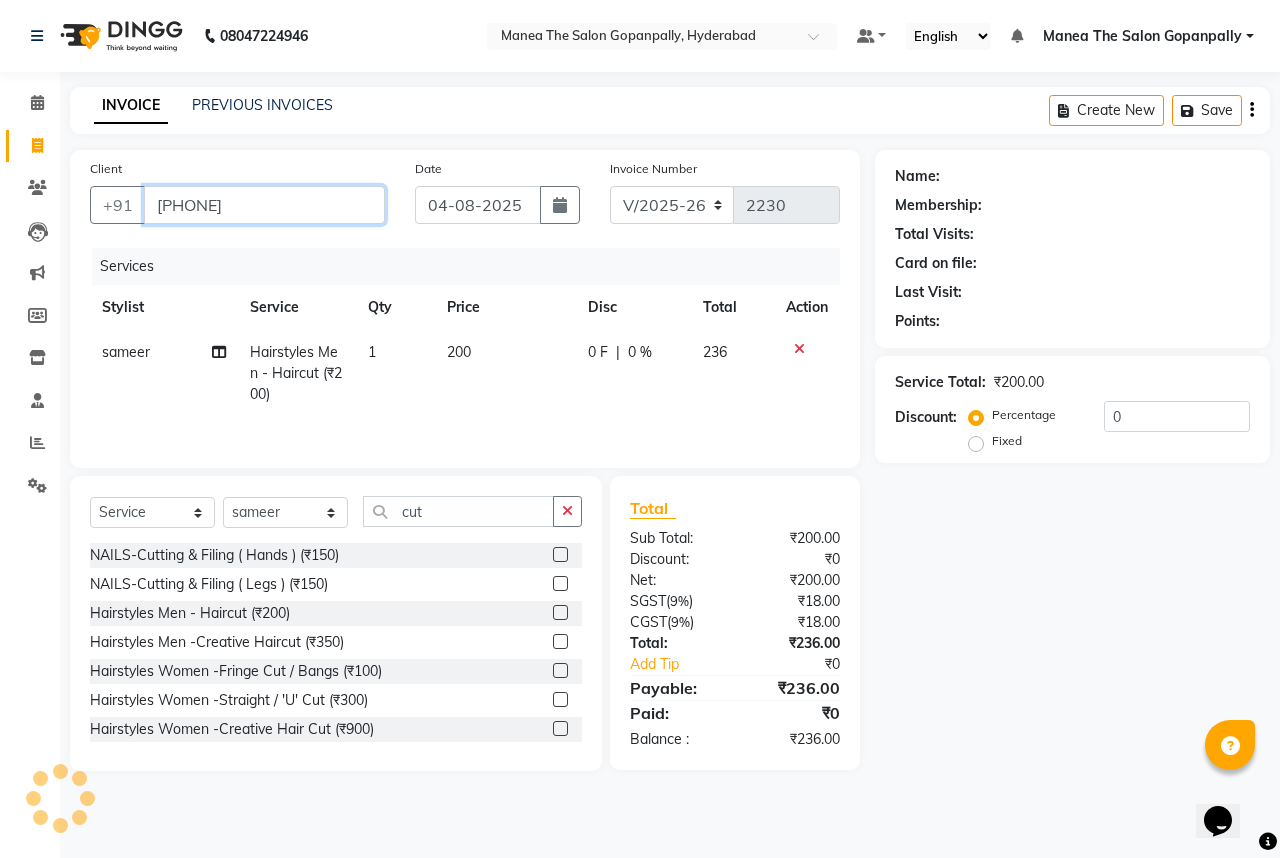 type on "[PHONE]" 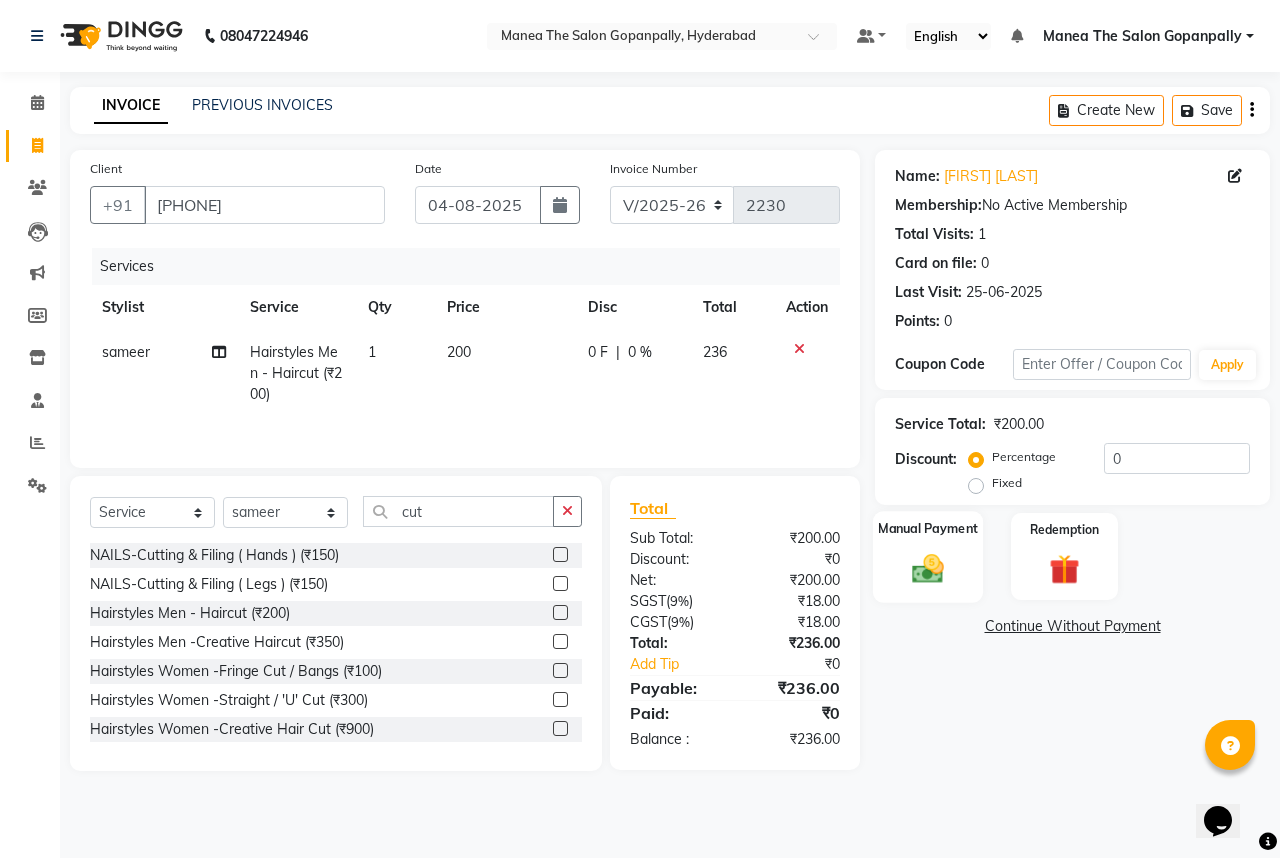 click 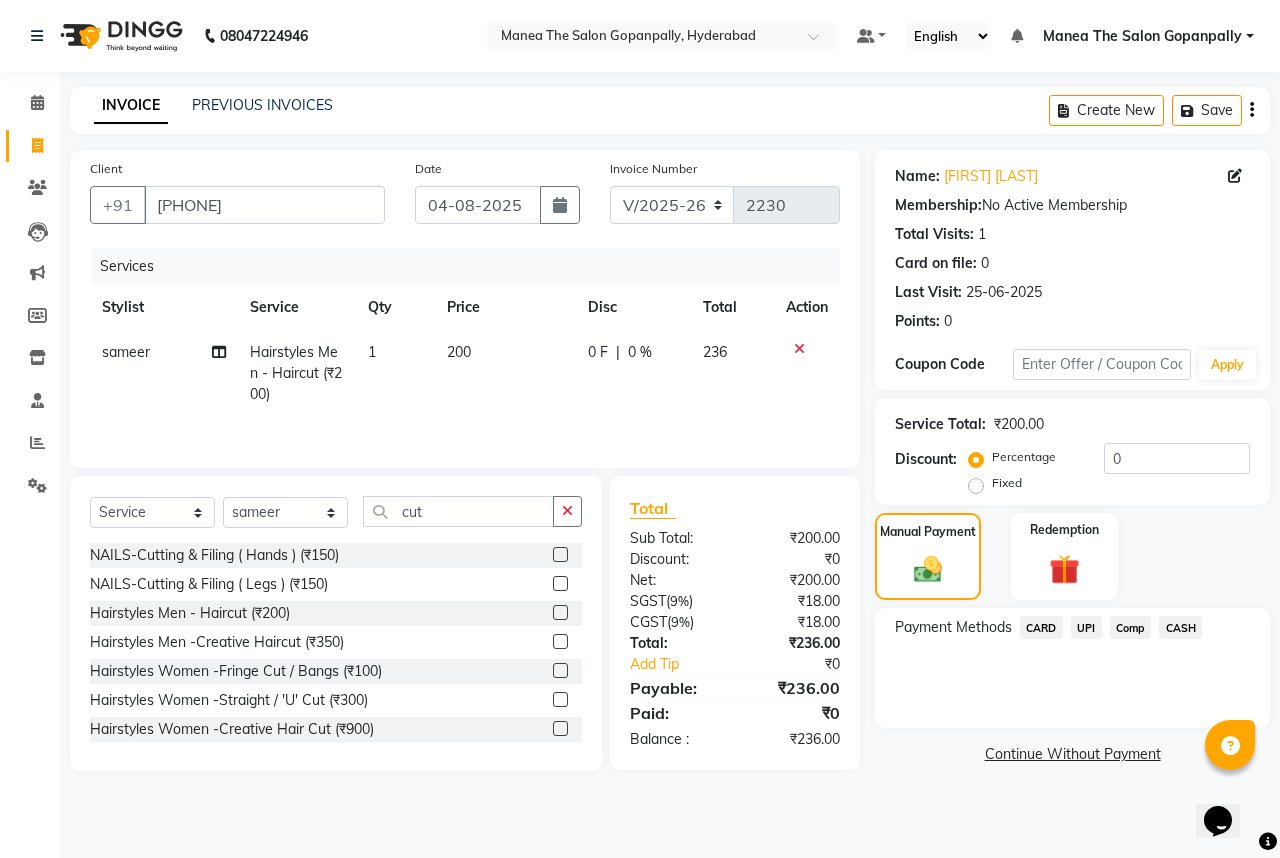 click on "CARD" 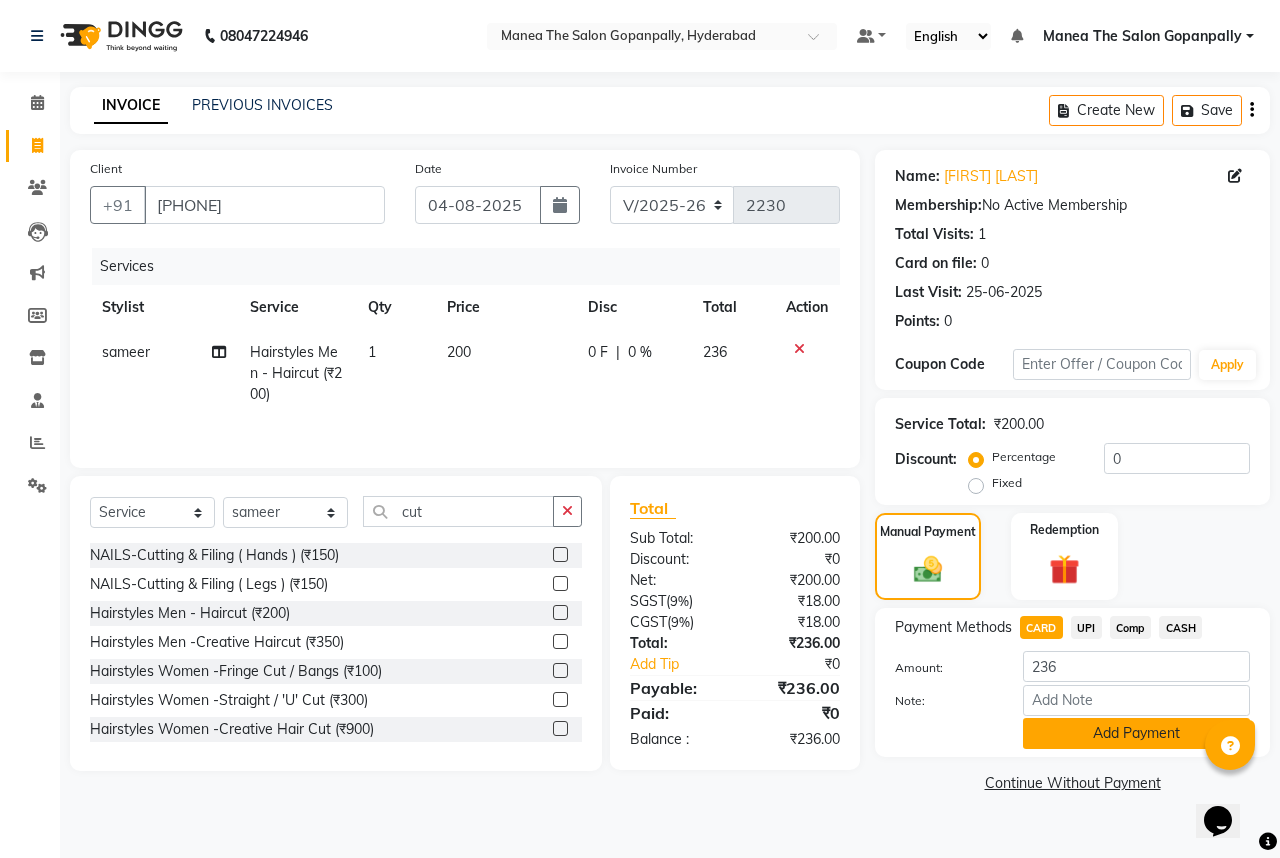 click on "Add Payment" 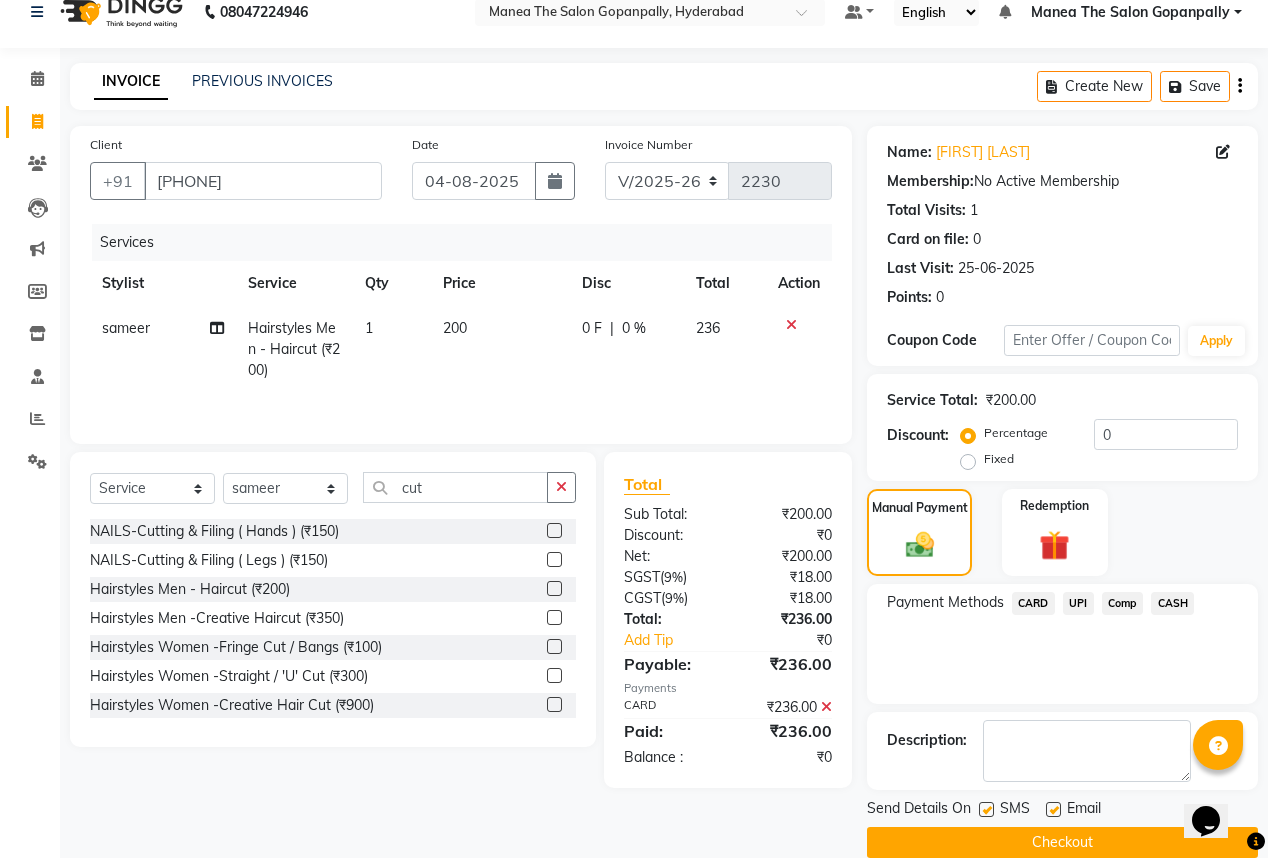 scroll, scrollTop: 53, scrollLeft: 0, axis: vertical 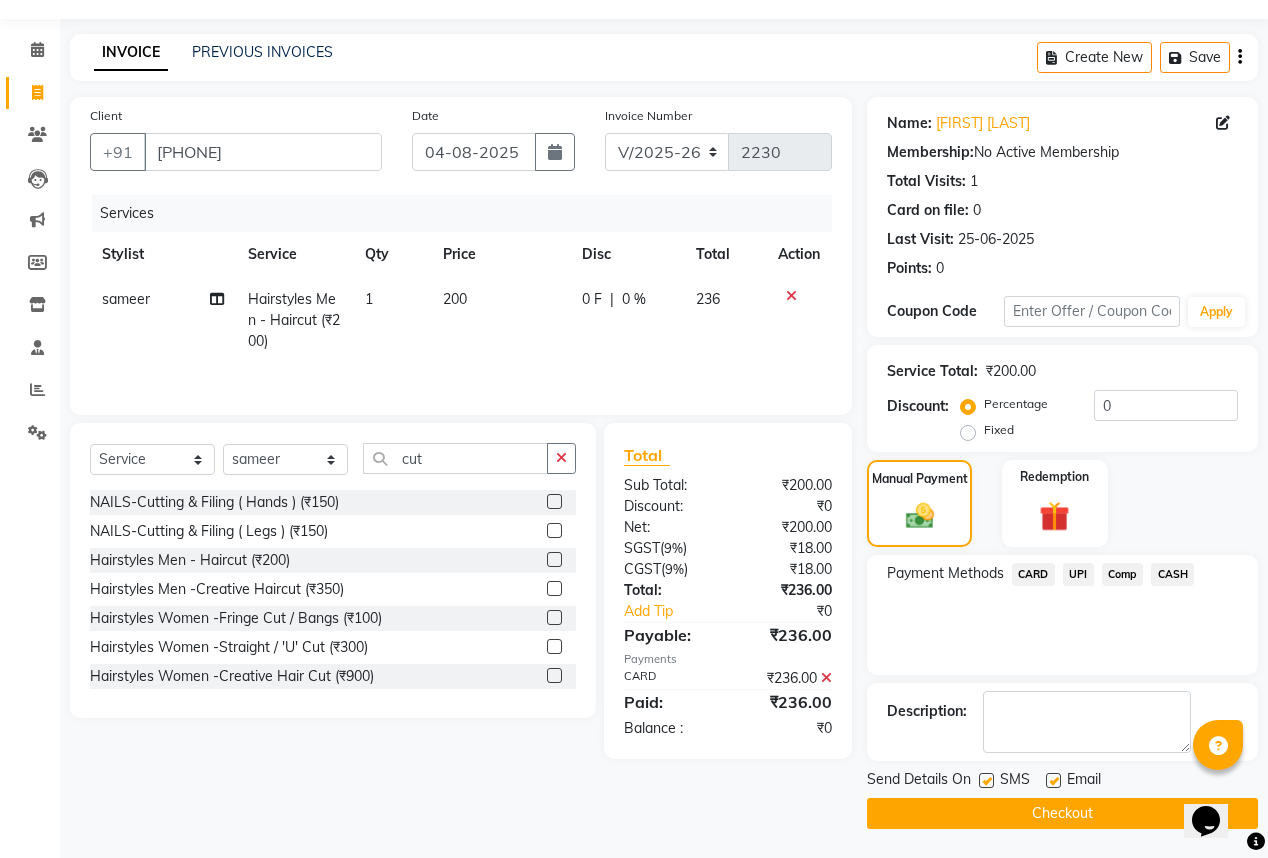 click 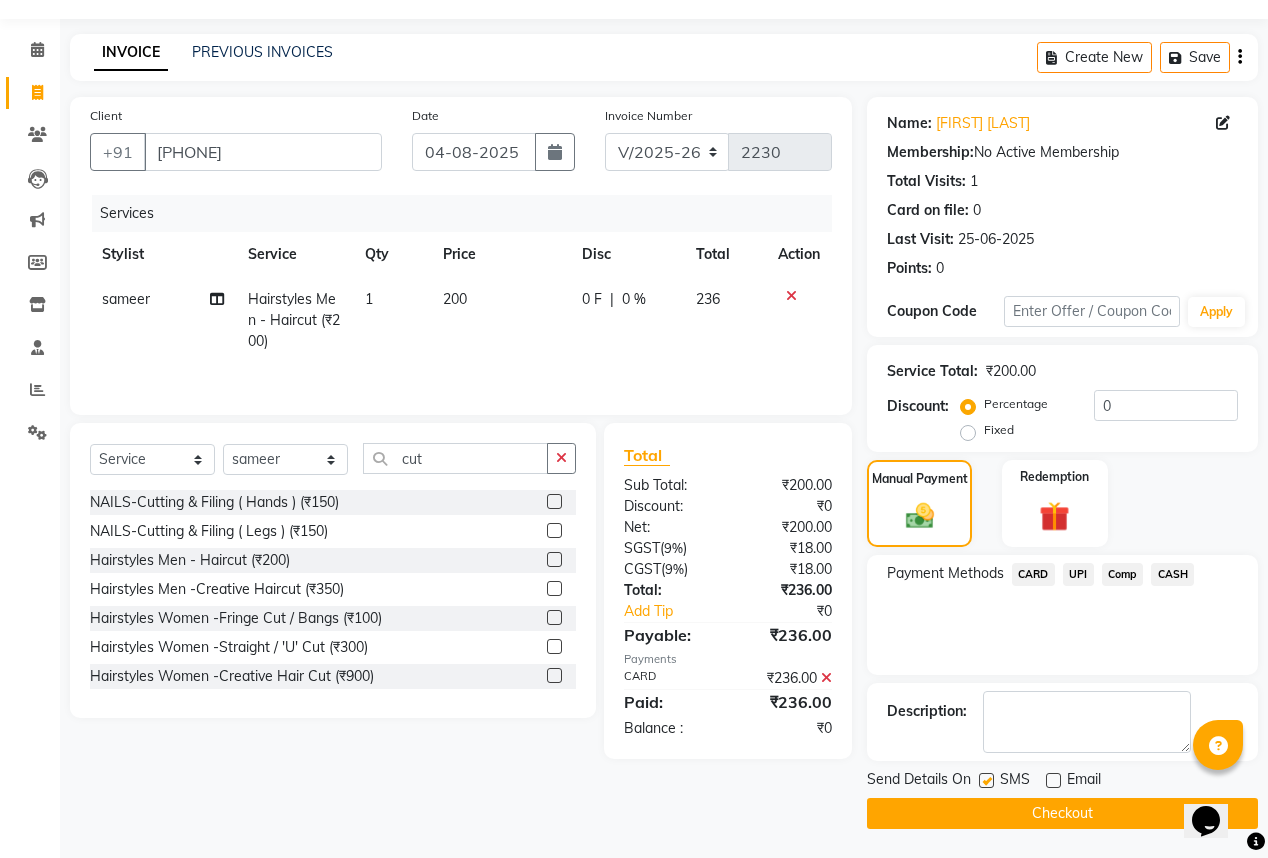 click on "Checkout" 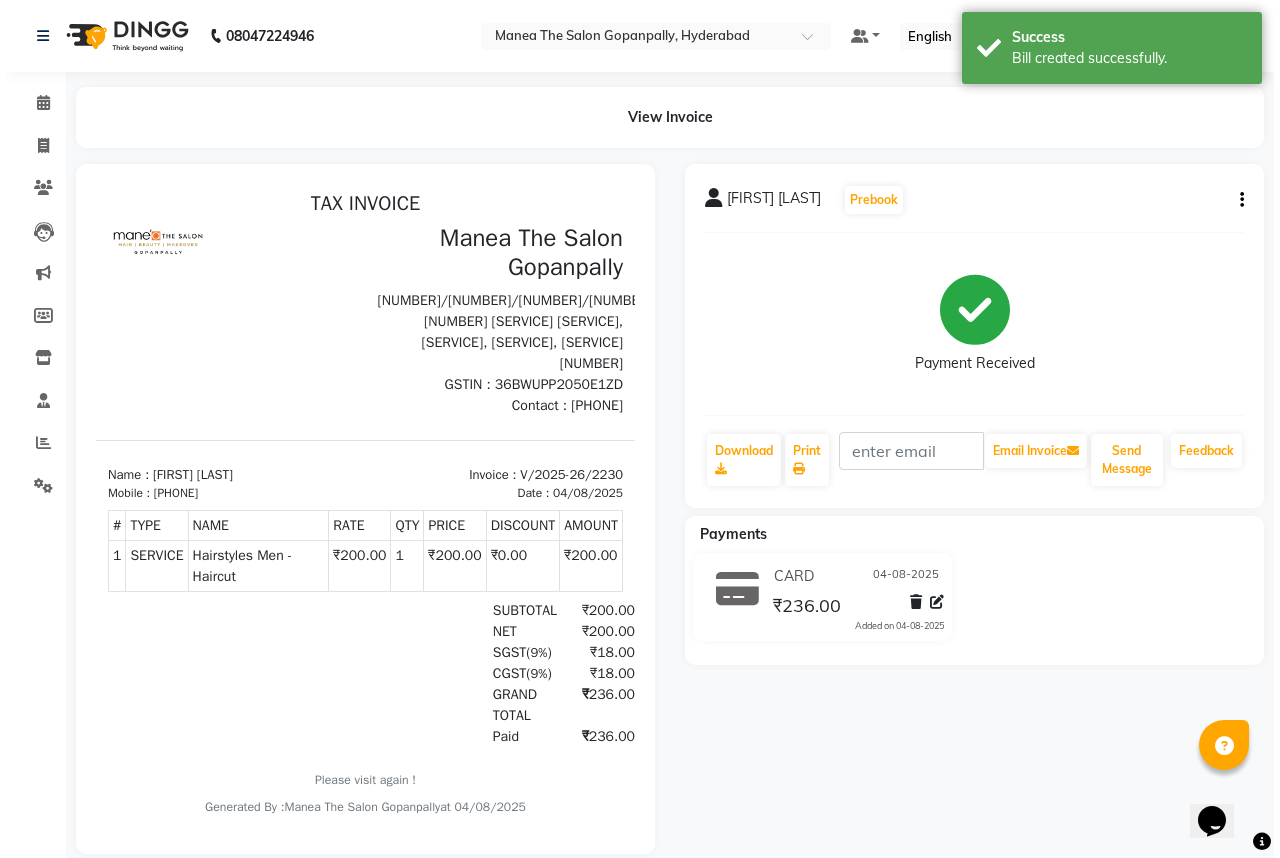 scroll, scrollTop: 0, scrollLeft: 0, axis: both 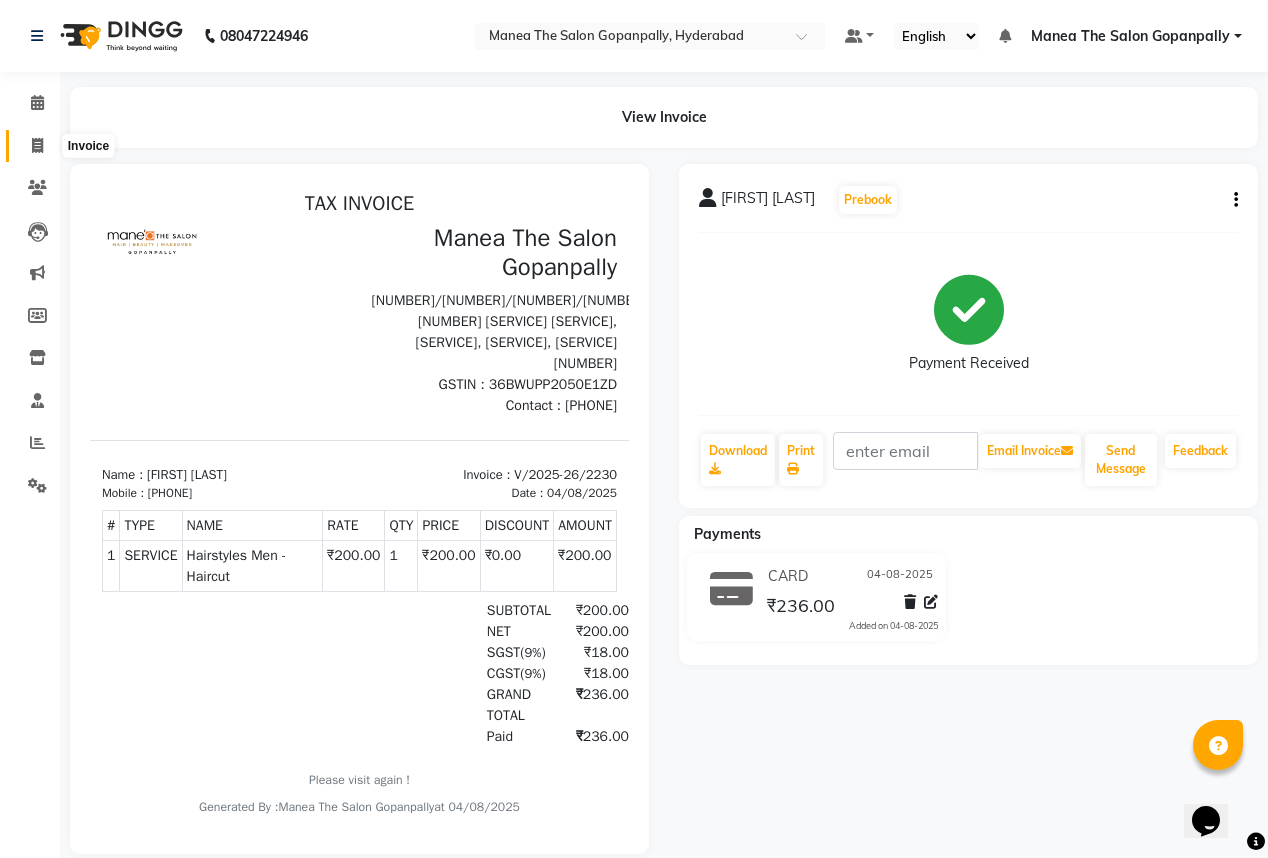 click 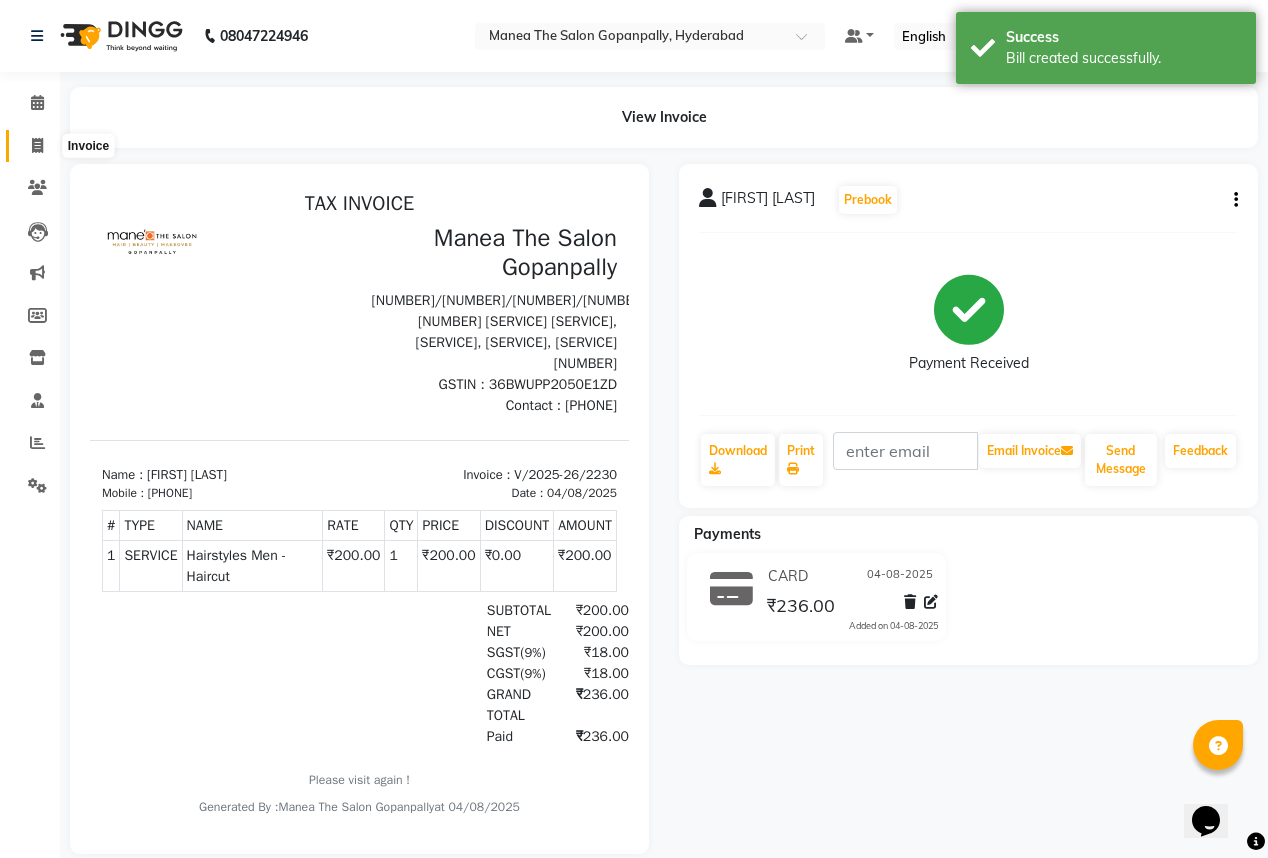 select on "service" 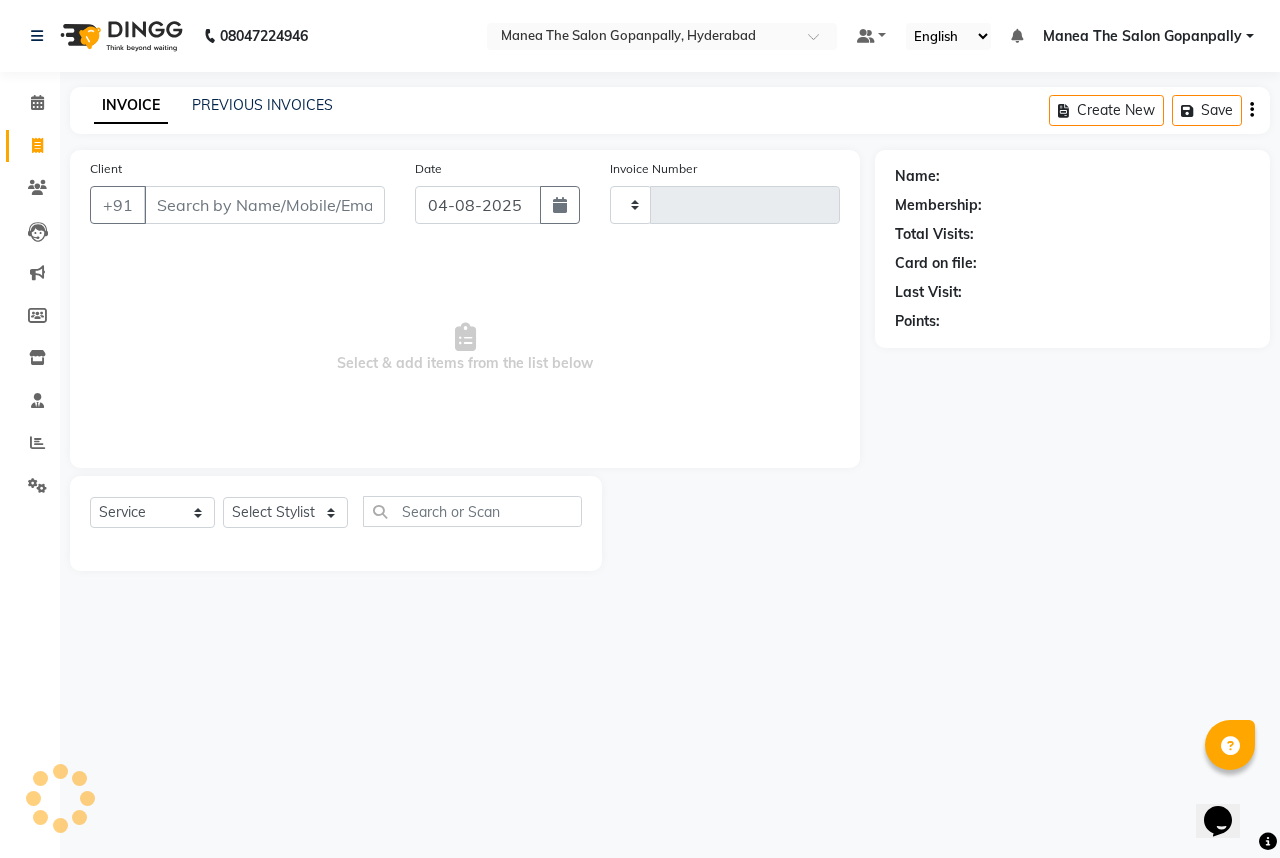 type on "2231" 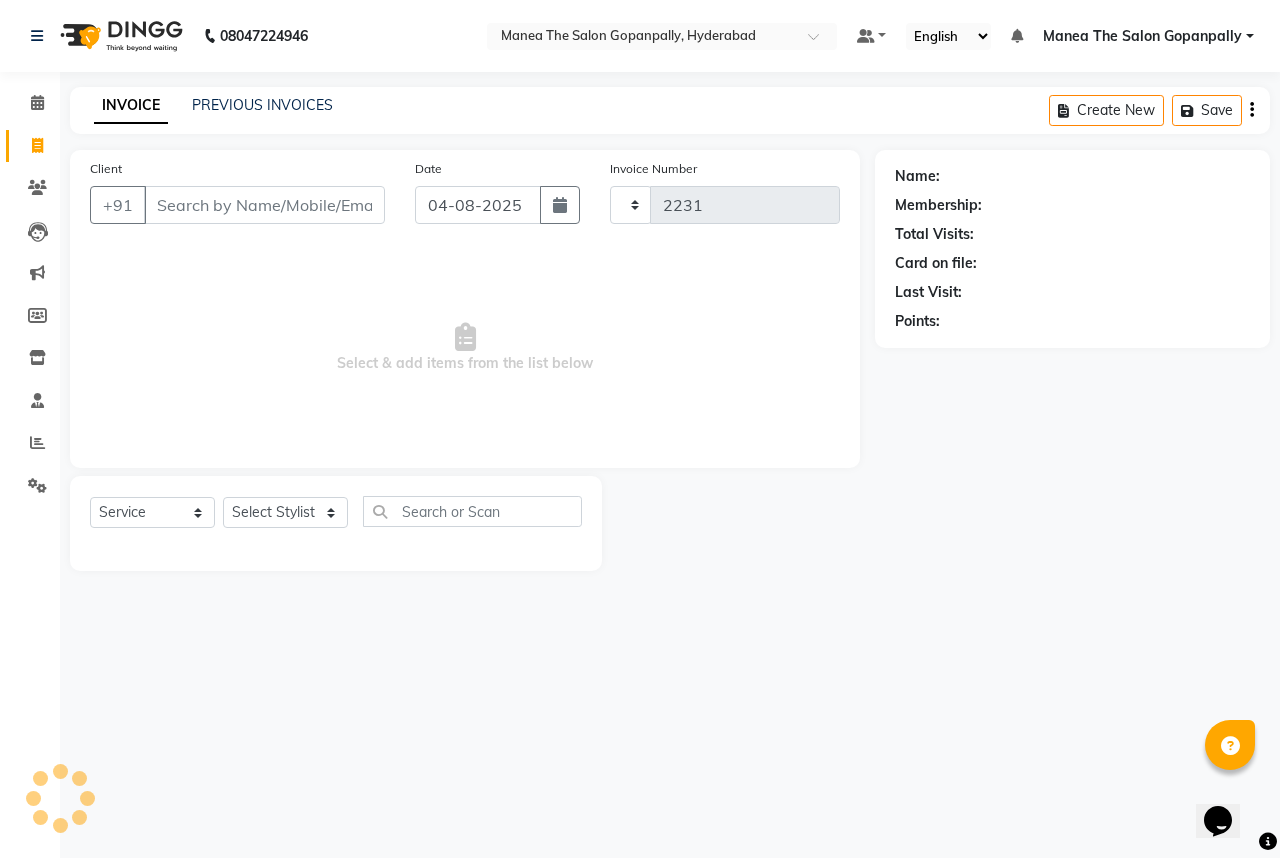select on "7027" 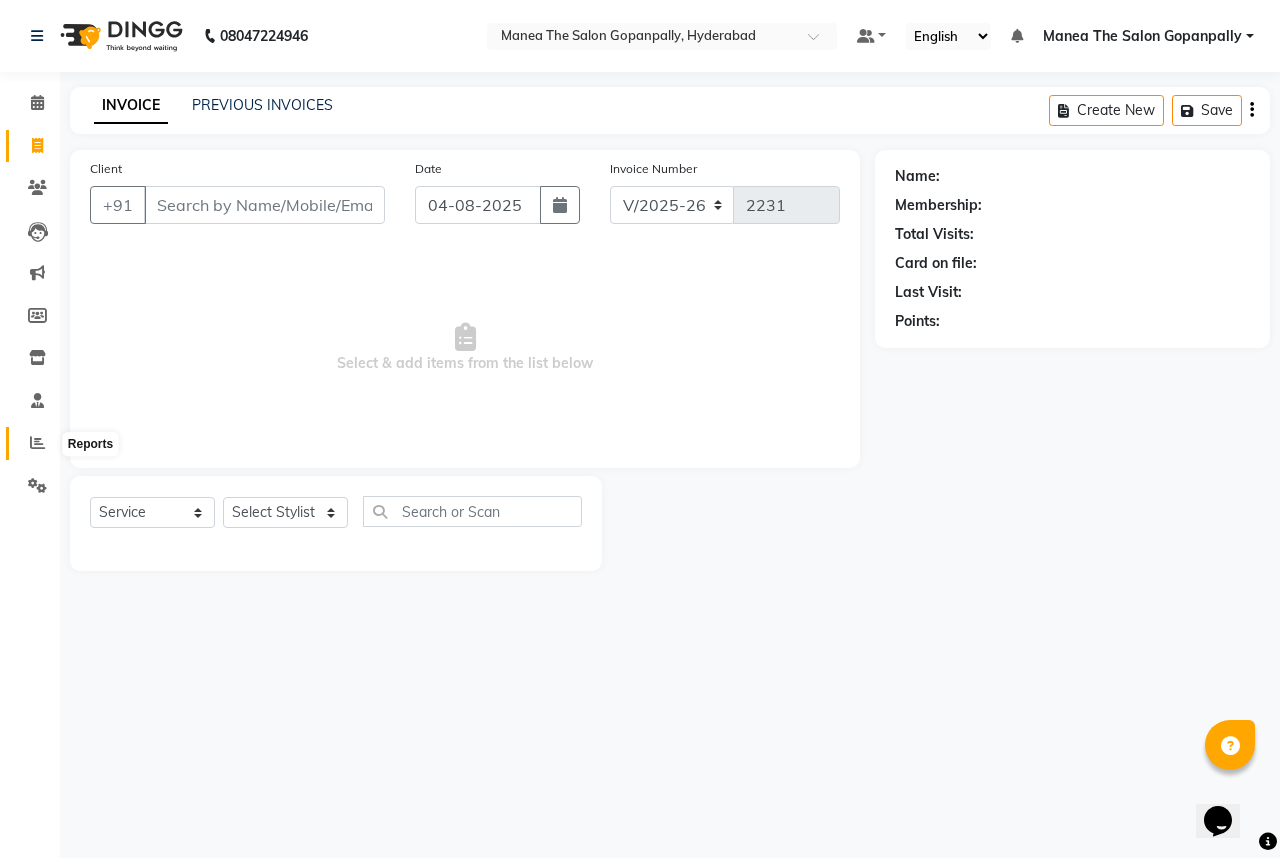 click 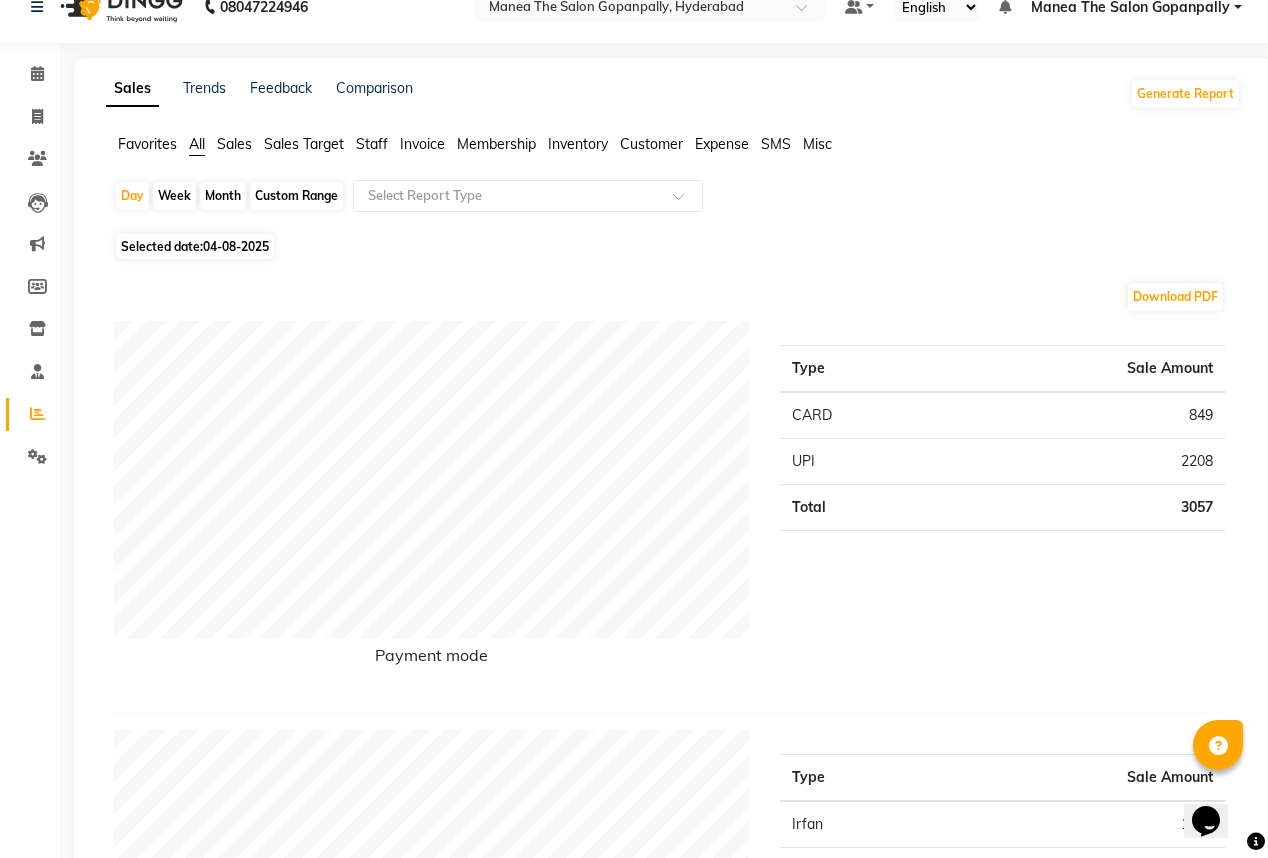 scroll, scrollTop: 0, scrollLeft: 0, axis: both 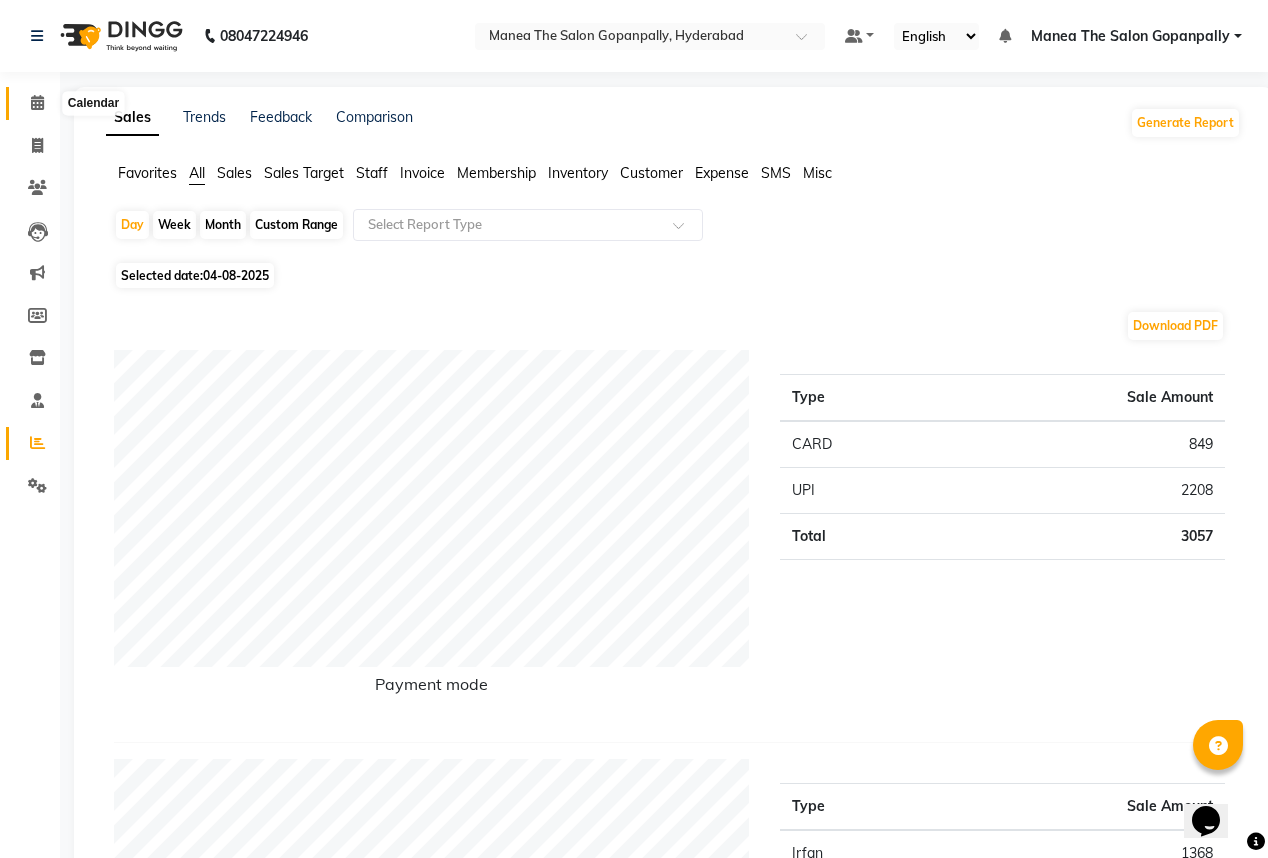drag, startPoint x: 46, startPoint y: 102, endPoint x: 75, endPoint y: 4, distance: 102.20078 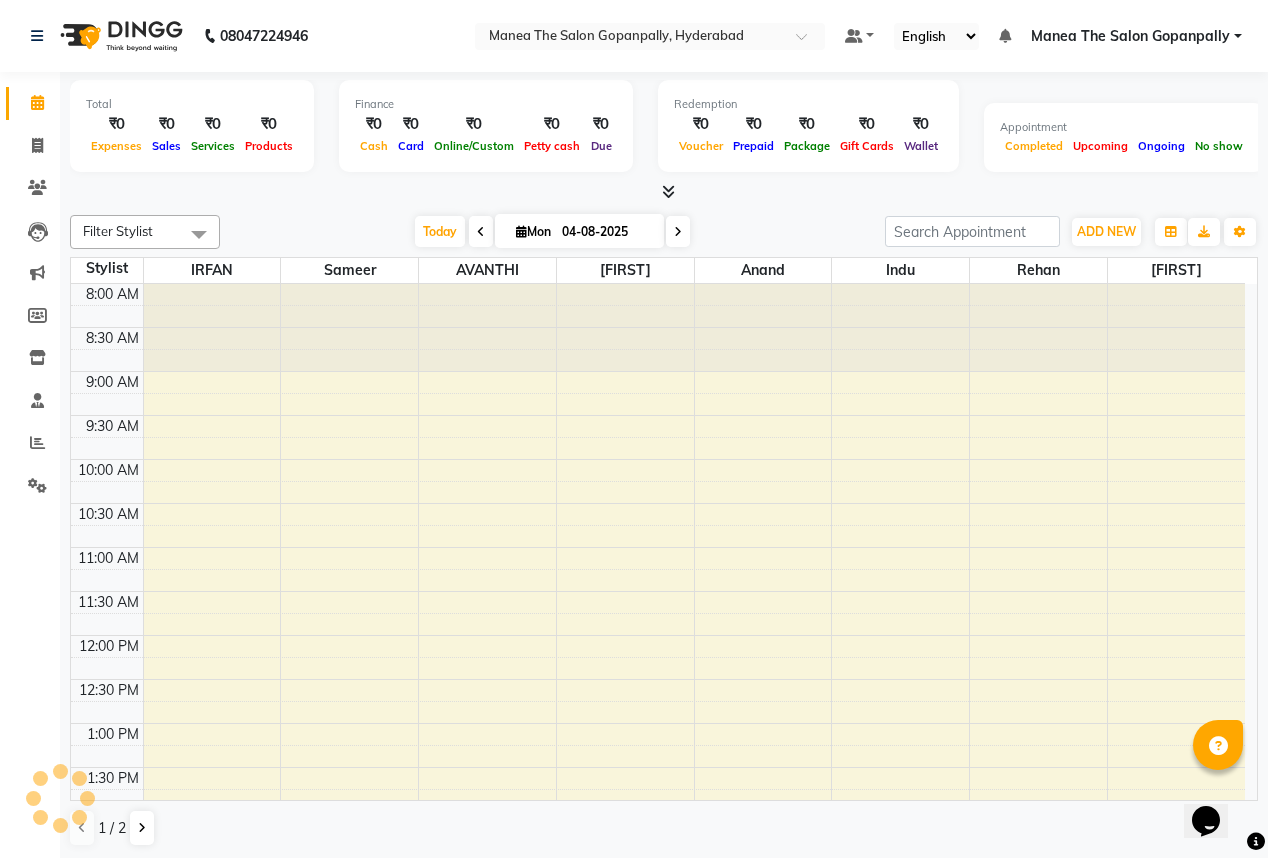scroll, scrollTop: 0, scrollLeft: 0, axis: both 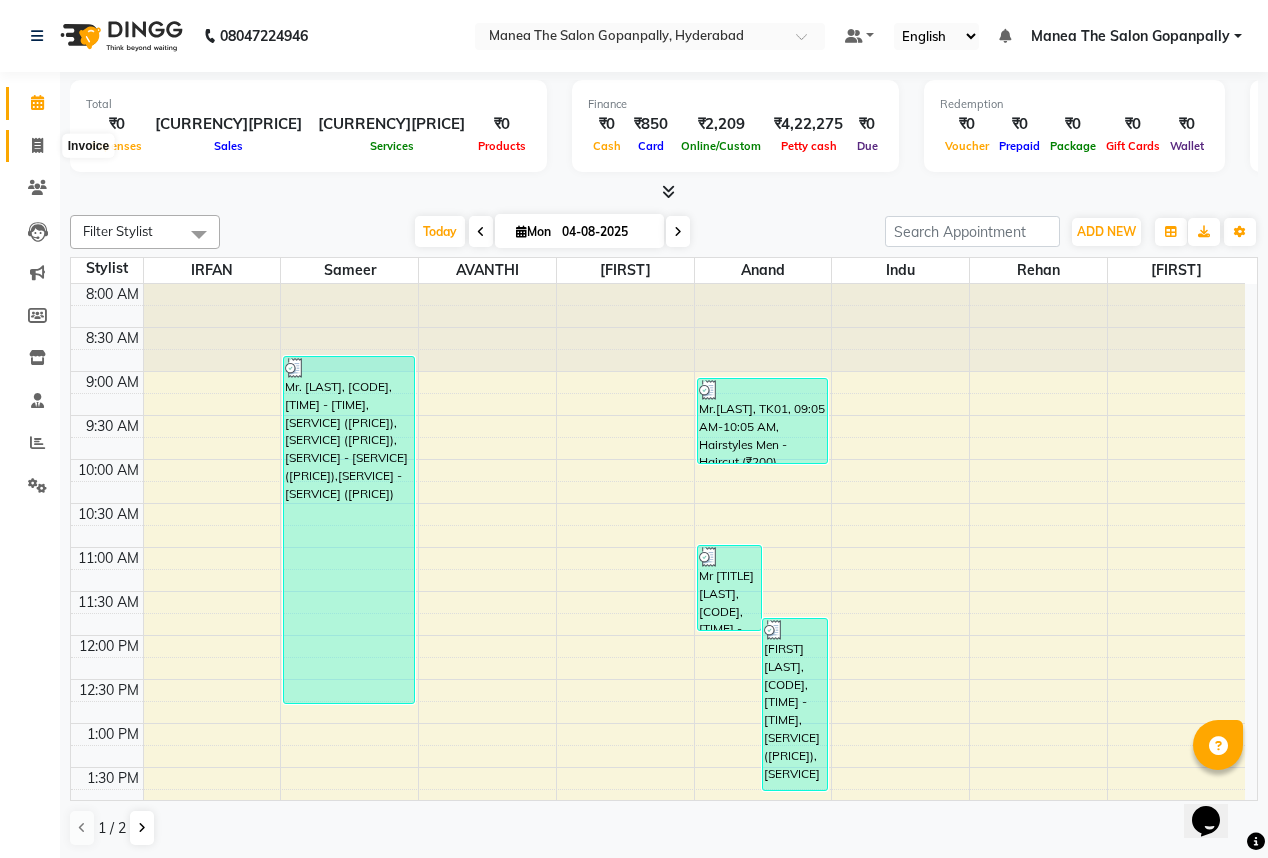 click 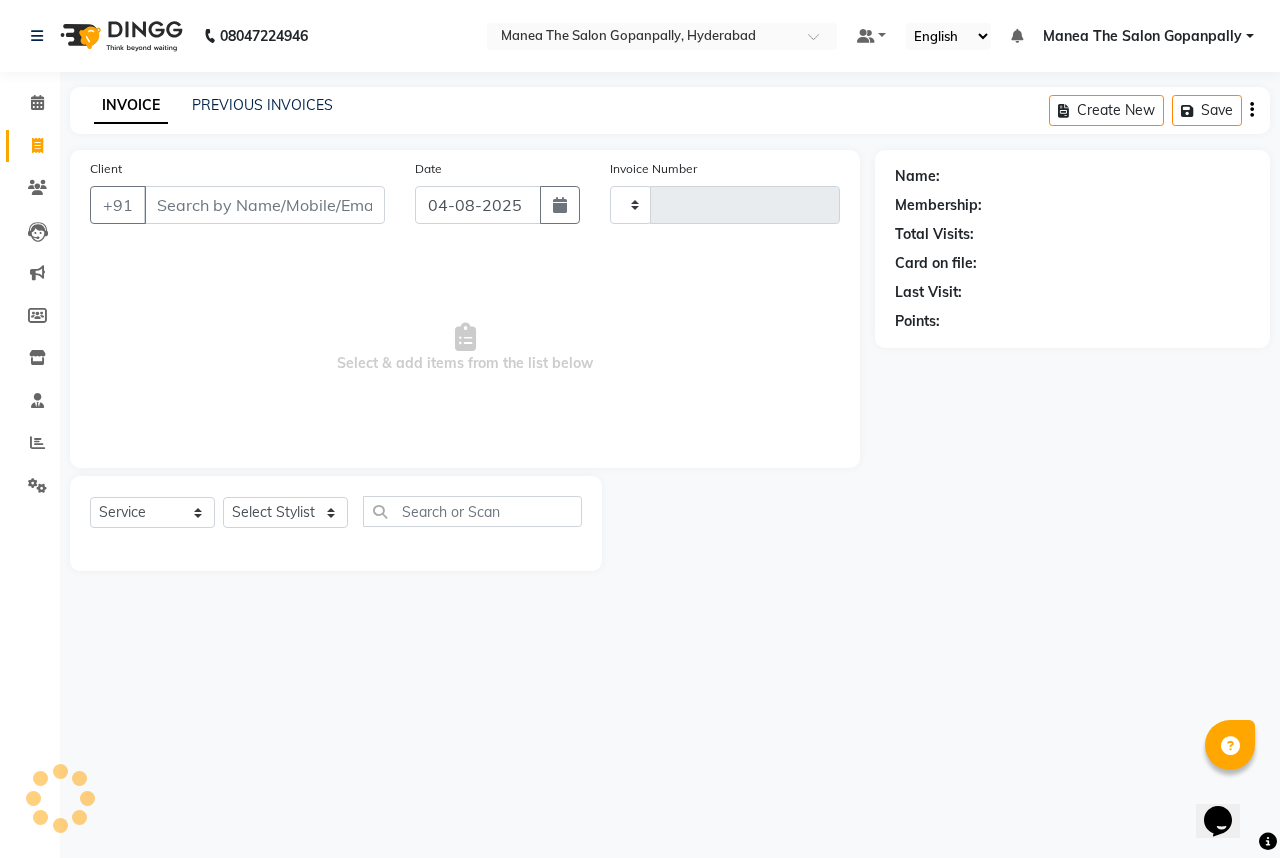 type on "2231" 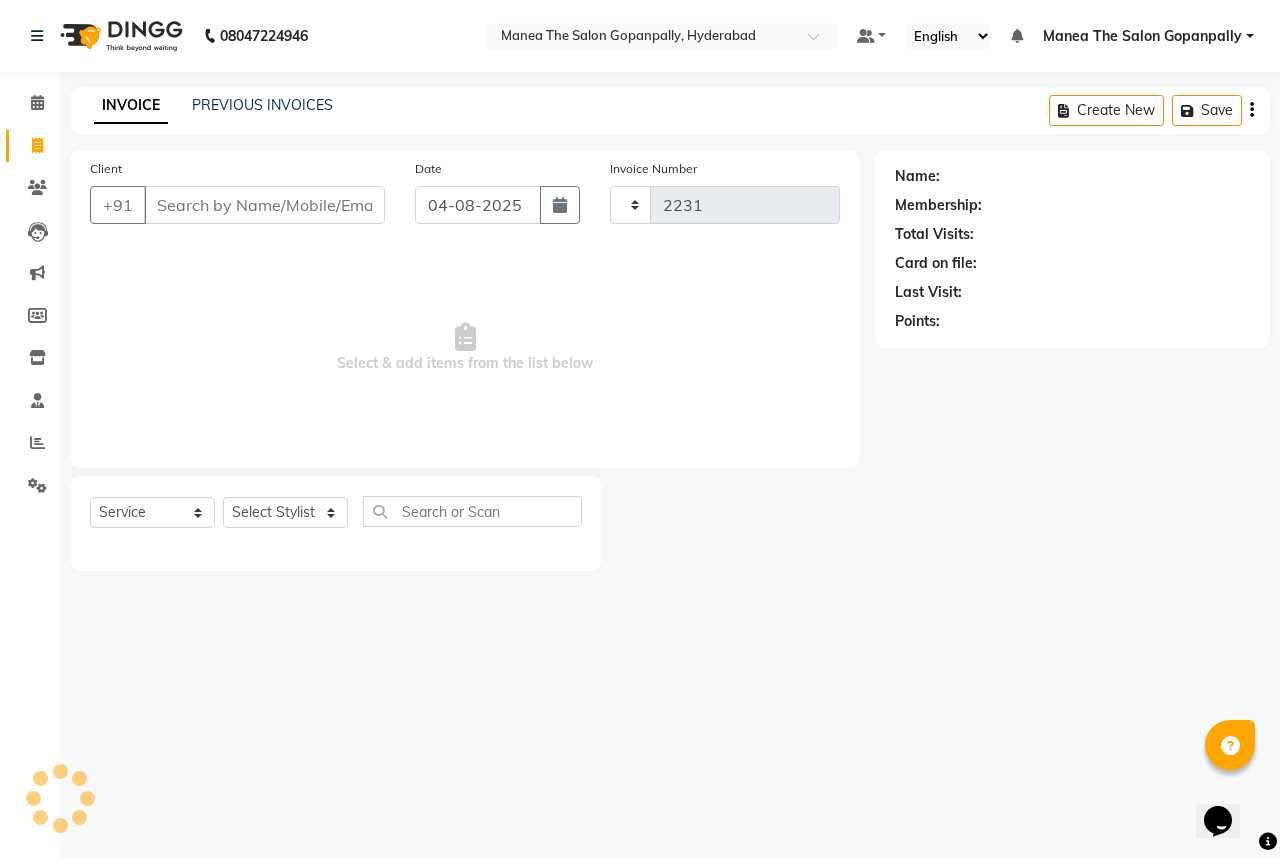 select on "7027" 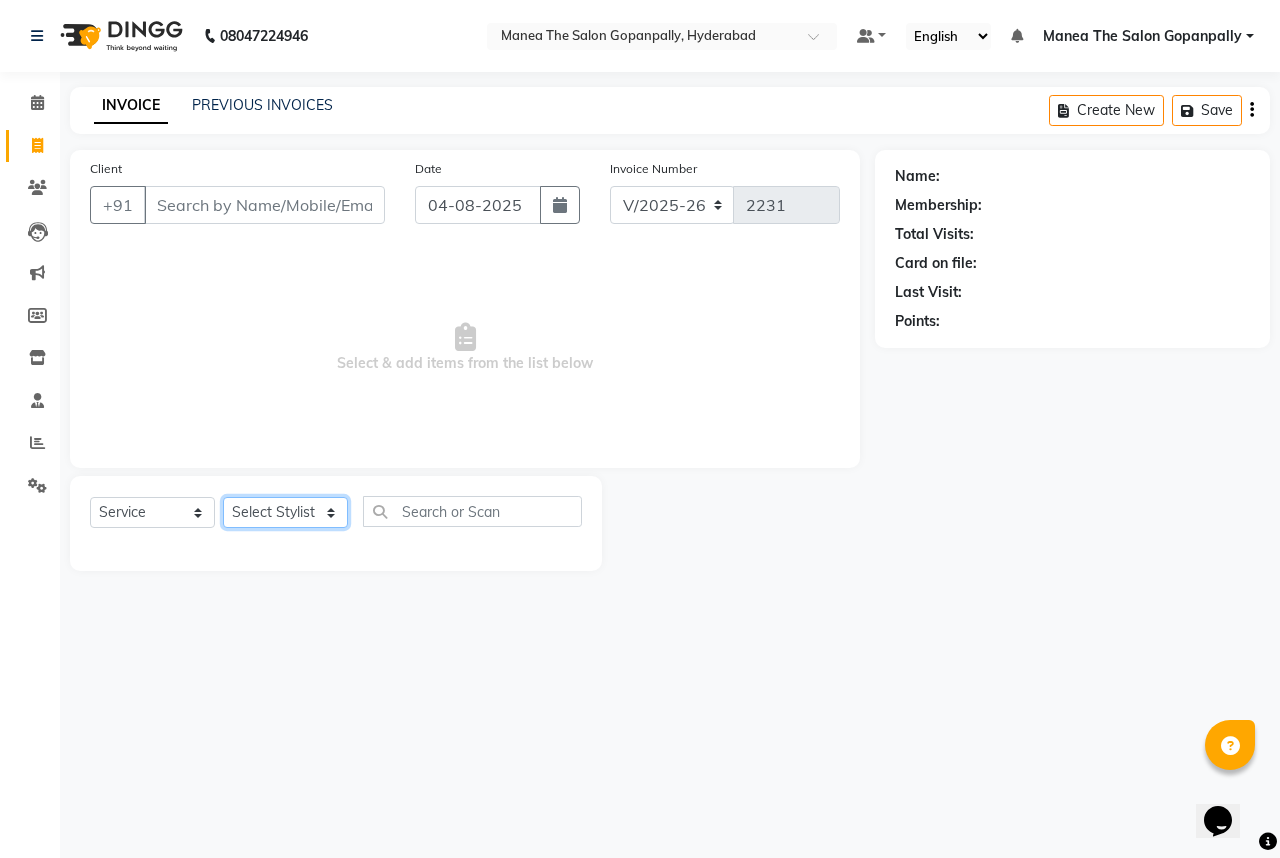 click on "Select Stylist Anand AVANTHI Haider  indu IRFAN keerthi rehan sameer saritha zubair" 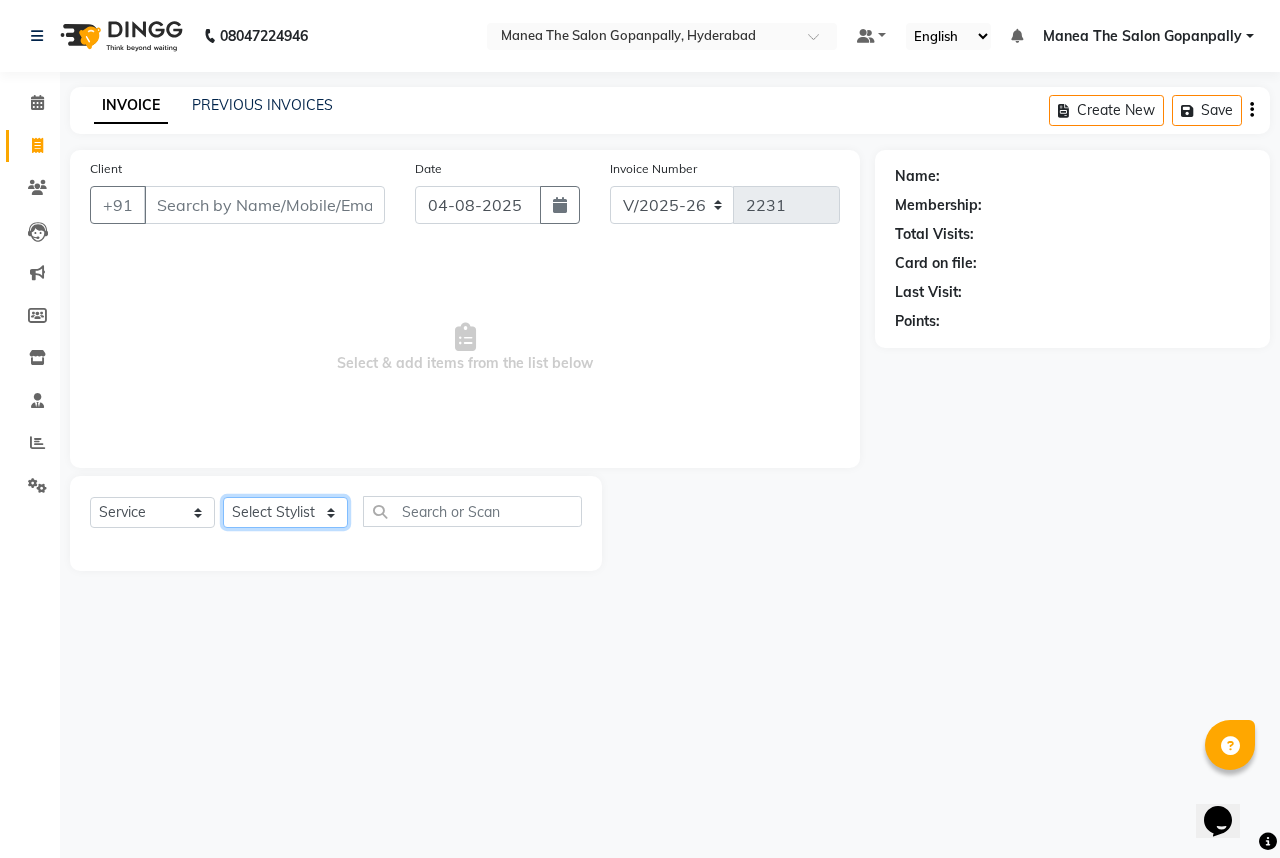 select on "57885" 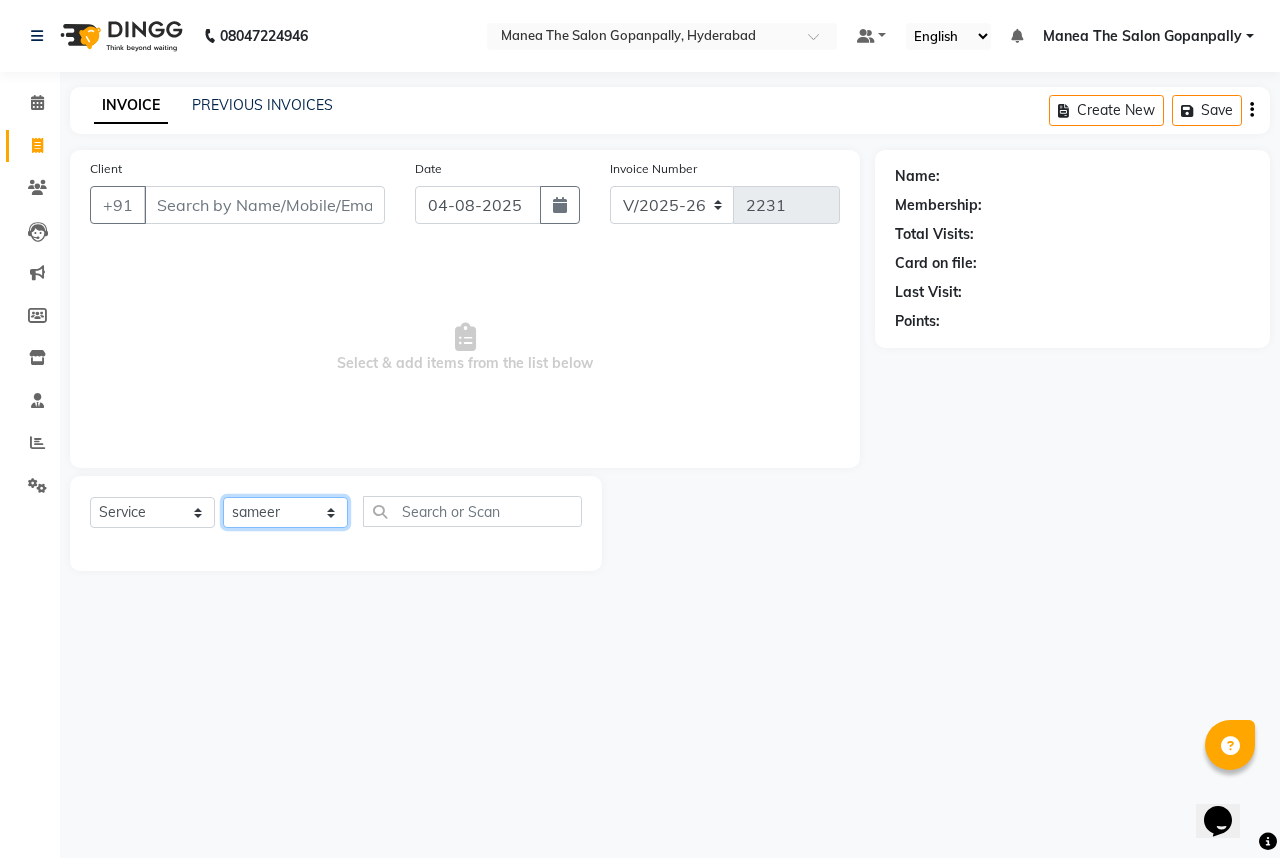 click on "Select Stylist Anand AVANTHI Haider  indu IRFAN keerthi rehan sameer saritha zubair" 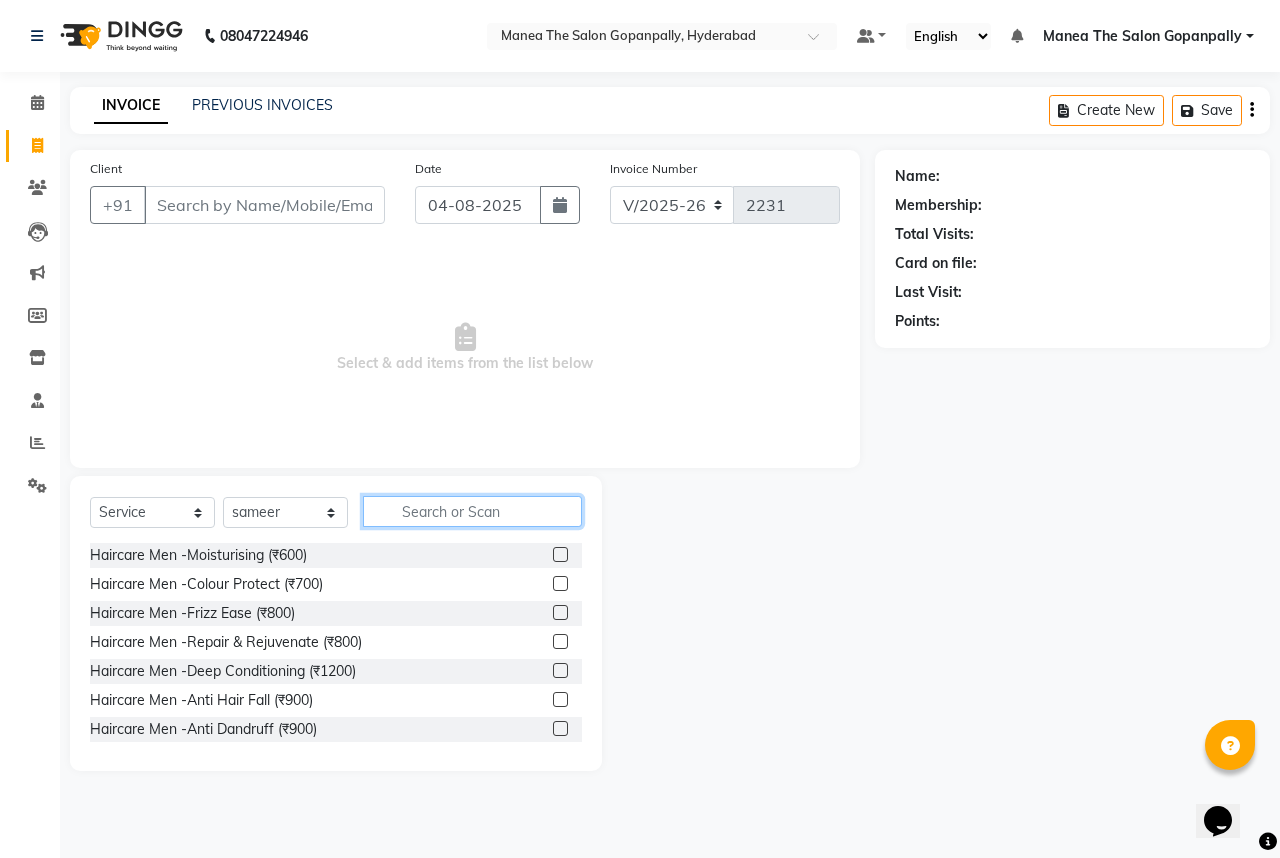click 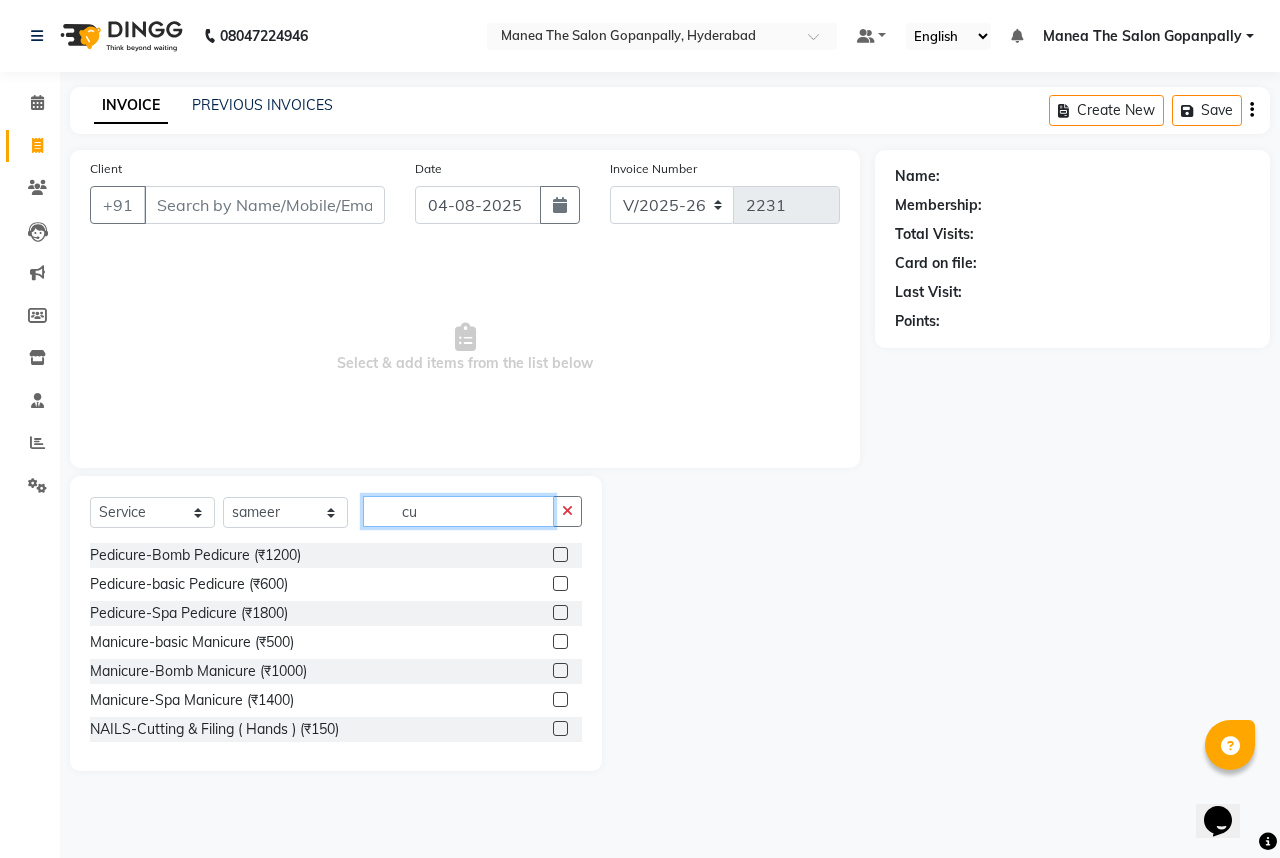 click on "cu" 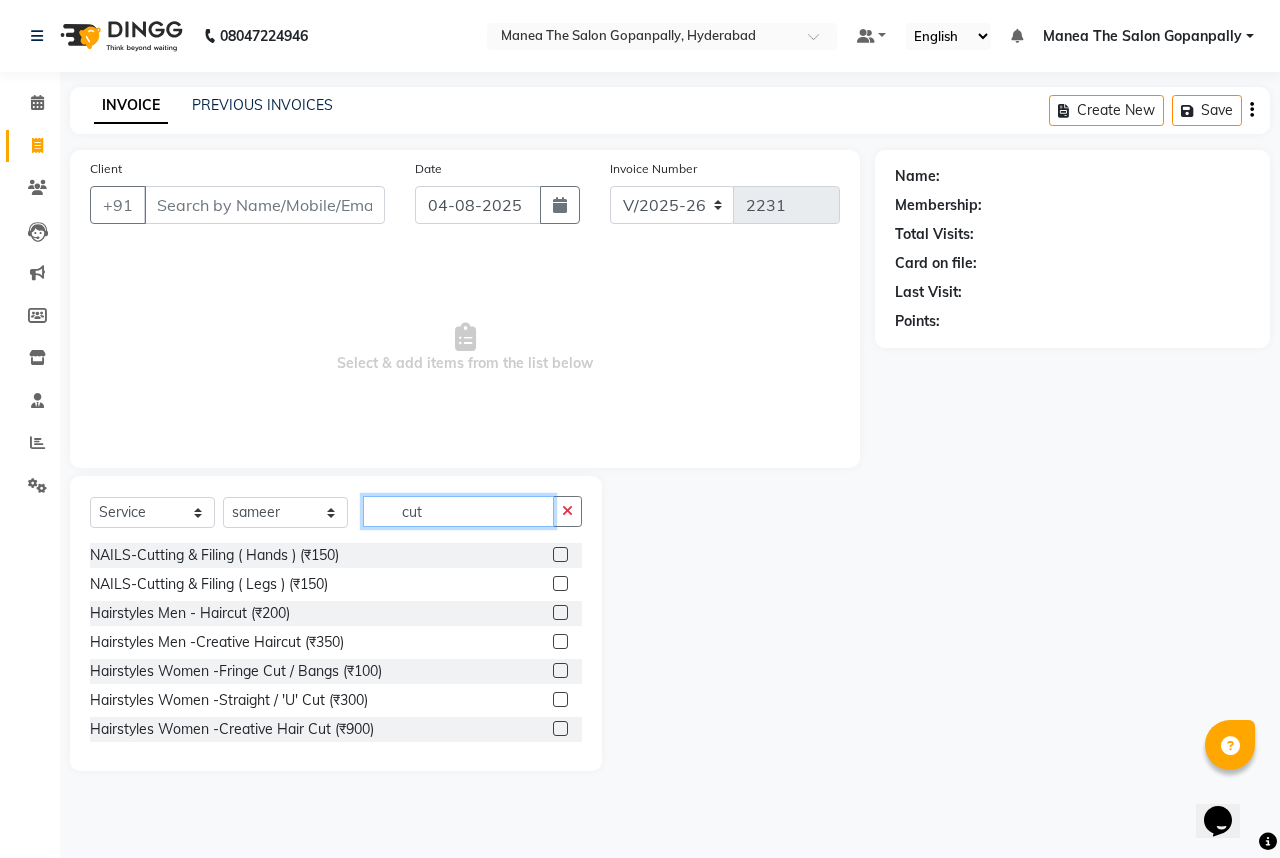 type on "cut" 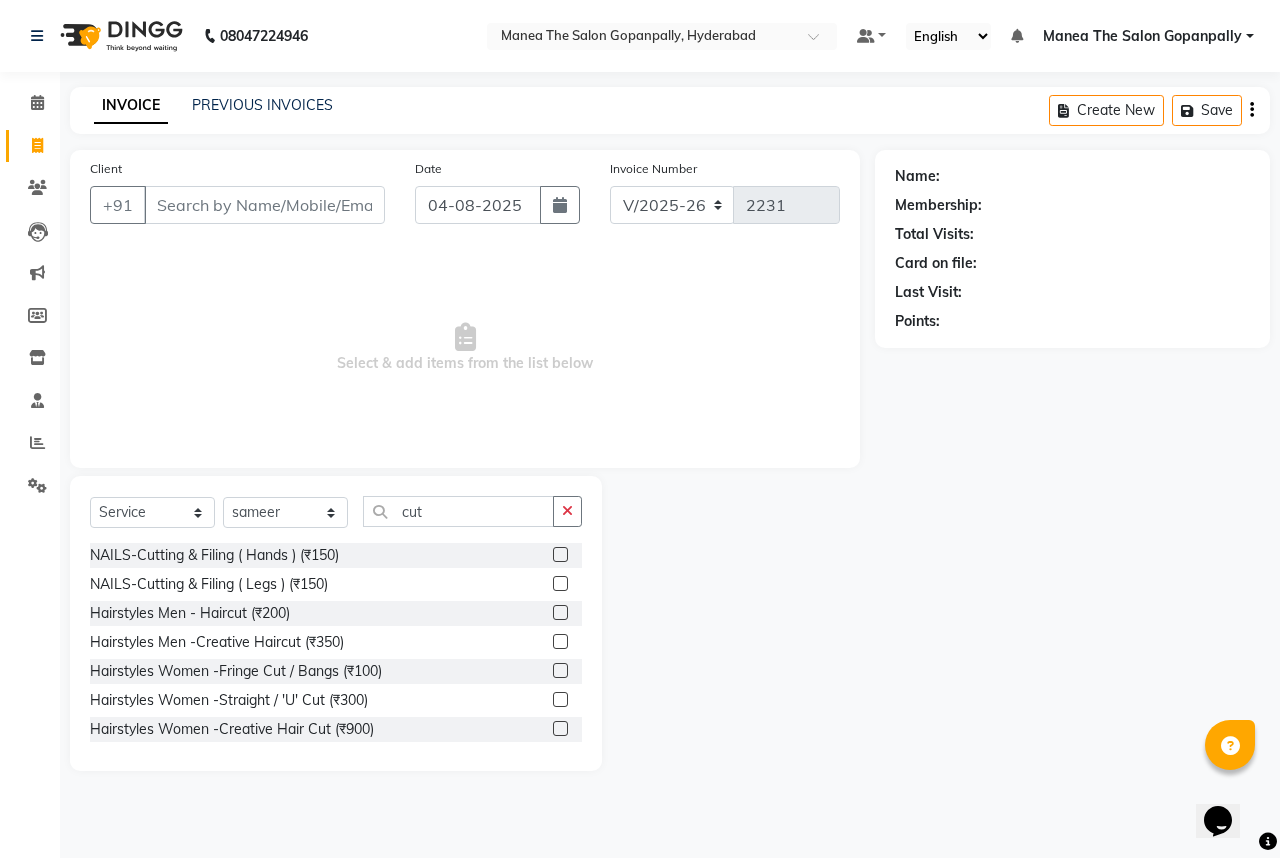click 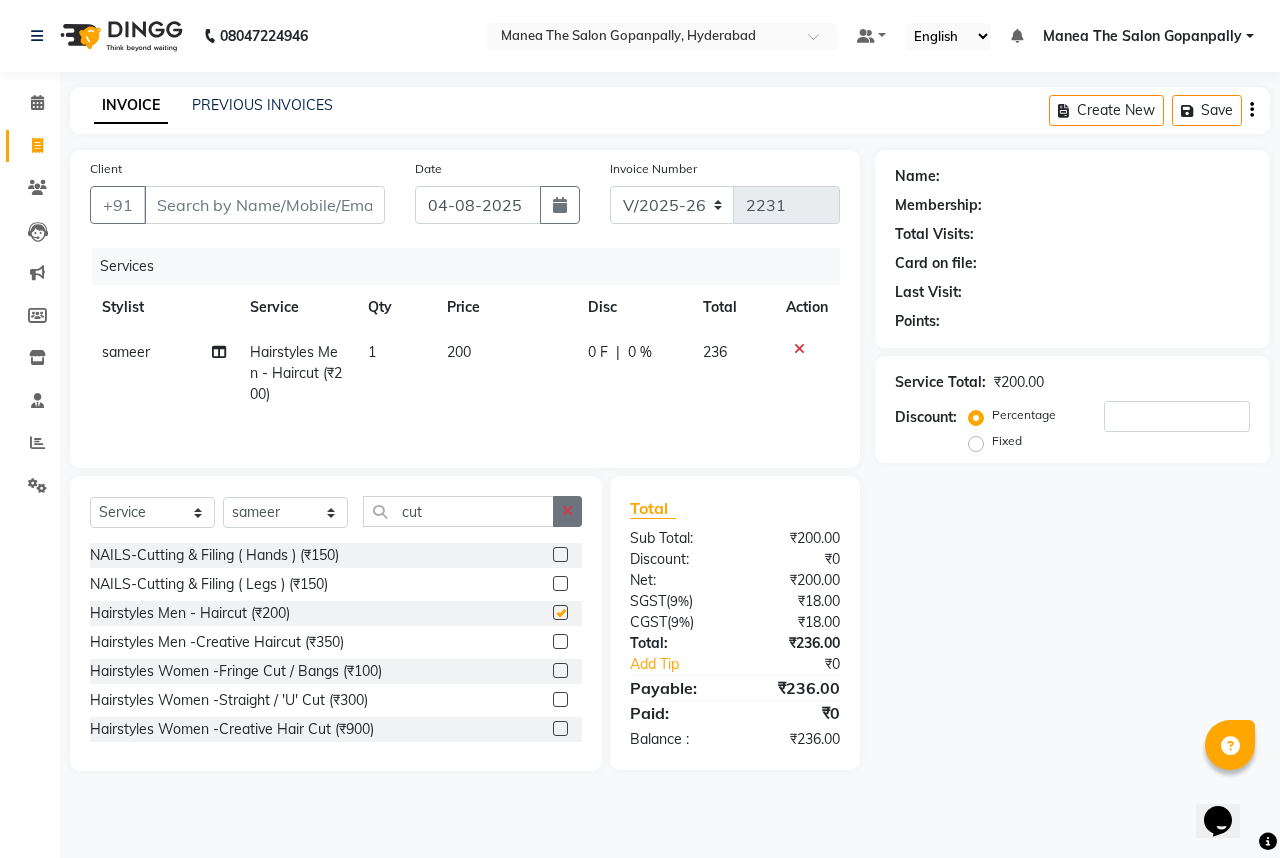 checkbox on "false" 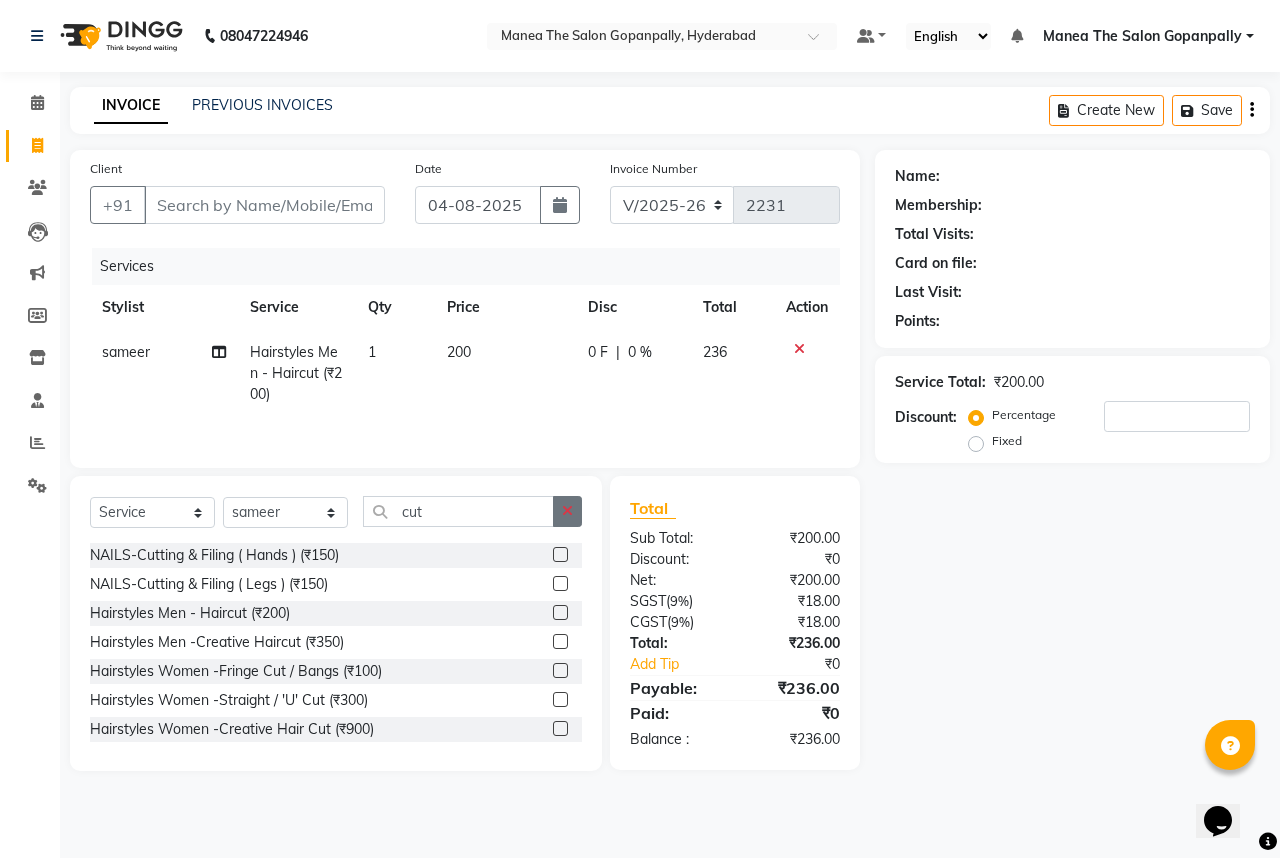 click 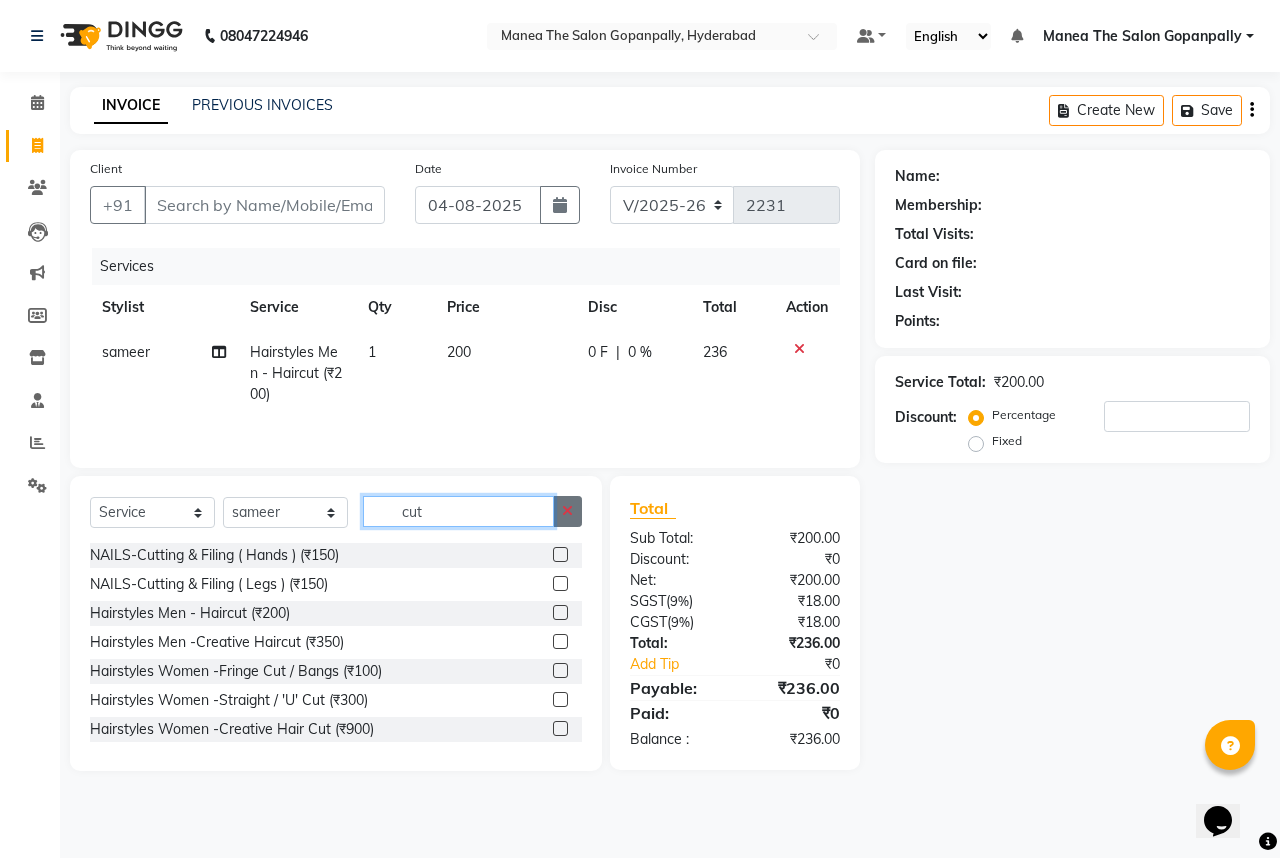 type 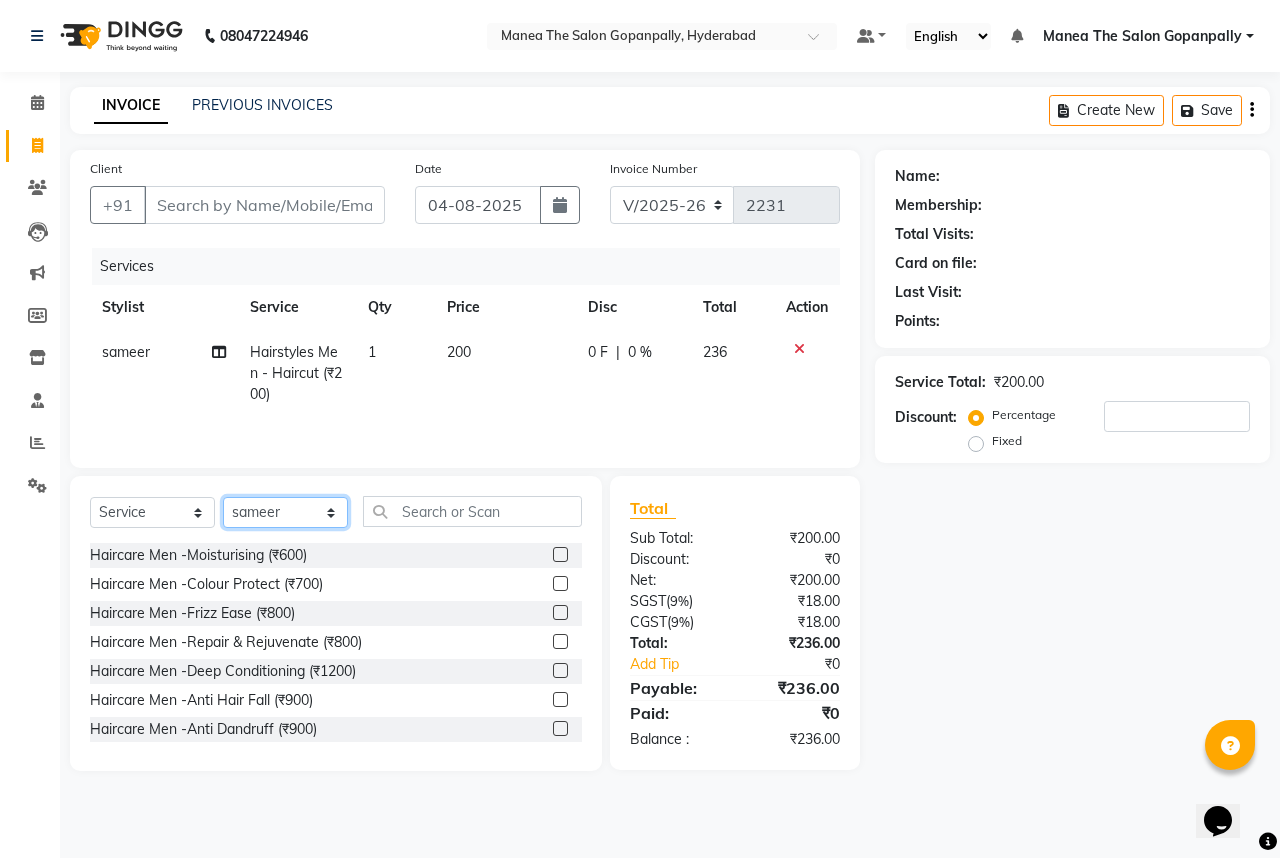 click on "Select Stylist Anand AVANTHI Haider  indu IRFAN keerthi rehan sameer saritha zubair" 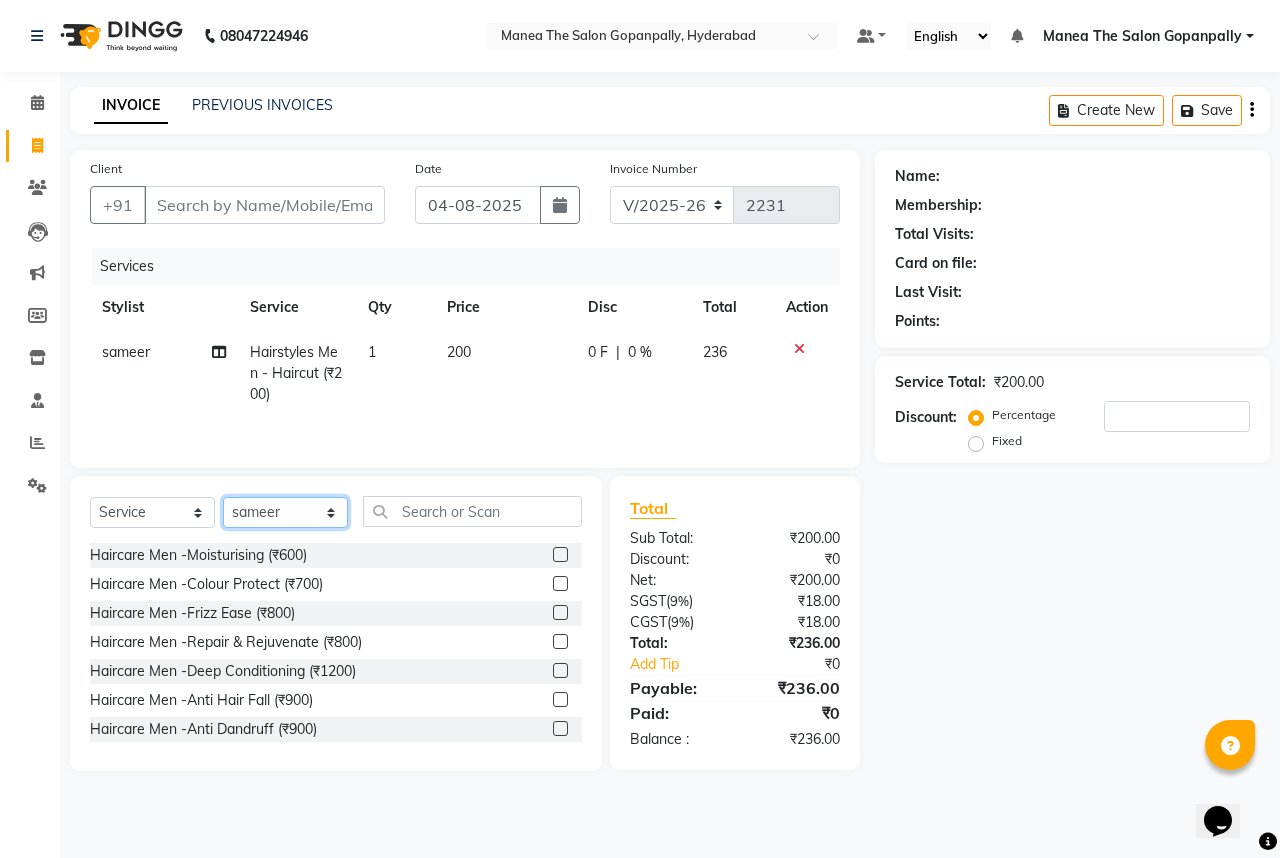 select on "57882" 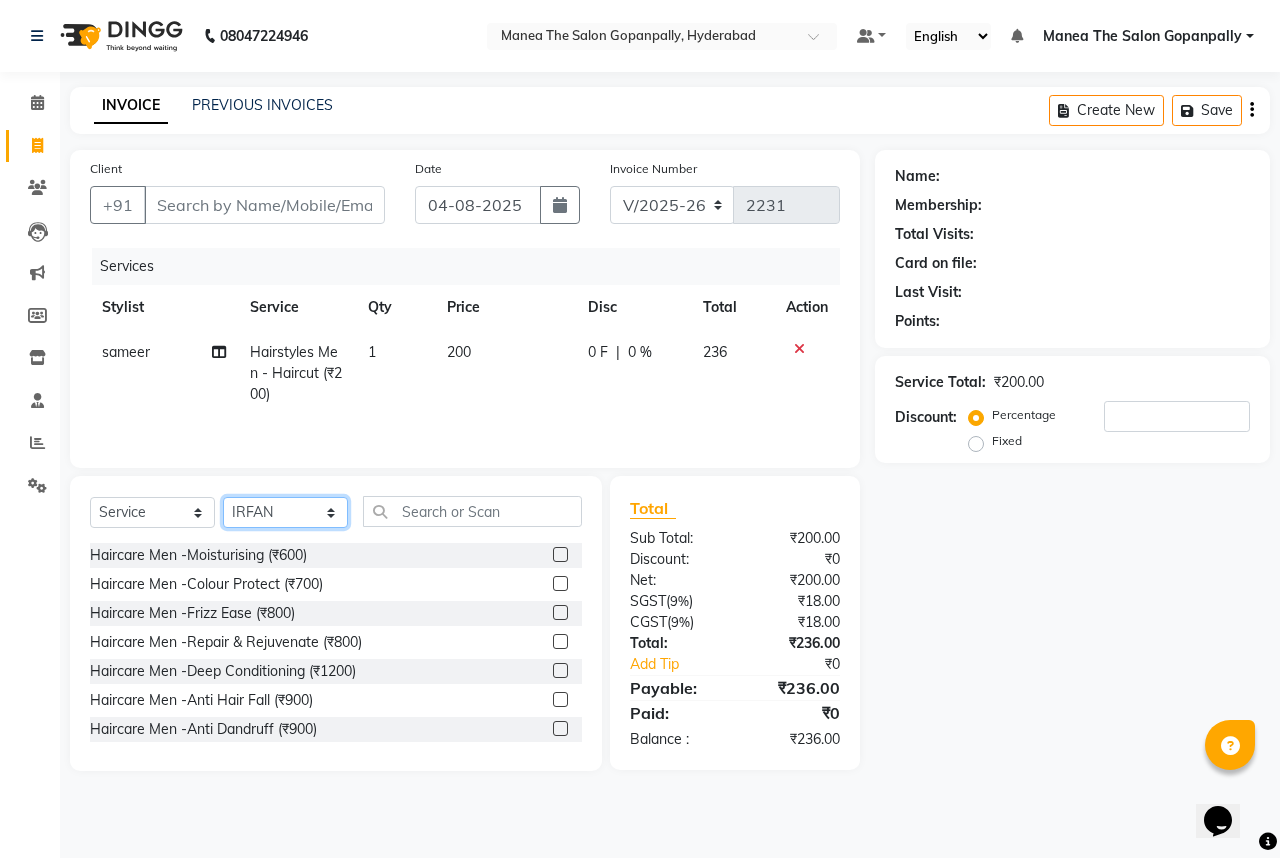 click on "Select Stylist Anand AVANTHI Haider  indu IRFAN keerthi rehan sameer saritha zubair" 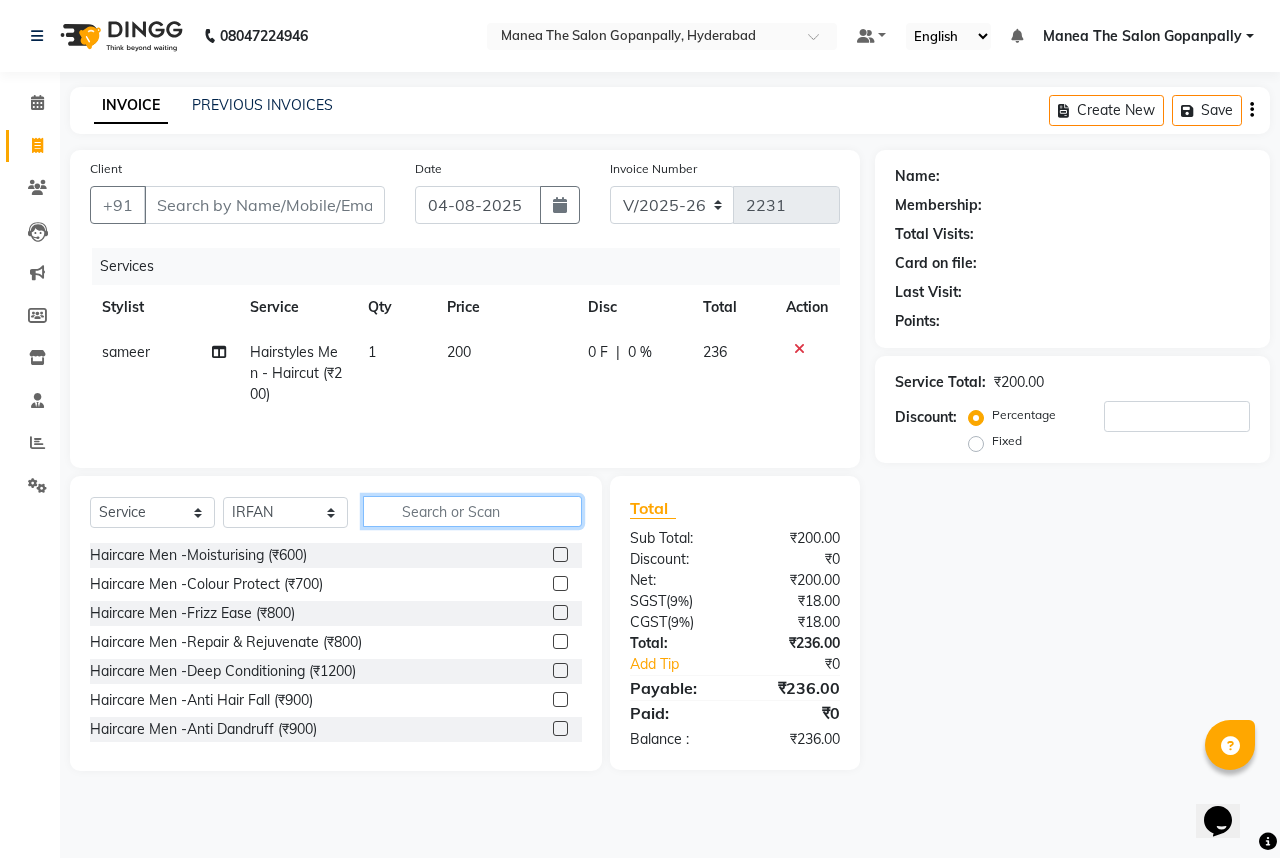 click 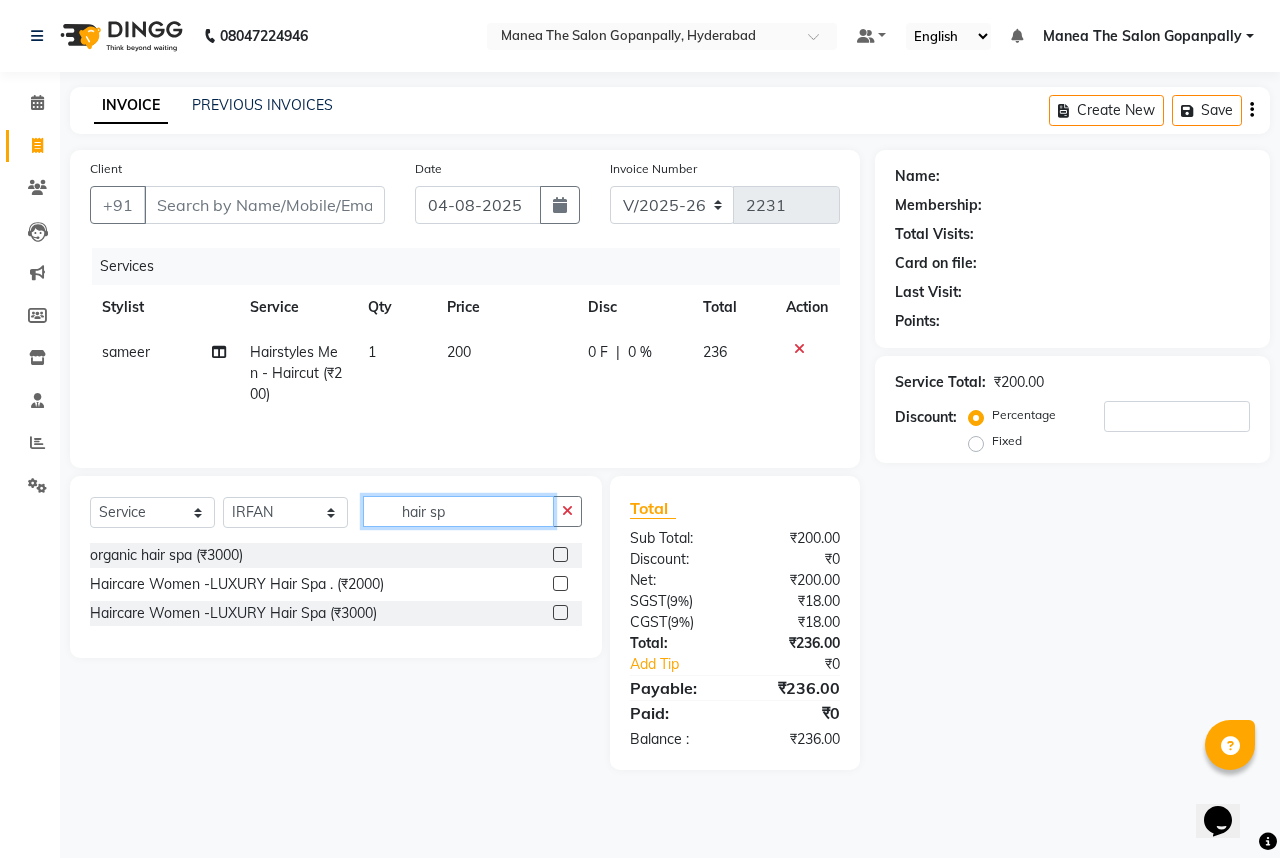 click on "hair sp" 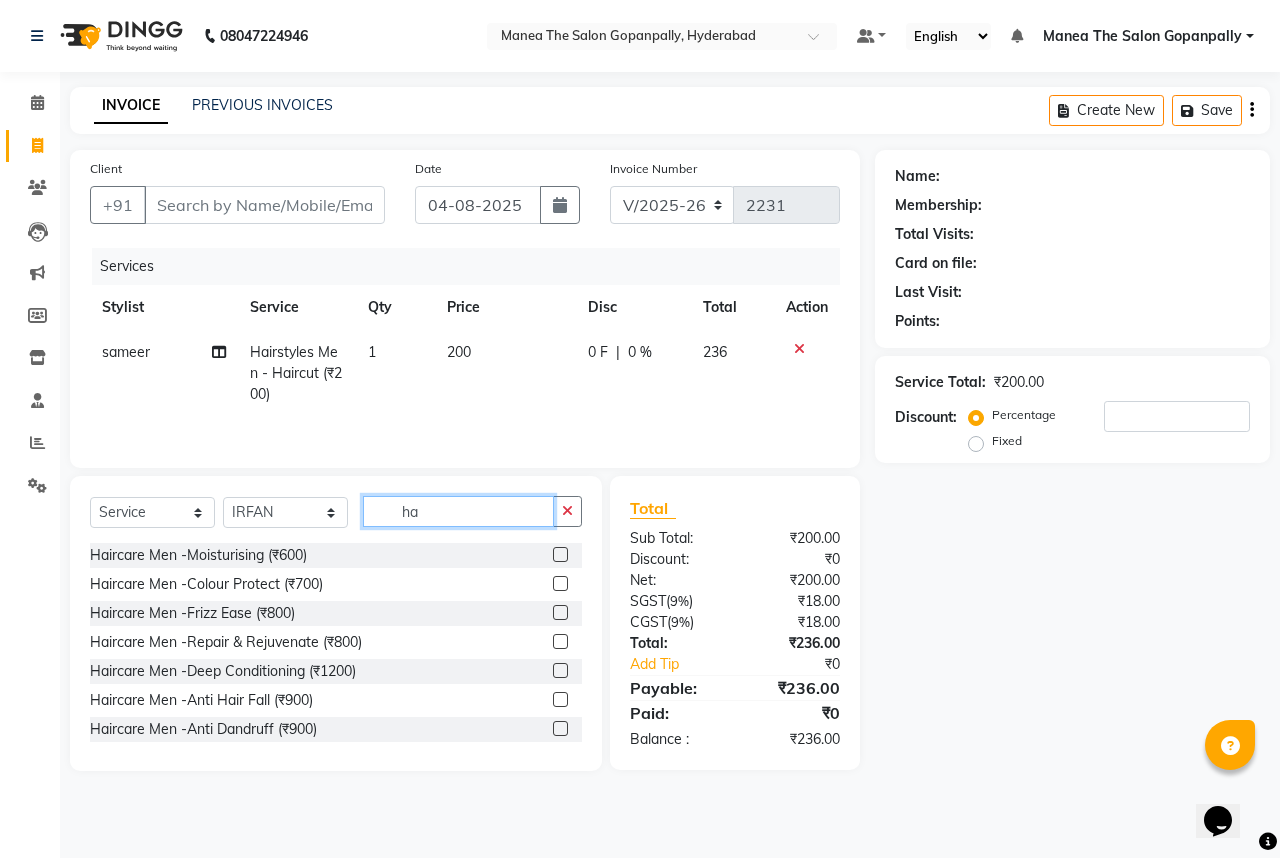type on "h" 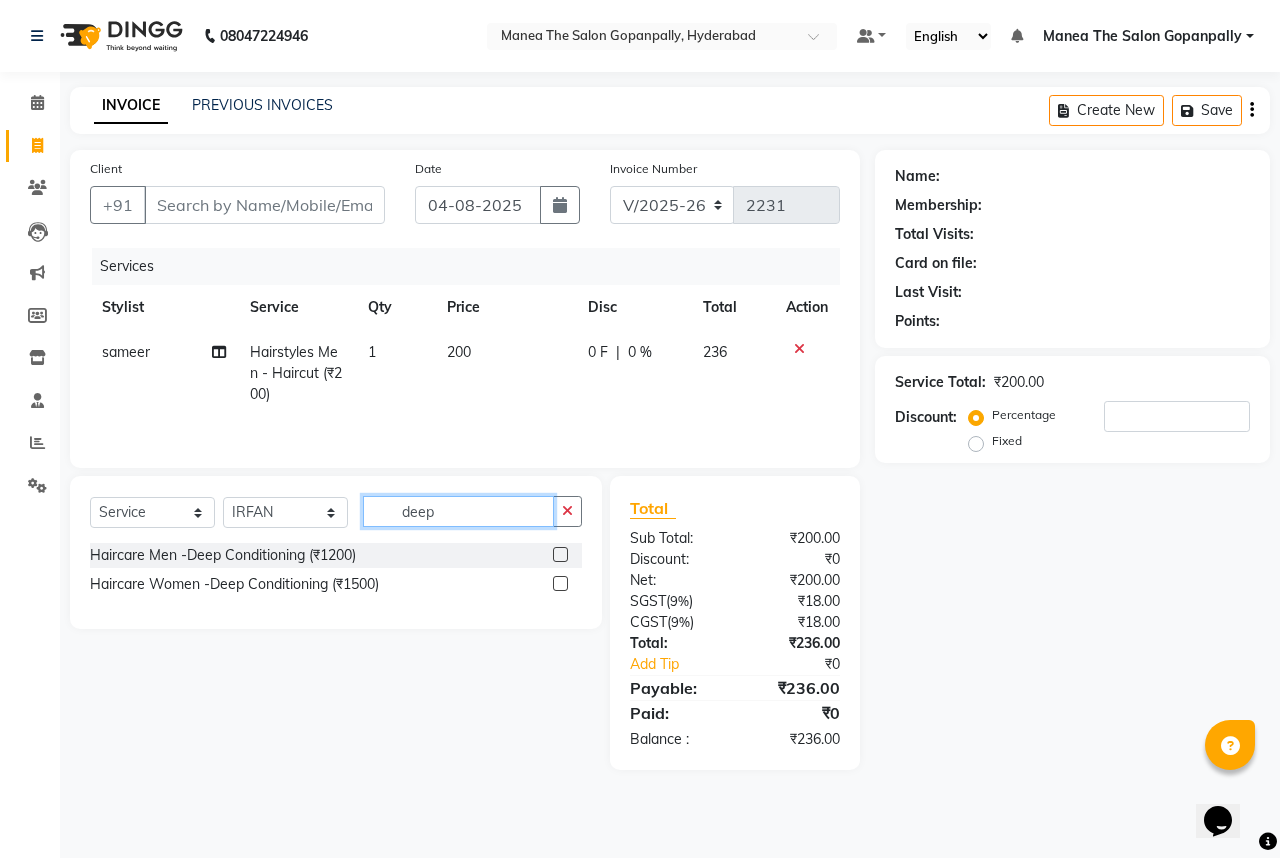 type on "deep" 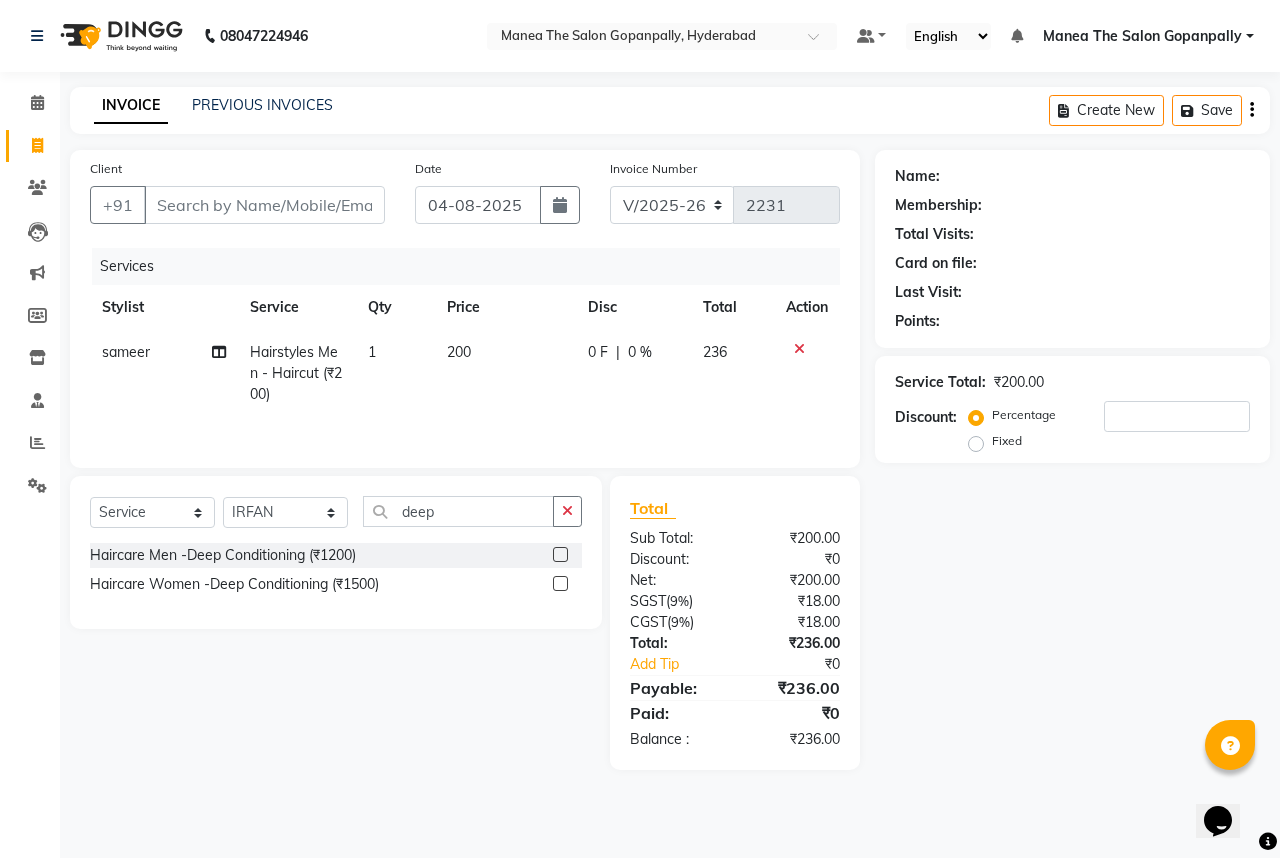 click 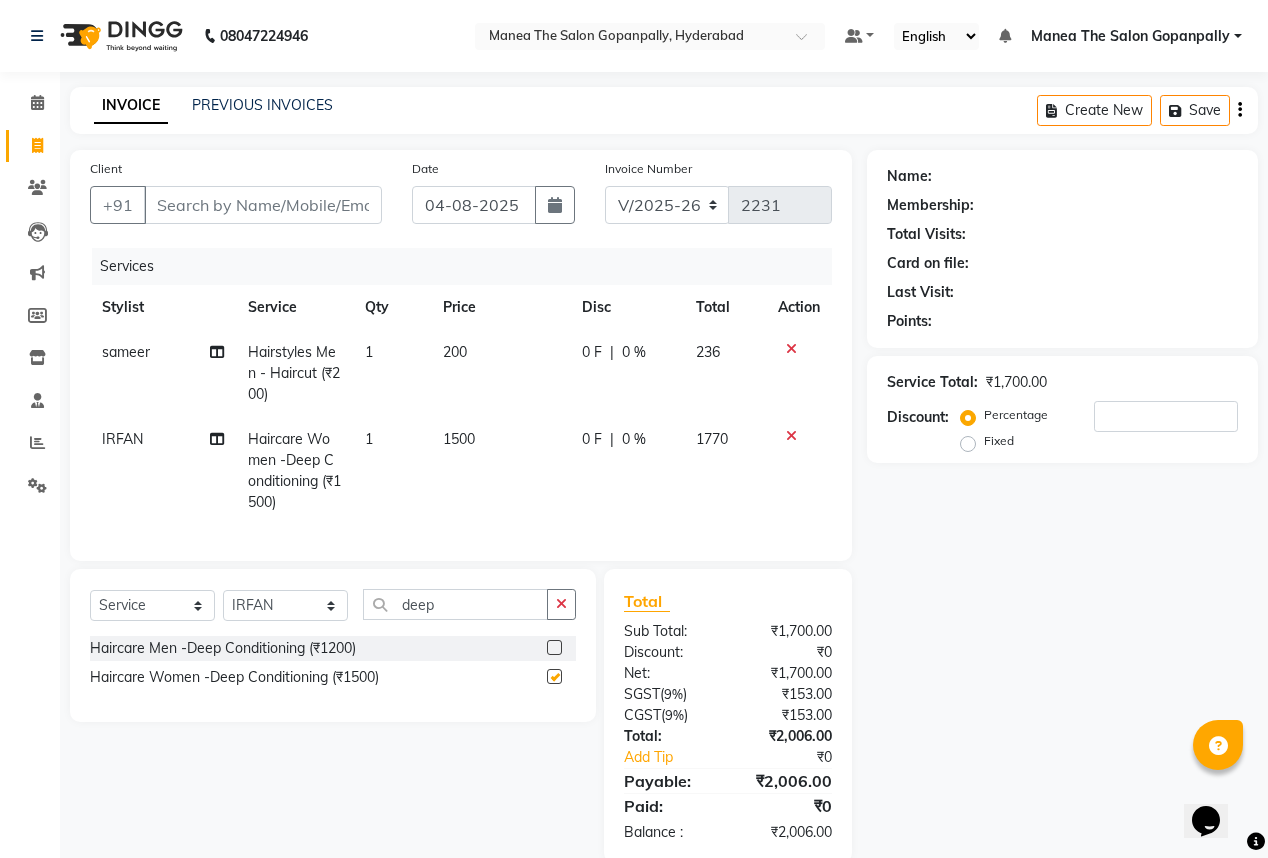 checkbox on "false" 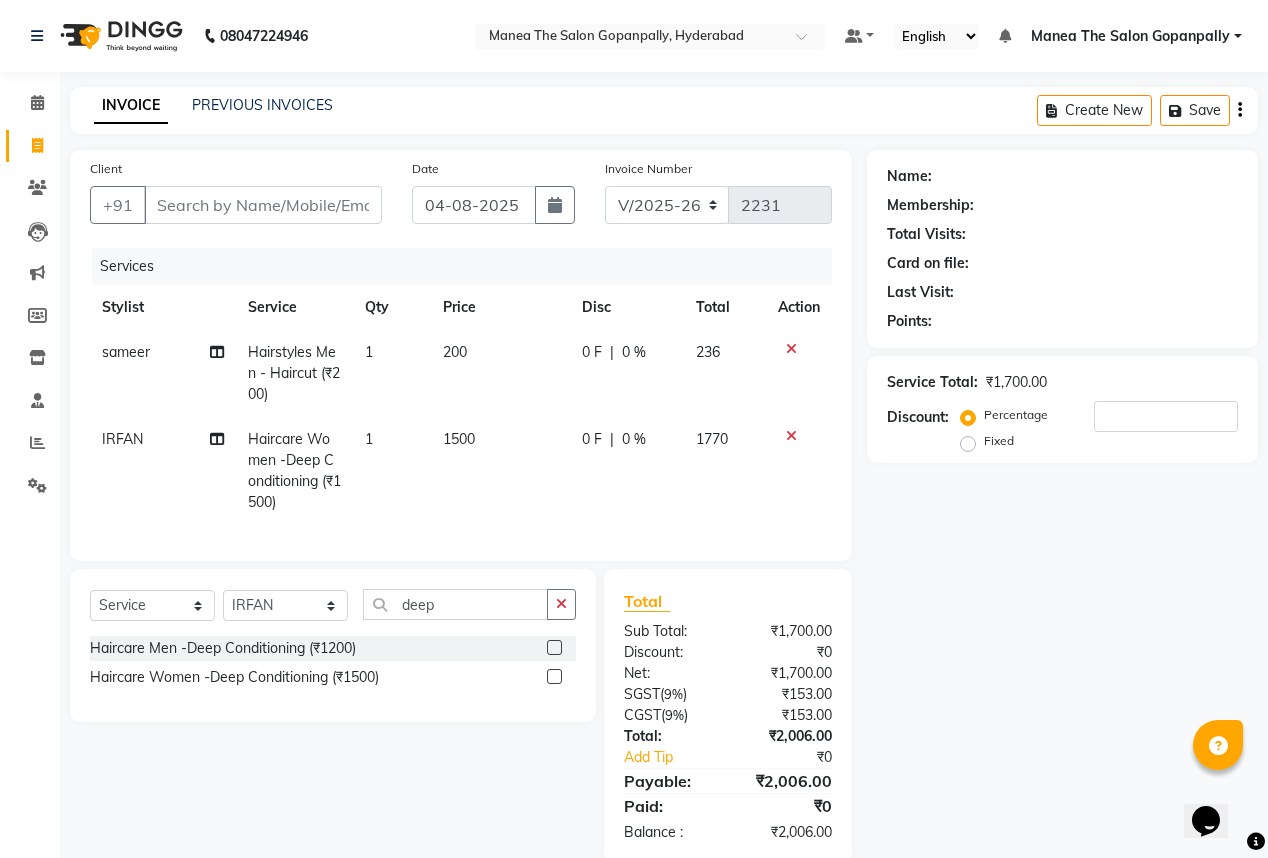 click on "1500" 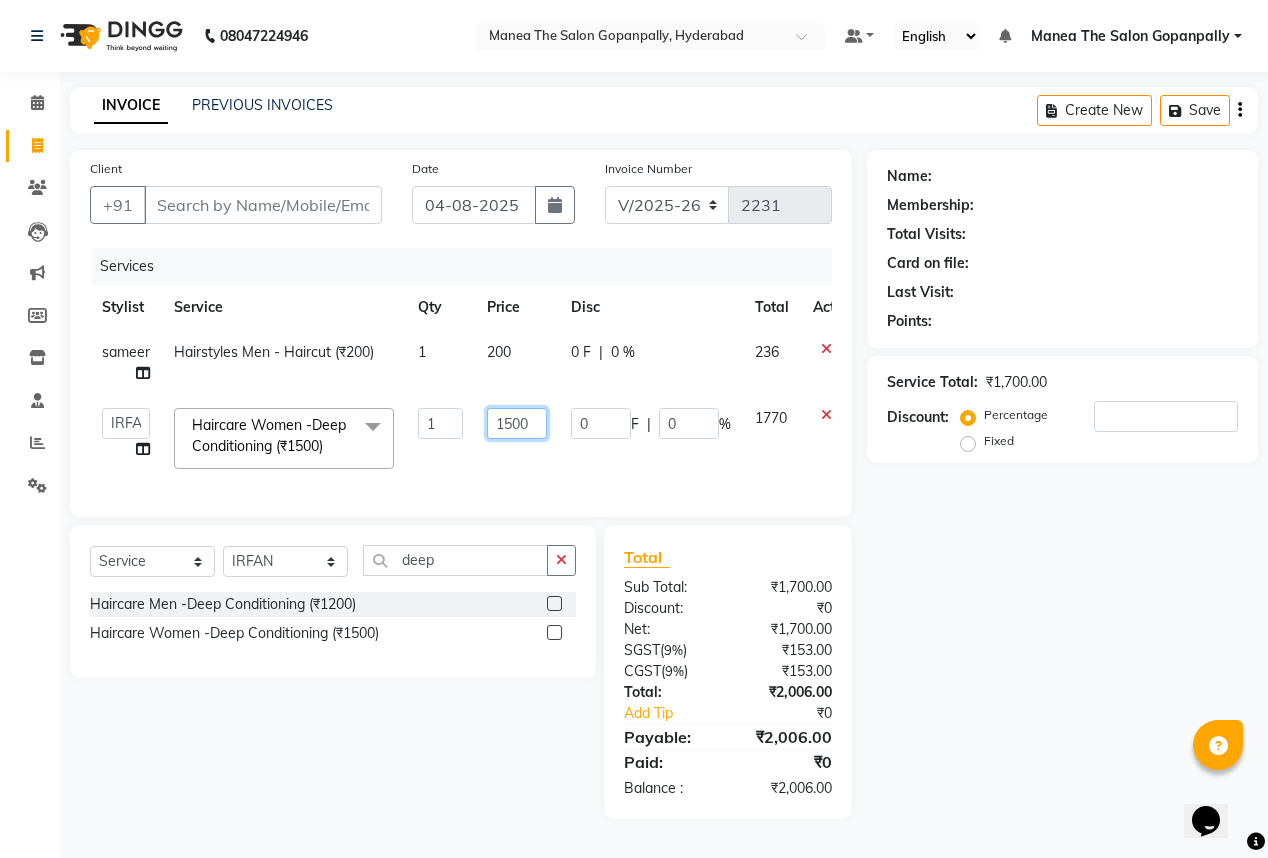 click on "1500" 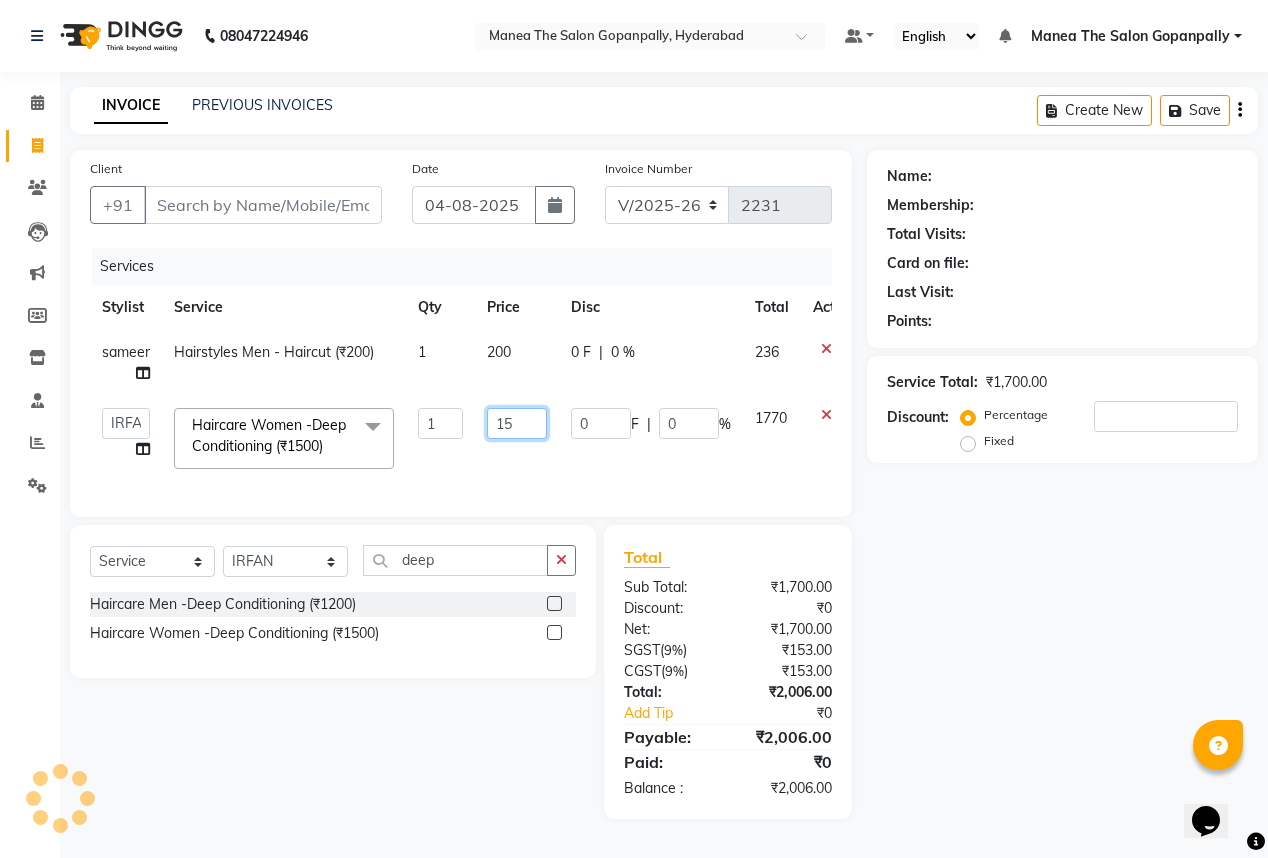 type on "1" 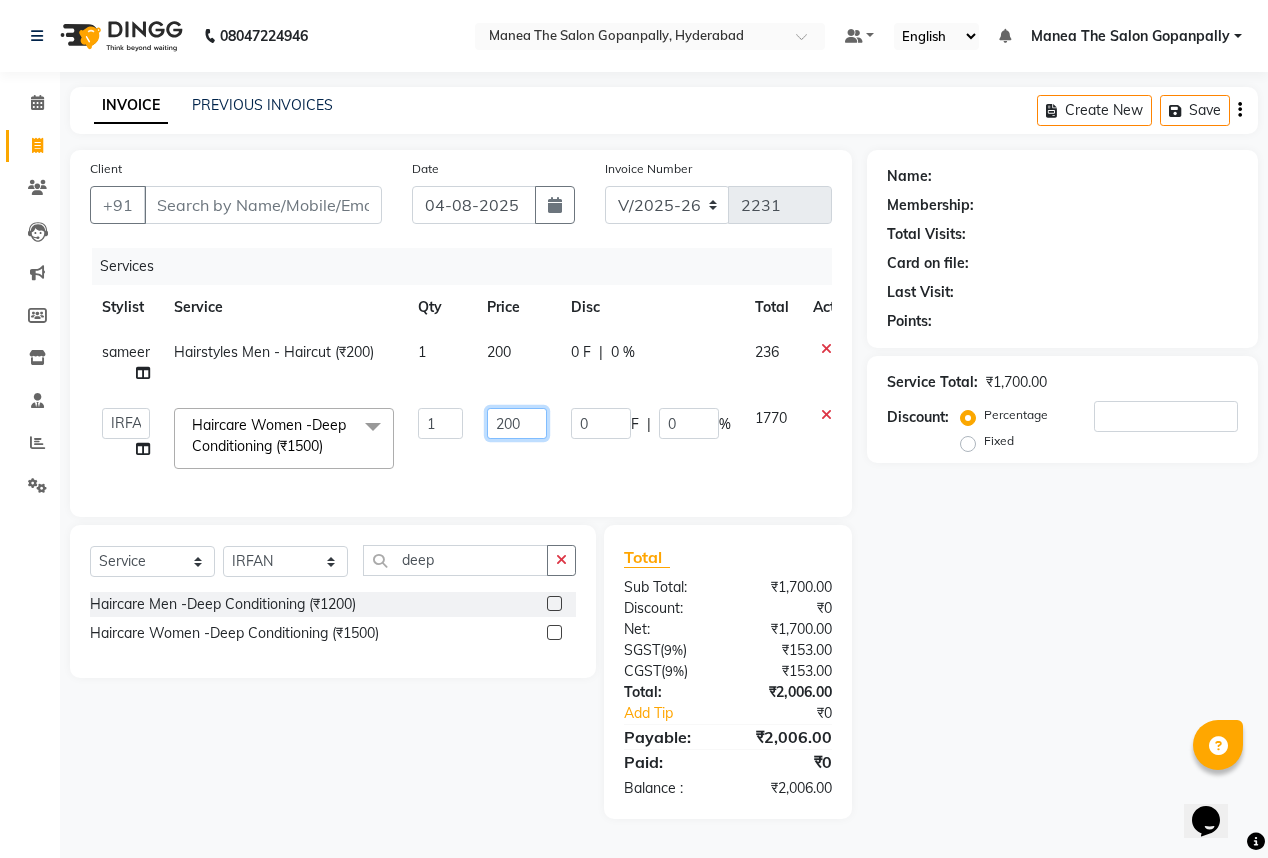 type on "2000" 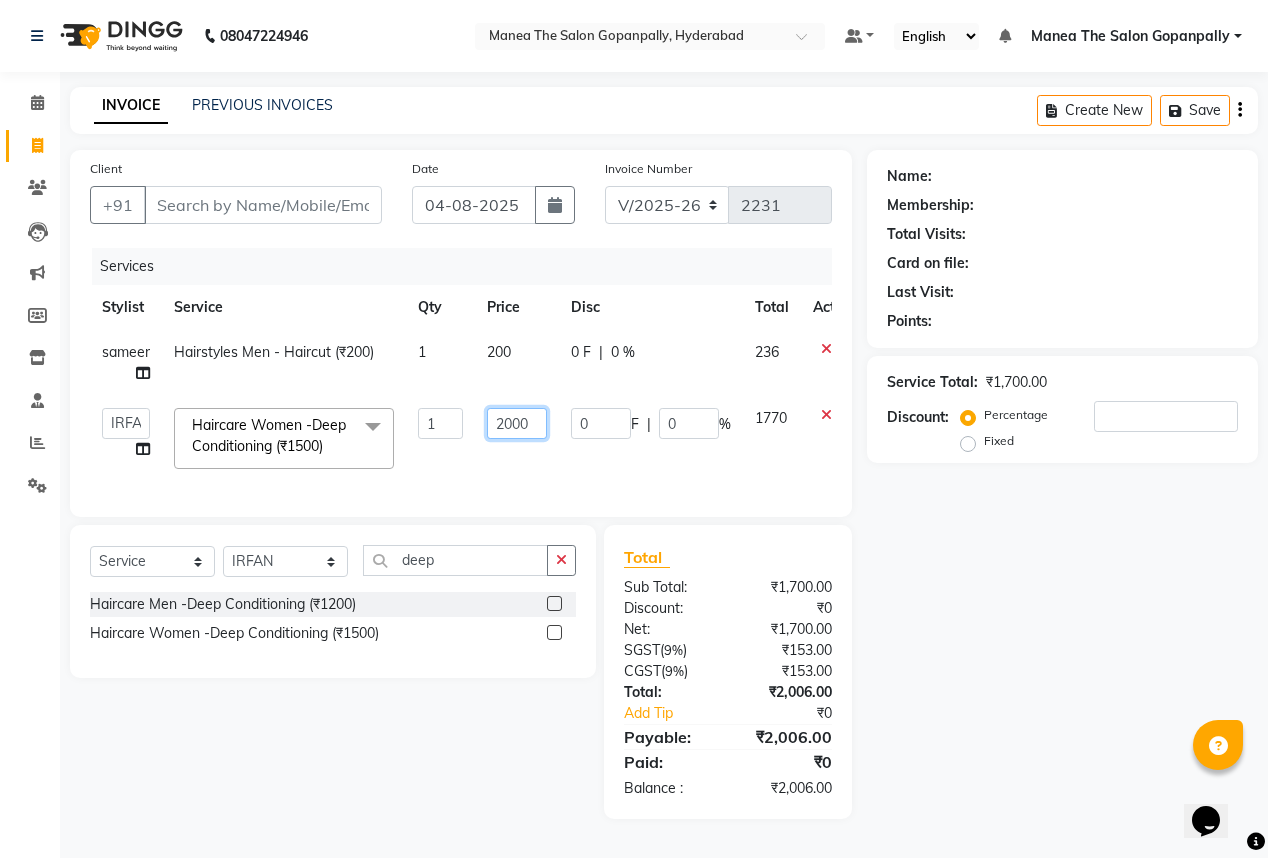 scroll, scrollTop: 2, scrollLeft: 0, axis: vertical 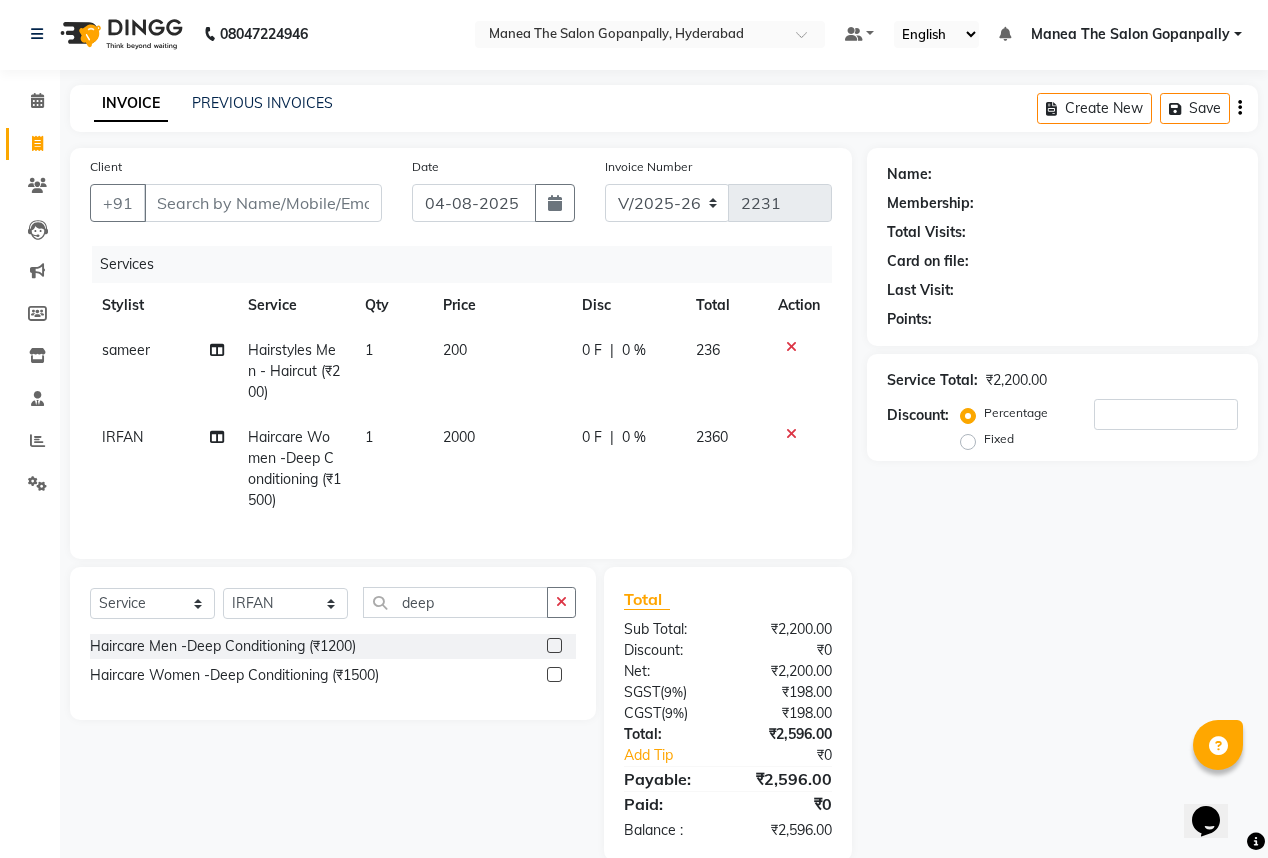 click on "Name: Membership: Total Visits: Card on file: Last Visit:  Points:  Service Total:  ₹2,200.00  Discount:  Percentage   Fixed" 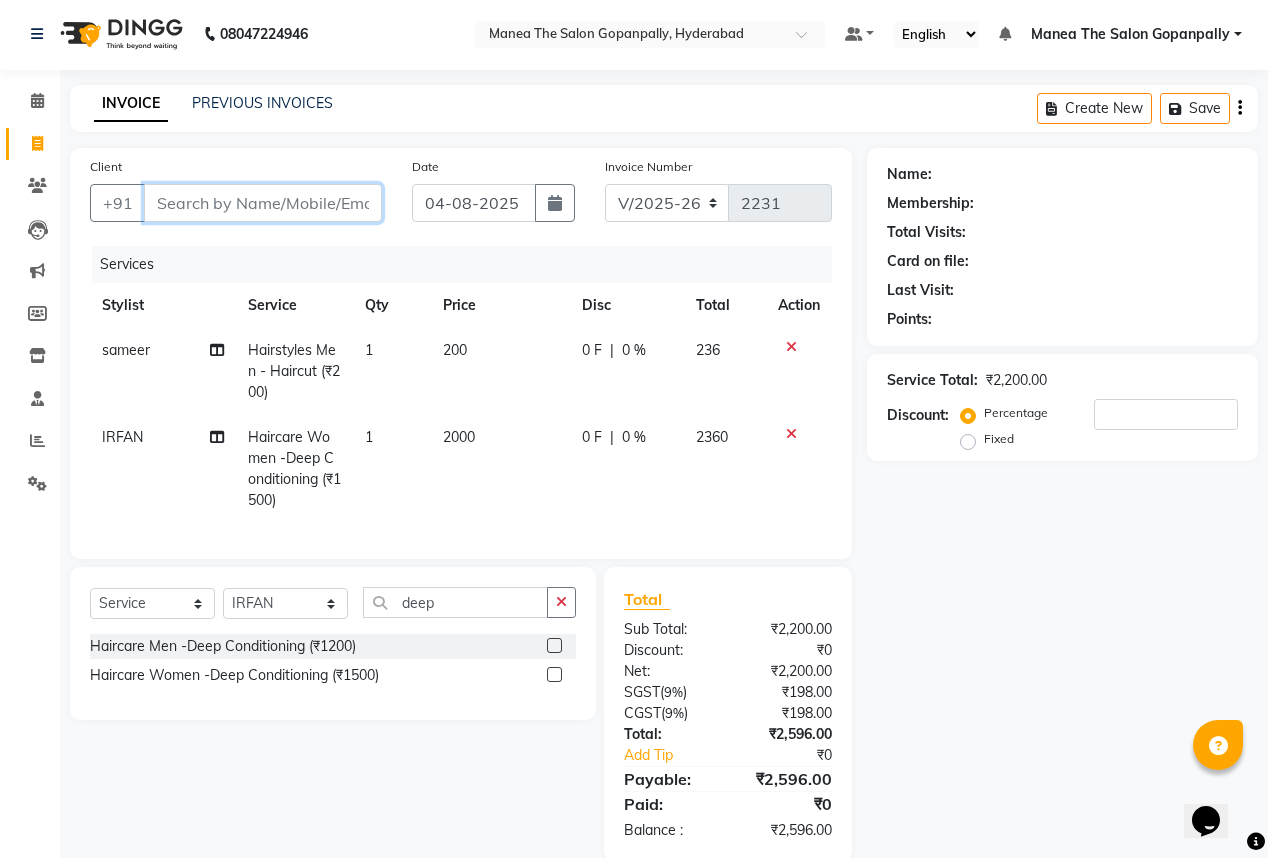 click on "Client" at bounding box center [263, 203] 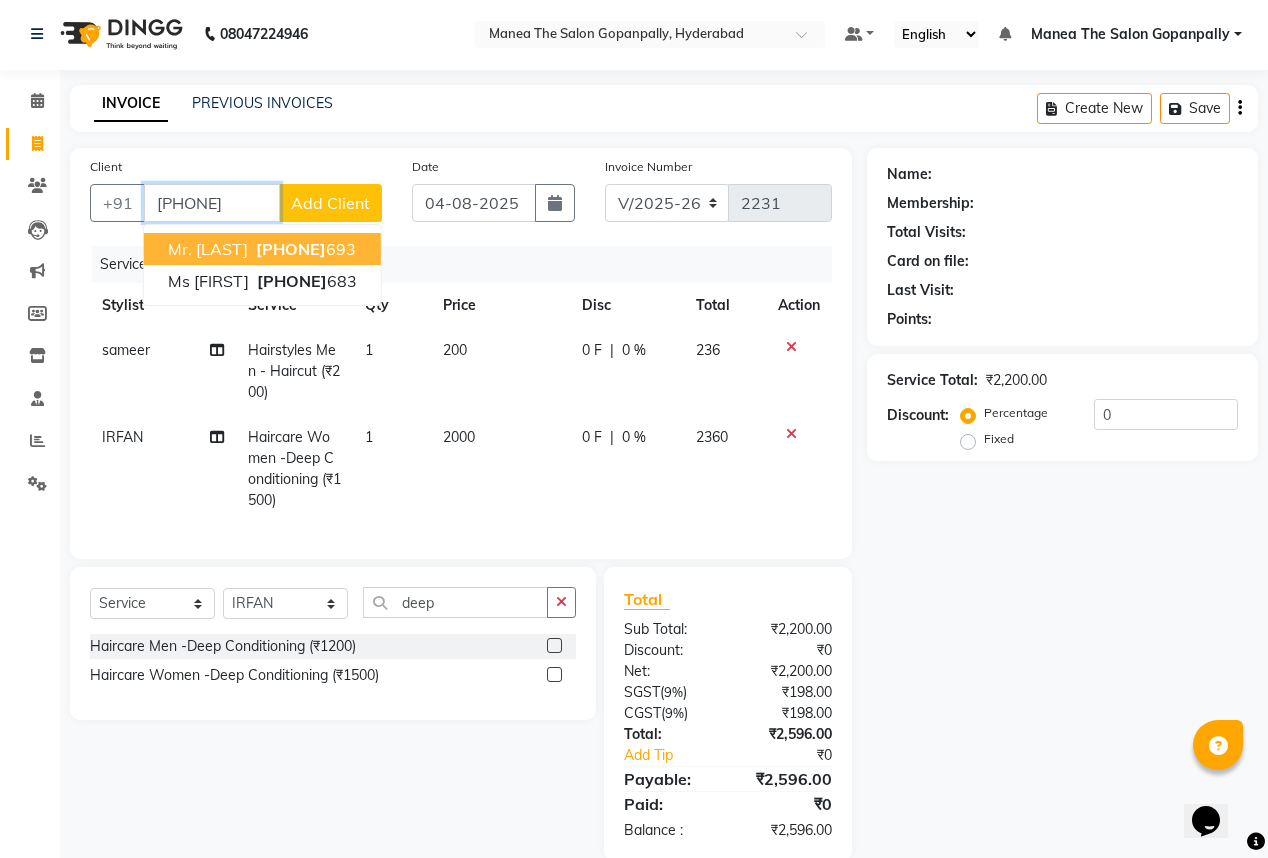 click on "mr. [LAST]   [PHONE]" at bounding box center [262, 249] 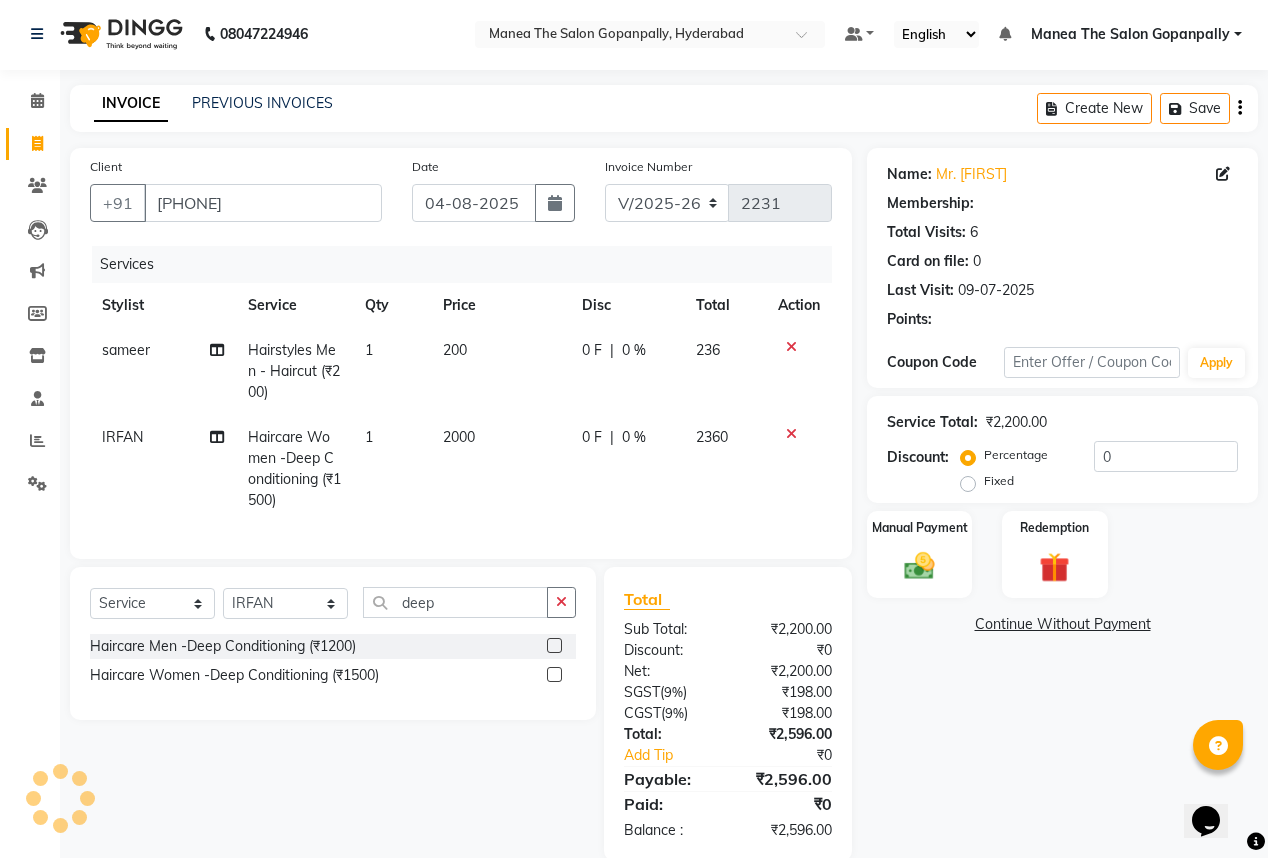 type on "20" 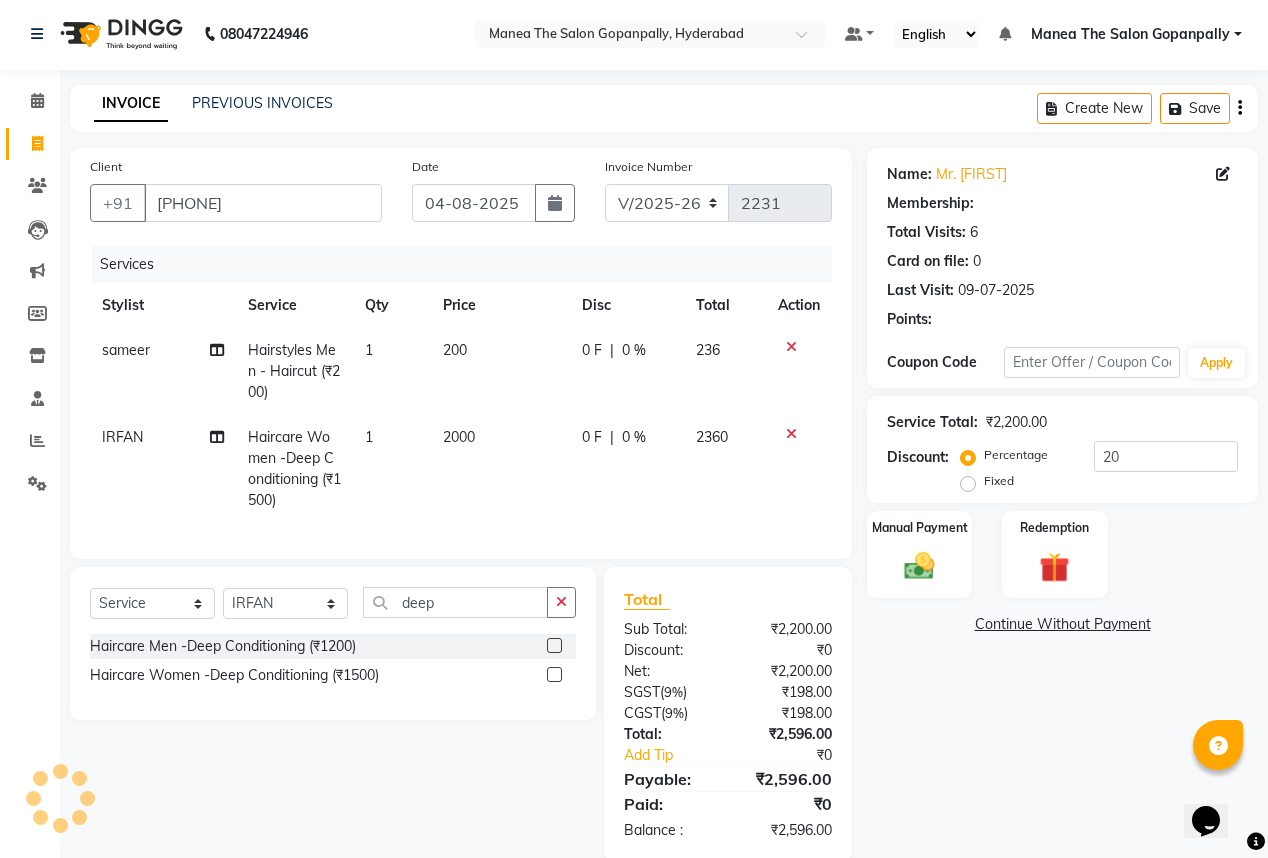 select on "1: Object" 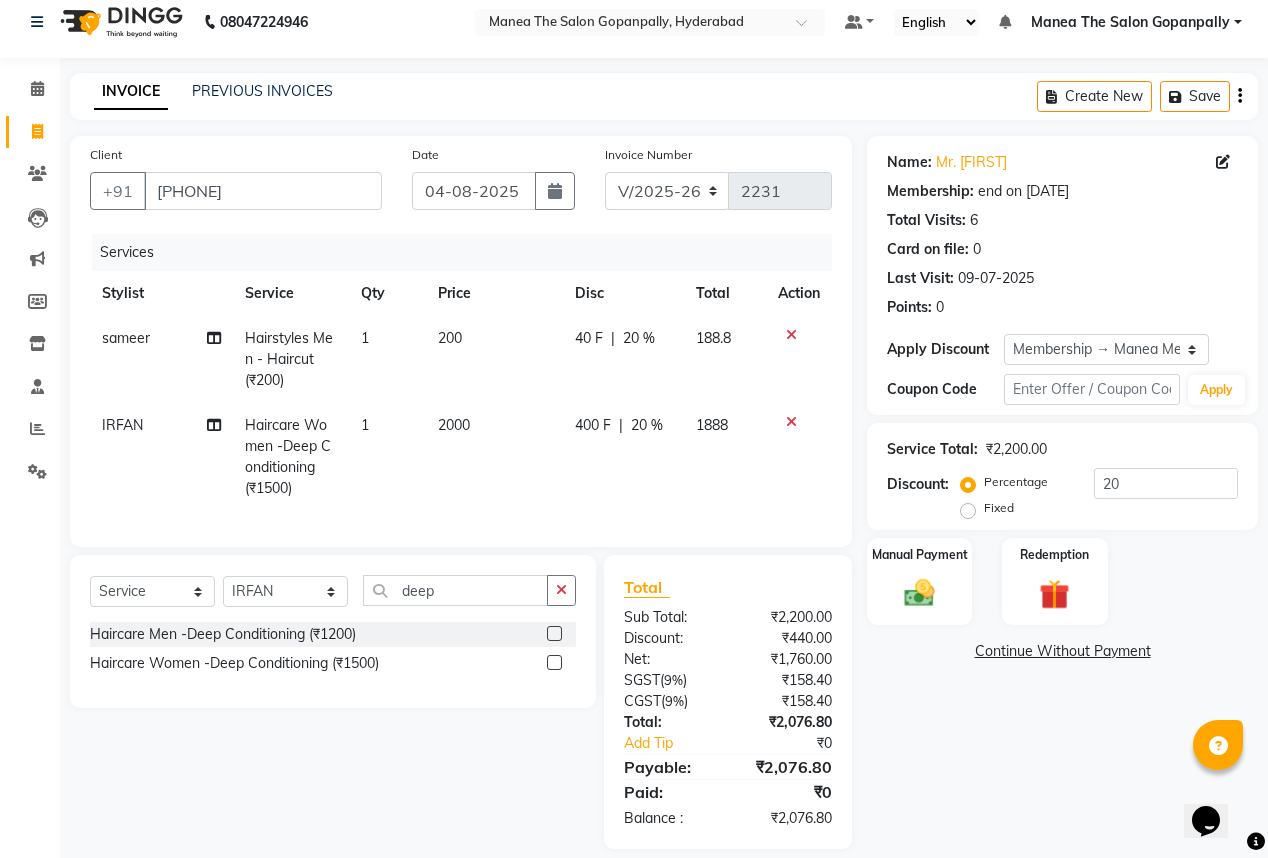 scroll, scrollTop: 47, scrollLeft: 0, axis: vertical 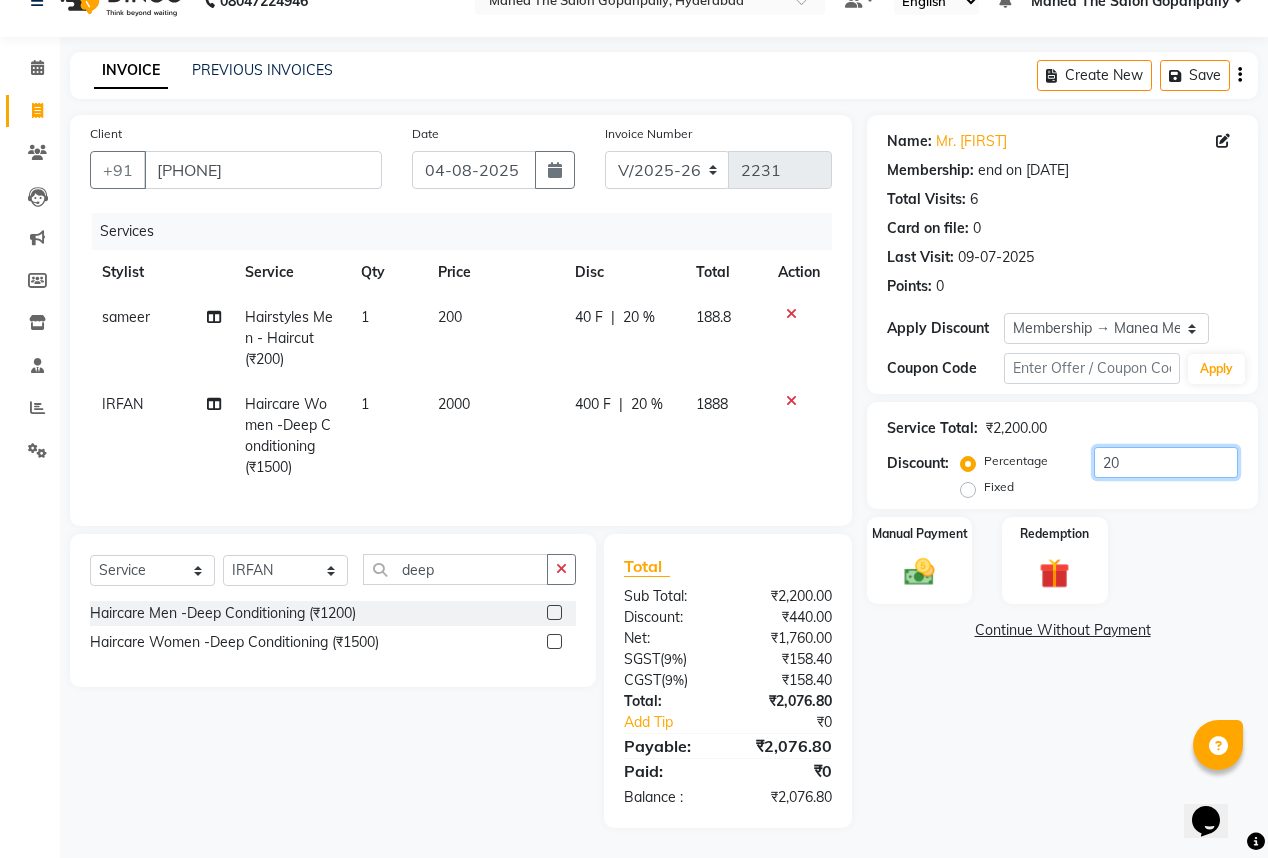 click on "20" 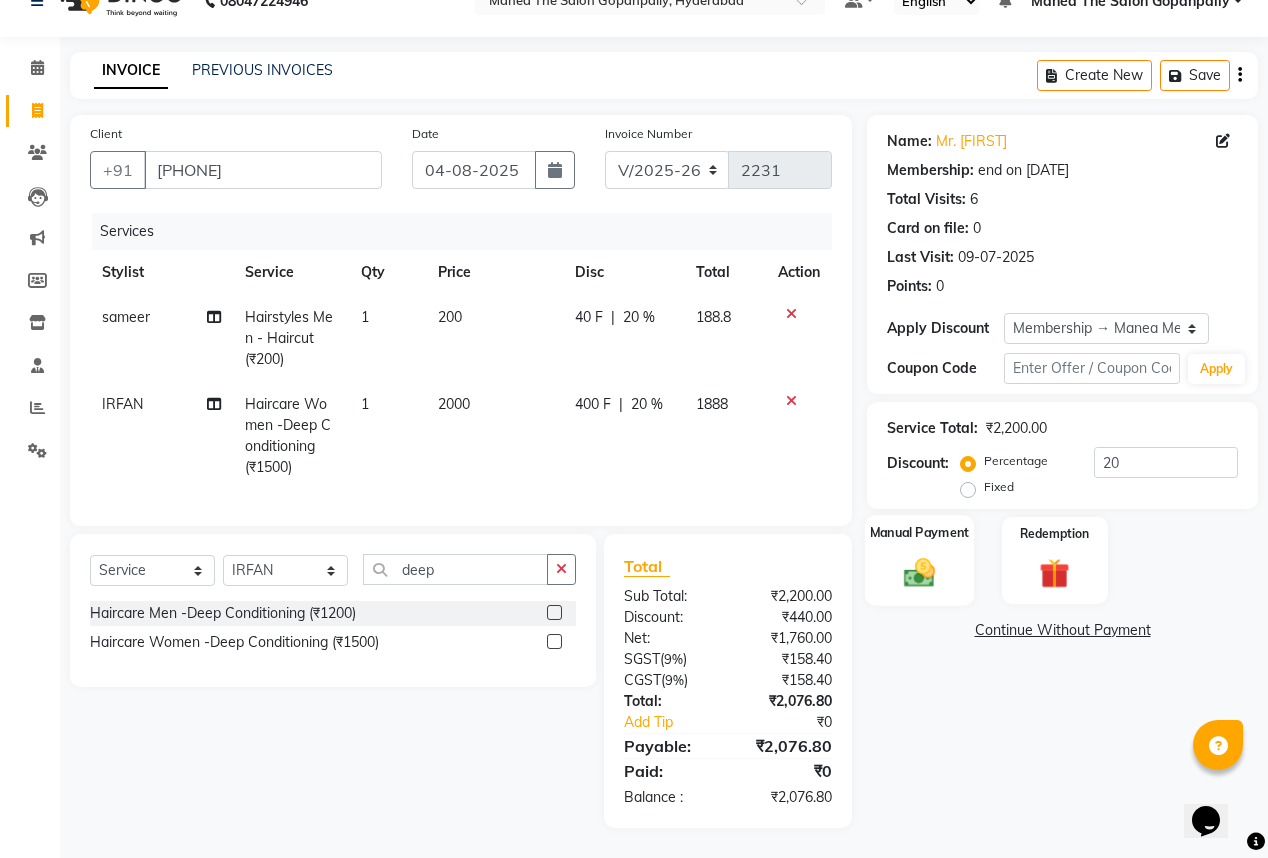 click 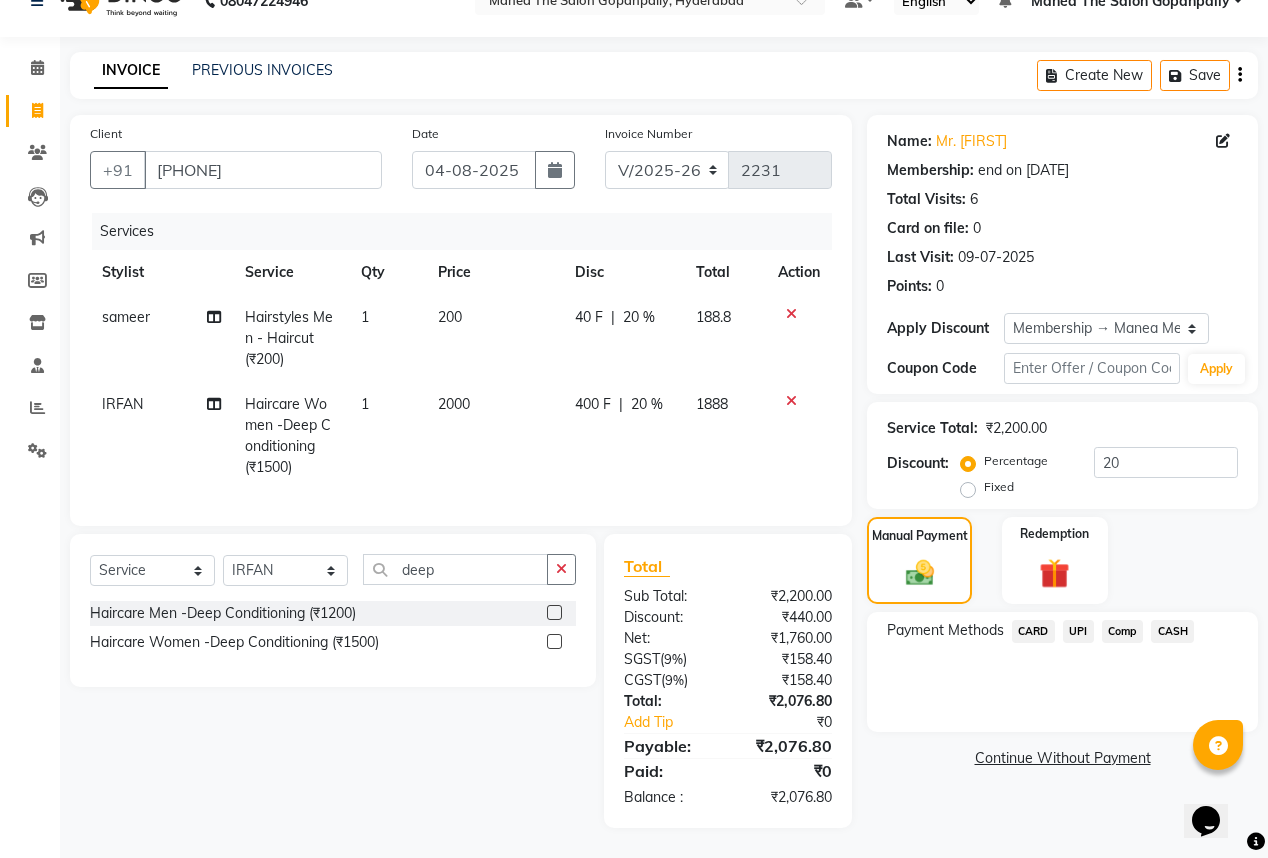 click on "CARD" 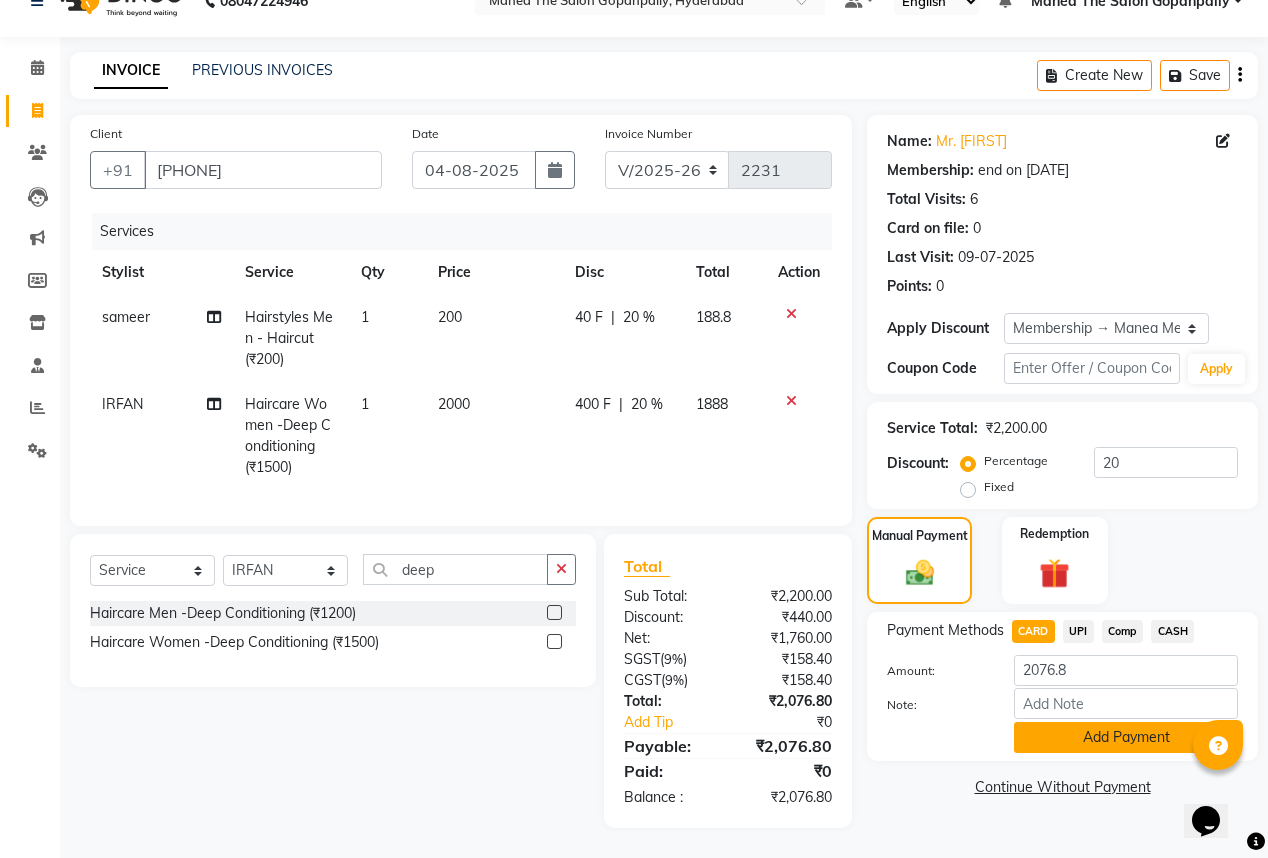 click on "Add Payment" 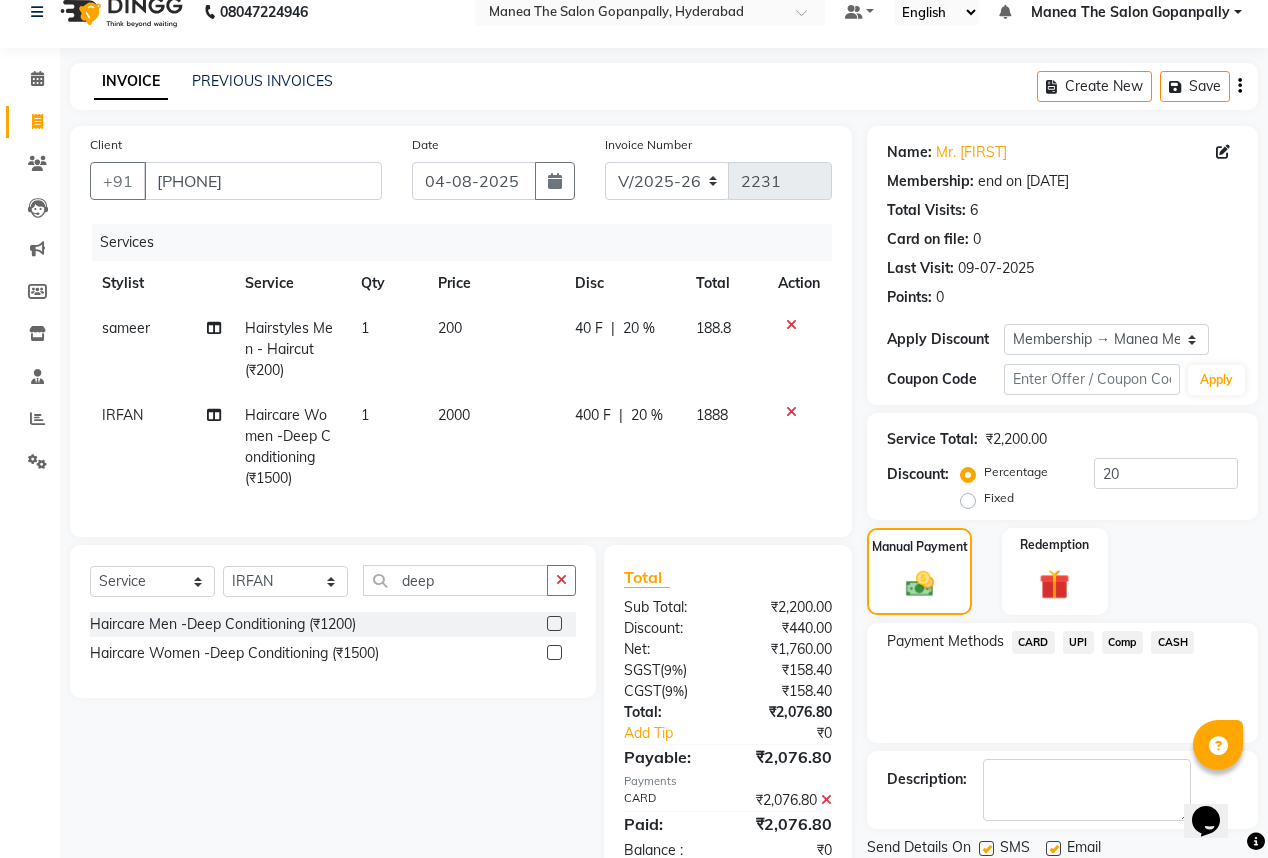 scroll, scrollTop: 92, scrollLeft: 0, axis: vertical 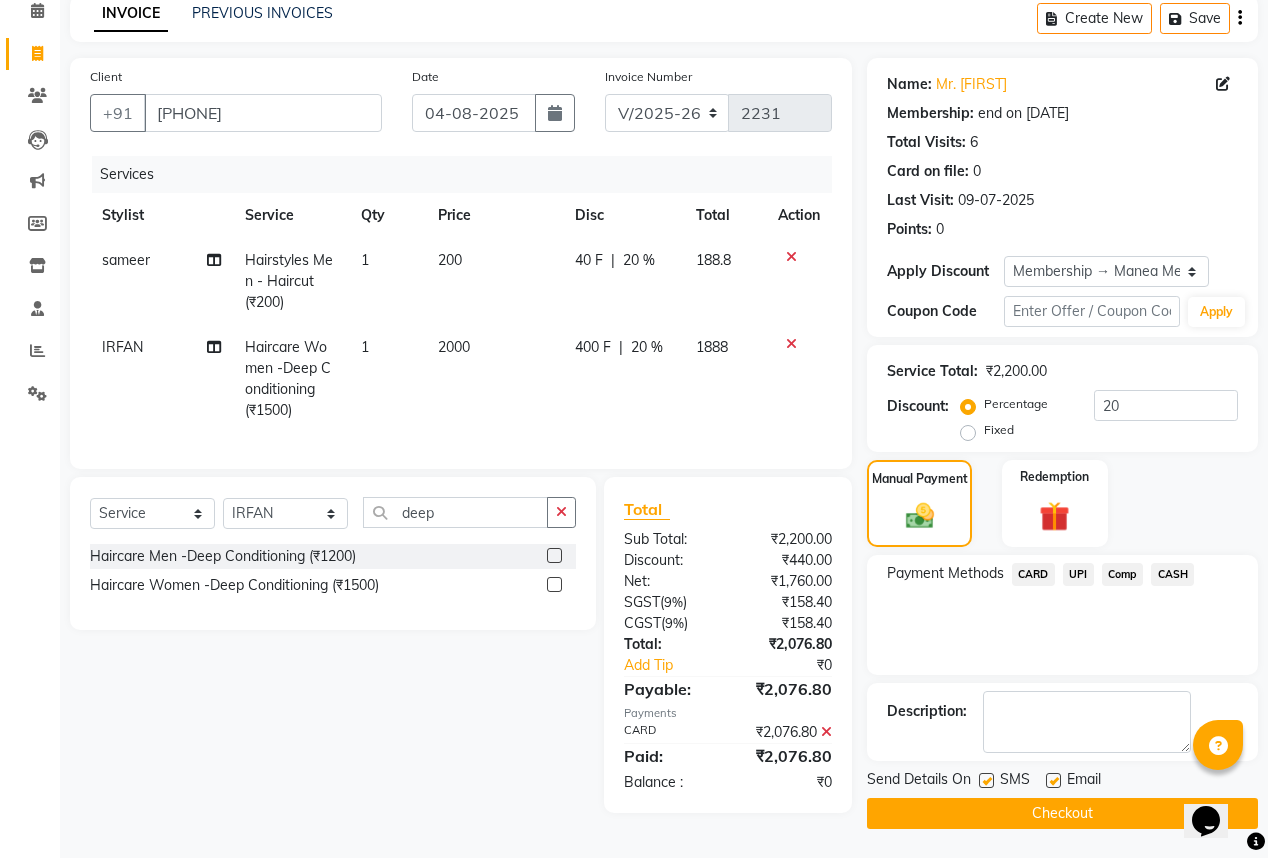 click 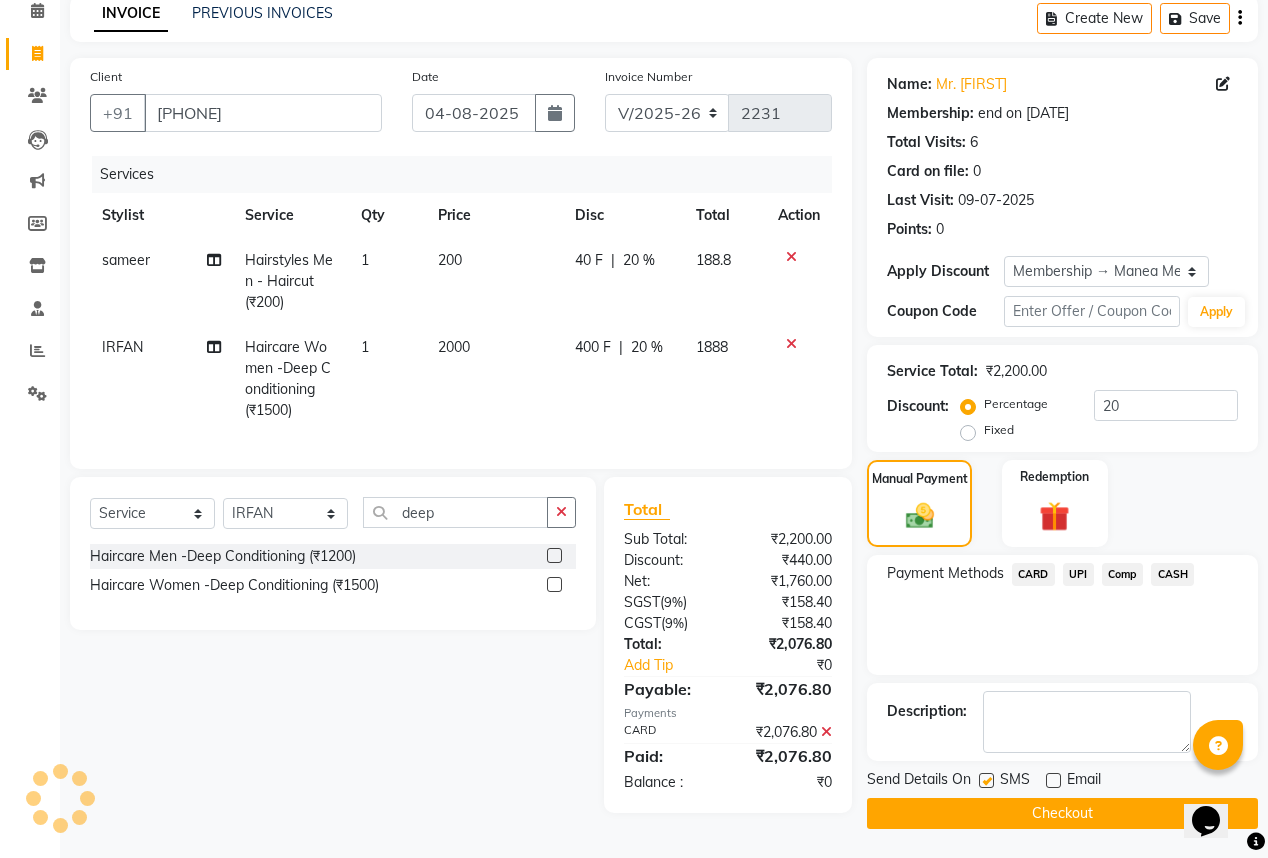 click on "Checkout" 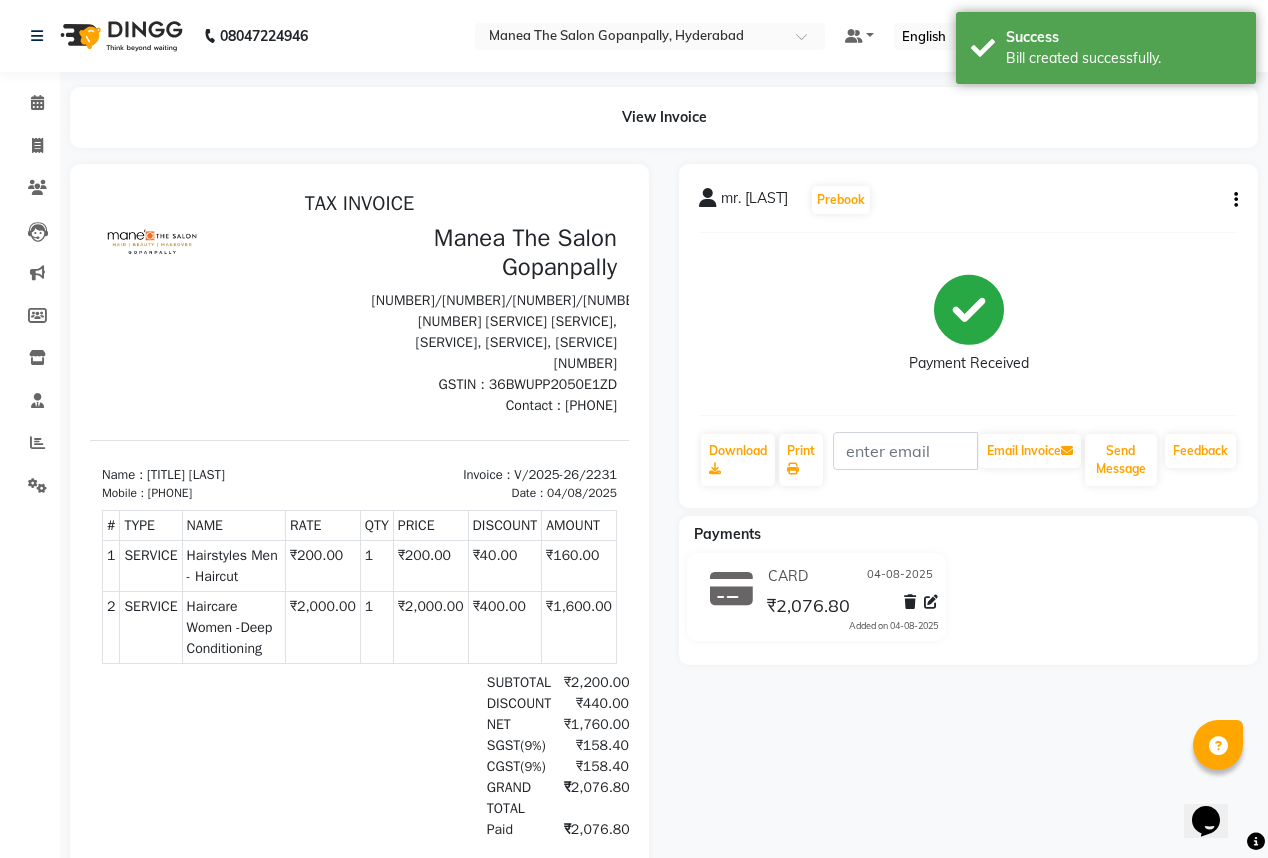 scroll, scrollTop: 0, scrollLeft: 0, axis: both 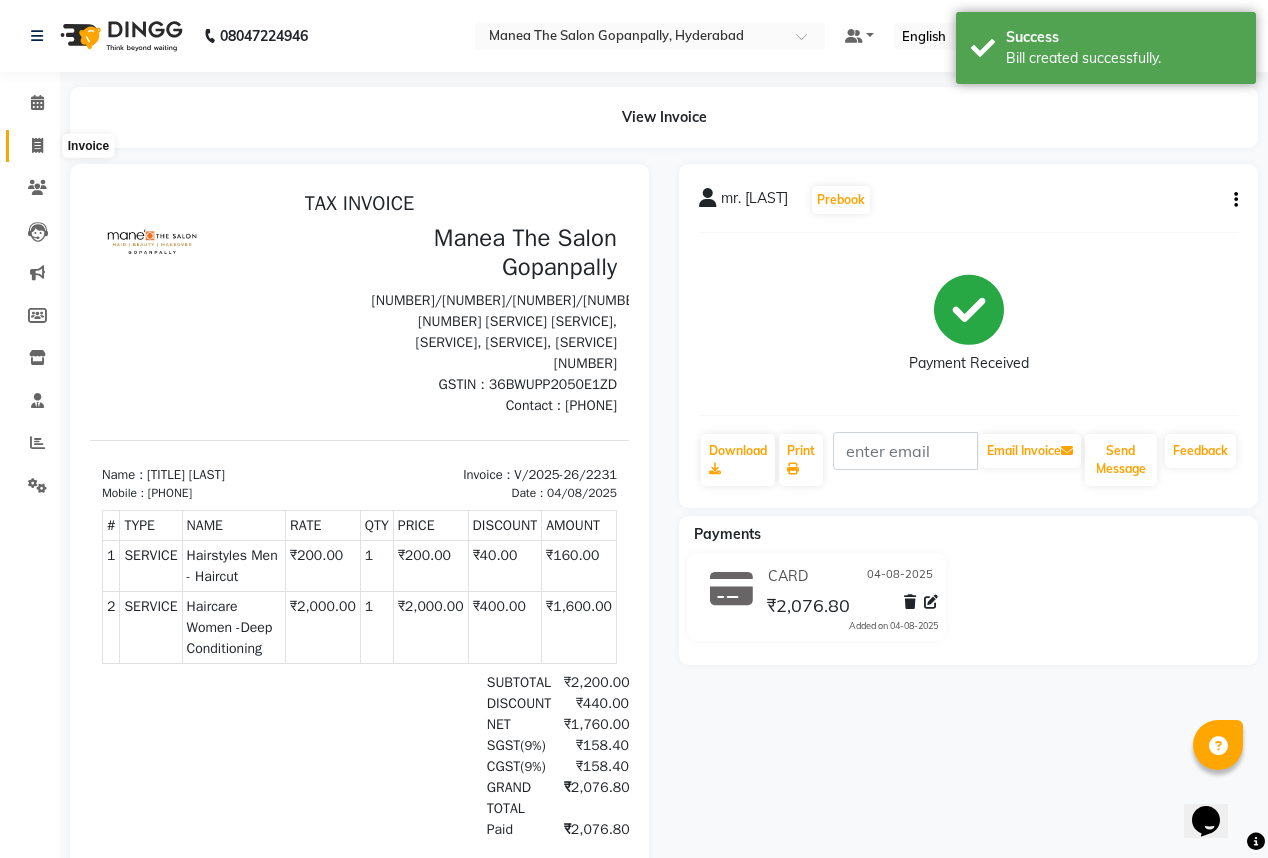 click 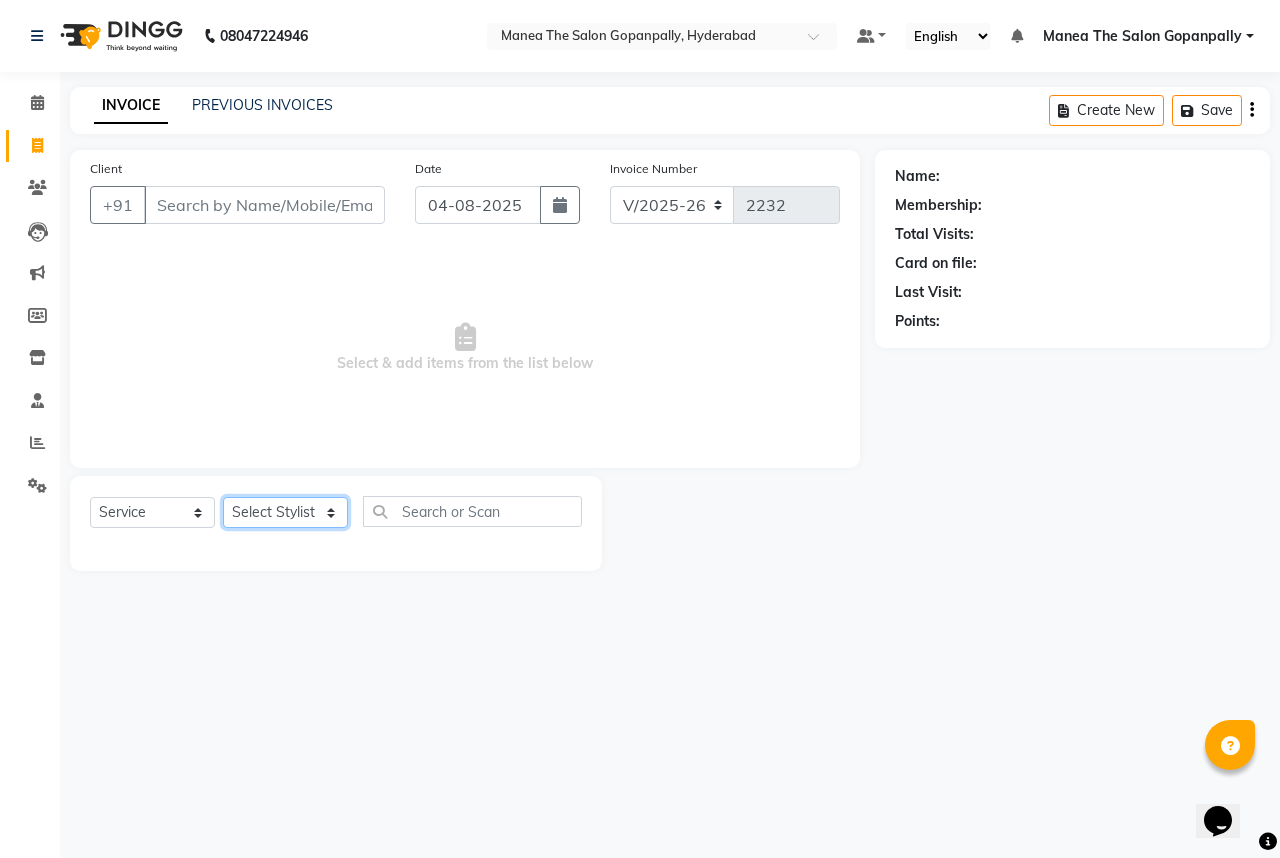 click on "Select Stylist Anand AVANTHI Haider  indu IRFAN keerthi rehan sameer saritha zubair" 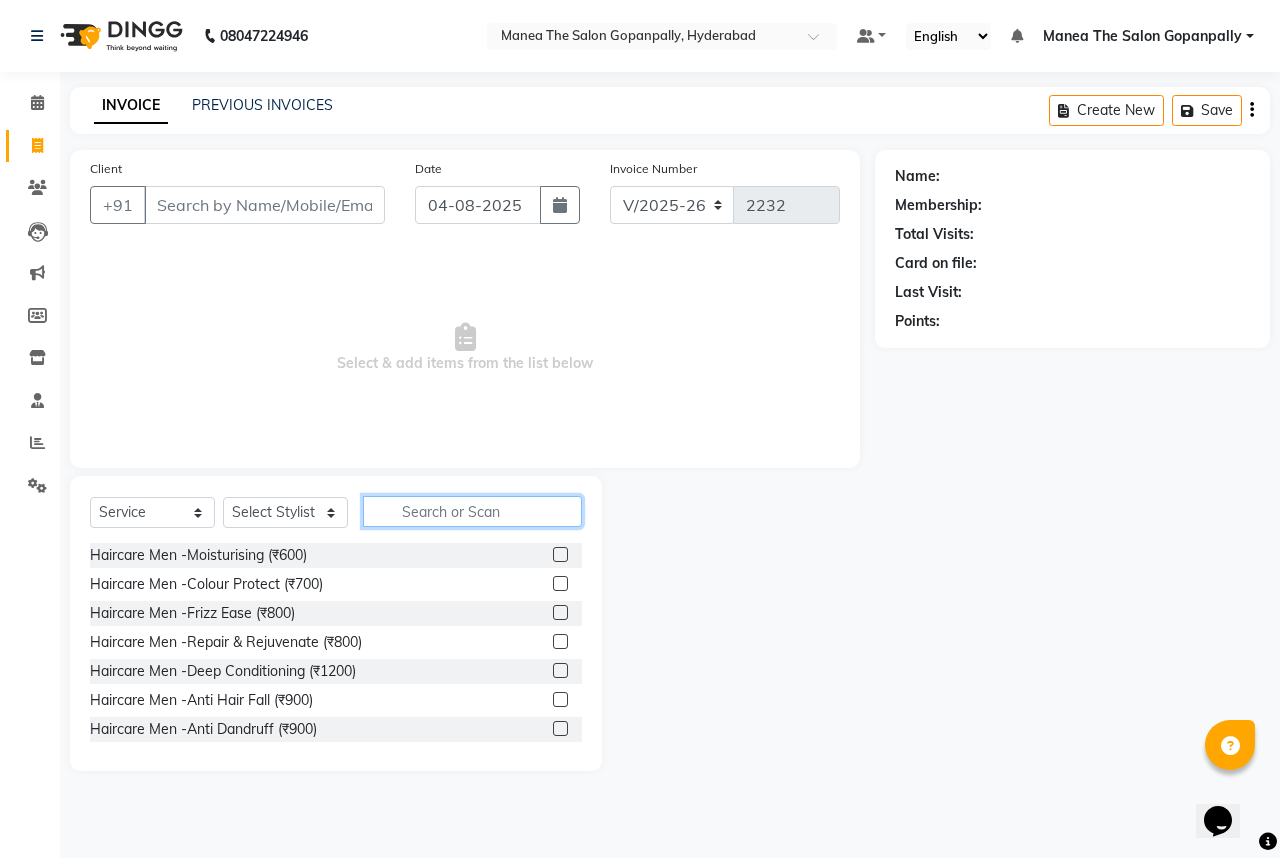 click 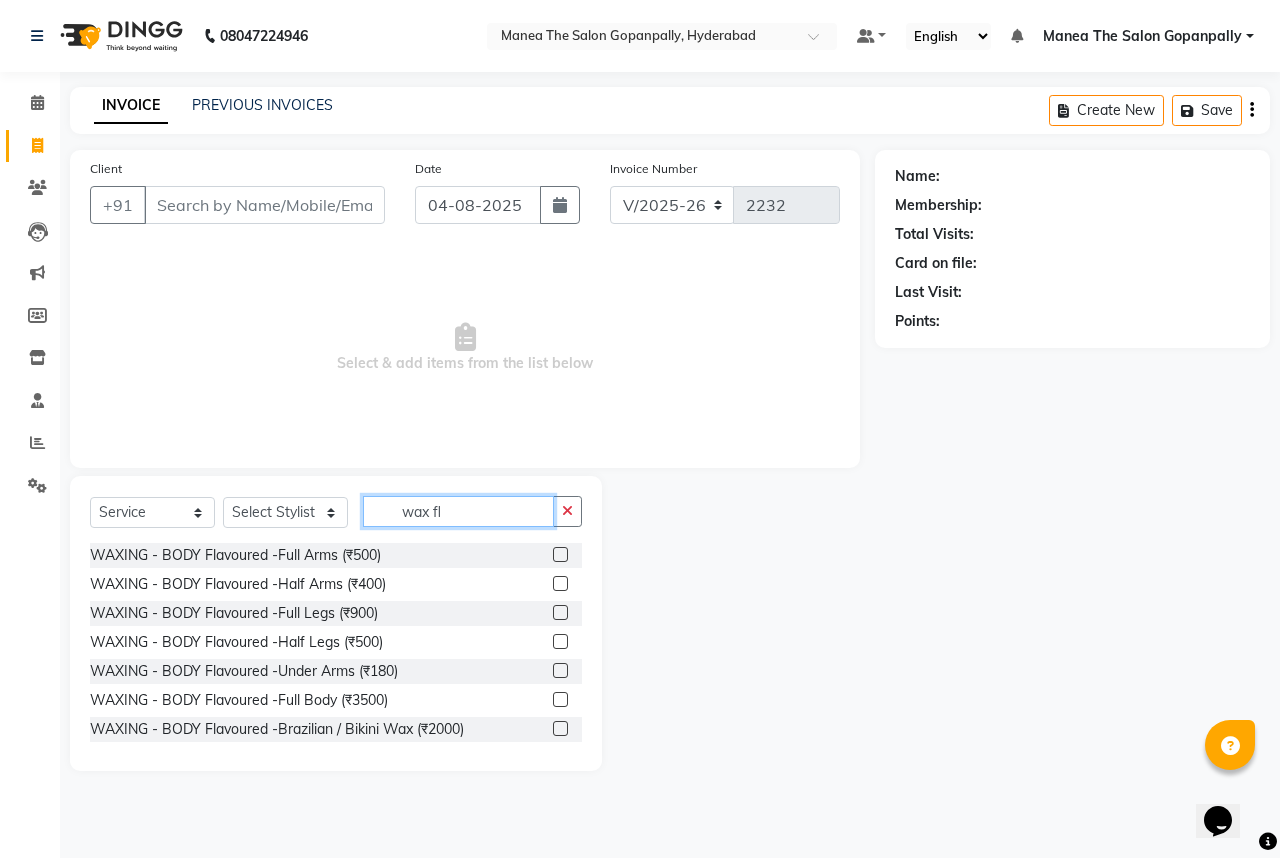 type on "wax fl" 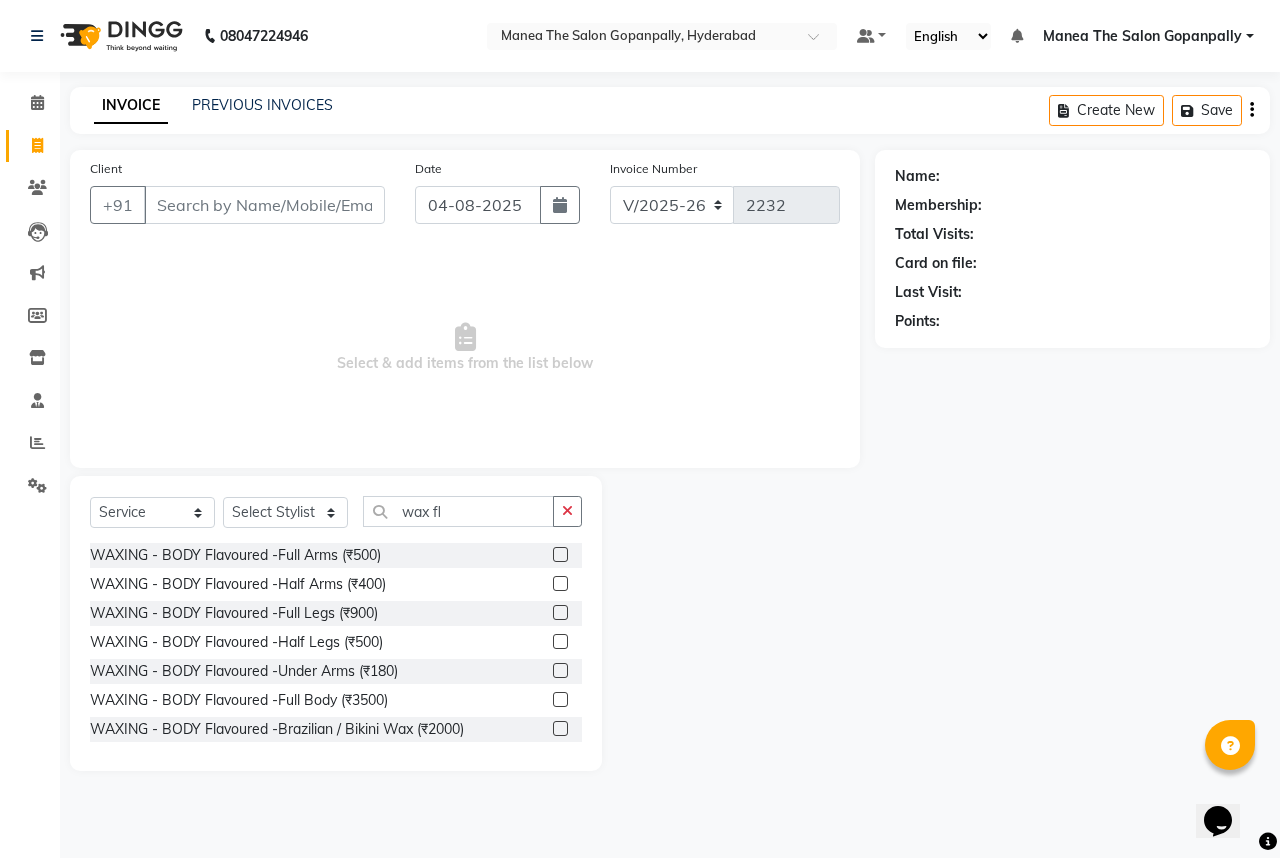 click 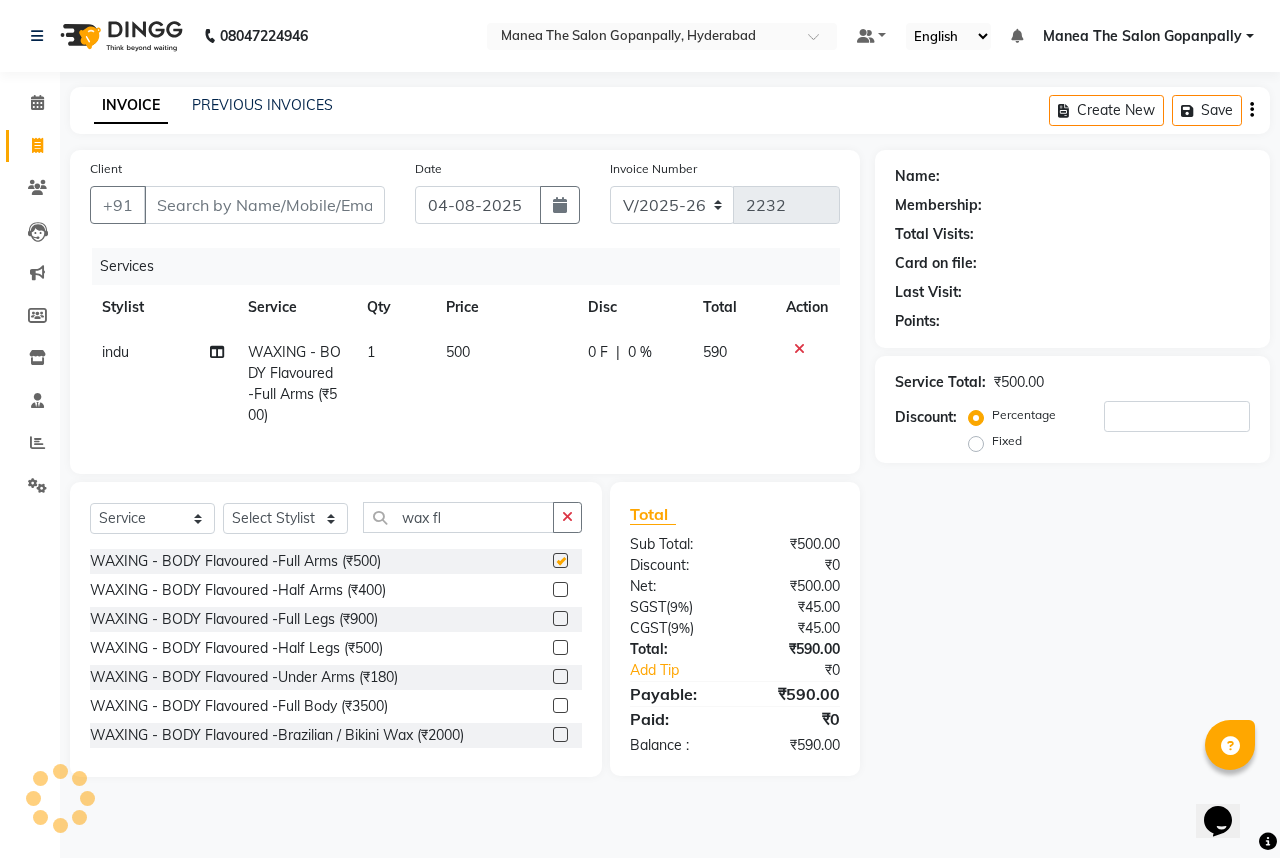 checkbox on "false" 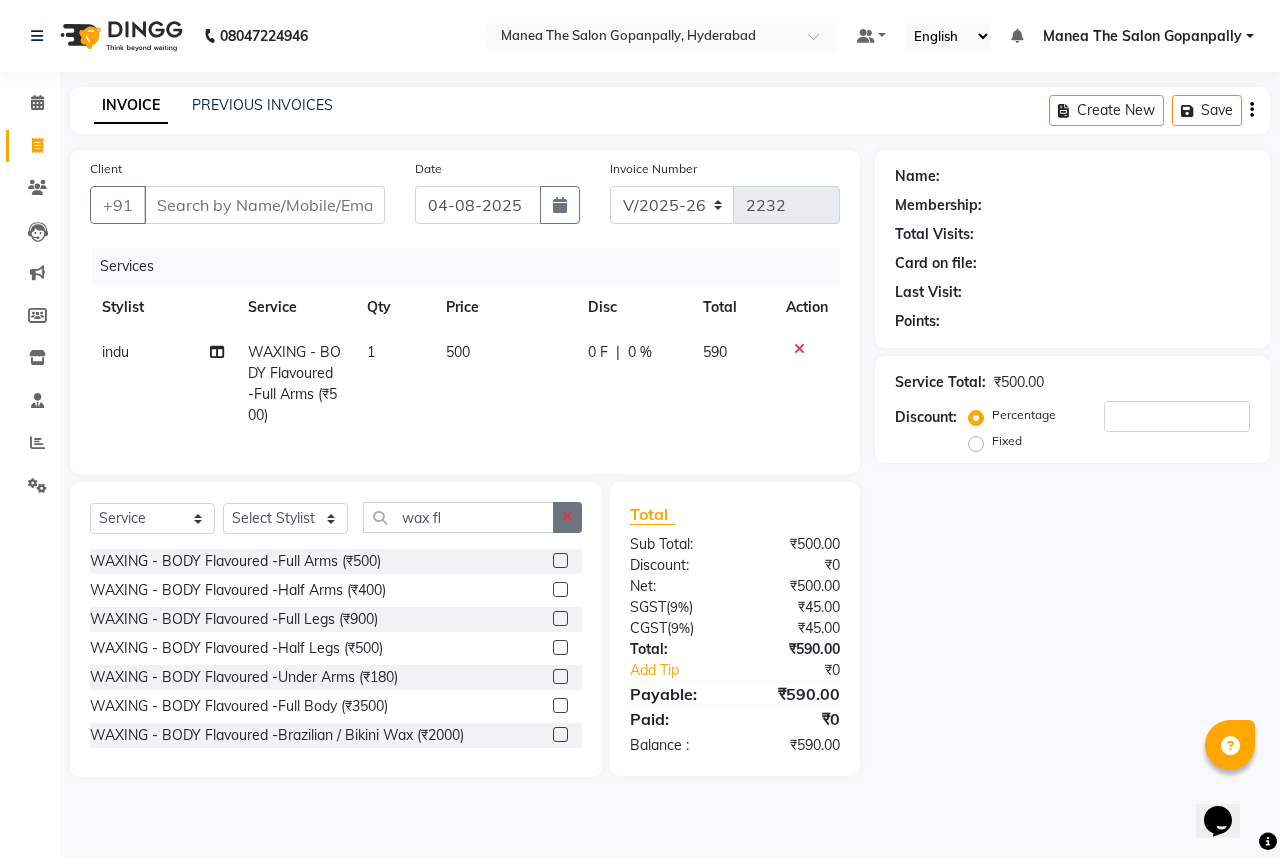 click 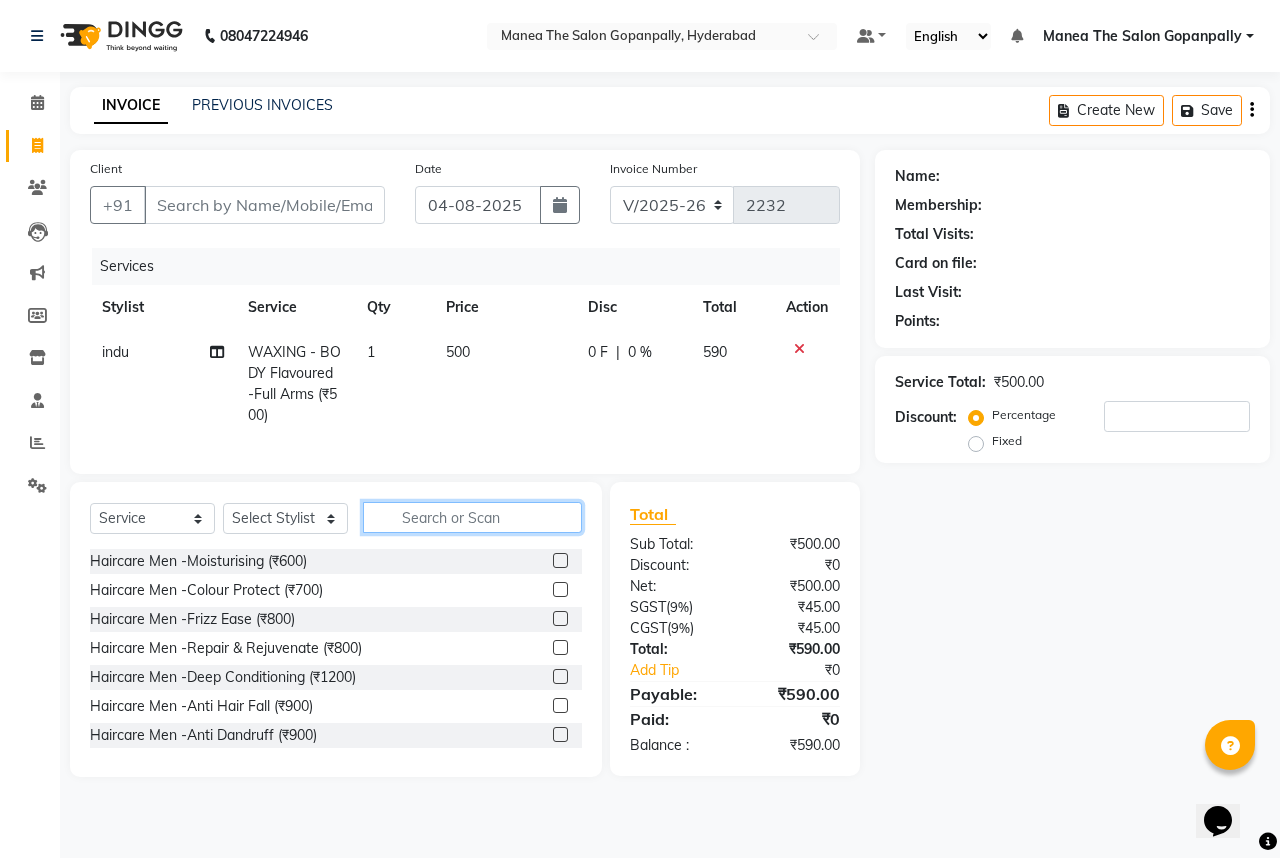 click 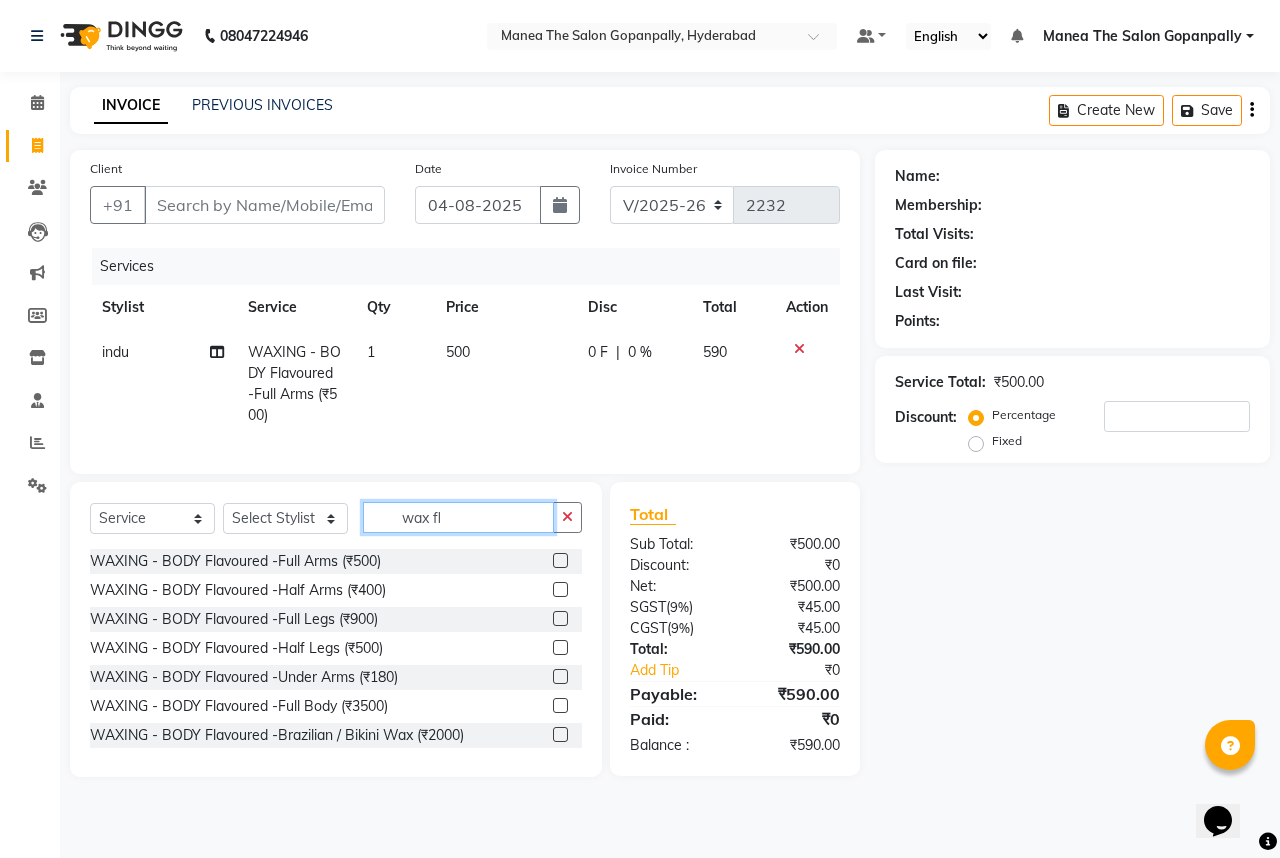 type on "wax fl" 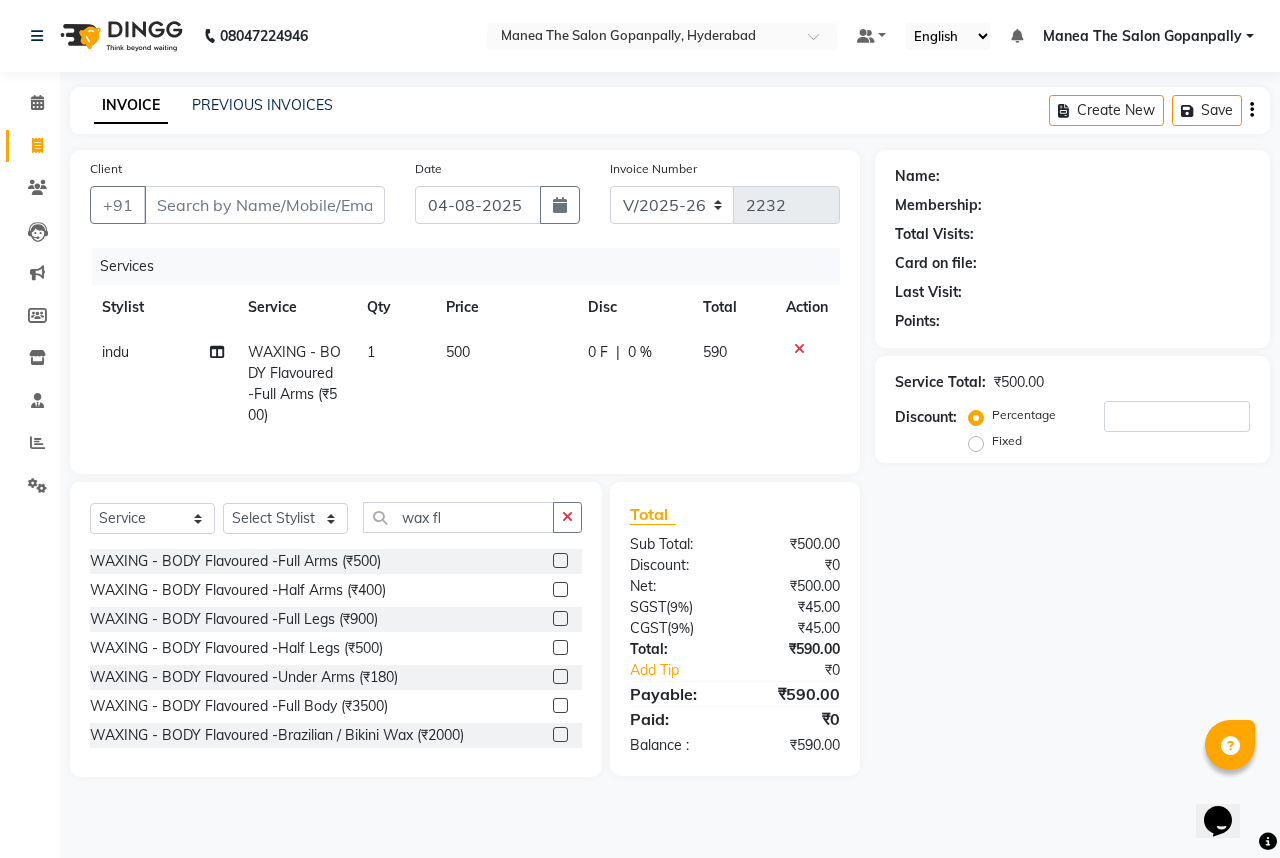 click 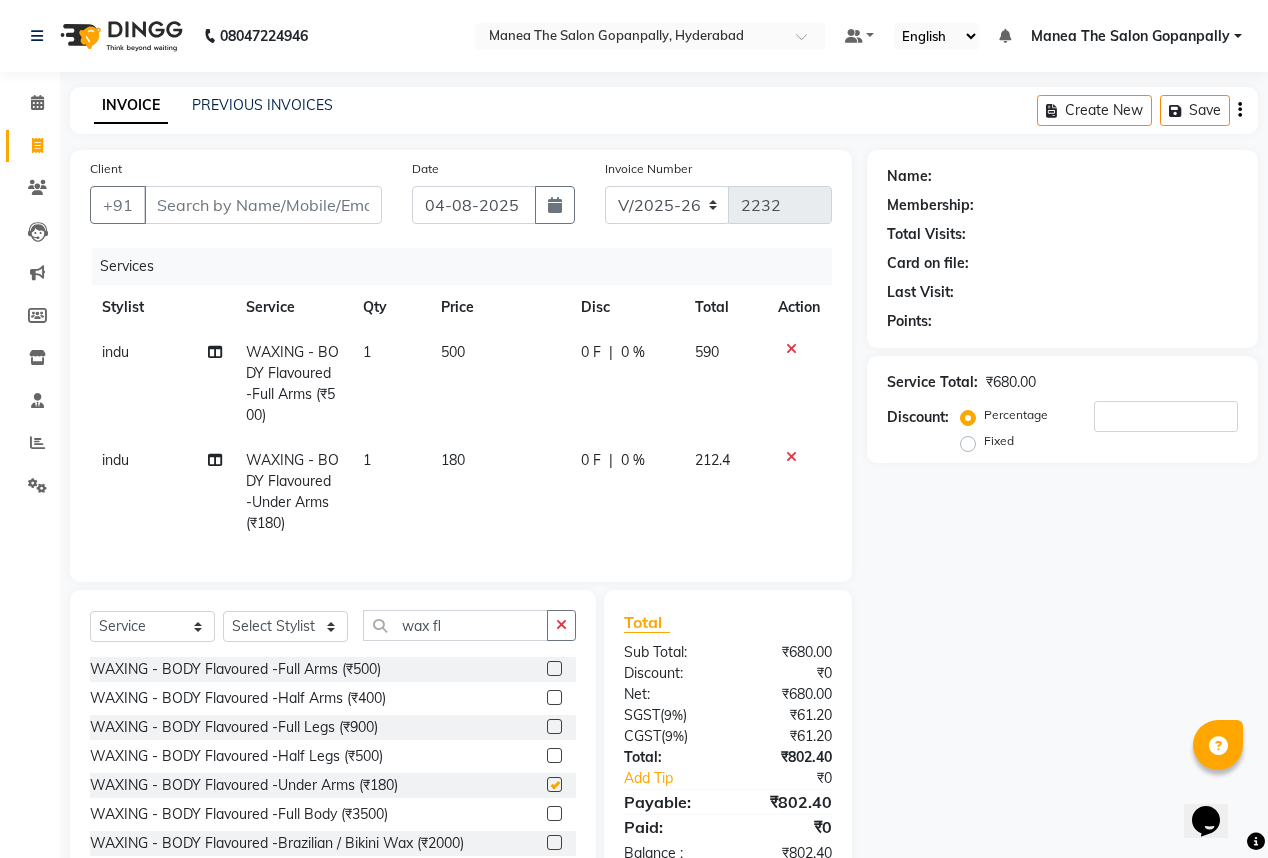 checkbox on "false" 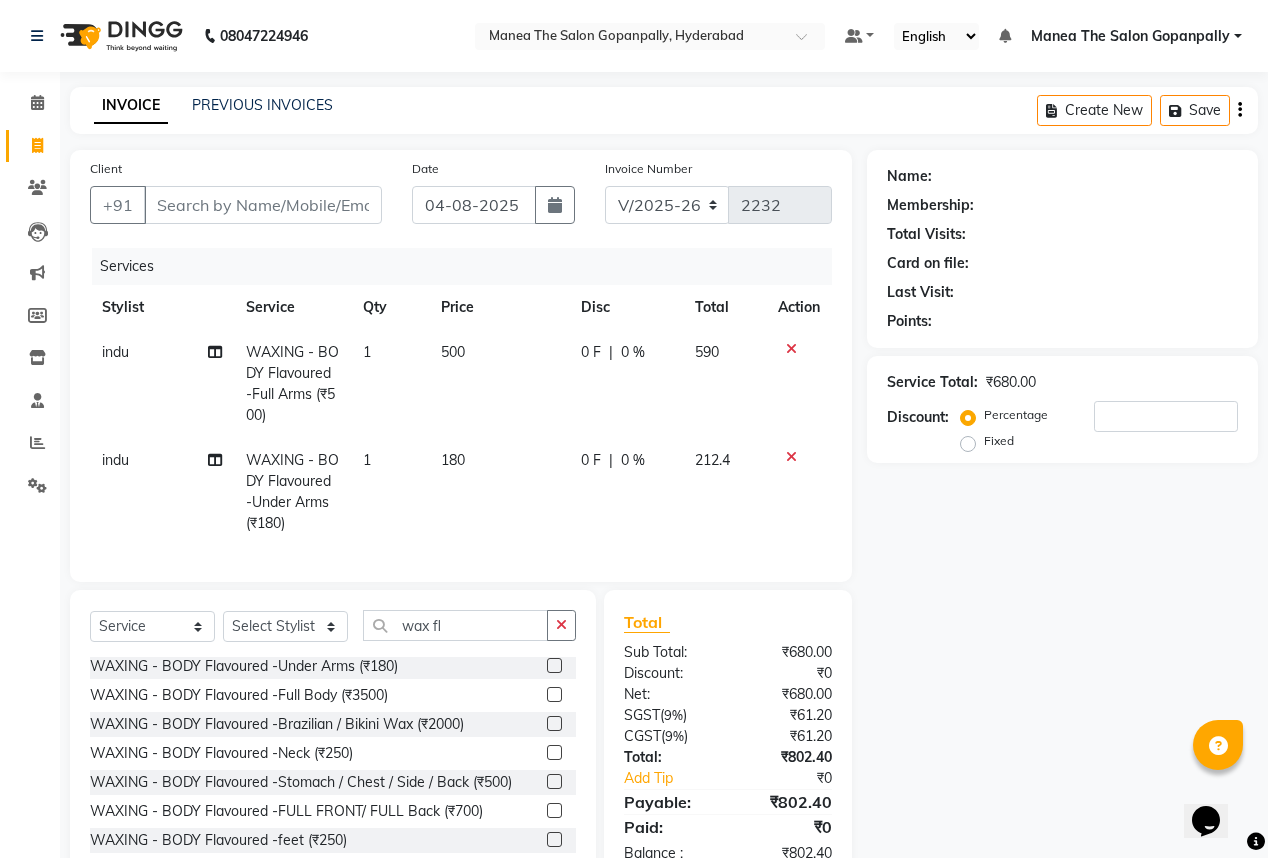 scroll, scrollTop: 0, scrollLeft: 0, axis: both 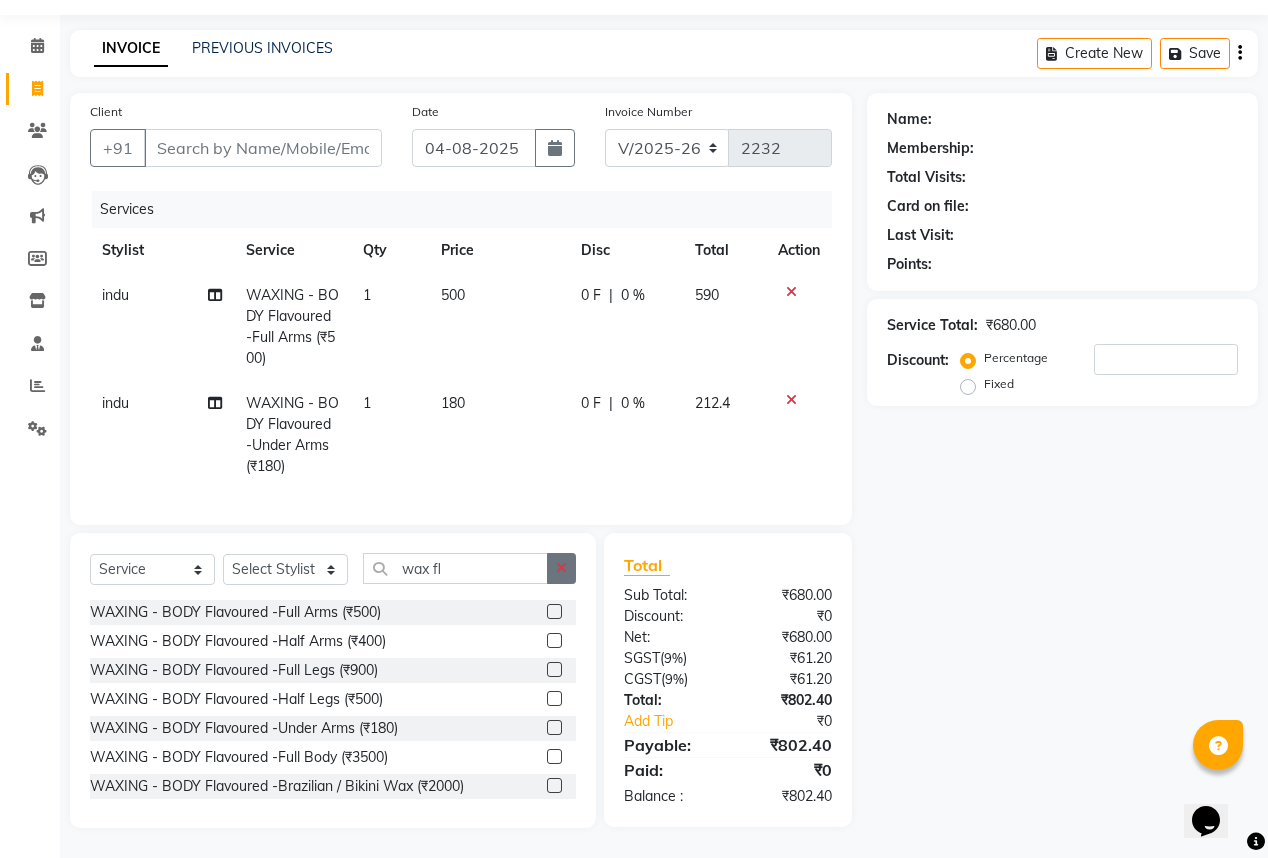 click 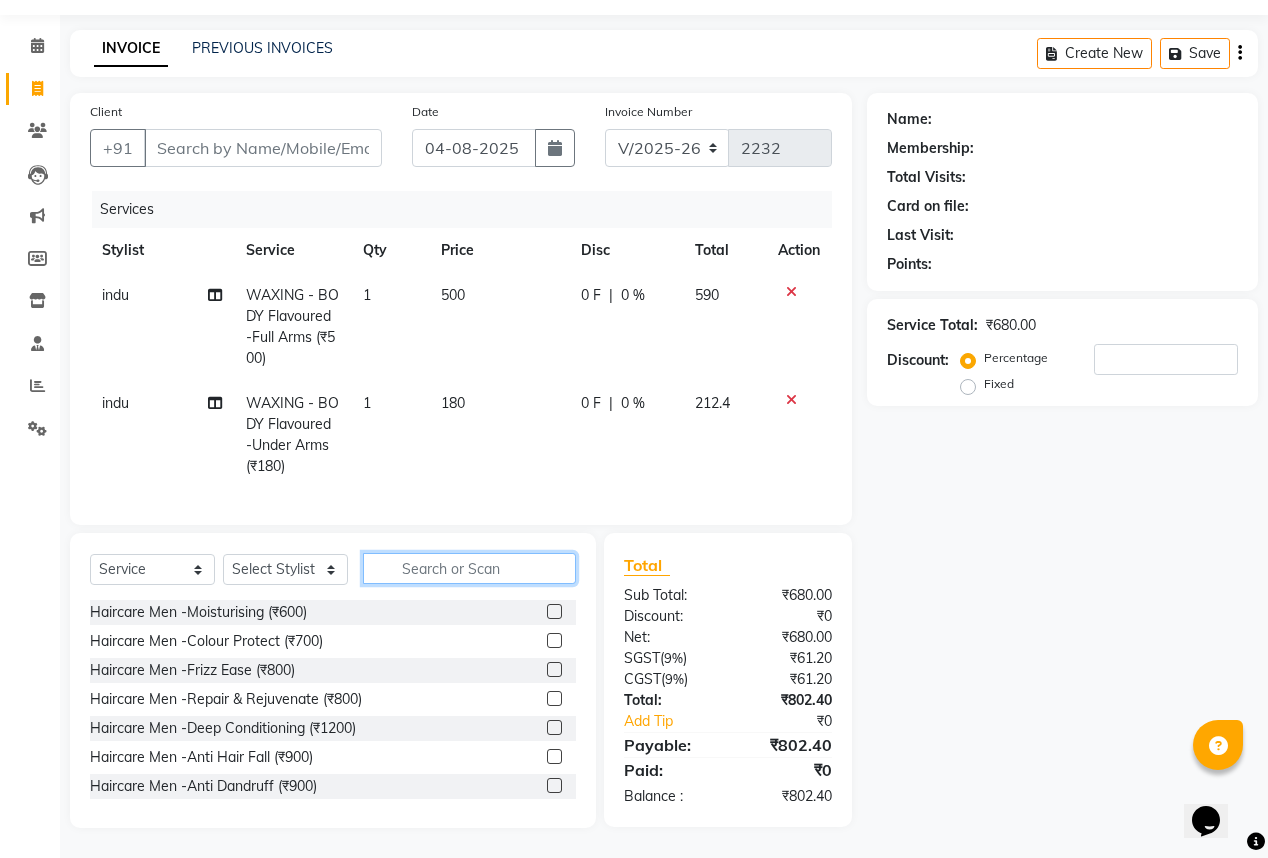 click 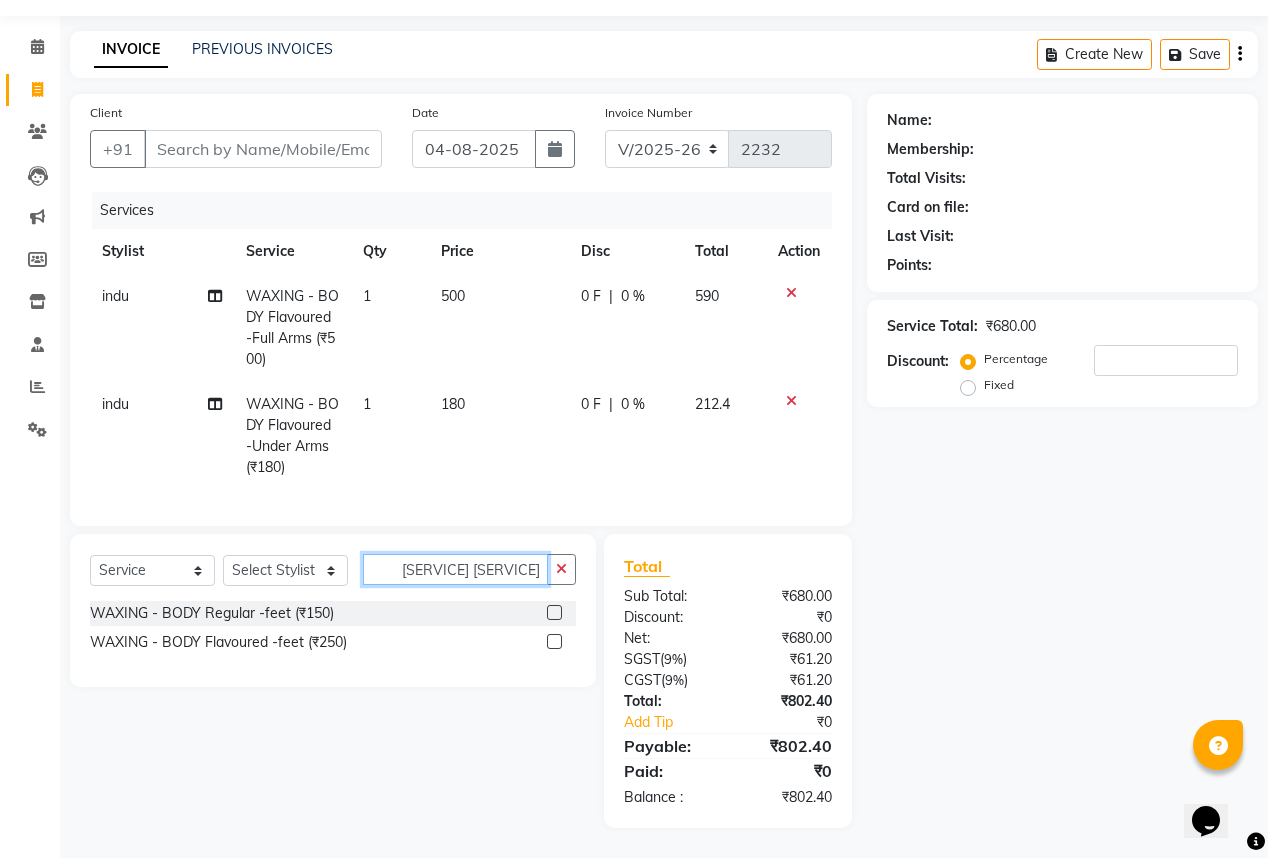 scroll, scrollTop: 68, scrollLeft: 0, axis: vertical 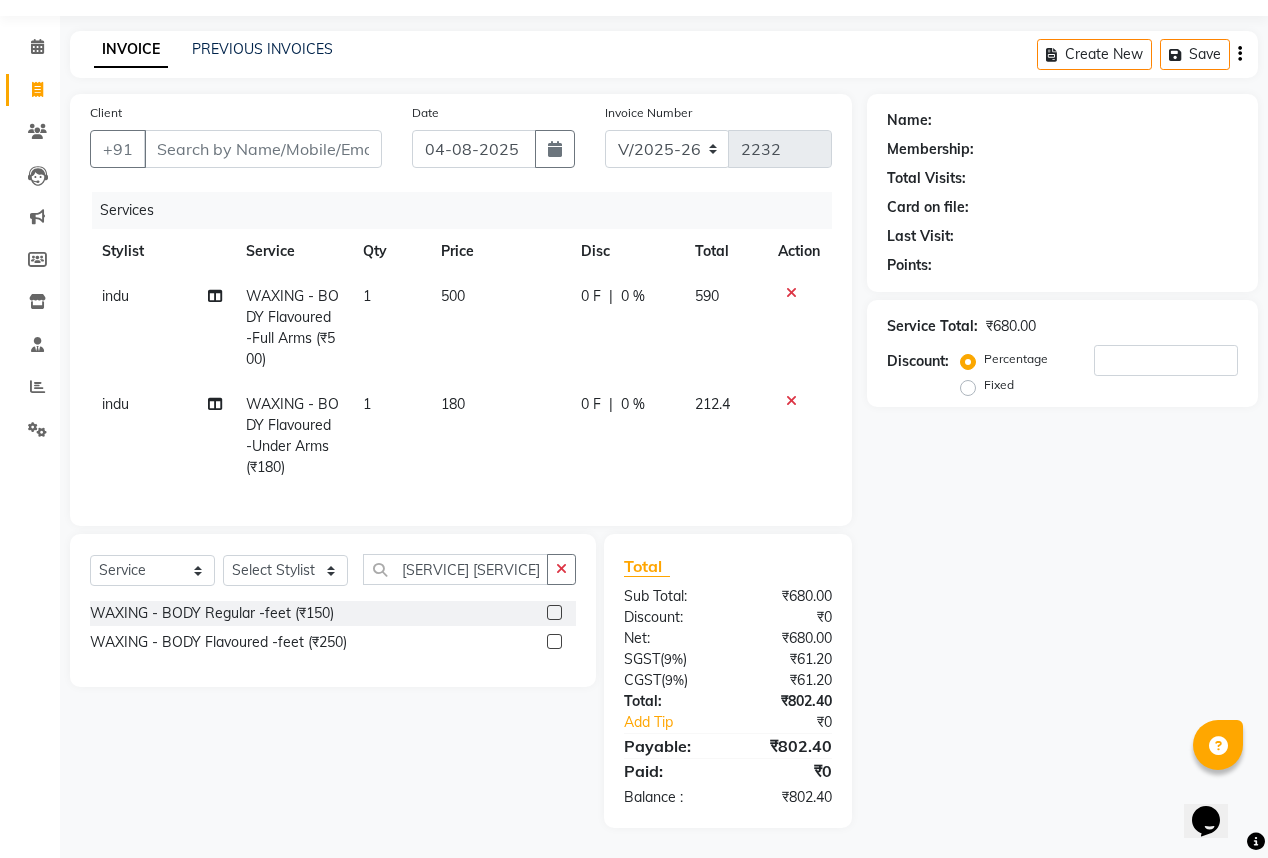 click 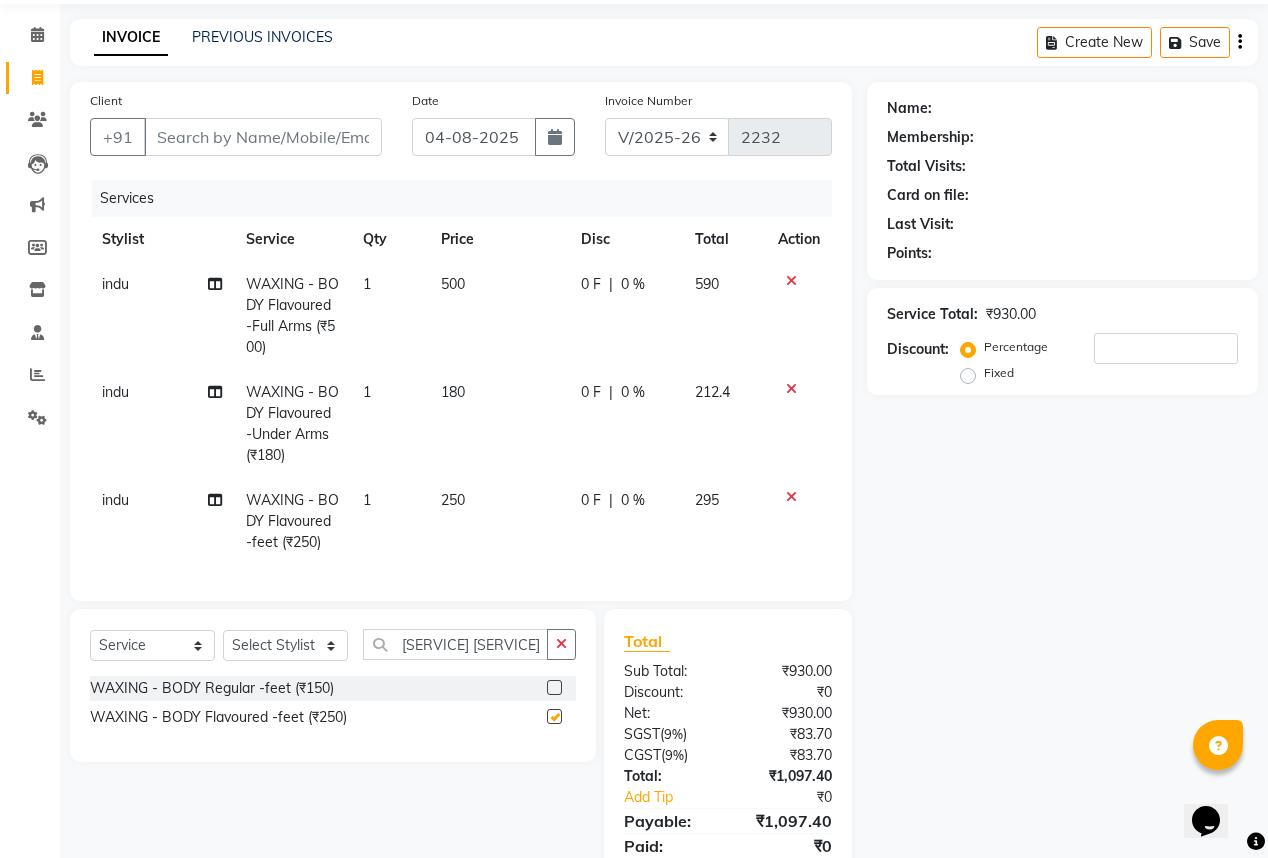 checkbox on "false" 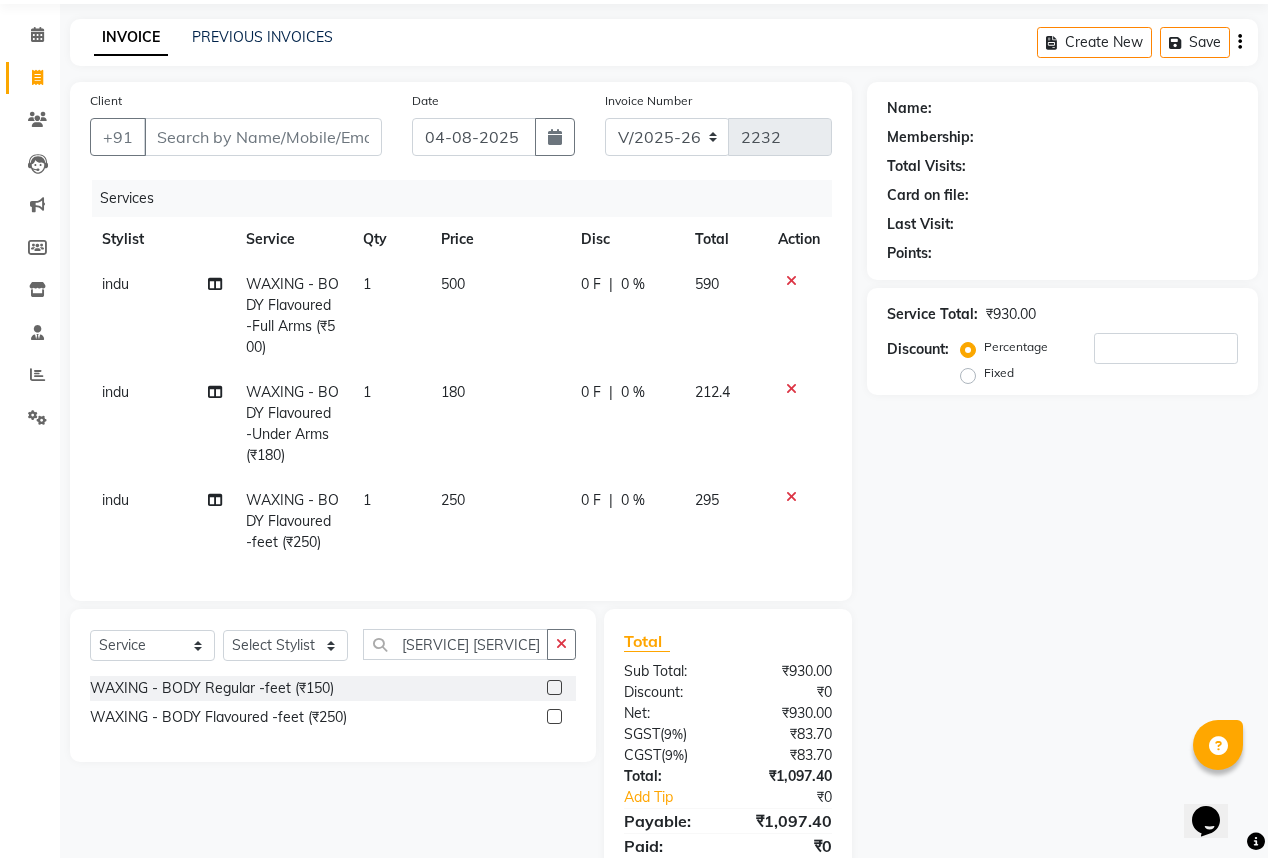 scroll, scrollTop: 155, scrollLeft: 0, axis: vertical 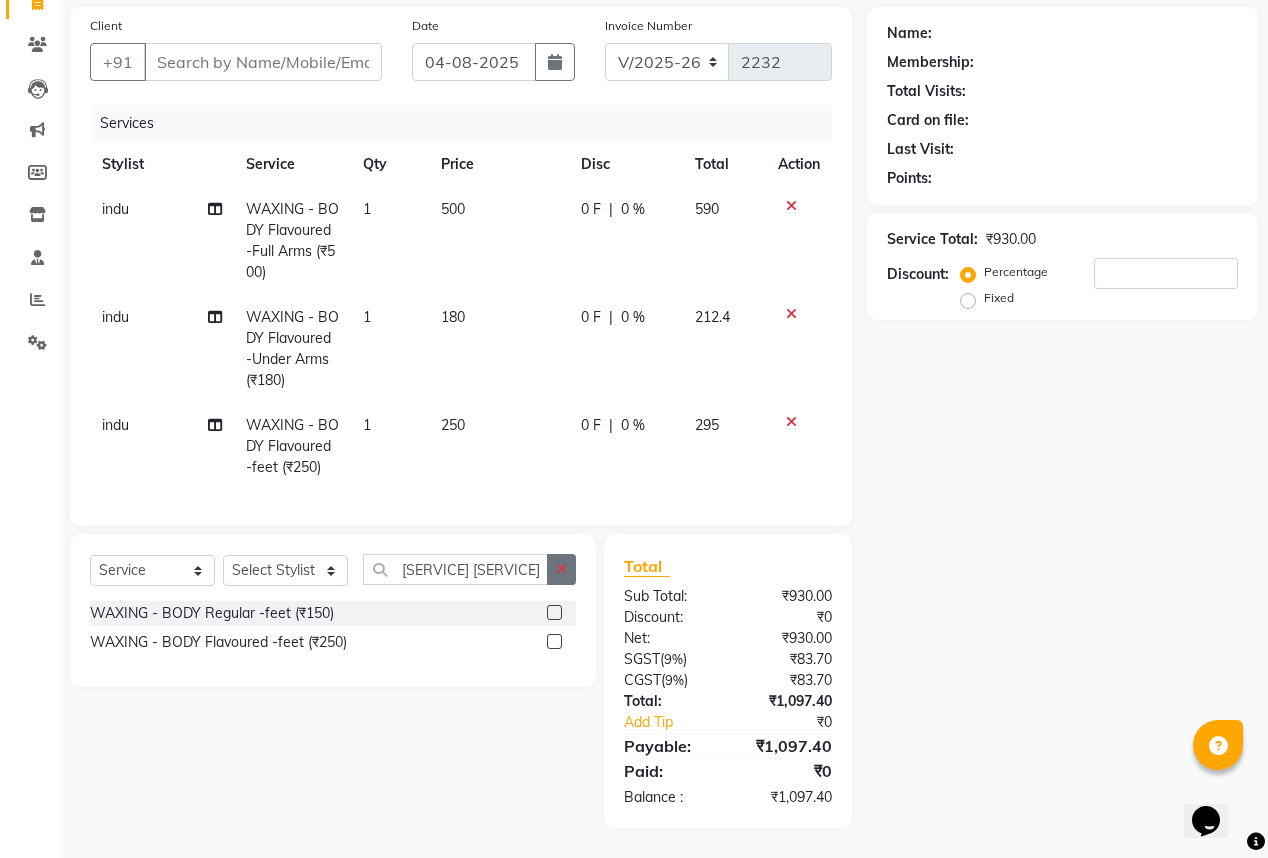 click 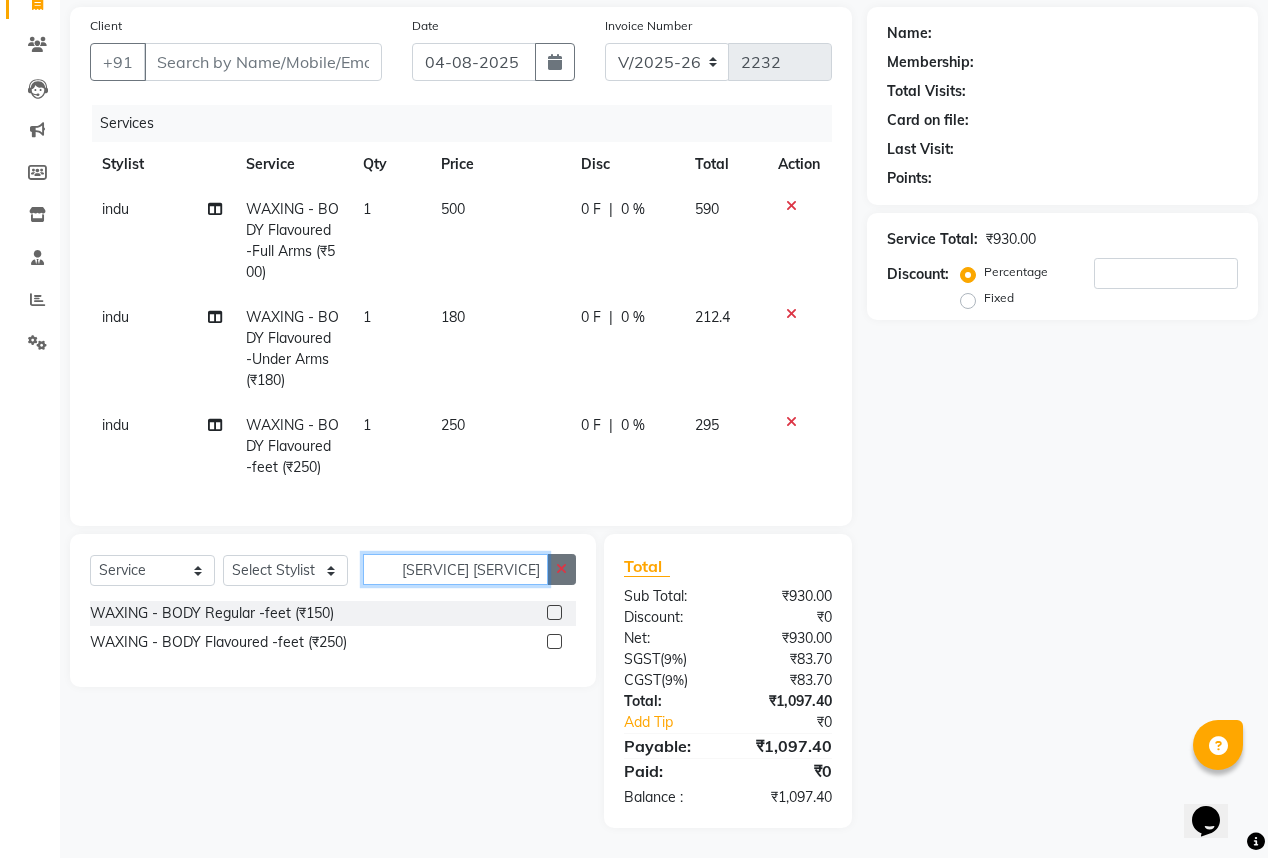 type 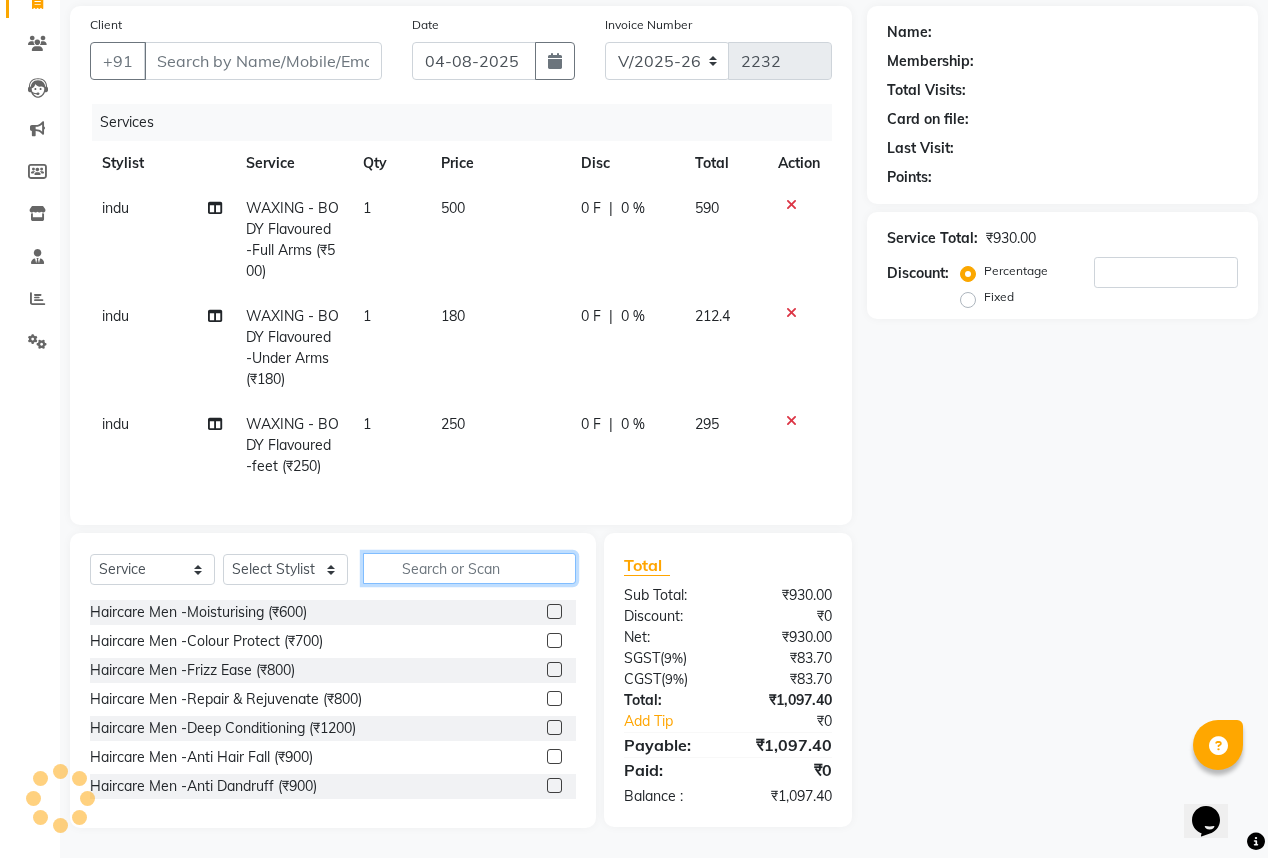 click 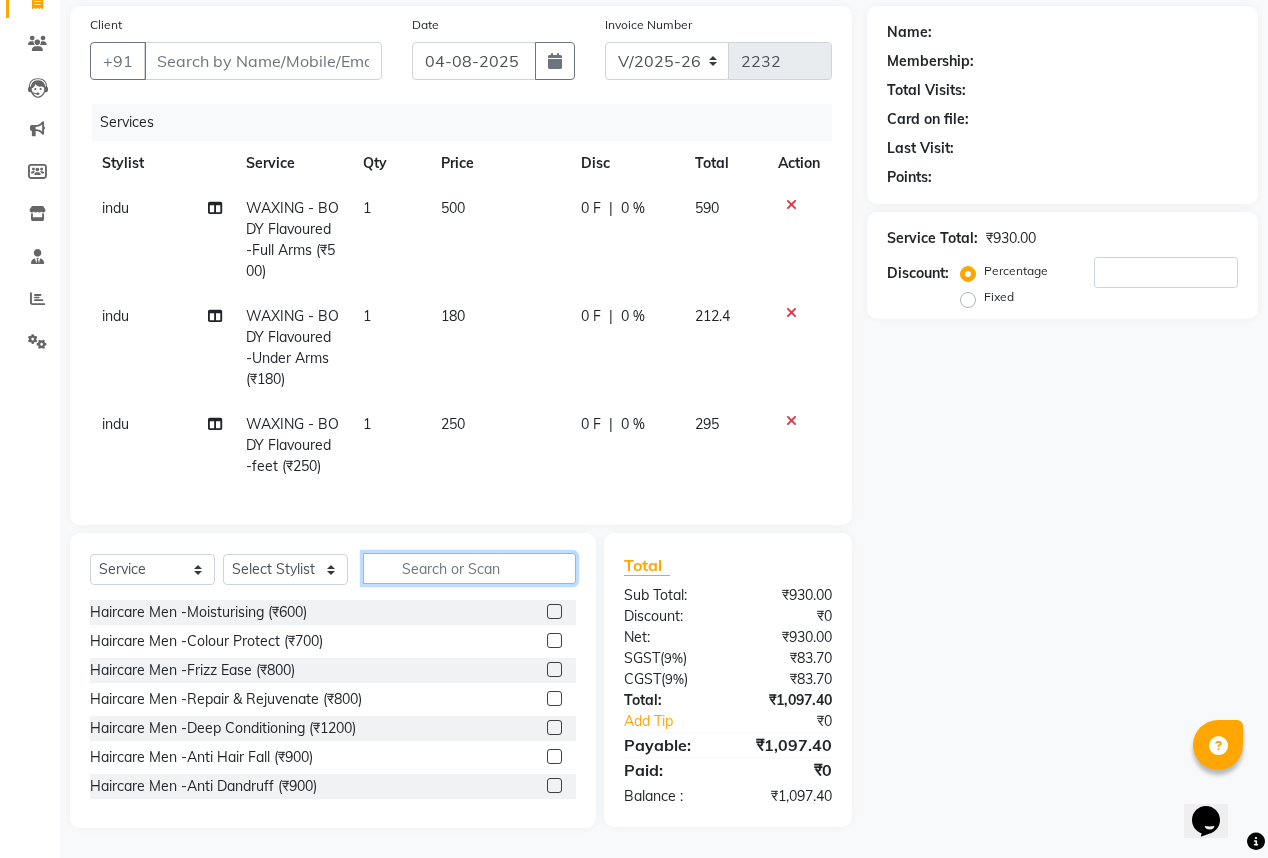 click 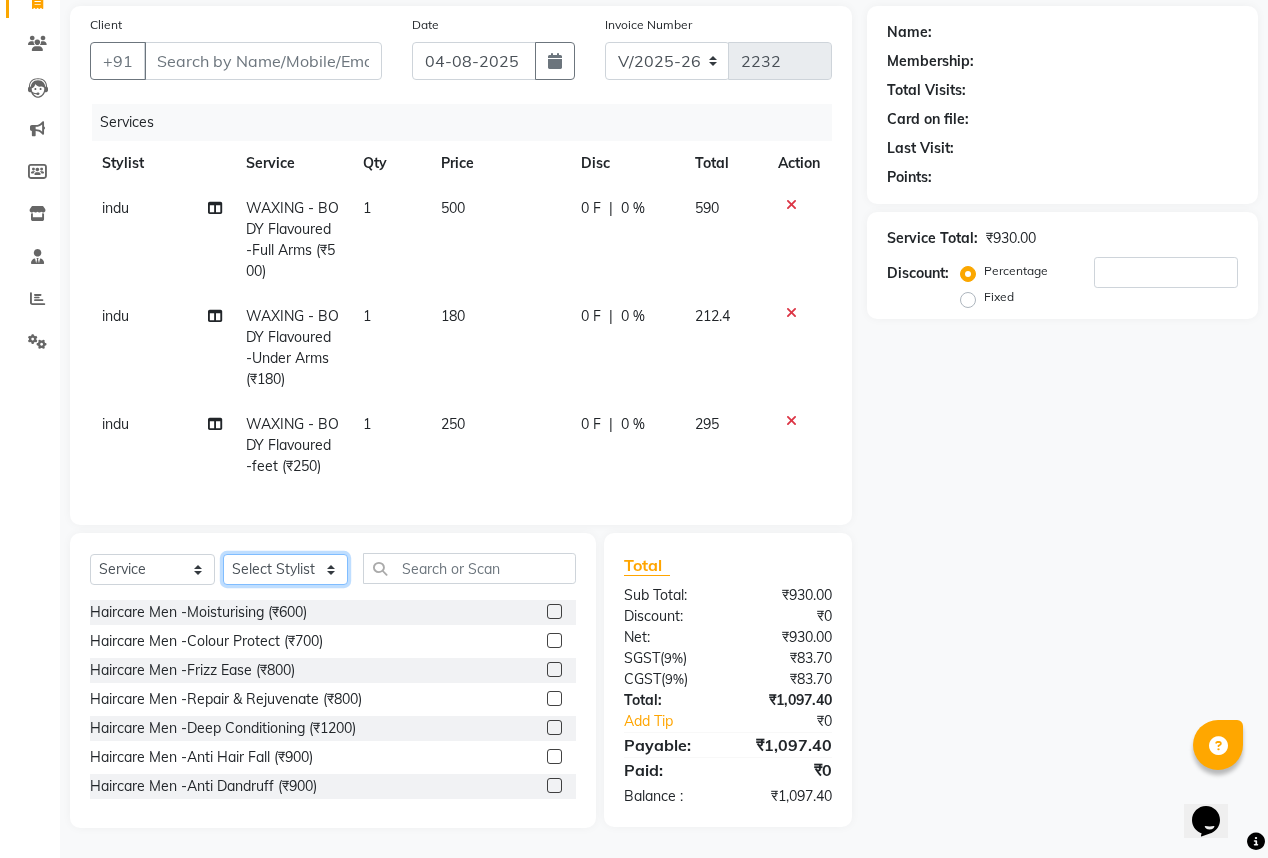 click on "Select Stylist Anand AVANTHI Haider  indu IRFAN keerthi rehan sameer saritha zubair" 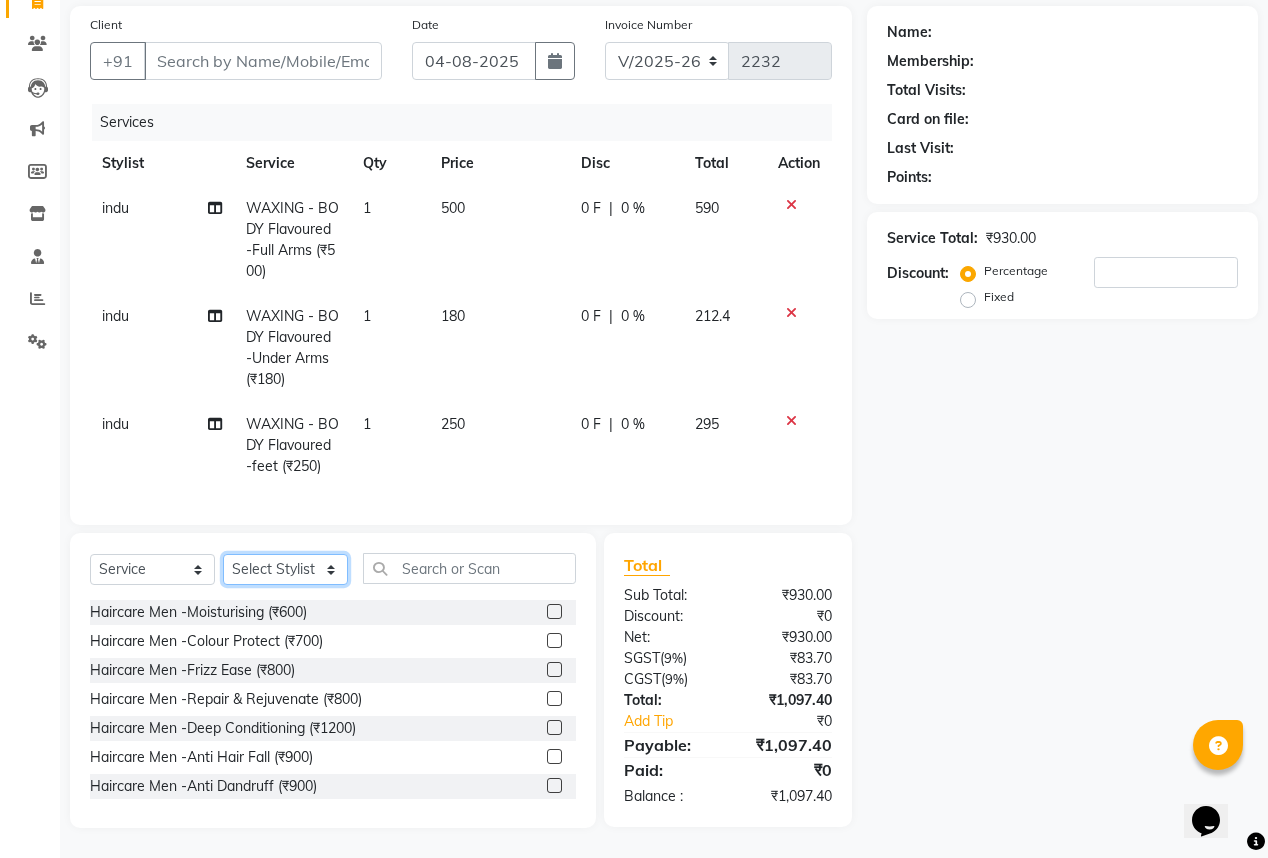 select on "57882" 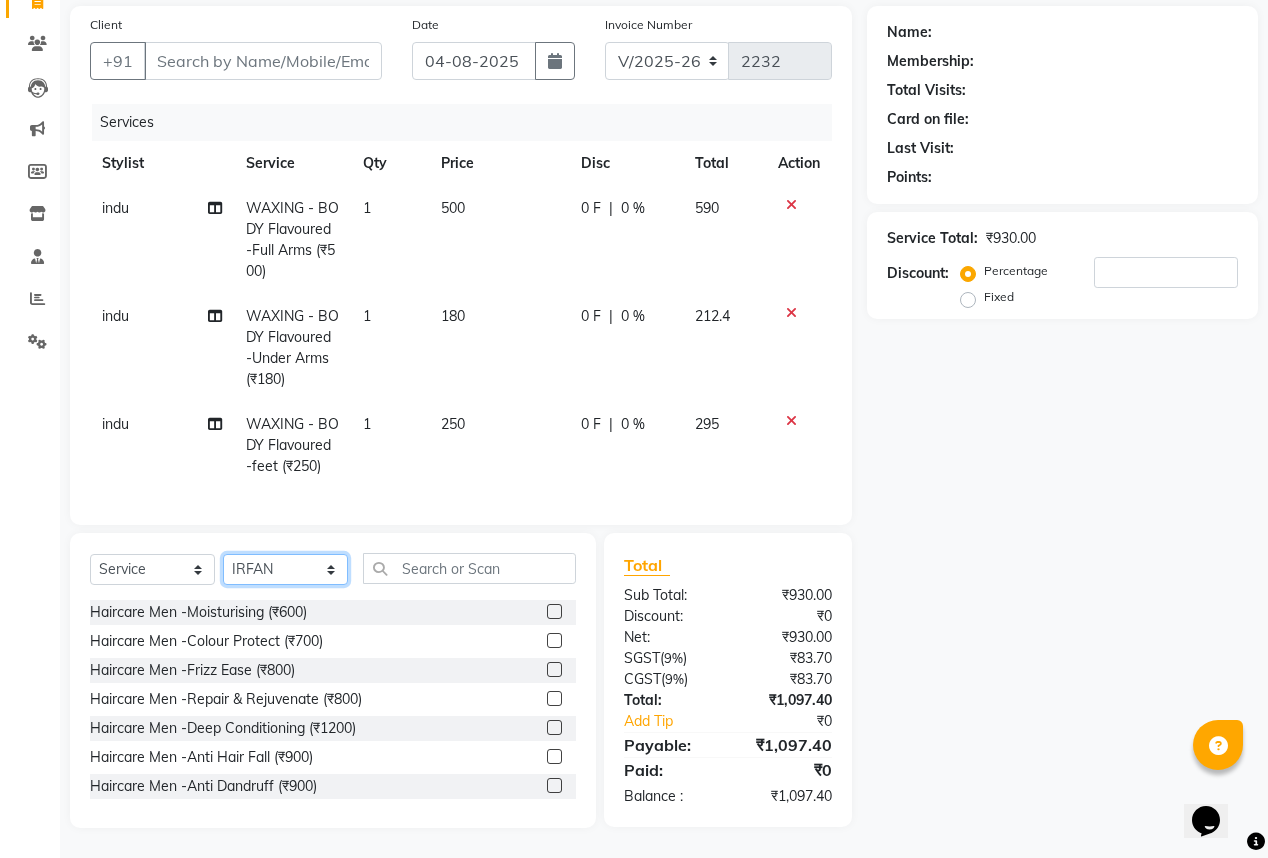 click on "Select Stylist Anand AVANTHI Haider  indu IRFAN keerthi rehan sameer saritha zubair" 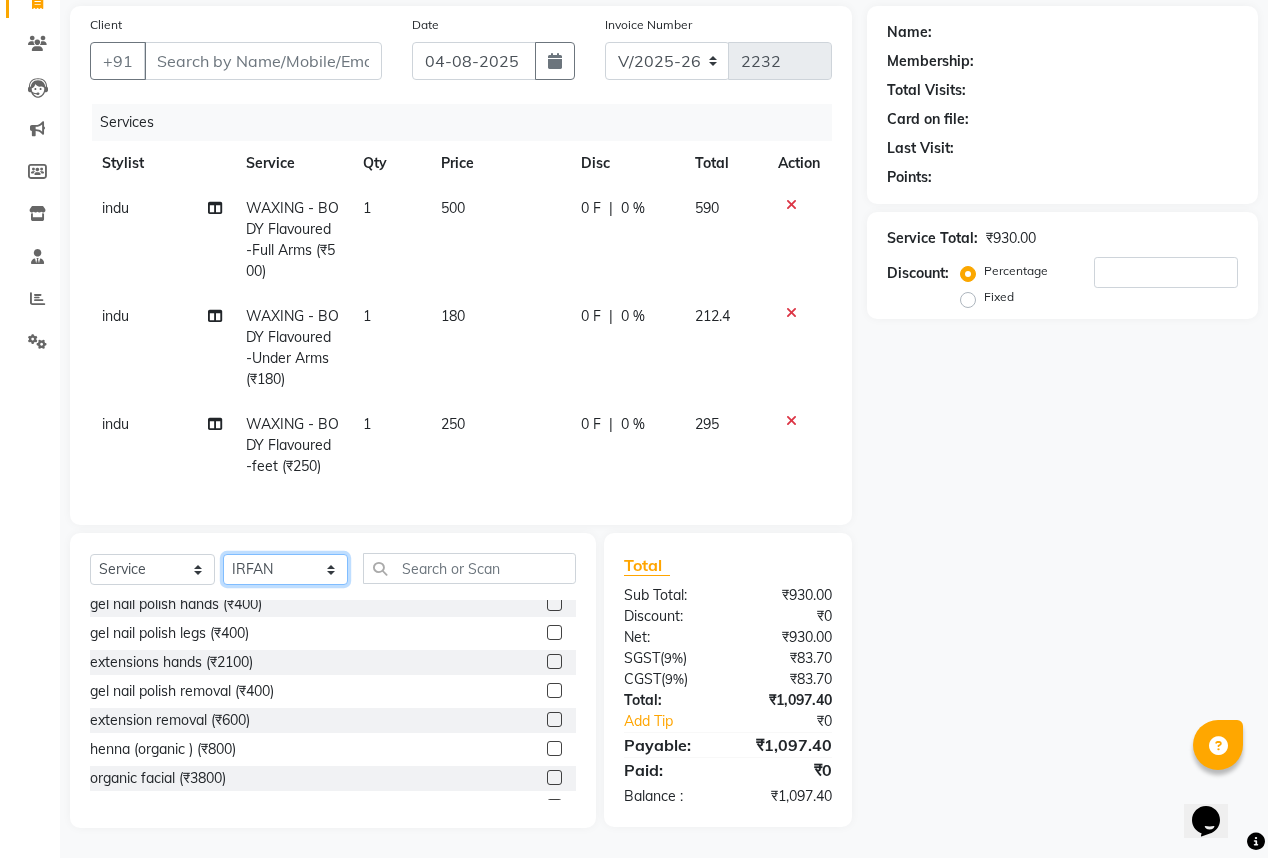 scroll, scrollTop: 240, scrollLeft: 0, axis: vertical 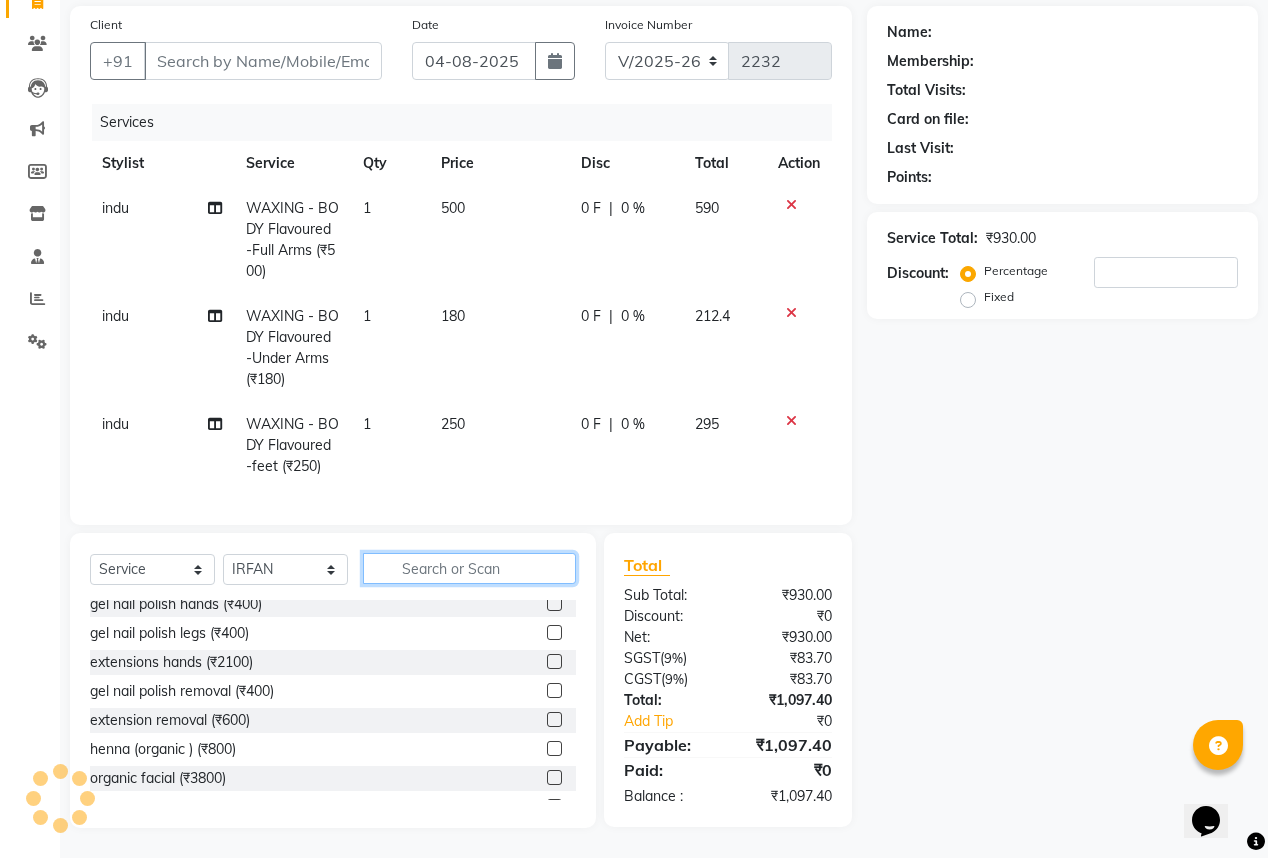 click 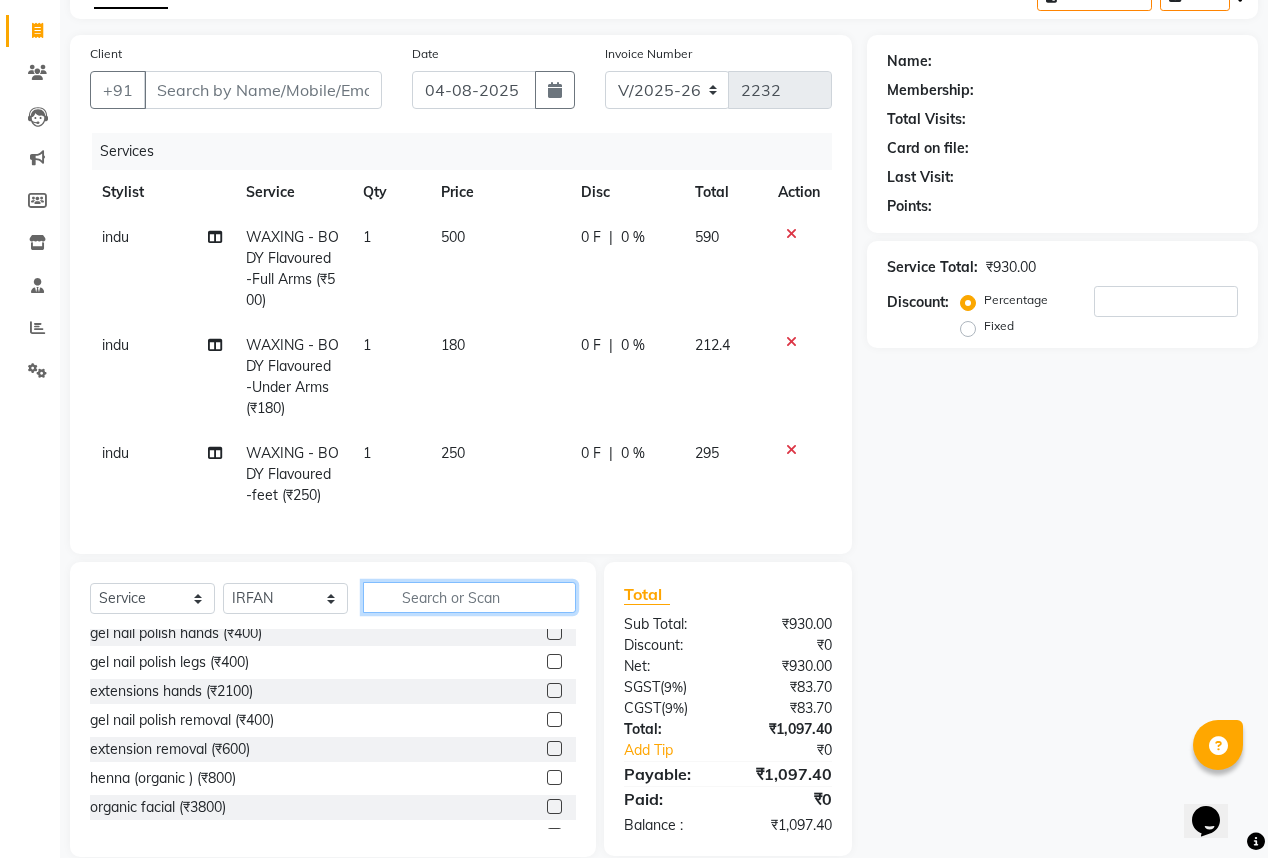 scroll, scrollTop: 75, scrollLeft: 0, axis: vertical 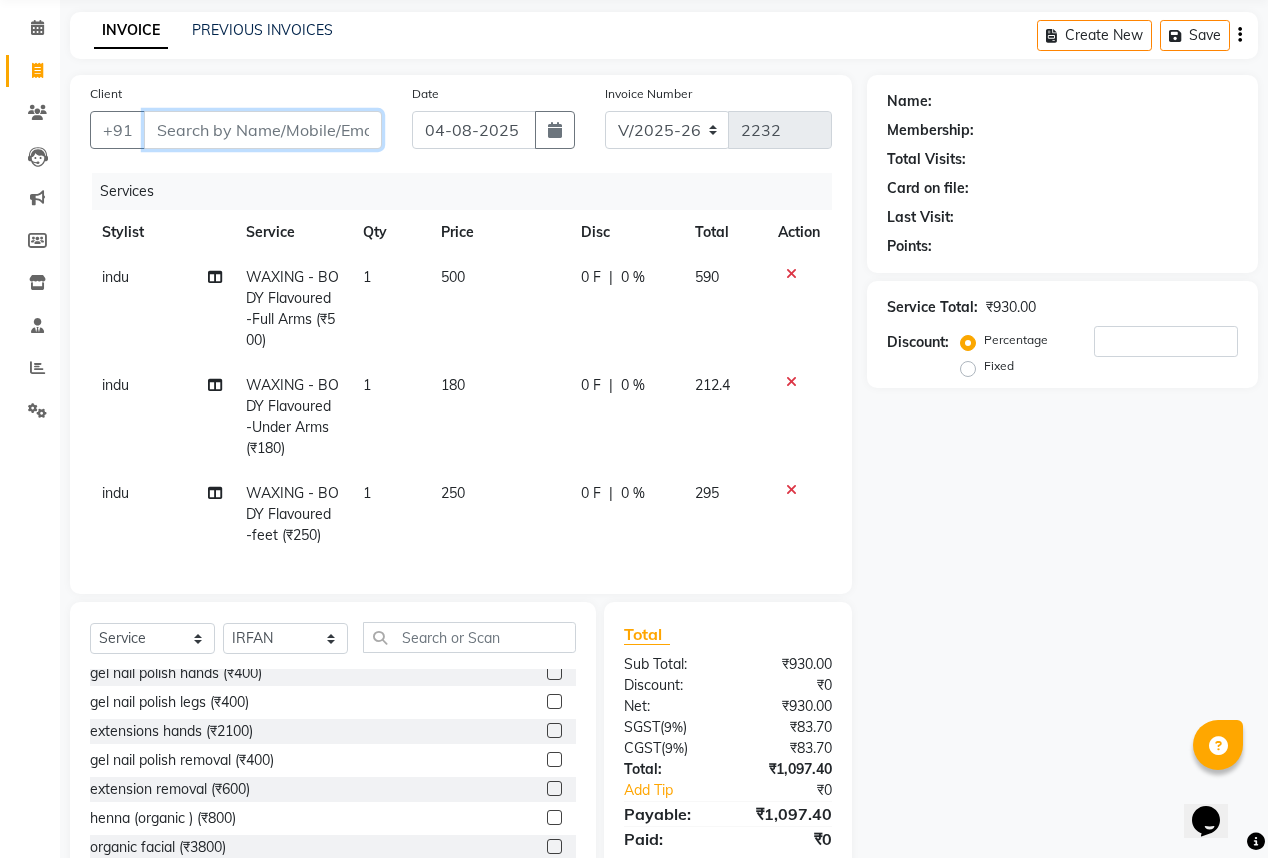 click on "Client" at bounding box center (263, 130) 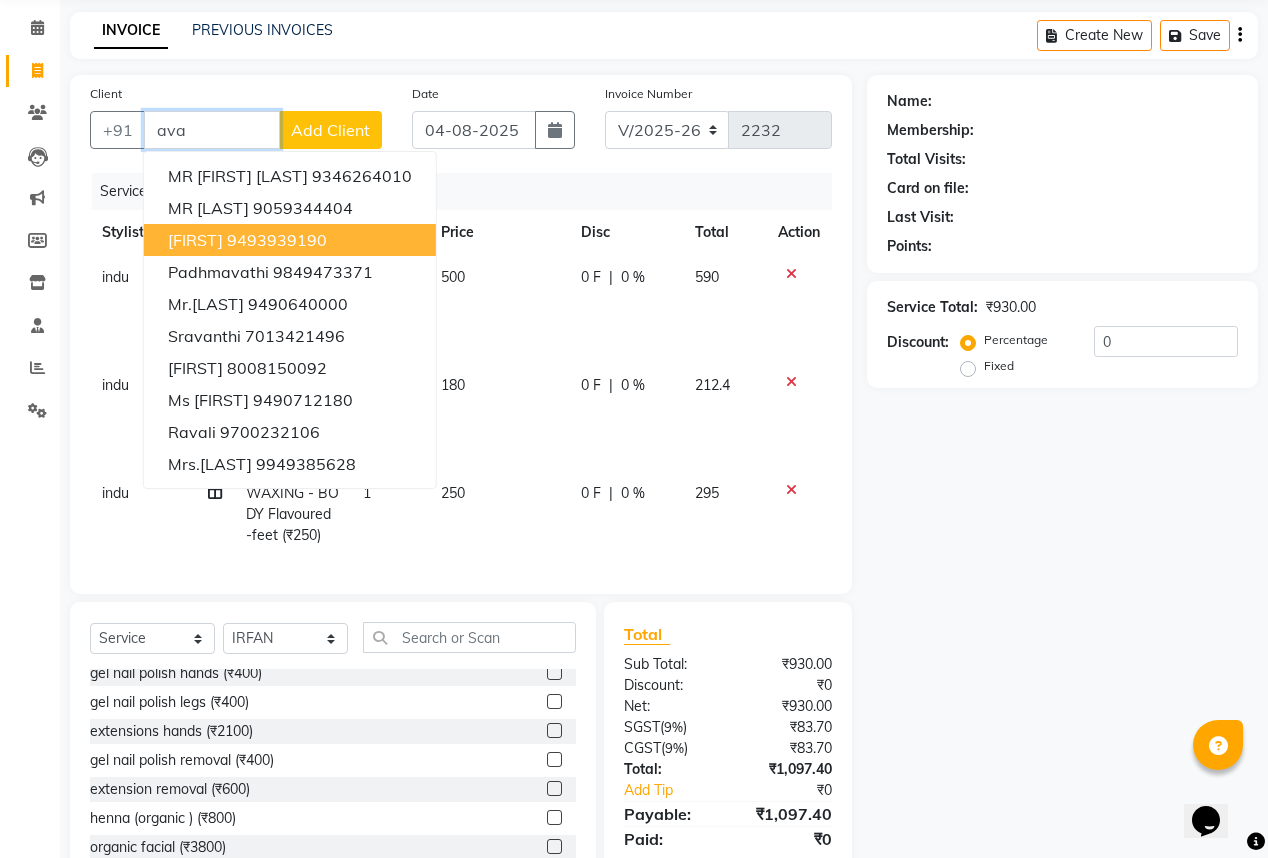 click on "9493939190" at bounding box center [277, 240] 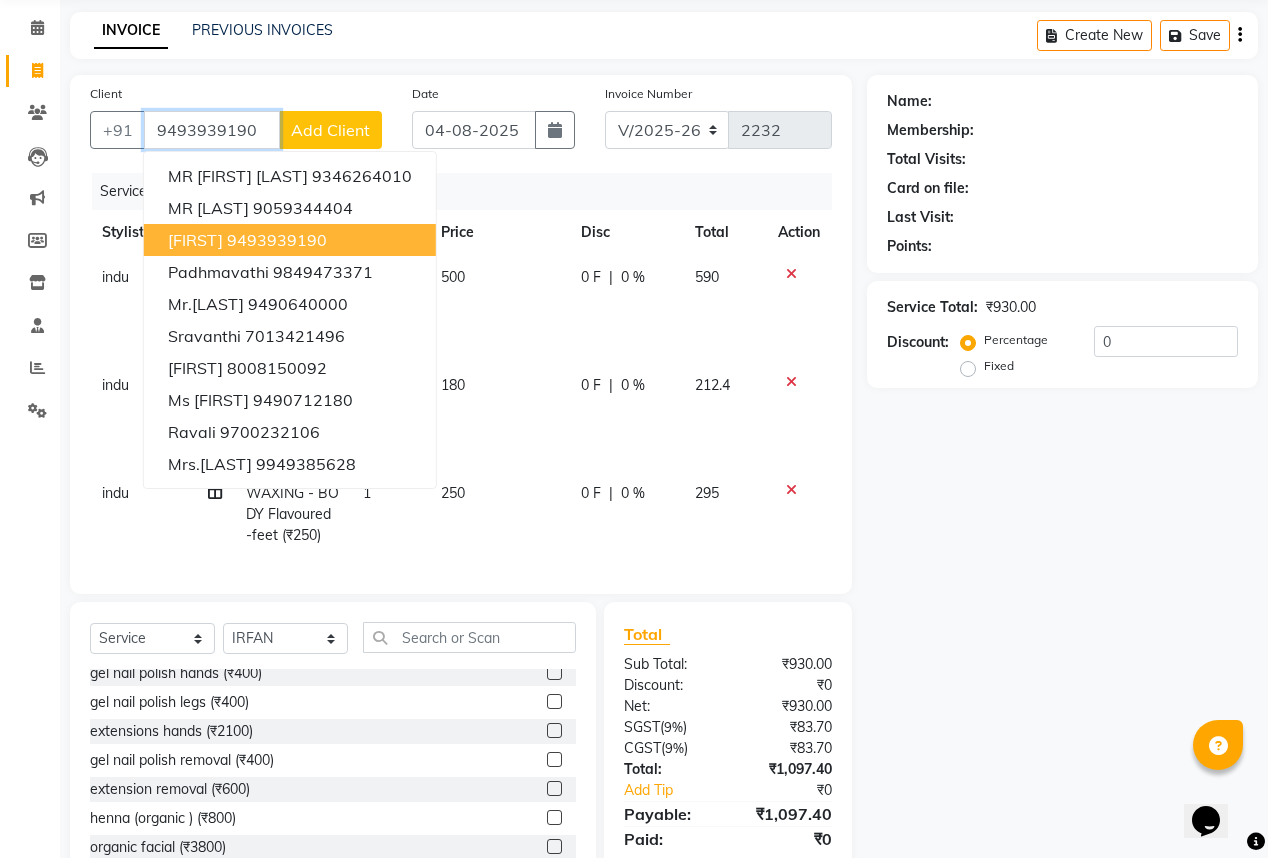 type on "9493939190" 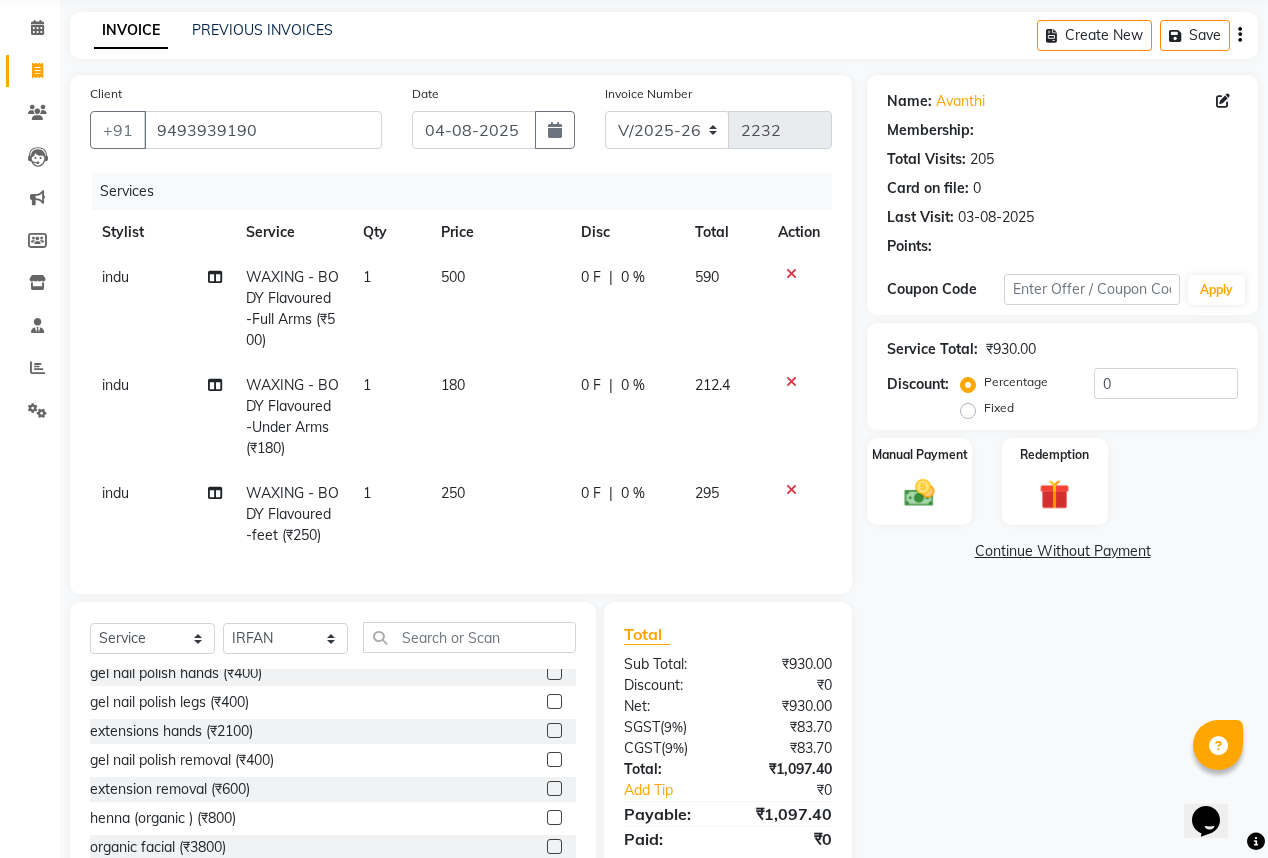 type on "20" 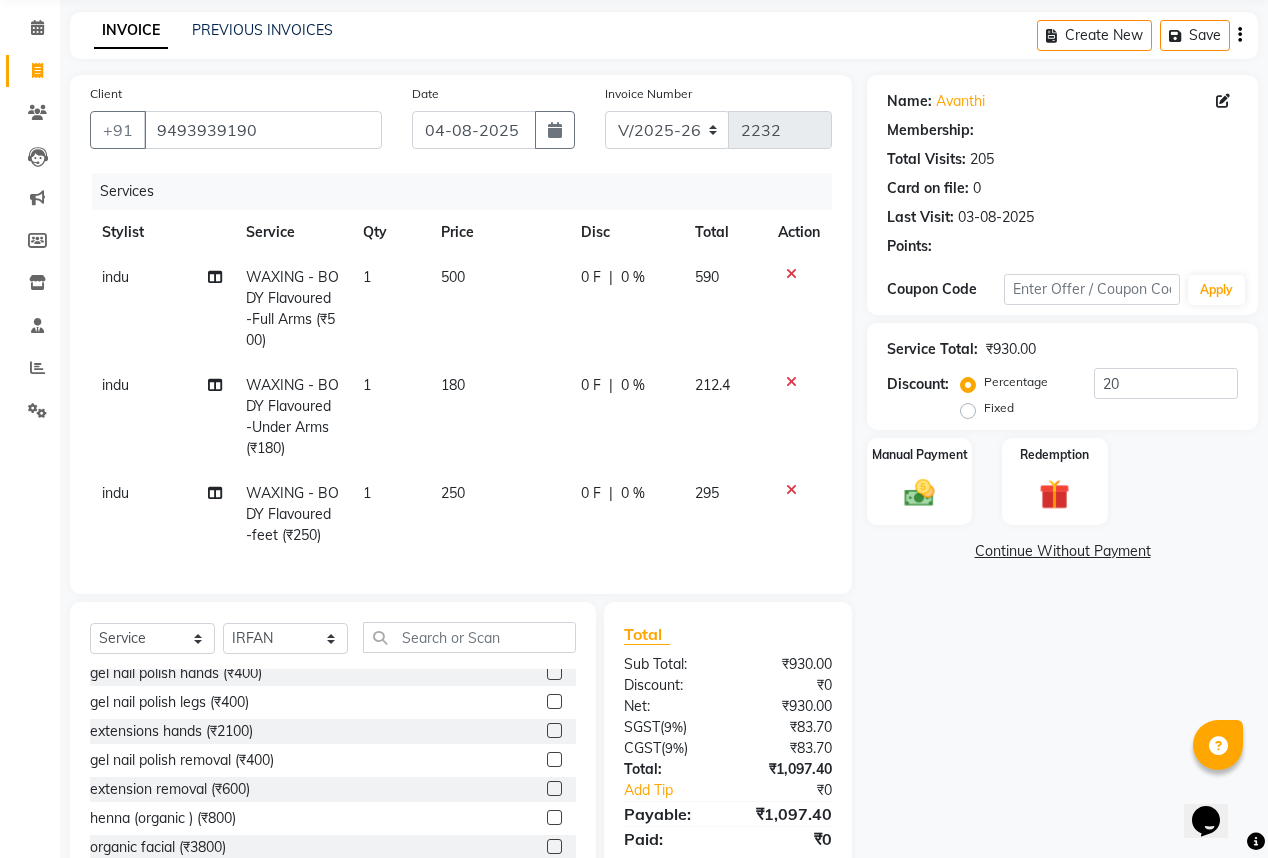 select on "1: Object" 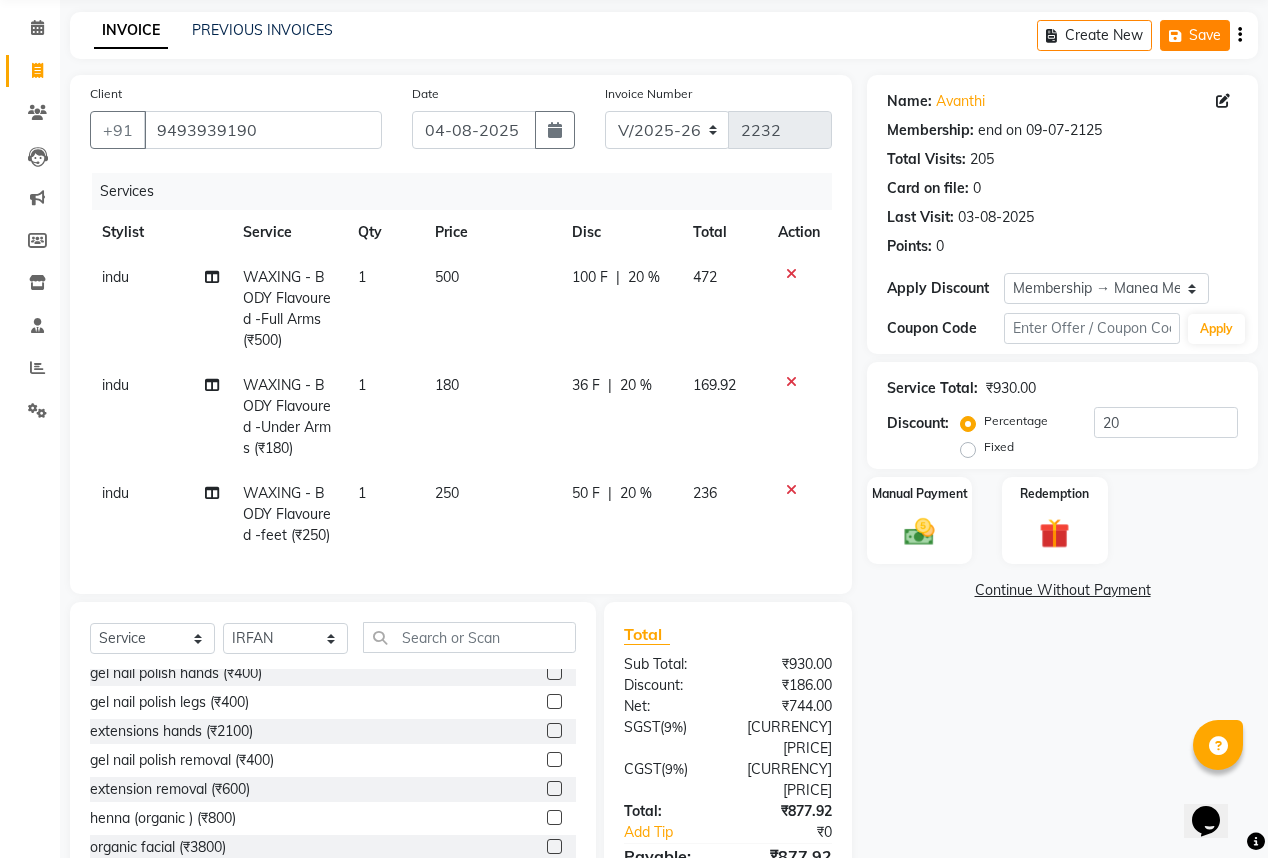 click 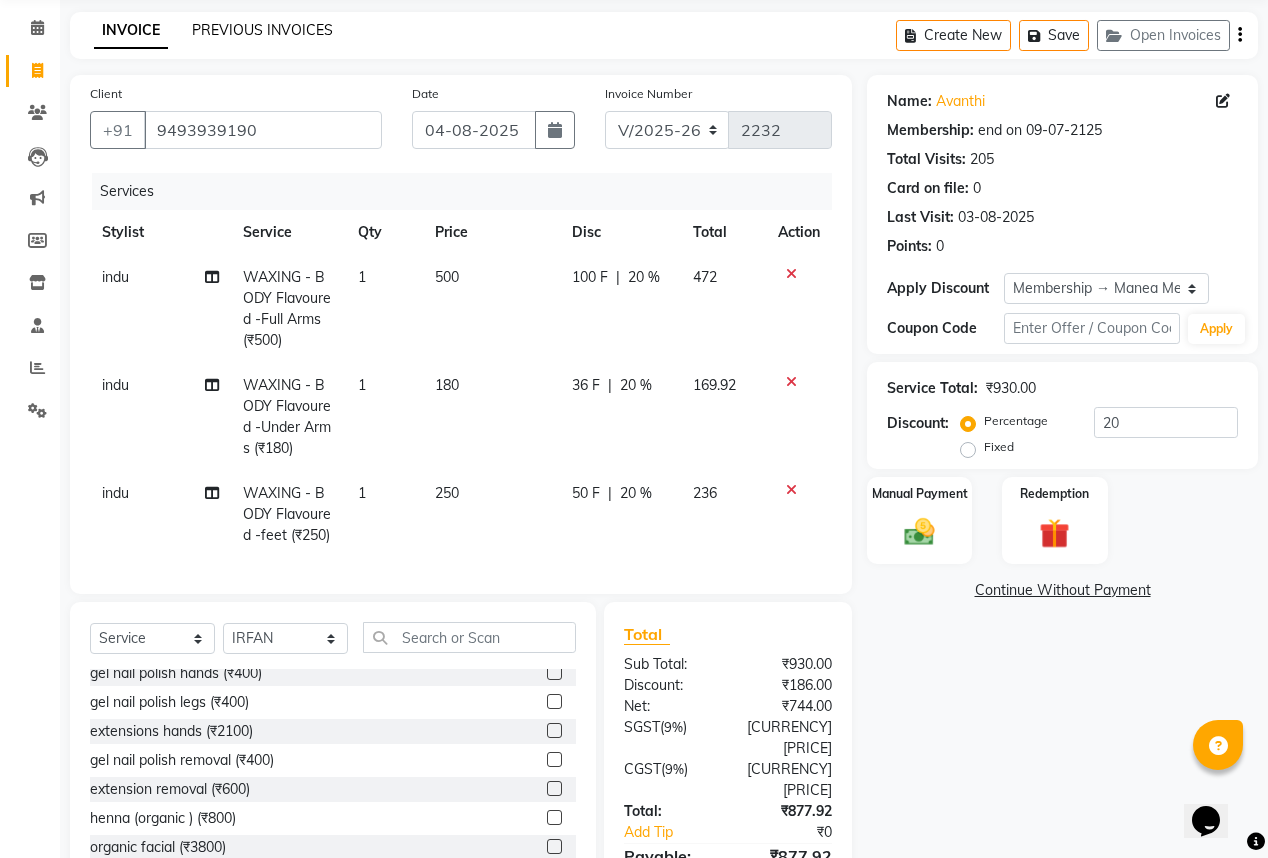 click on "PREVIOUS INVOICES" 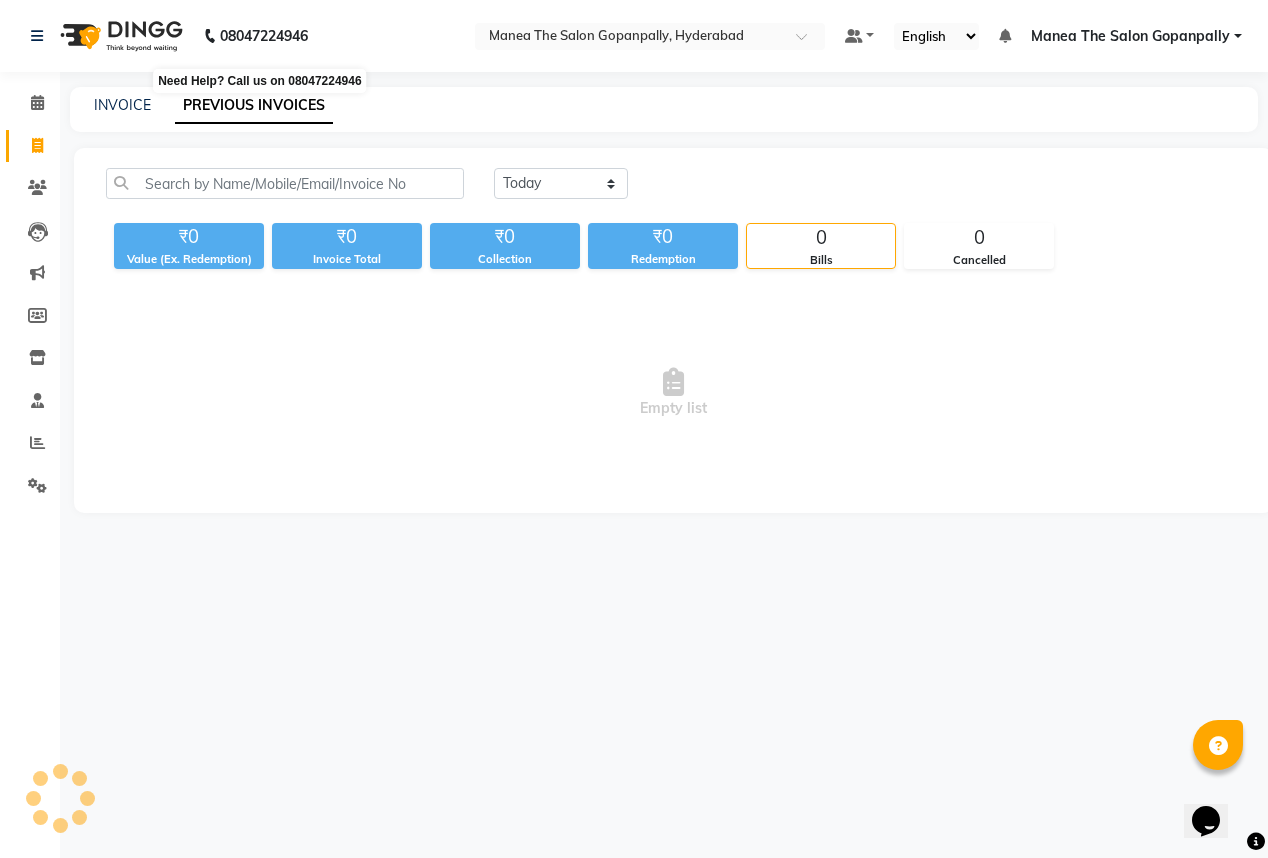 scroll, scrollTop: 0, scrollLeft: 0, axis: both 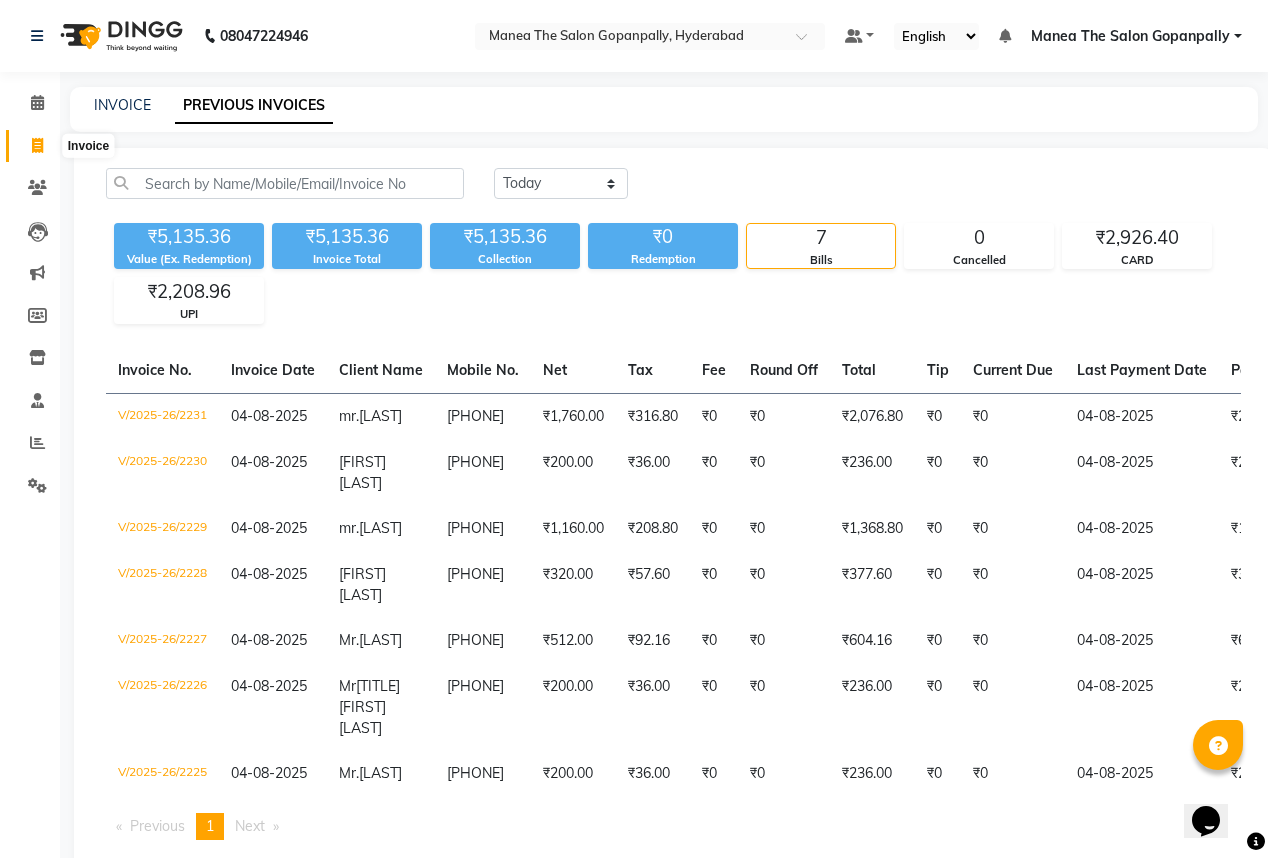 click 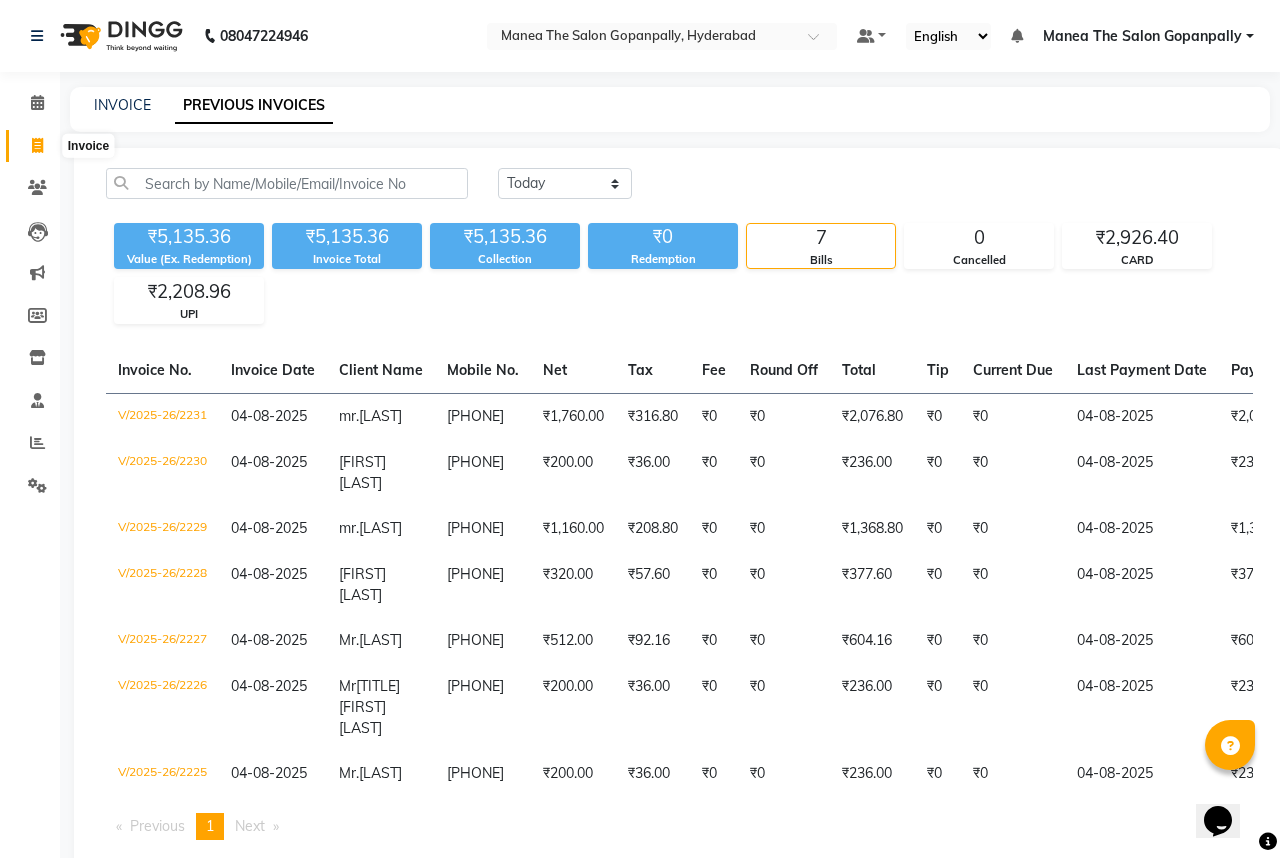 select on "7027" 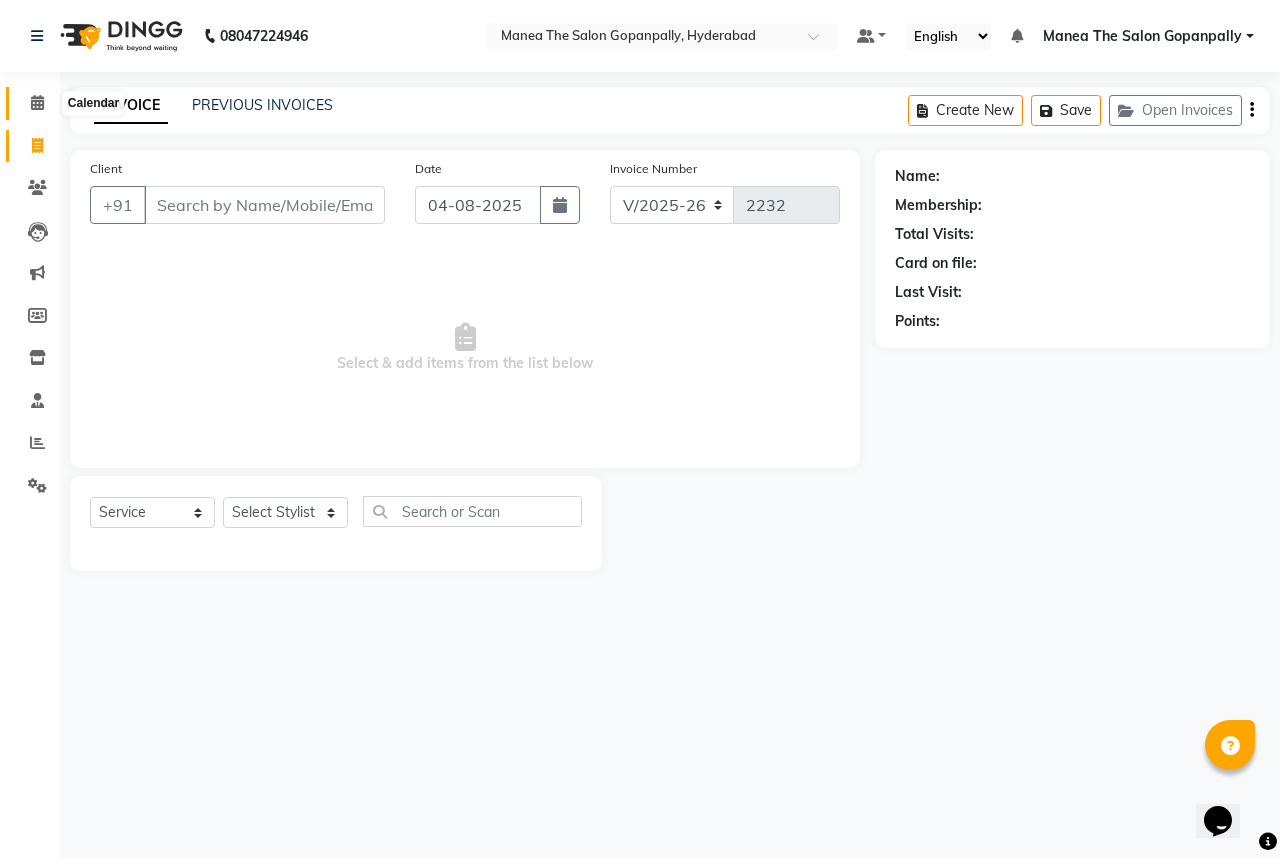click 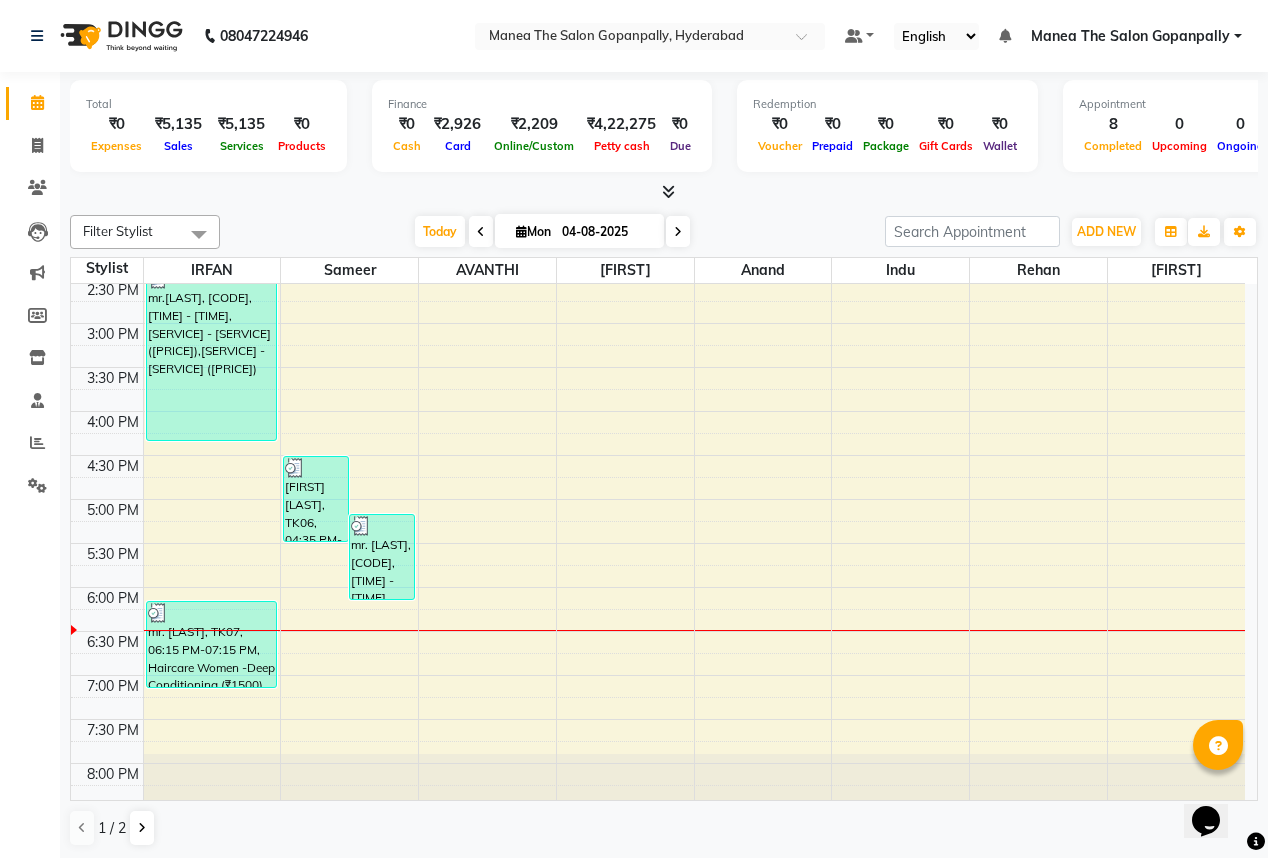 scroll, scrollTop: 616, scrollLeft: 0, axis: vertical 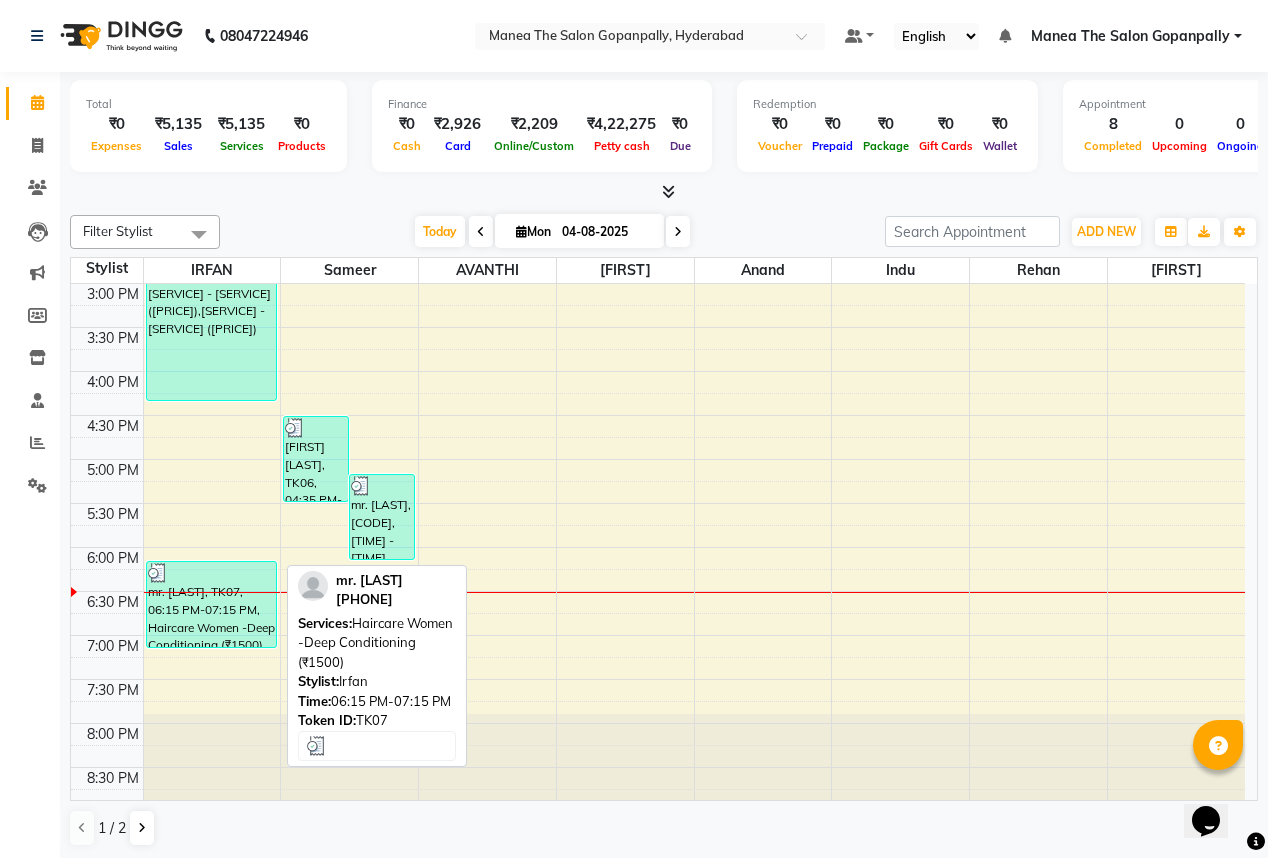 click on "mr. [LAST], TK07, 06:15 PM-07:15 PM, Haircare Women -Deep Conditioning (₹1500)" at bounding box center (211, 604) 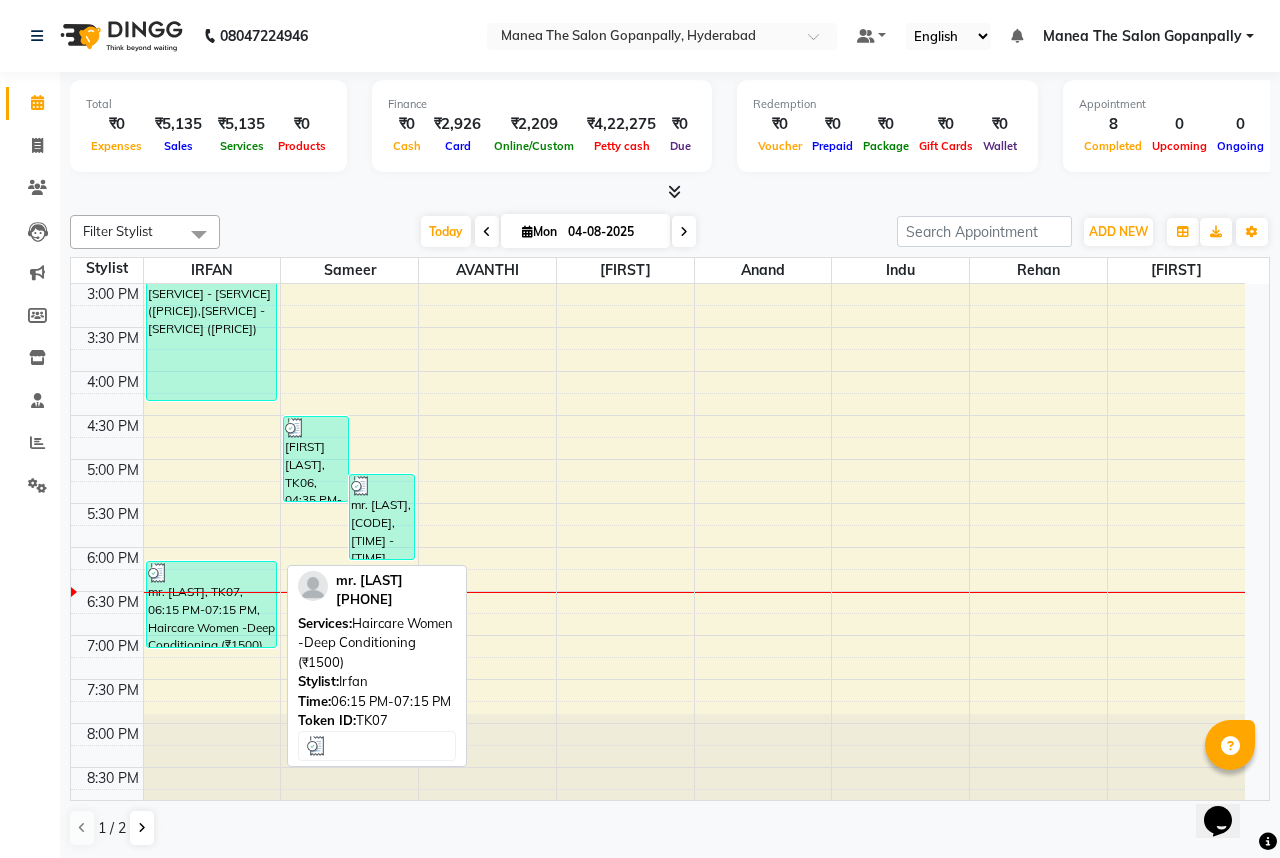 select on "3" 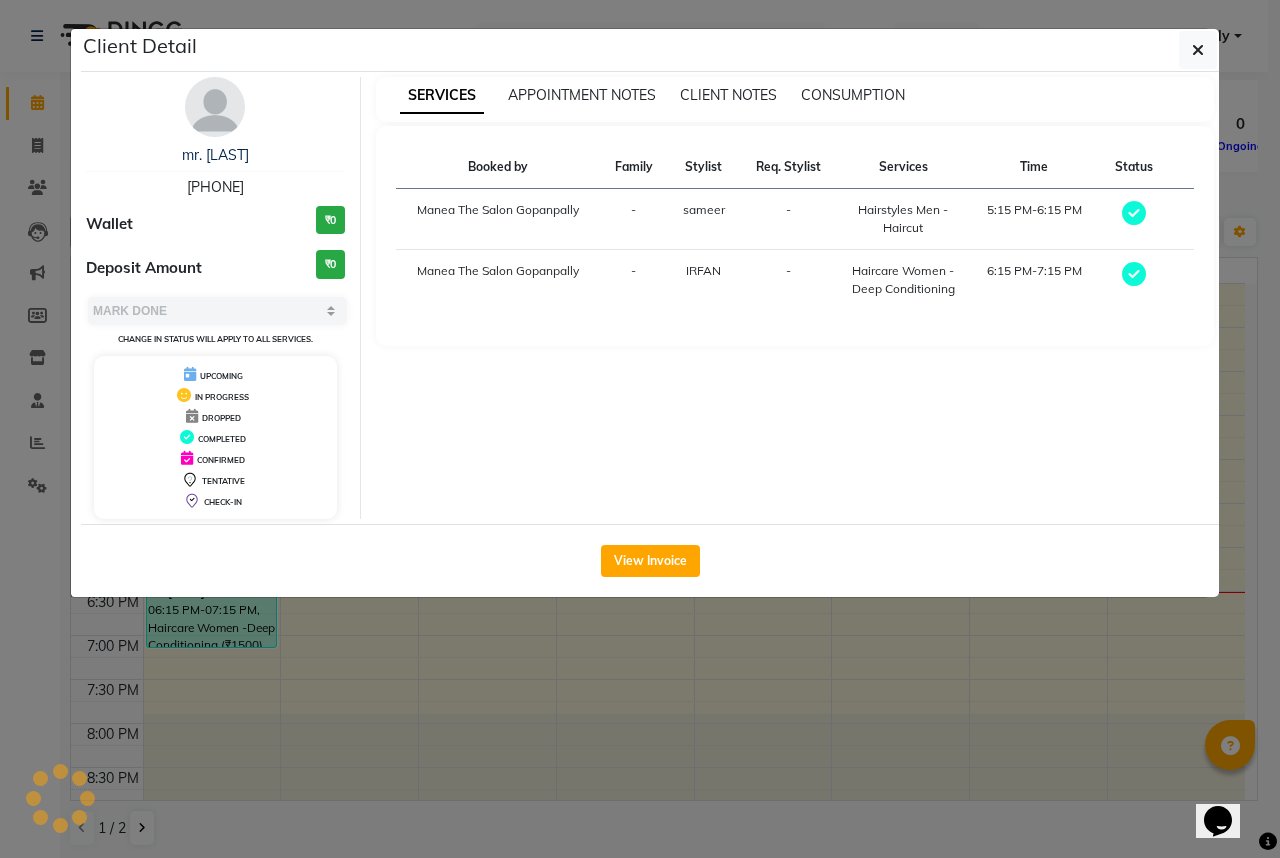 click on "Client Detail  mr. [FIRST]   [PHONE] Wallet ₹0 Deposit Amount  ₹0  Select MARK DONE UPCOMING Change in status will apply to all services. UPCOMING IN PROGRESS DROPPED COMPLETED CONFIRMED TENTATIVE CHECK-IN SERVICES APPOINTMENT NOTES CLIENT NOTES CONSUMPTION Booked by Family Stylist Req. Stylist Services Time Status  Manea The Salon Gopanpally  - [FIRST] -  Hairstyles Men - Haircut   5:15 PM-6:15 PM   Manea The Salon Gopanpally  - [FIRST] -  Haircare Women -Deep Conditioning   6:15 PM-7:15 PM   View Invoice" 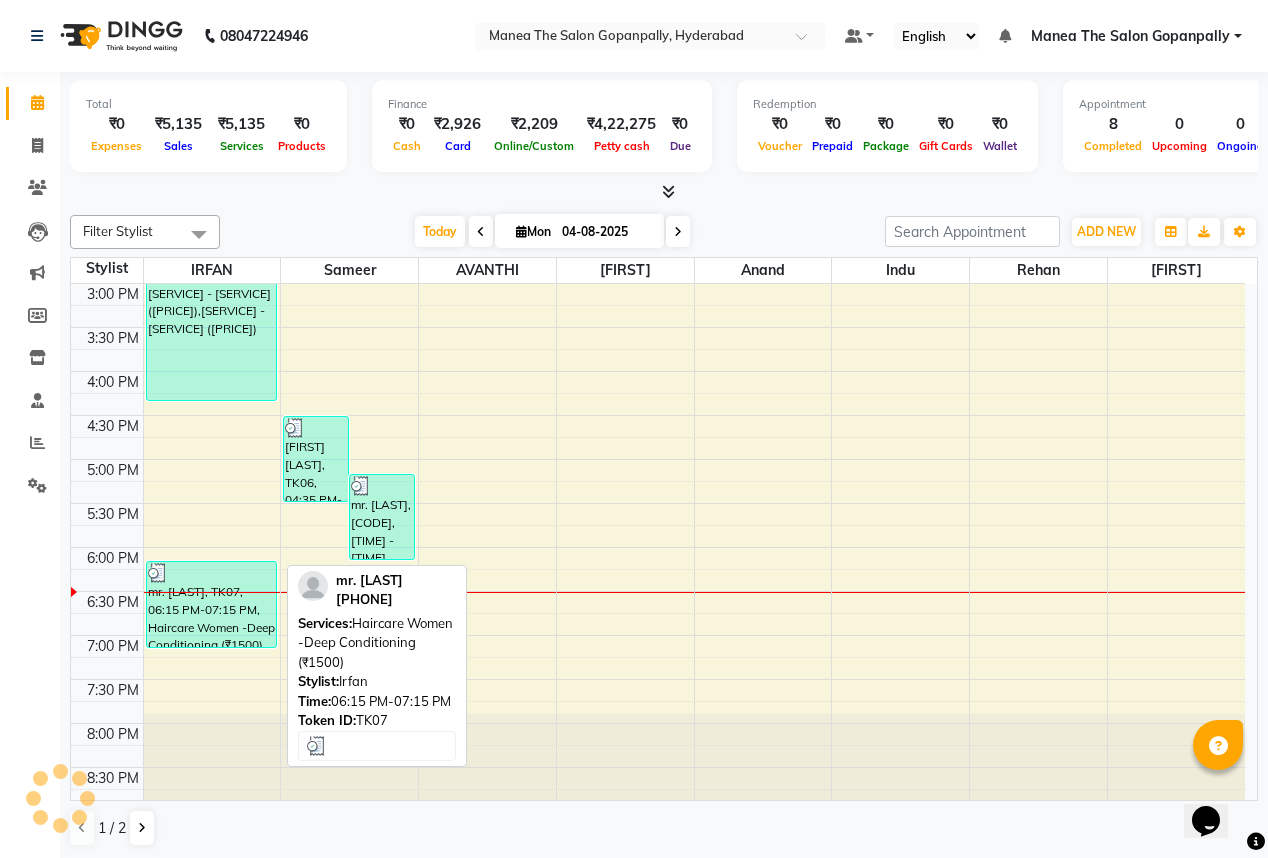 click on "mr. [LAST], TK07, 06:15 PM-07:15 PM, Haircare Women -Deep Conditioning (₹1500)" at bounding box center (211, 604) 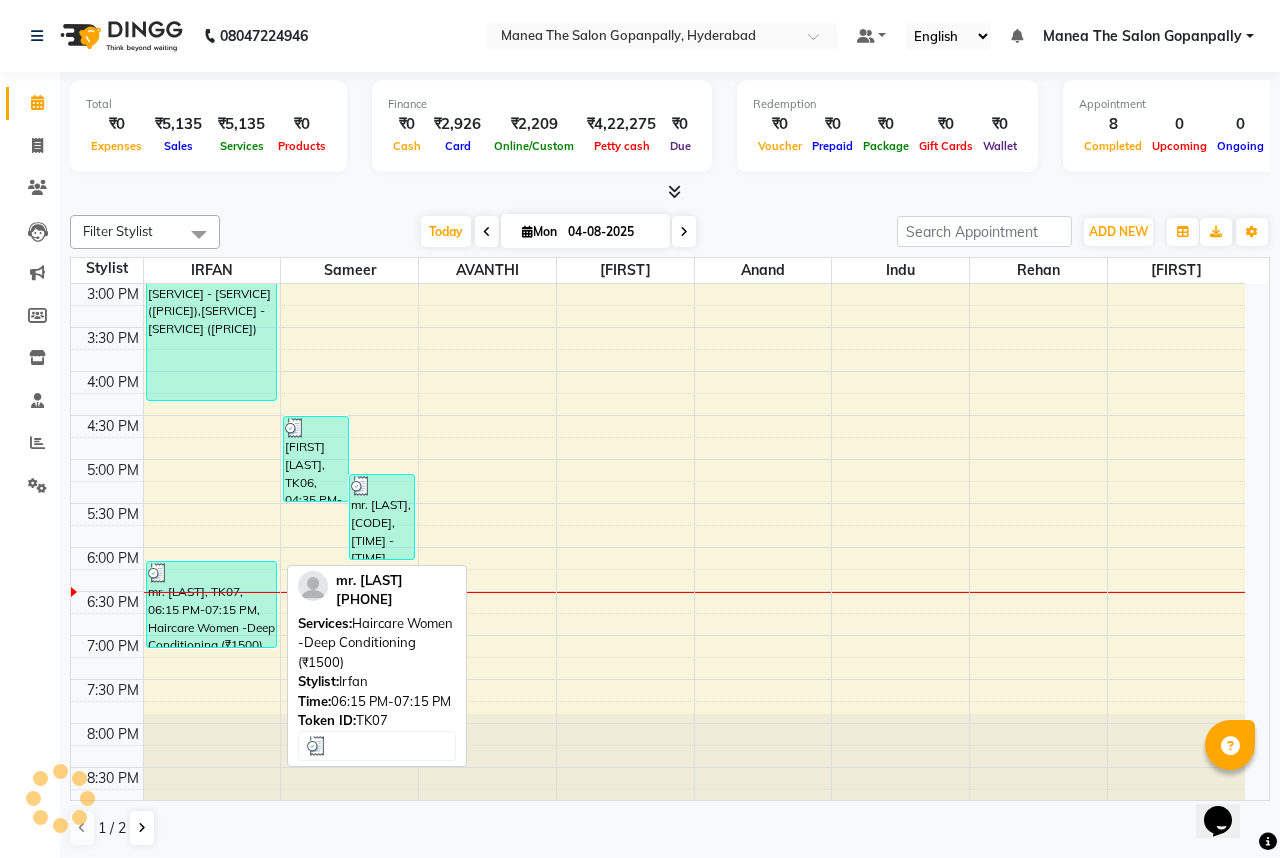 select on "3" 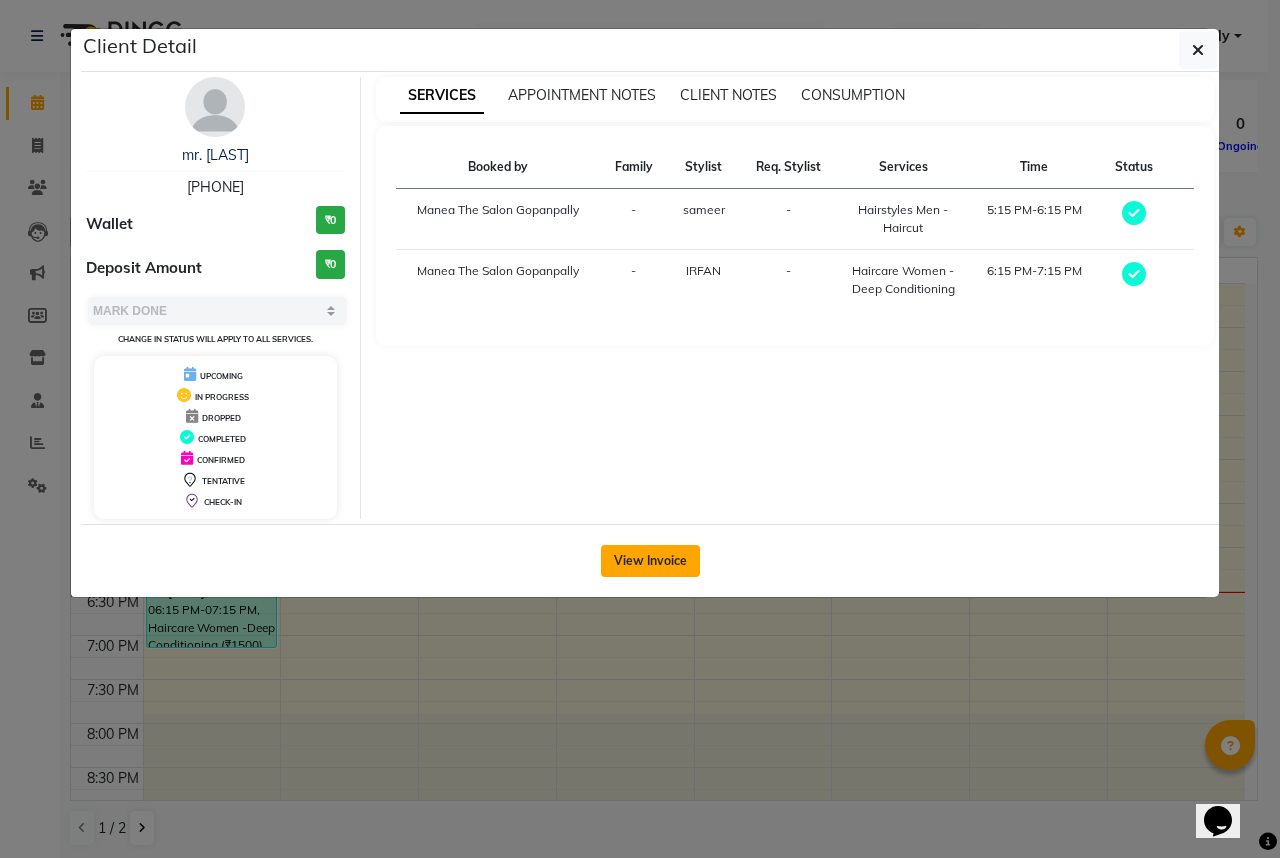 click on "View Invoice" 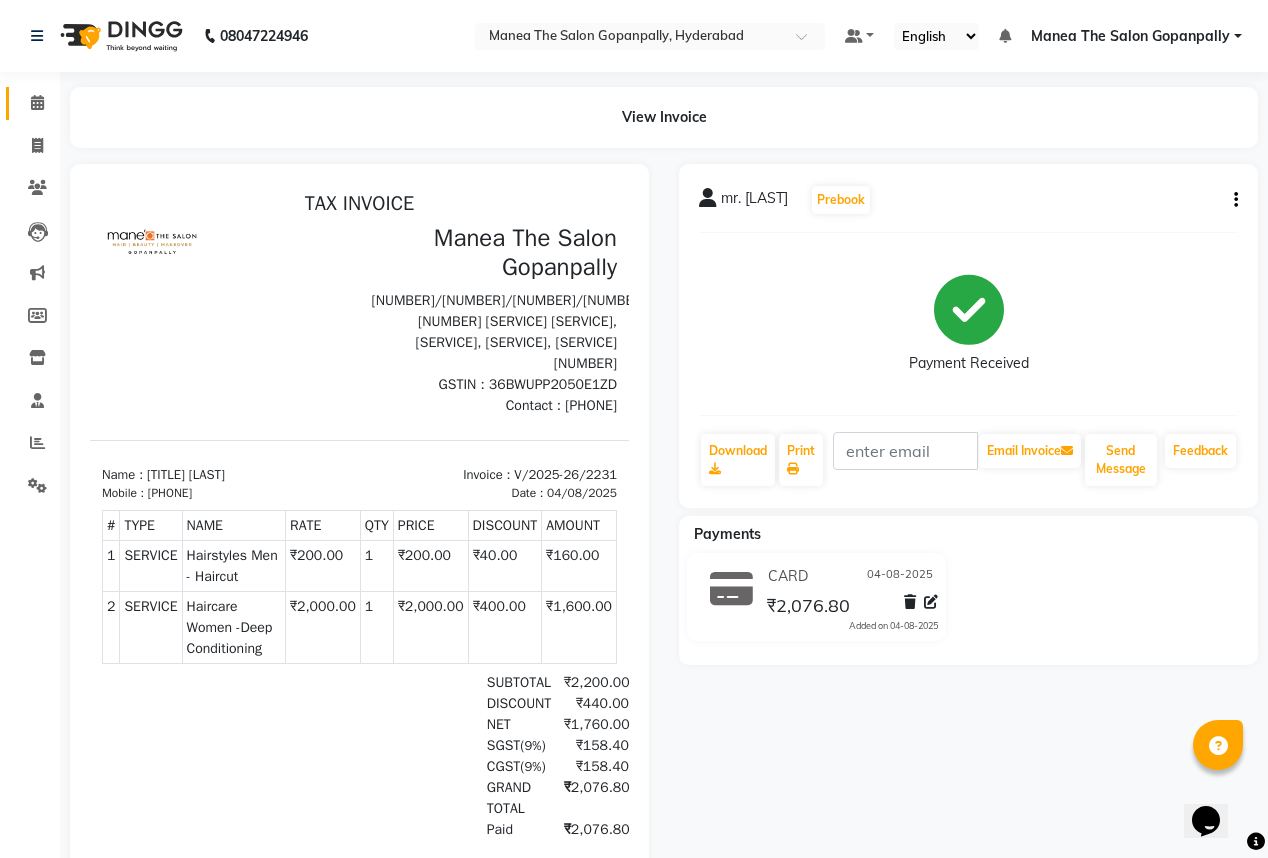 scroll, scrollTop: 0, scrollLeft: 0, axis: both 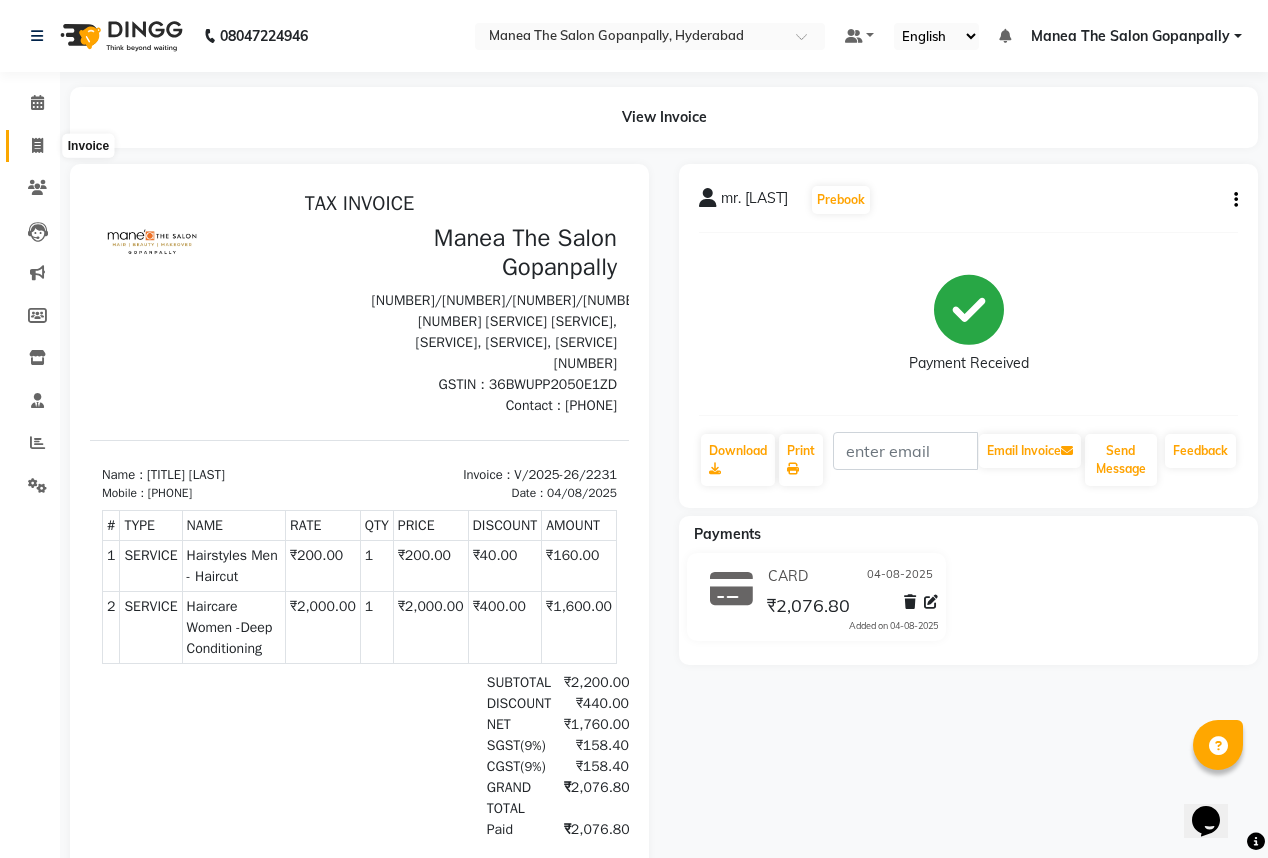 click 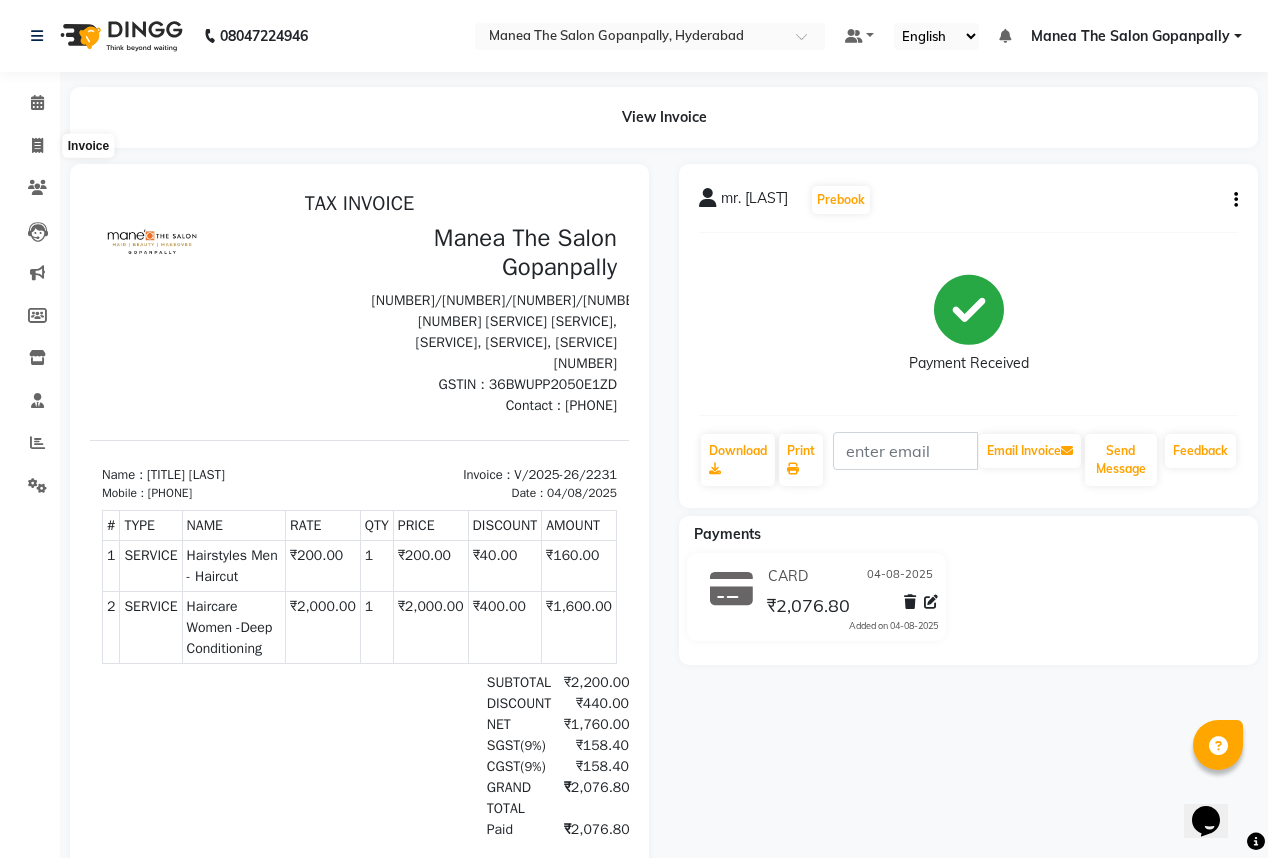 select on "7027" 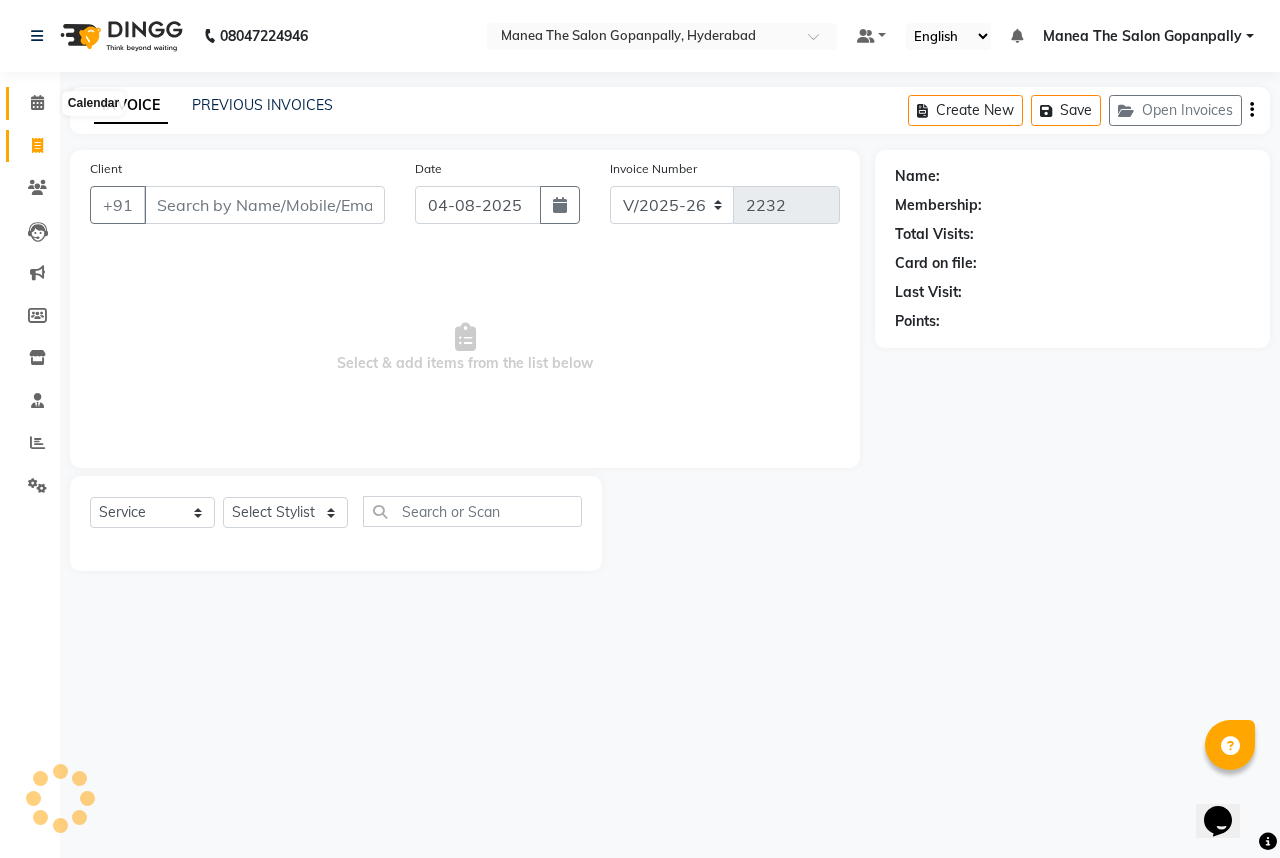click 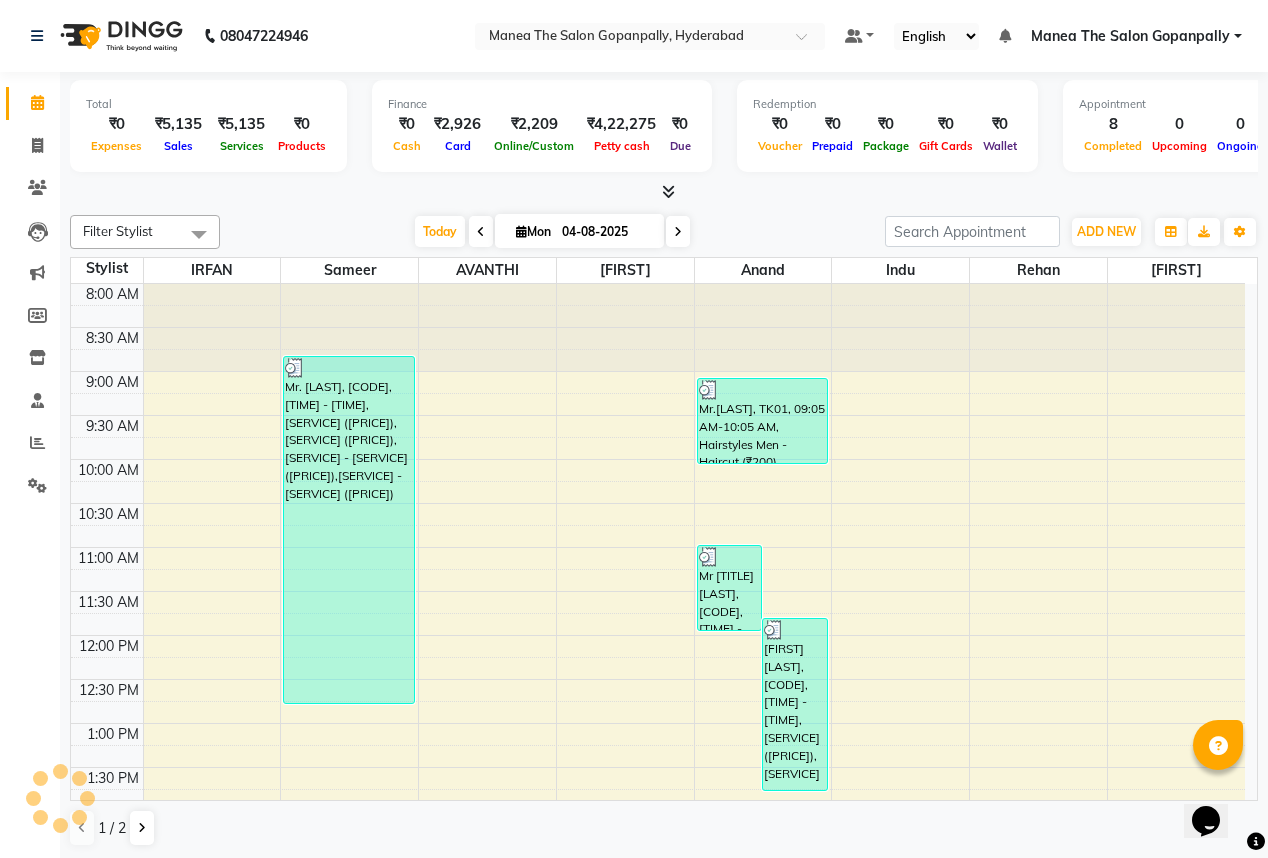 scroll, scrollTop: 0, scrollLeft: 0, axis: both 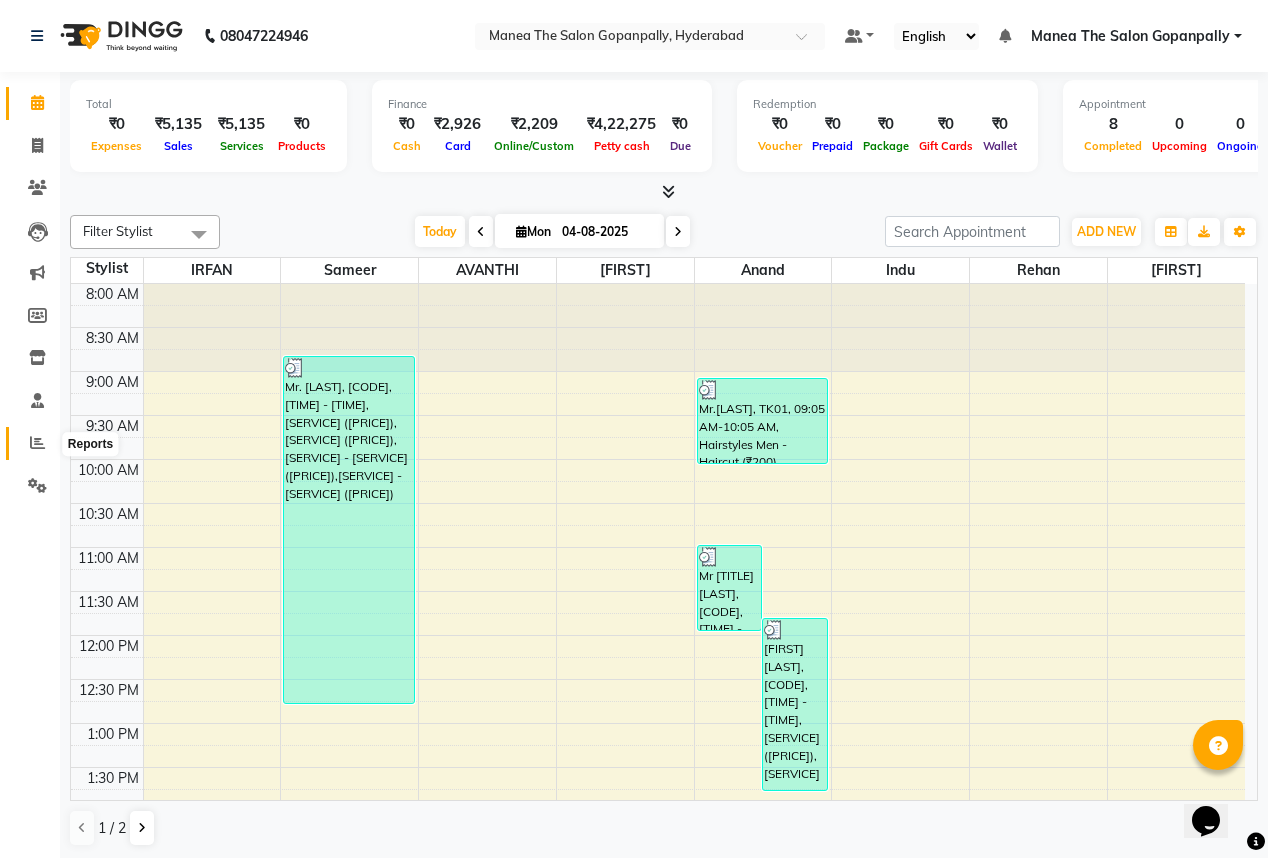 click 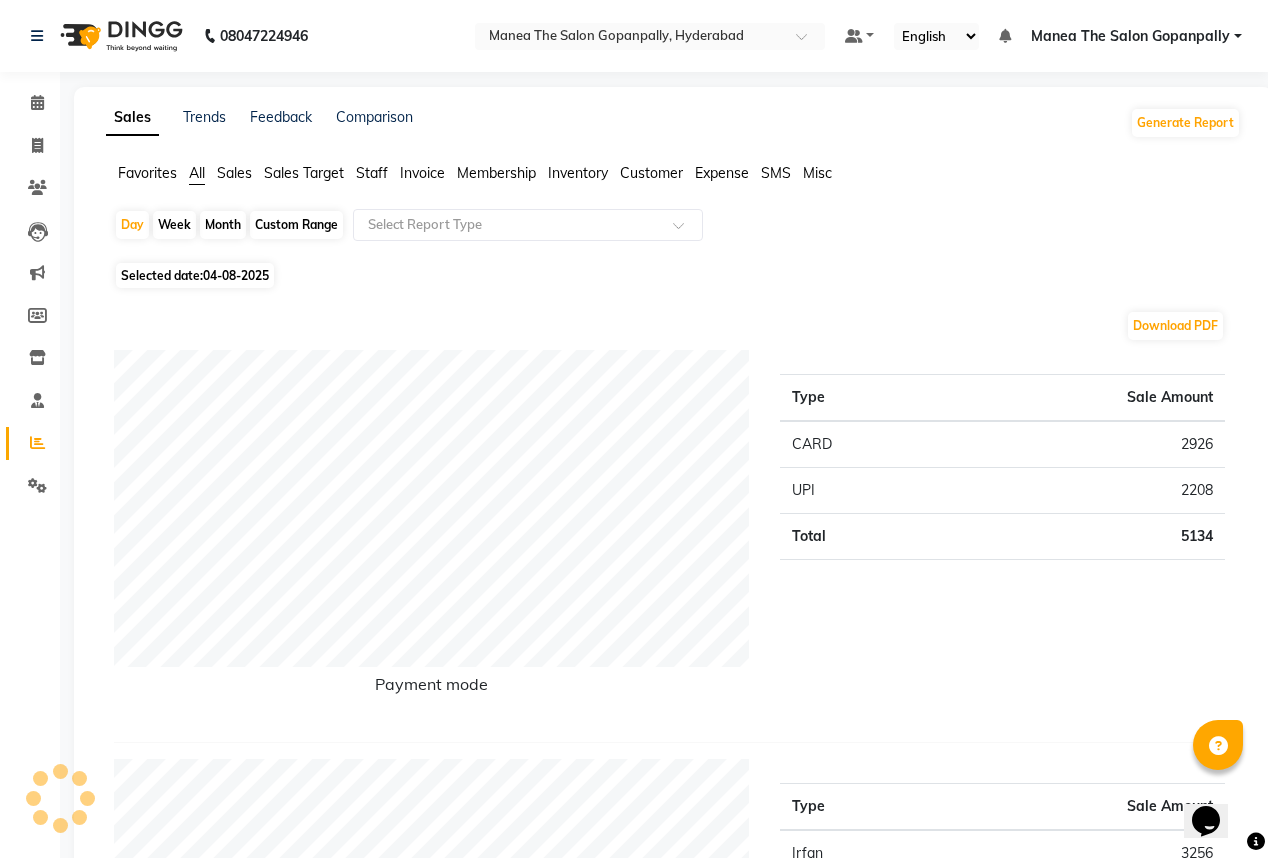 click on "04-08-2025" 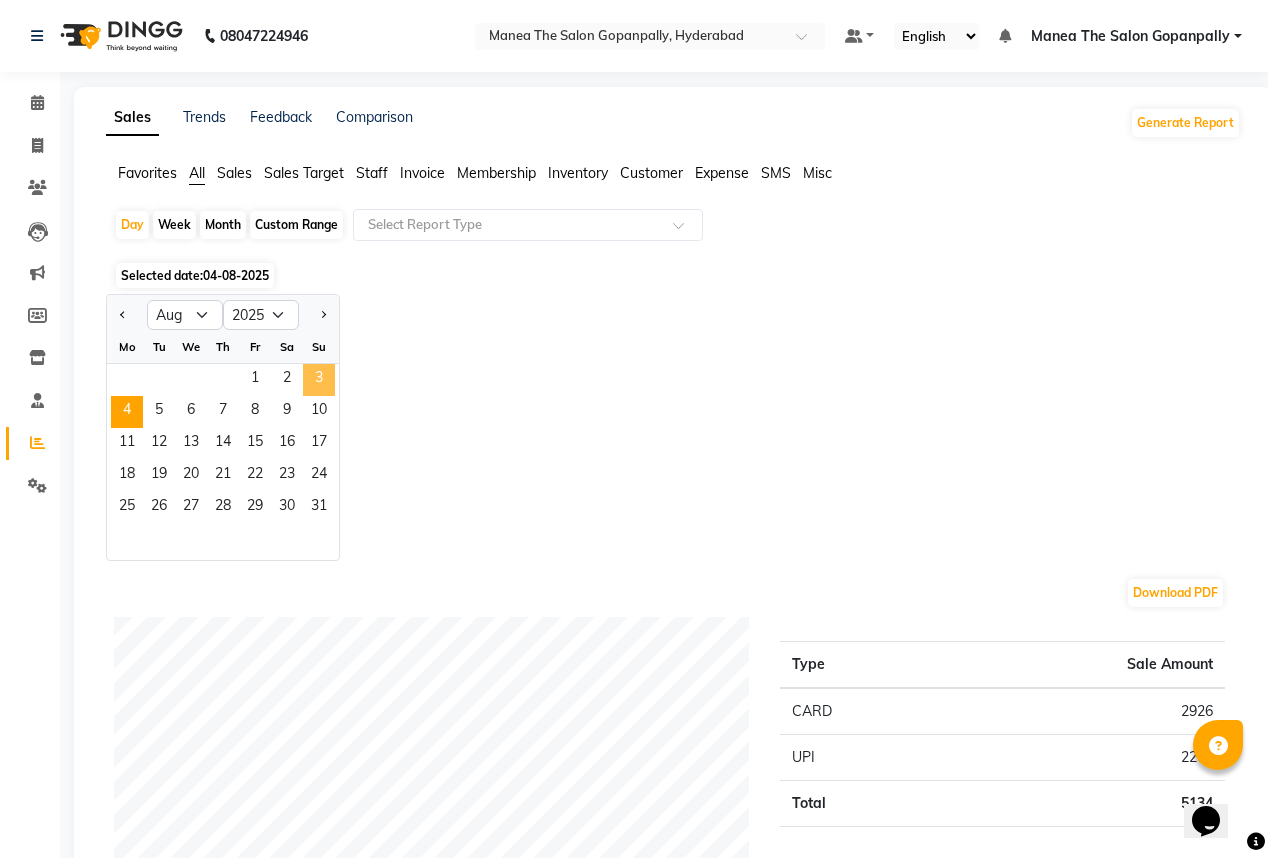 click on "3" 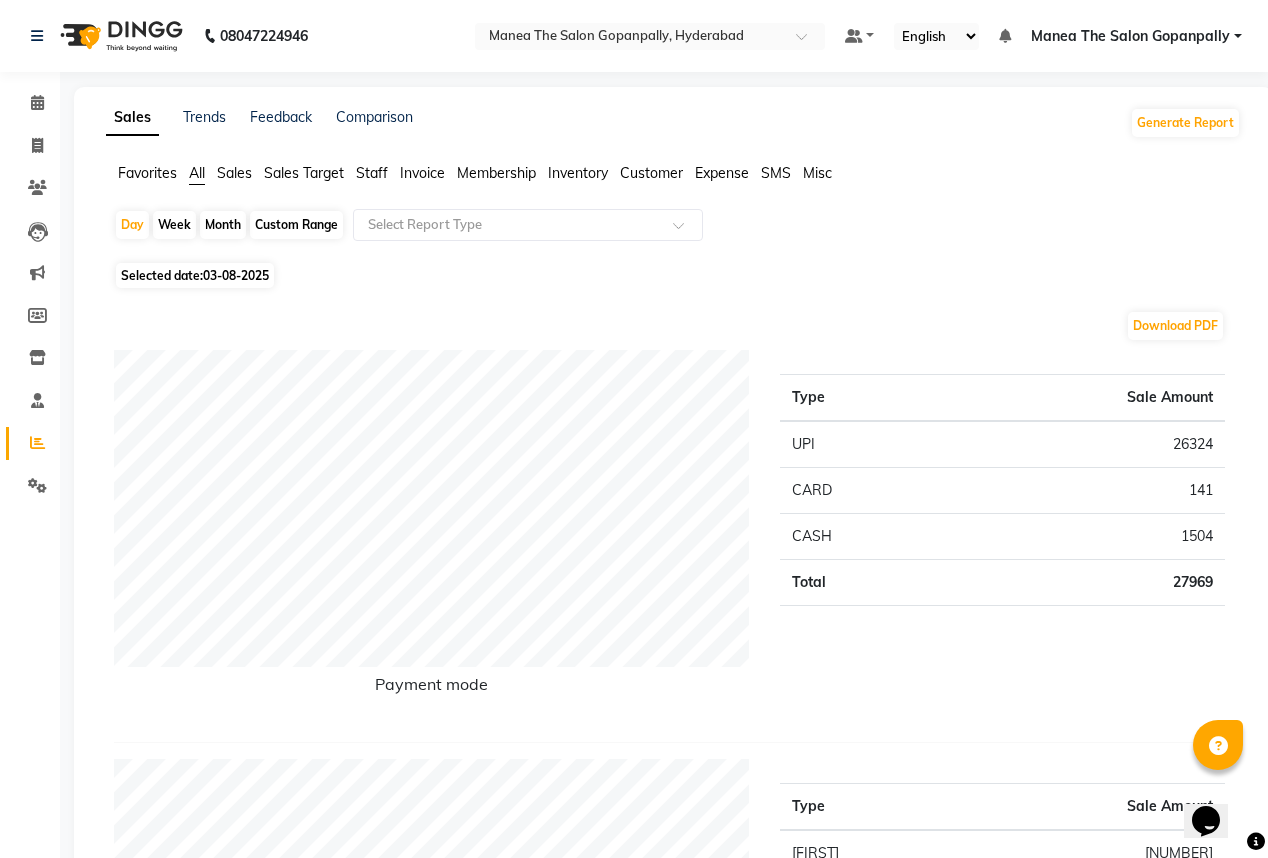 scroll, scrollTop: 80, scrollLeft: 0, axis: vertical 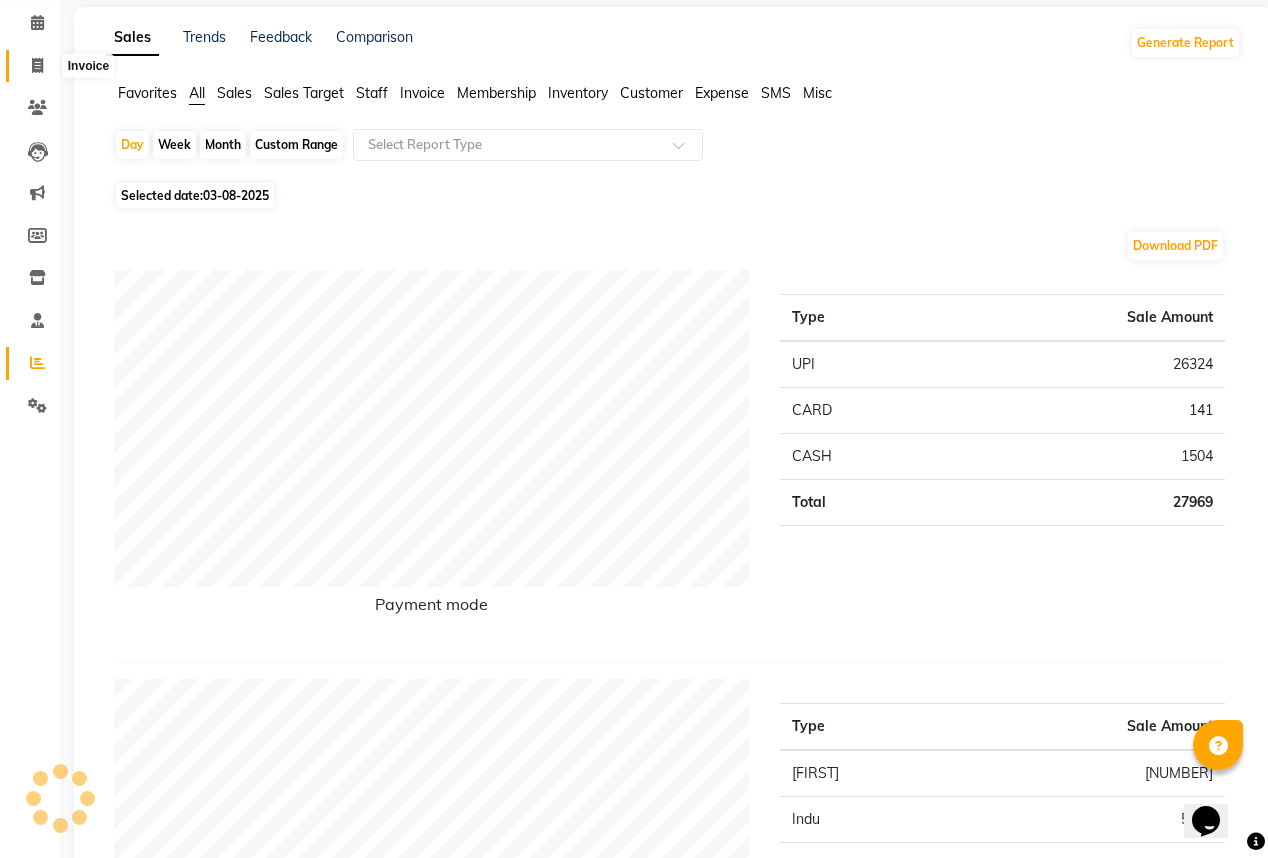 drag, startPoint x: 41, startPoint y: 60, endPoint x: 469, endPoint y: 1, distance: 432.04745 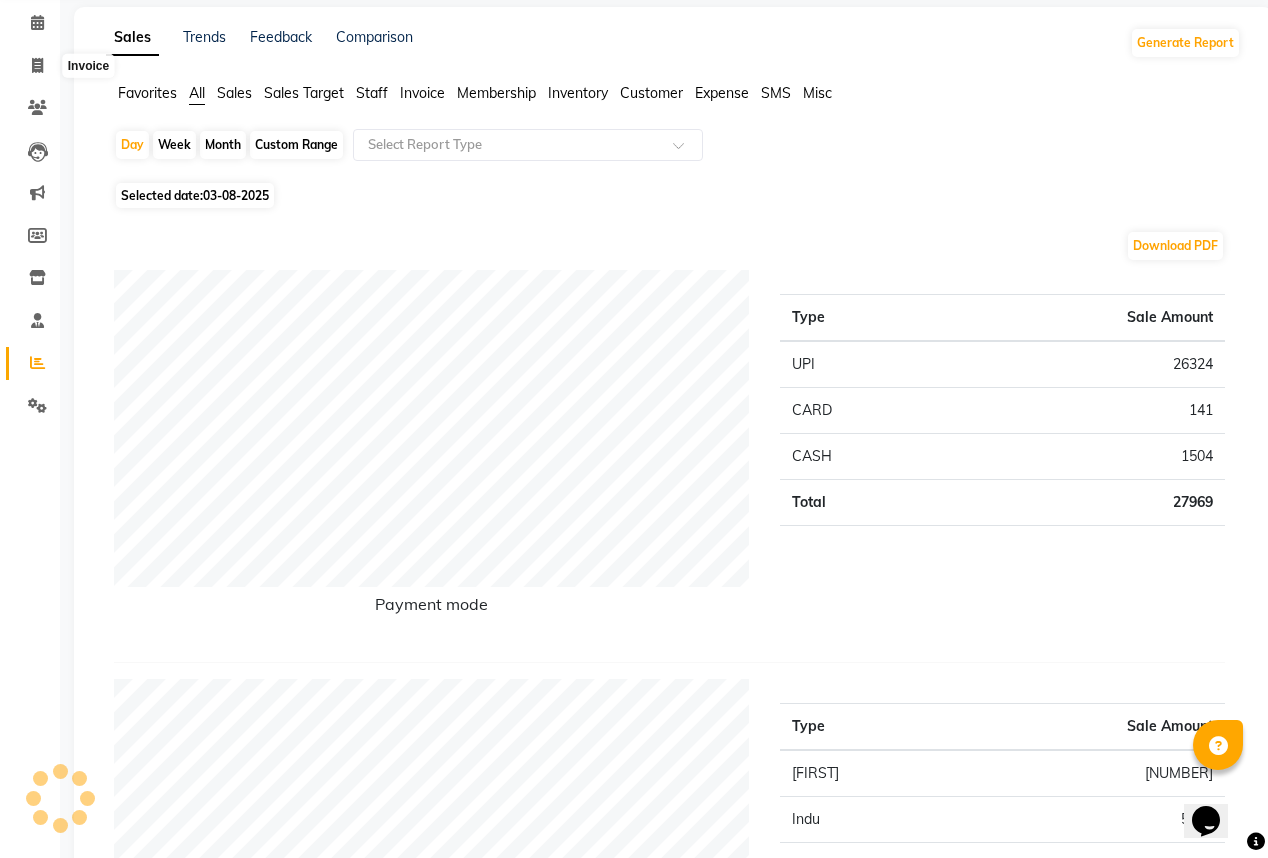 scroll, scrollTop: 0, scrollLeft: 0, axis: both 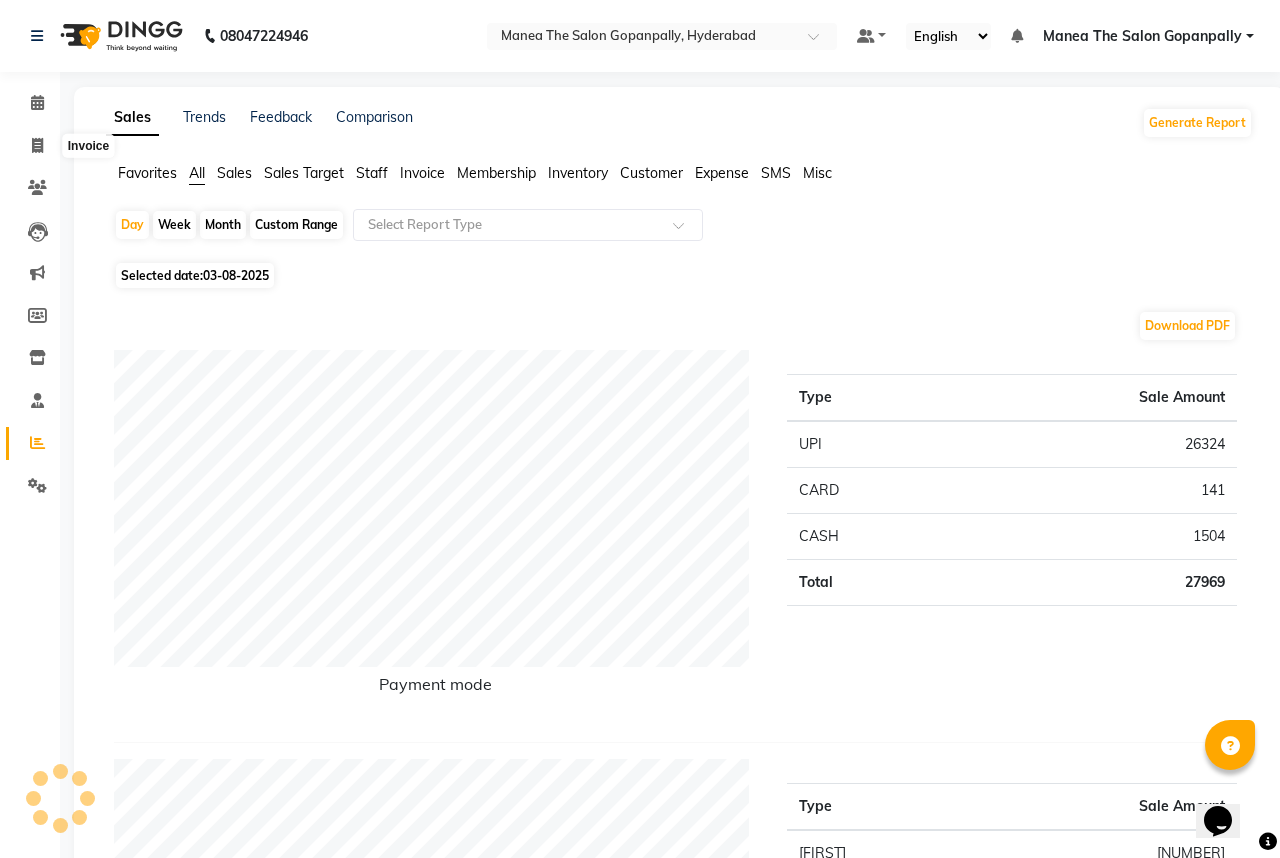 select on "7027" 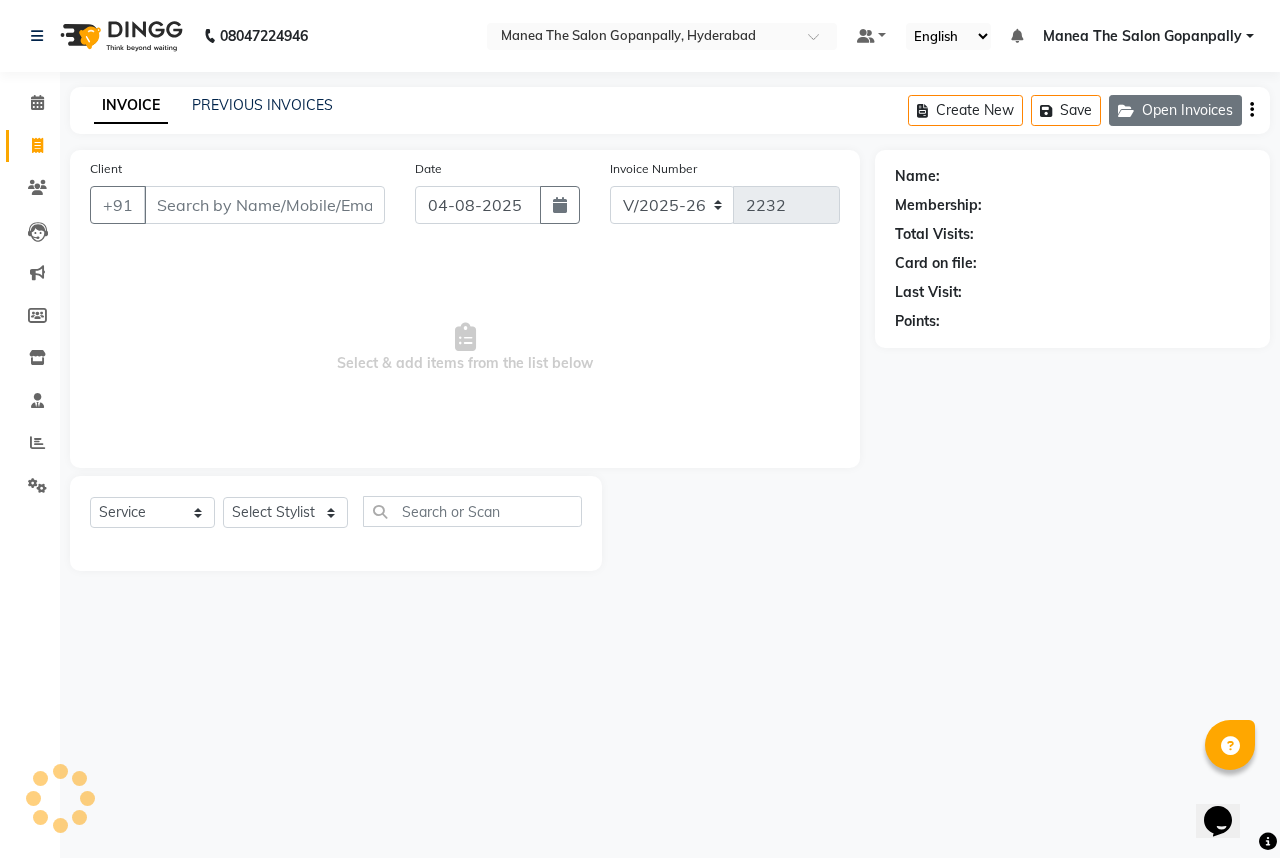 click on "Open Invoices" 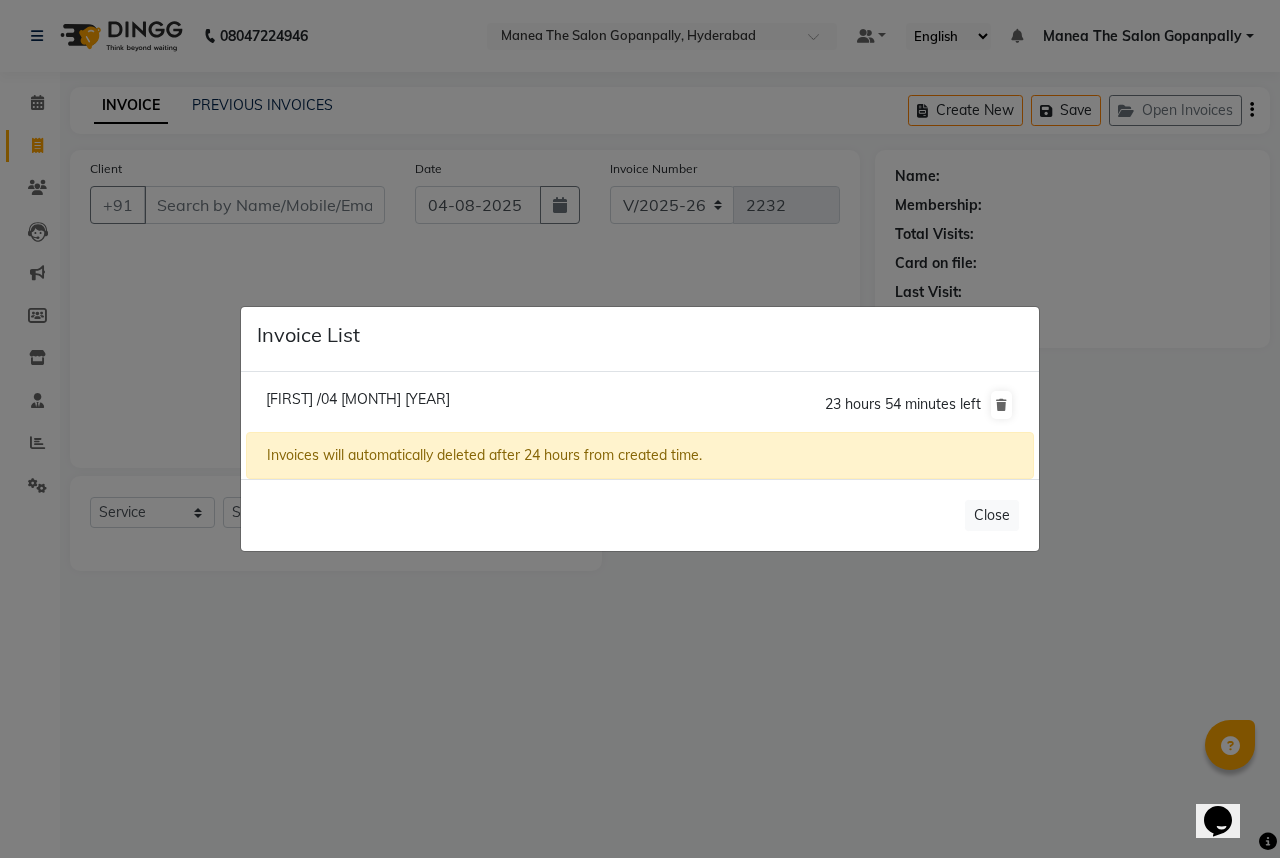 click on "[FIRST] /04 [MONTH] [YEAR]" 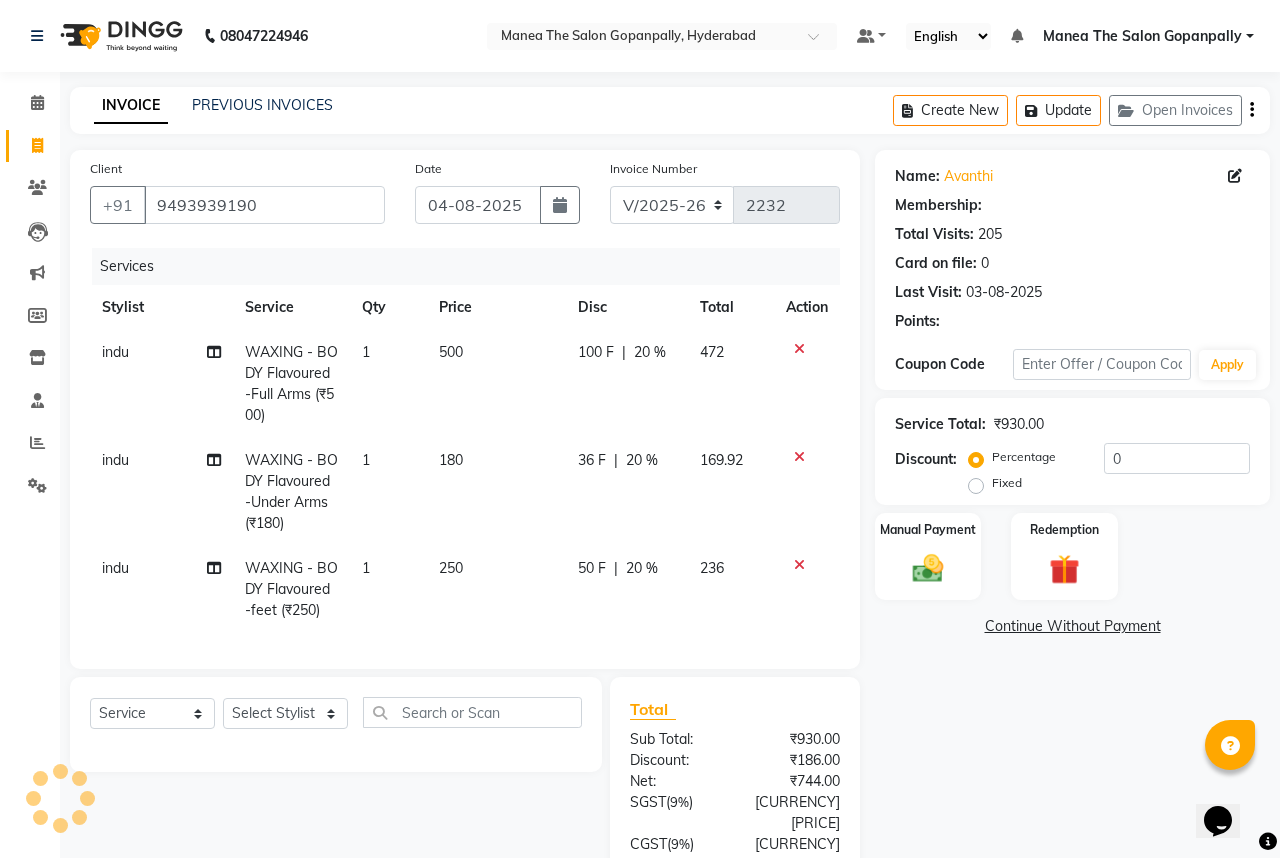 type on "20" 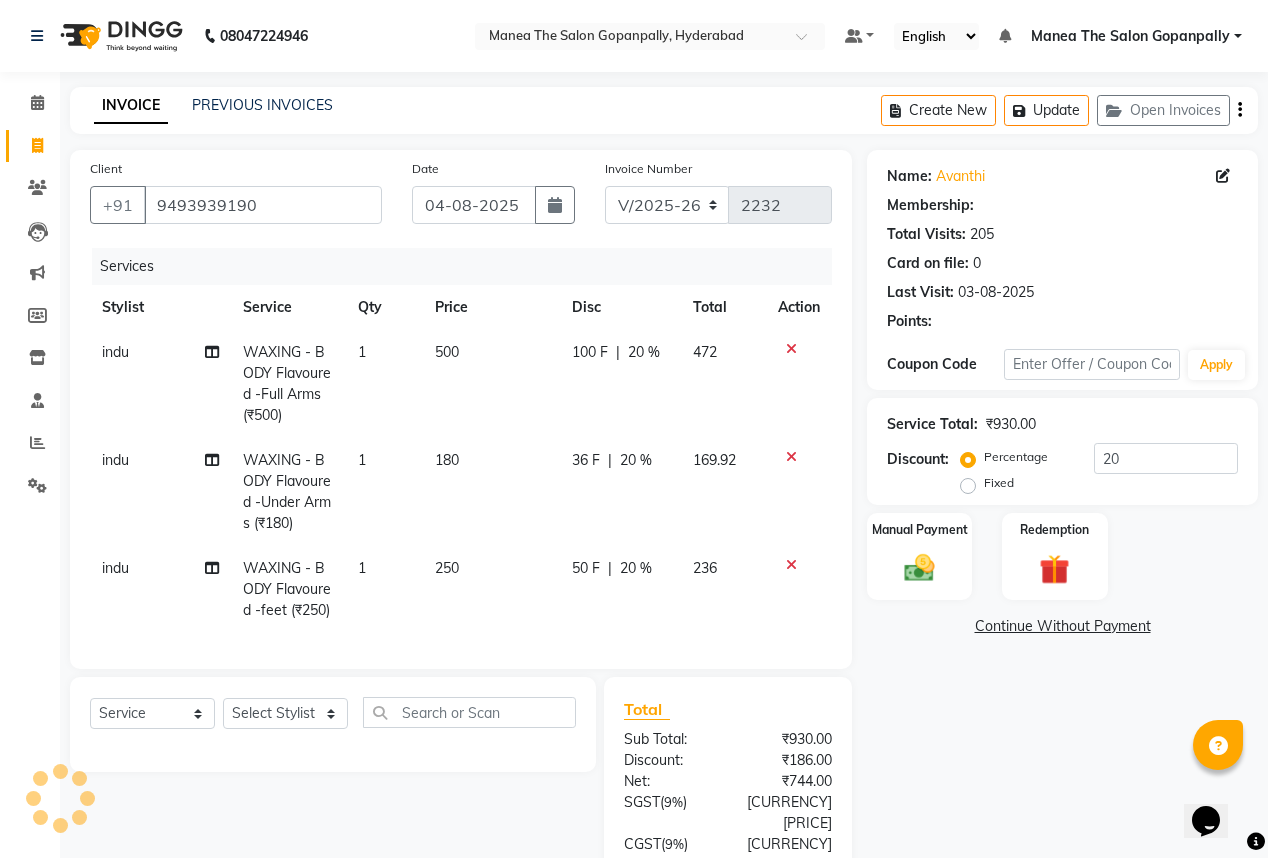 select on "1: Object" 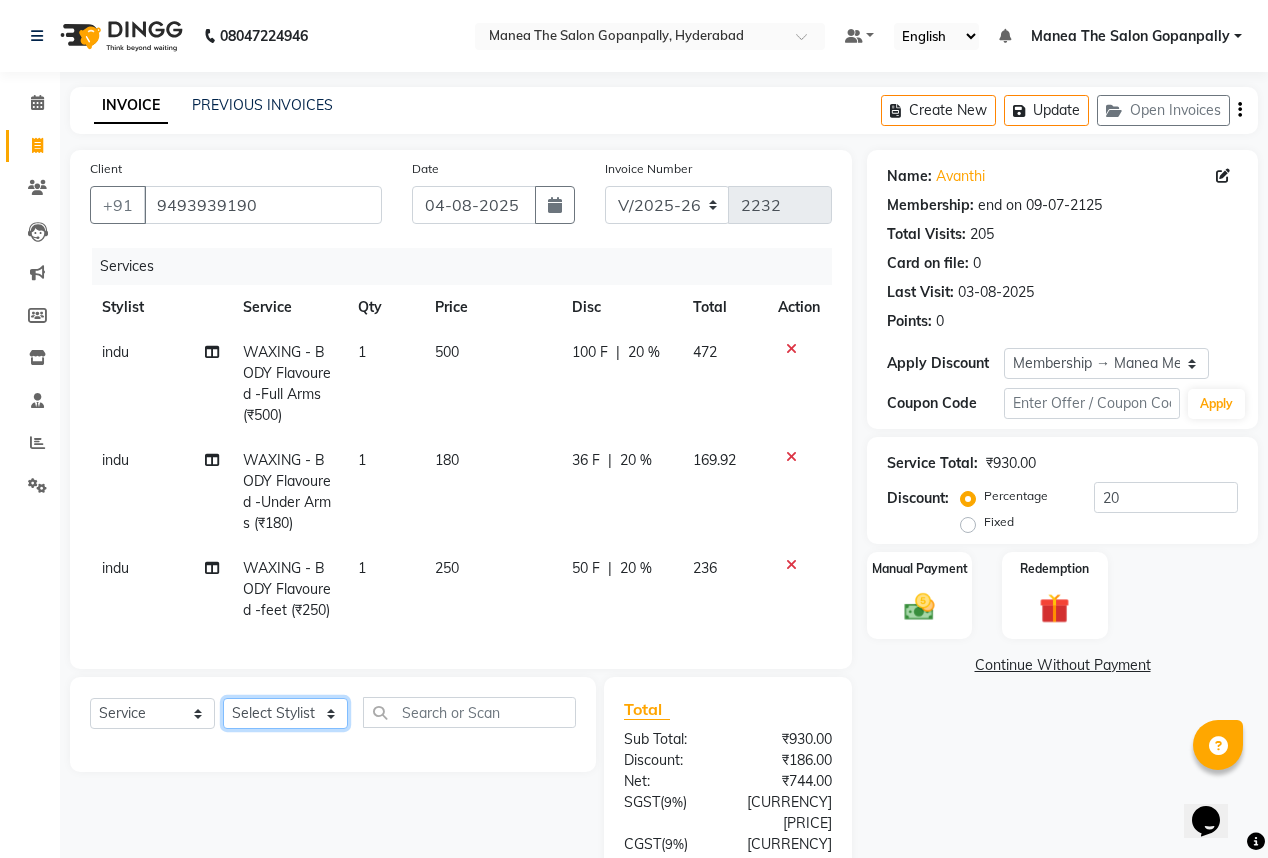 click on "Select Stylist Anand AVANTHI Haider  indu IRFAN keerthi rehan sameer saritha zubair" 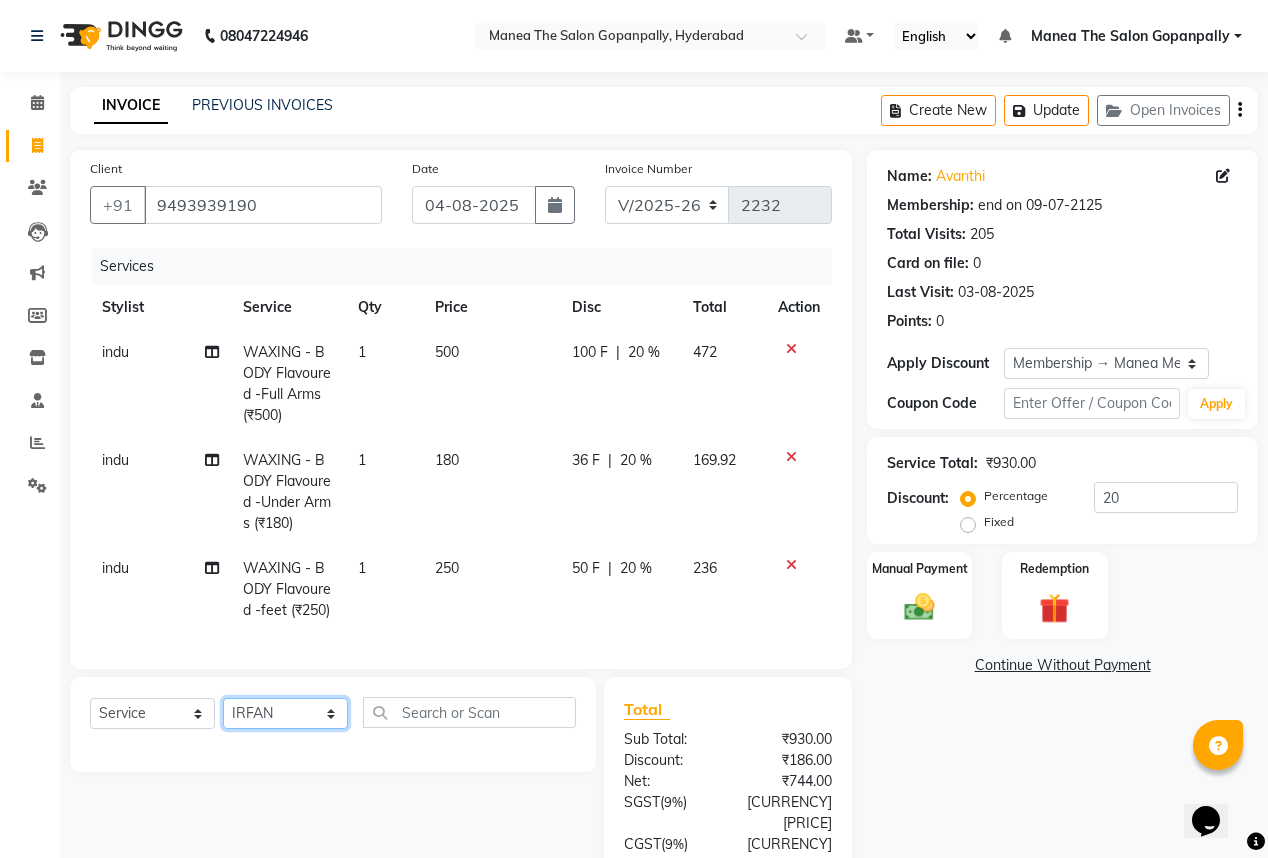 click on "Select Stylist Anand AVANTHI Haider  indu IRFAN keerthi rehan sameer saritha zubair" 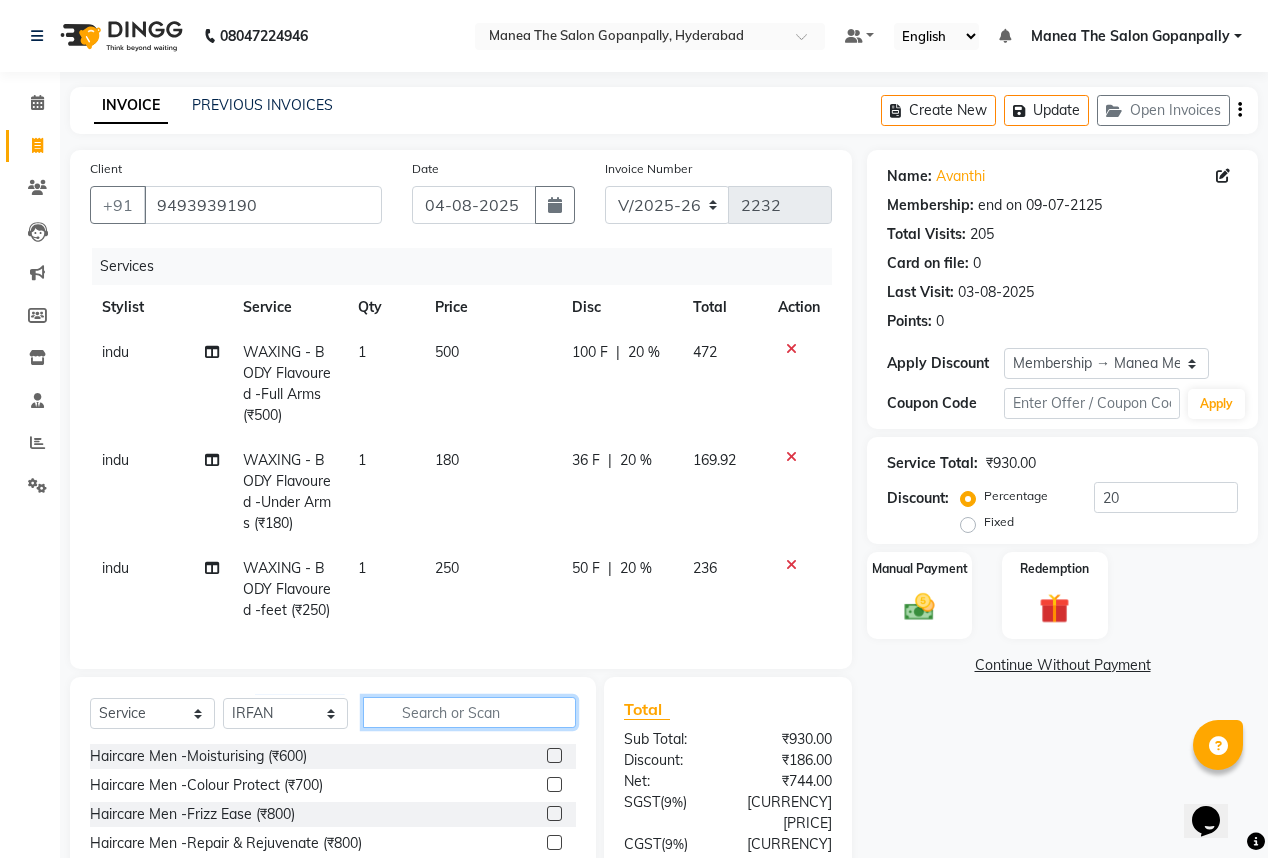 click 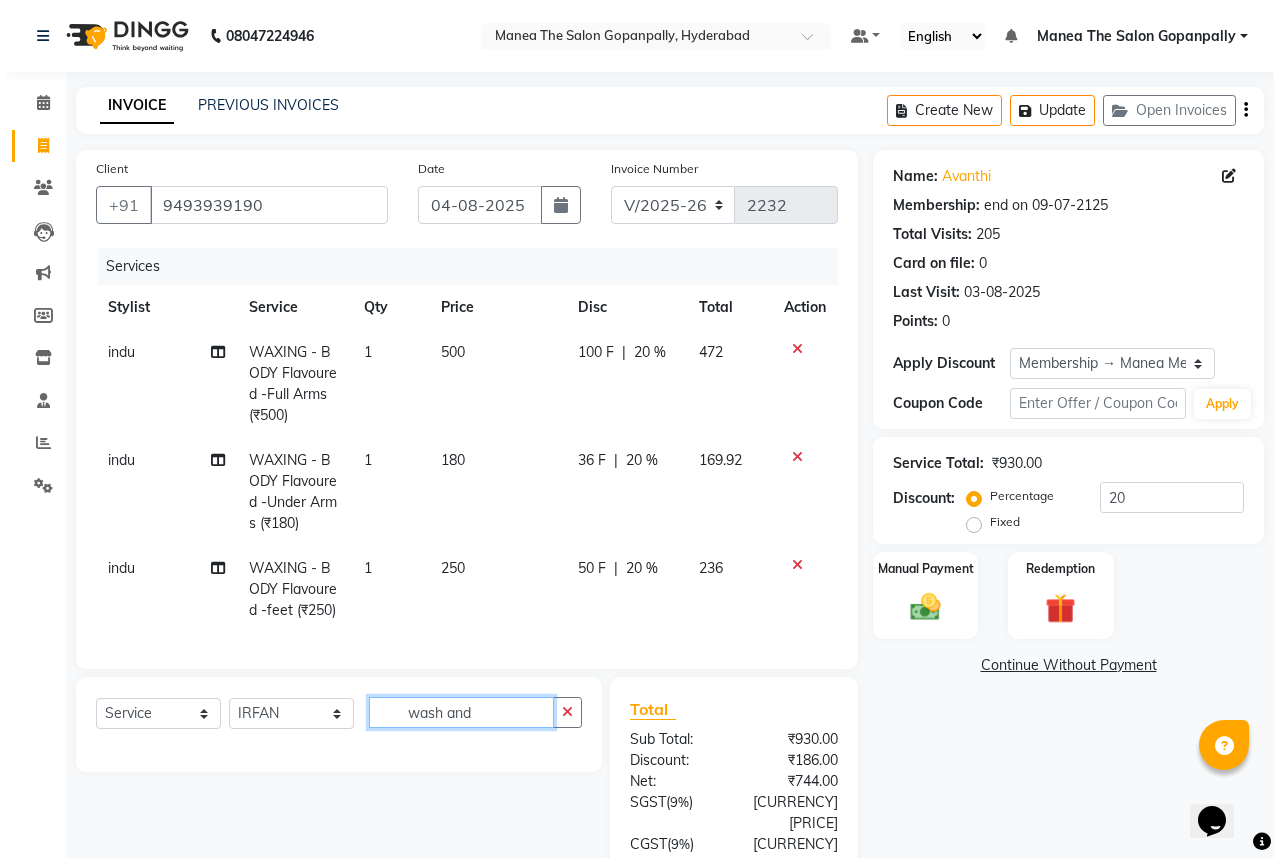 scroll, scrollTop: 155, scrollLeft: 0, axis: vertical 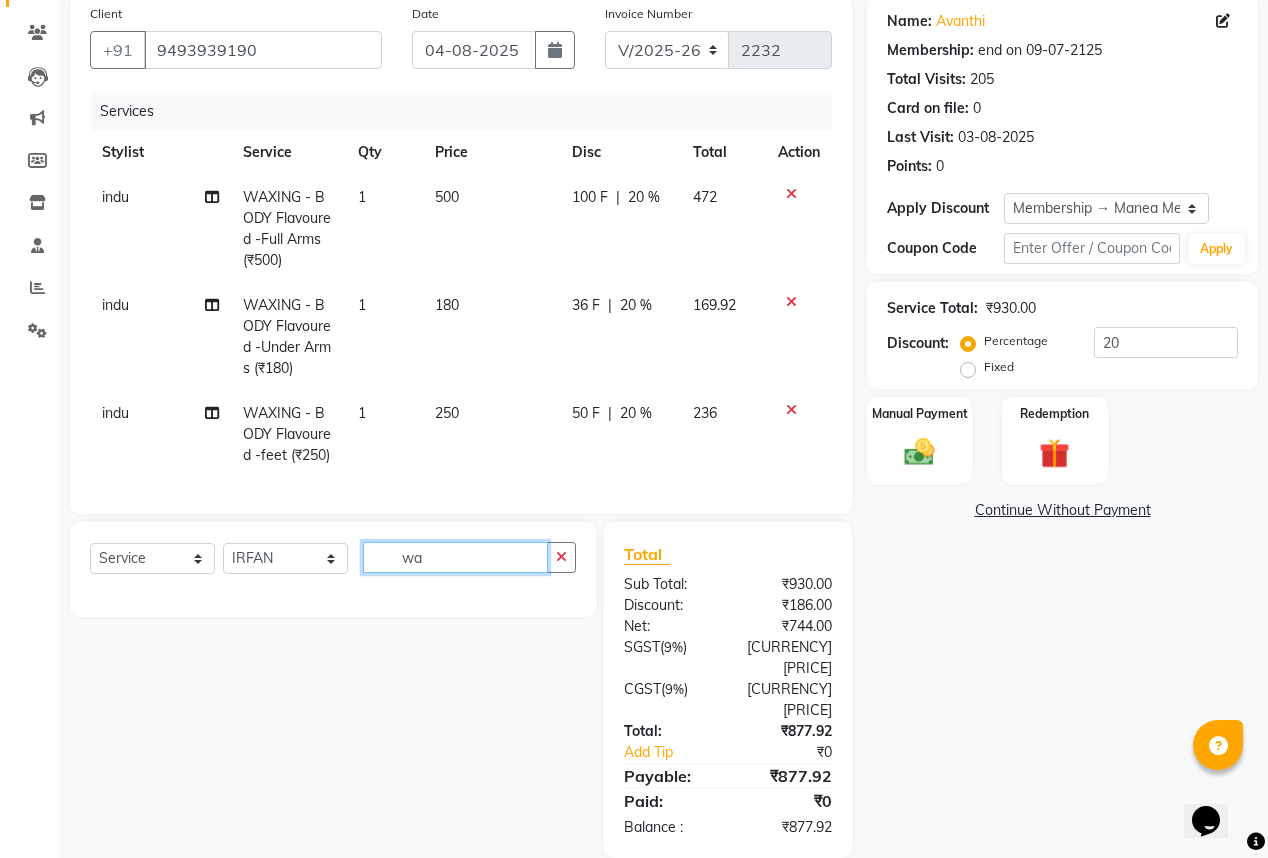 type on "w" 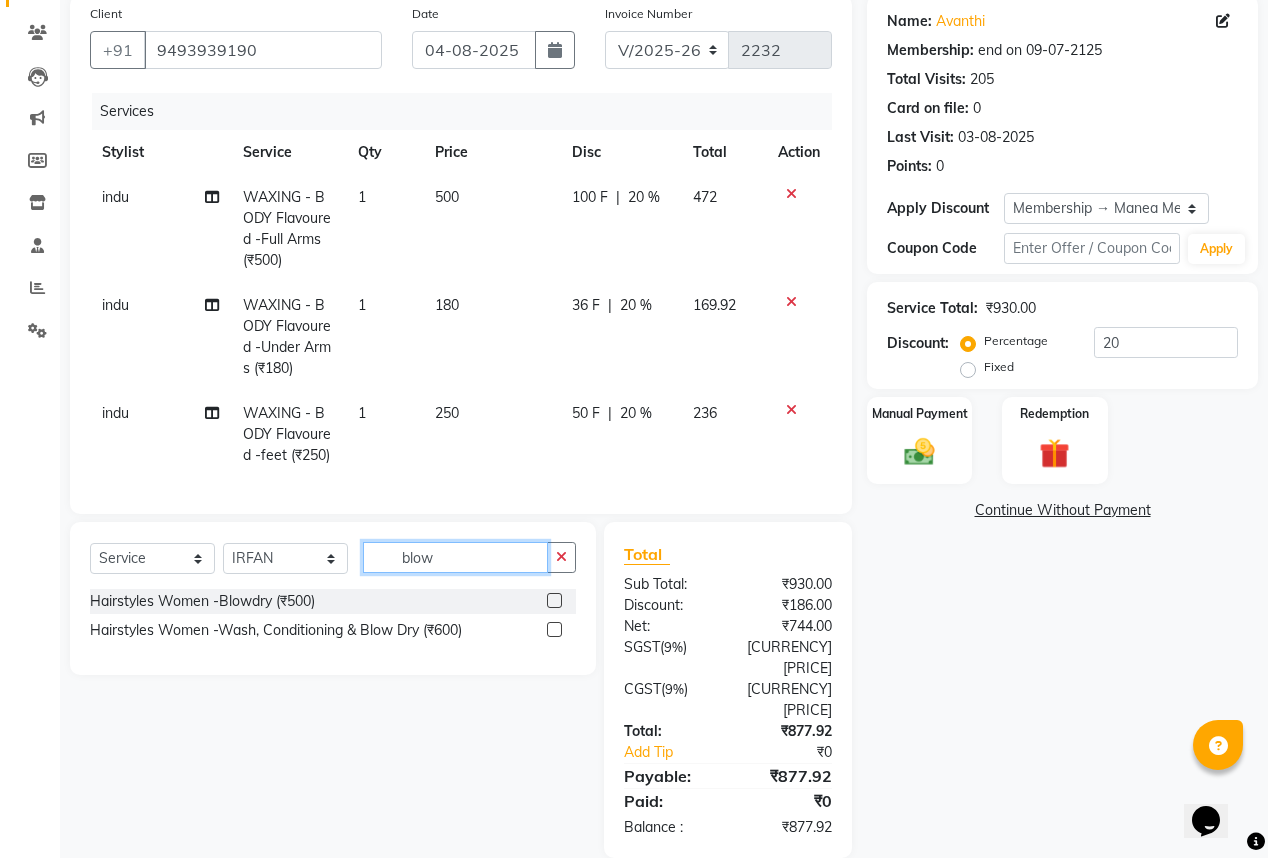 type on "blow" 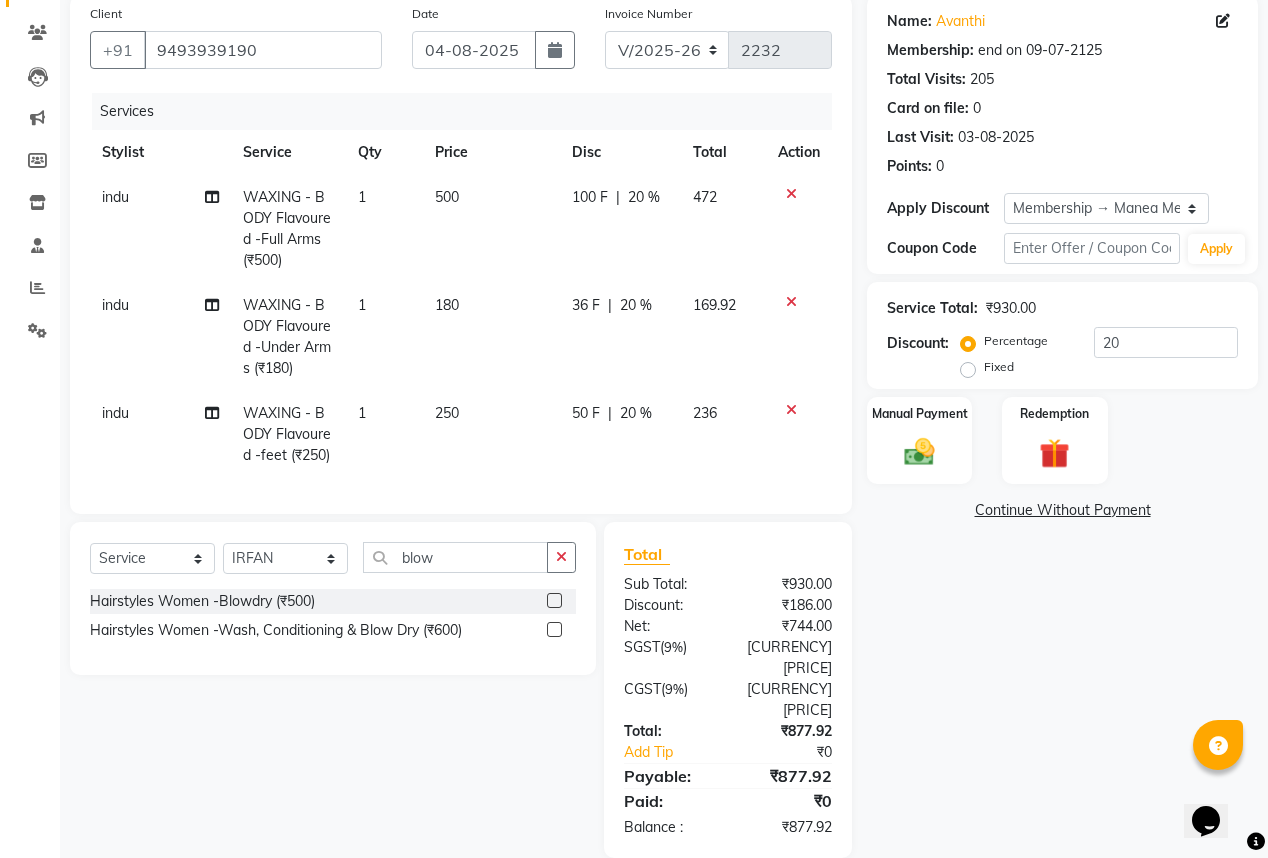 click 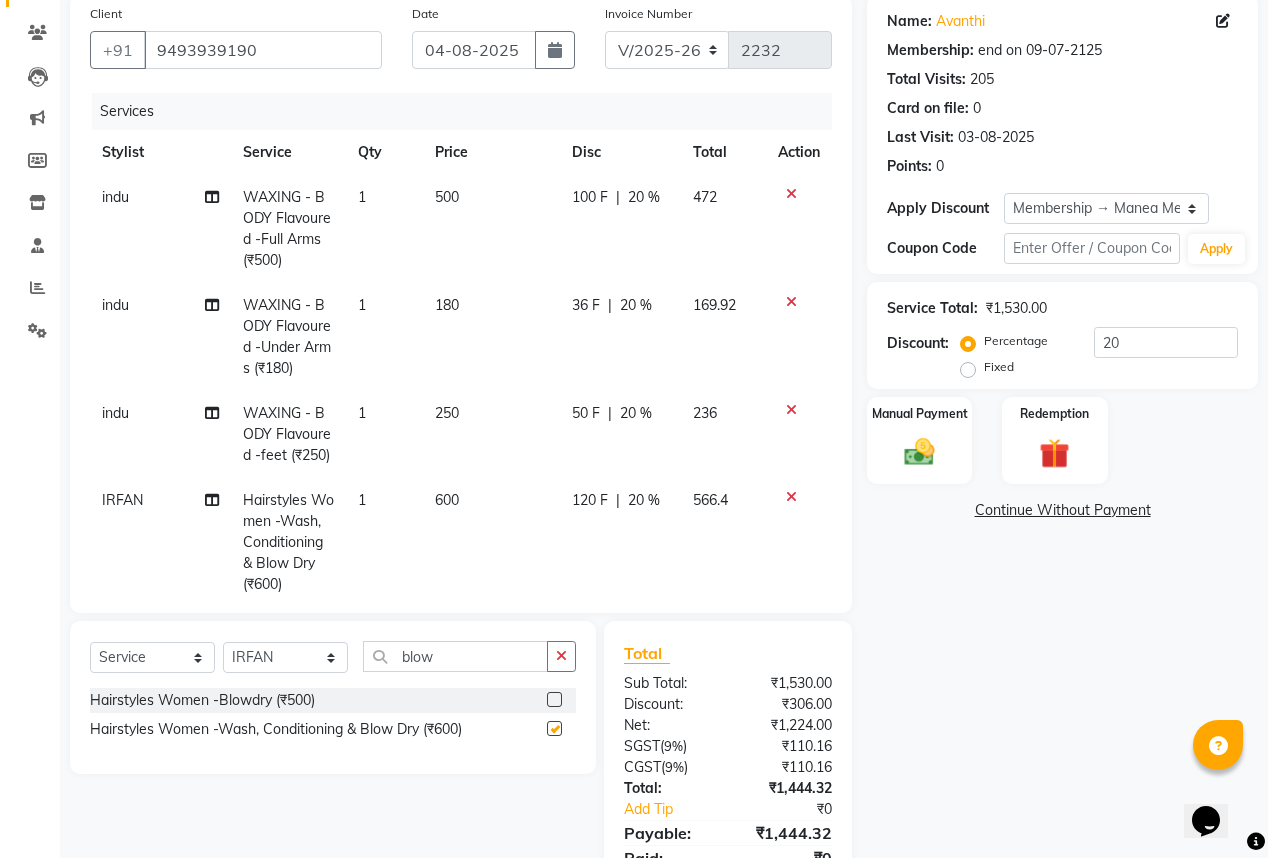 checkbox on "false" 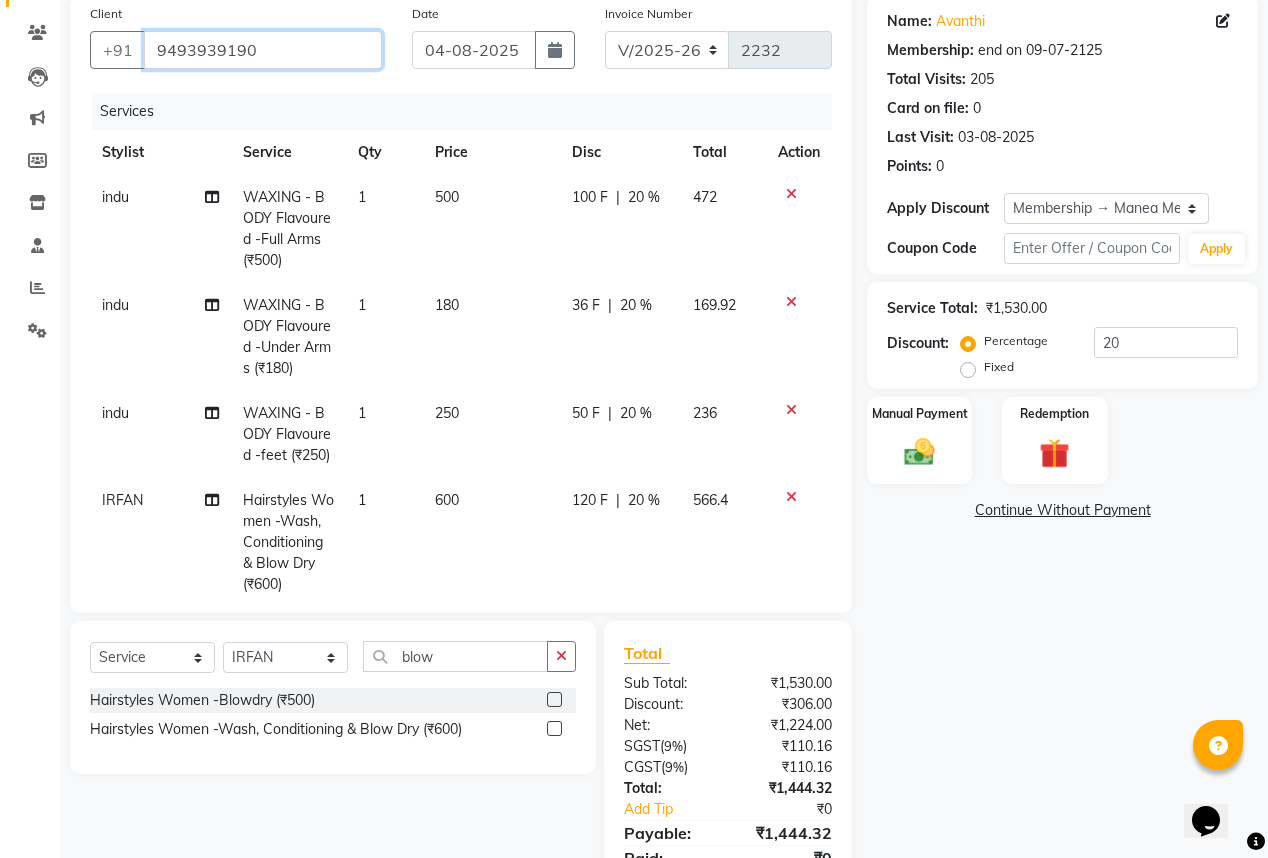 click on "9493939190" at bounding box center [263, 50] 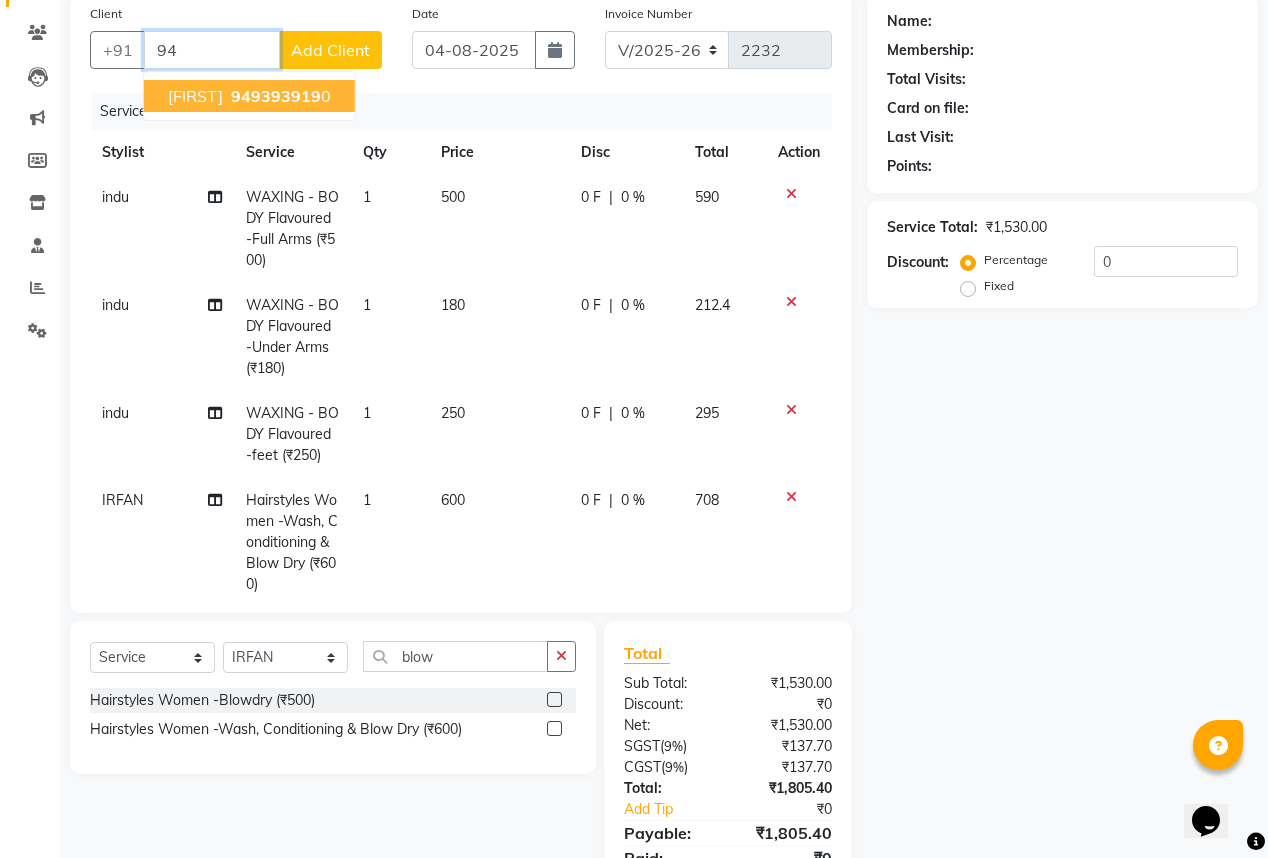type on "9" 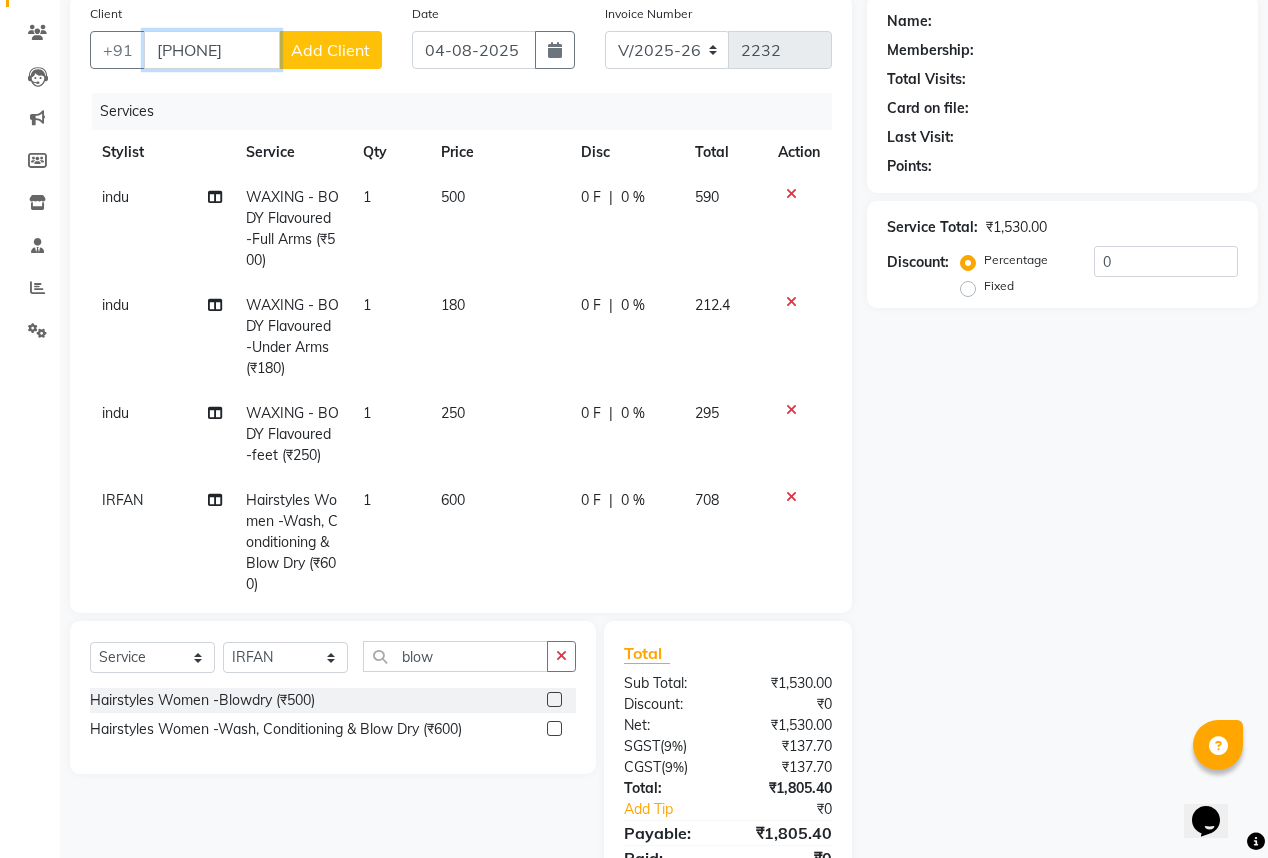 type on "[PHONE]" 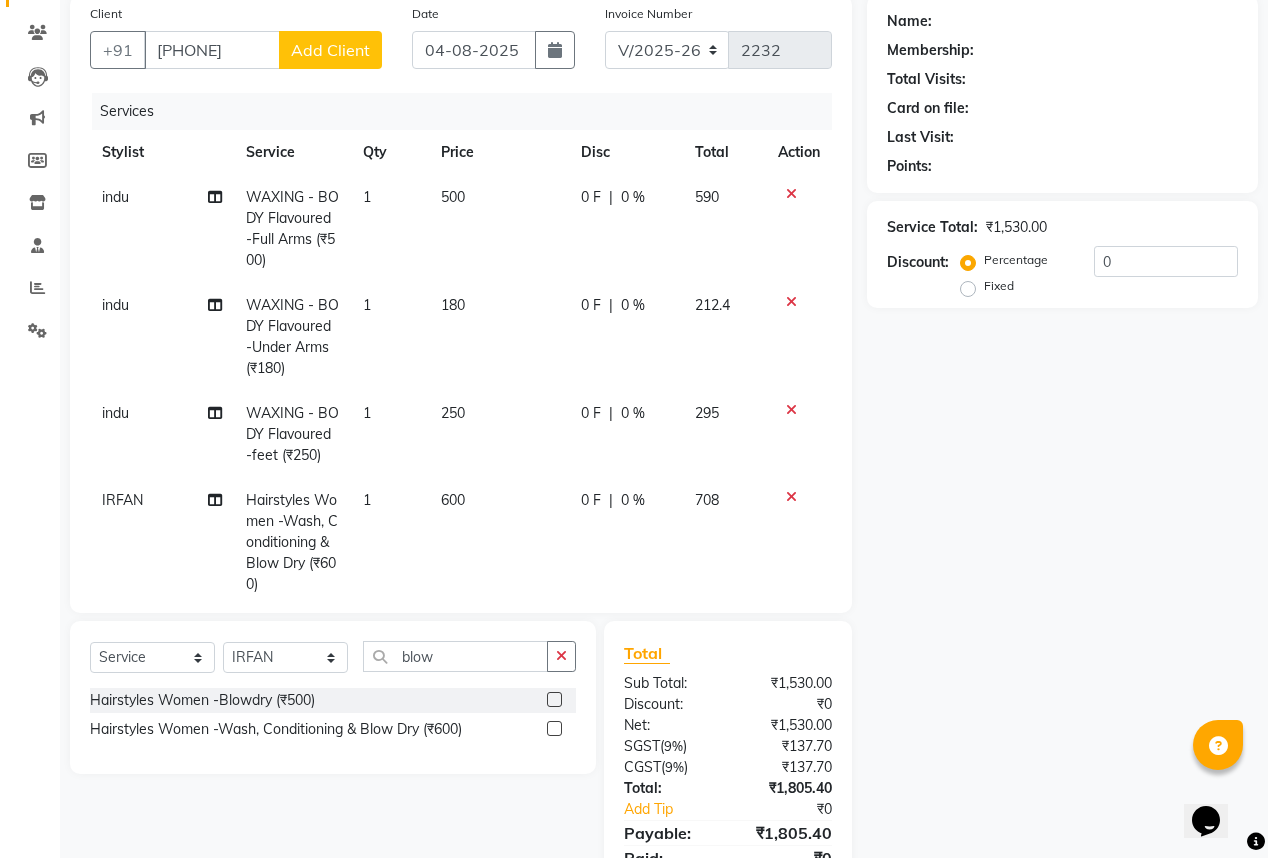 click on "Add Client" 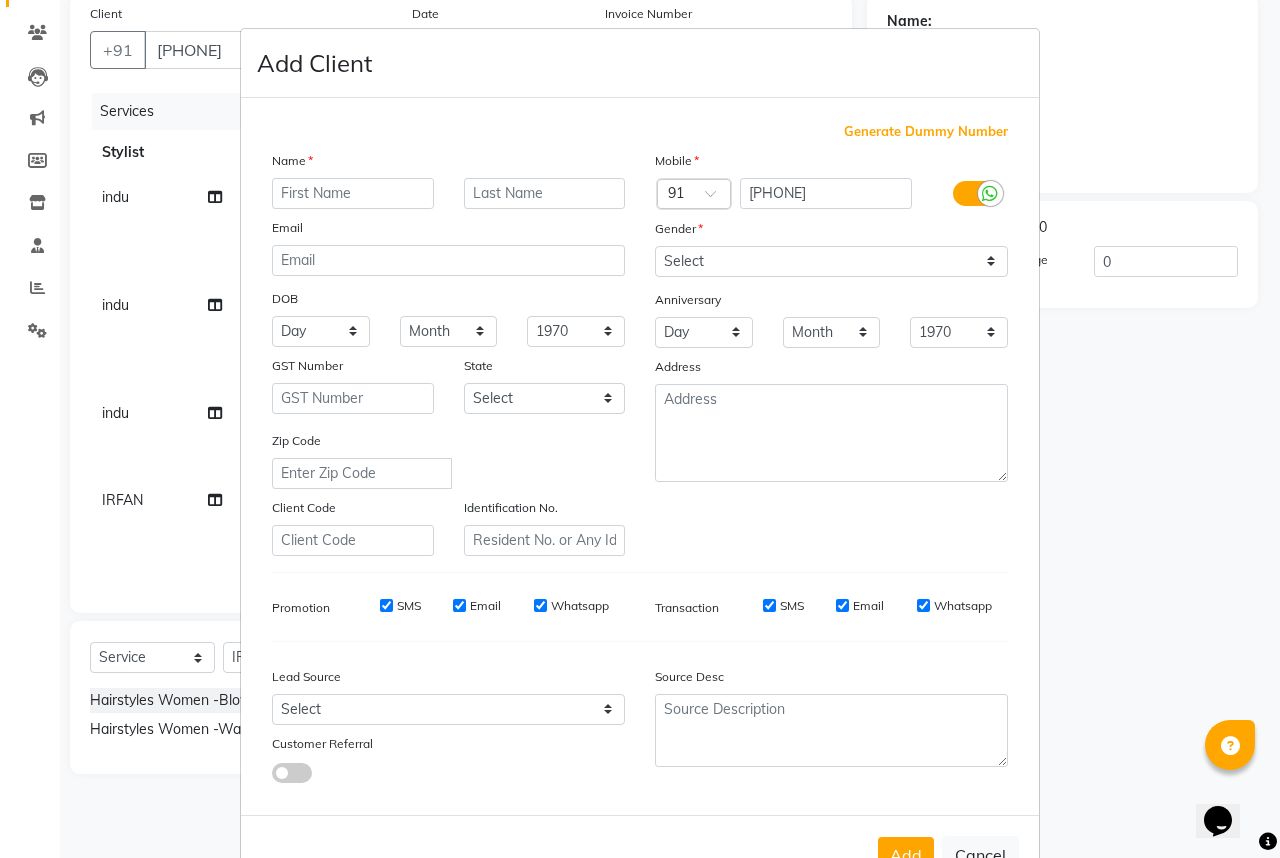 click at bounding box center (353, 193) 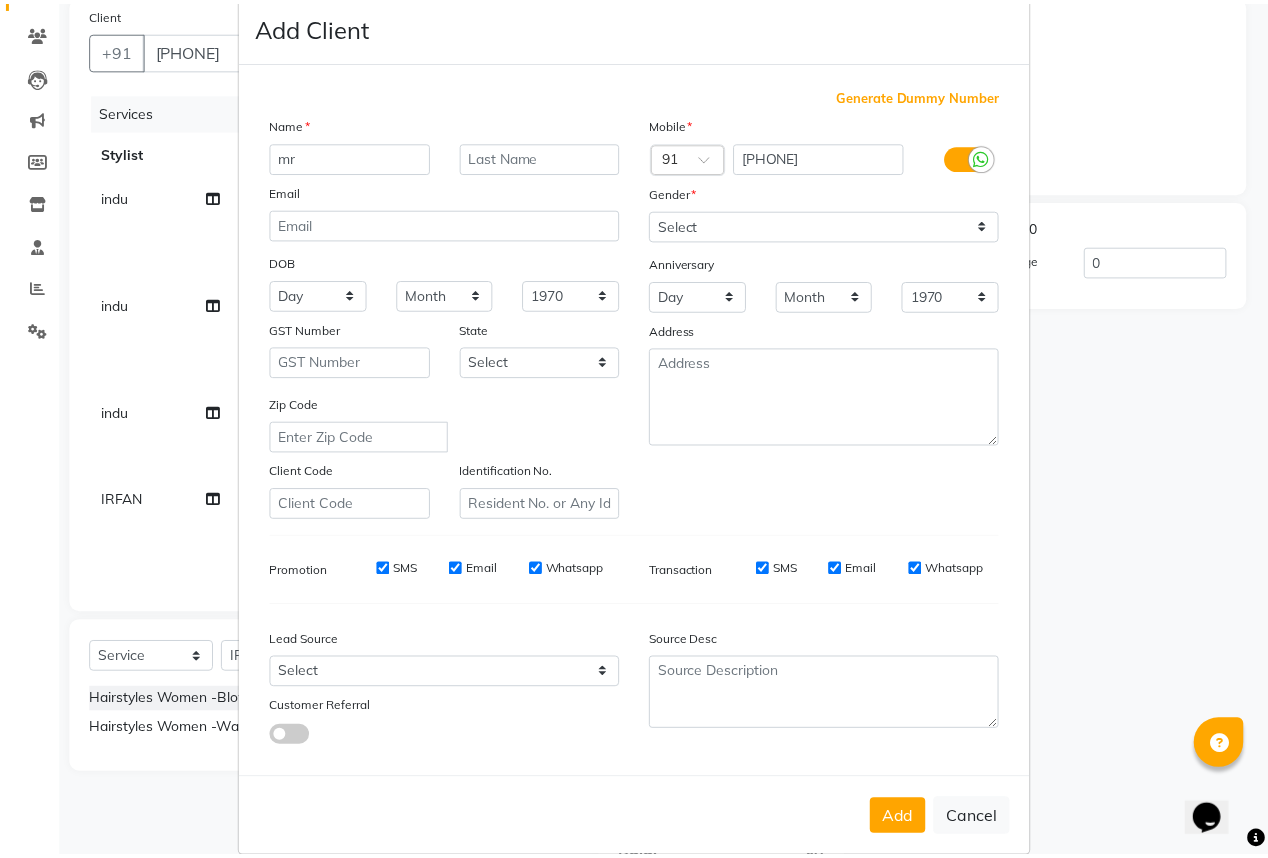 scroll, scrollTop: 74, scrollLeft: 0, axis: vertical 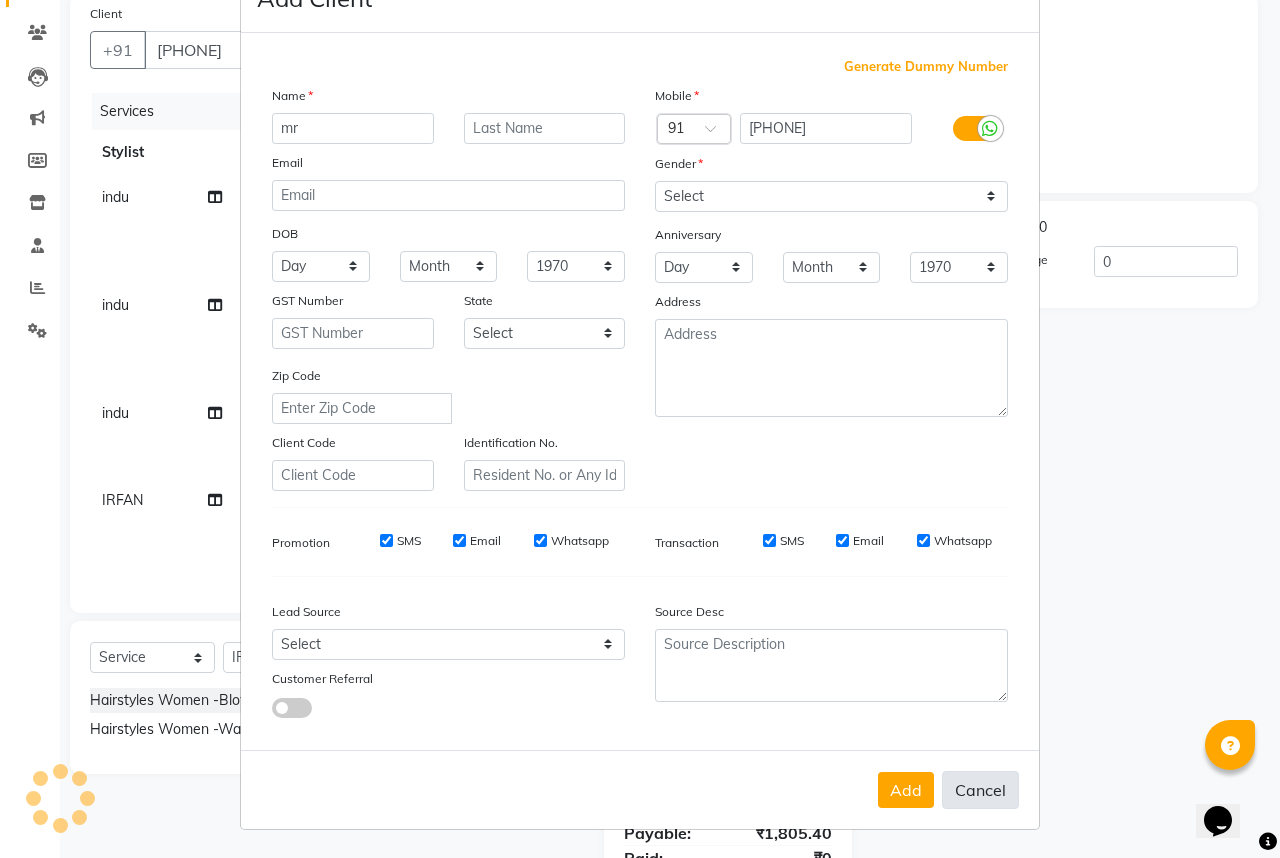 type on "mr" 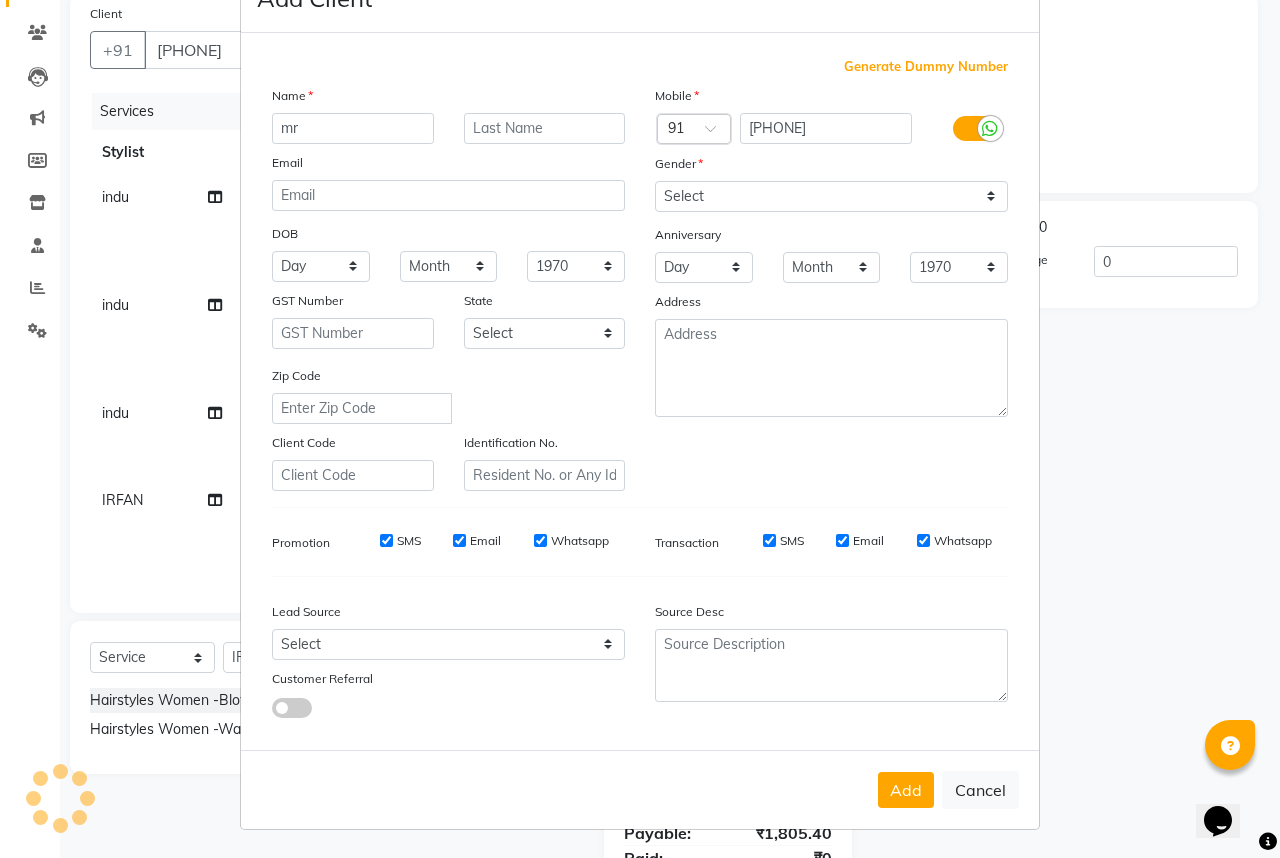 click on "Cancel" at bounding box center [980, 790] 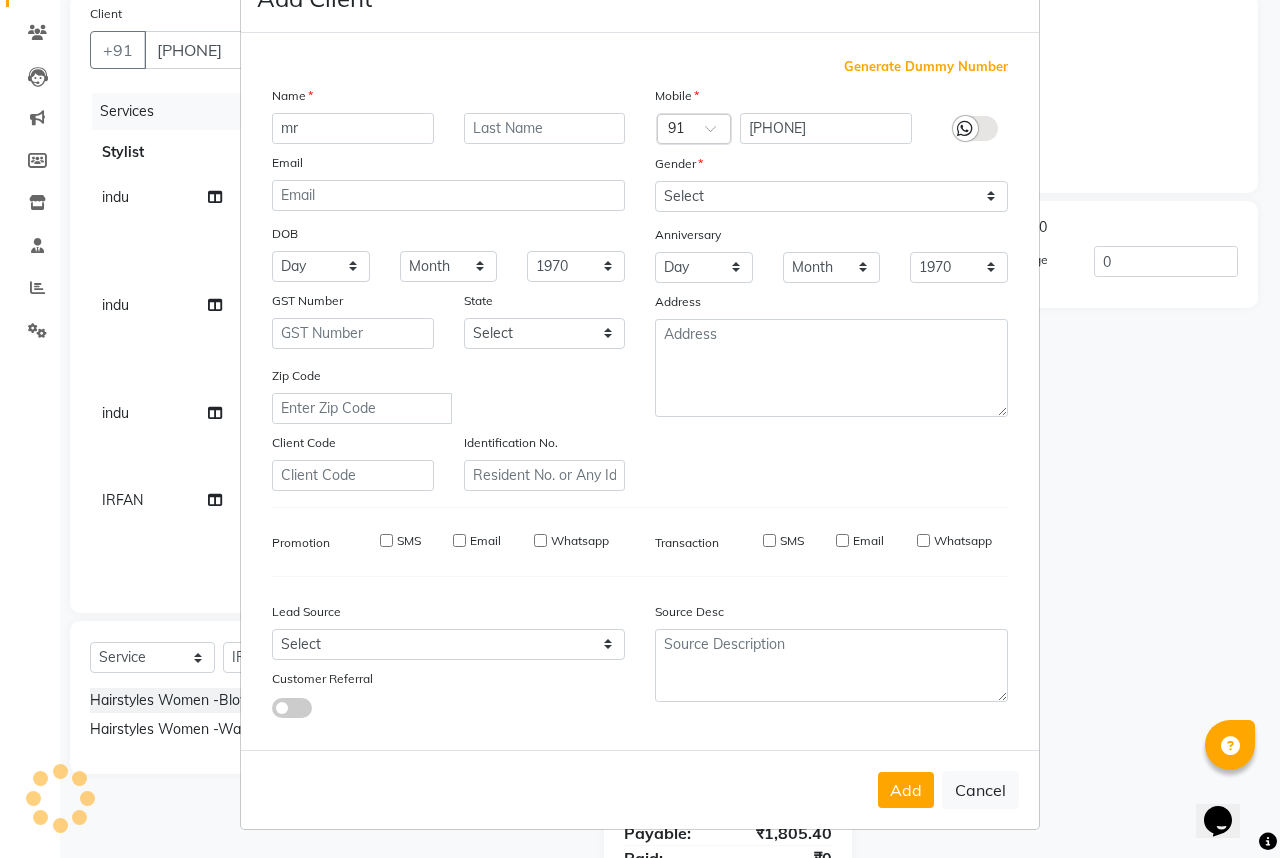 type 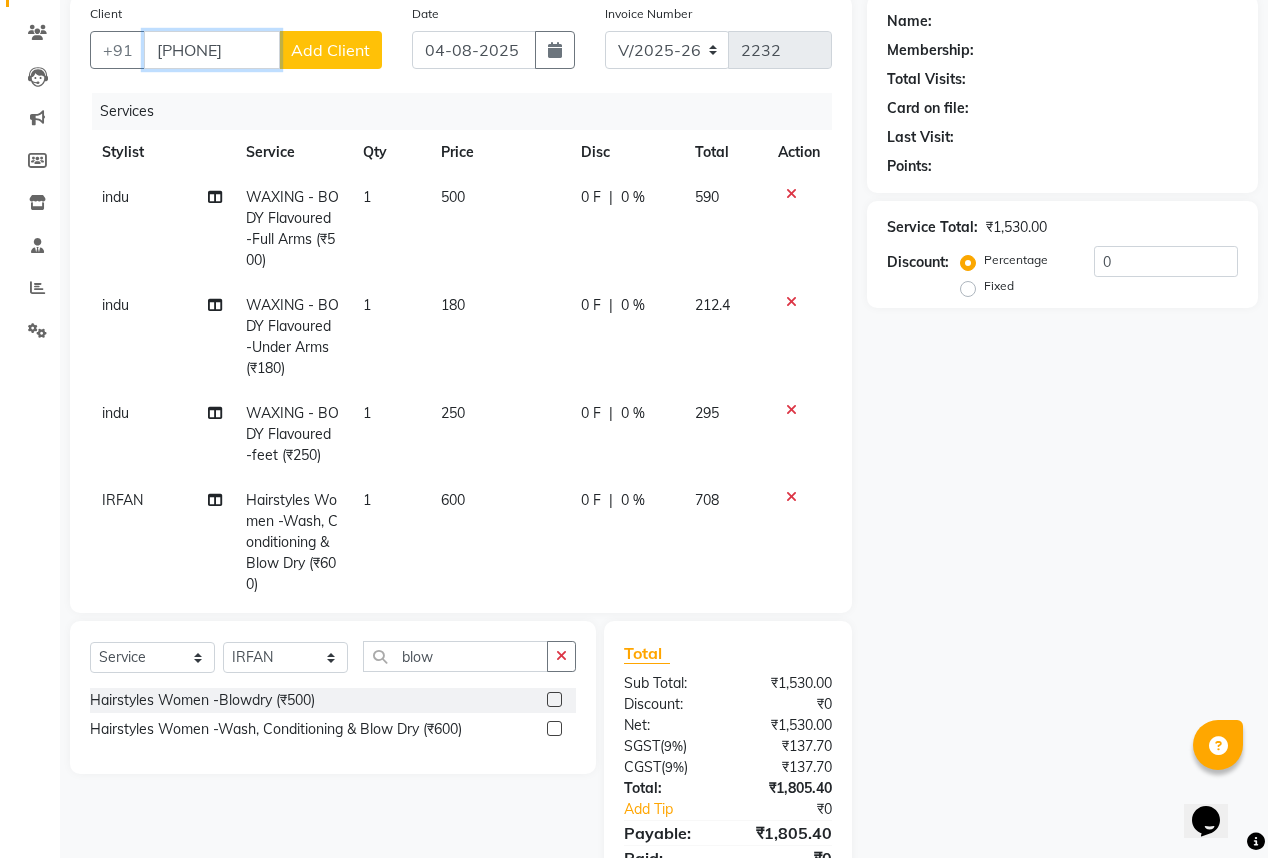 drag, startPoint x: 269, startPoint y: 50, endPoint x: 59, endPoint y: 57, distance: 210.11664 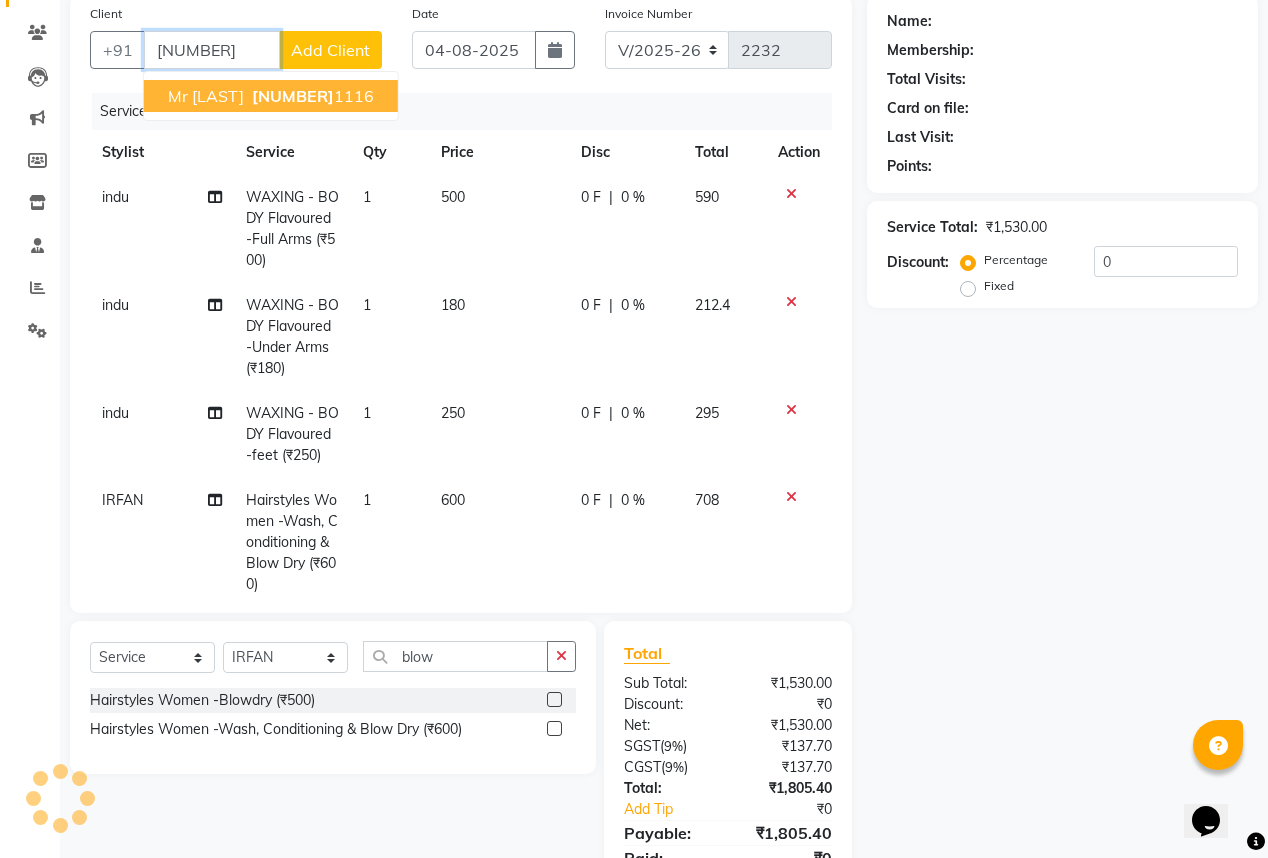 click on "[NUMBER]" at bounding box center [293, 96] 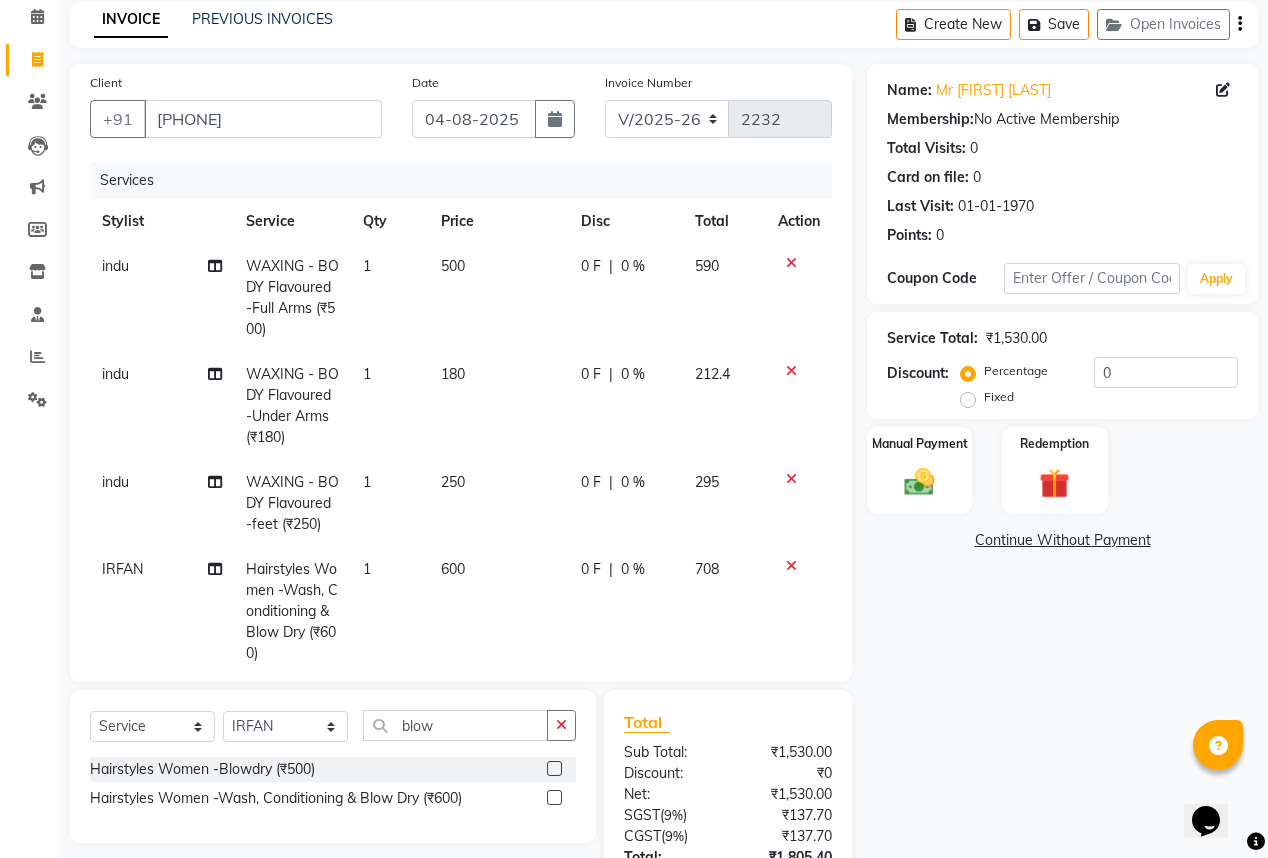 scroll, scrollTop: 160, scrollLeft: 0, axis: vertical 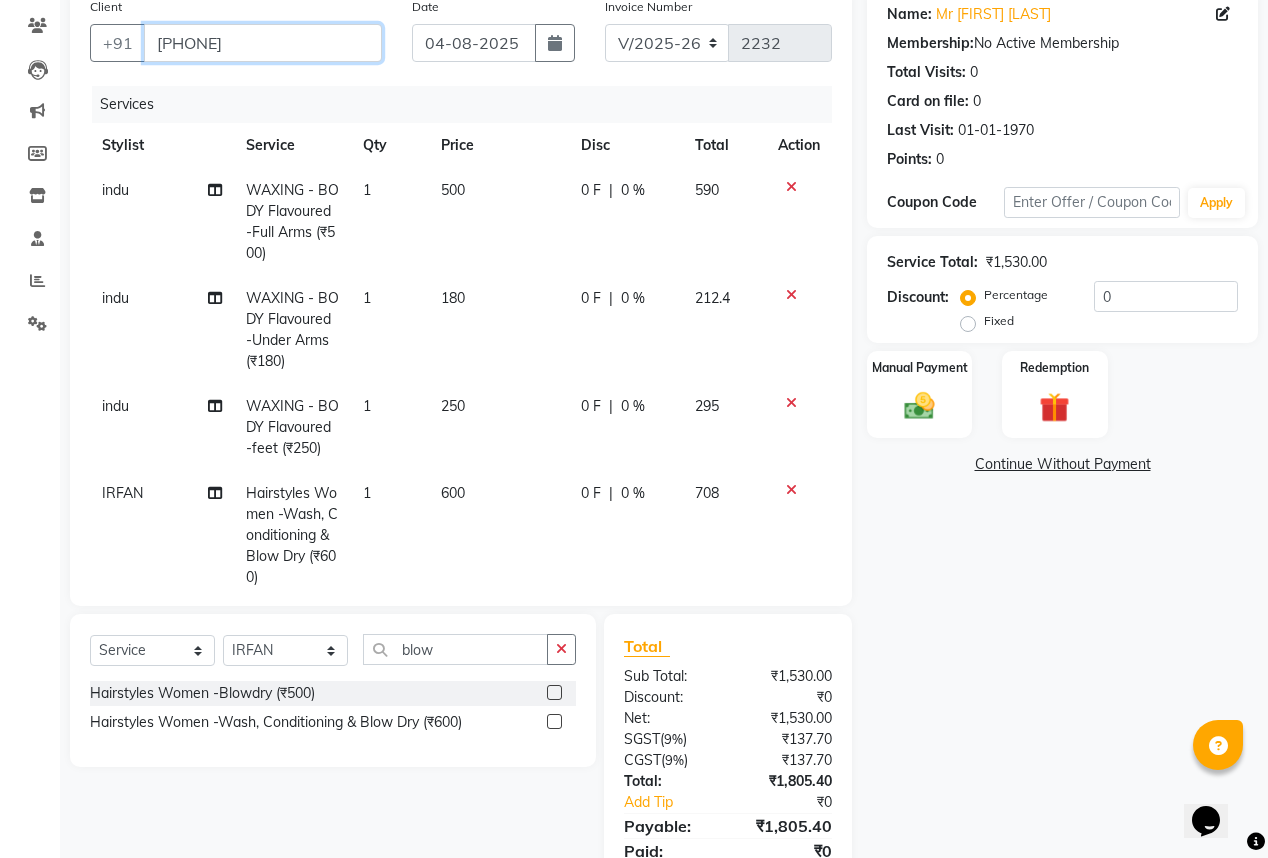 click on "[PHONE]" at bounding box center [263, 43] 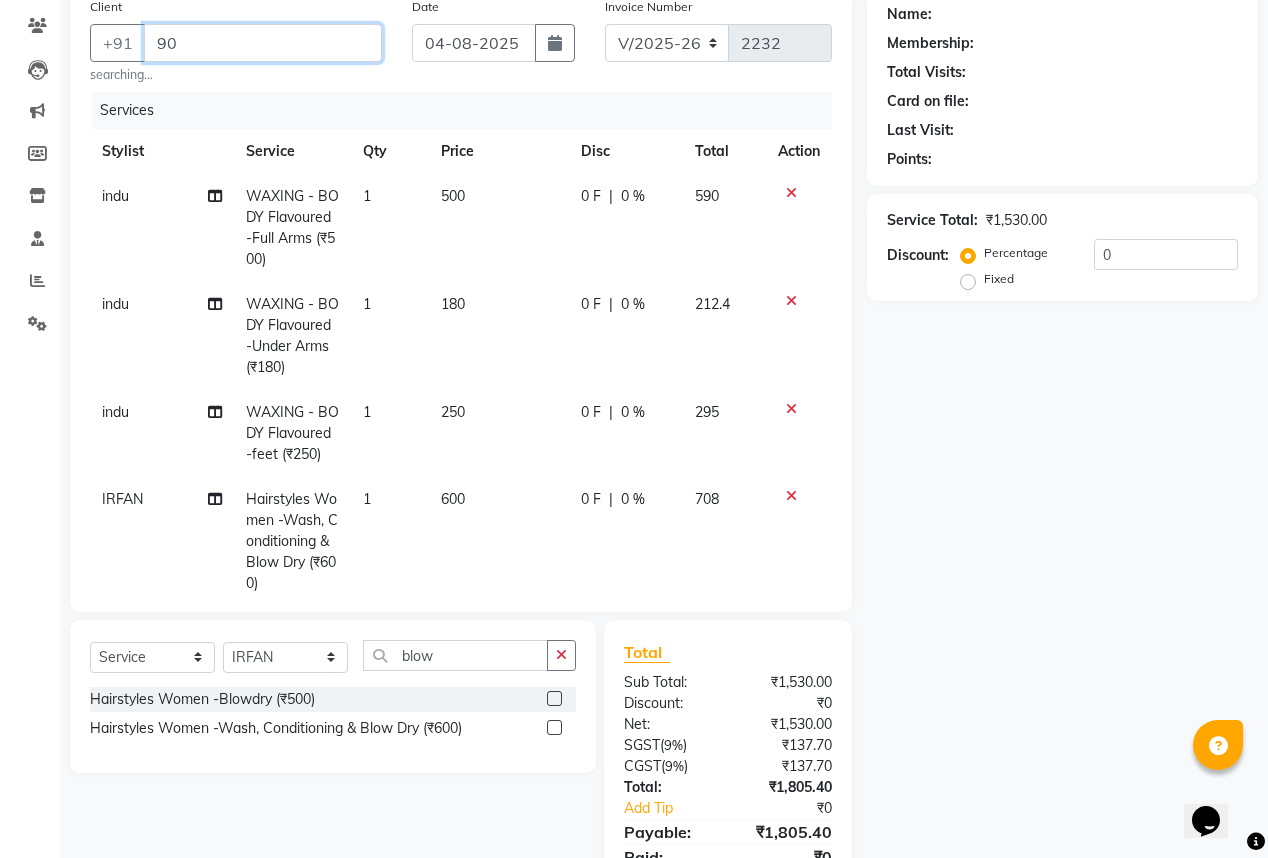 type on "9" 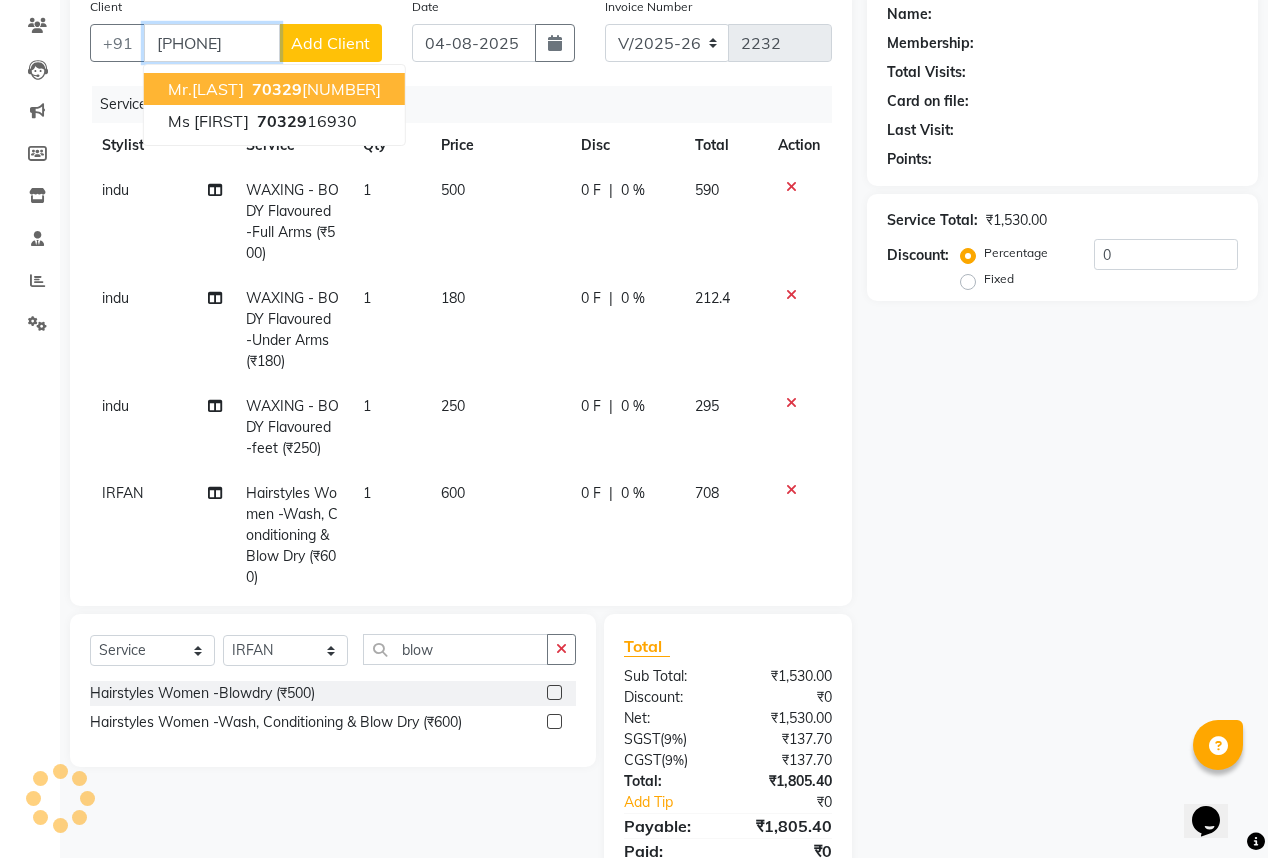 type on "[PHONE]" 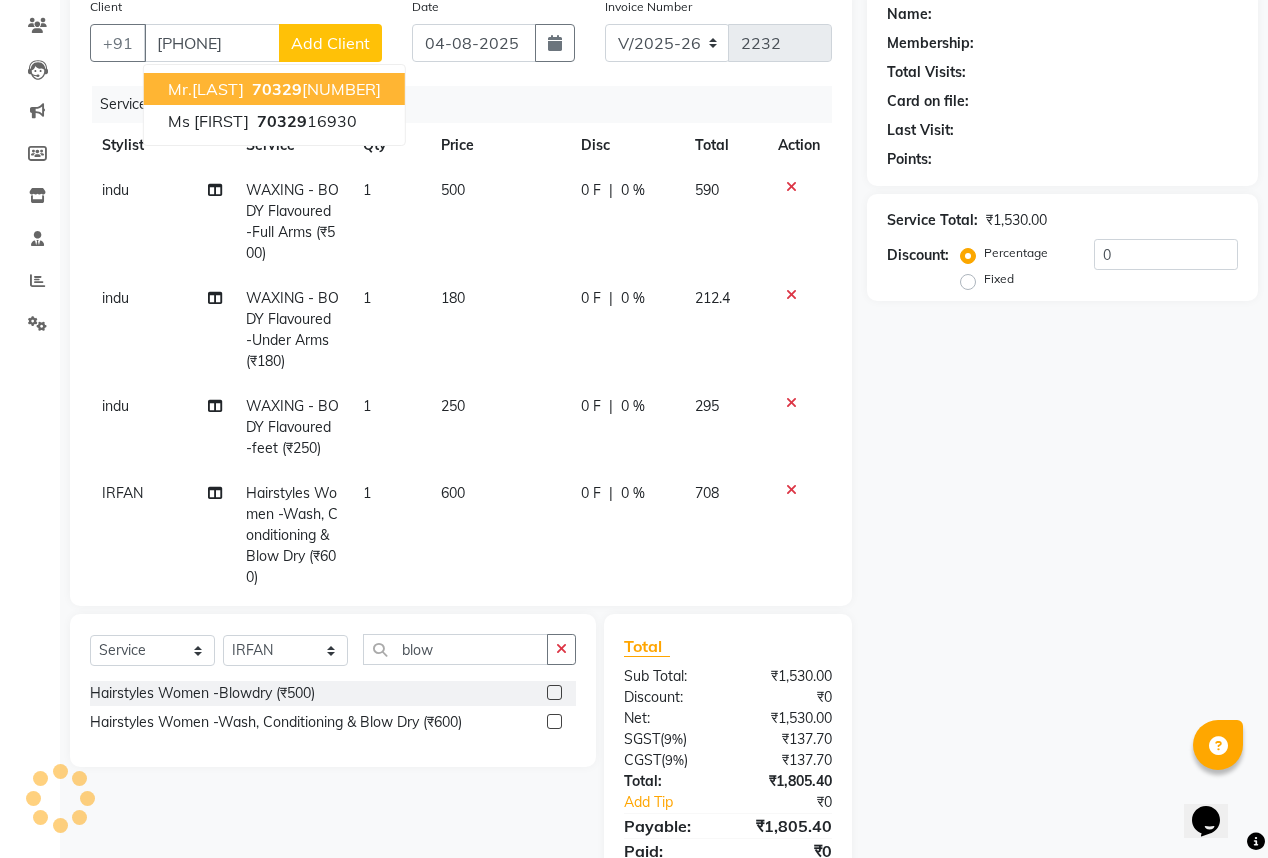 select on "1: Object" 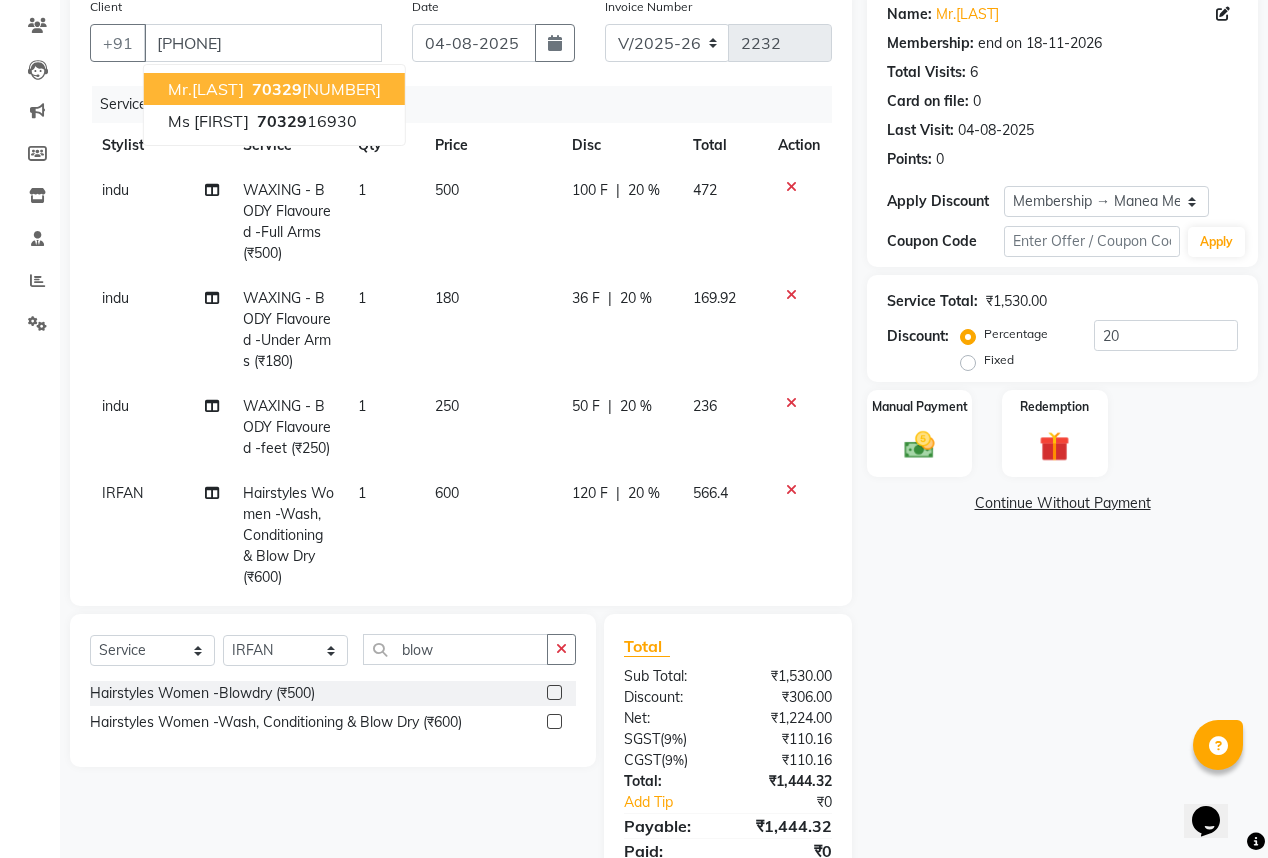 click on "mr.[LAST]   [PHONE]" at bounding box center [274, 89] 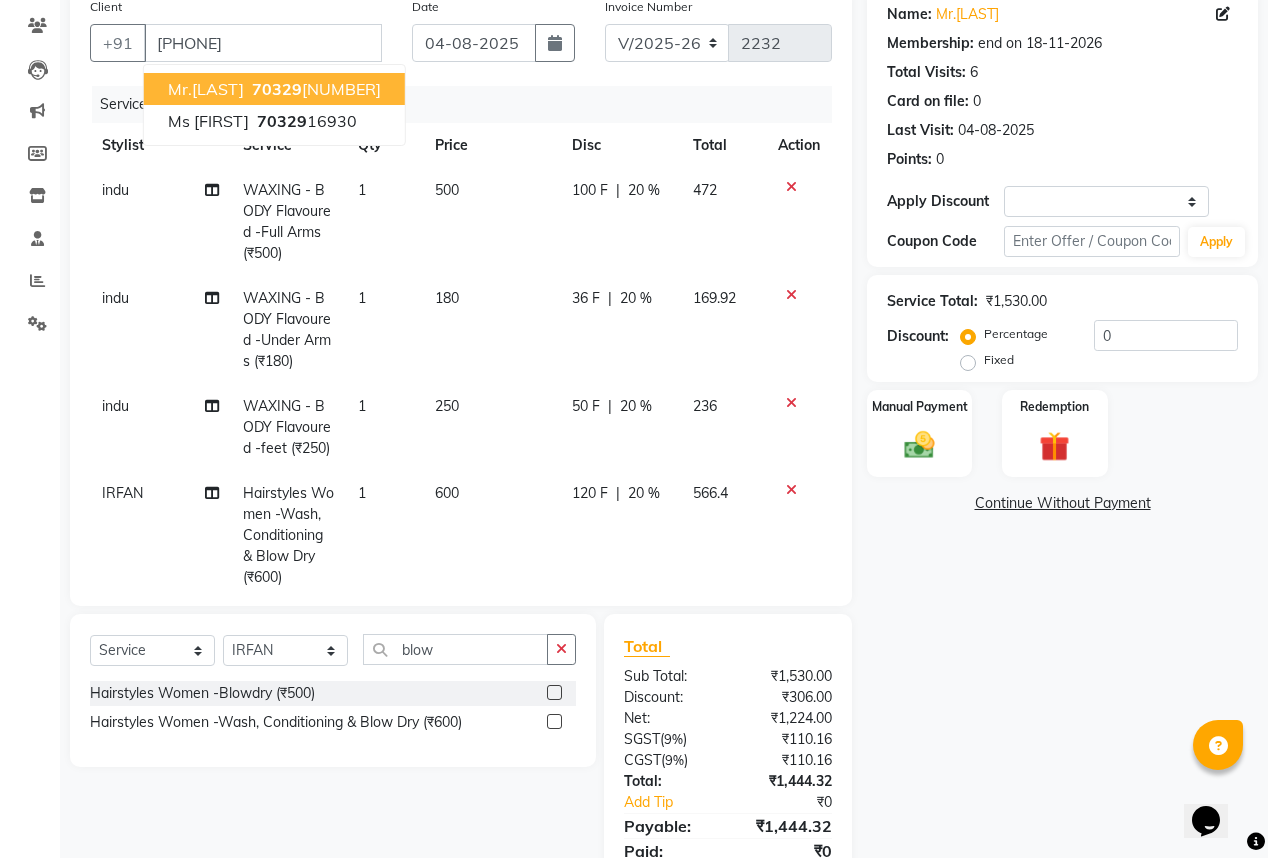 select on "1: Object" 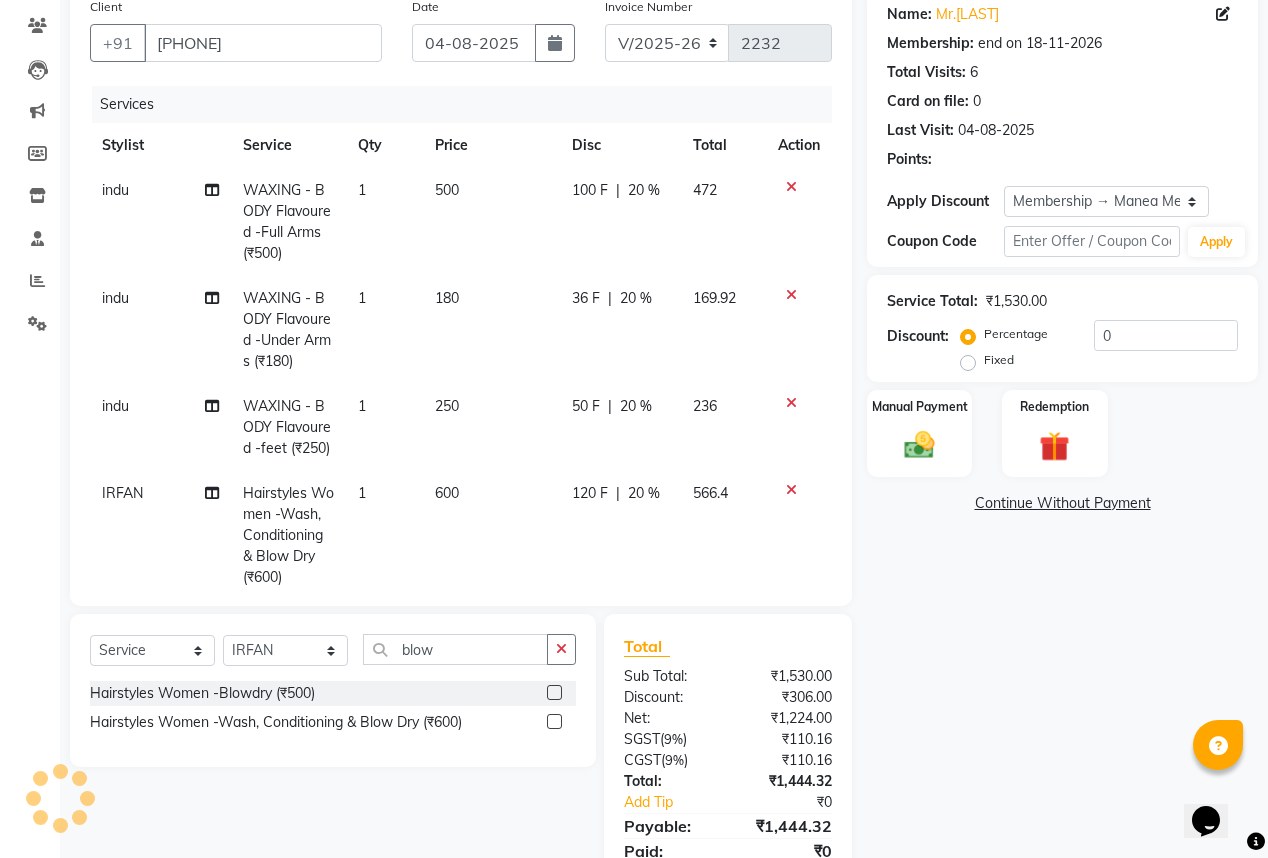 type on "20" 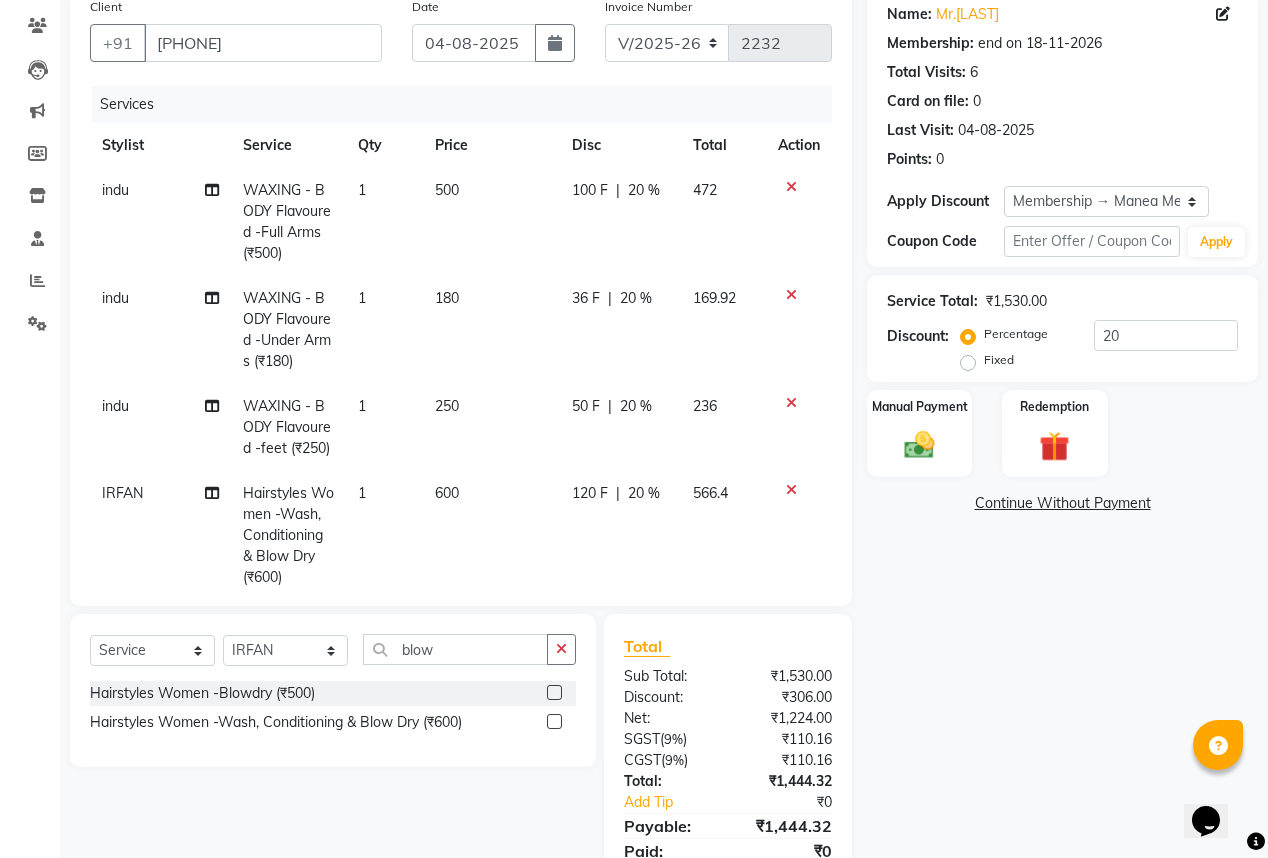 scroll, scrollTop: 242, scrollLeft: 0, axis: vertical 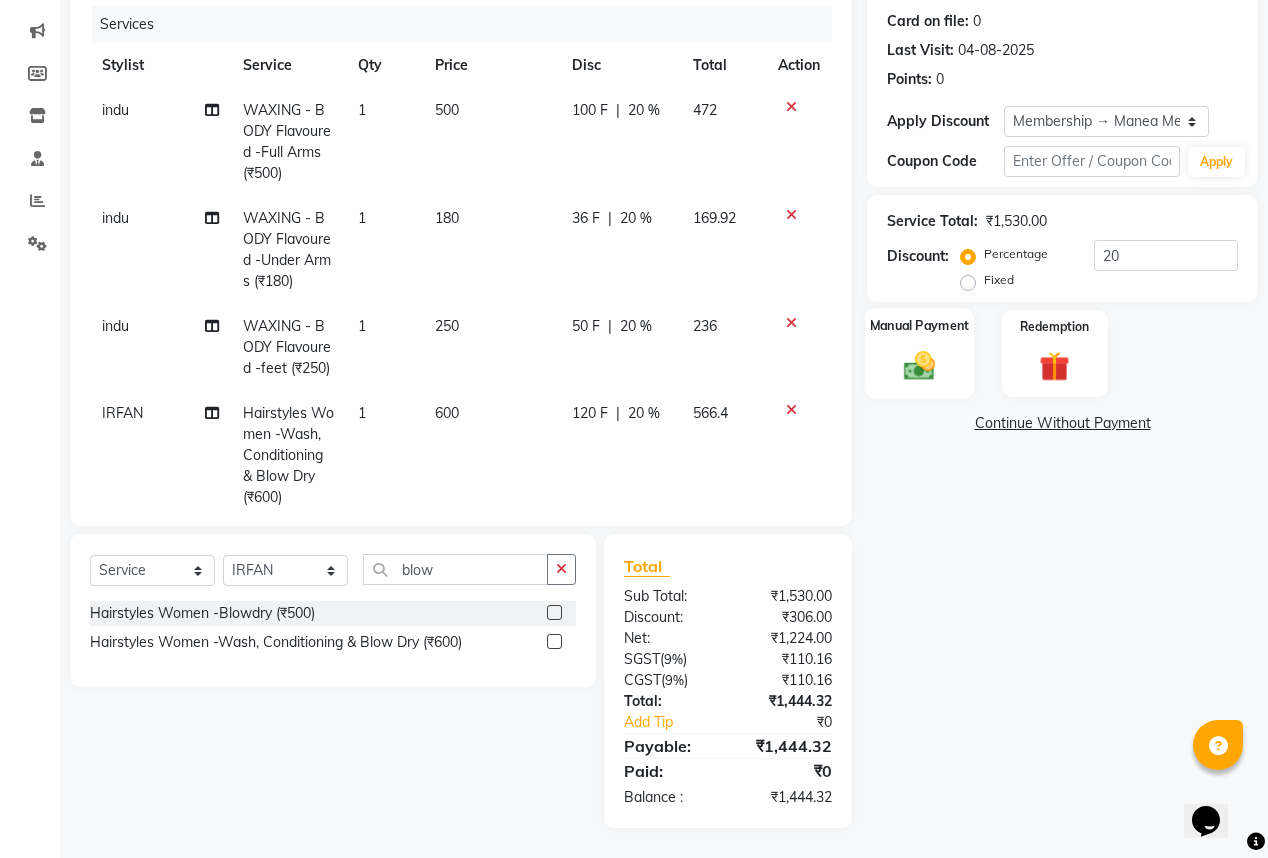 click 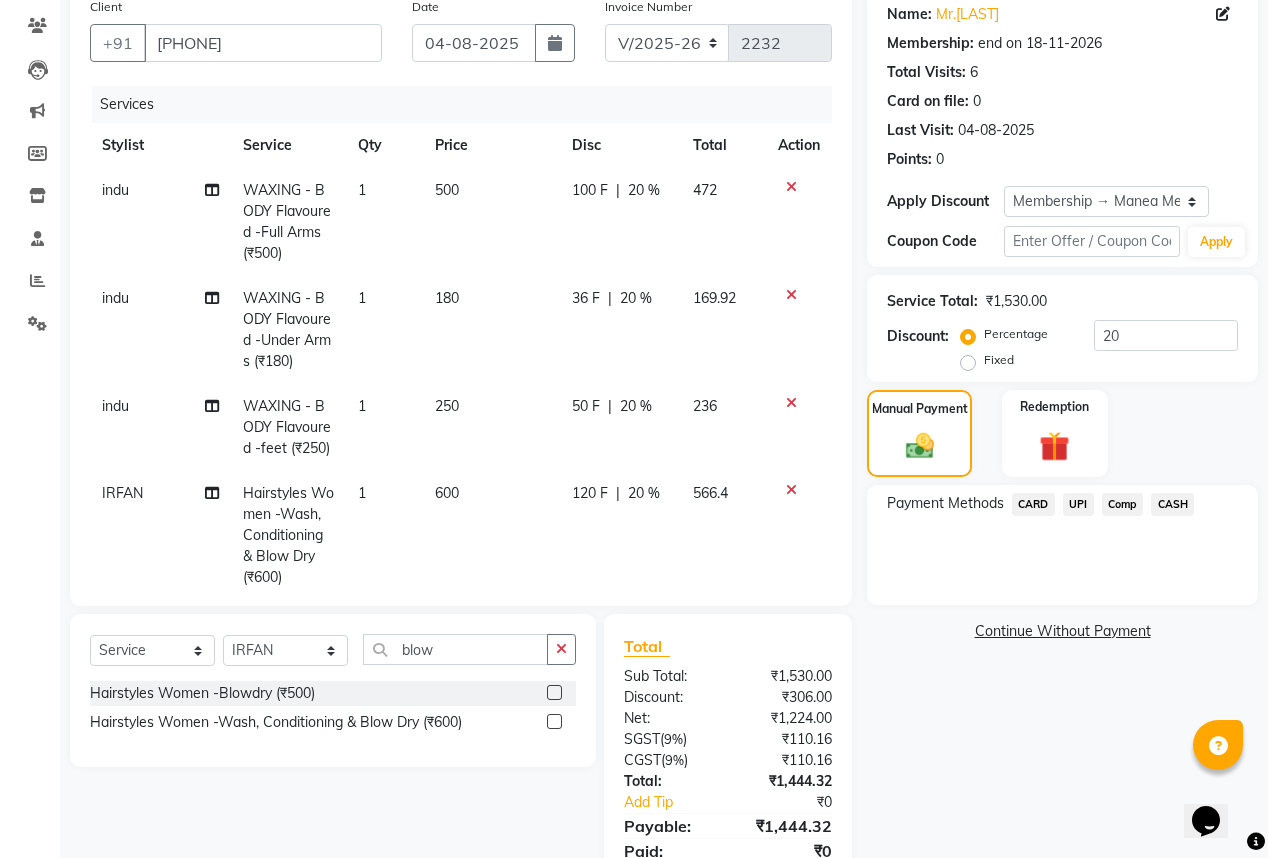 scroll, scrollTop: 242, scrollLeft: 0, axis: vertical 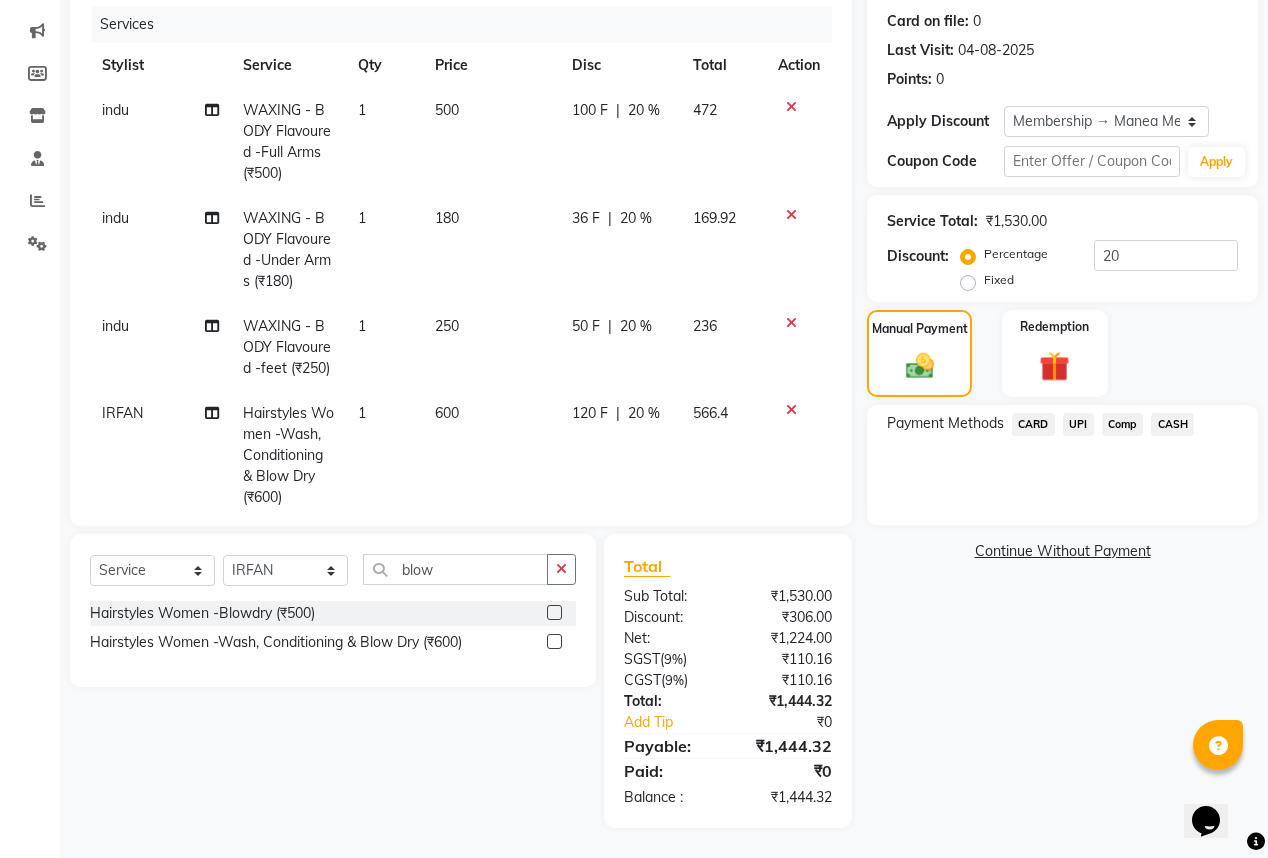 click on "CARD" 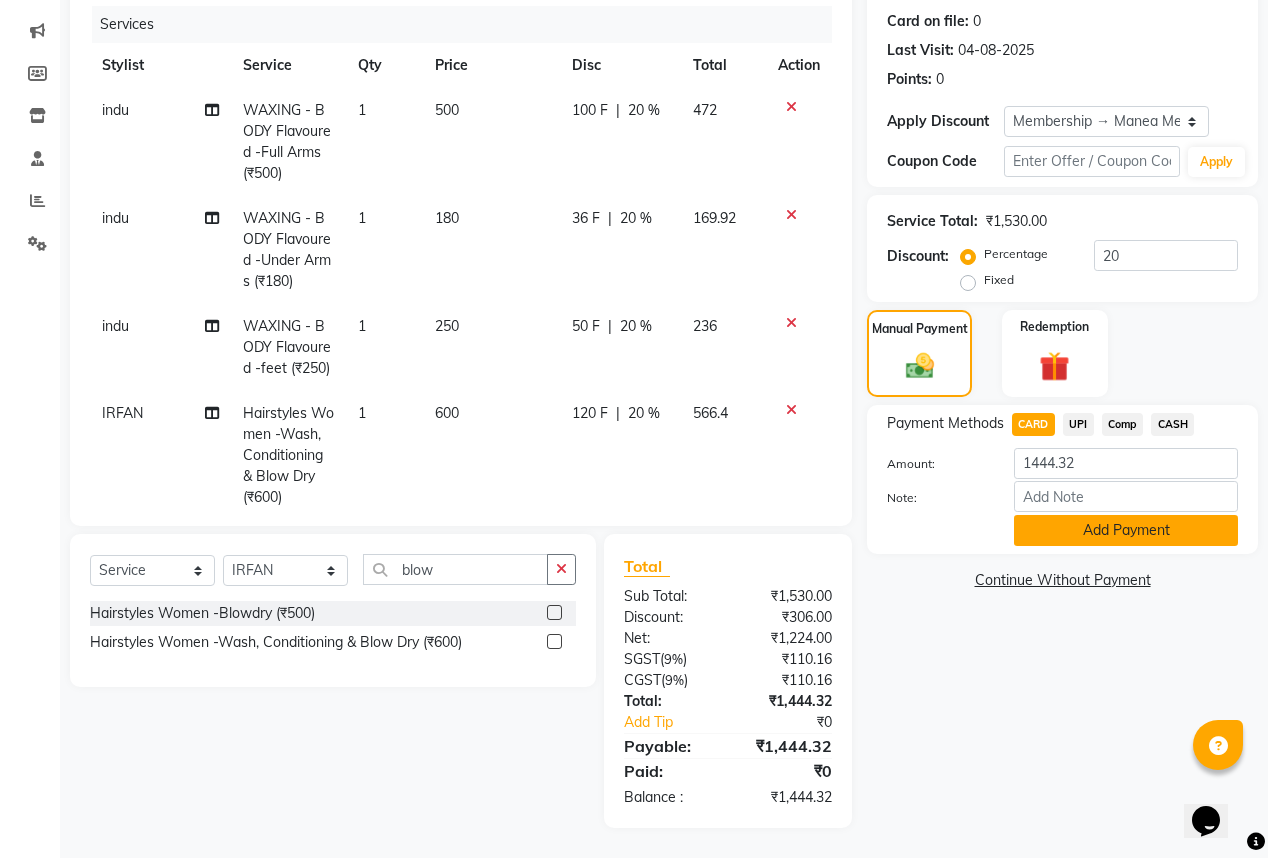 click on "Add Payment" 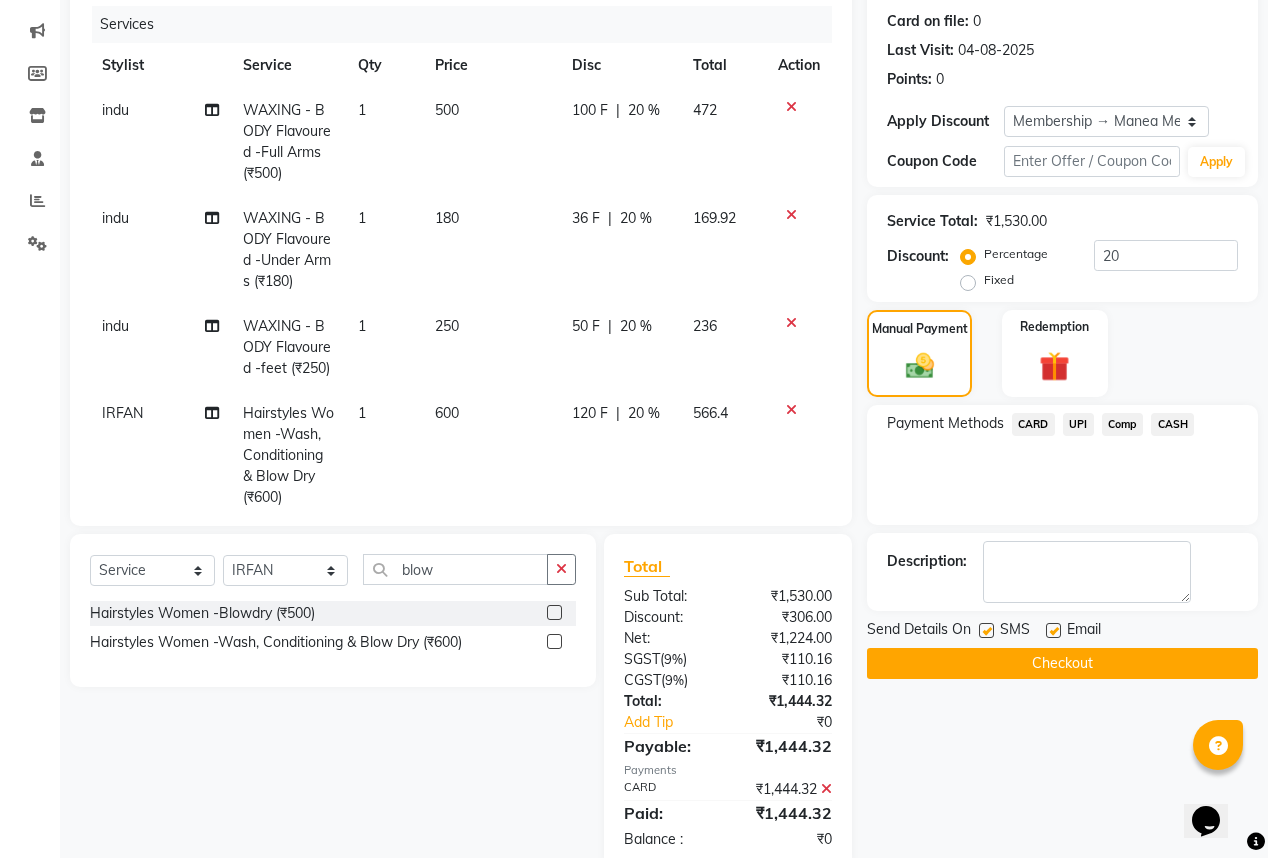 click 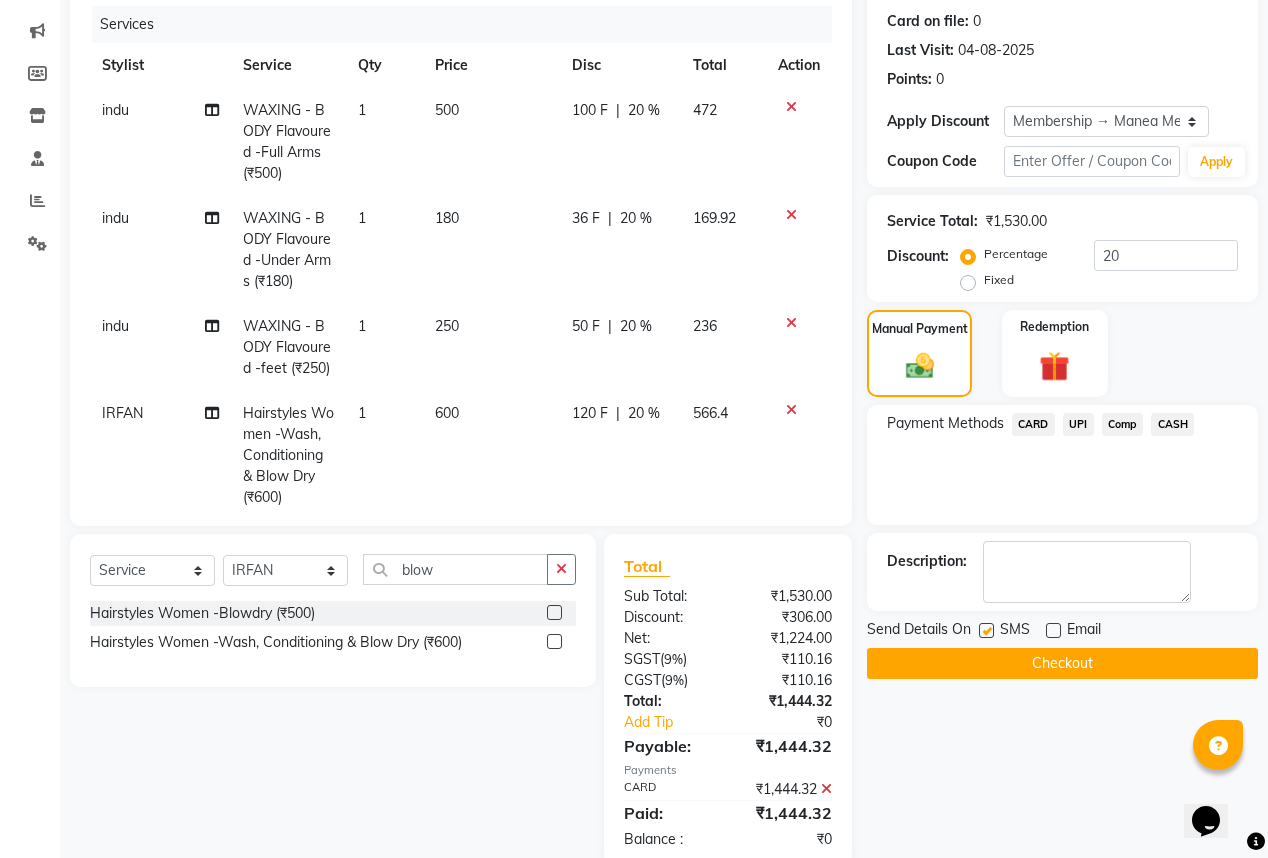 click on "Checkout" 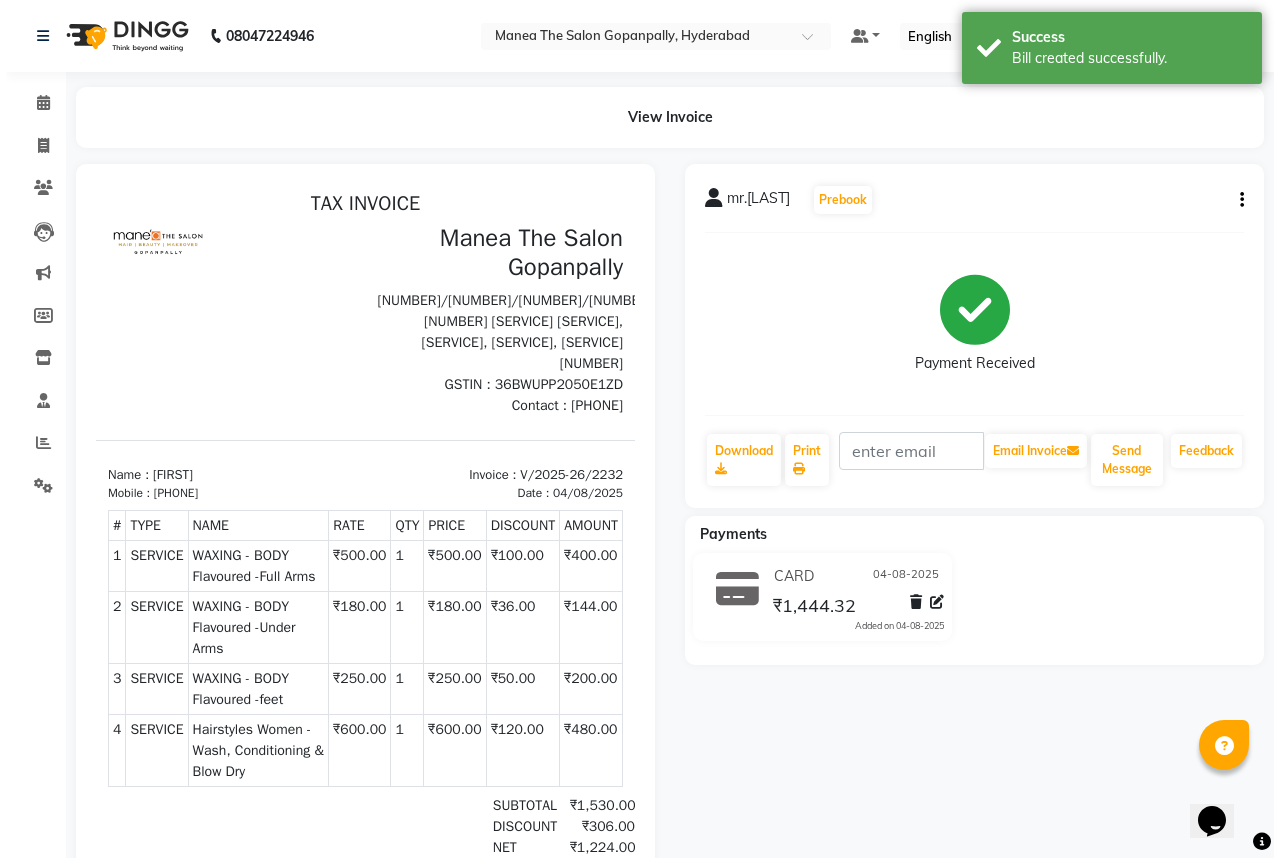 scroll, scrollTop: 0, scrollLeft: 0, axis: both 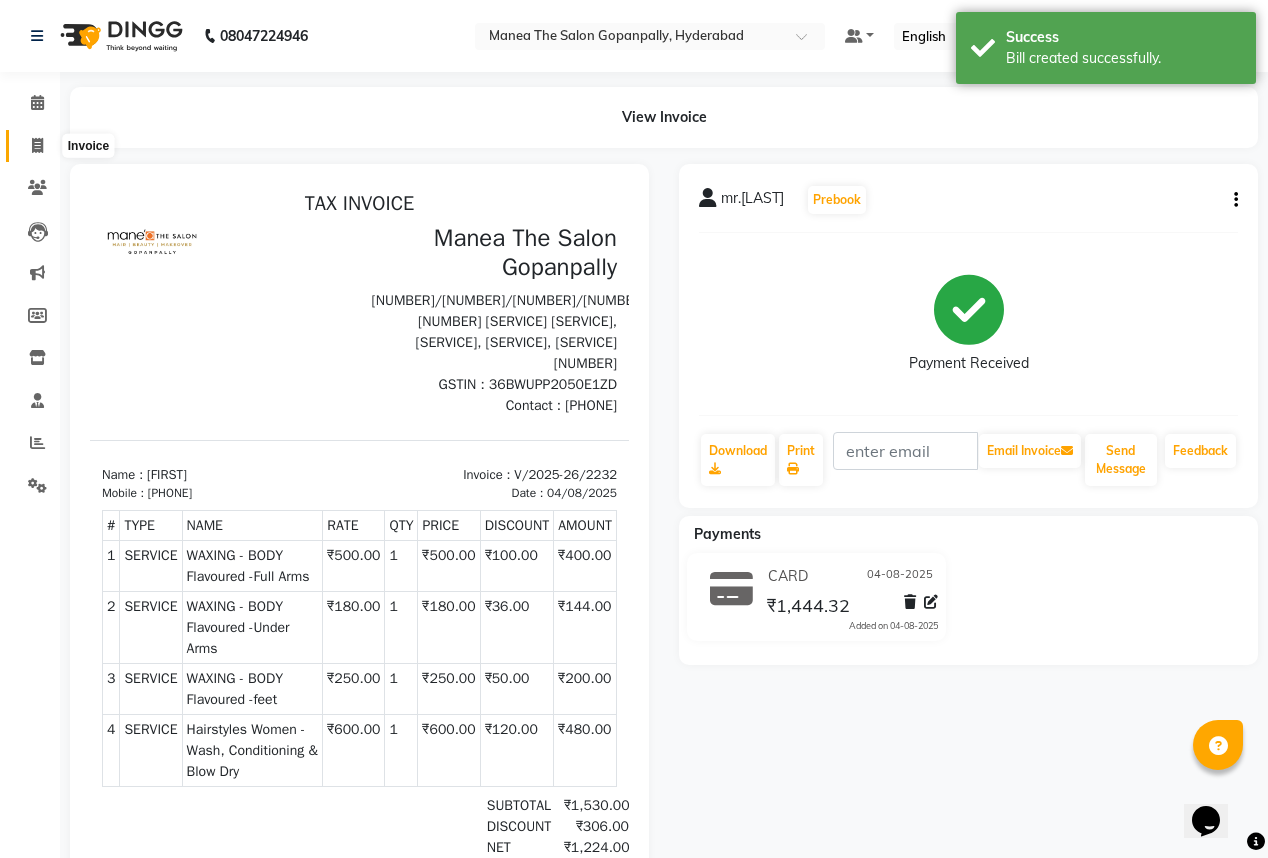 click 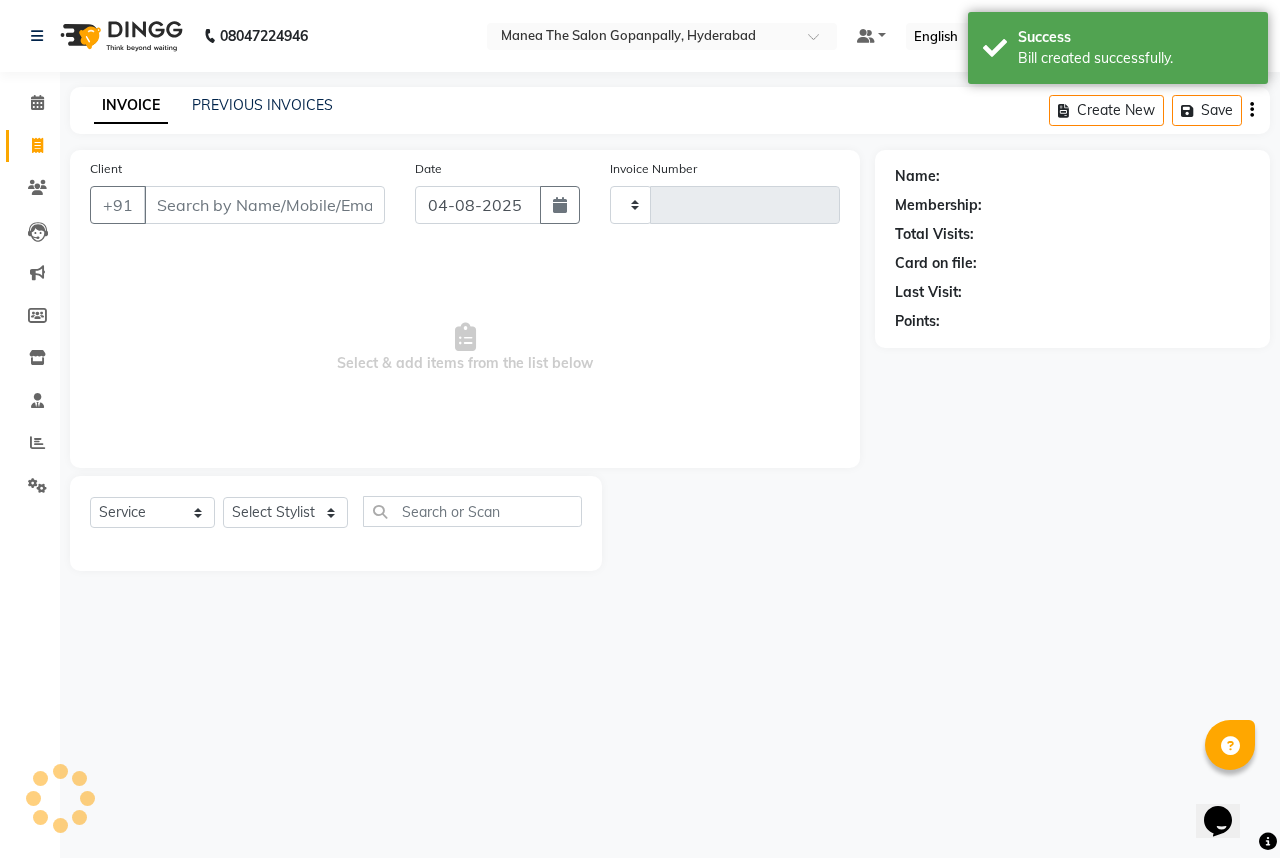 type on "2233" 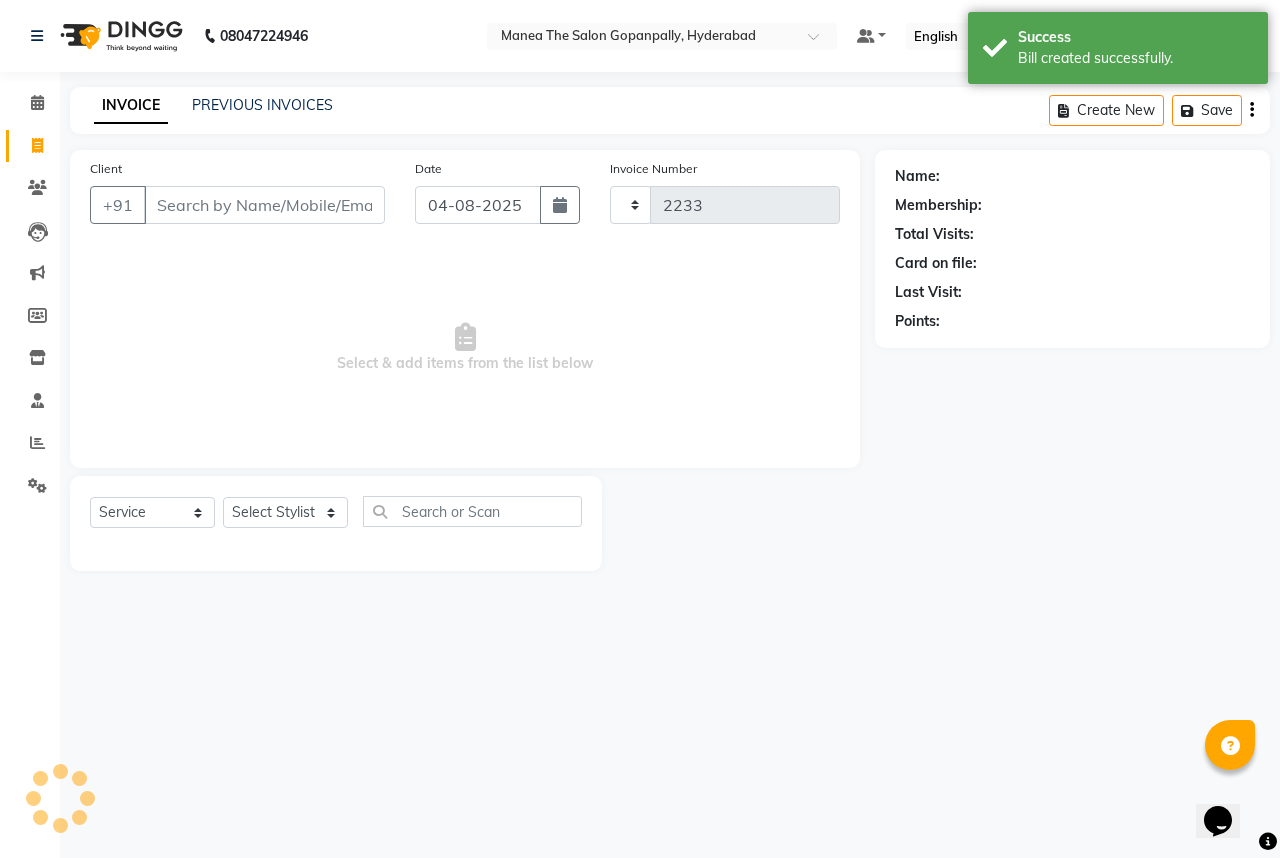 select on "7027" 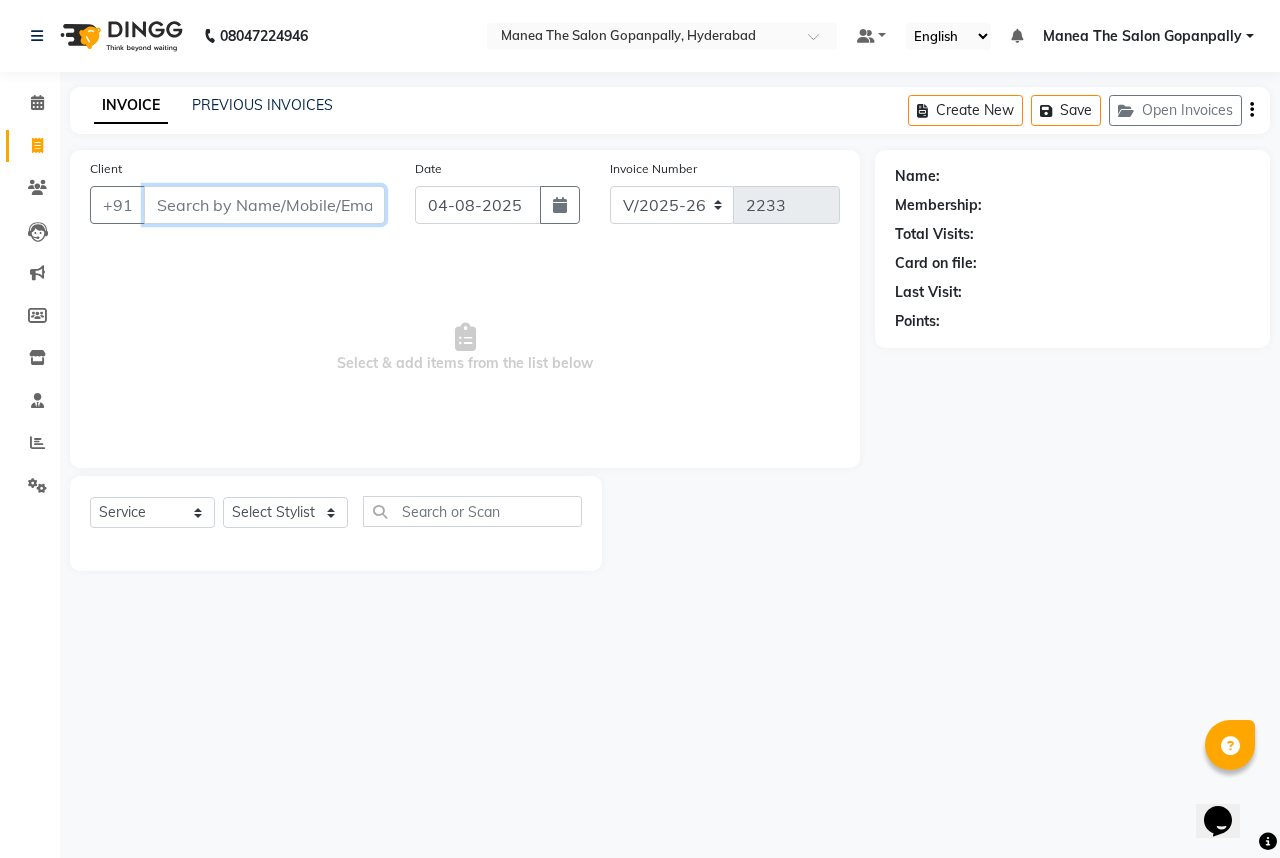 click on "Client" at bounding box center (264, 205) 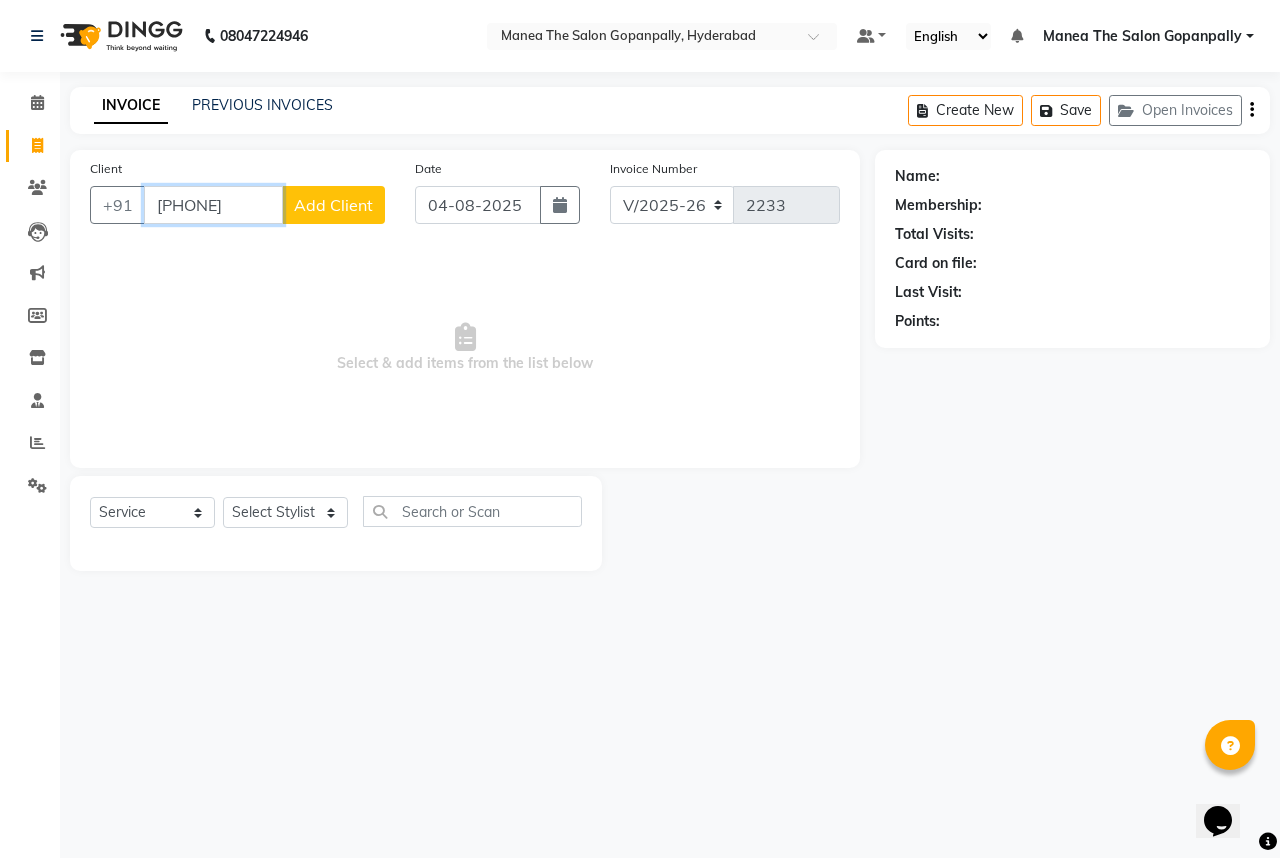 type on "[PHONE]" 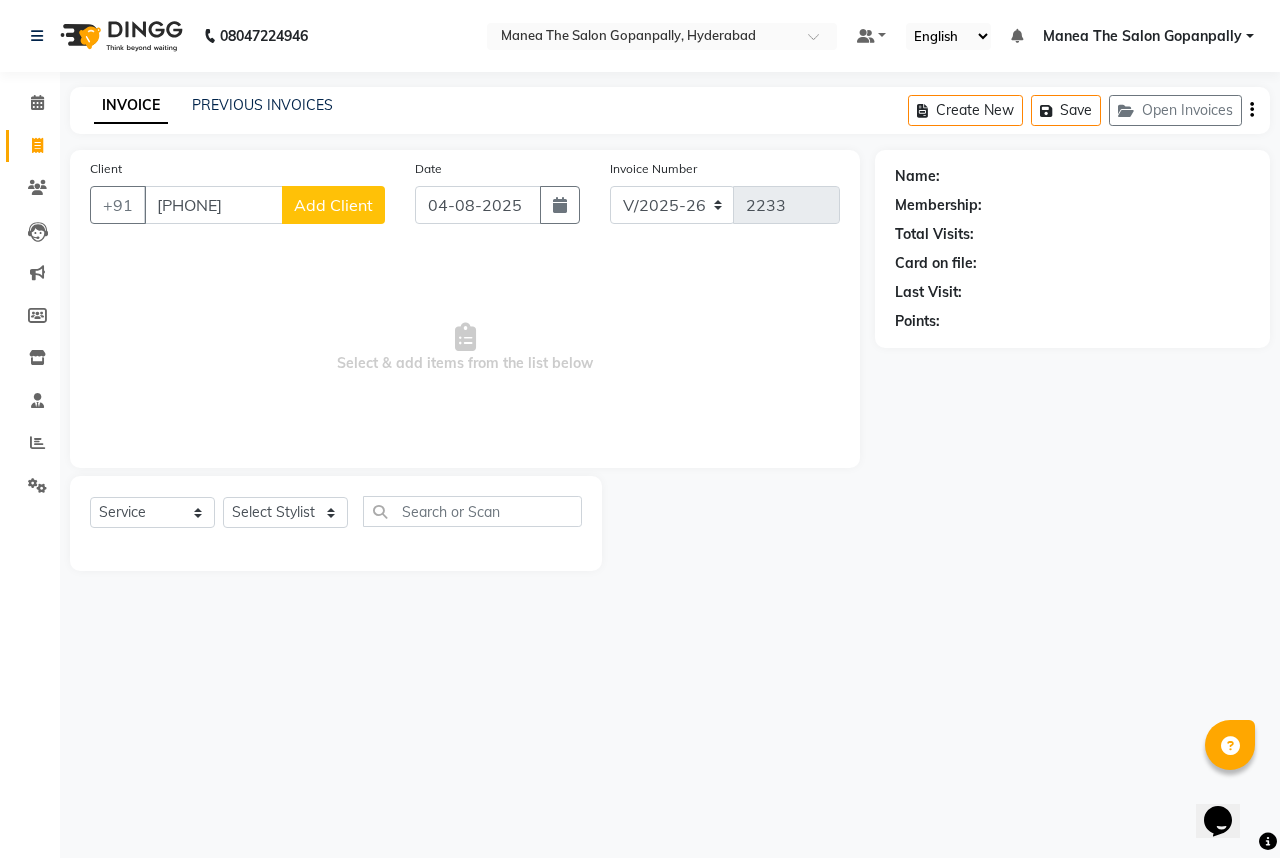 click on "Add Client" 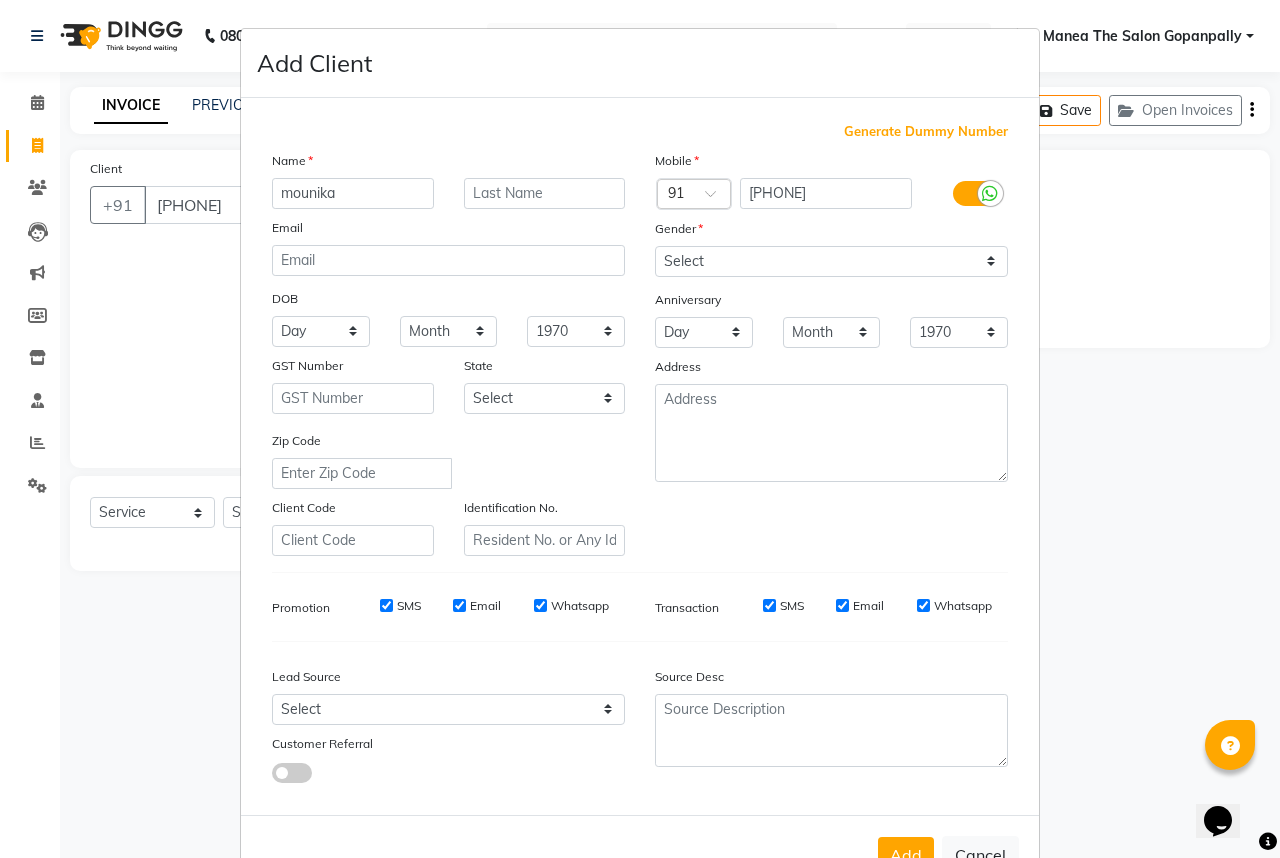 type on "mounika" 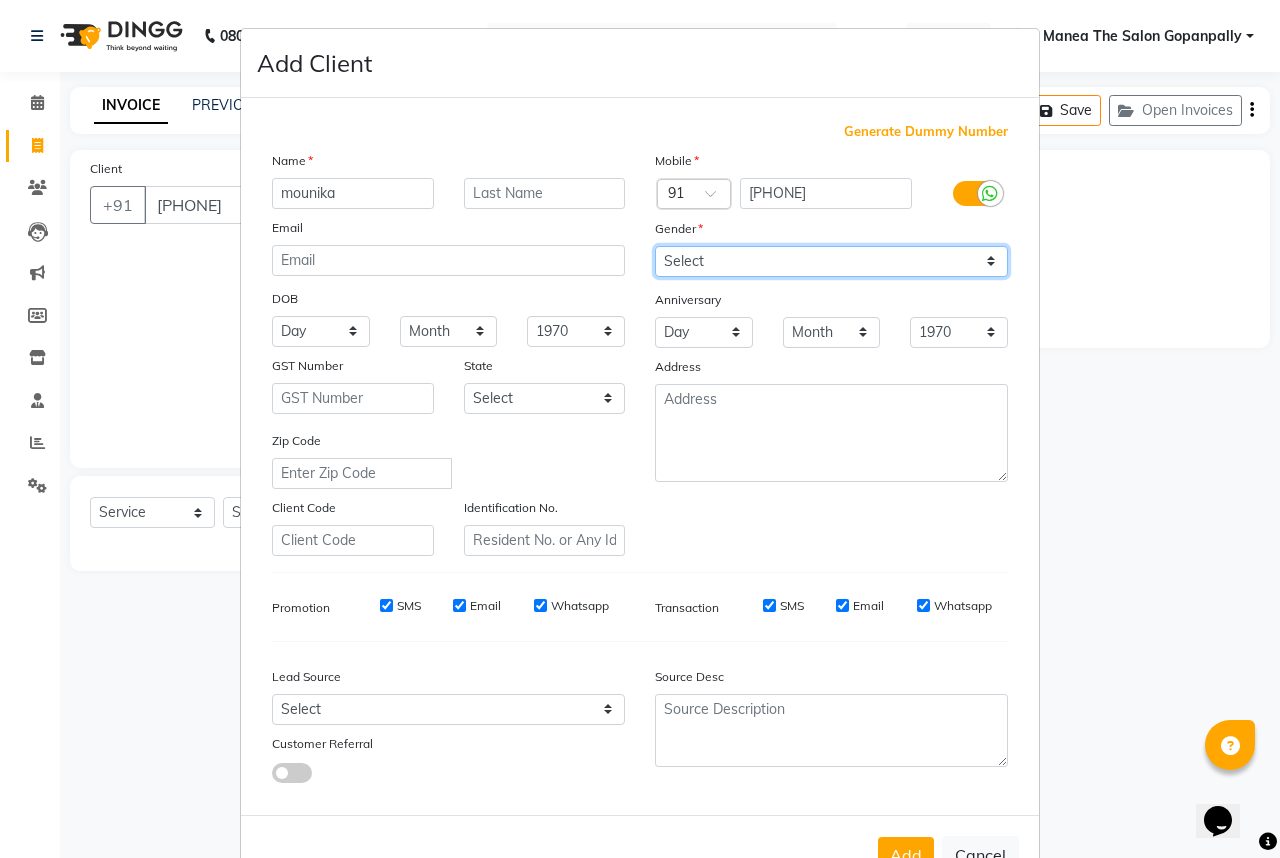 click on "Select Male Female Other Prefer Not To Say" at bounding box center (831, 261) 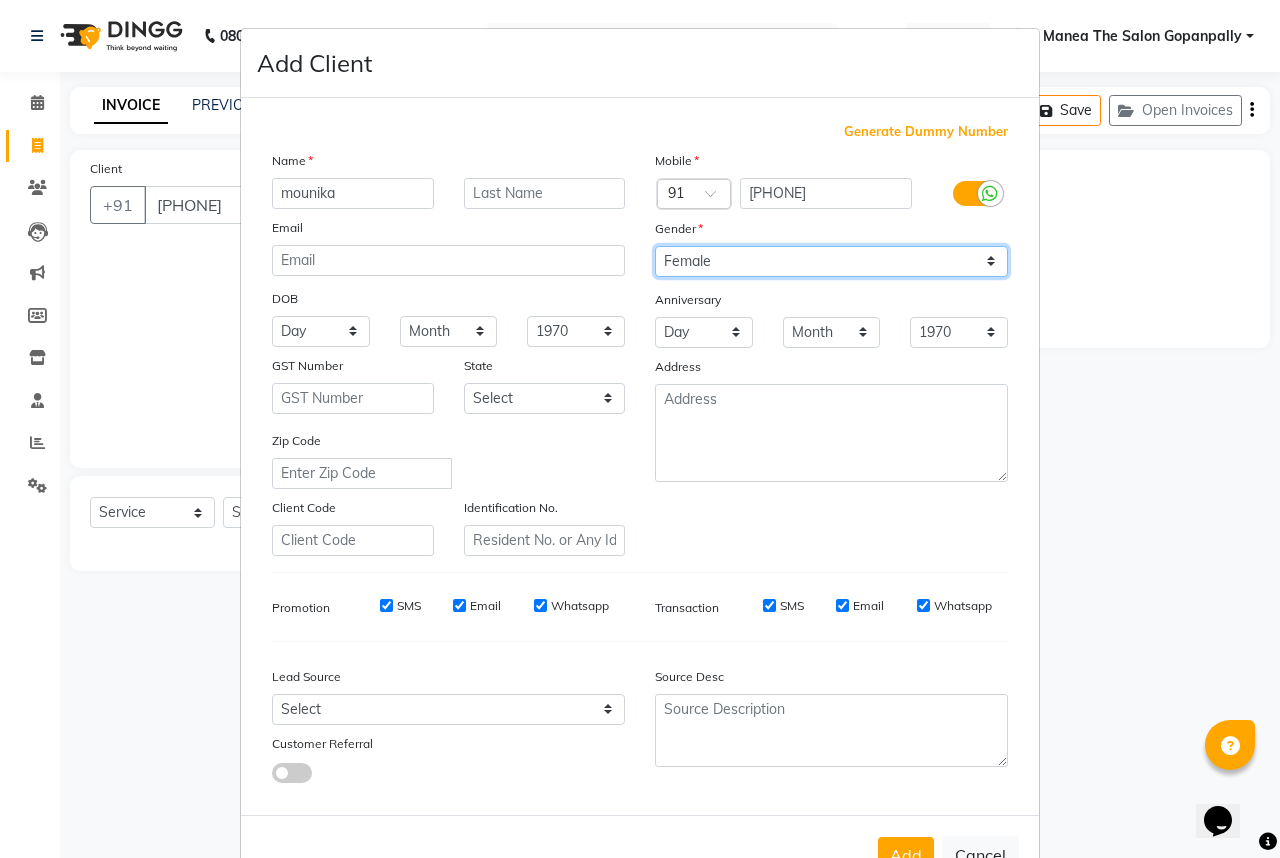 click on "Select Male Female Other Prefer Not To Say" at bounding box center (831, 261) 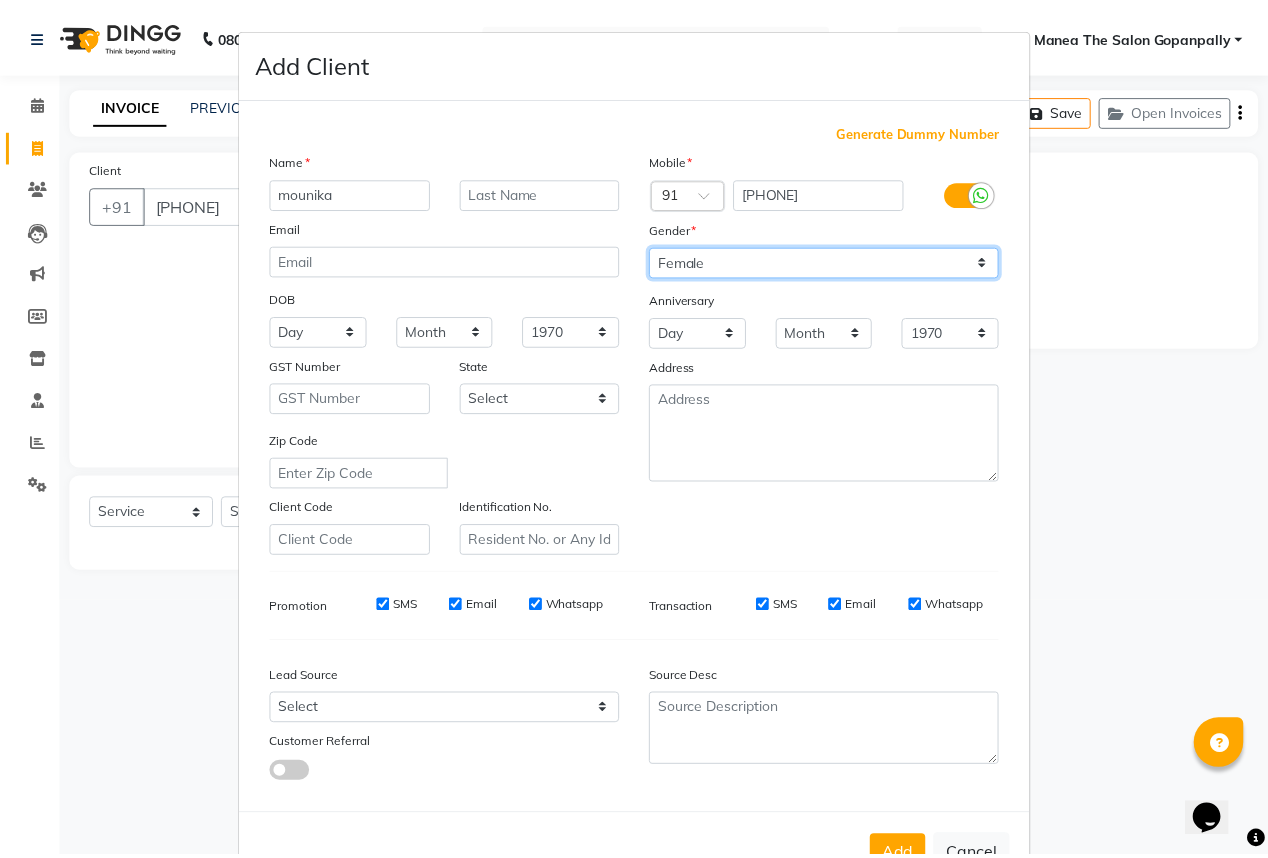 scroll, scrollTop: 74, scrollLeft: 0, axis: vertical 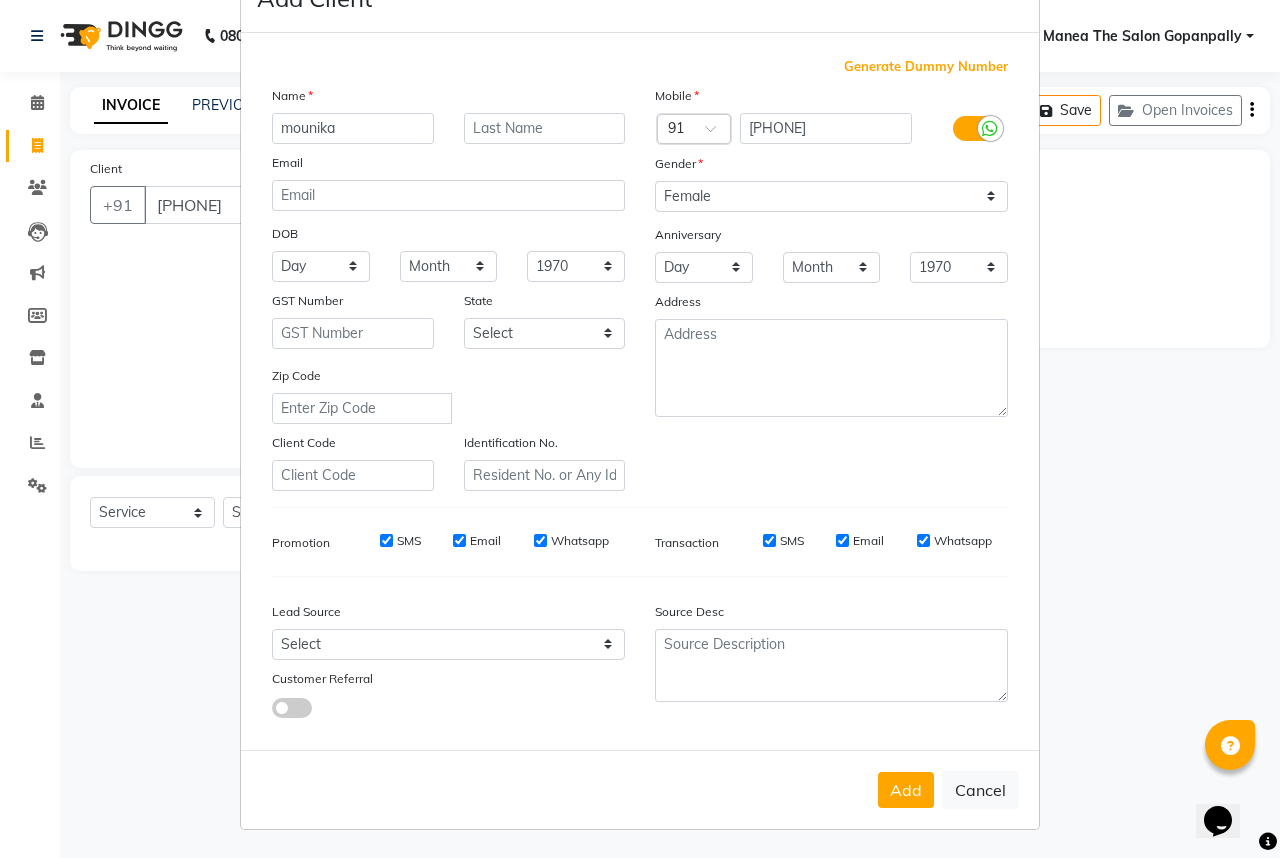 click on "Whatsapp" at bounding box center [923, 540] 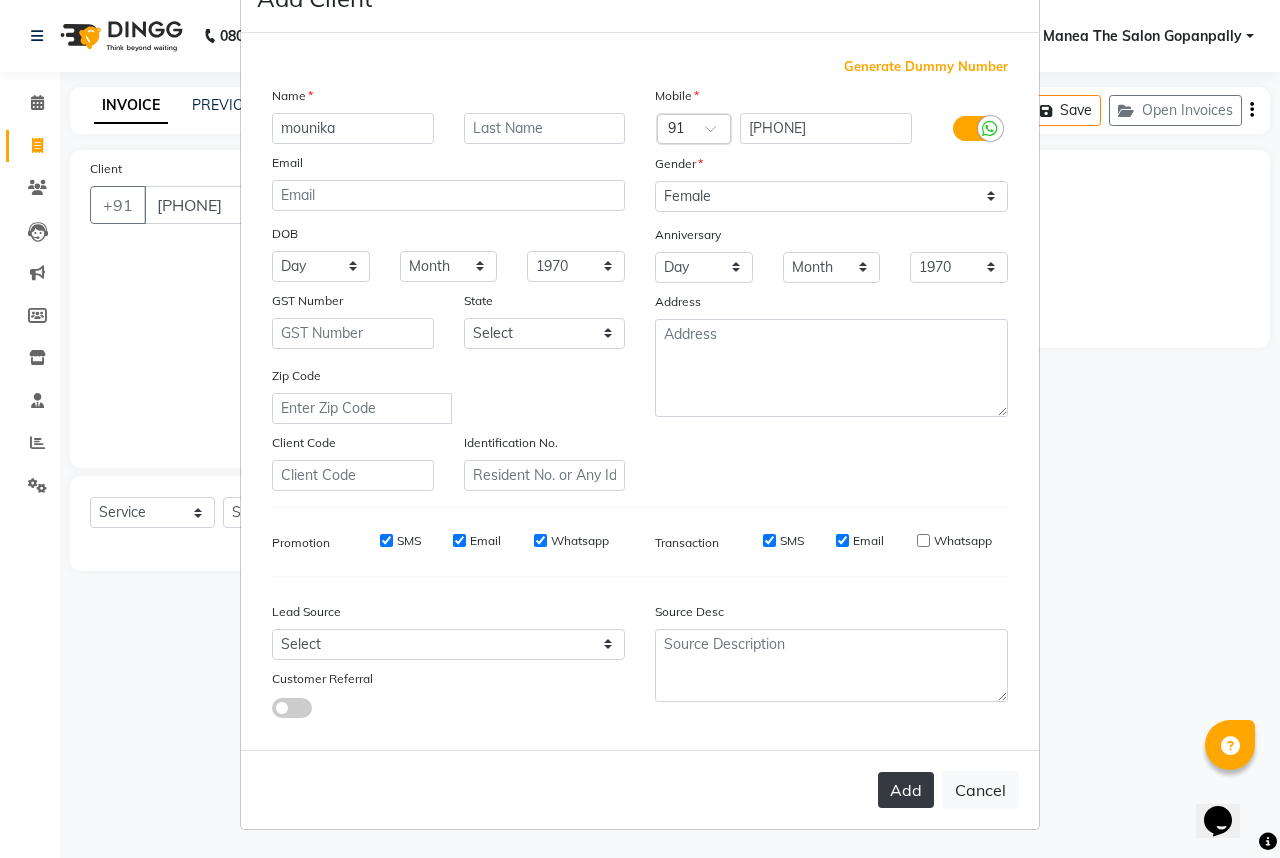 click on "Add" at bounding box center [906, 790] 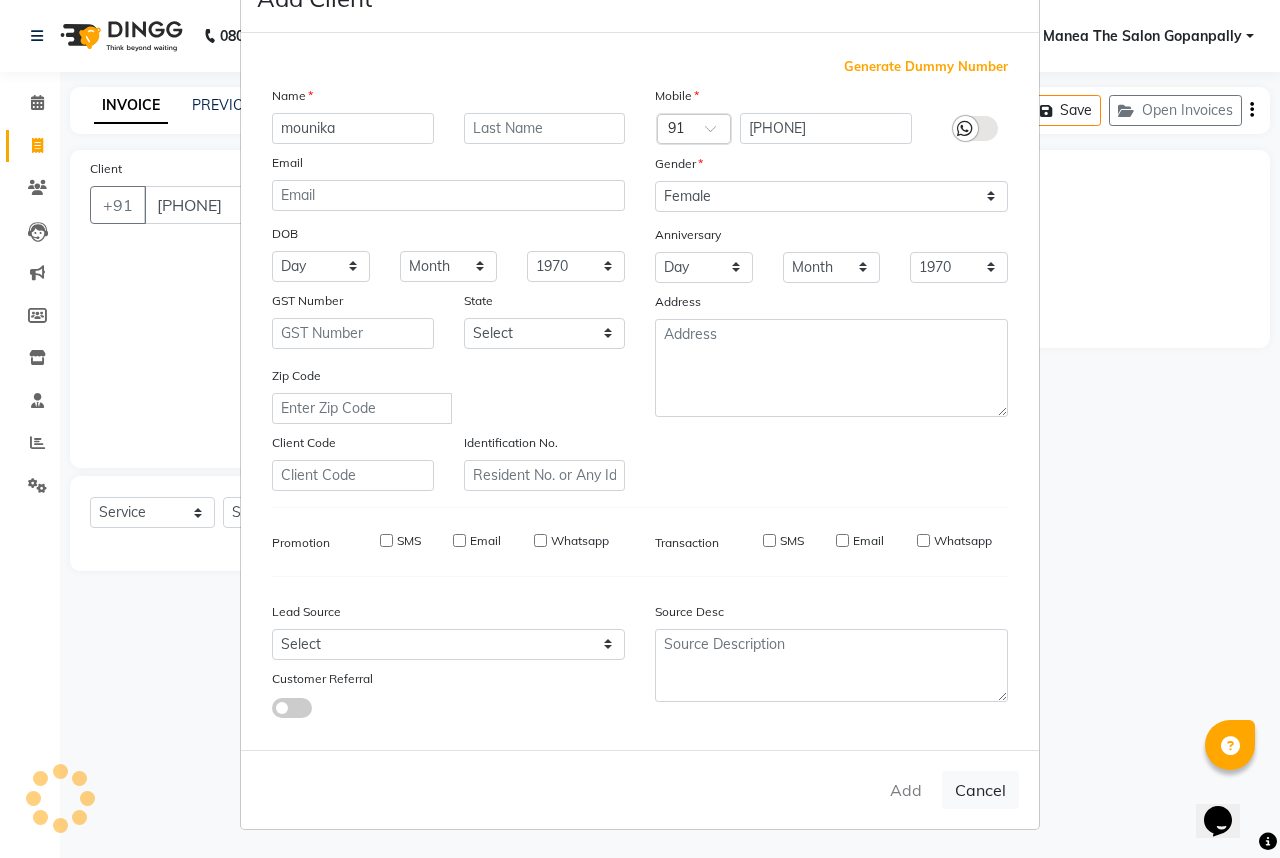 type 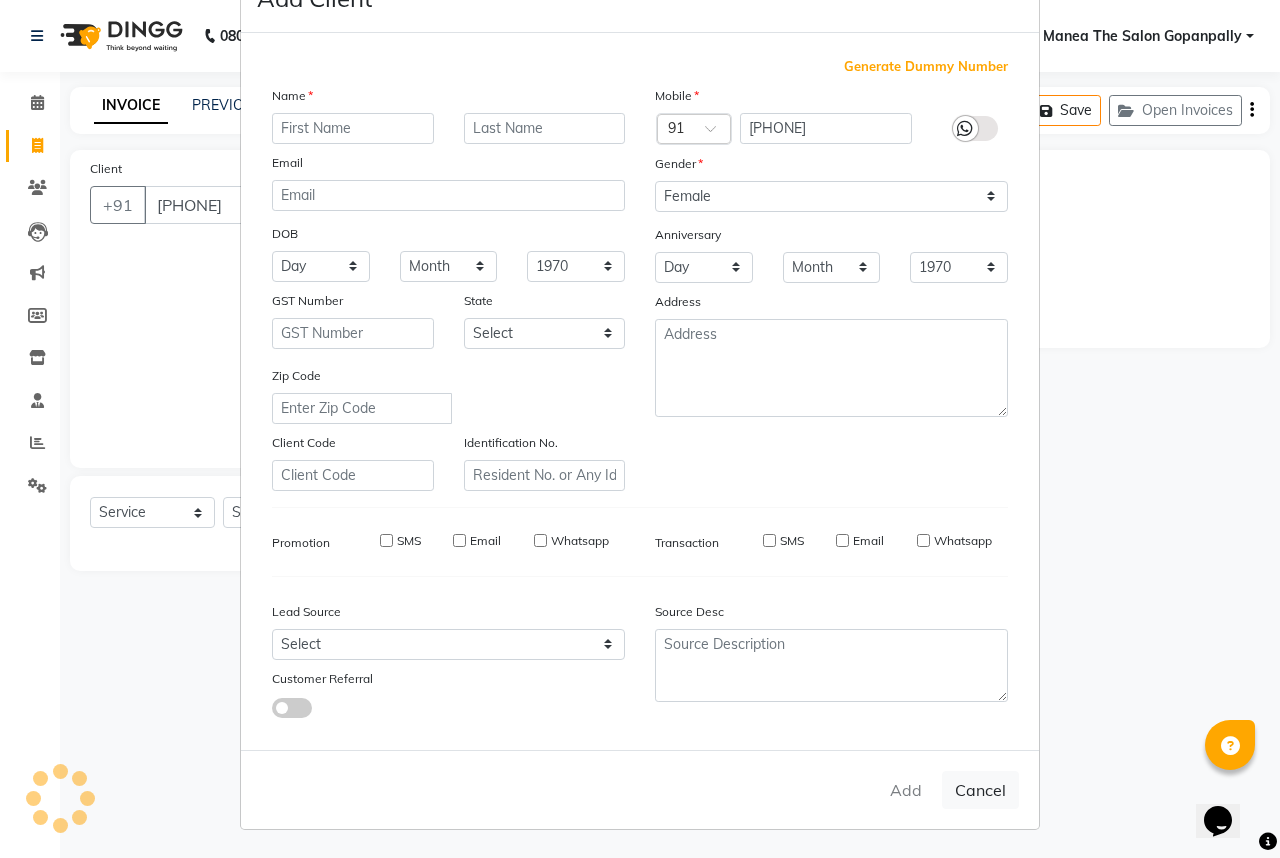 select 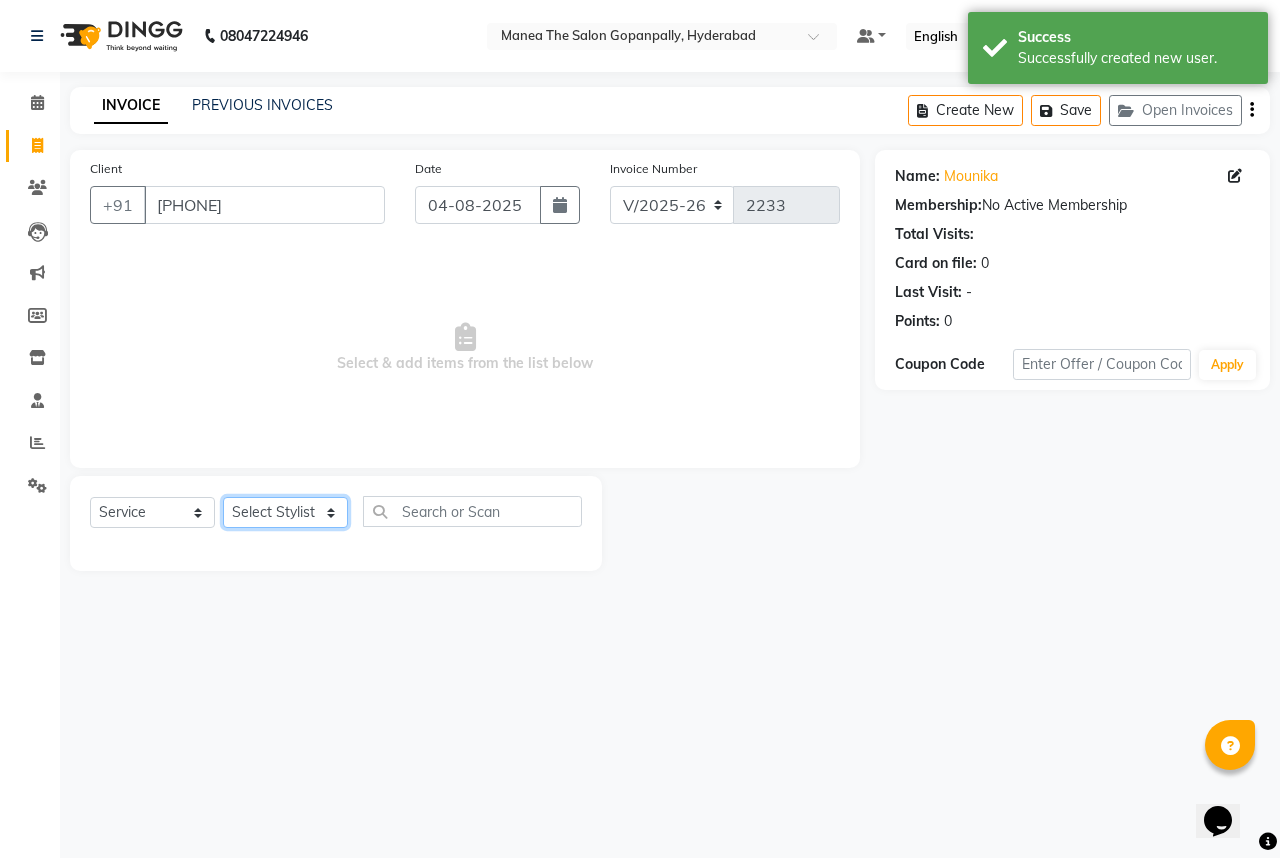 click on "Select Stylist Anand AVANTHI Haider  indu IRFAN keerthi rehan sameer saritha zubair" 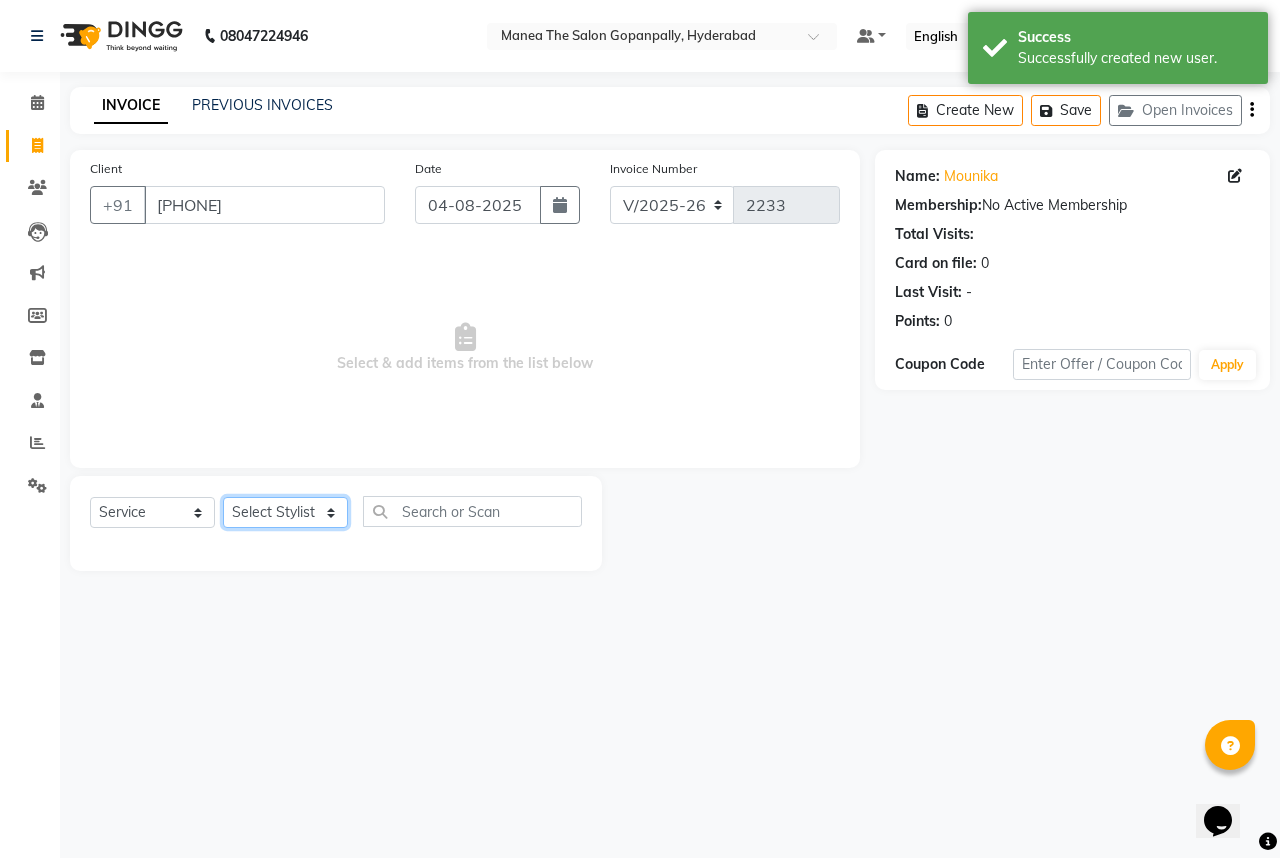 select on "57882" 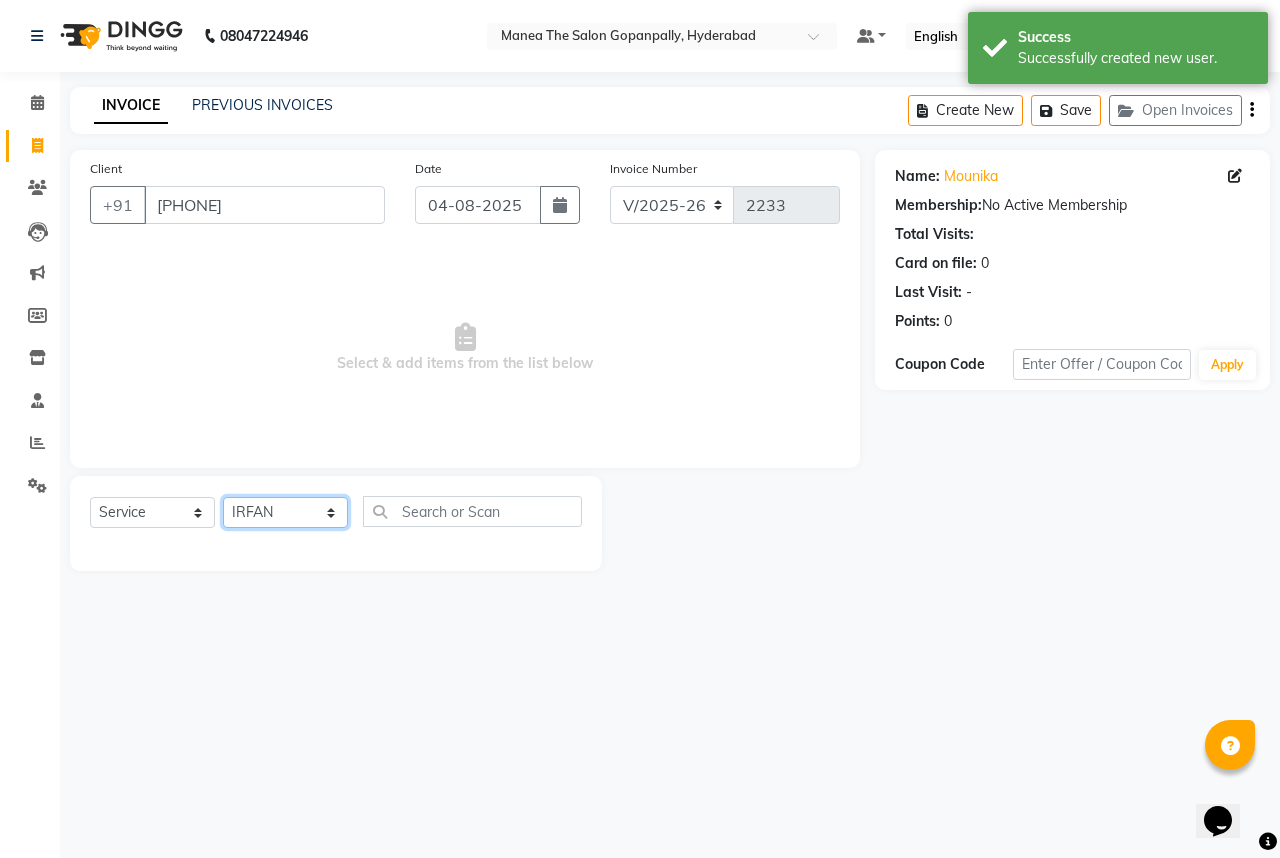 click on "Select Stylist Anand AVANTHI Haider  indu IRFAN keerthi rehan sameer saritha zubair" 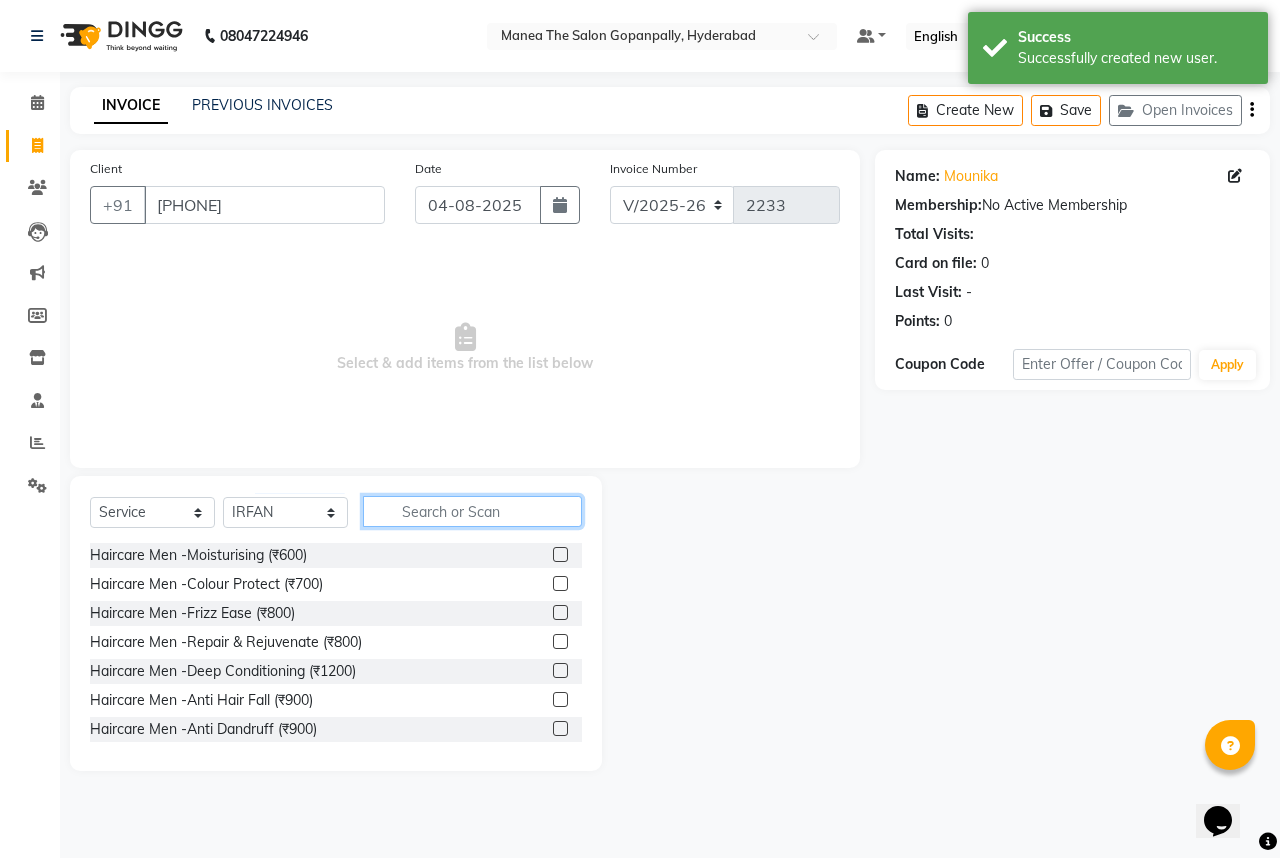click 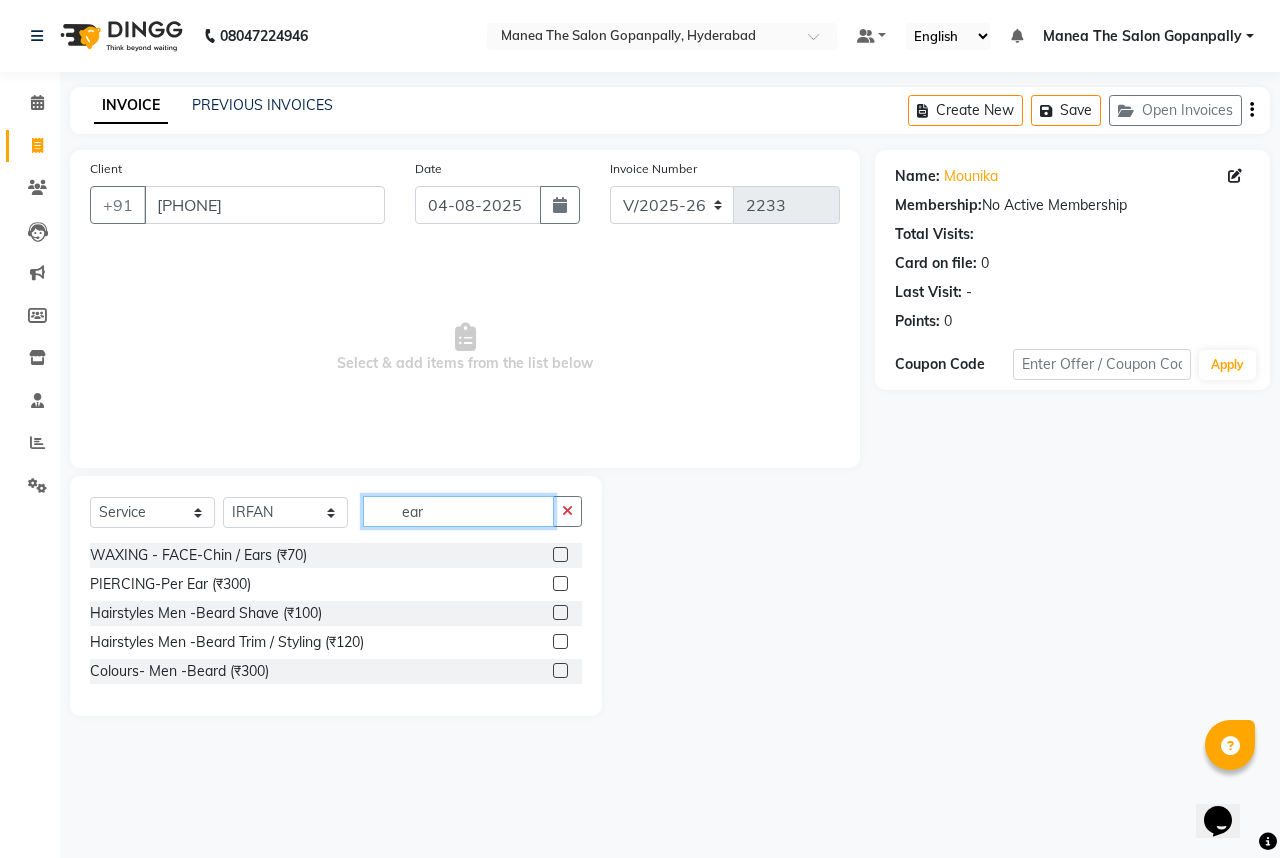 type on "ear" 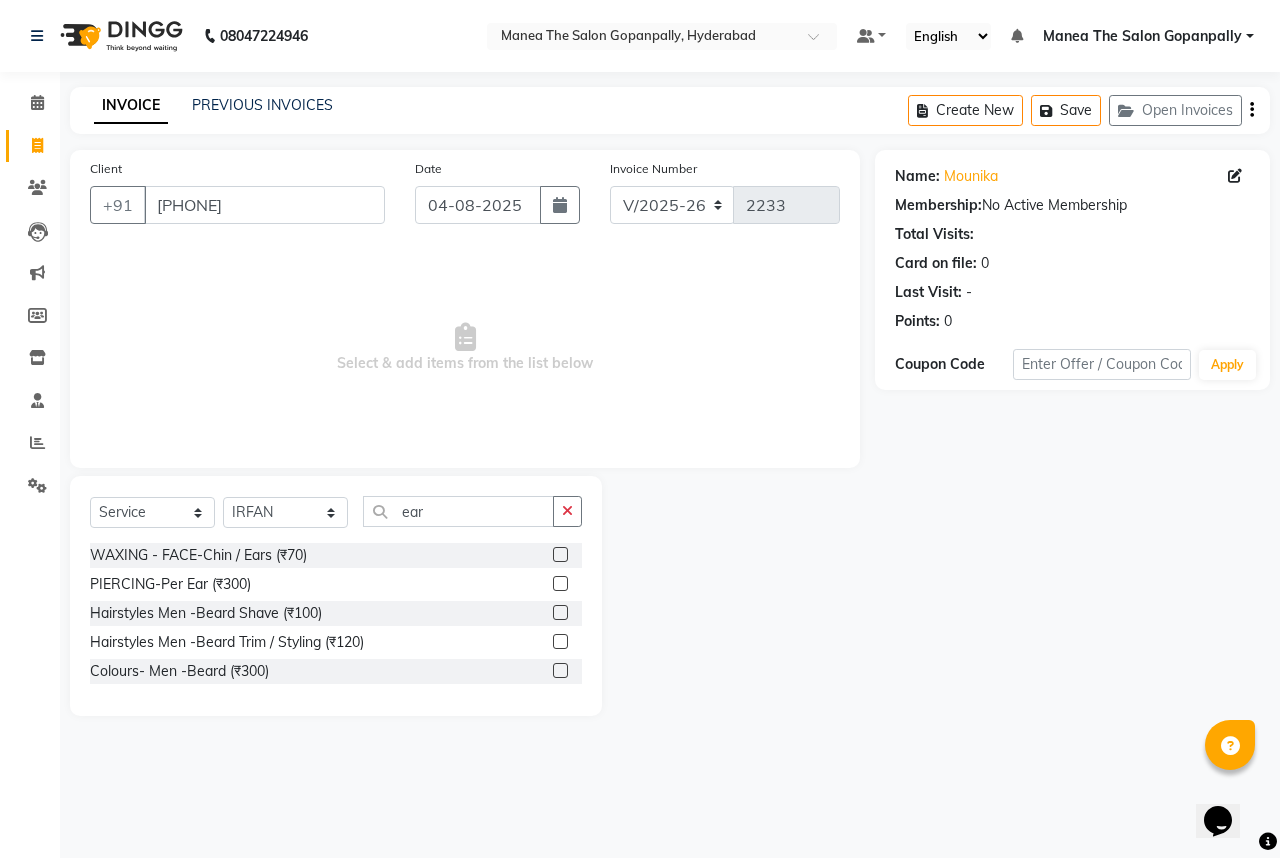 click 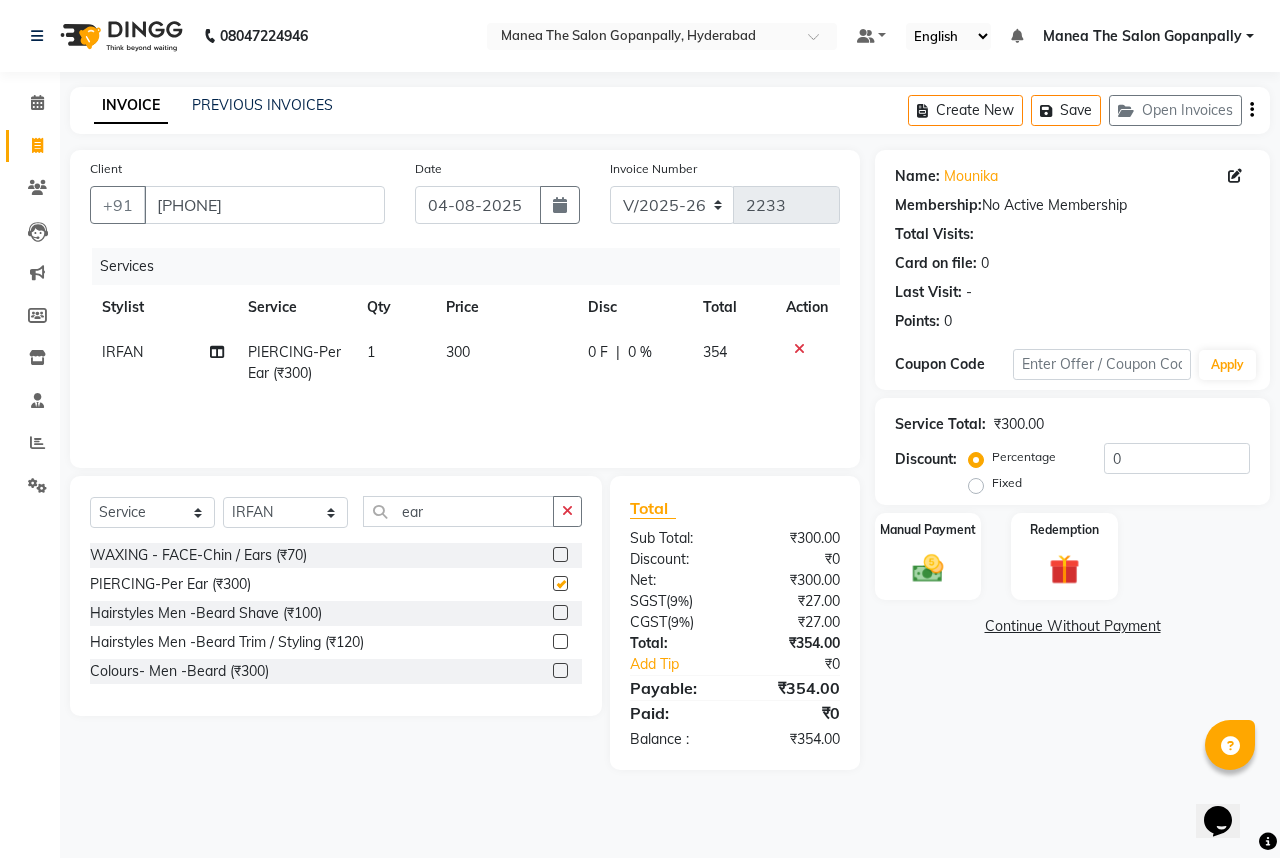 checkbox on "false" 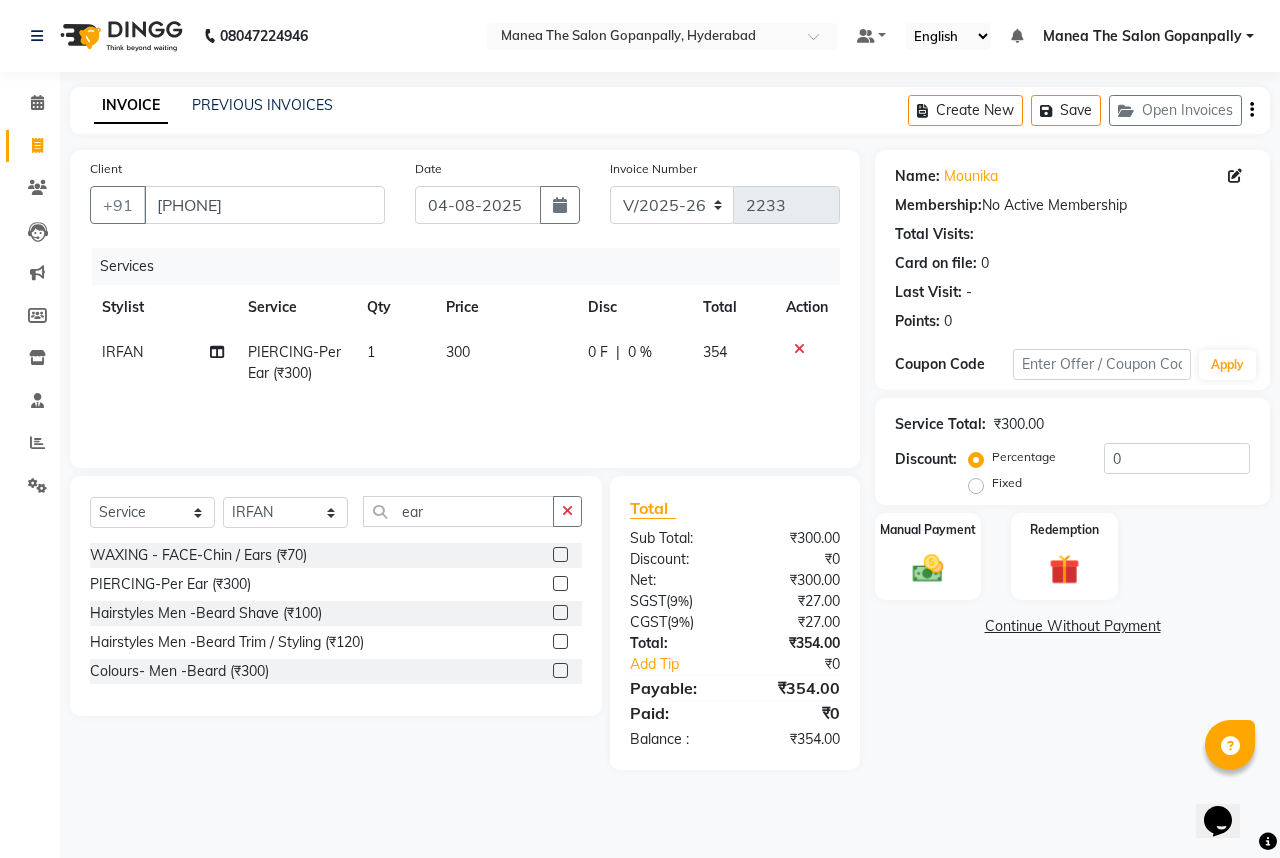 click on "300" 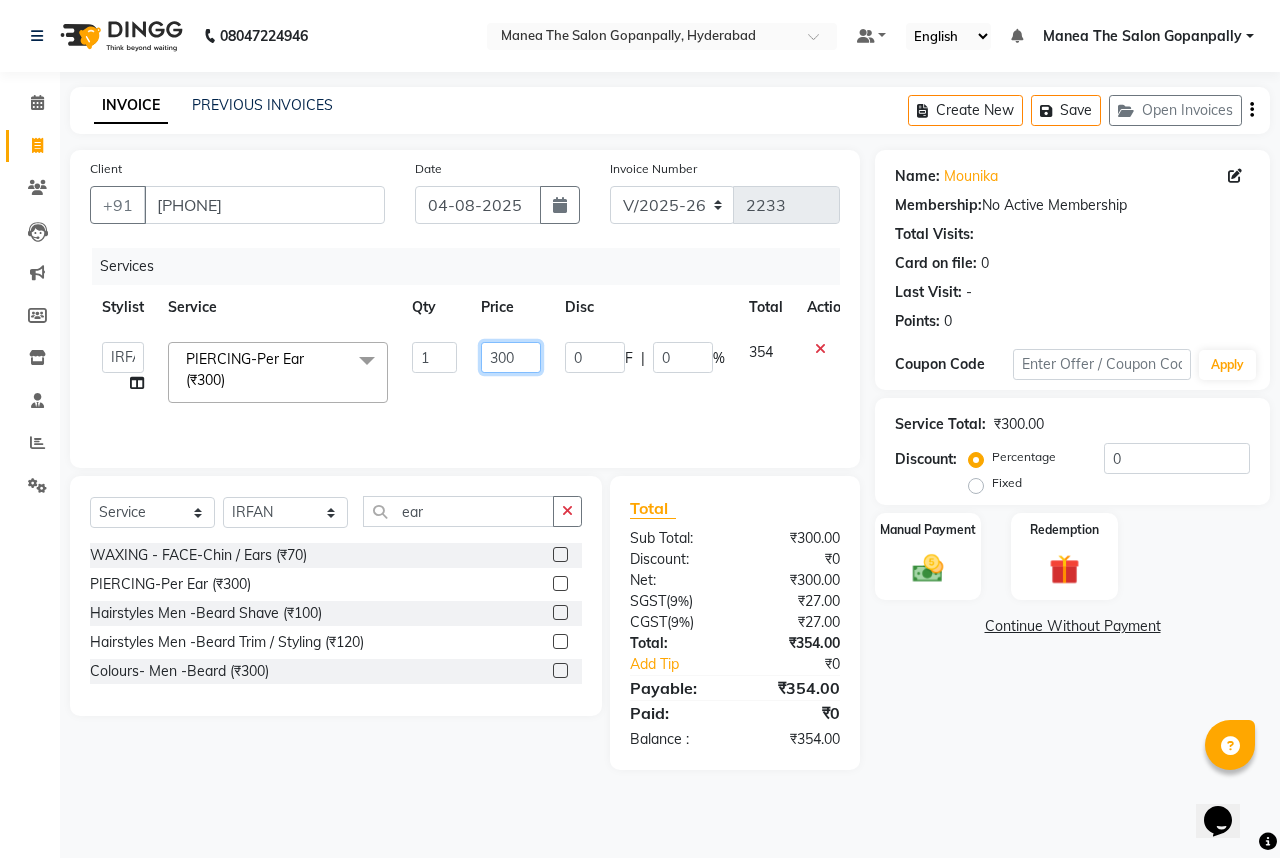 click on "300" 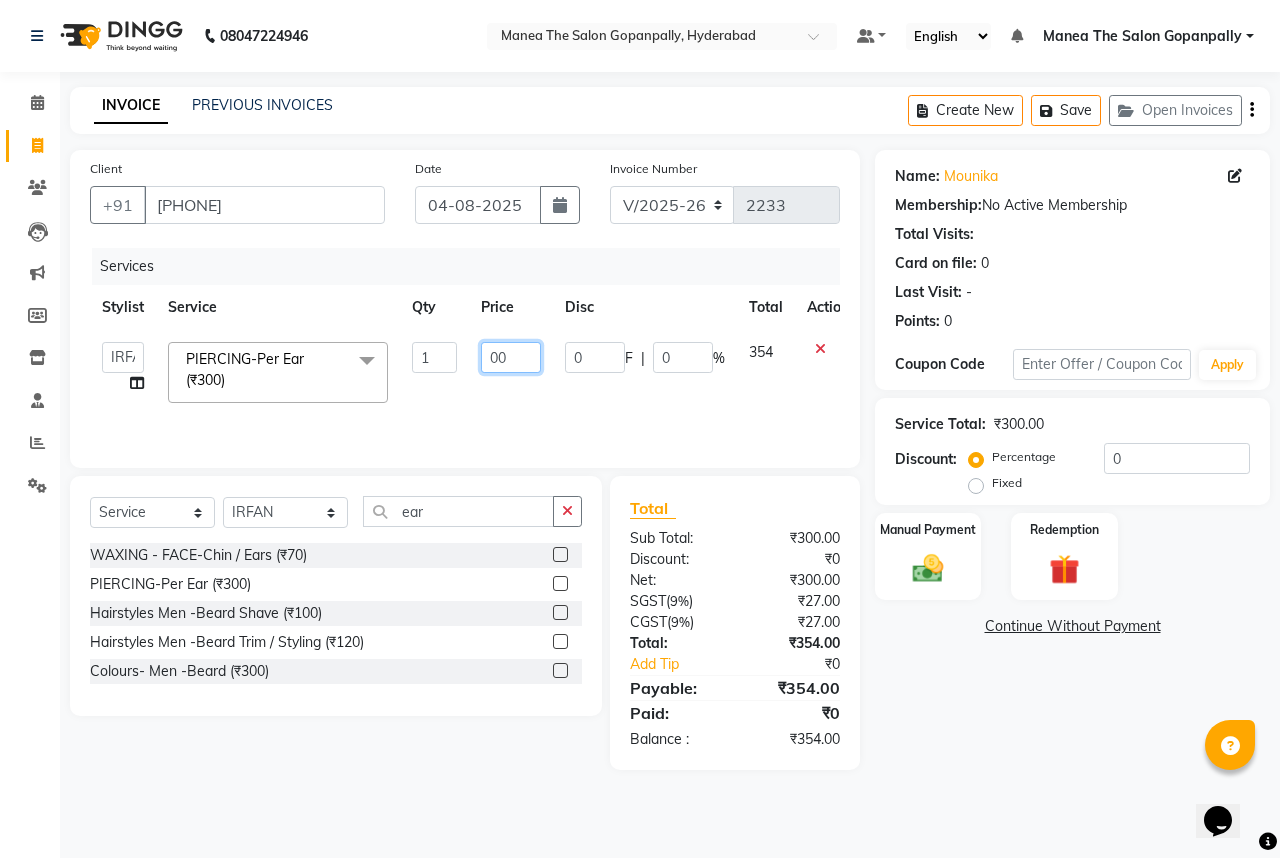 type on "600" 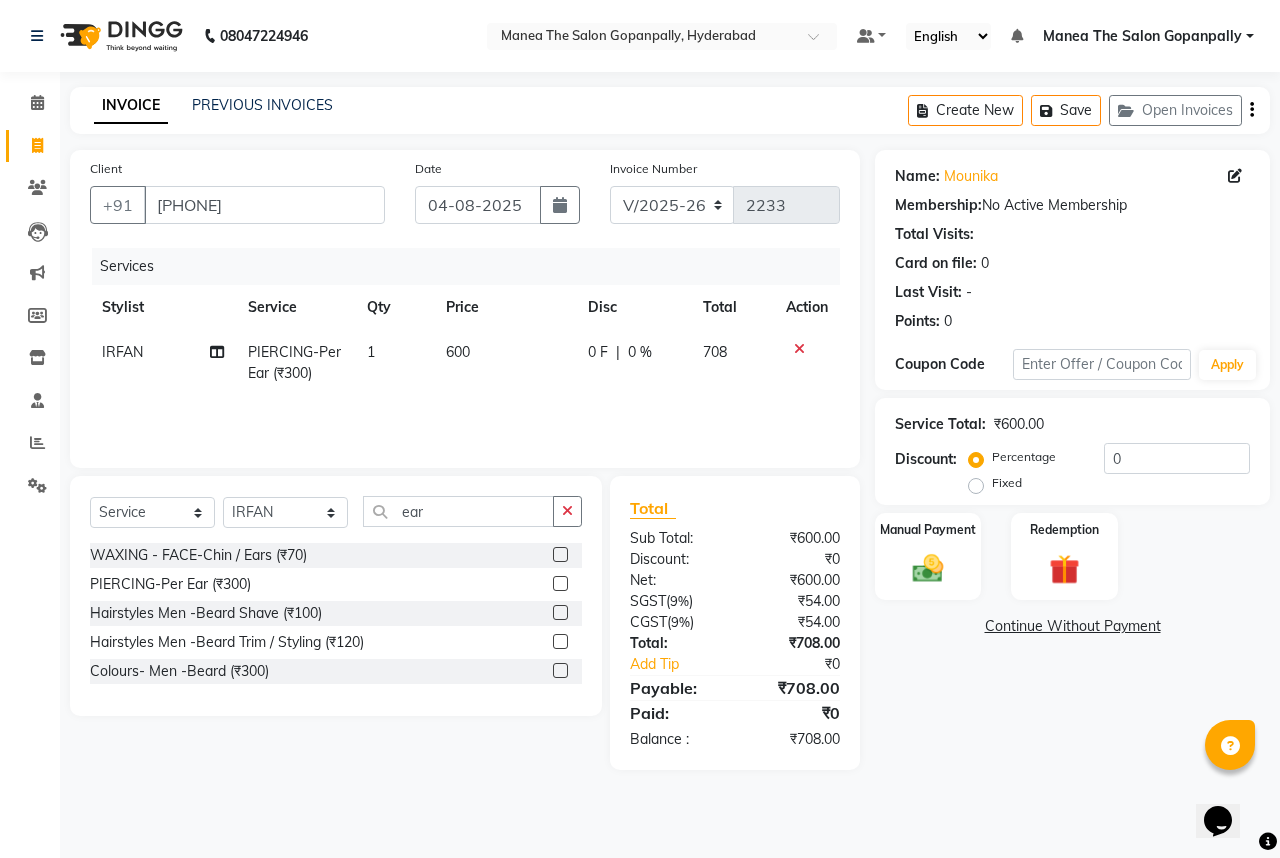 click on "Services Stylist Service Qty Price Disc Total Action [FIRST] [SERVICE] ([PRICE]) [NUMBER] [NUMBER] [NUMBER] [NUMBER] [NUMBER] [NUMBER] [NUMBER]" 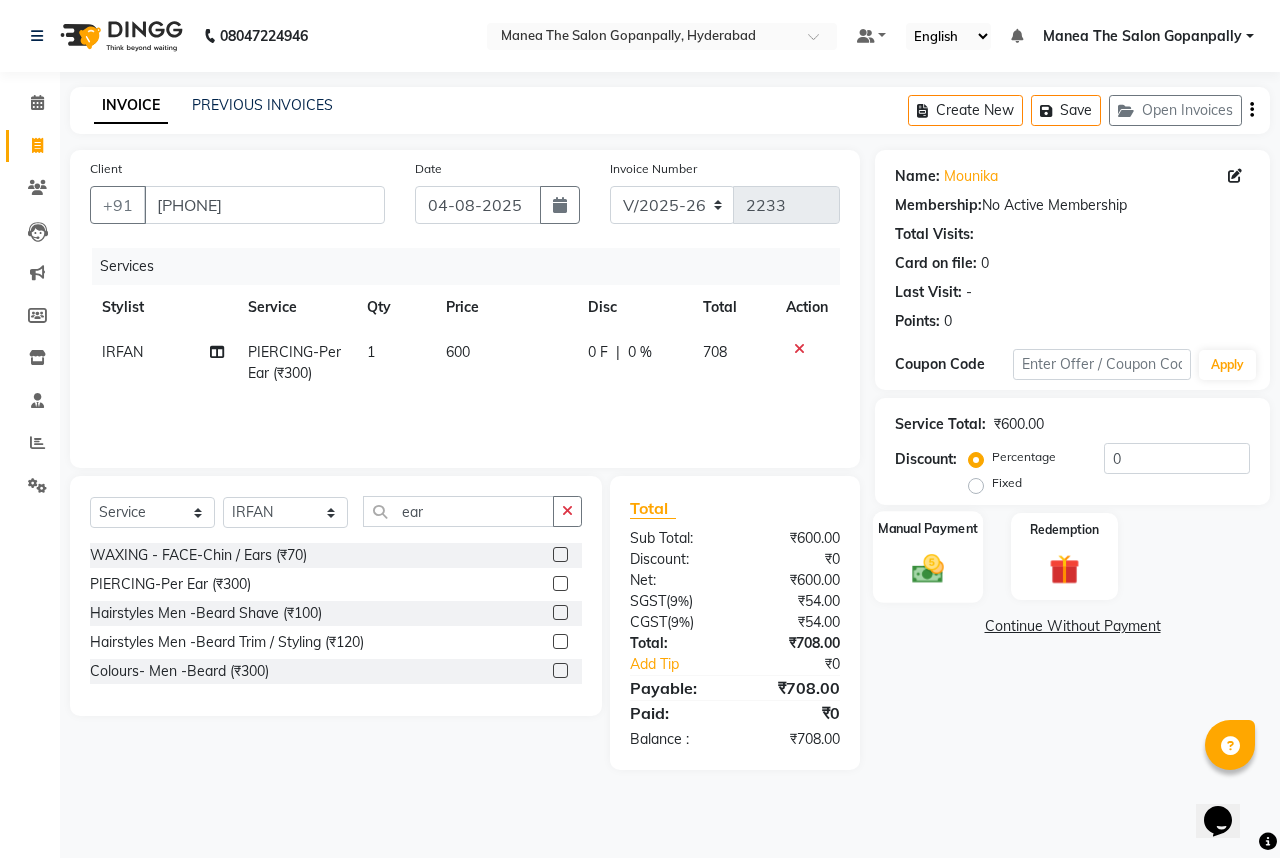click 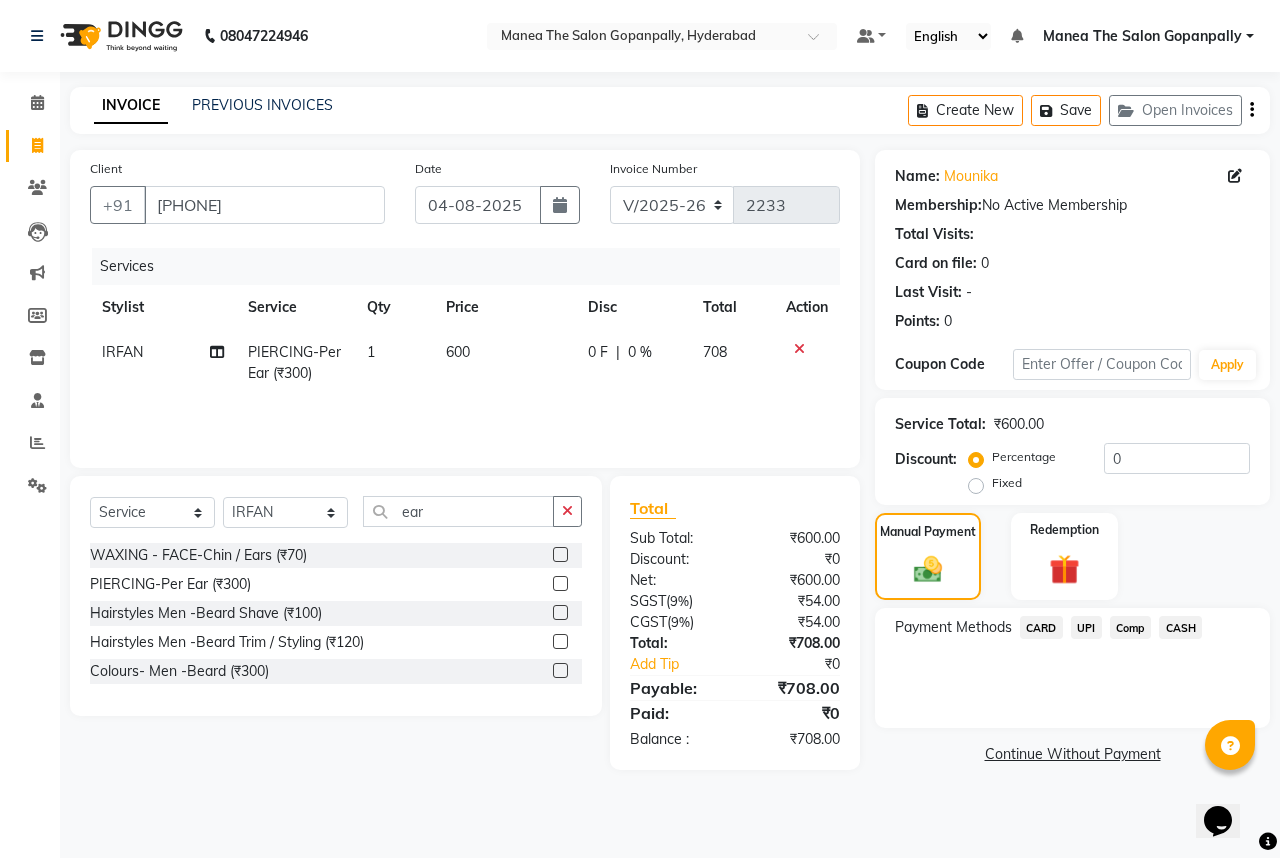 click on "UPI" 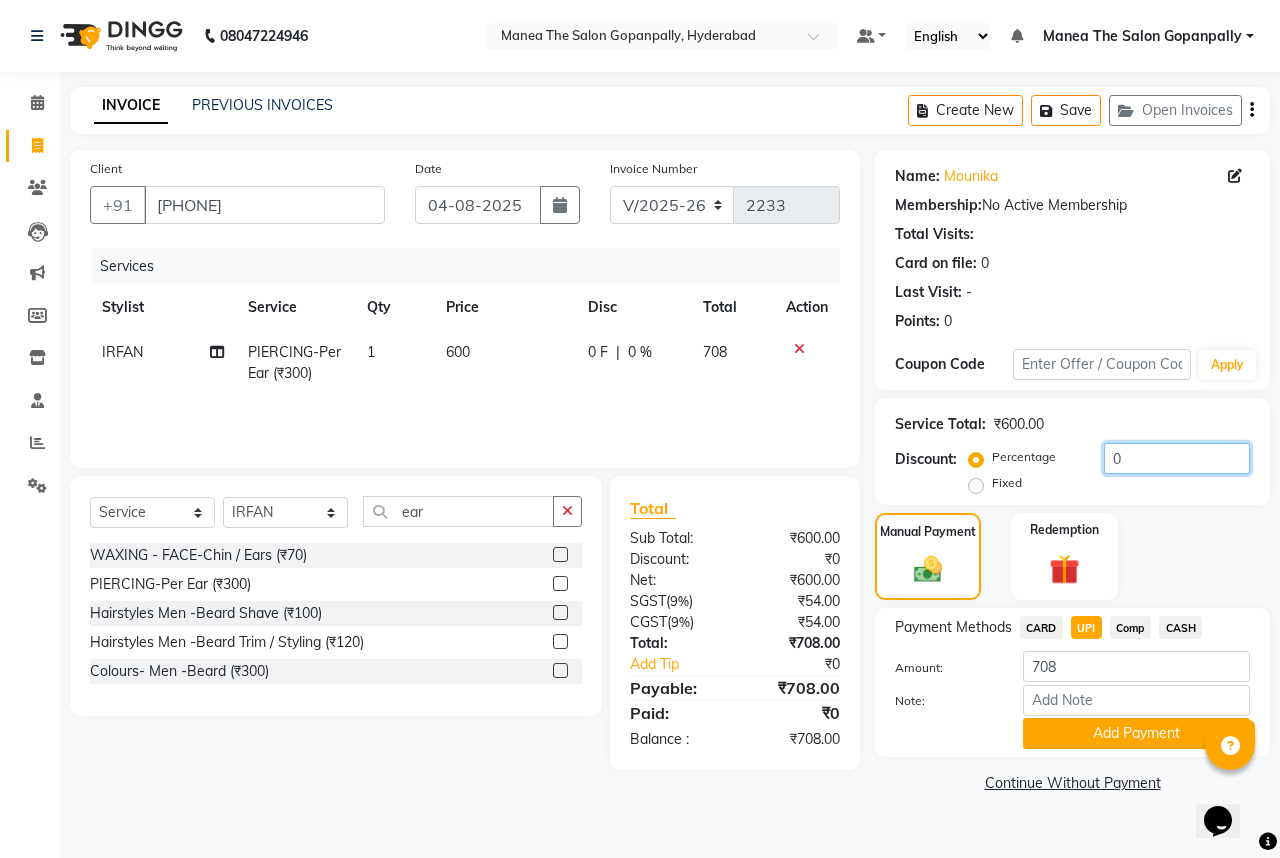 click on "0" 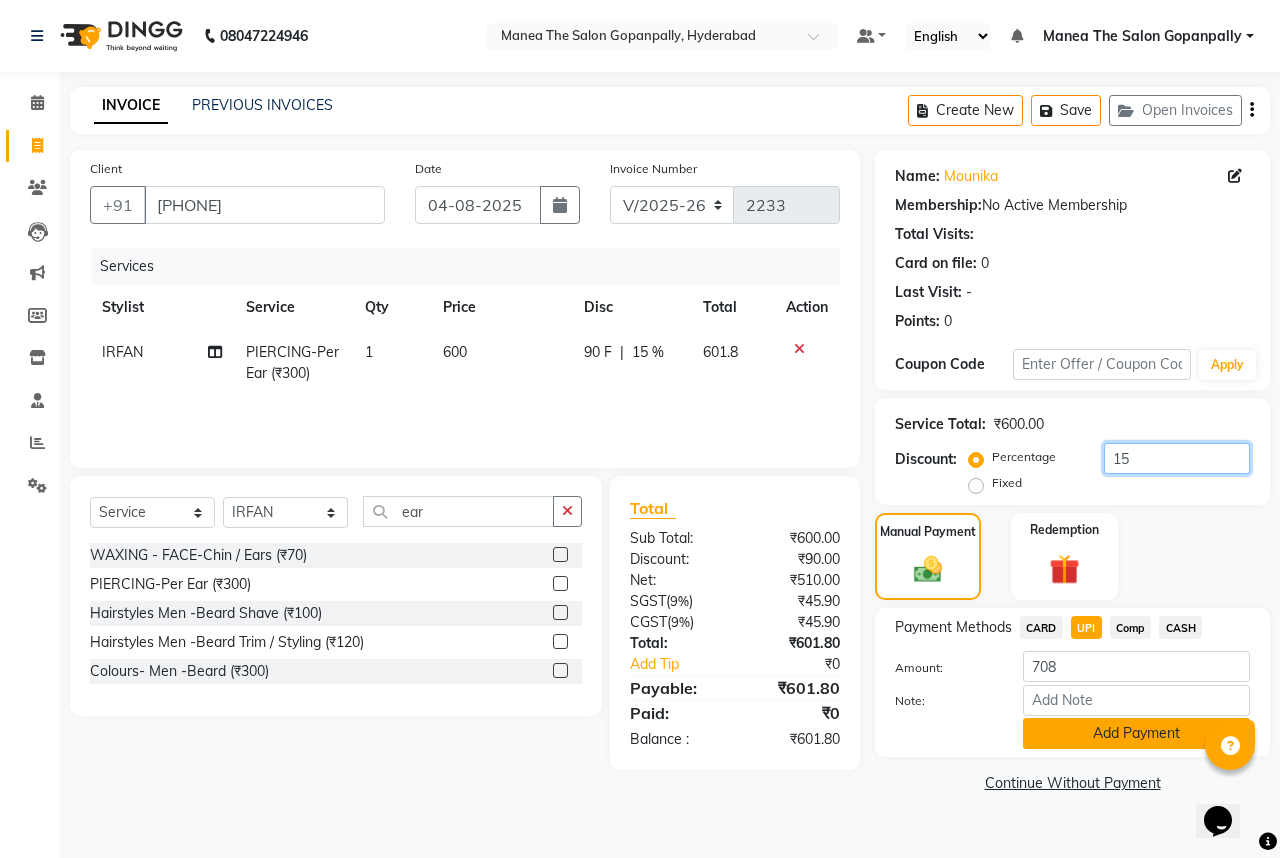 type on "15" 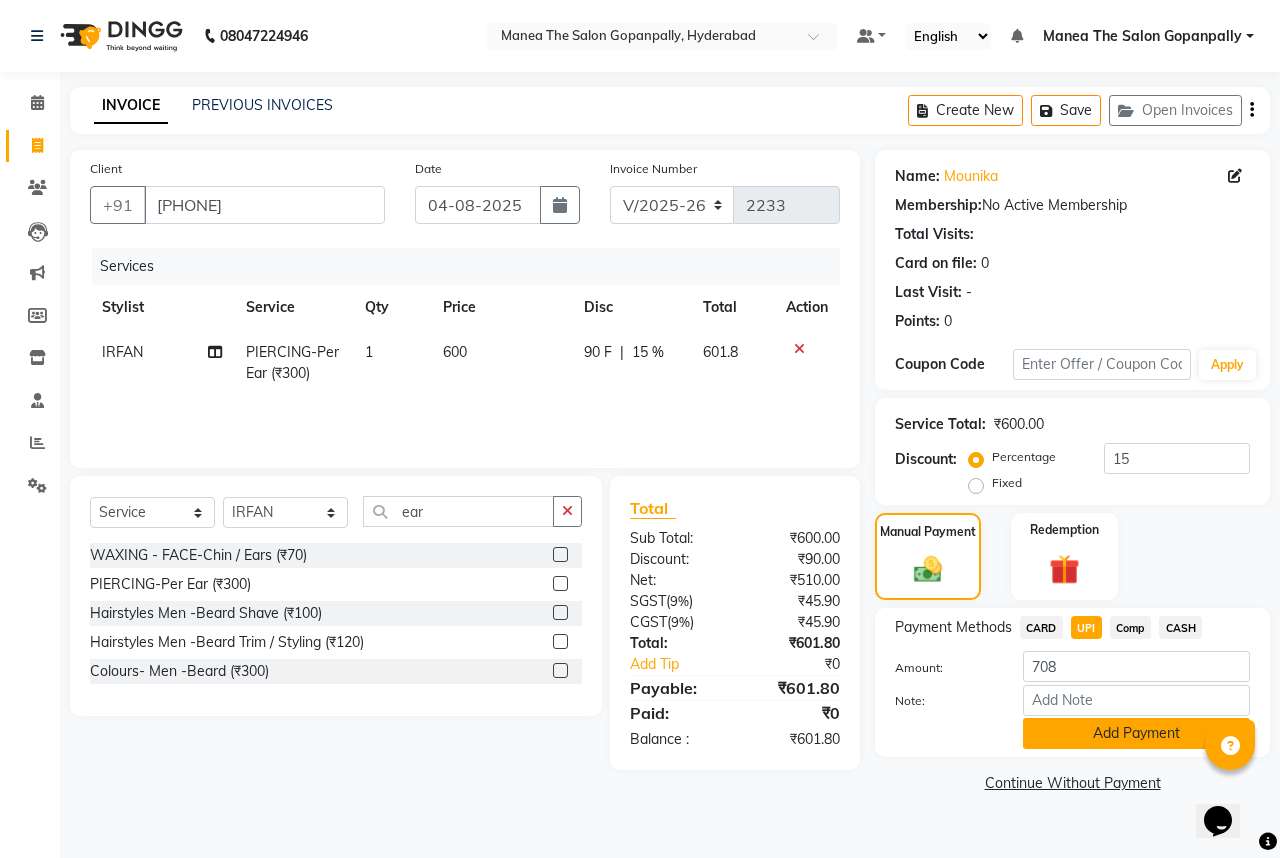 click on "Add Payment" 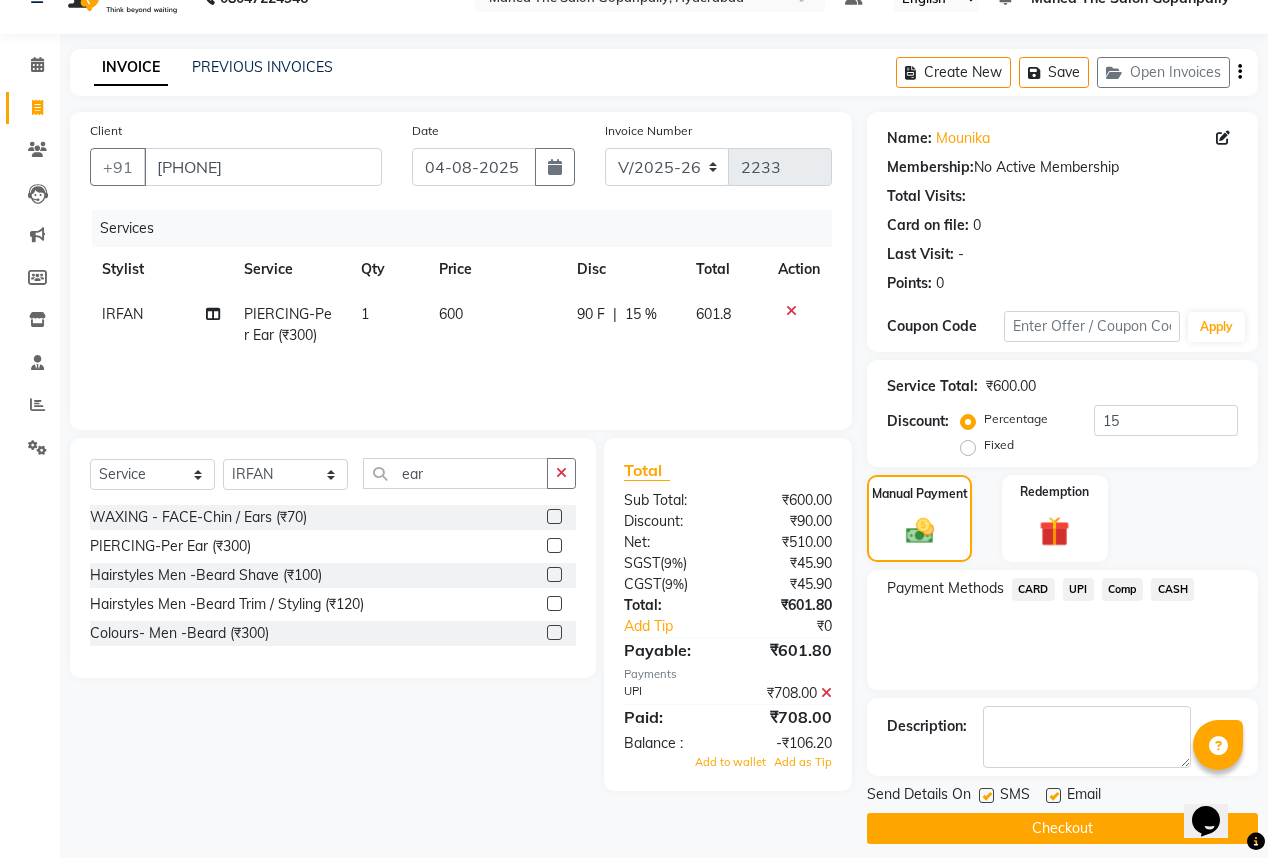 scroll, scrollTop: 0, scrollLeft: 0, axis: both 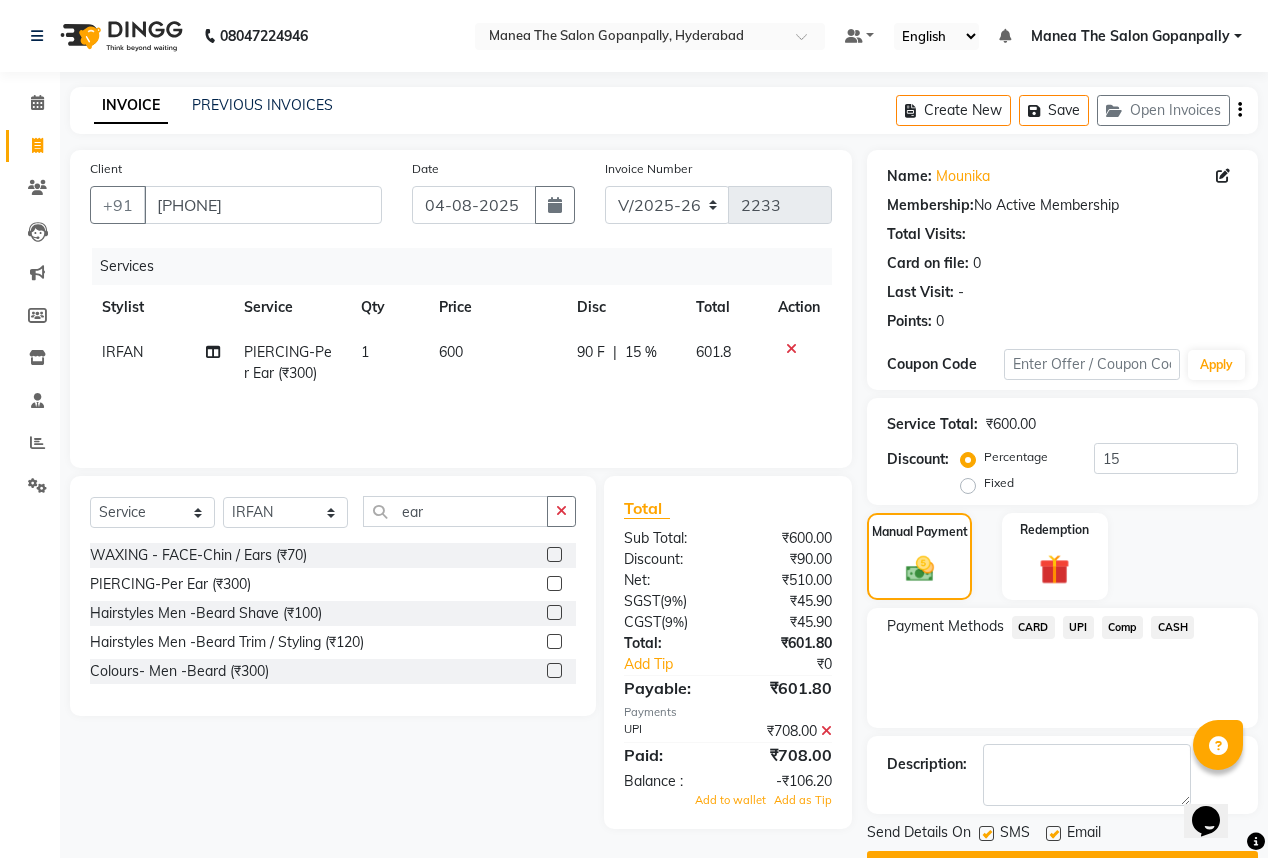 click 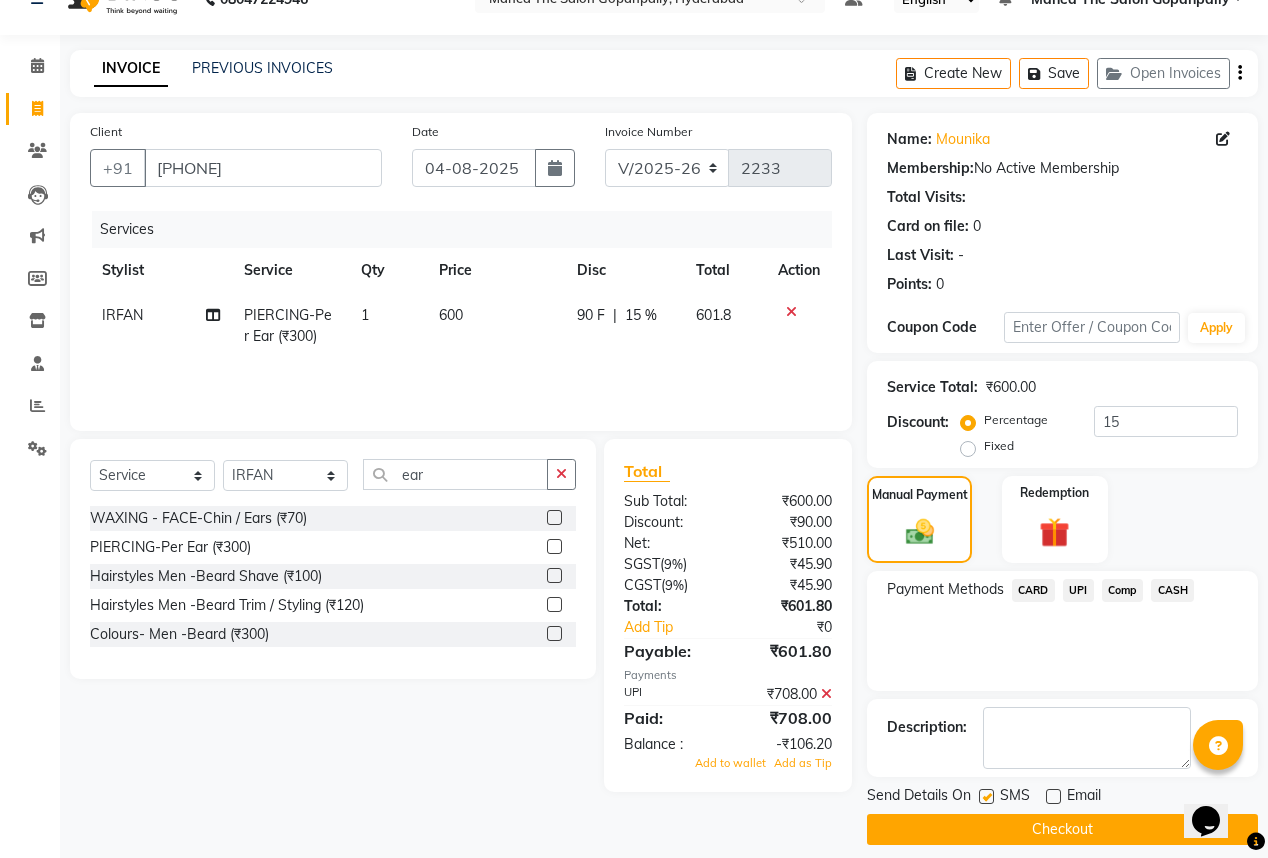 scroll, scrollTop: 53, scrollLeft: 0, axis: vertical 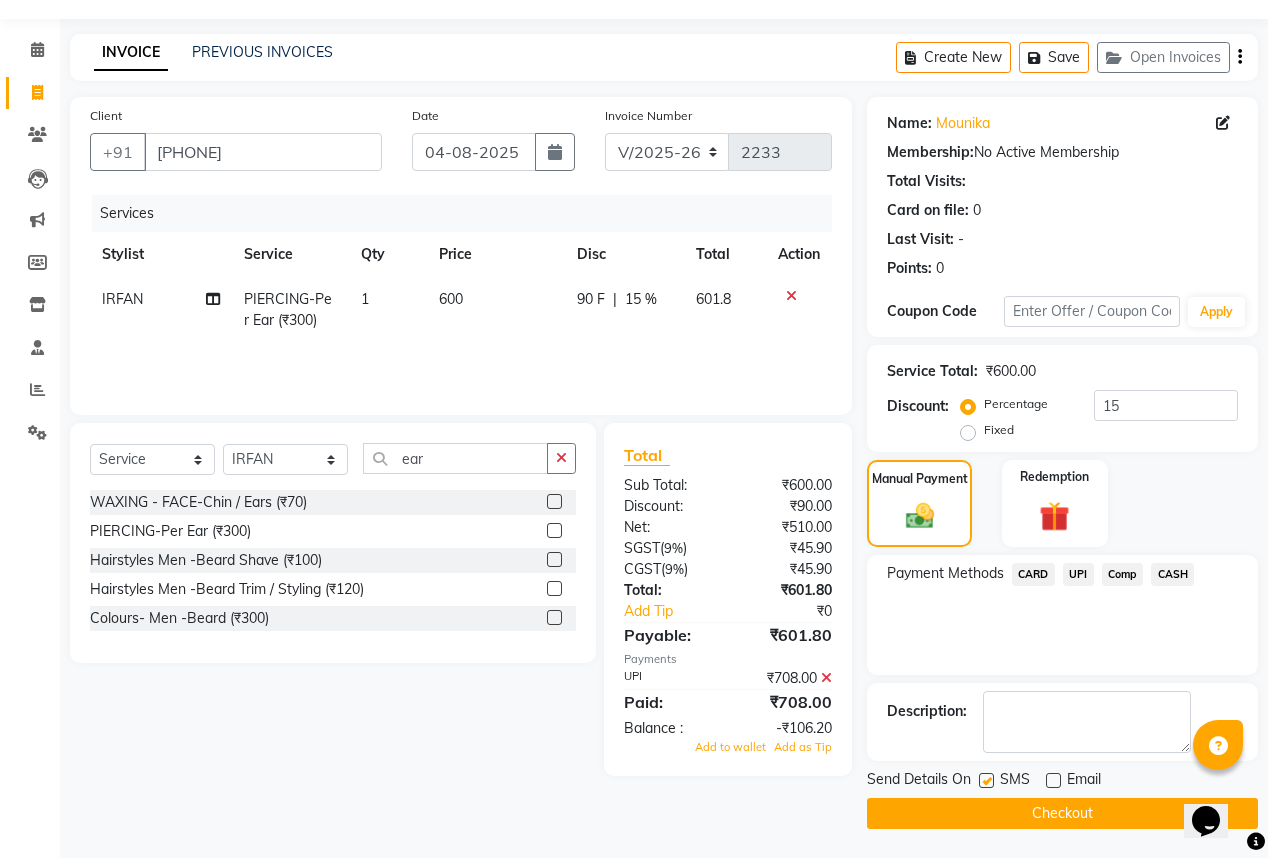 click on "Checkout" 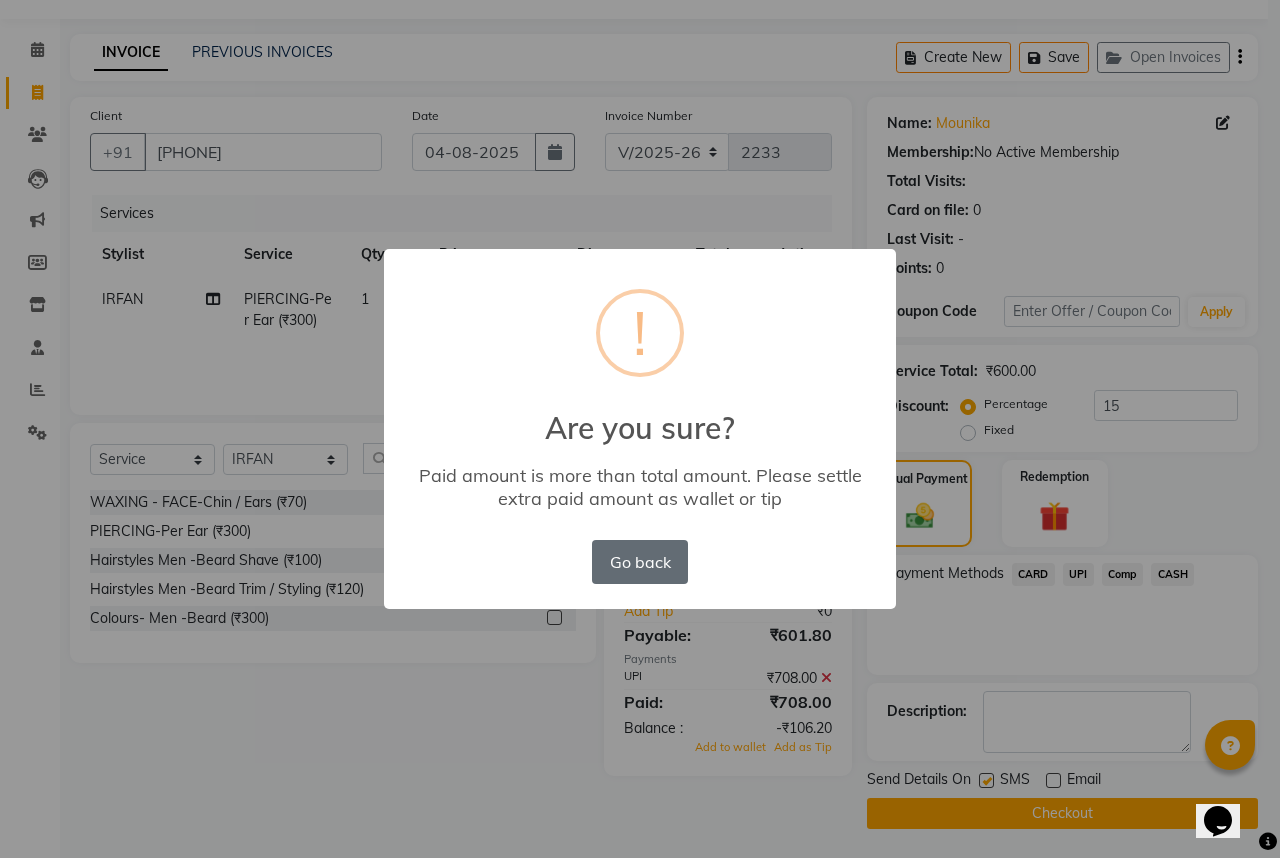 click on "Go back" at bounding box center (640, 562) 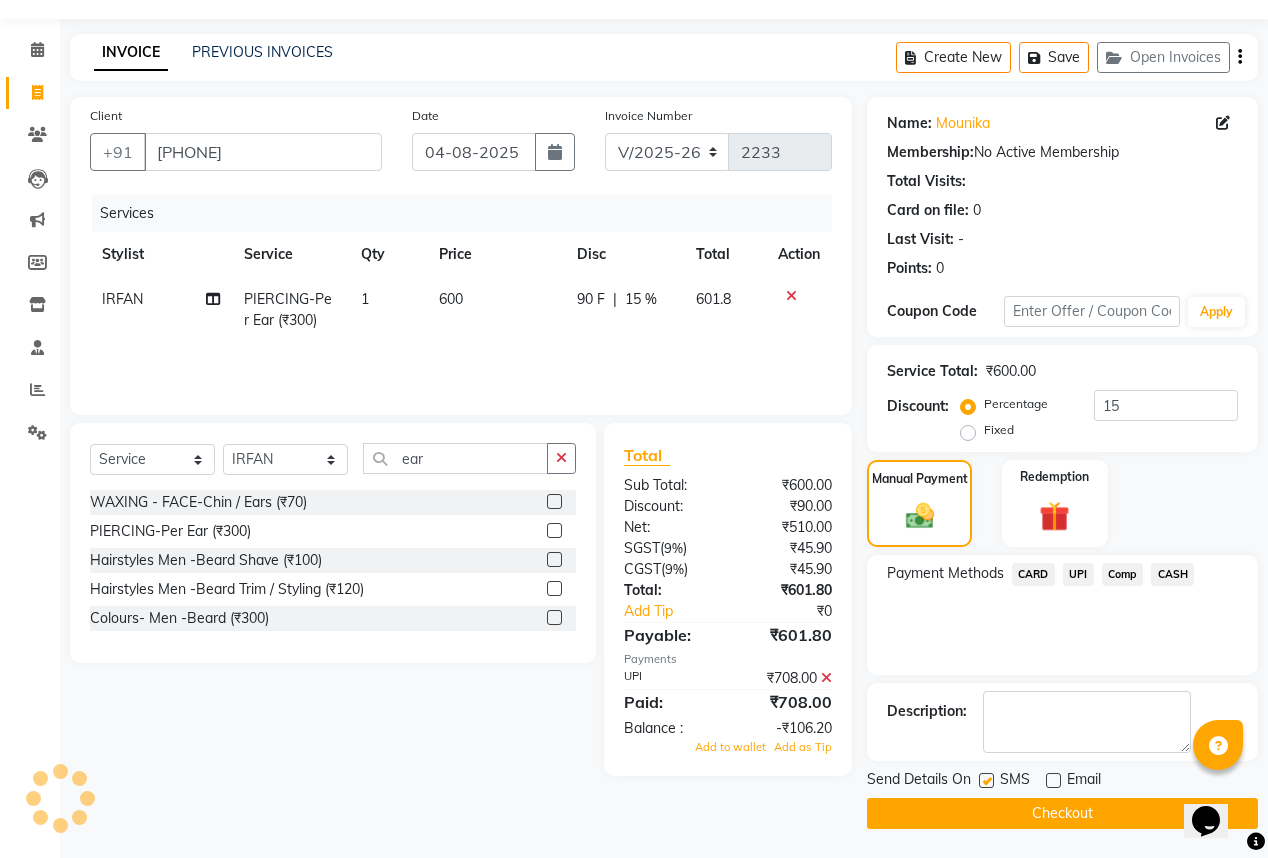click 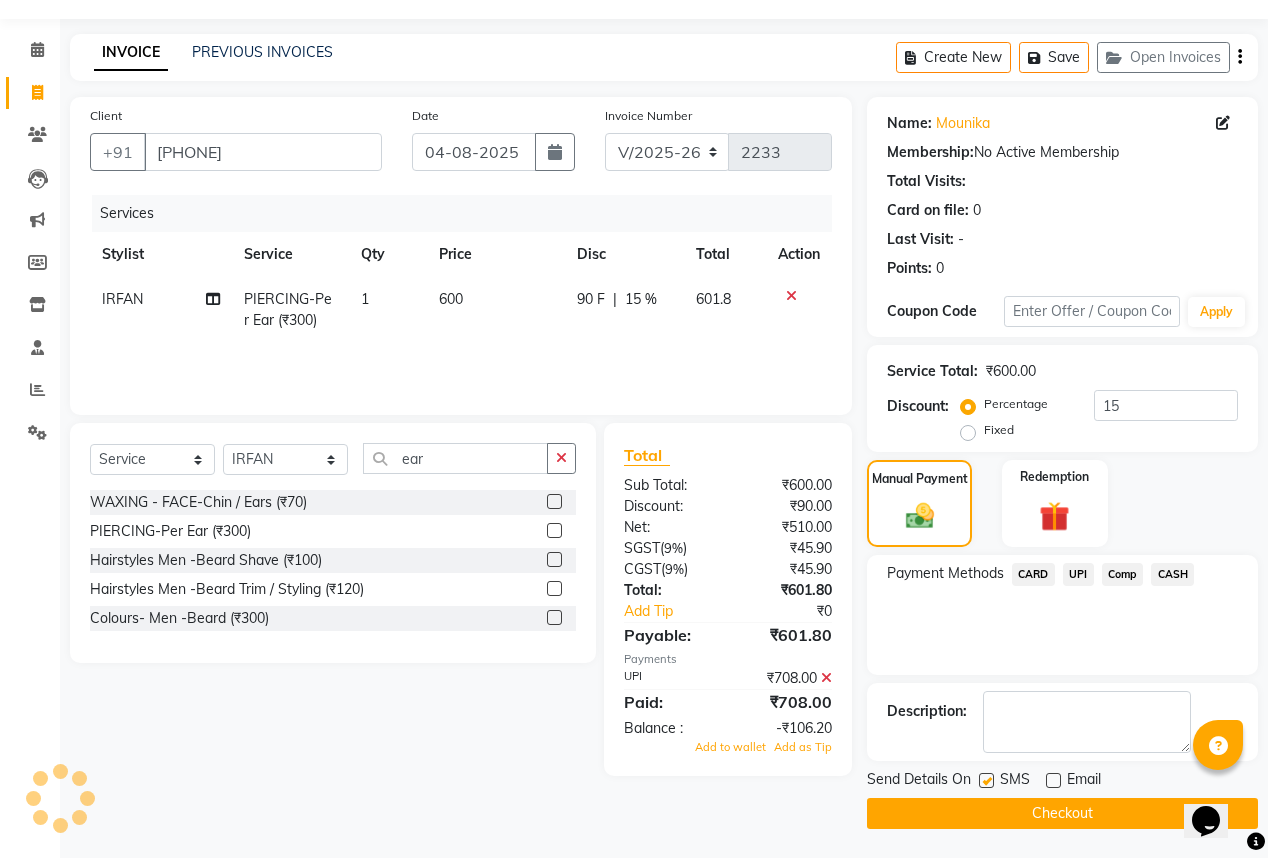 scroll, scrollTop: 0, scrollLeft: 0, axis: both 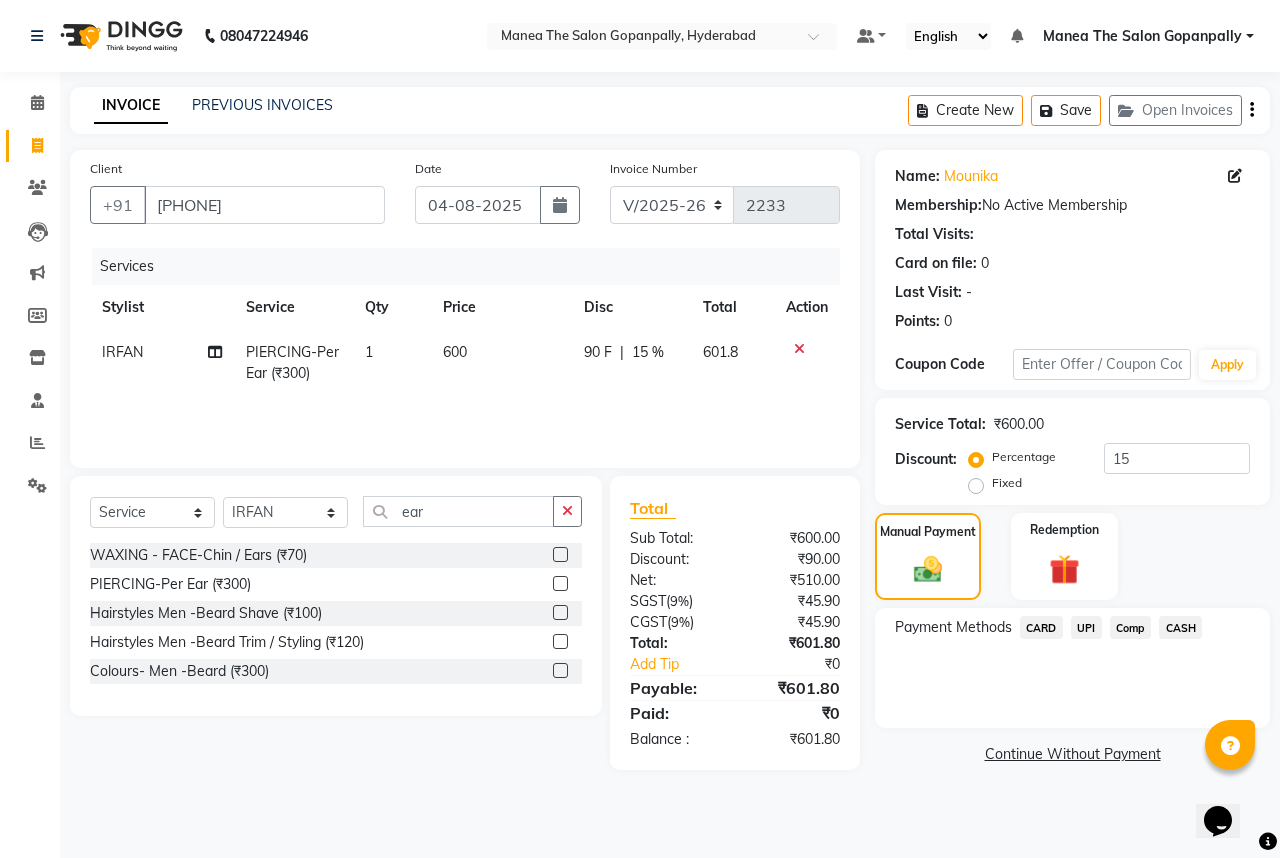 click on "UPI" 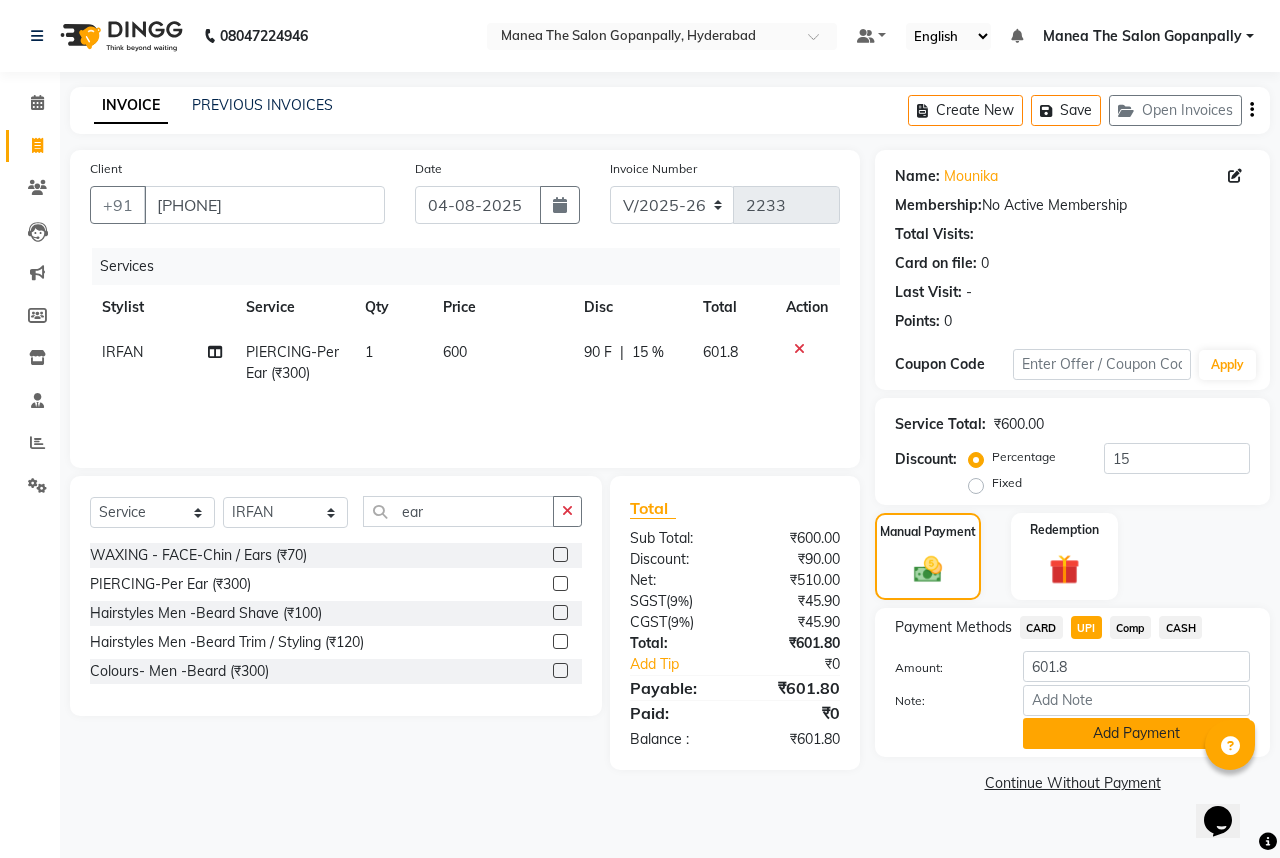 click on "Add Payment" 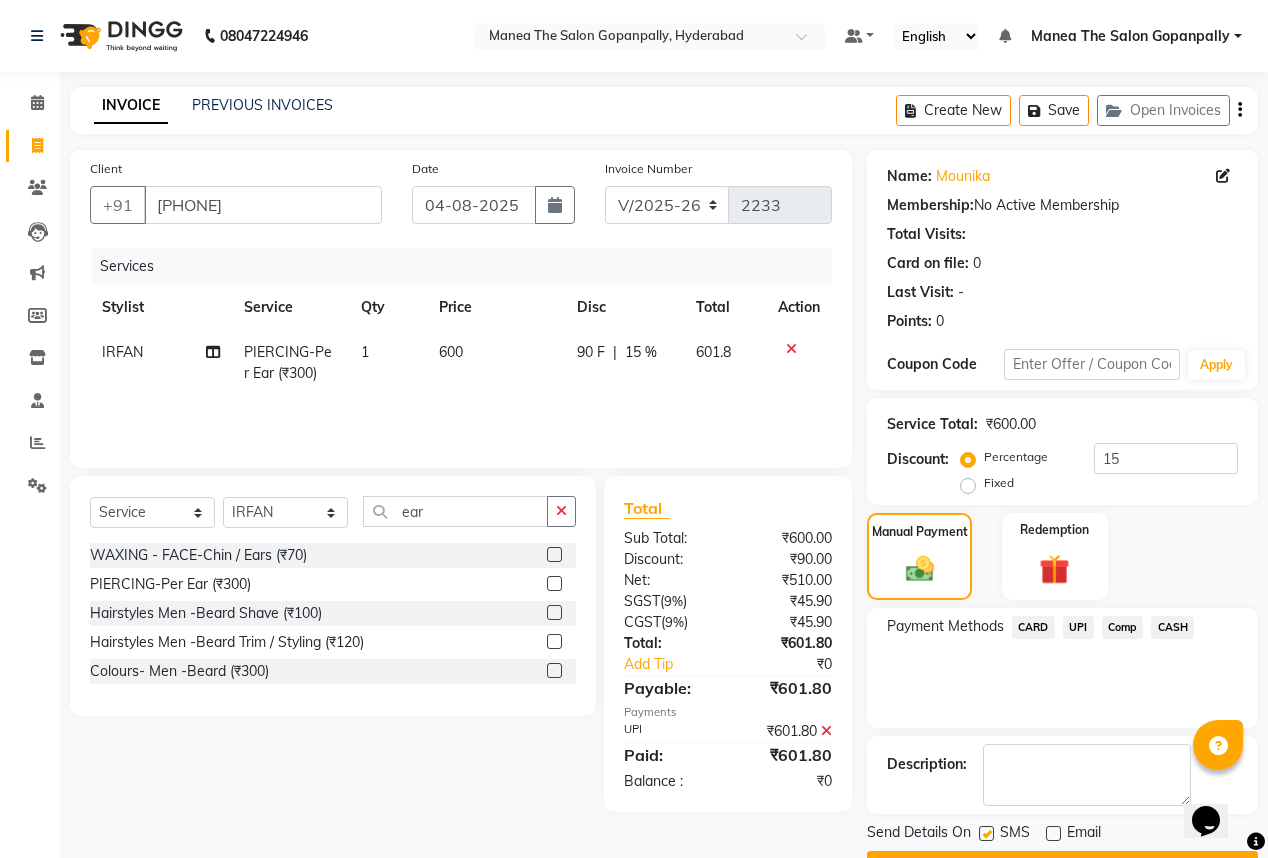 scroll, scrollTop: 53, scrollLeft: 0, axis: vertical 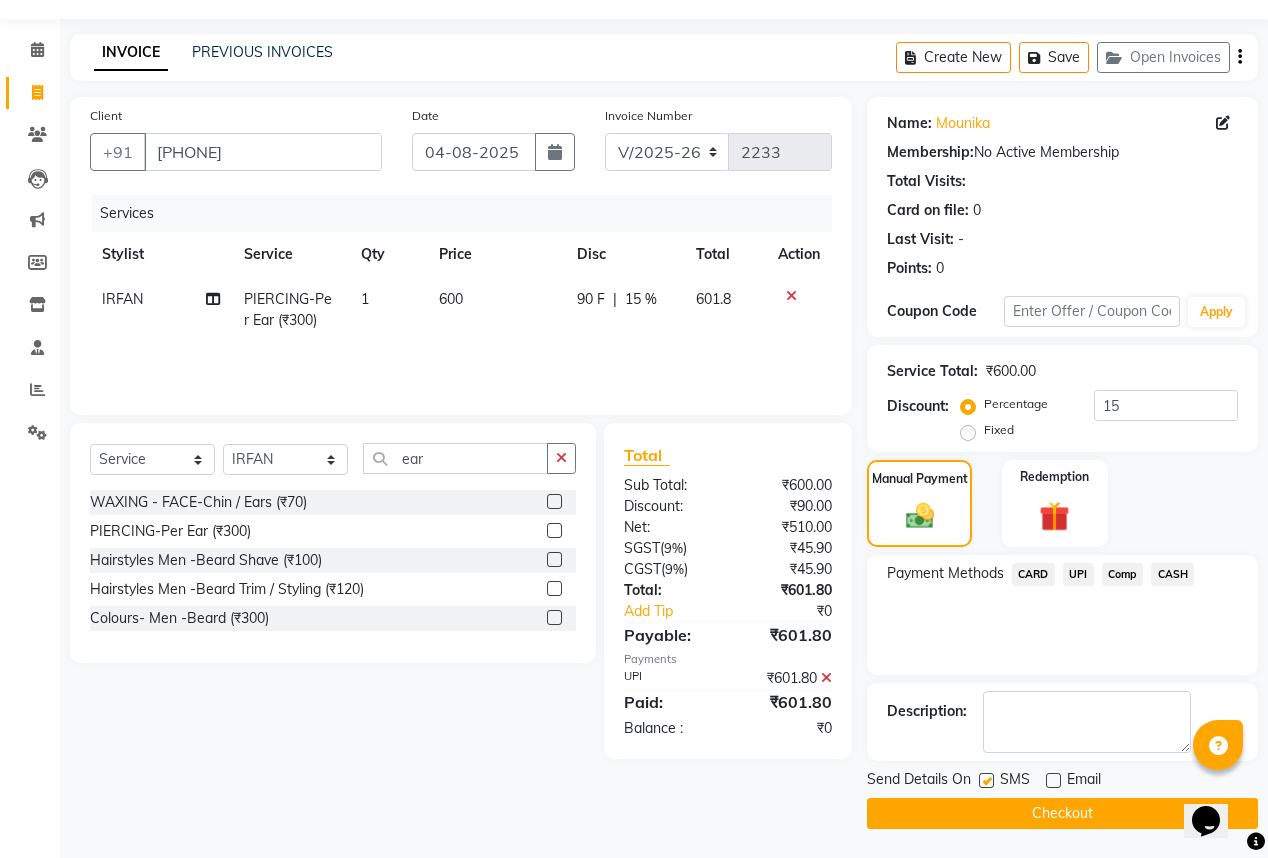 click on "Checkout" 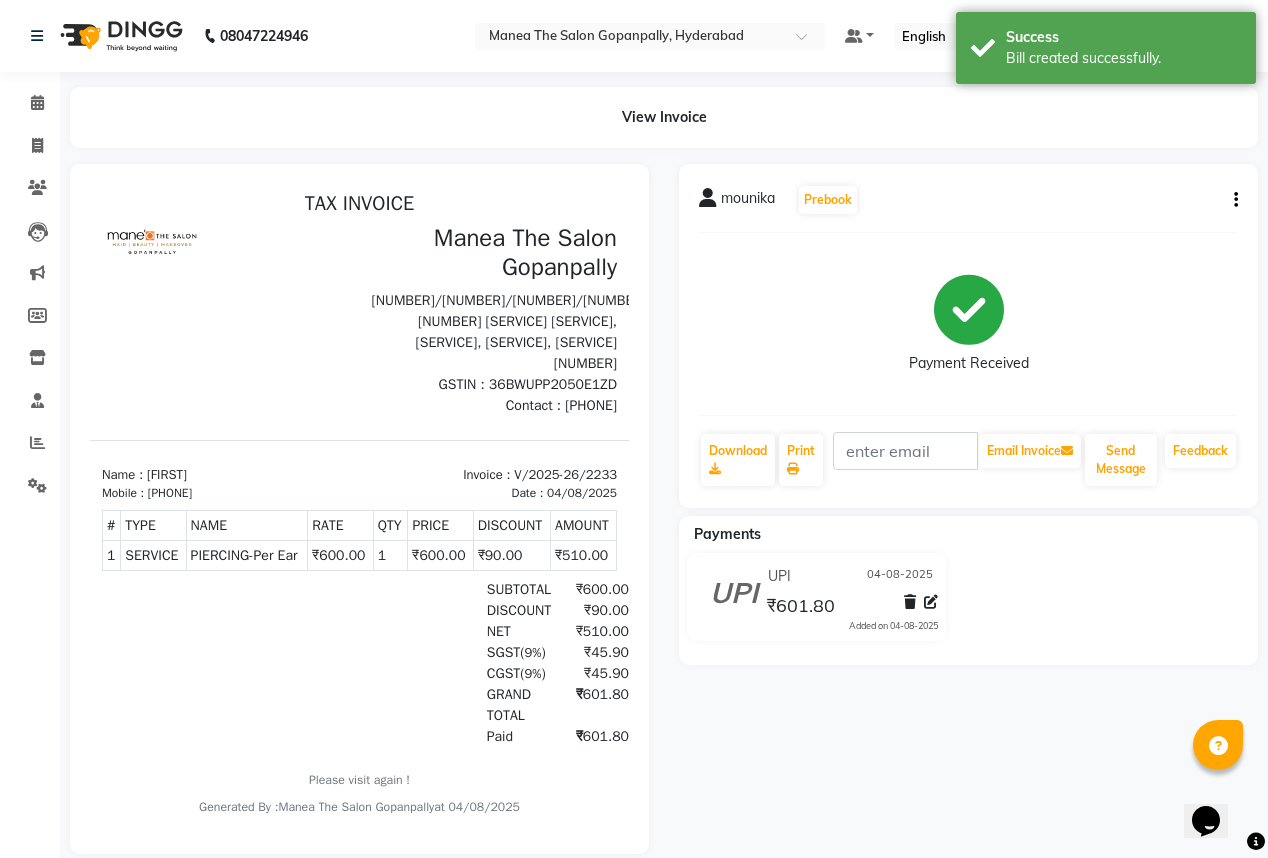scroll, scrollTop: 0, scrollLeft: 0, axis: both 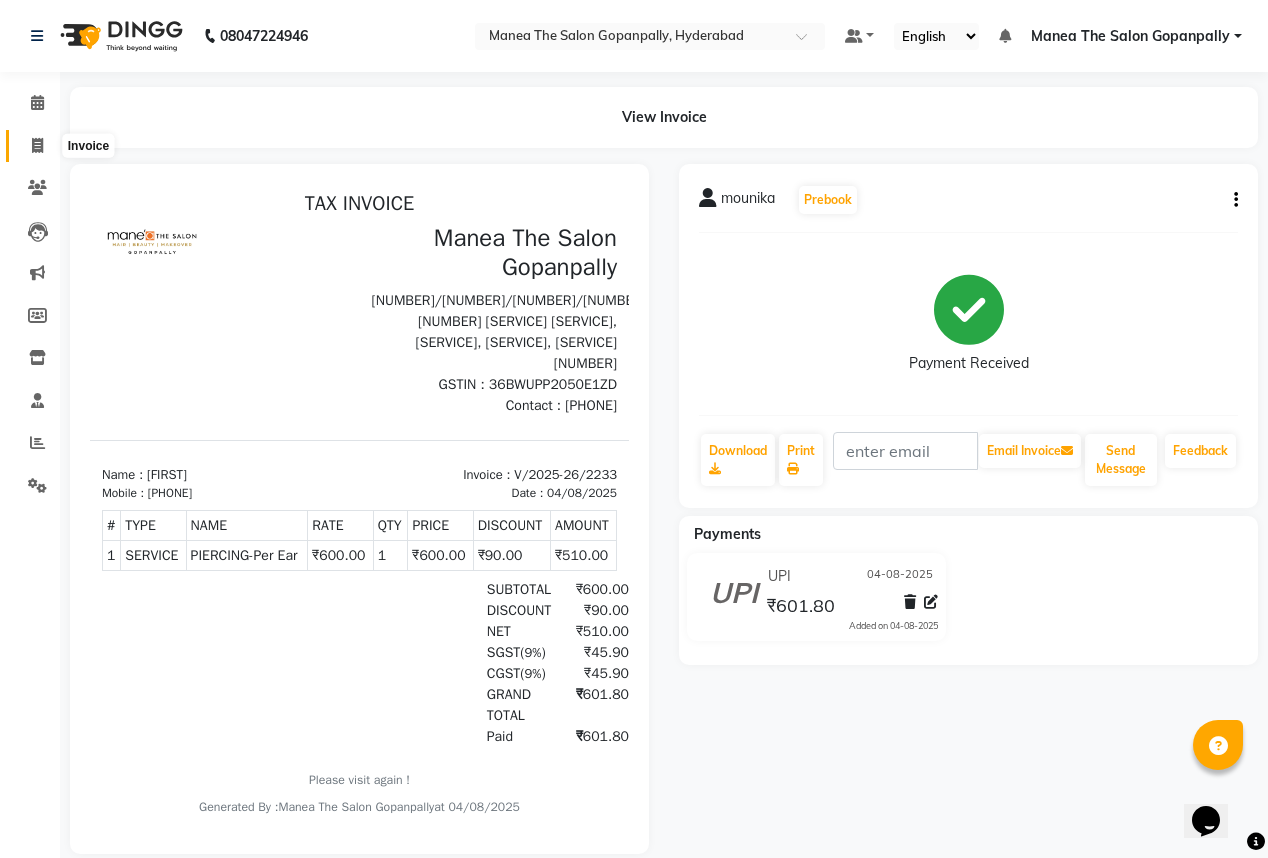 click 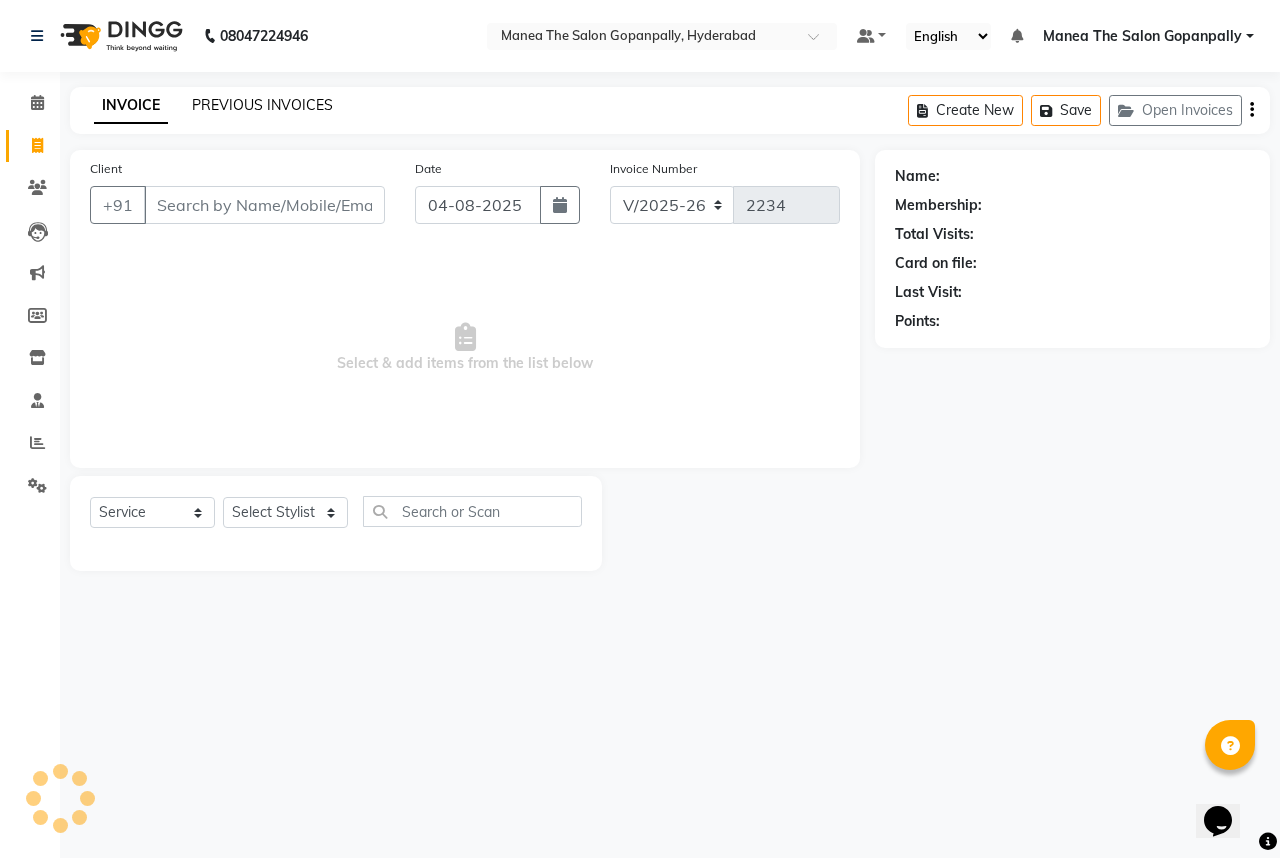 click on "PREVIOUS INVOICES" 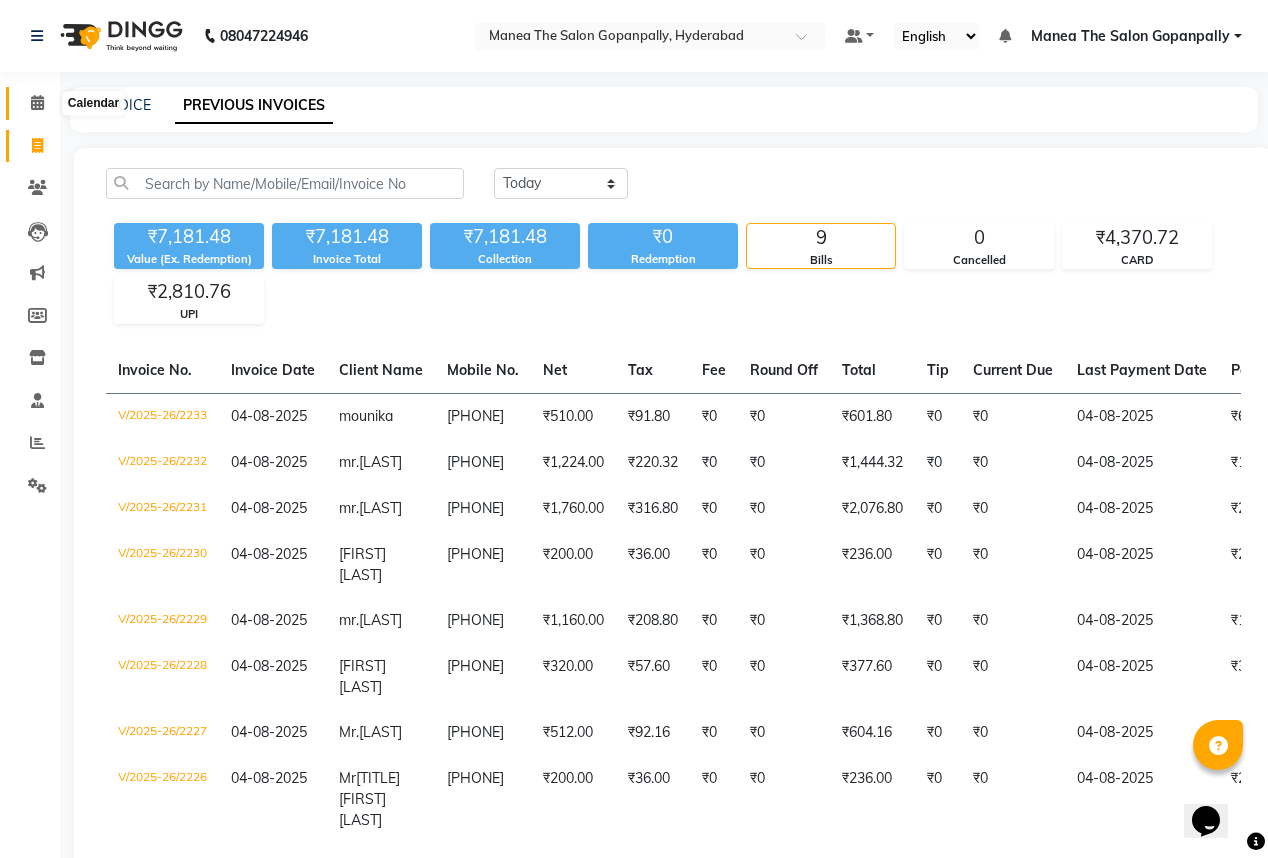 click 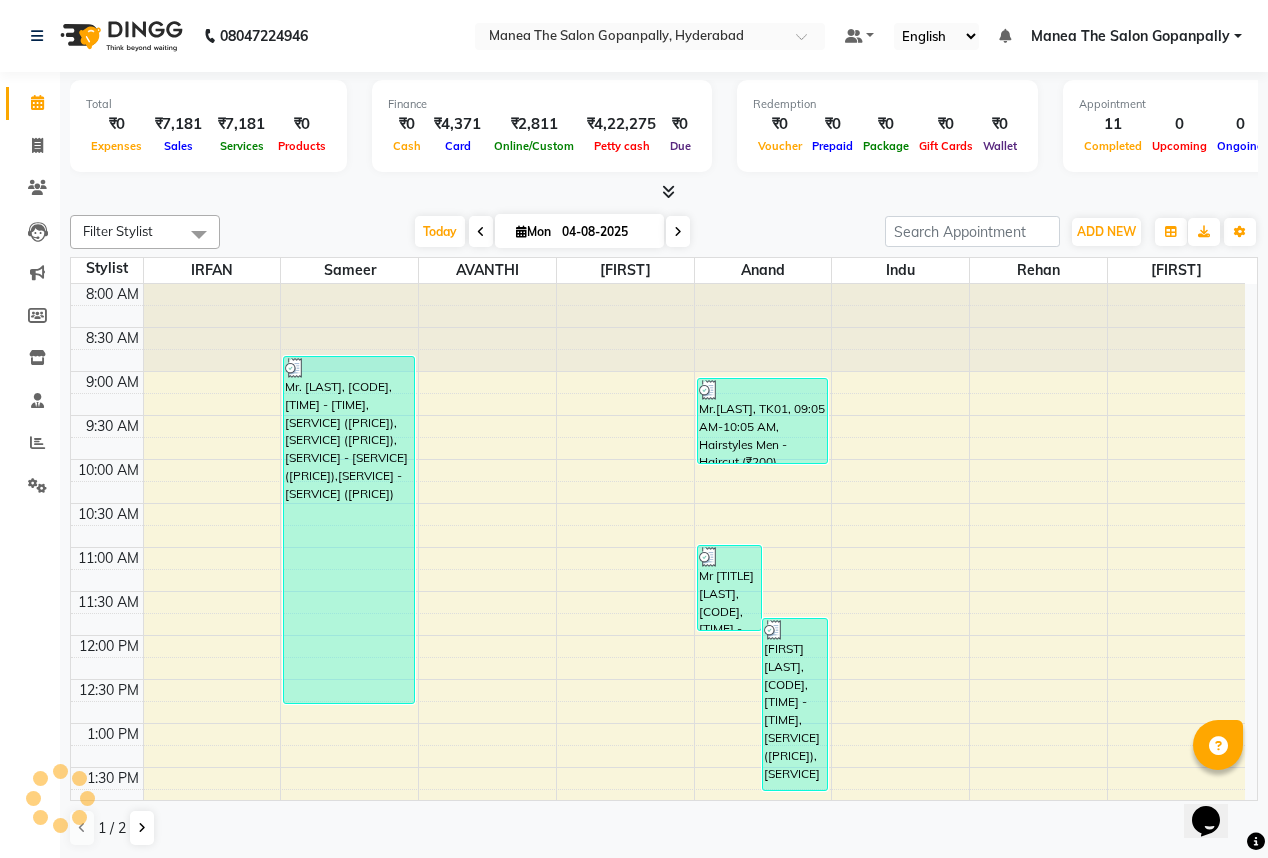 scroll, scrollTop: 0, scrollLeft: 0, axis: both 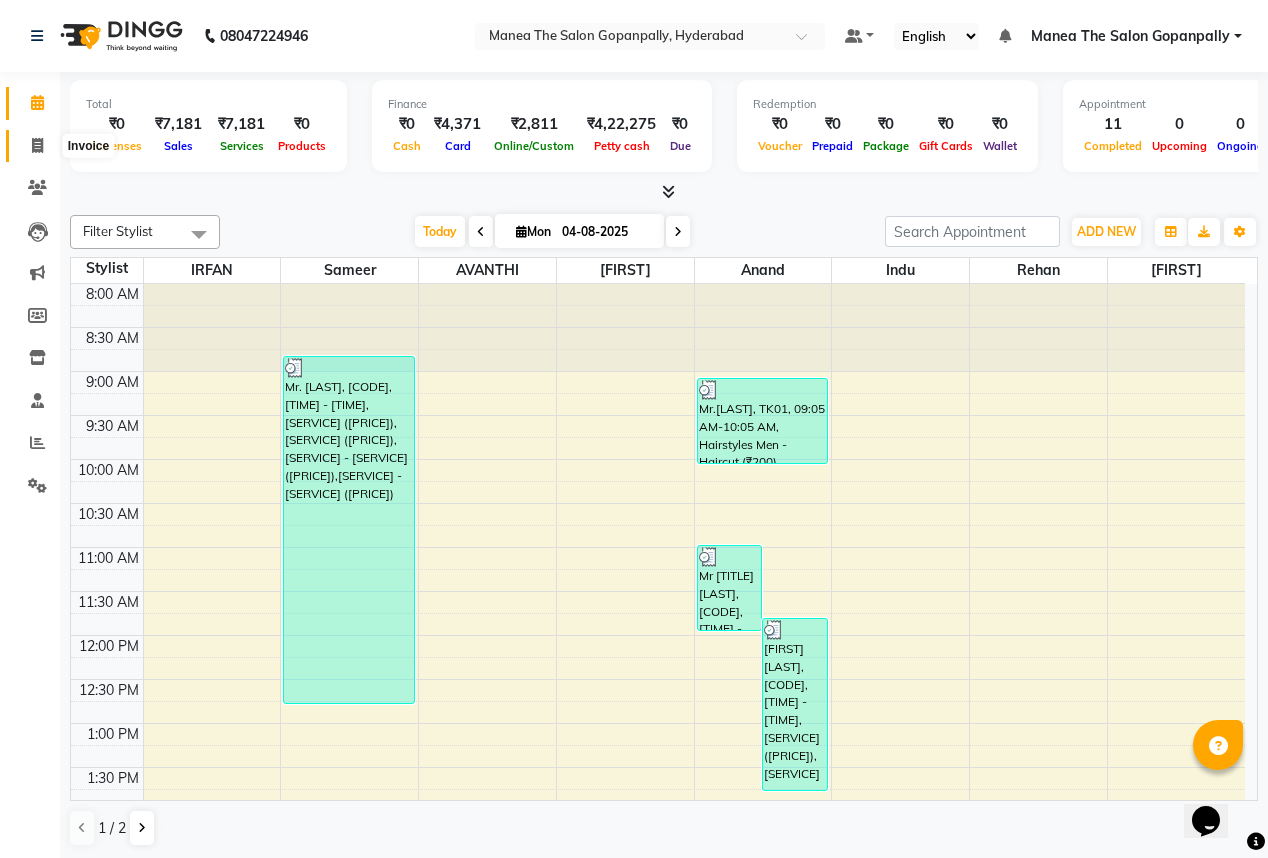 click 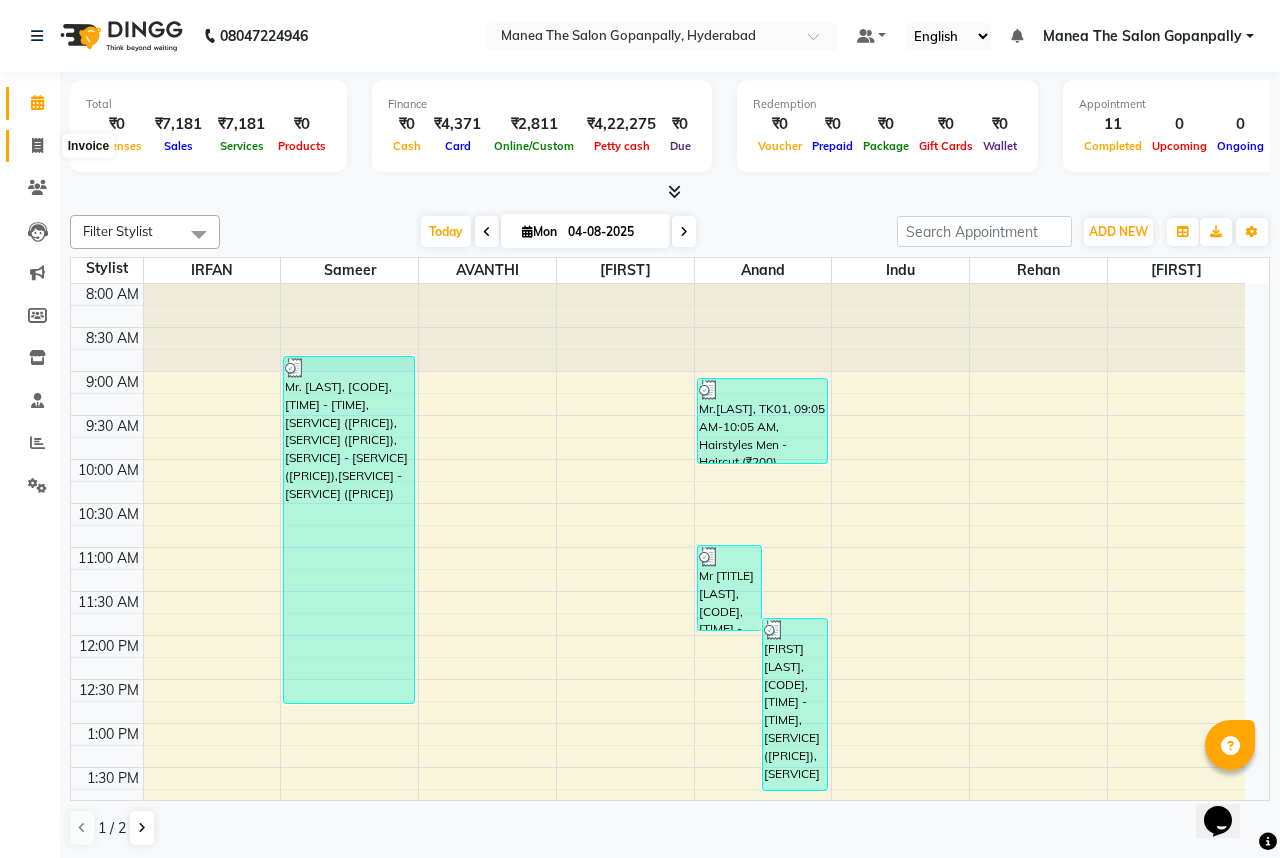 select on "7027" 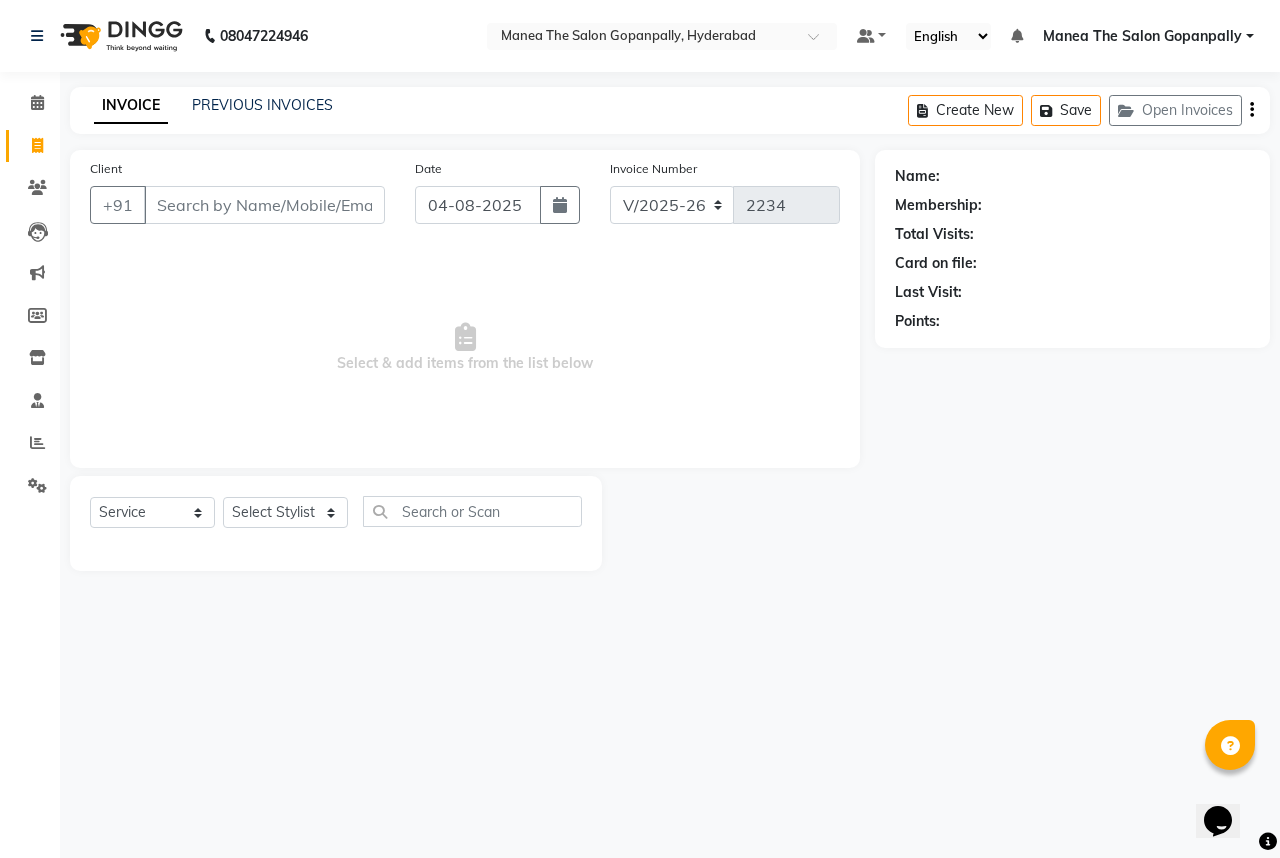 click on "Client" at bounding box center [264, 205] 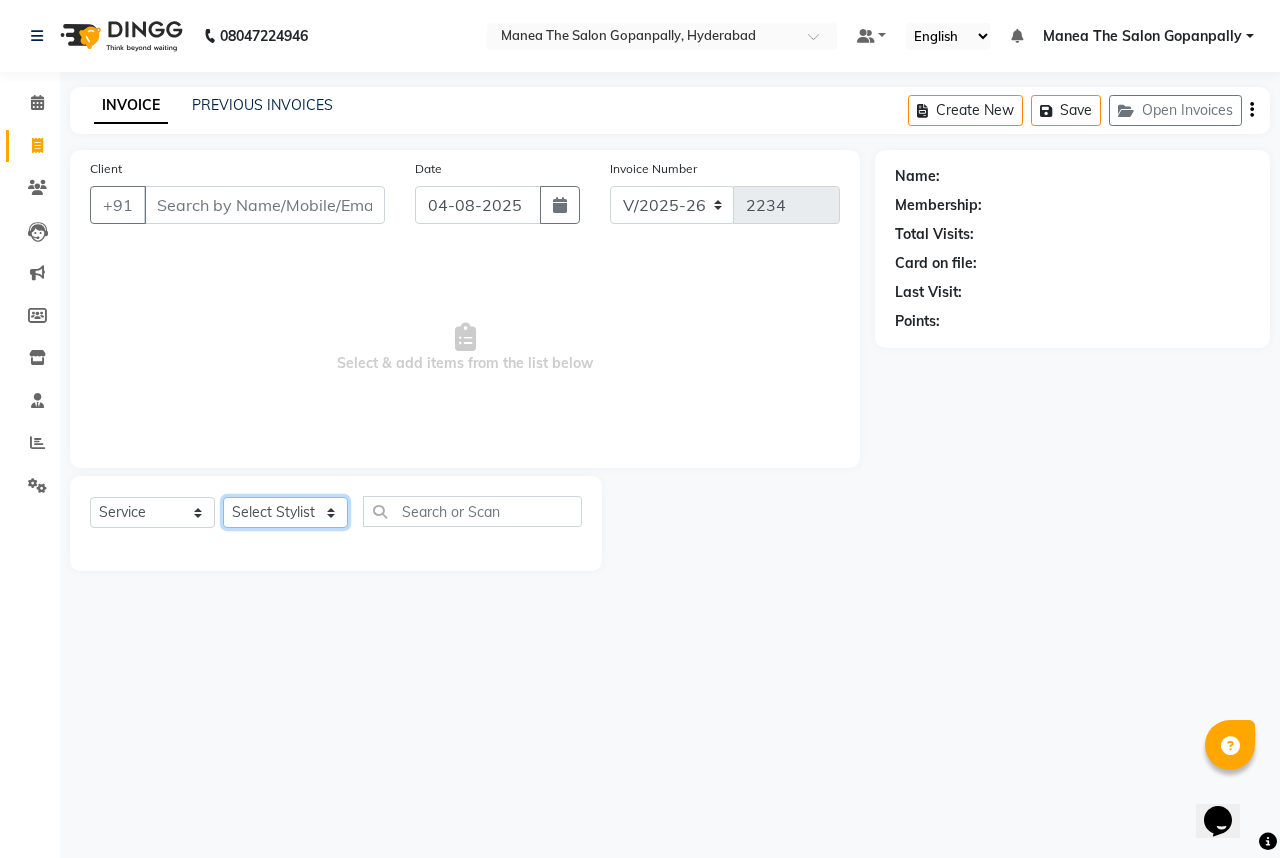 click on "Select Stylist Anand AVANTHI Haider  indu IRFAN keerthi rehan sameer saritha zubair" 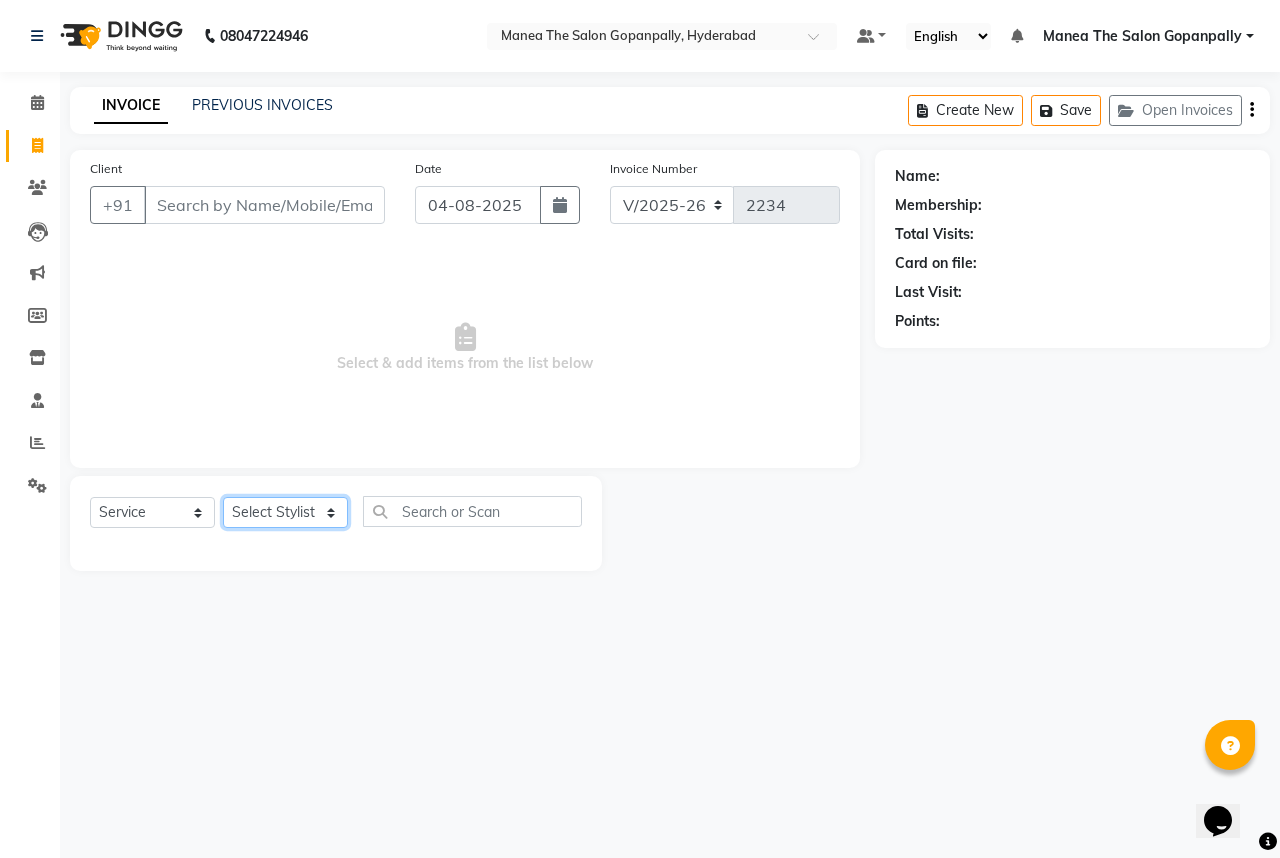 select on "57882" 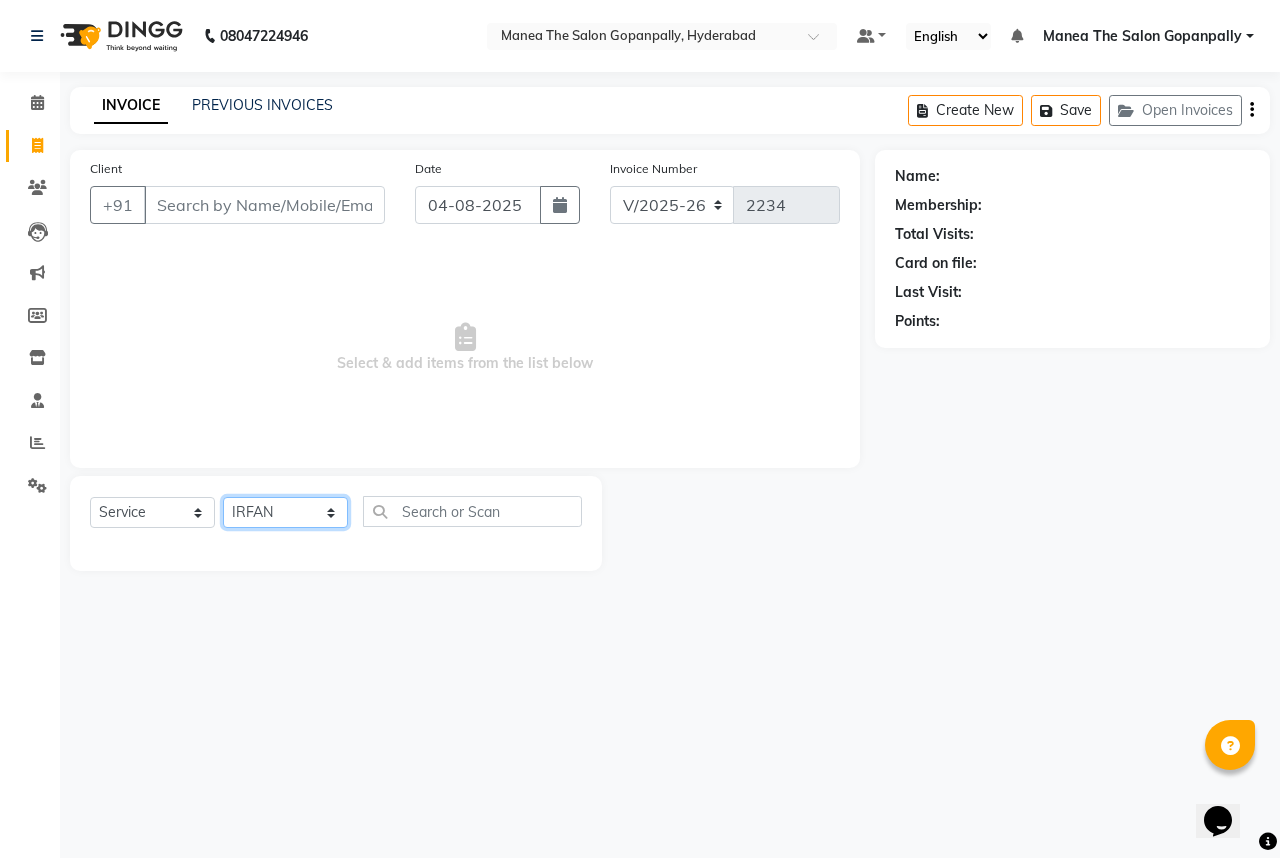 click on "Select Stylist Anand AVANTHI Haider  indu IRFAN keerthi rehan sameer saritha zubair" 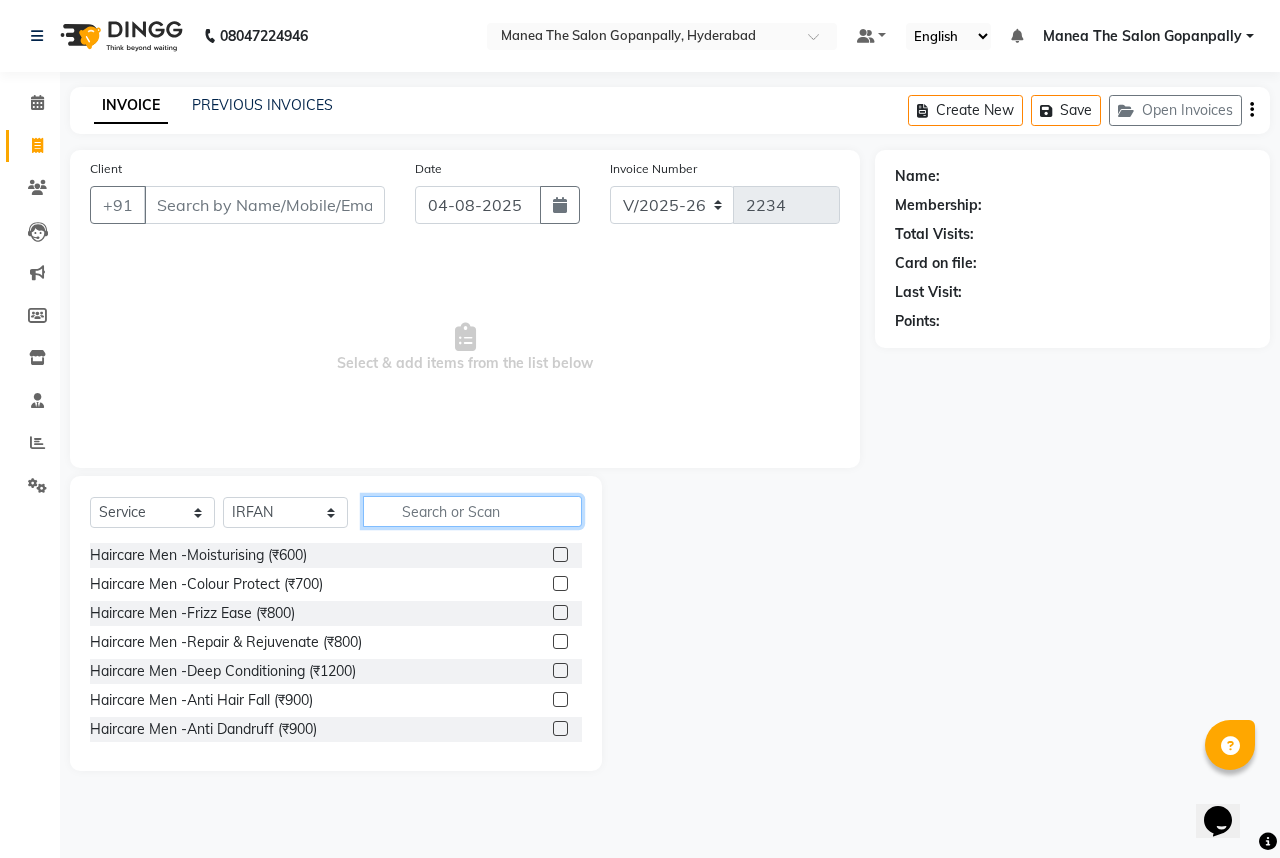 click 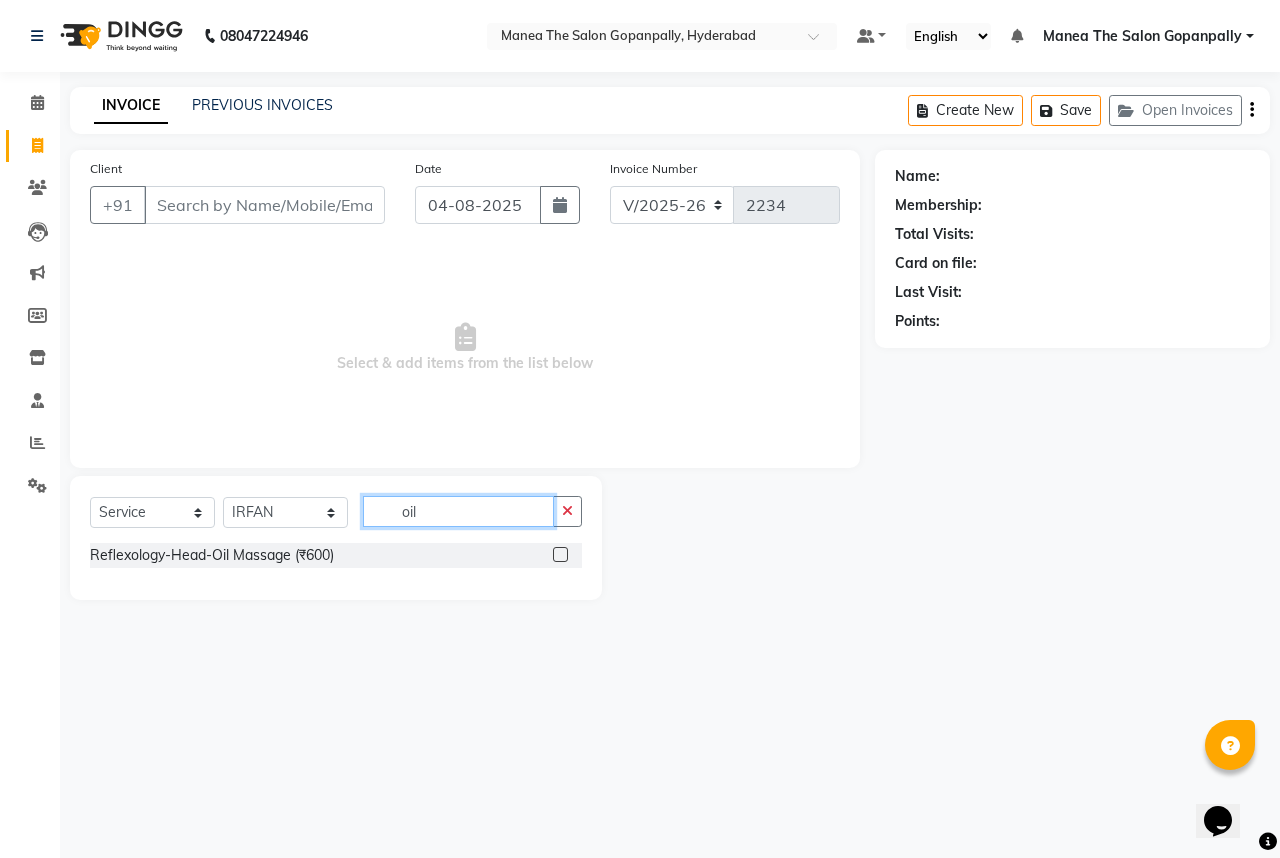 type on "oil" 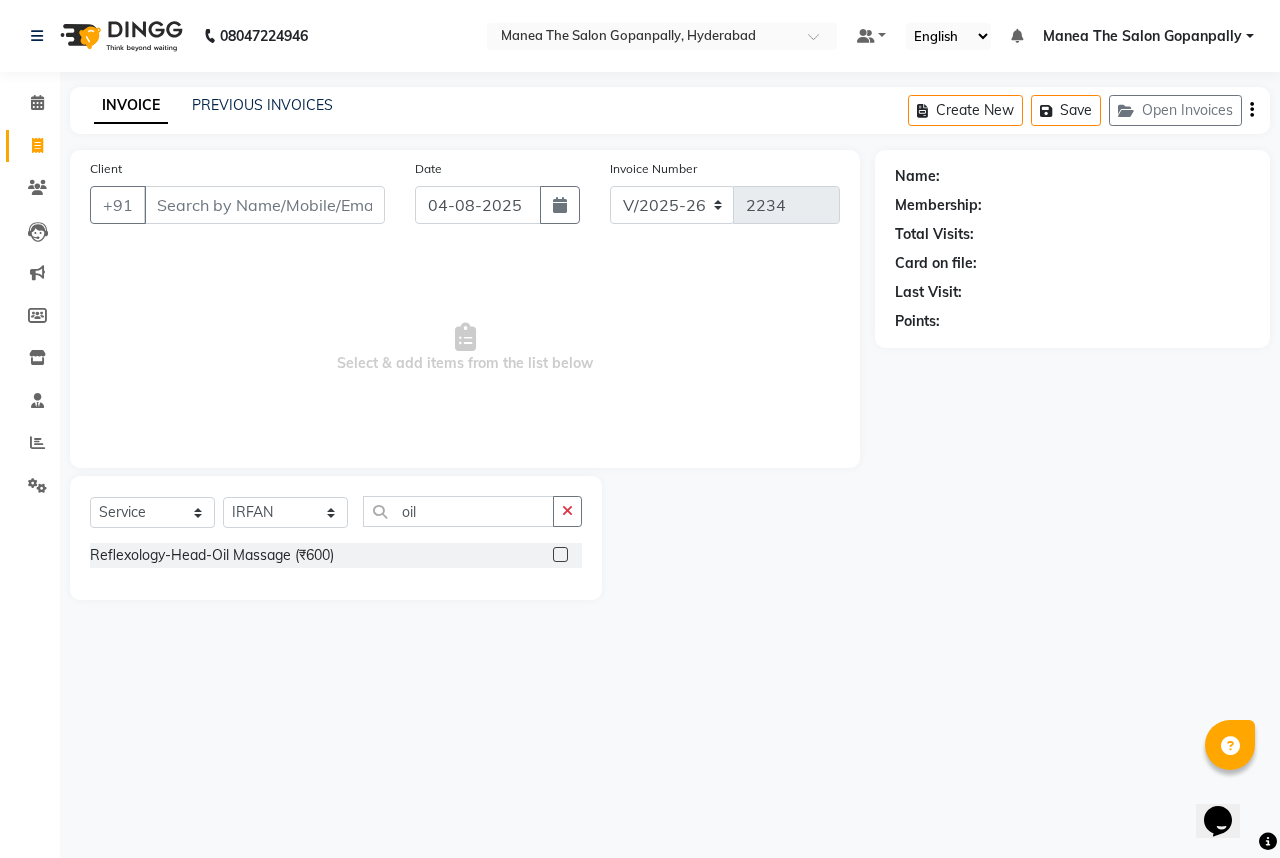 click 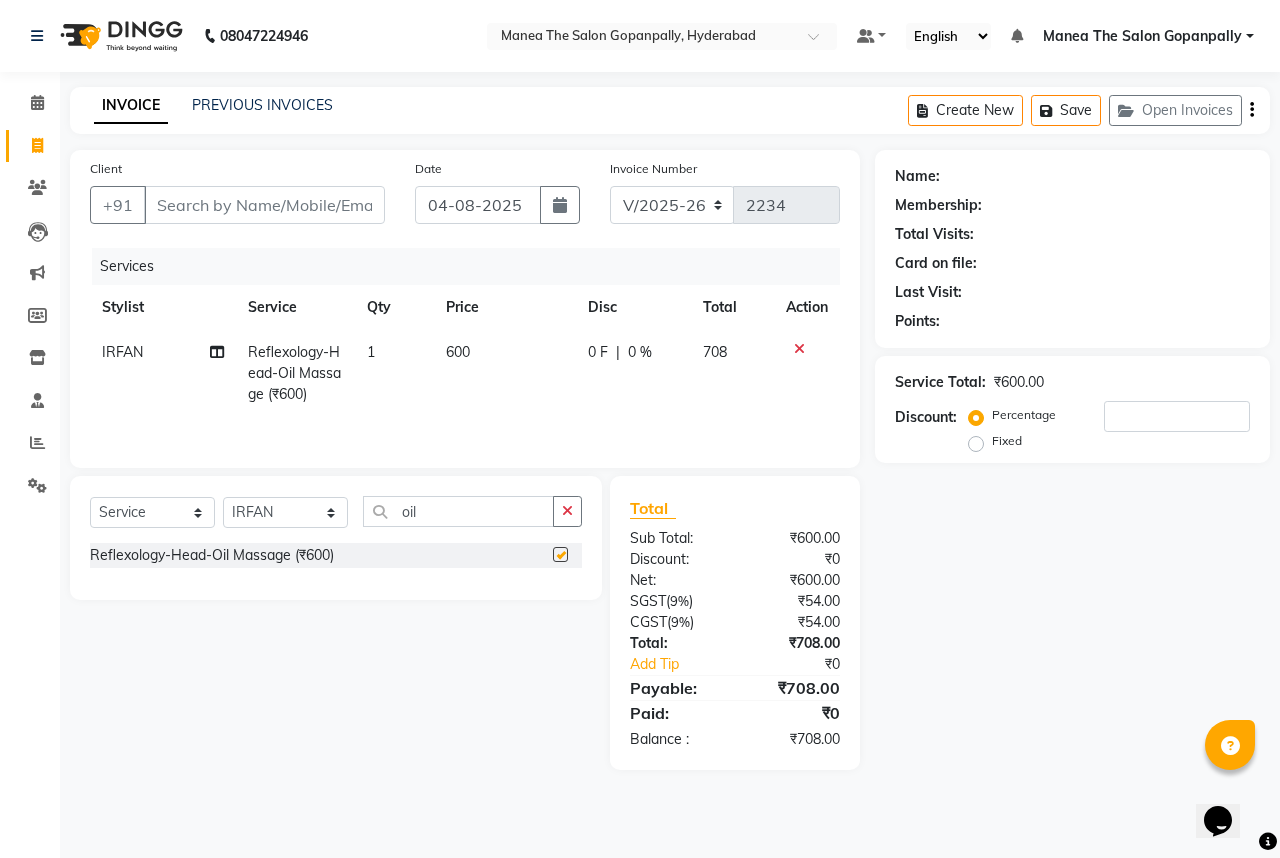 checkbox on "false" 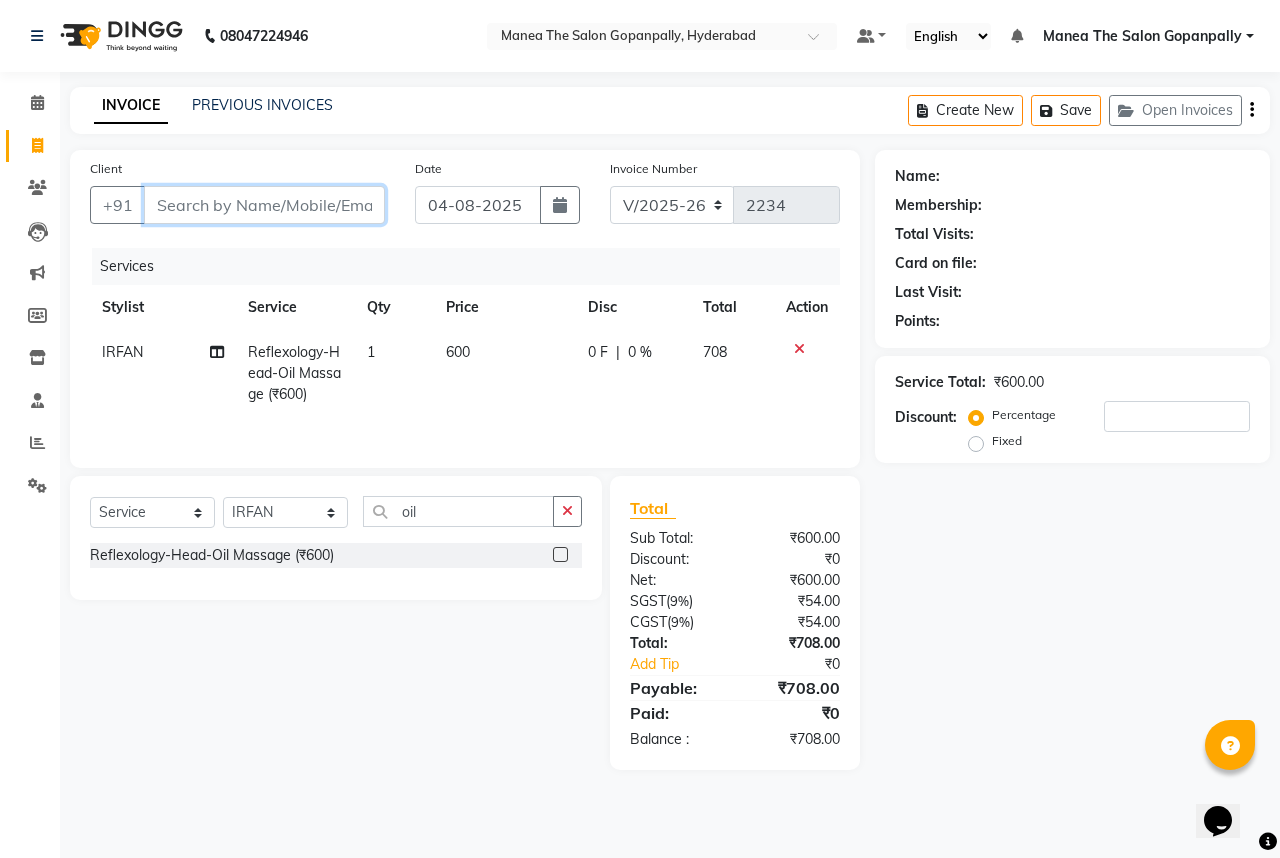 click on "Client" at bounding box center [264, 205] 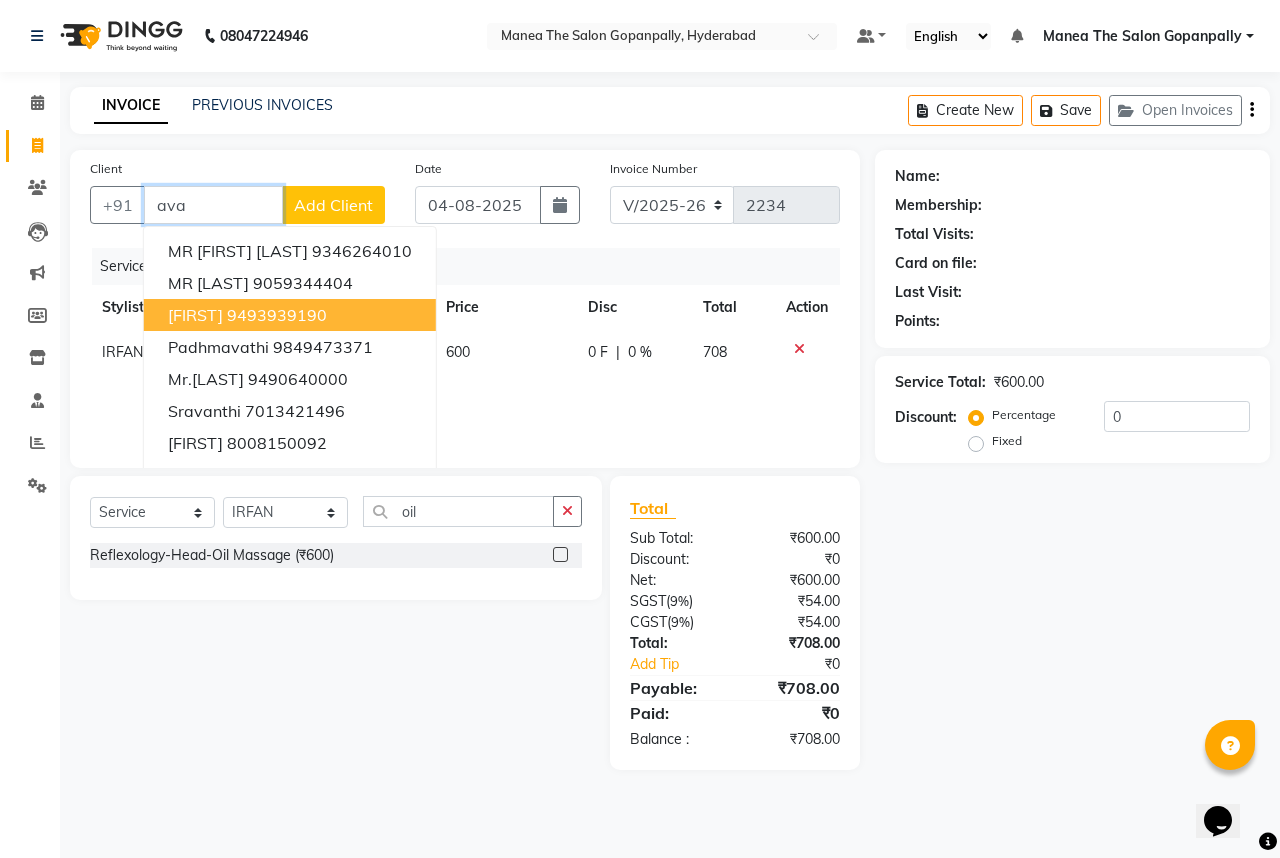 click on "9493939190" at bounding box center (277, 315) 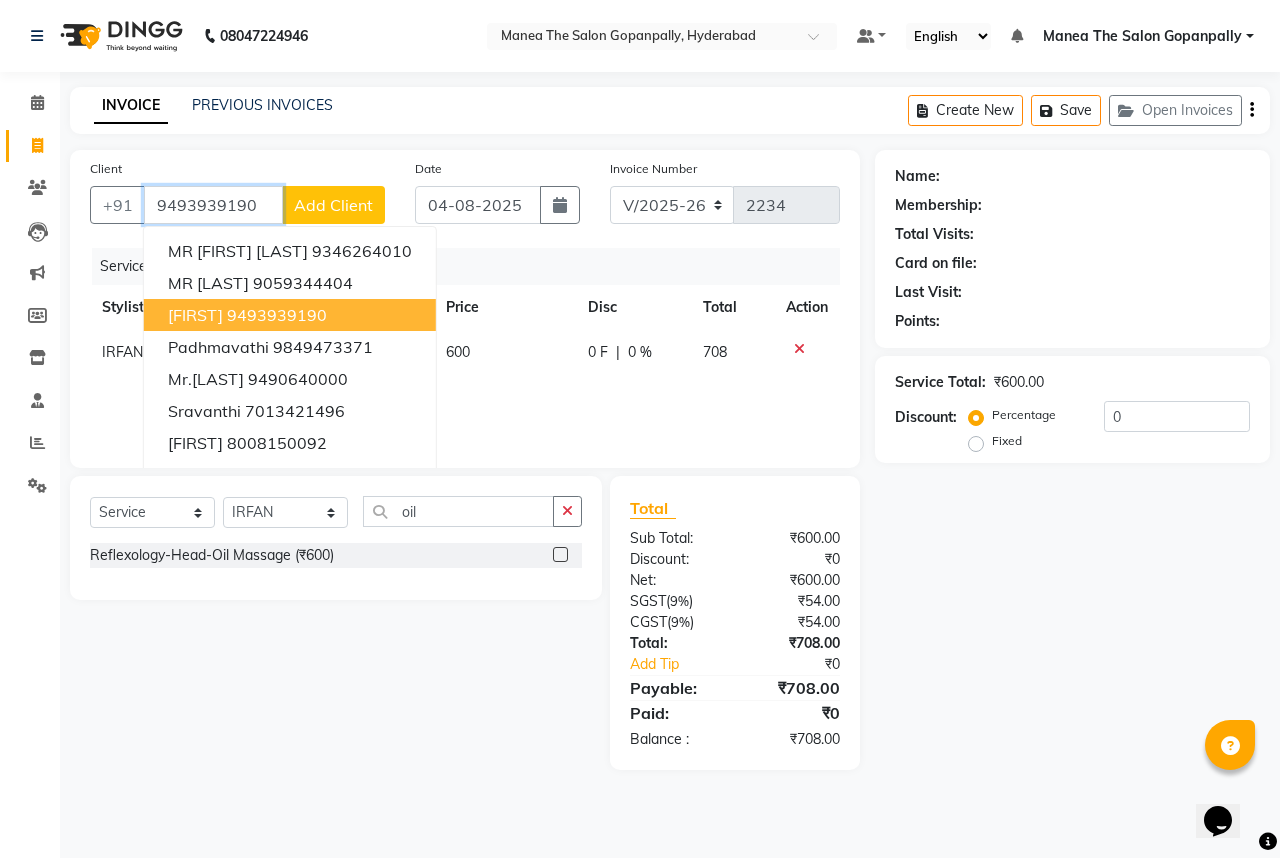 type on "9493939190" 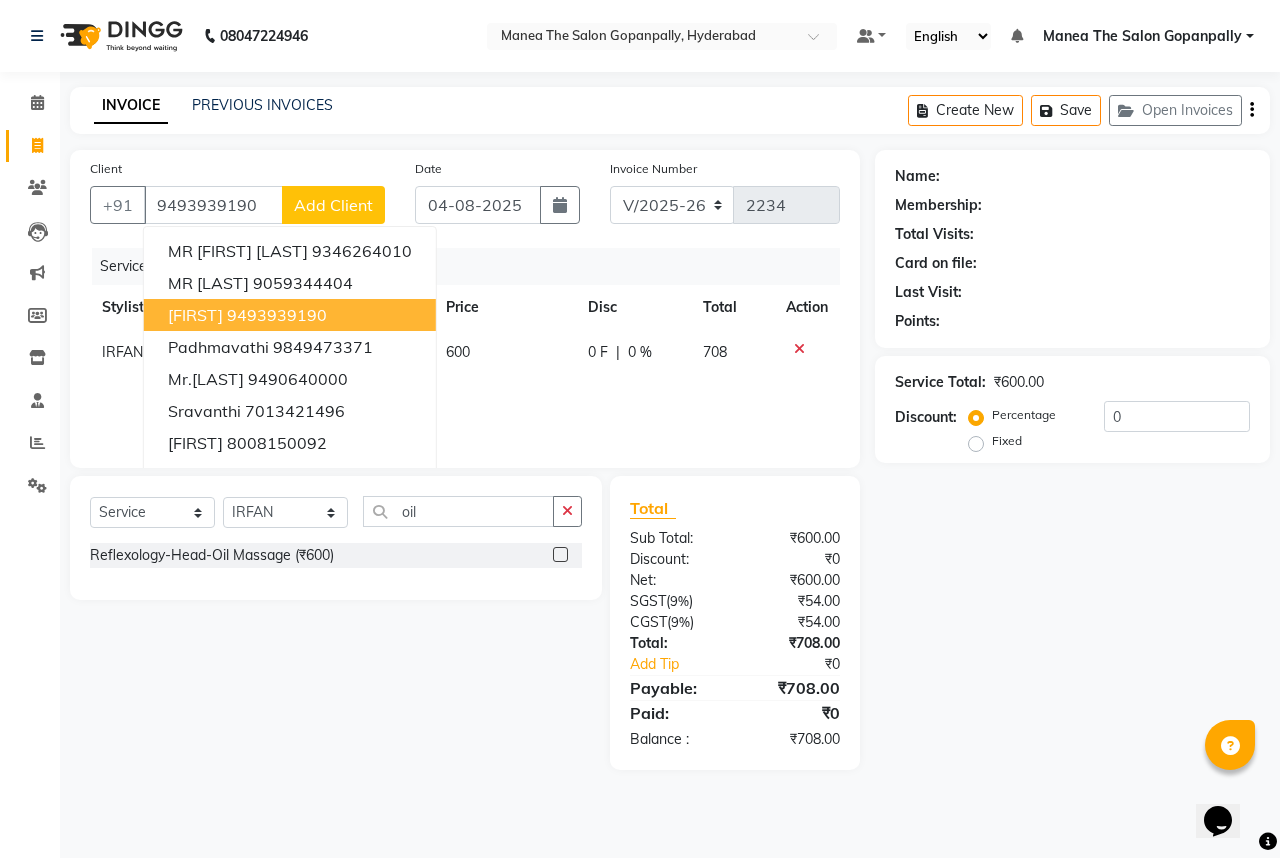 select on "1: Object" 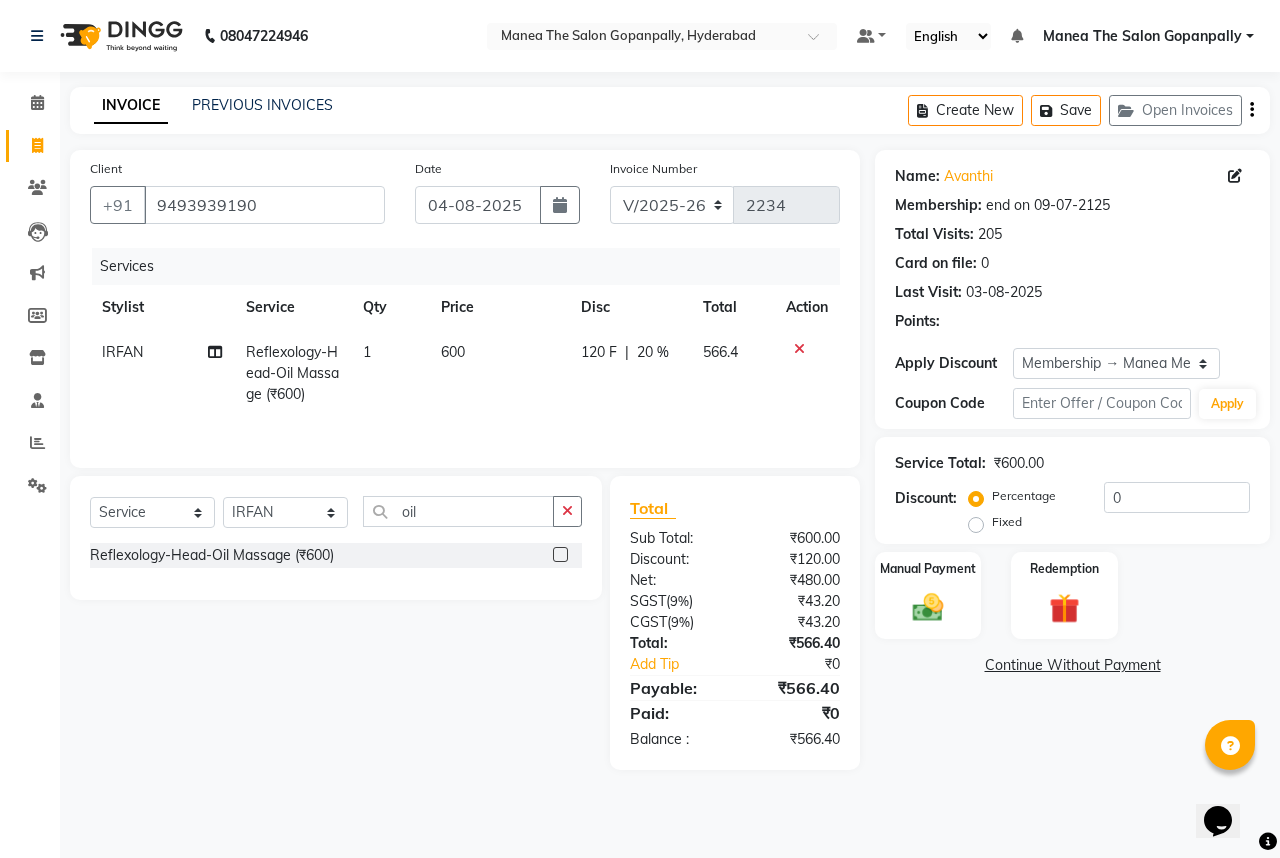 type on "20" 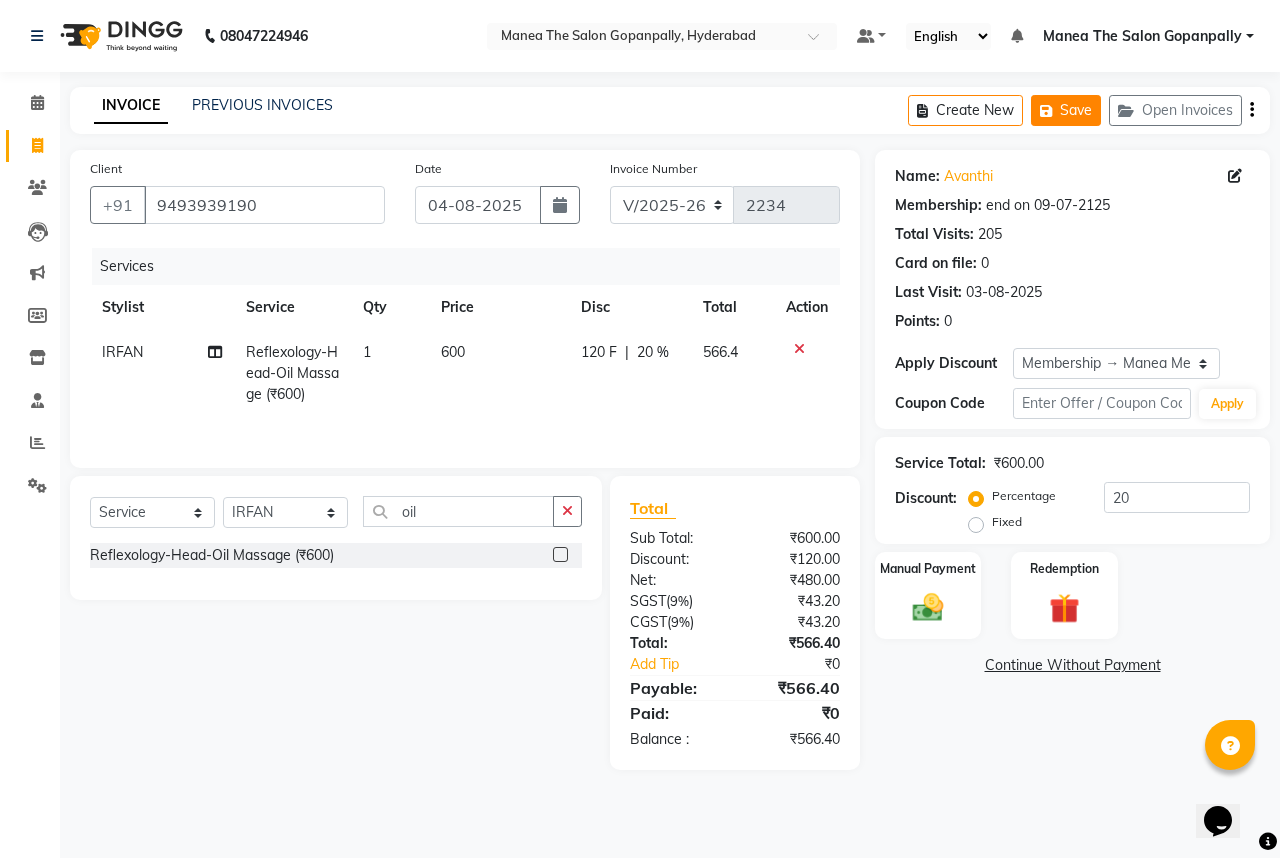 click on "Save" 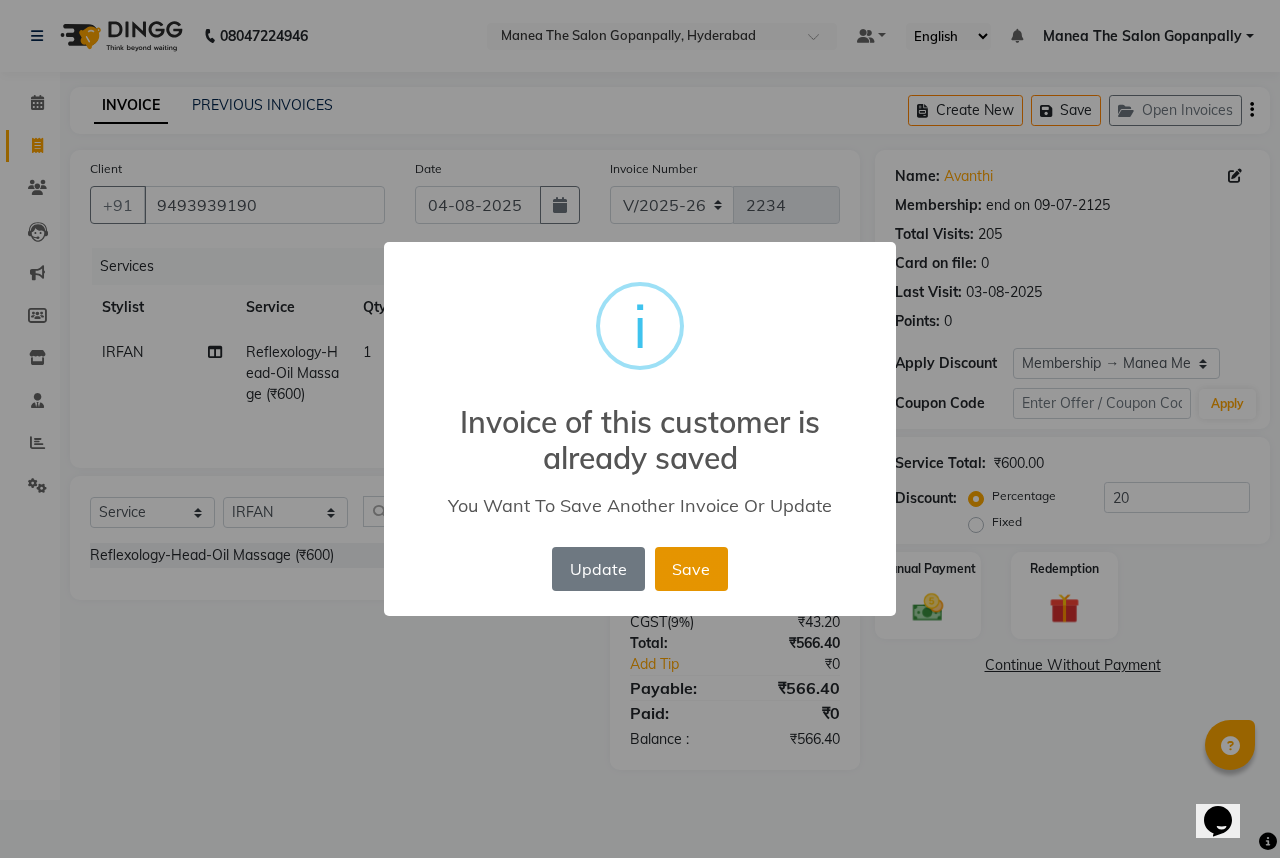 click on "Save" at bounding box center (691, 569) 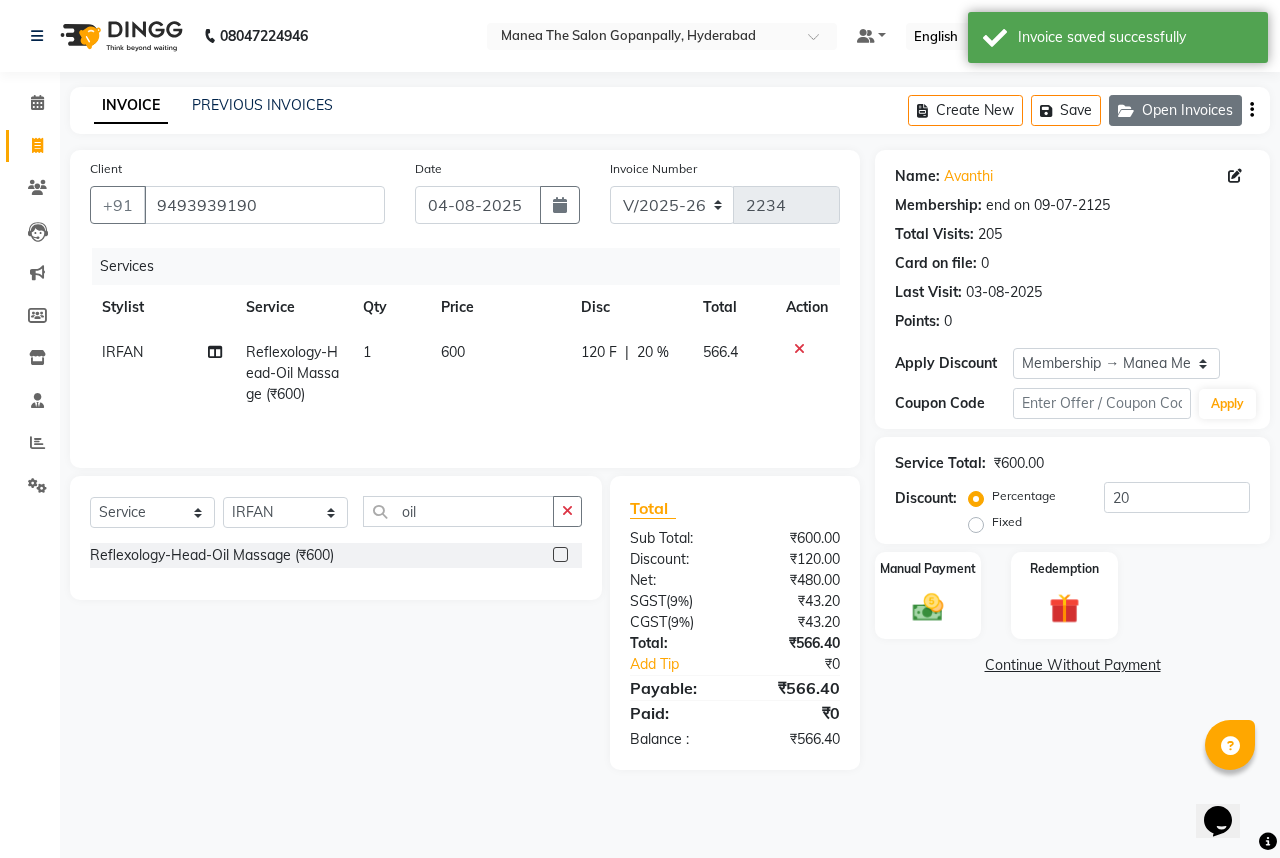 click on "Open Invoices" 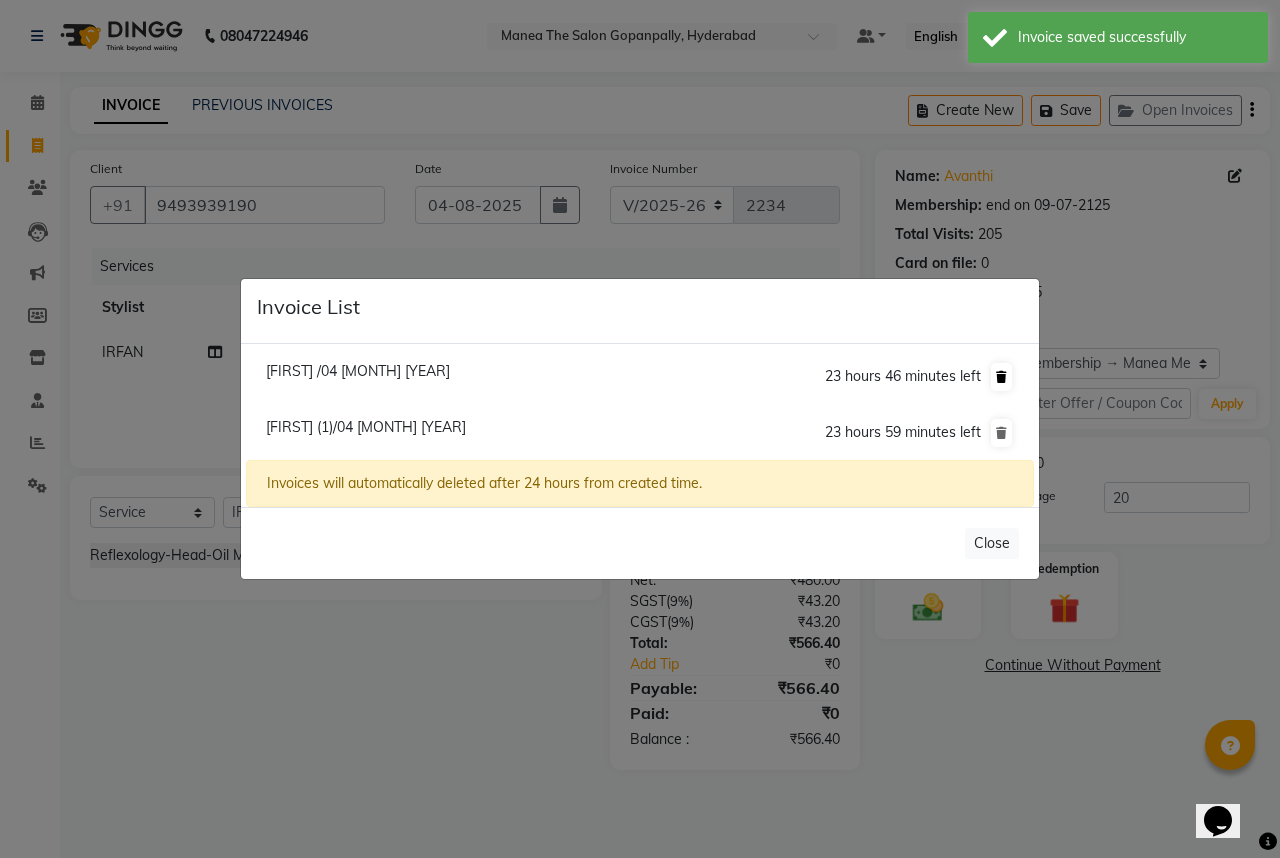 click 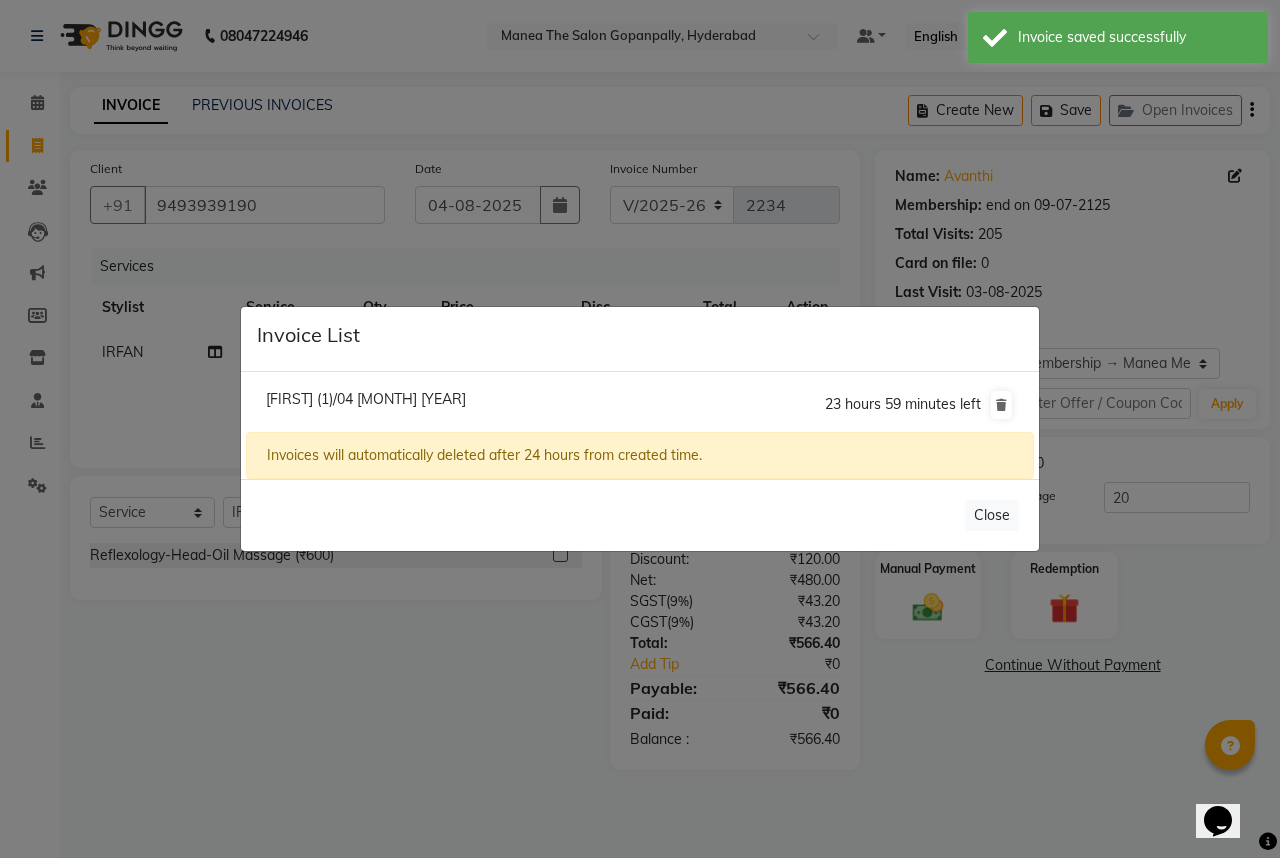 click on "Invoice List  [FIRST] ([NUMBER]) [DATE]  [TIME] [TIME] left  Invoices will automatically deleted after [TIME] from created time.   Close" 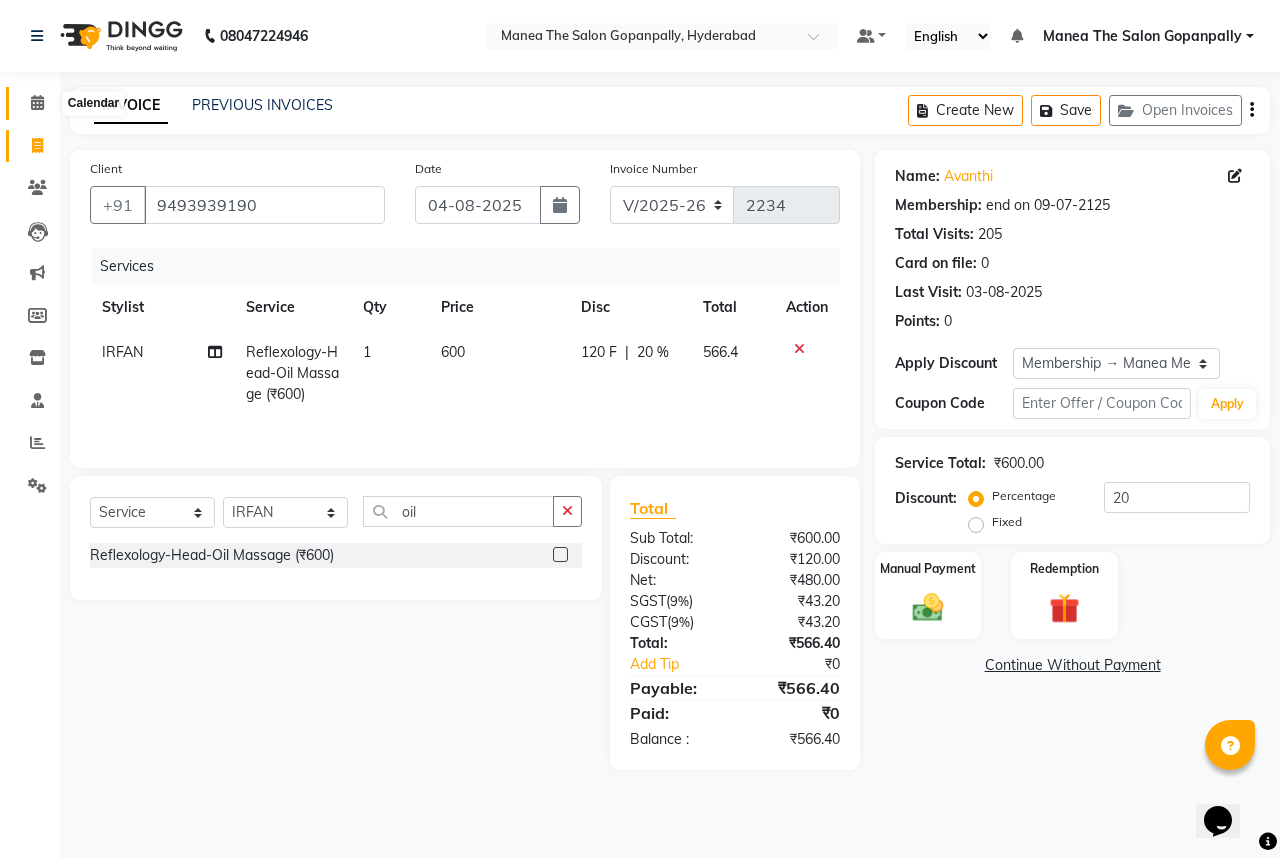 click 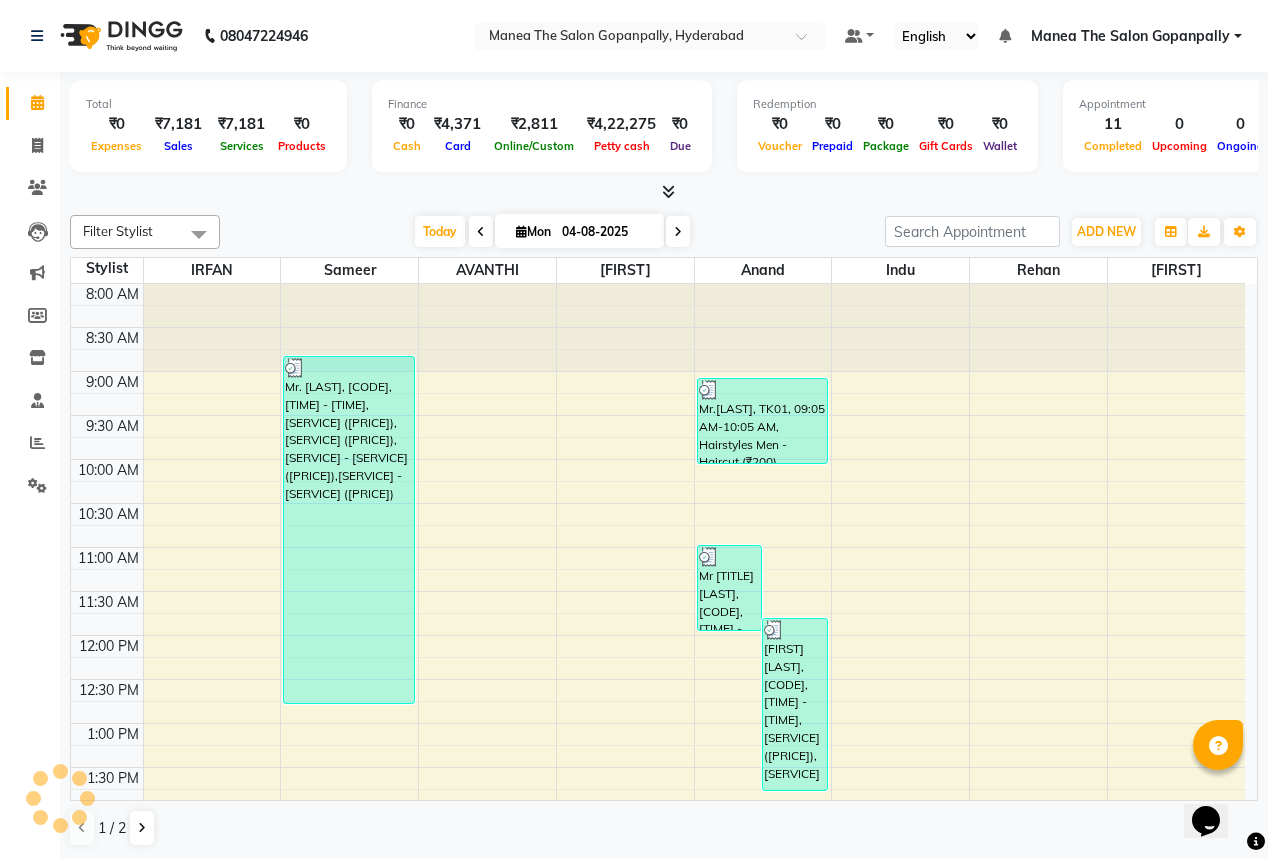 scroll, scrollTop: 577, scrollLeft: 0, axis: vertical 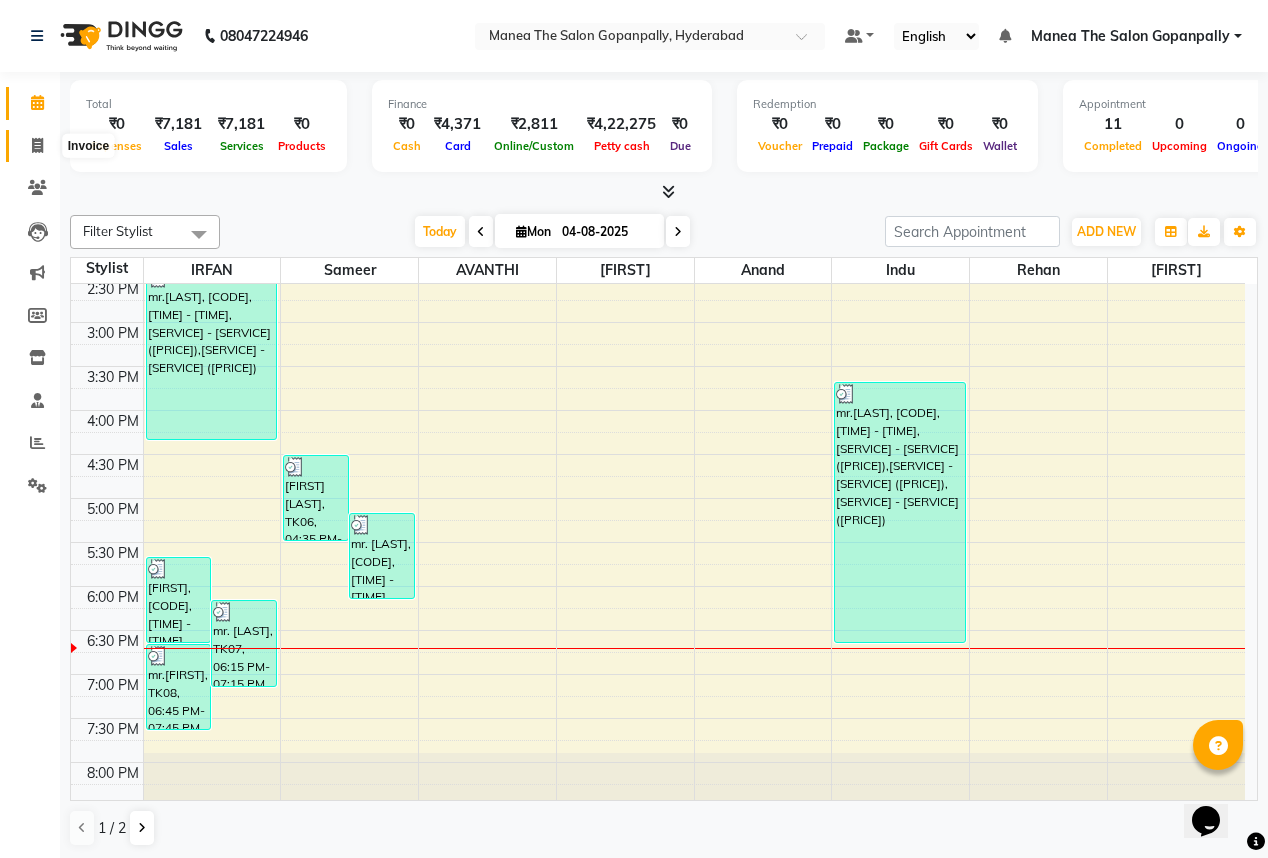 click 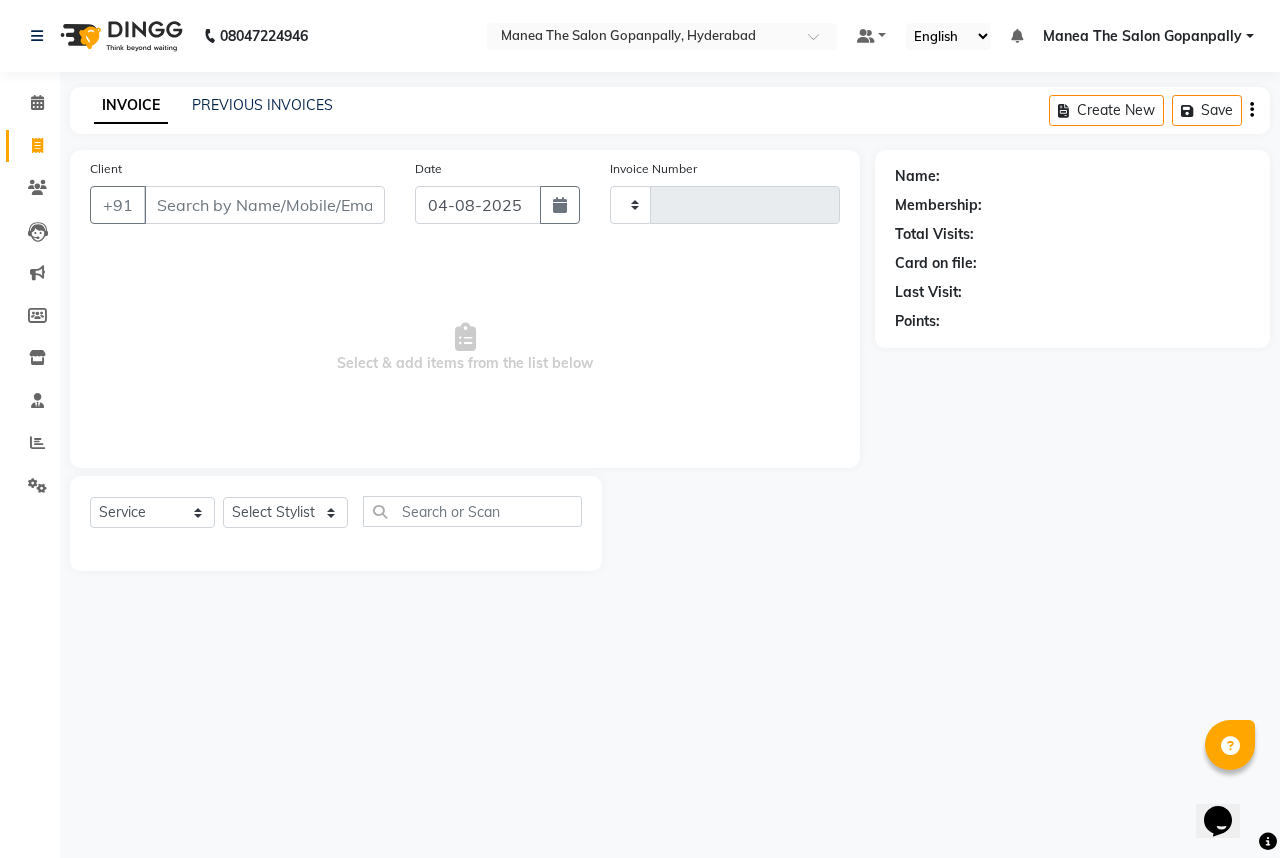 type on "2234" 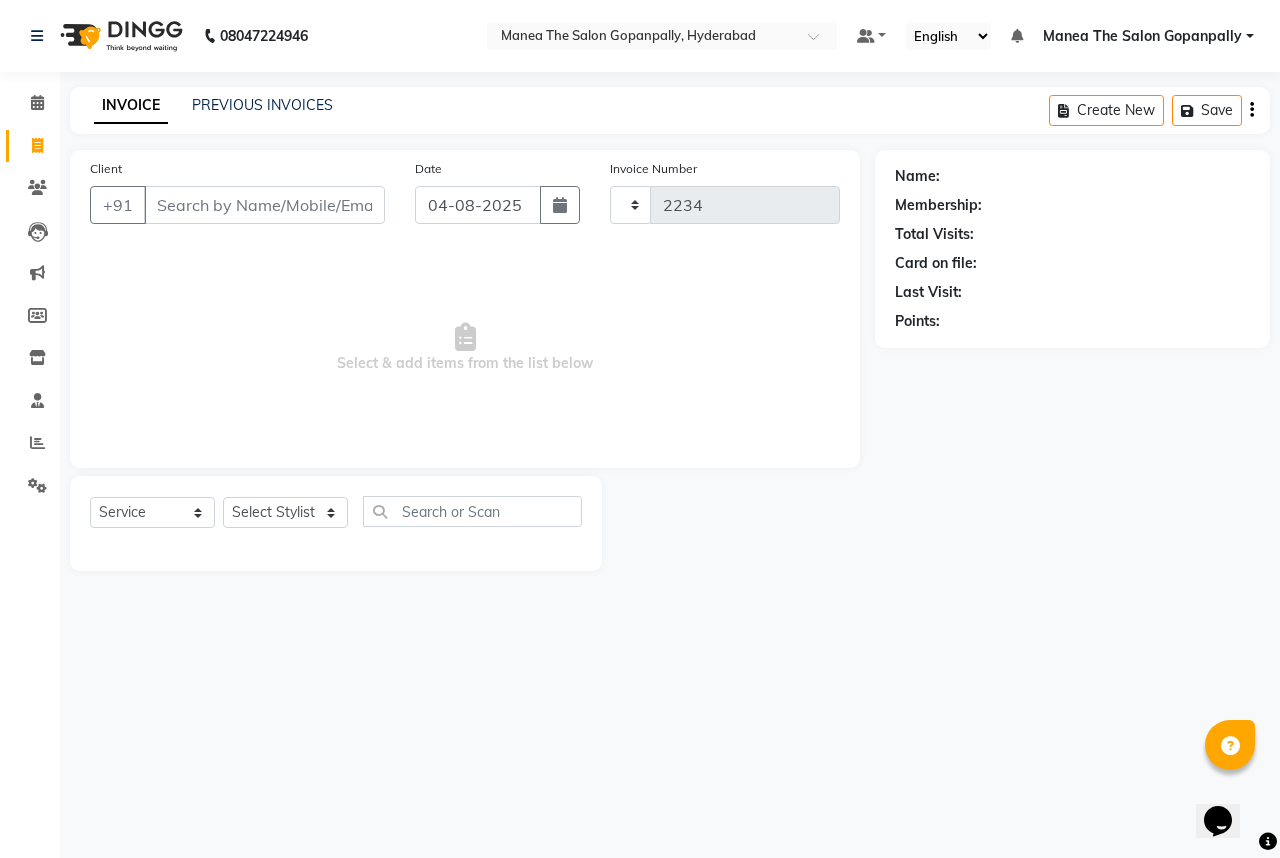 select on "7027" 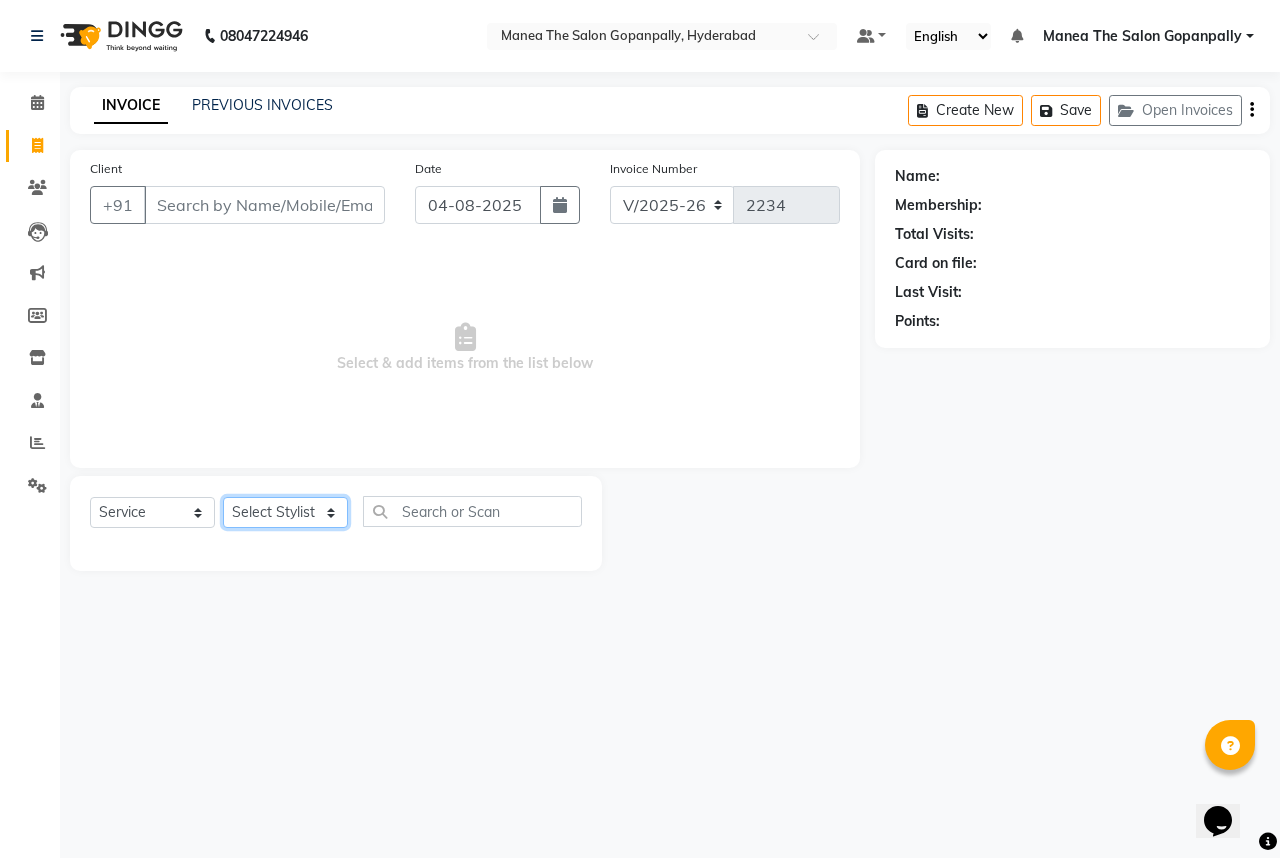 click on "Select Stylist Anand AVANTHI Haider  indu IRFAN keerthi rehan sameer saritha zubair" 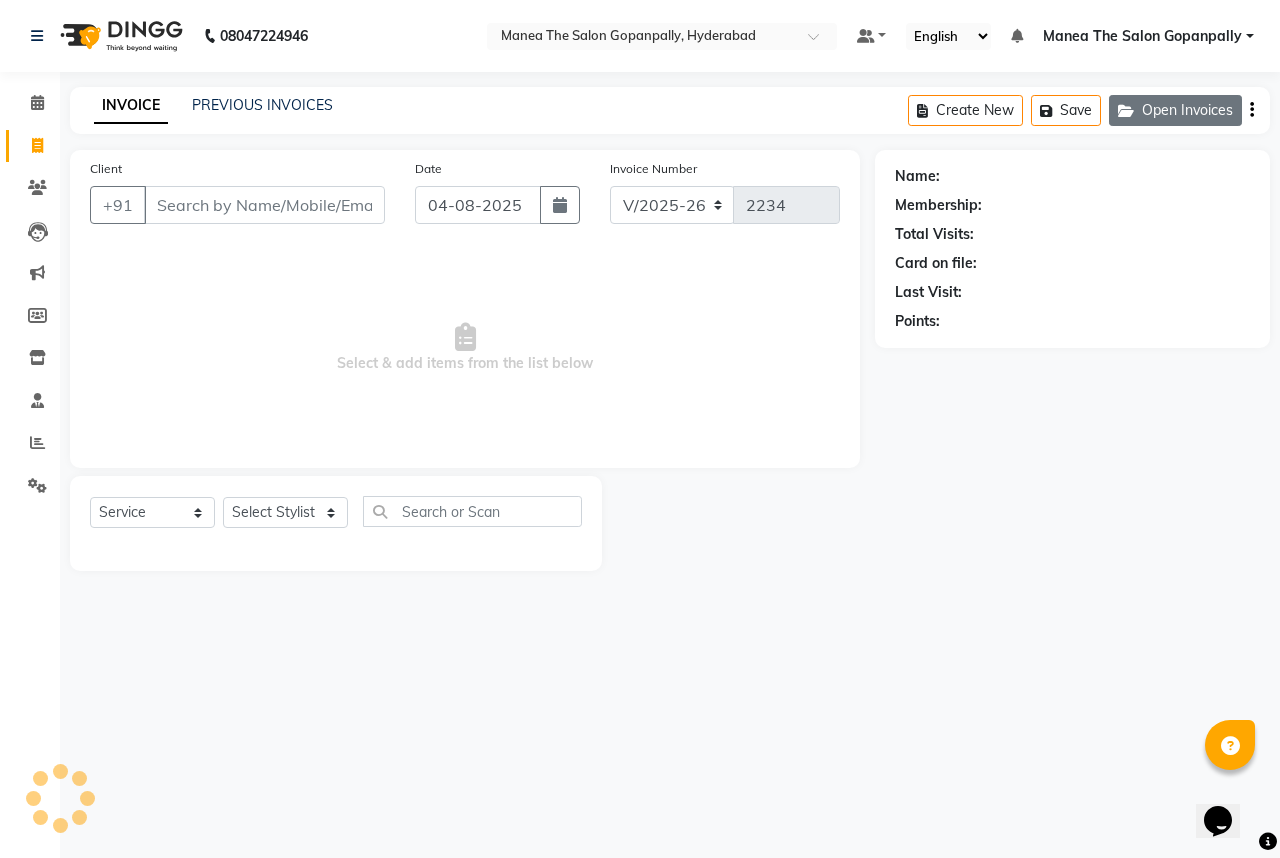 click on "Open Invoices" 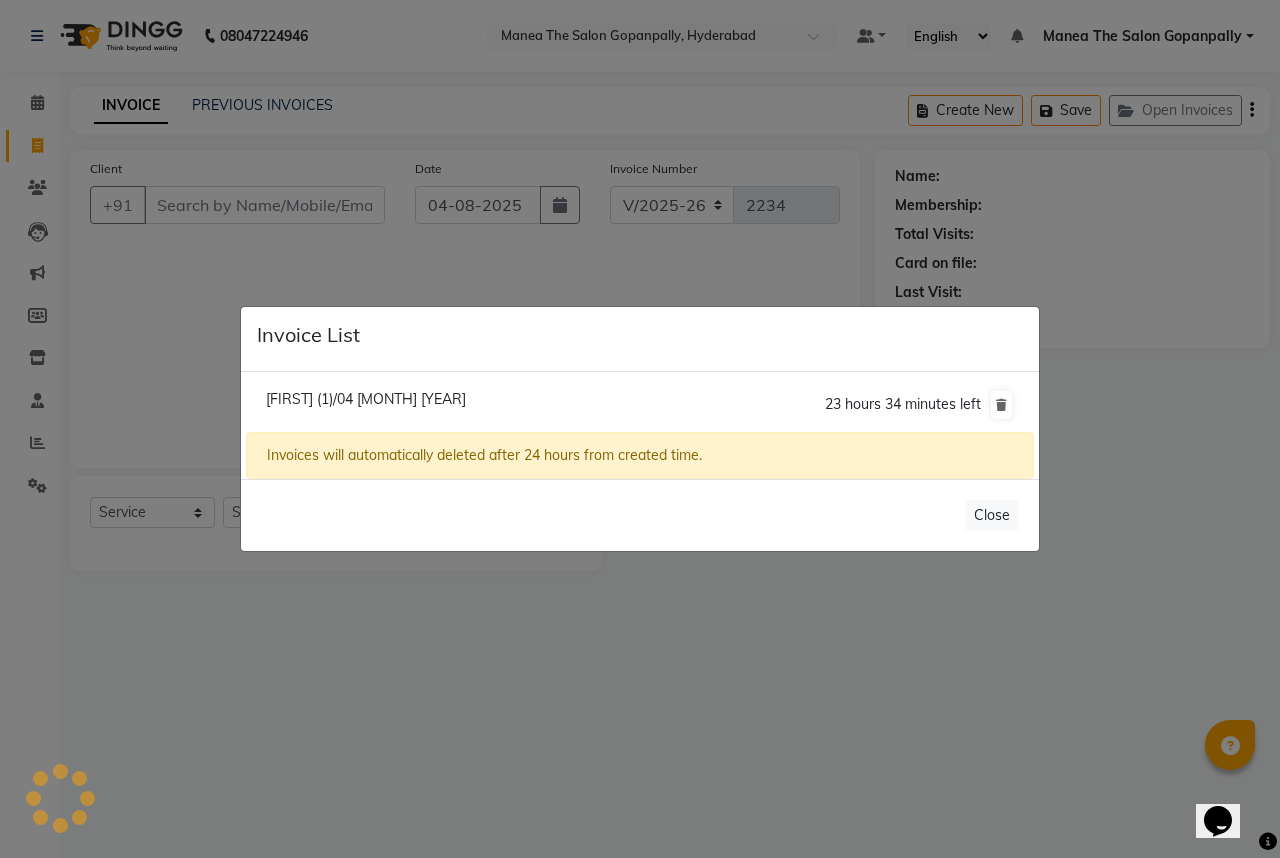 click on "[FIRST] (1)/04 [MONTH] [YEAR]" 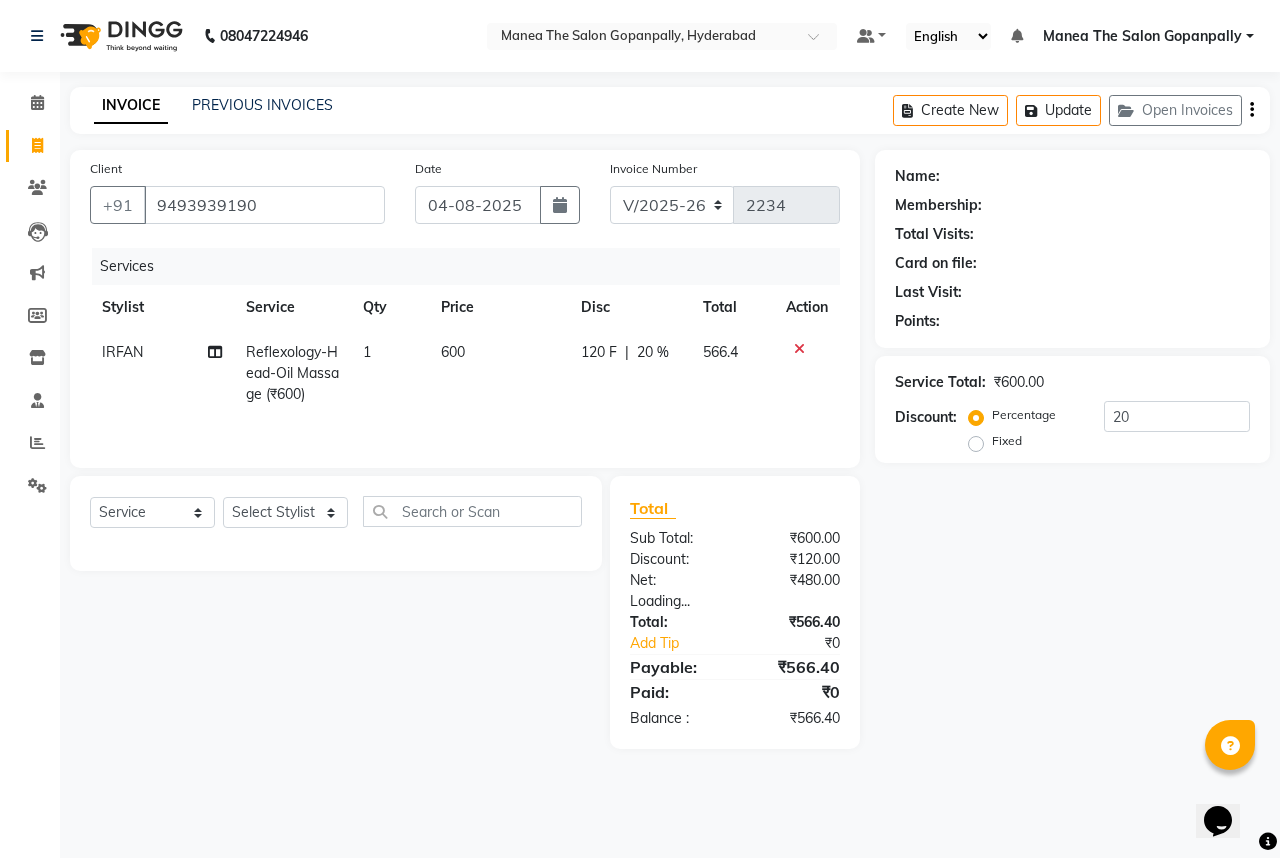 type on "0" 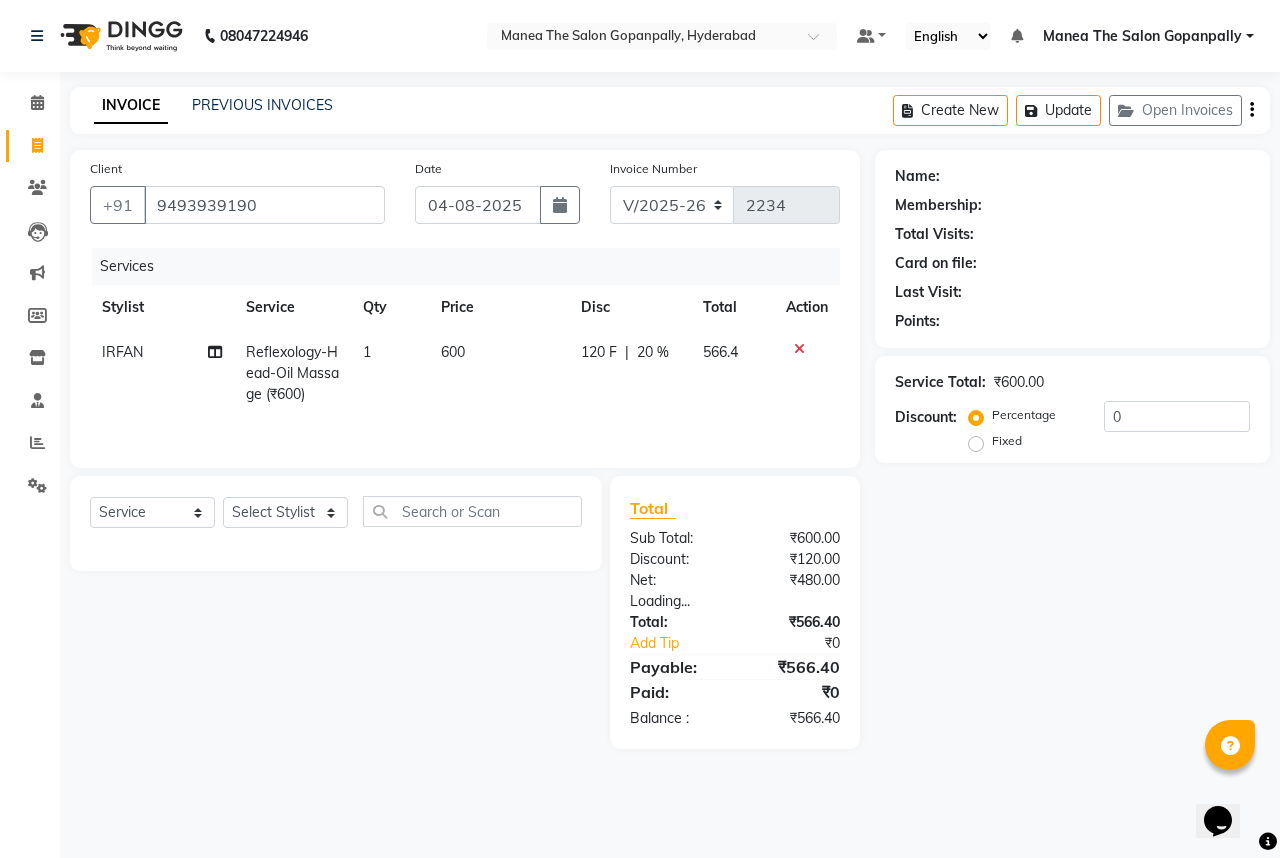 select on "1: Object" 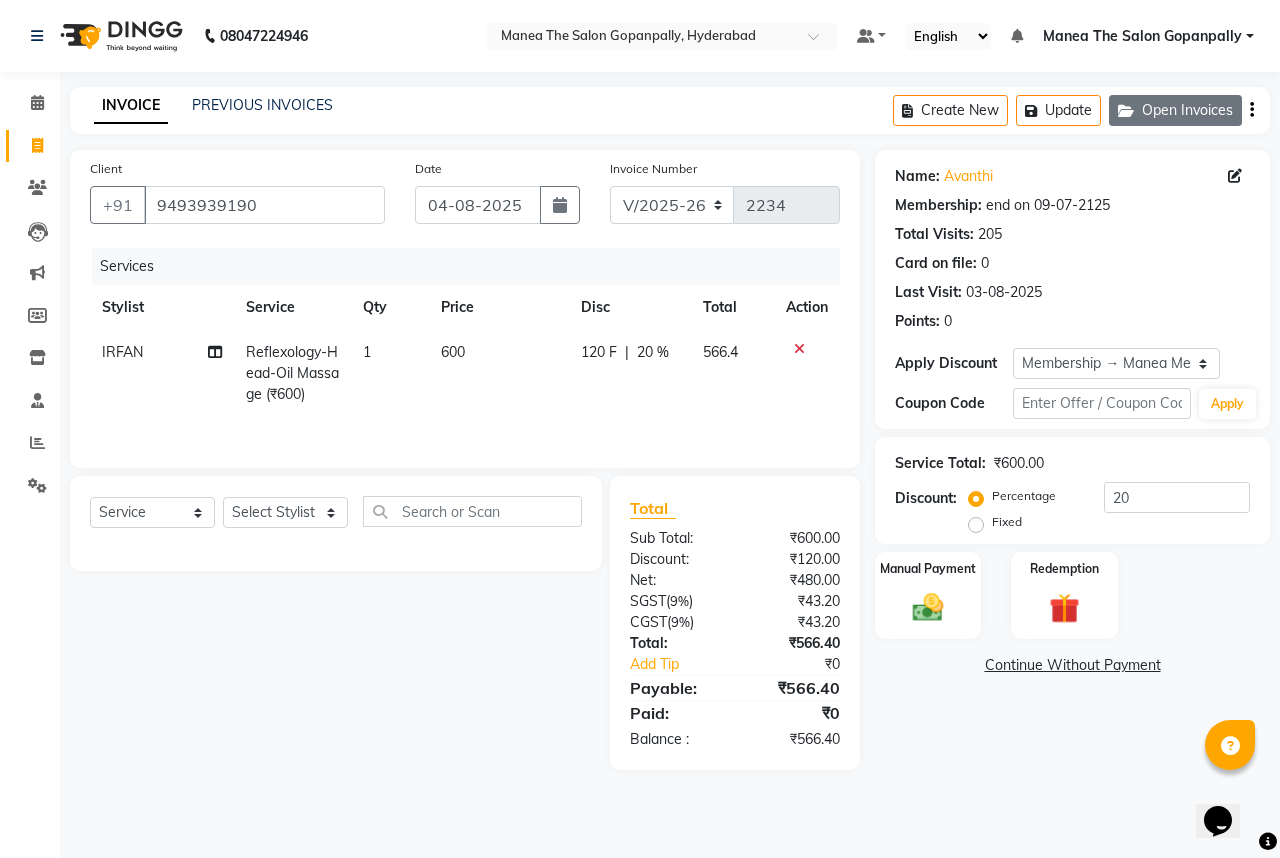click on "Open Invoices" 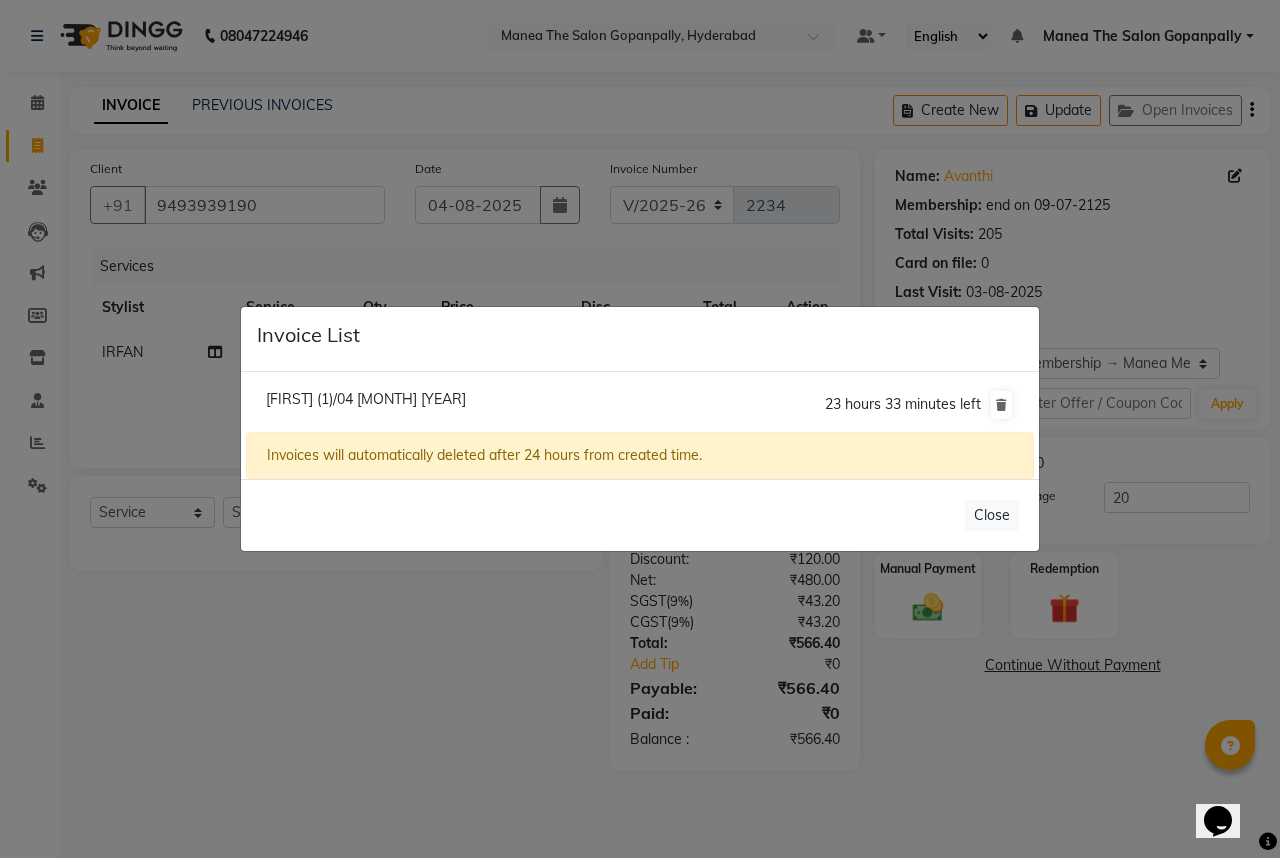 click on "[FIRST] (1)/04 [MONTH] [YEAR]  23 hours 33 minutes left" 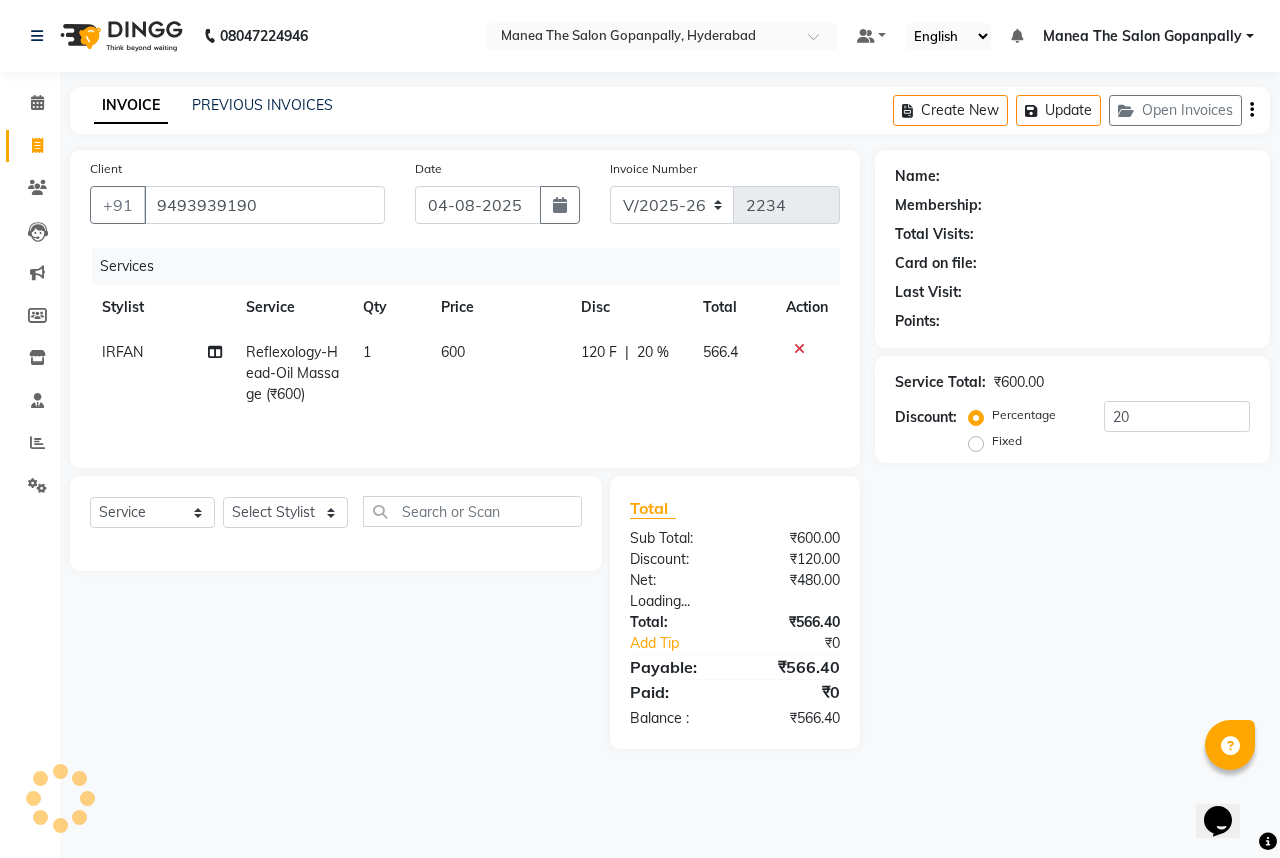 type on "0" 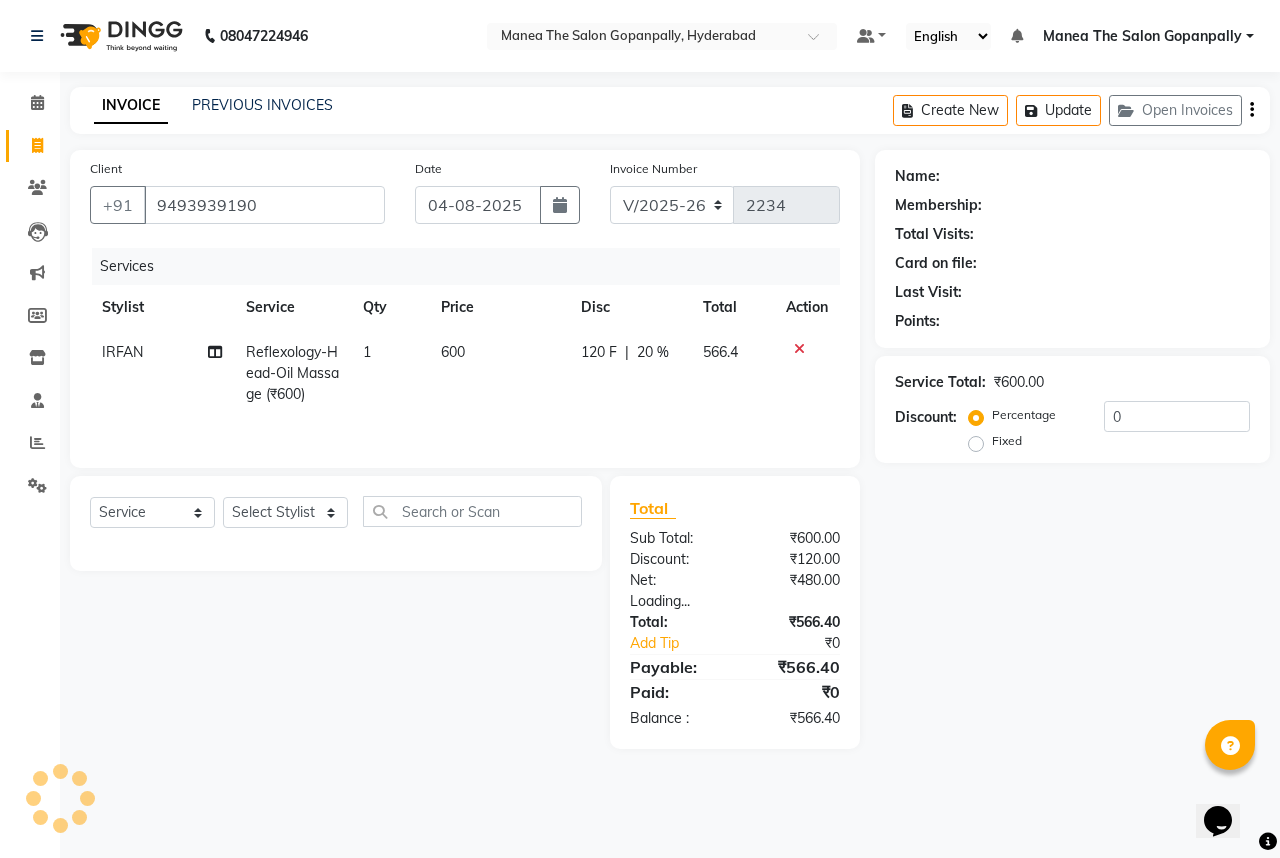 select on "1: Object" 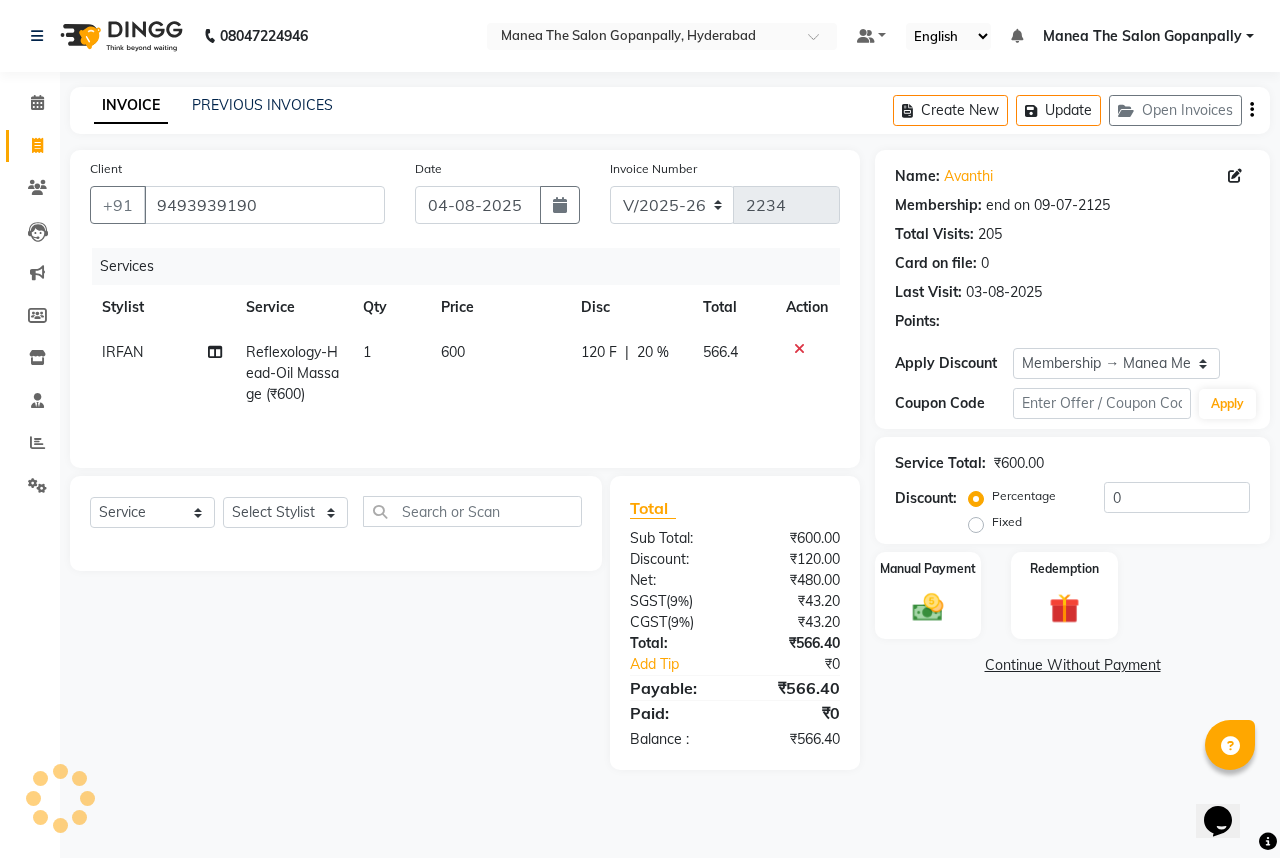 type on "20" 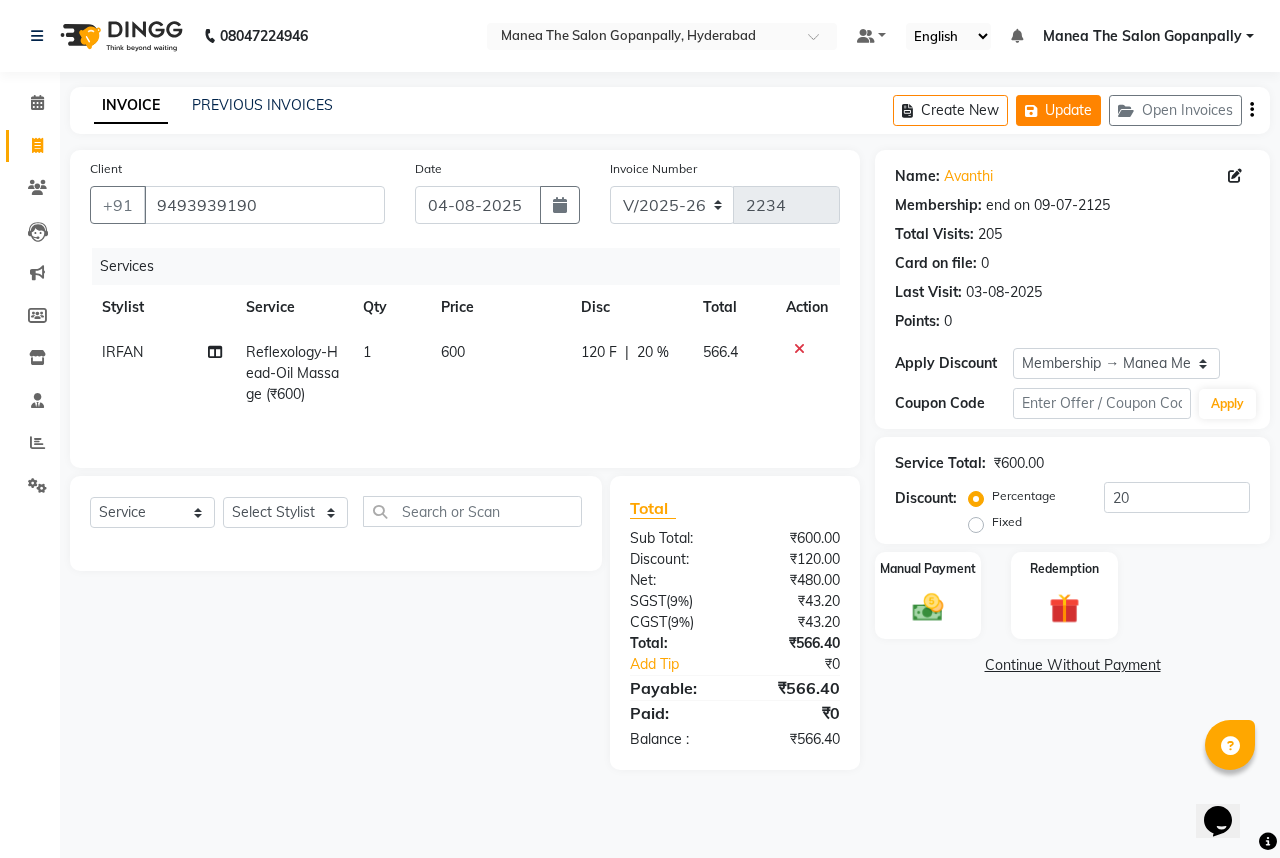 click on "Update" 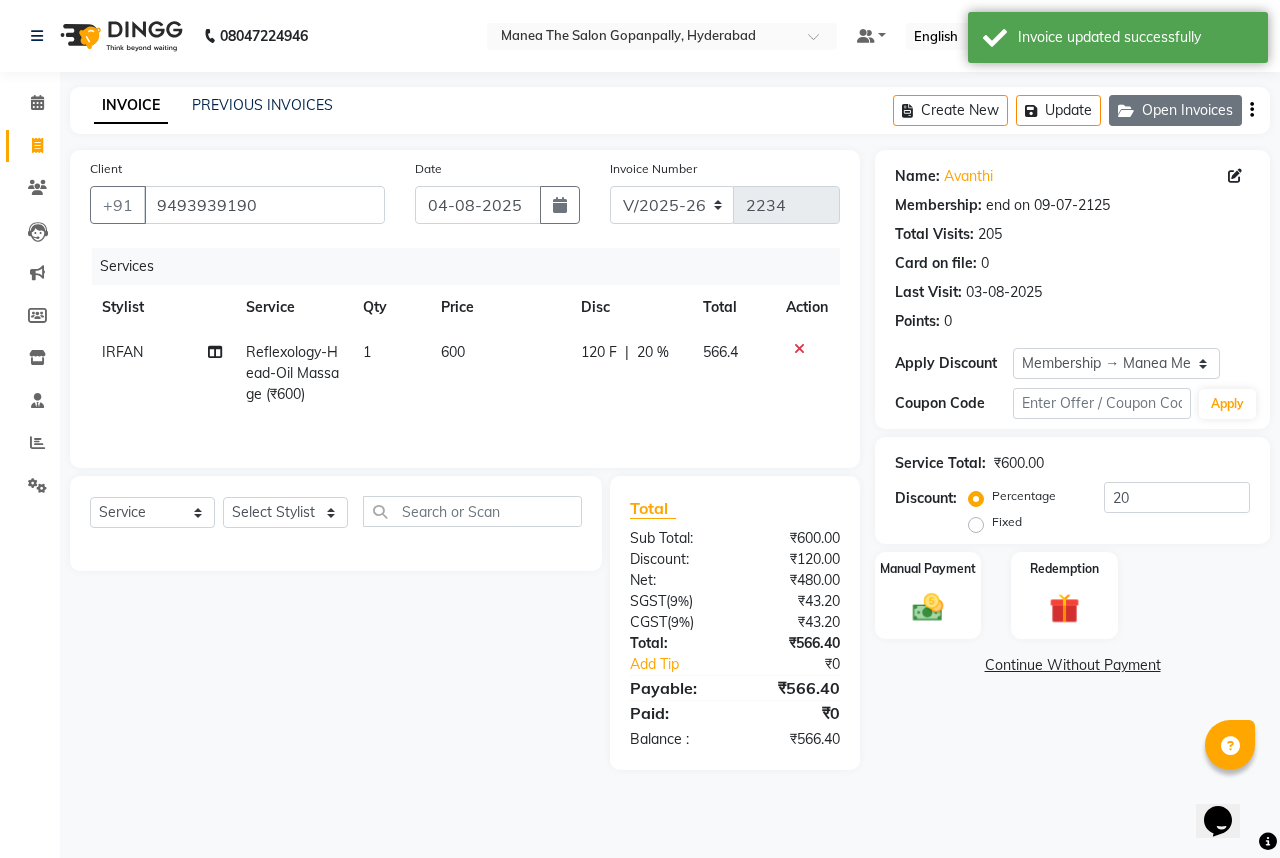 click on "Open Invoices" 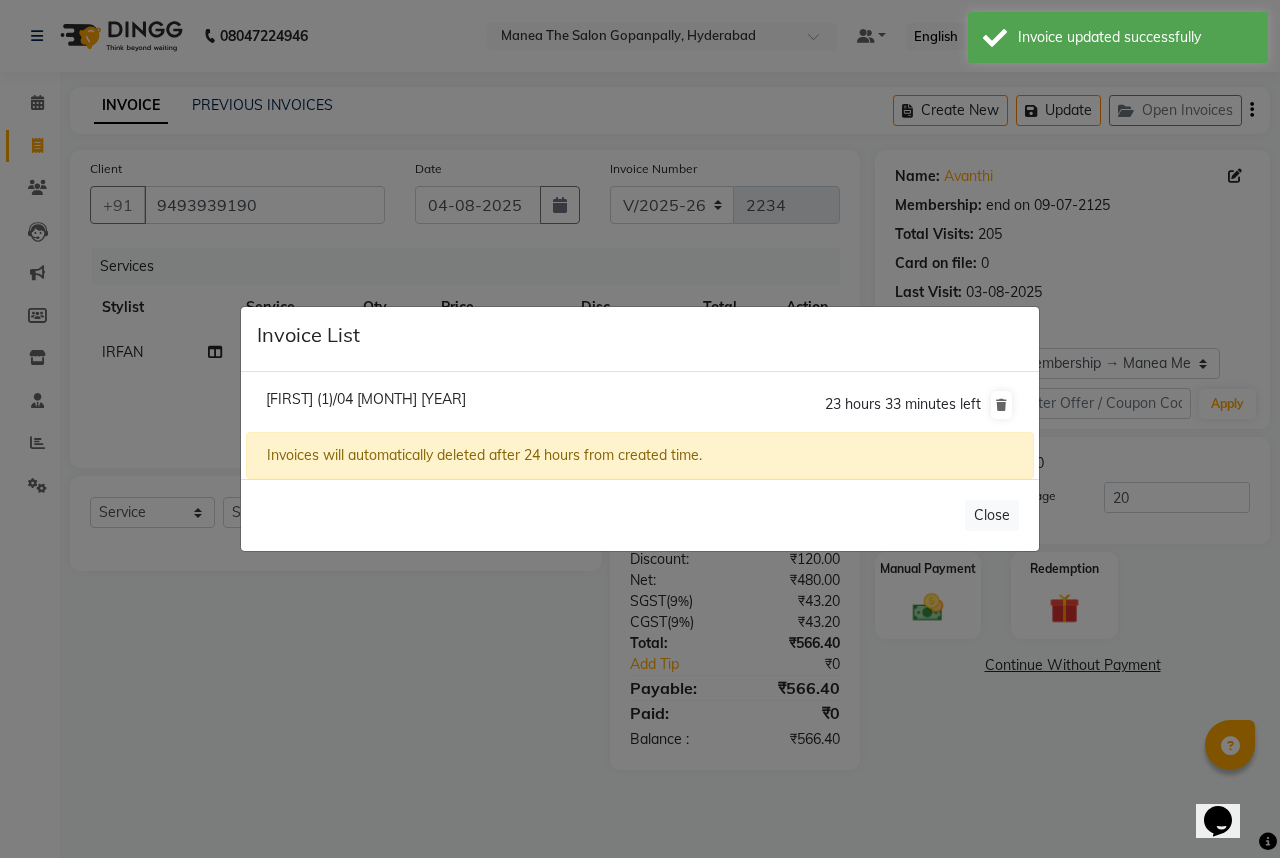 click on "Invoice List  [FIRST] (1)/04 [MONTH] [YEAR]  23 hours 33 minutes left  Invoices will automatically deleted after 24 hours from created time.   Close" 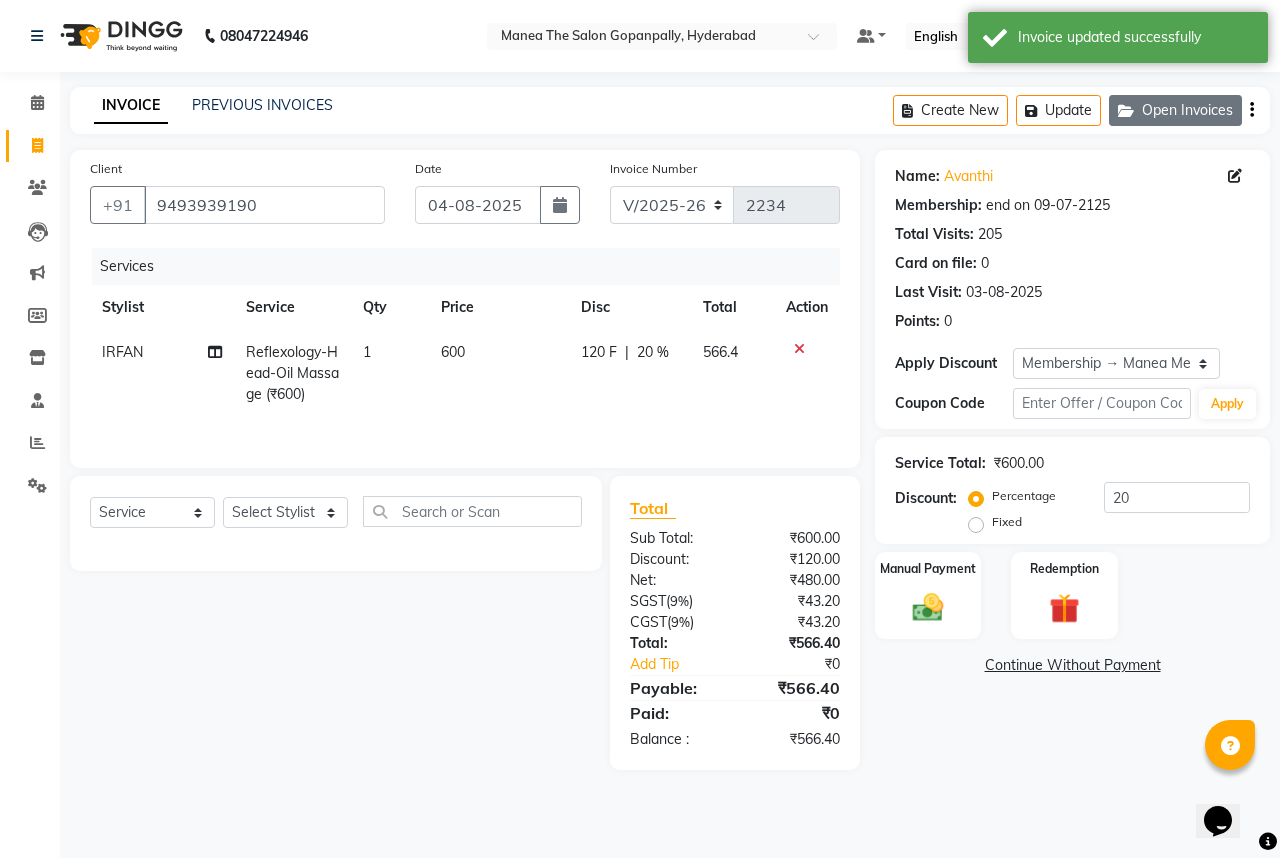click on "Open Invoices" 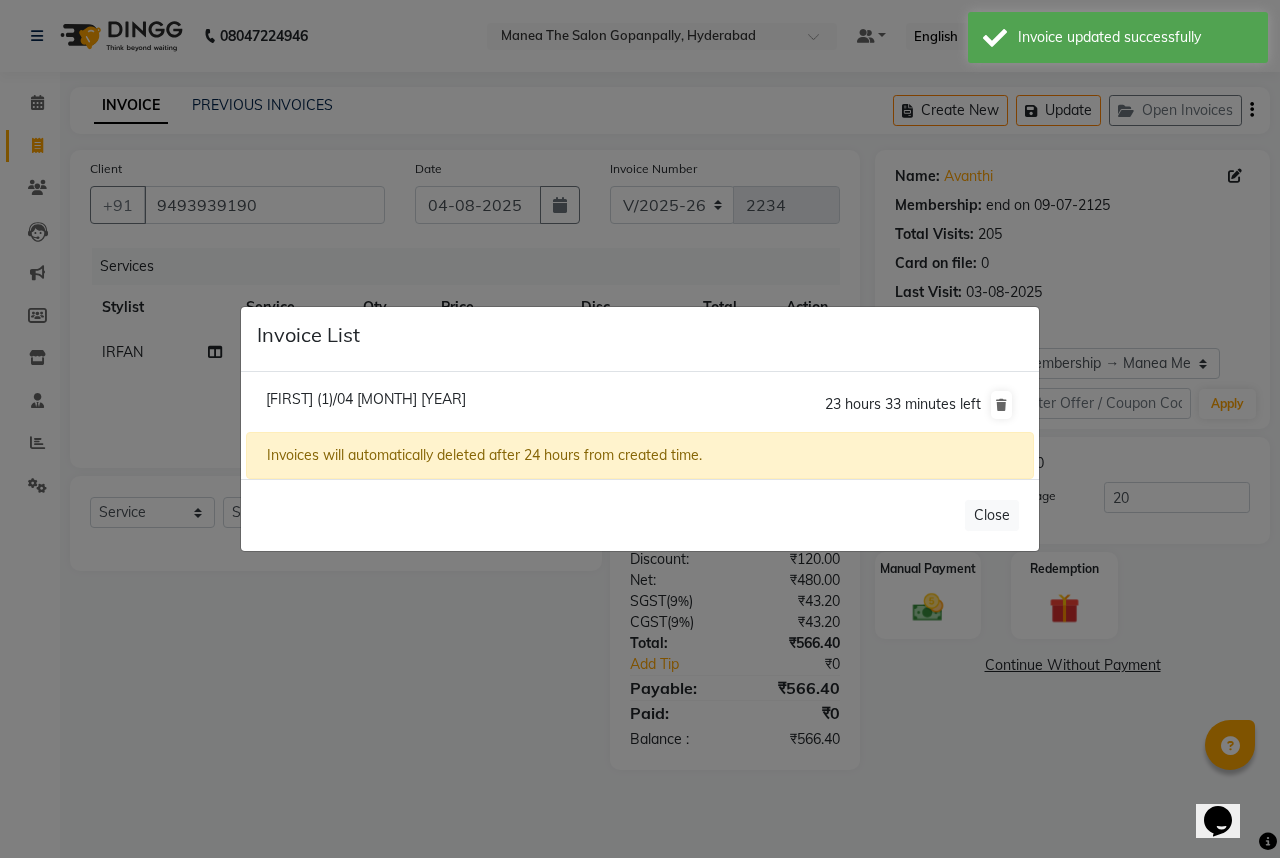 click on "Invoice List  [FIRST] (1)/04 [MONTH] [YEAR]  23 hours 33 minutes left  Invoices will automatically deleted after 24 hours from created time.   Close" 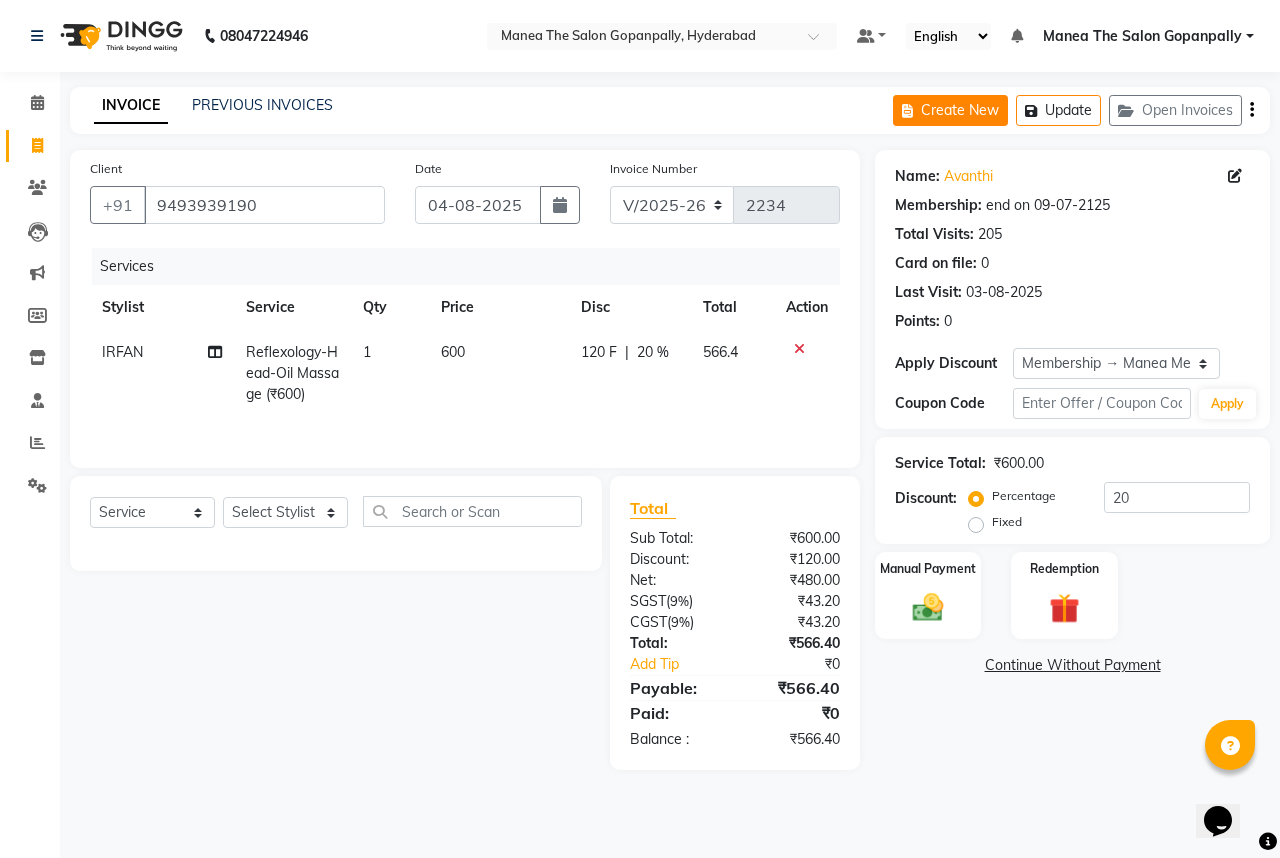 click on "Create New" 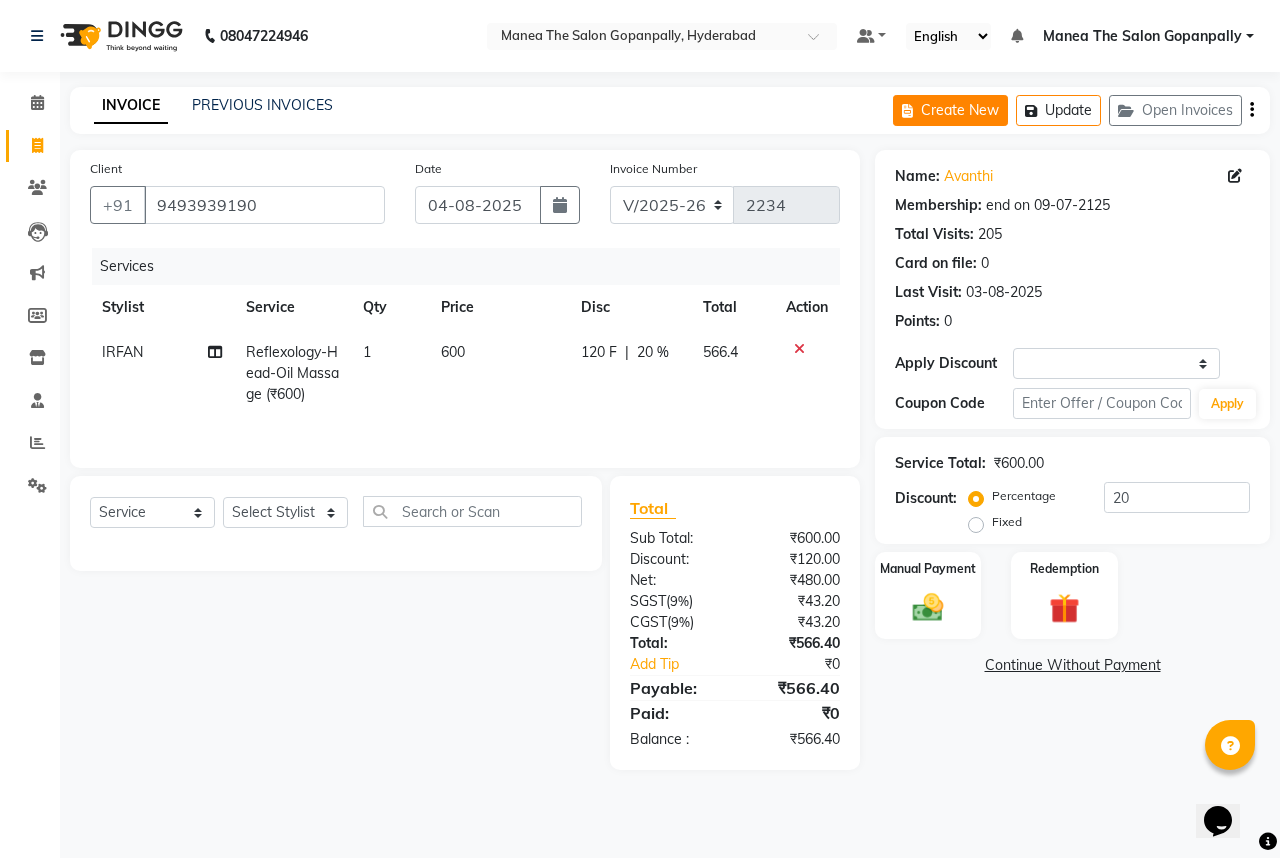 select on "service" 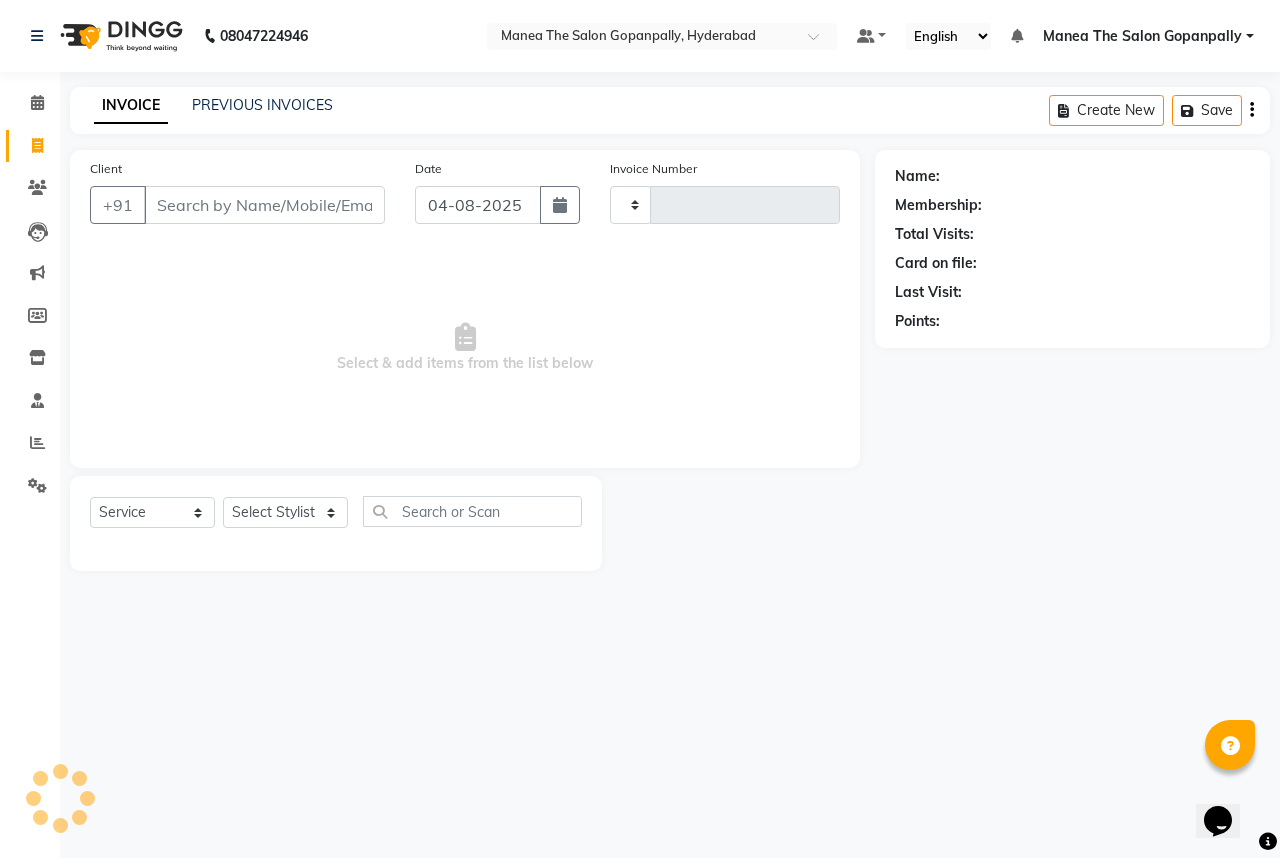 type on "2235" 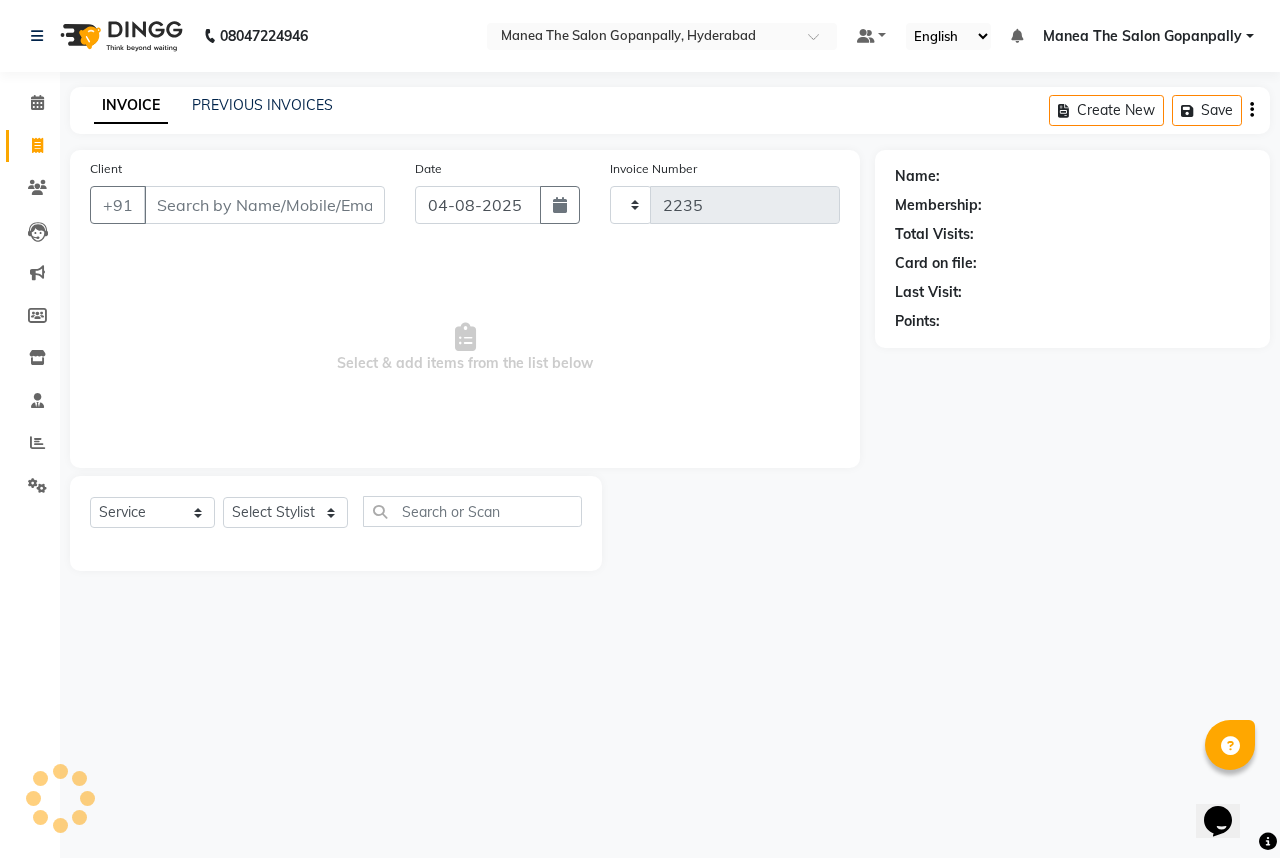 select on "7027" 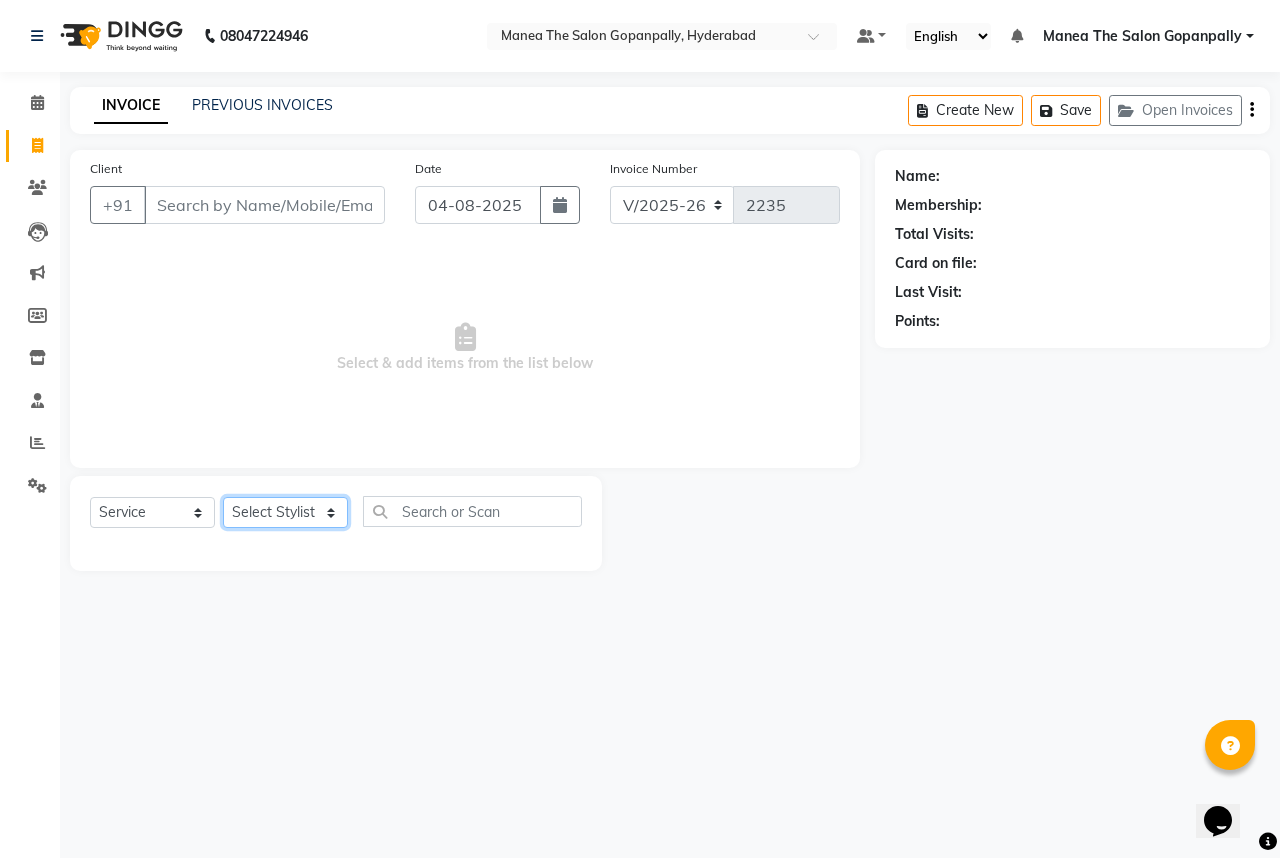 click on "Select Stylist Anand AVANTHI Haider  indu IRFAN keerthi rehan sameer saritha zubair" 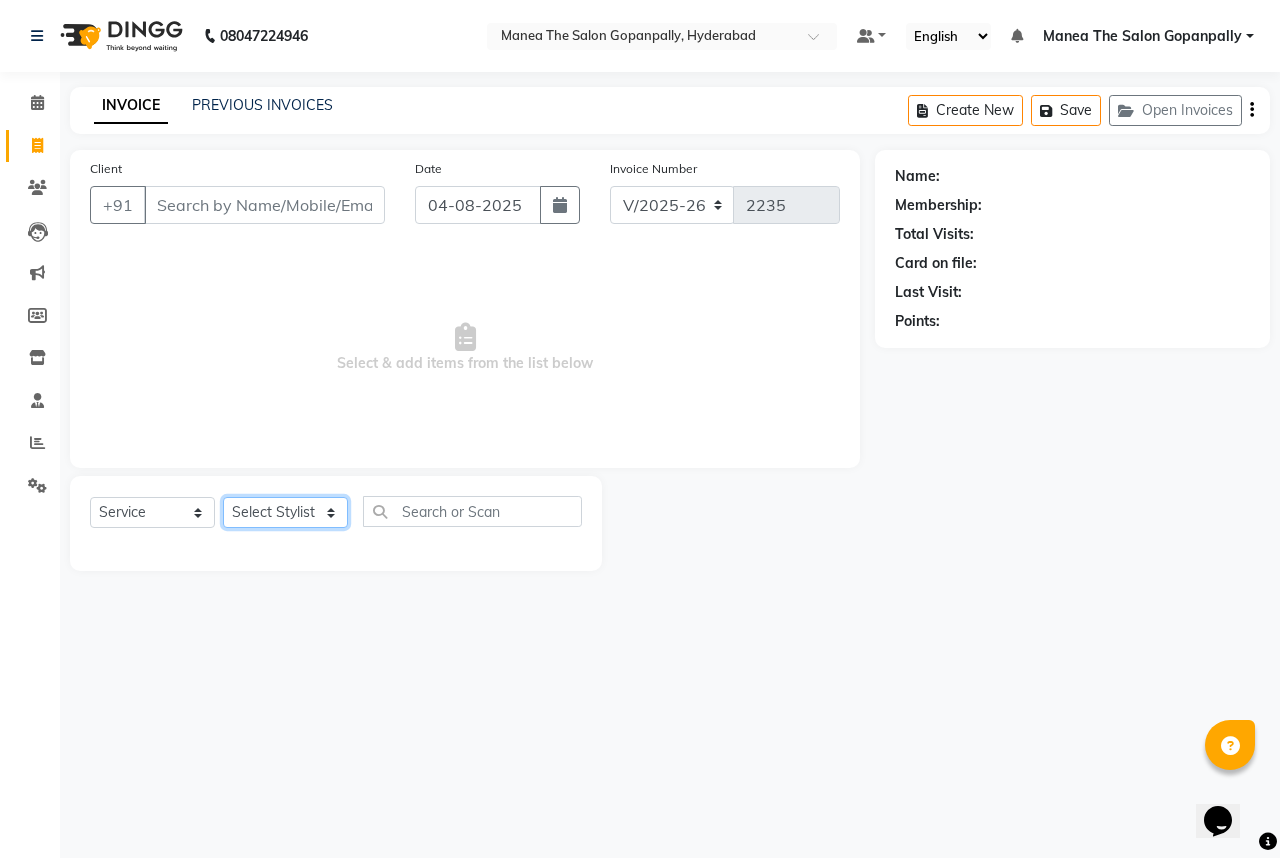 select on "83768" 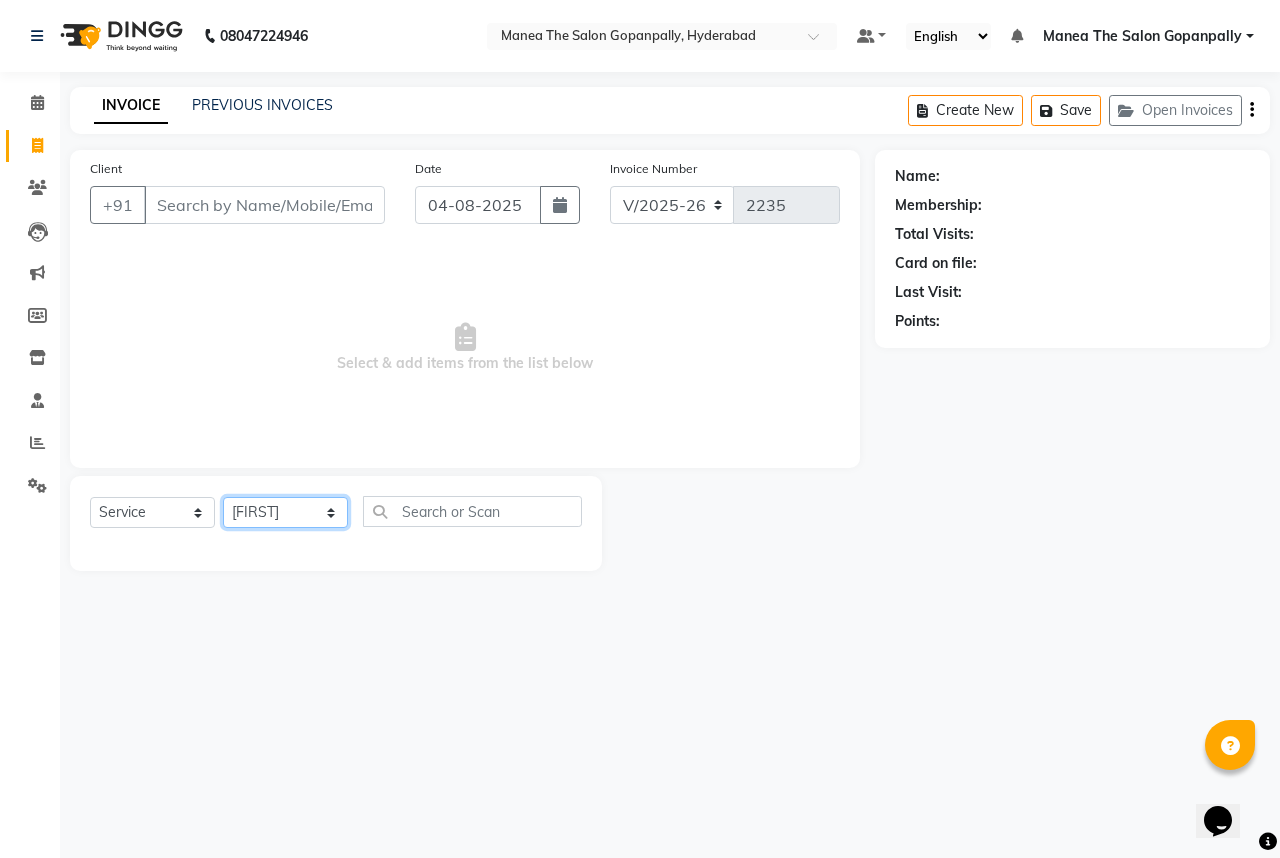 click on "Select Stylist Anand AVANTHI Haider  indu IRFAN keerthi rehan sameer saritha zubair" 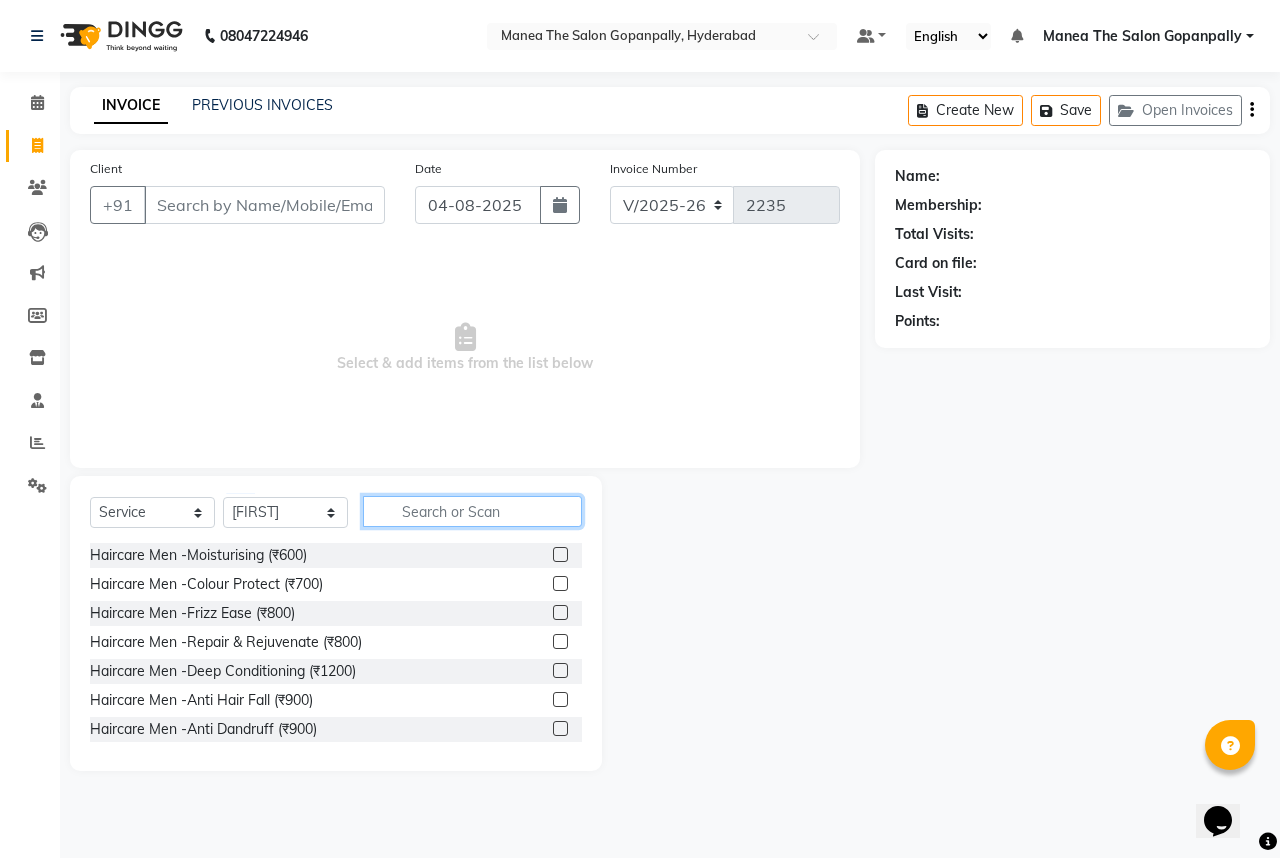click 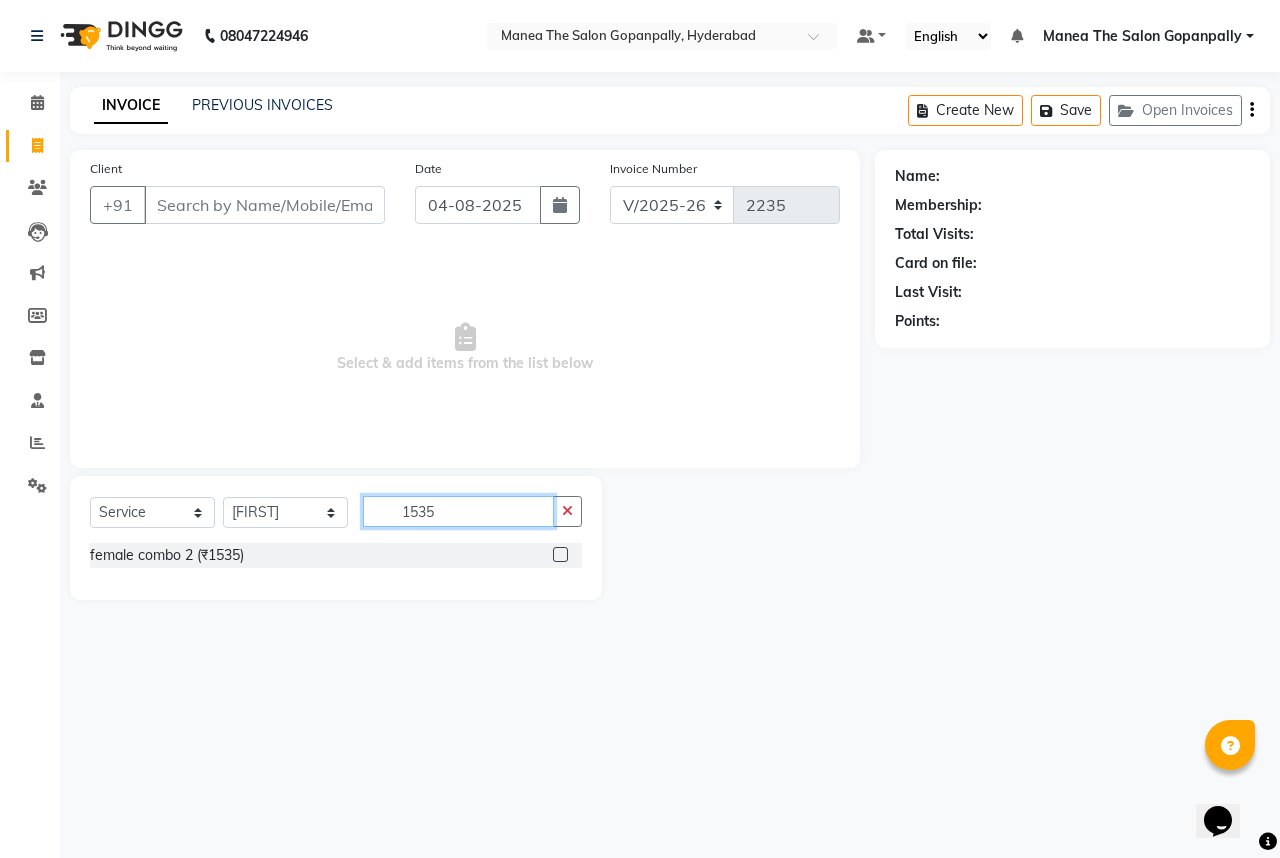 type on "1535" 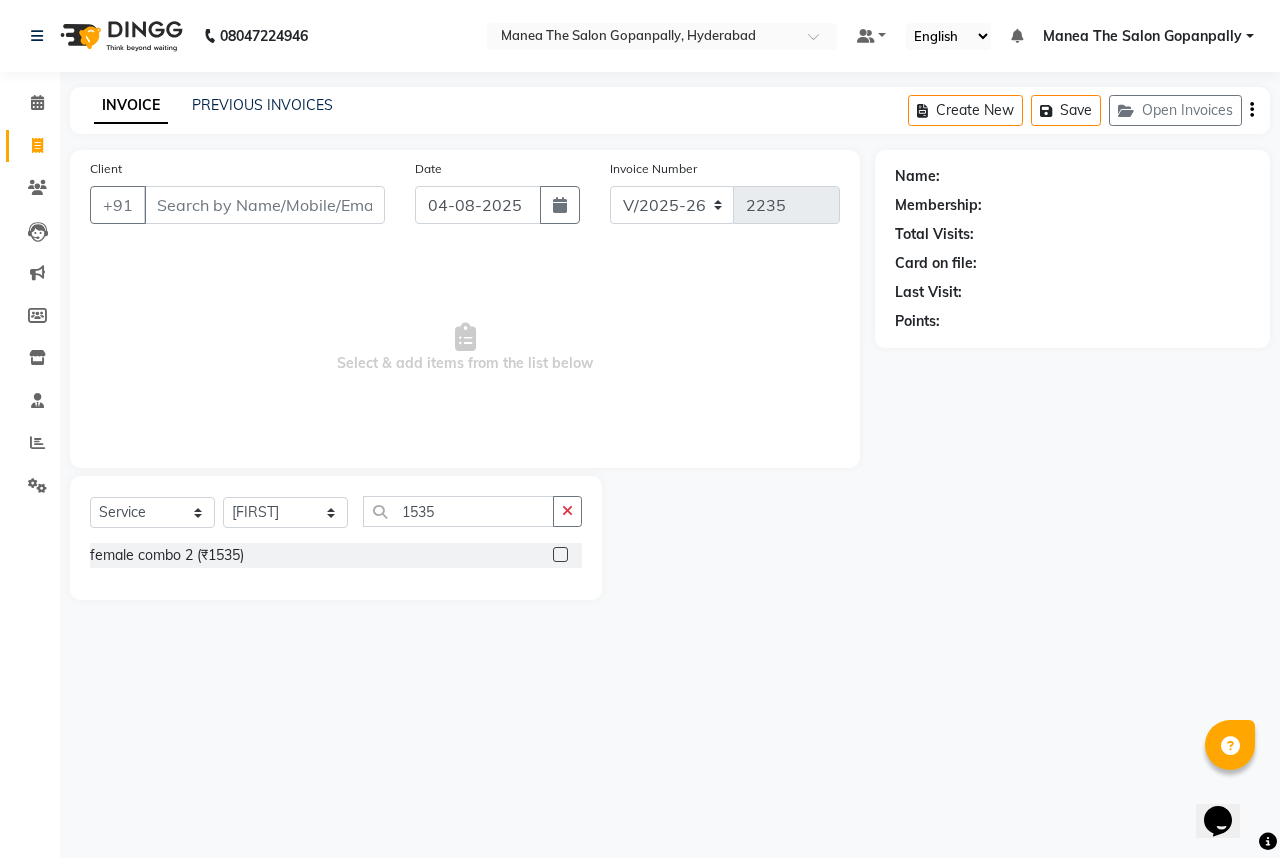 click 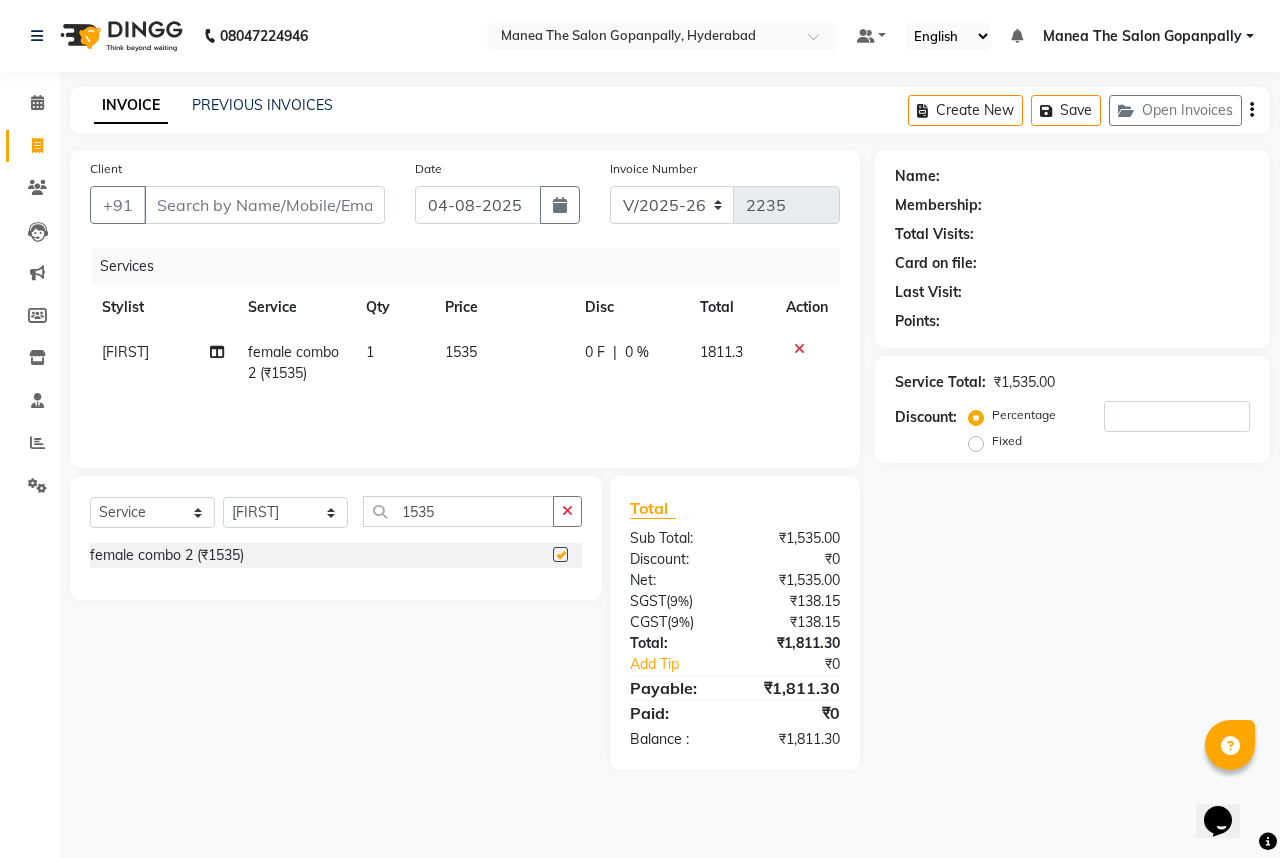 checkbox on "false" 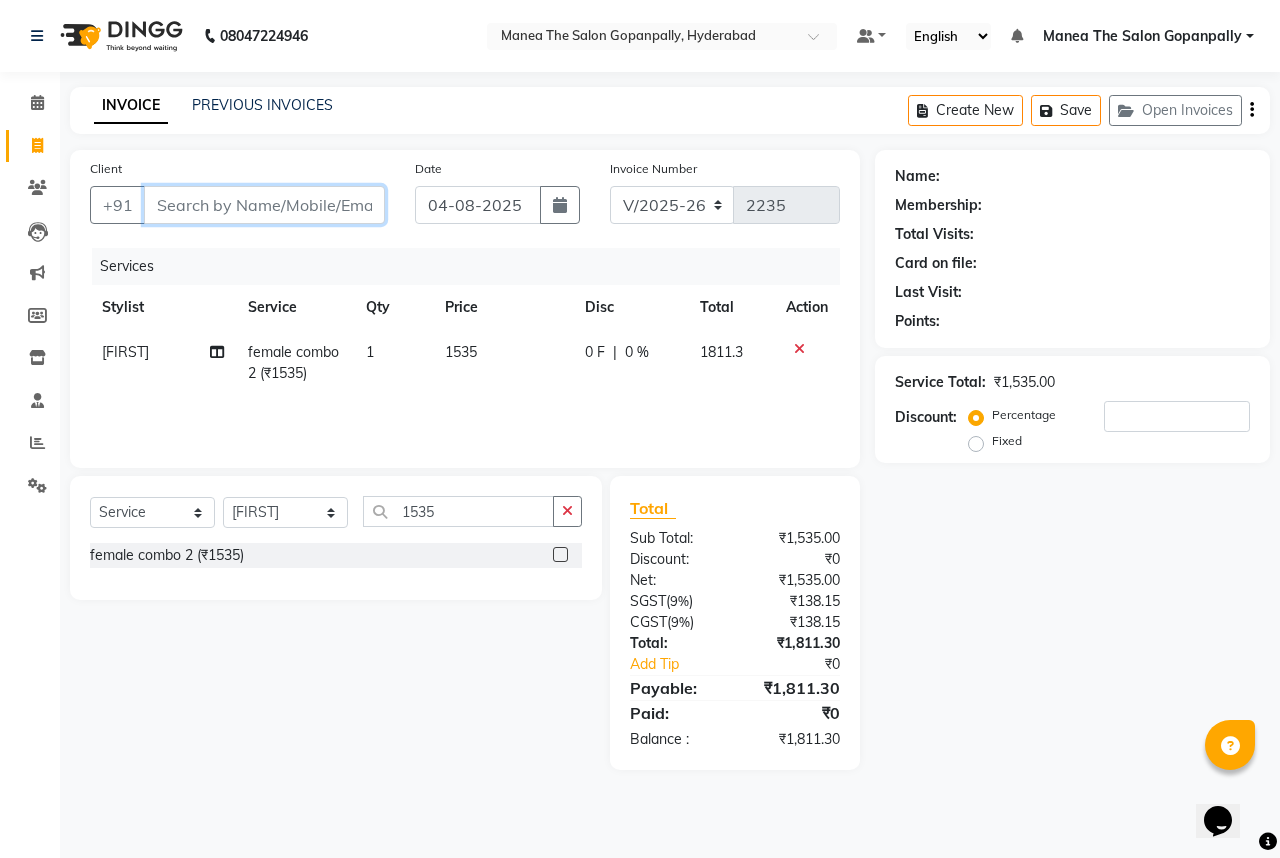 click on "Client" at bounding box center (264, 205) 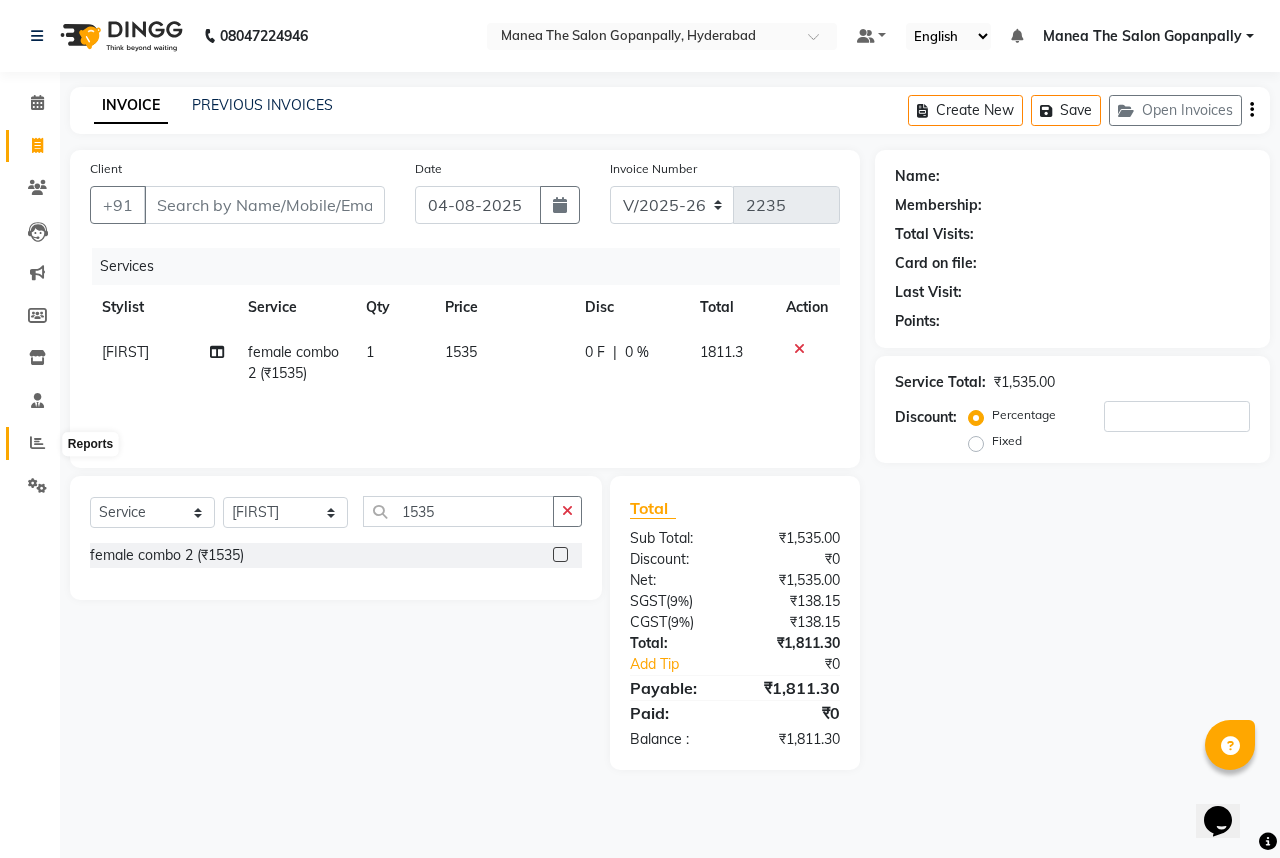 click 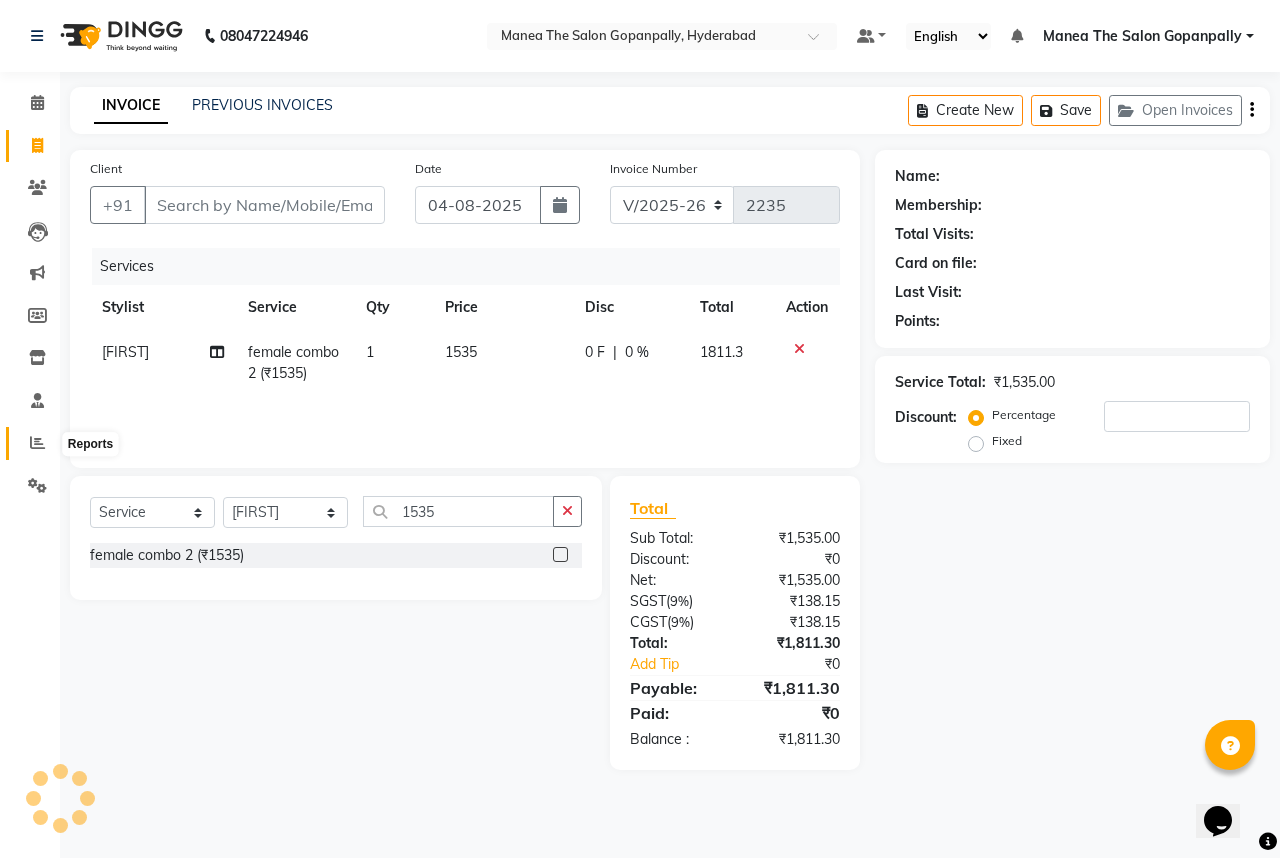 click 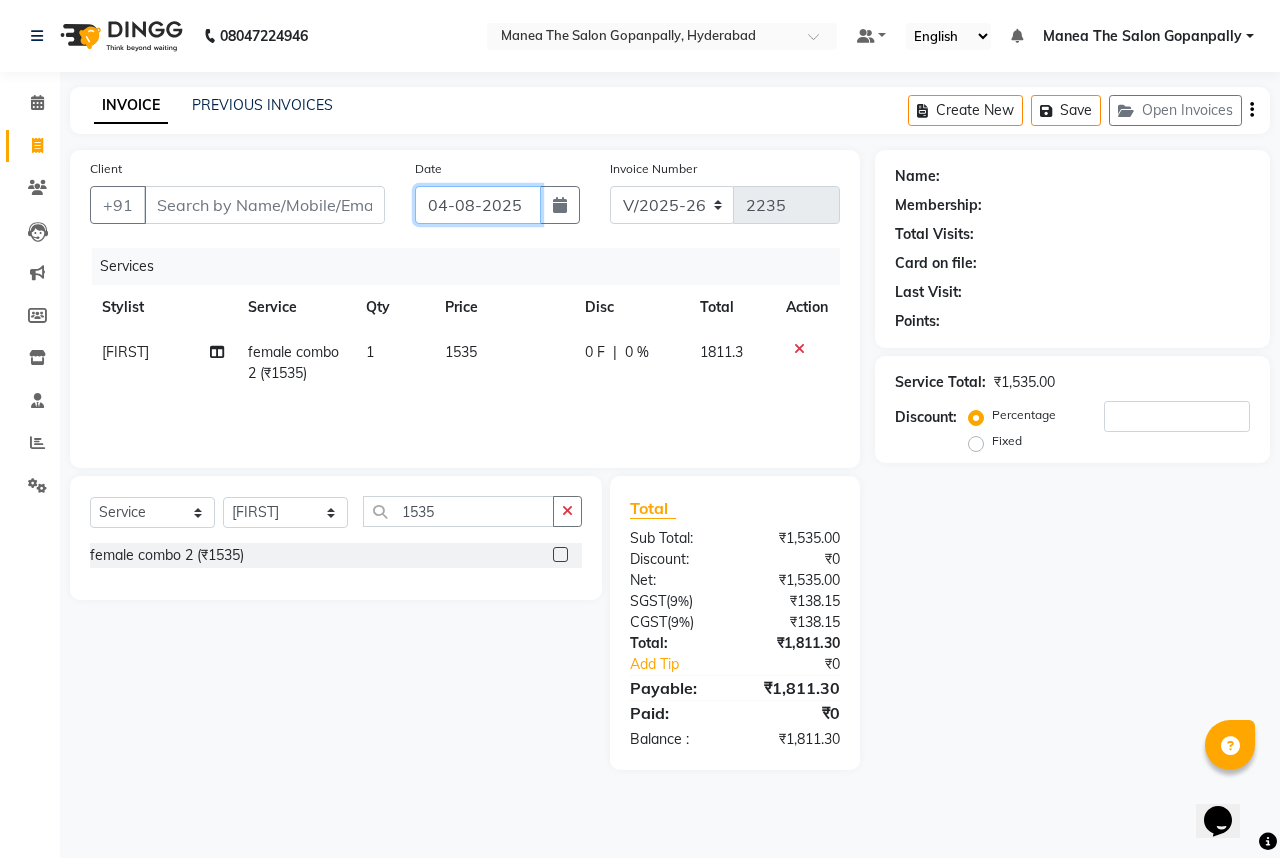 click on "04-08-2025" 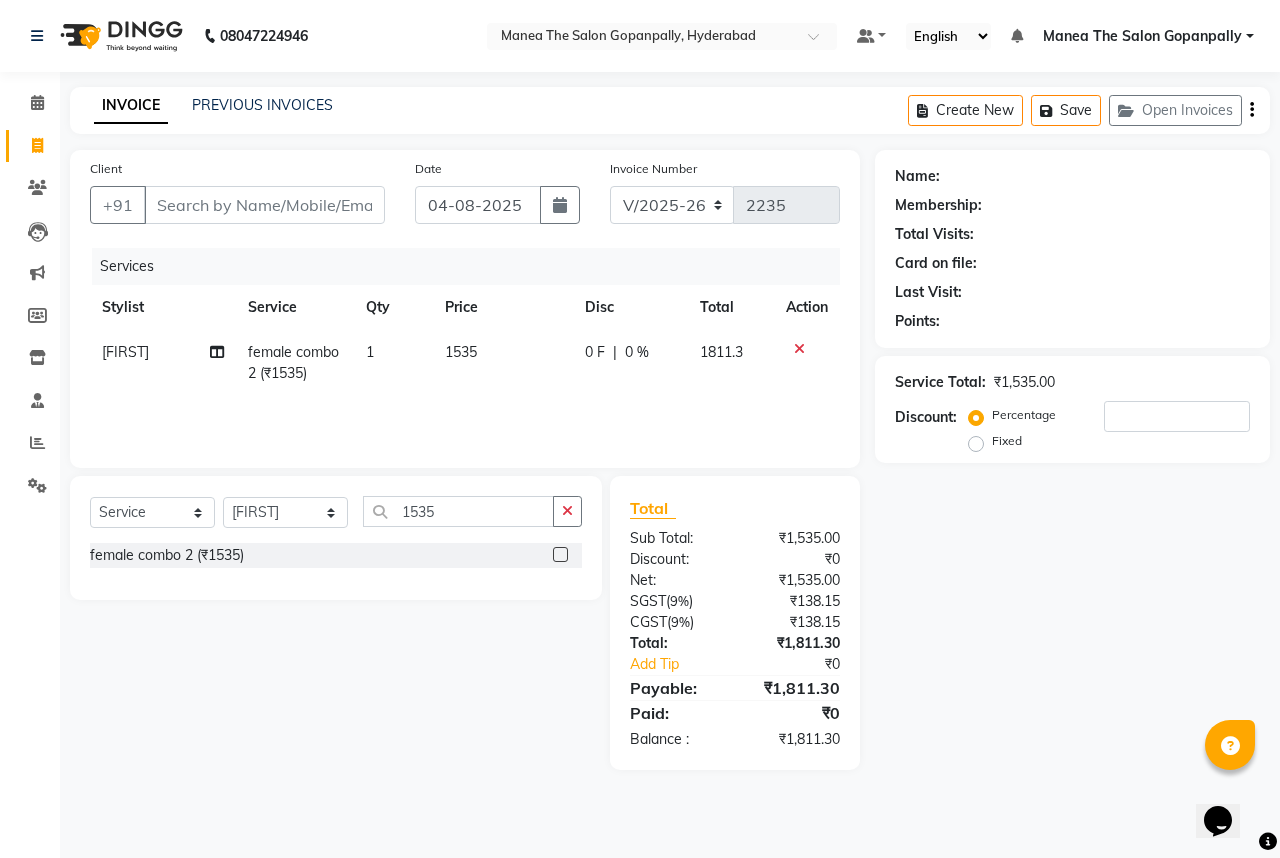 select on "8" 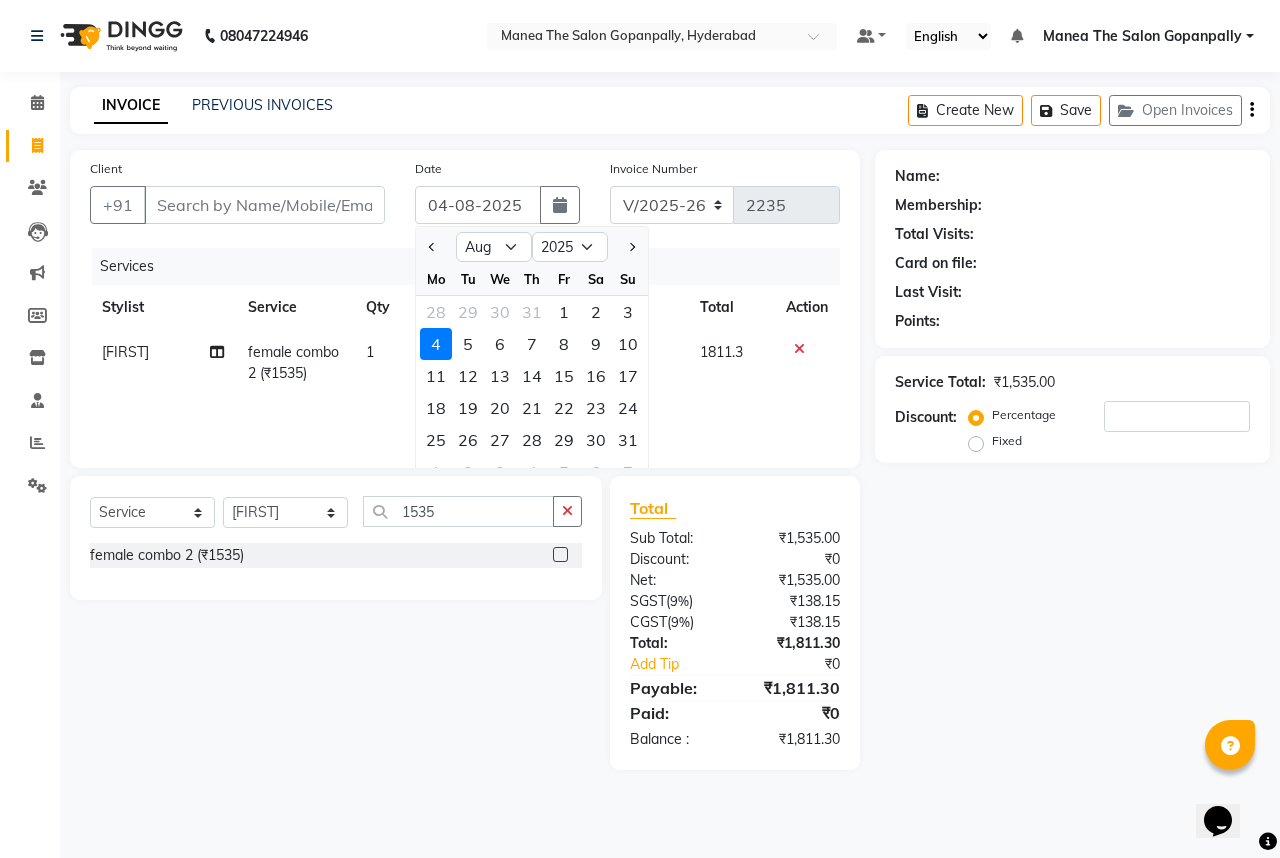click on "Select  Service  Product  Membership  Package Voucher Prepaid Gift Card  Select Stylist [FIRST] [FIRST] [FIRST]  [FIRST] [FIRST] [FIRST] [FIRST] [FIRST] [FIRST] [FIRST] [FIRST] [NUMBER] female combo 2 (₹1535)" 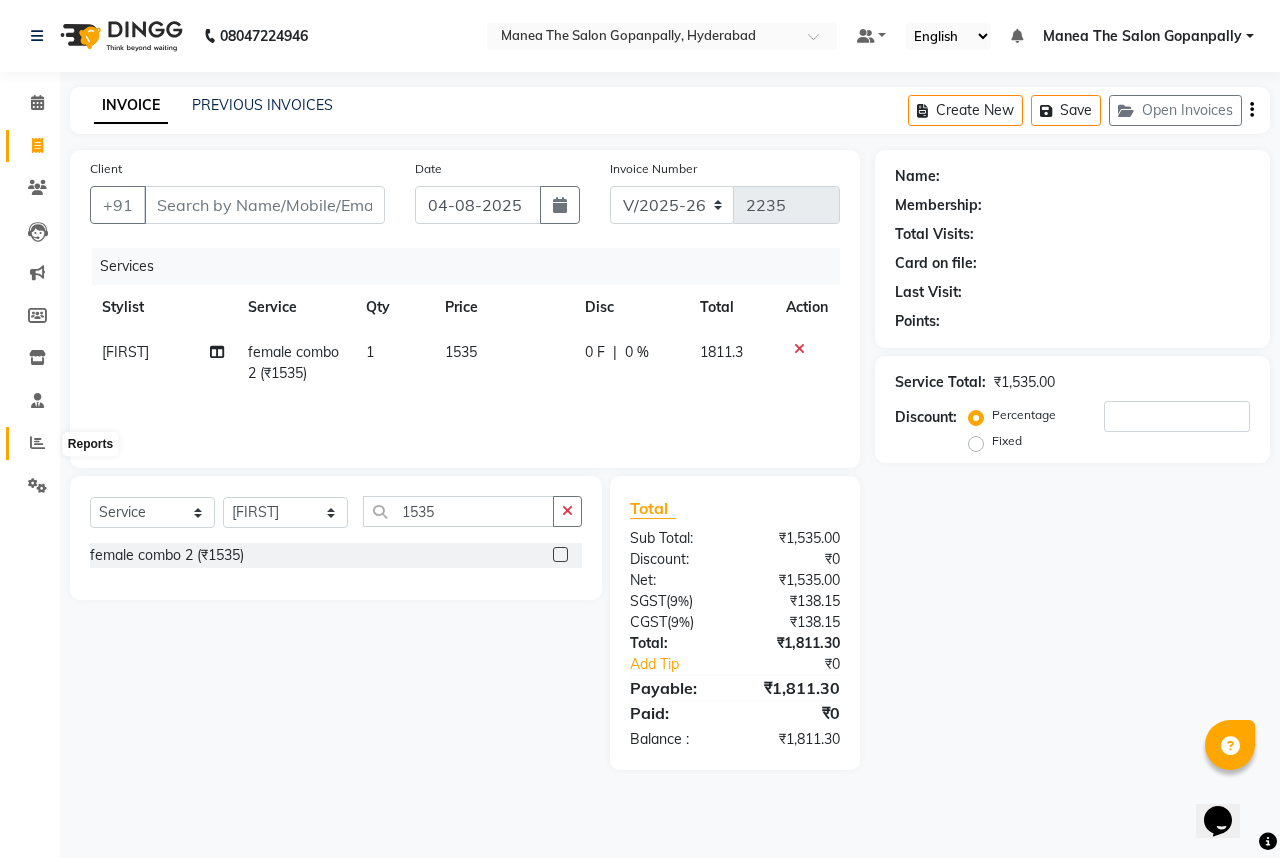 click 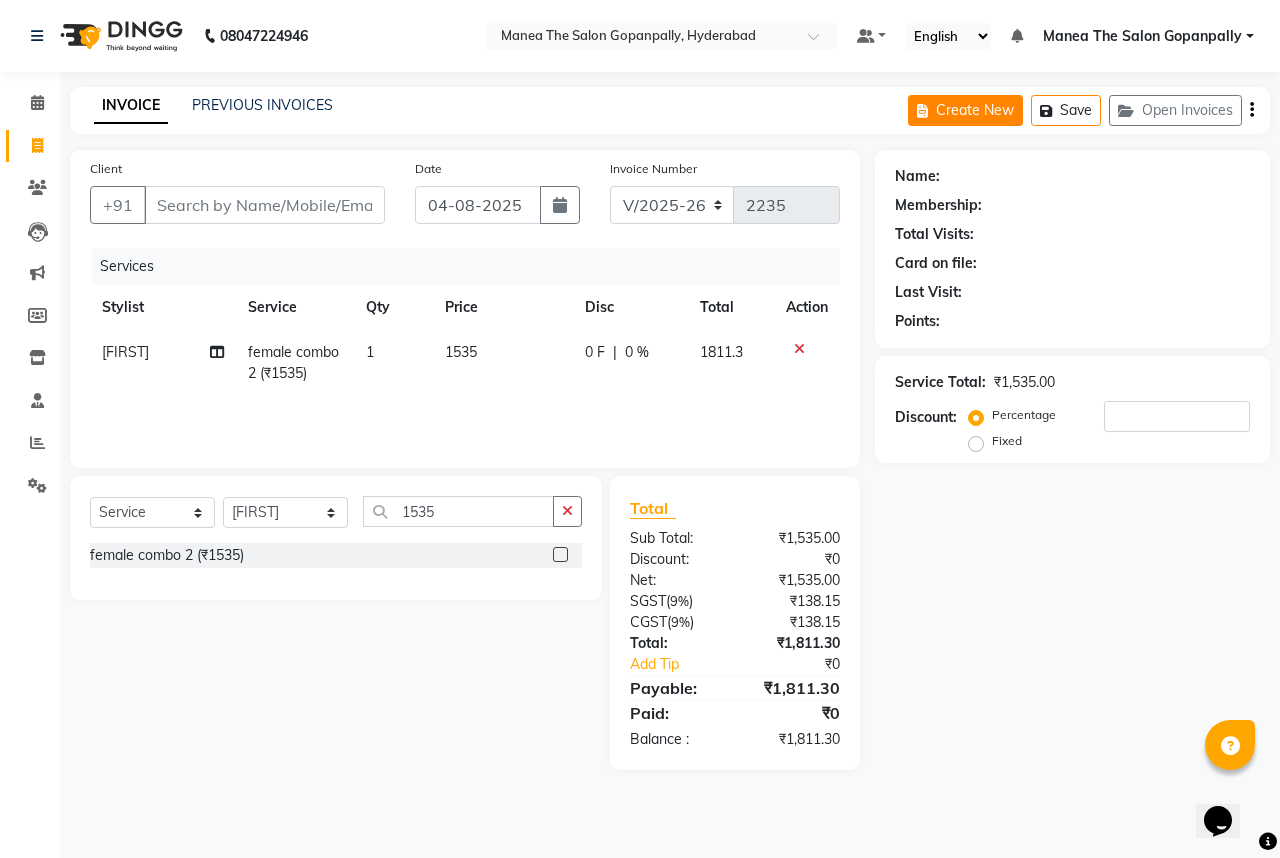 click on "Create New" 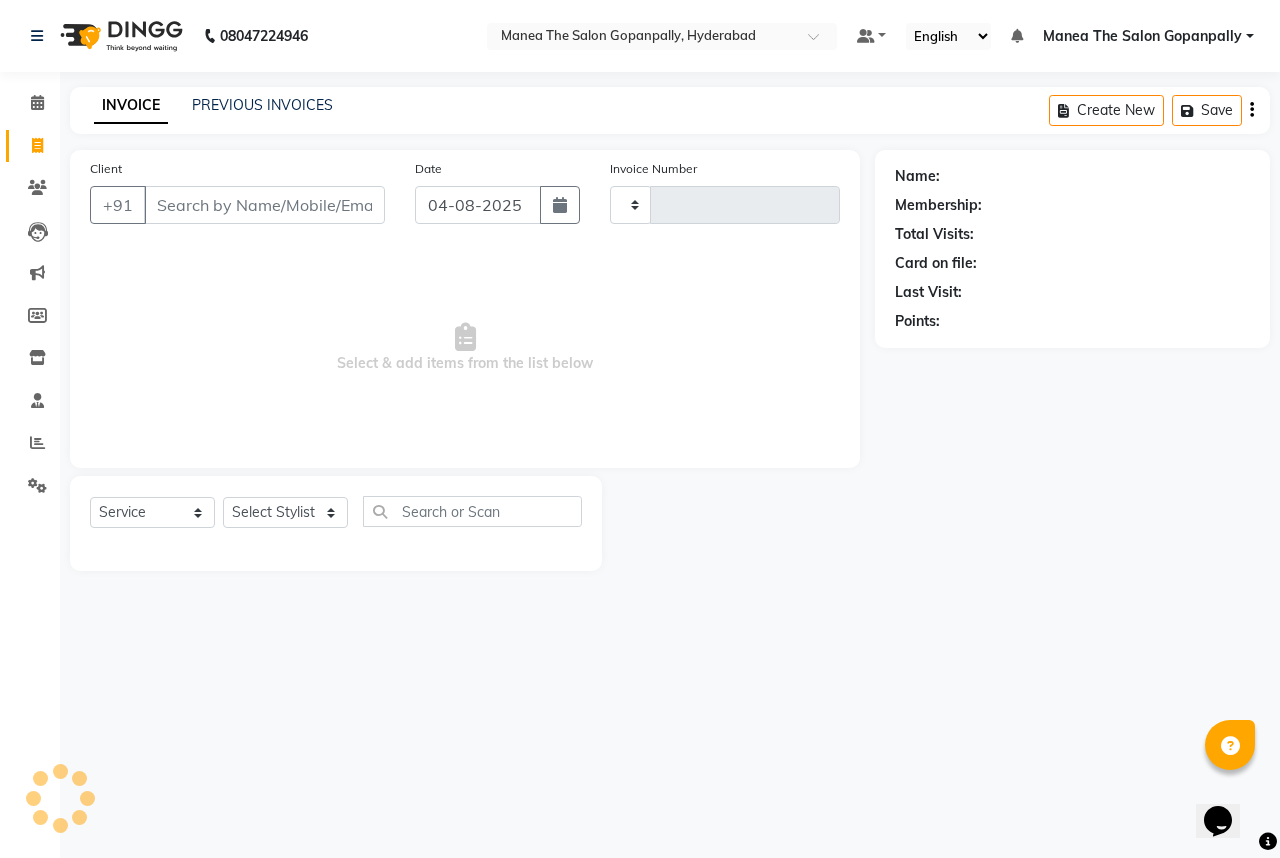 type on "2235" 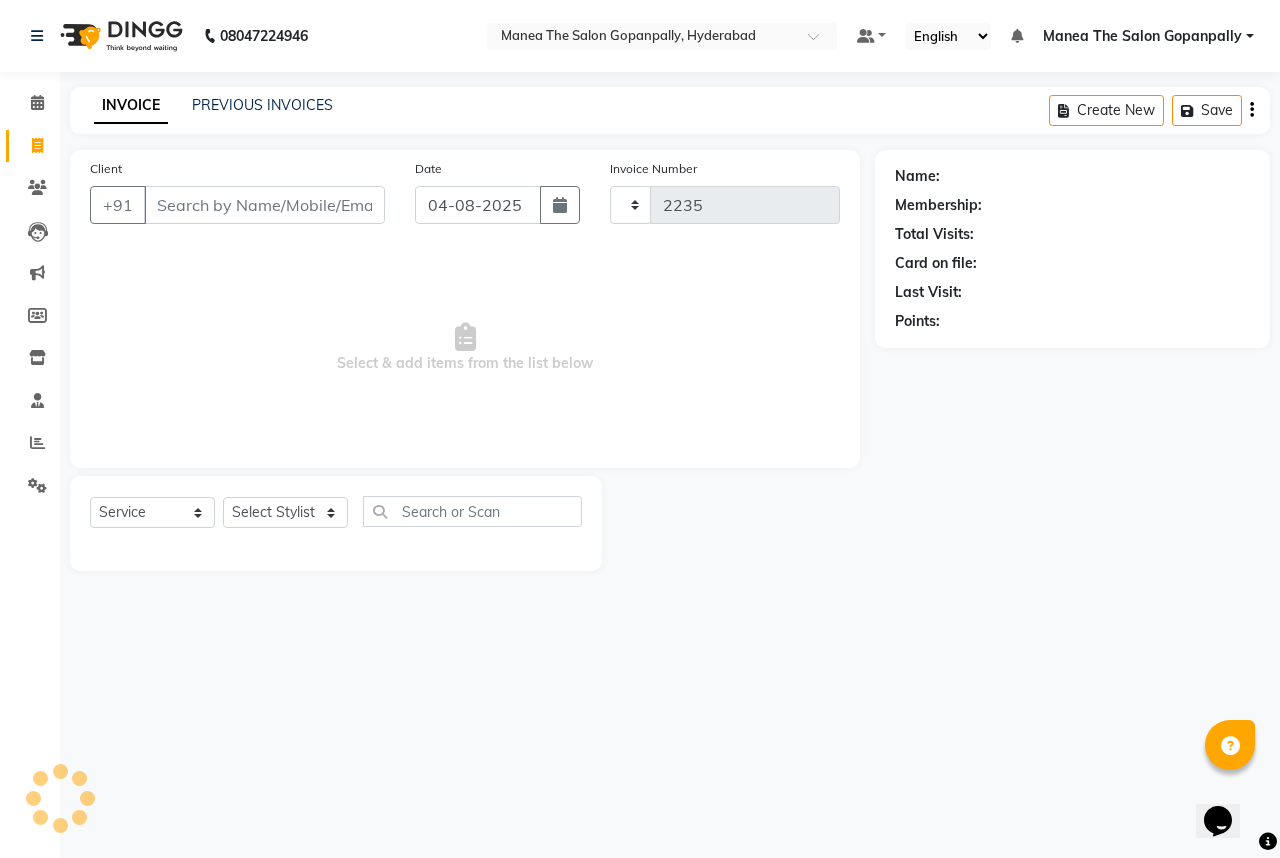select on "7027" 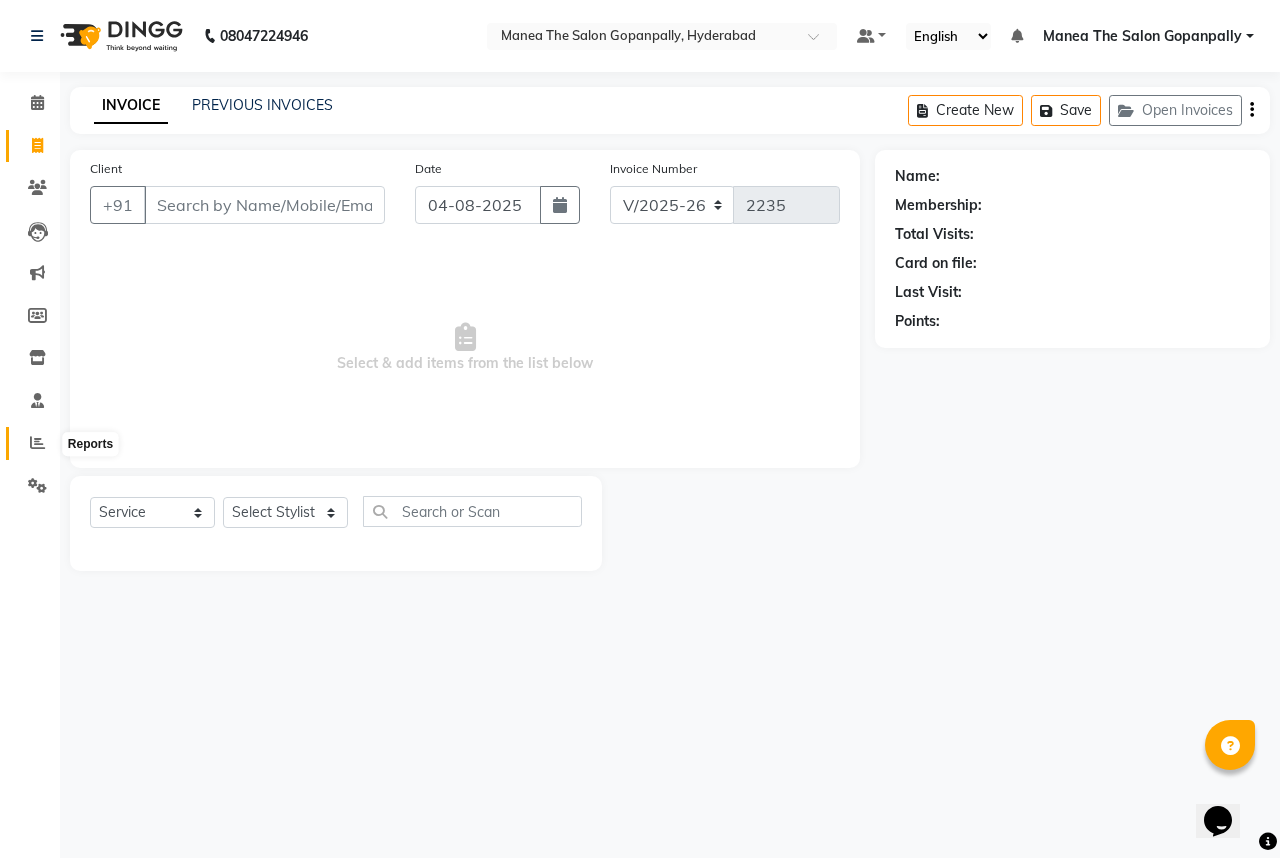 click 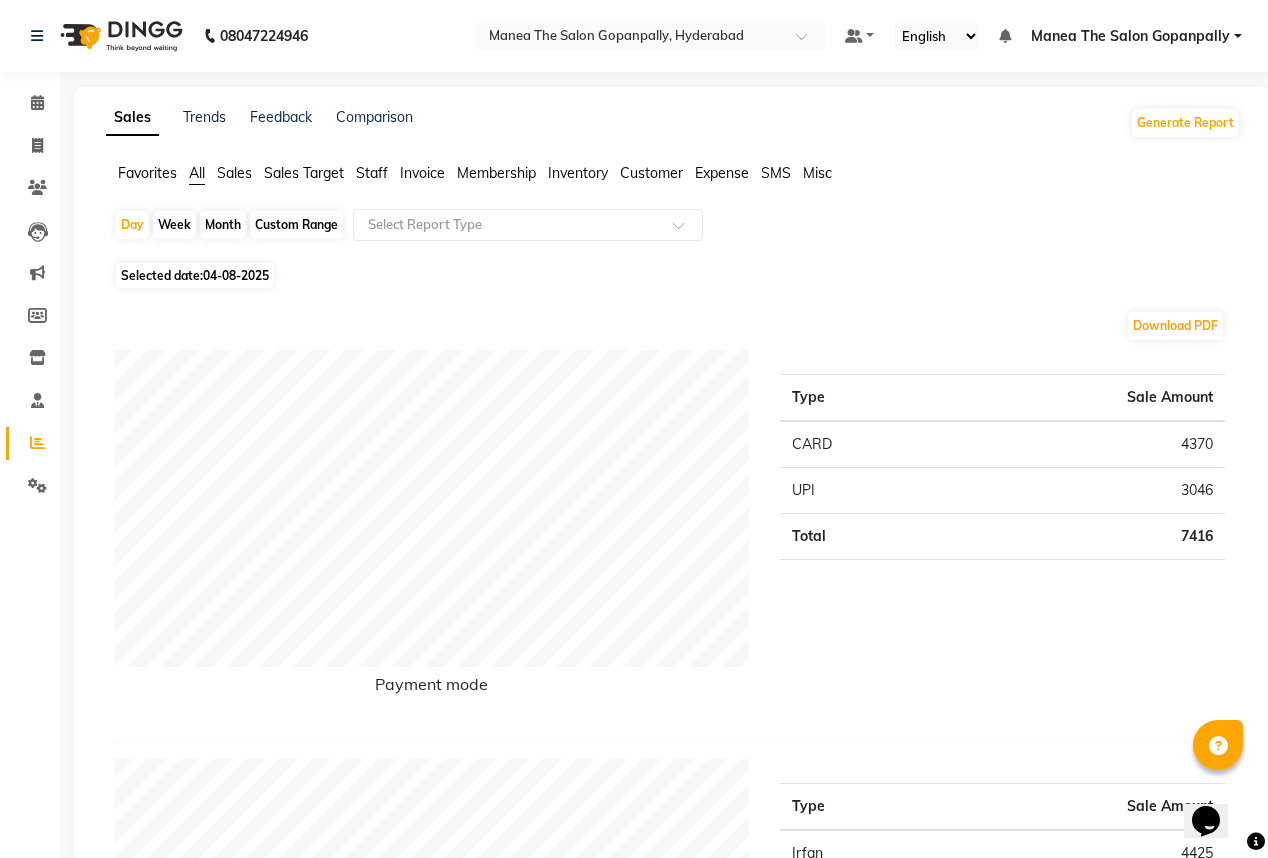 click on "04-08-2025" 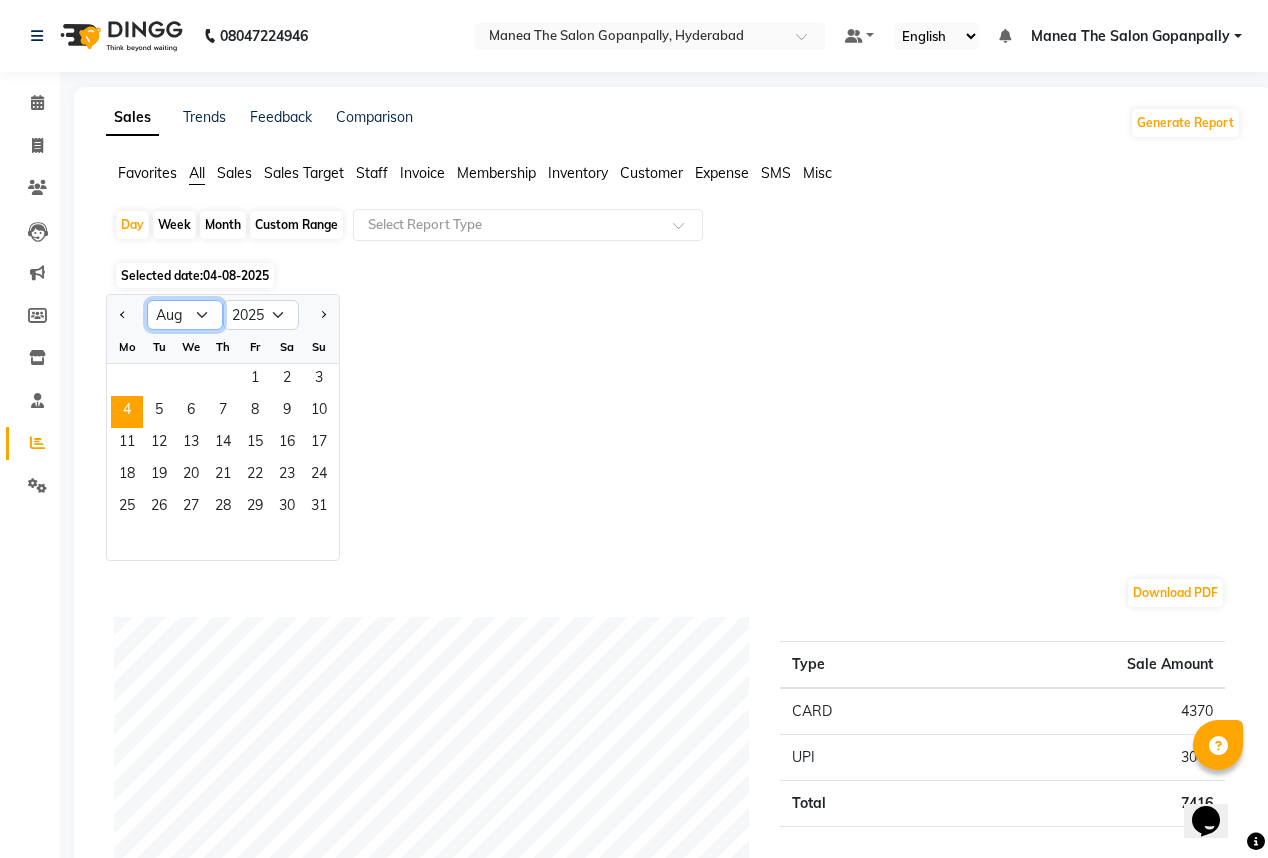 click on "Jan Feb Mar Apr May Jun Jul Aug Sep Oct Nov Dec" 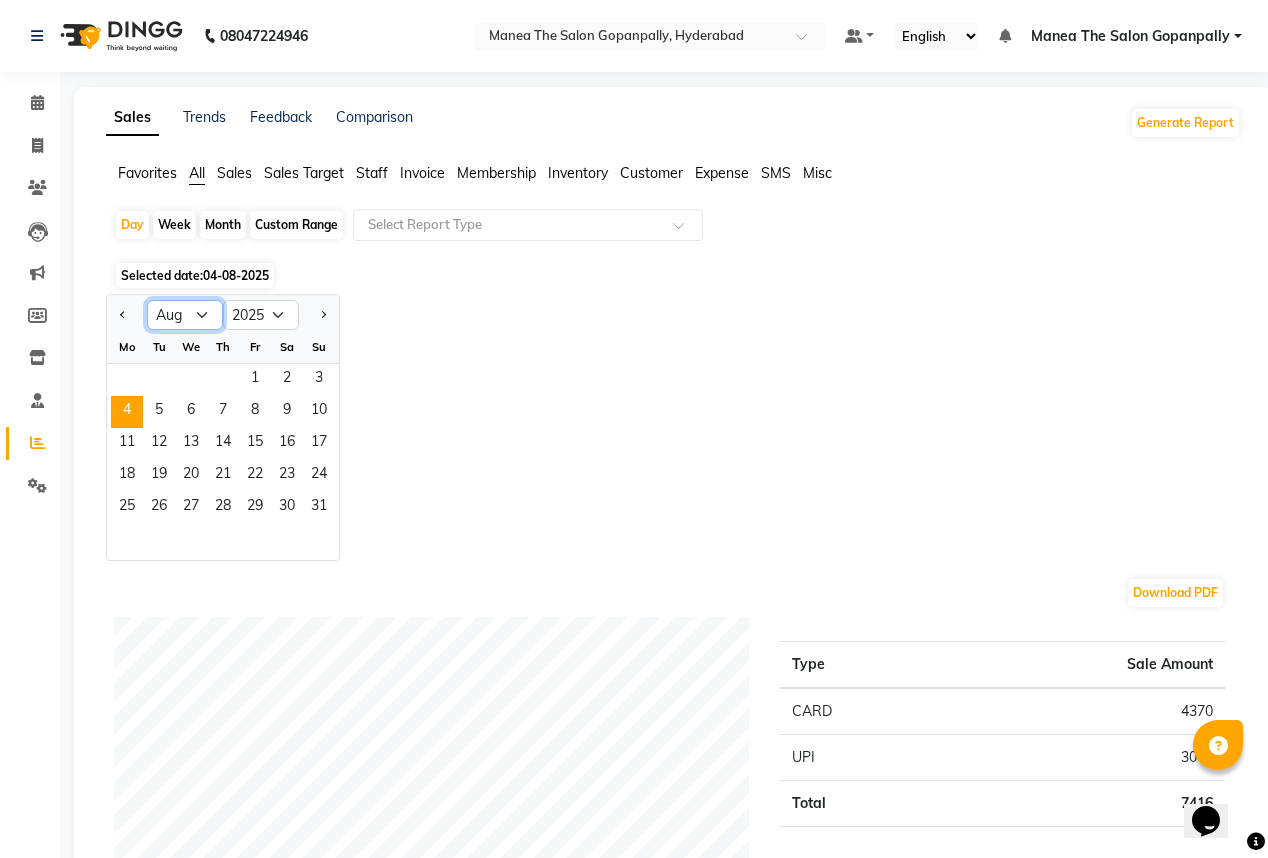 select on "7" 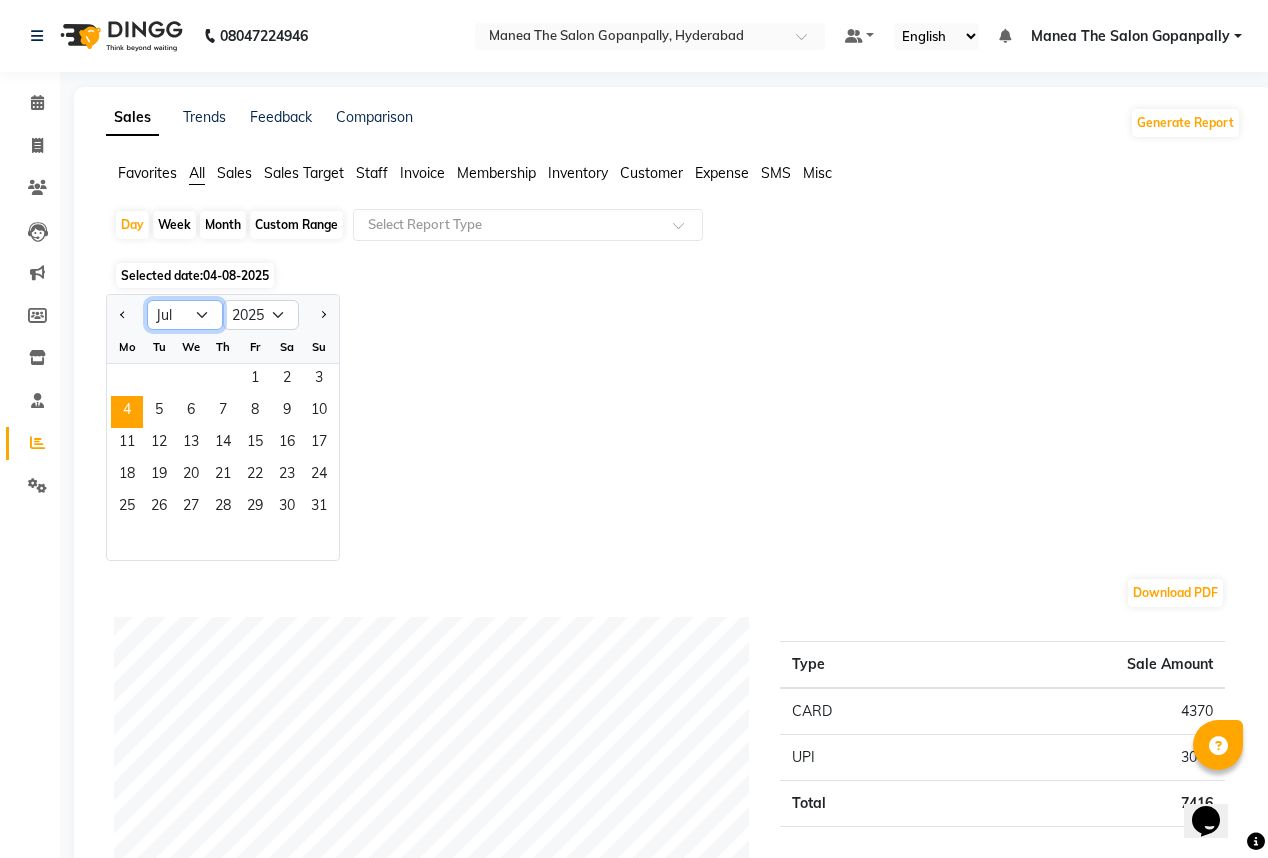 click on "Jan Feb Mar Apr May Jun Jul Aug Sep Oct Nov Dec" 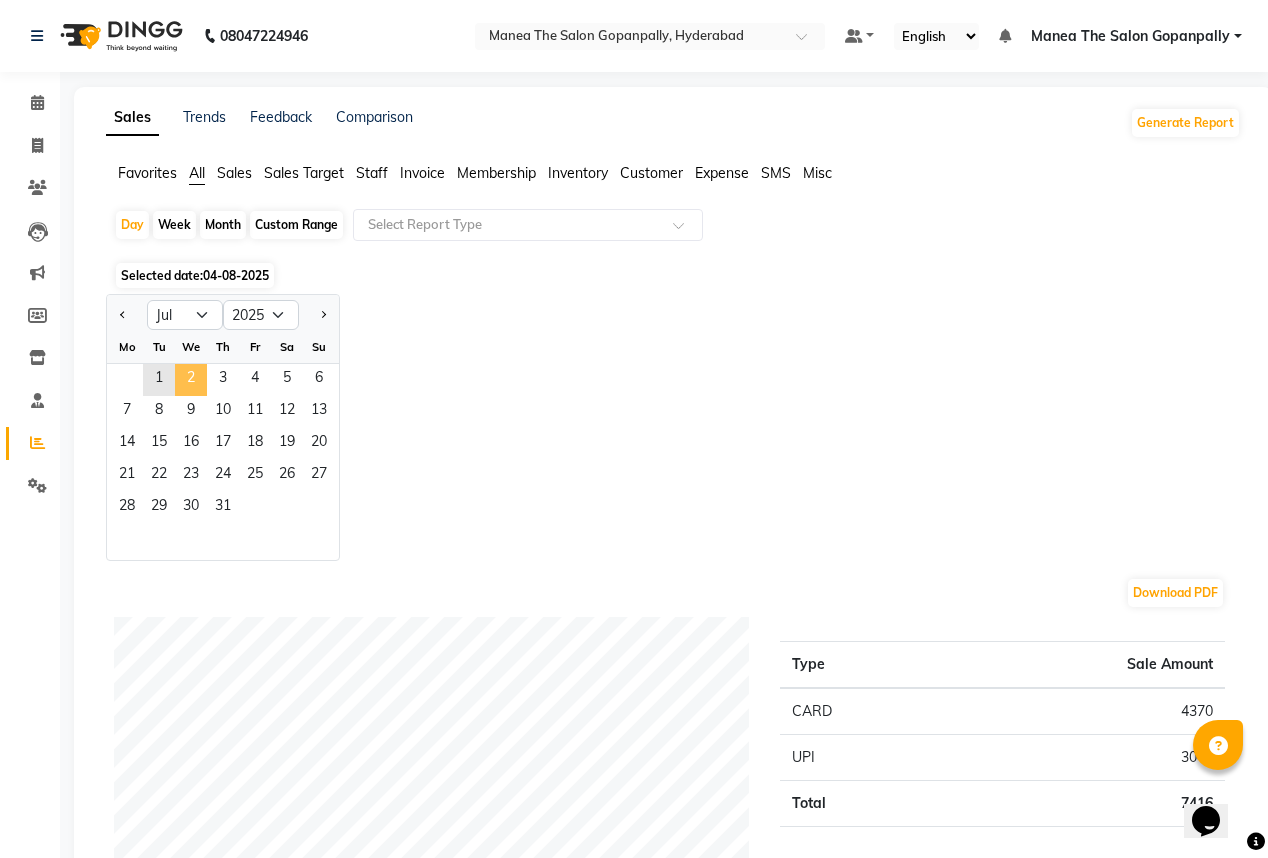click on "2" 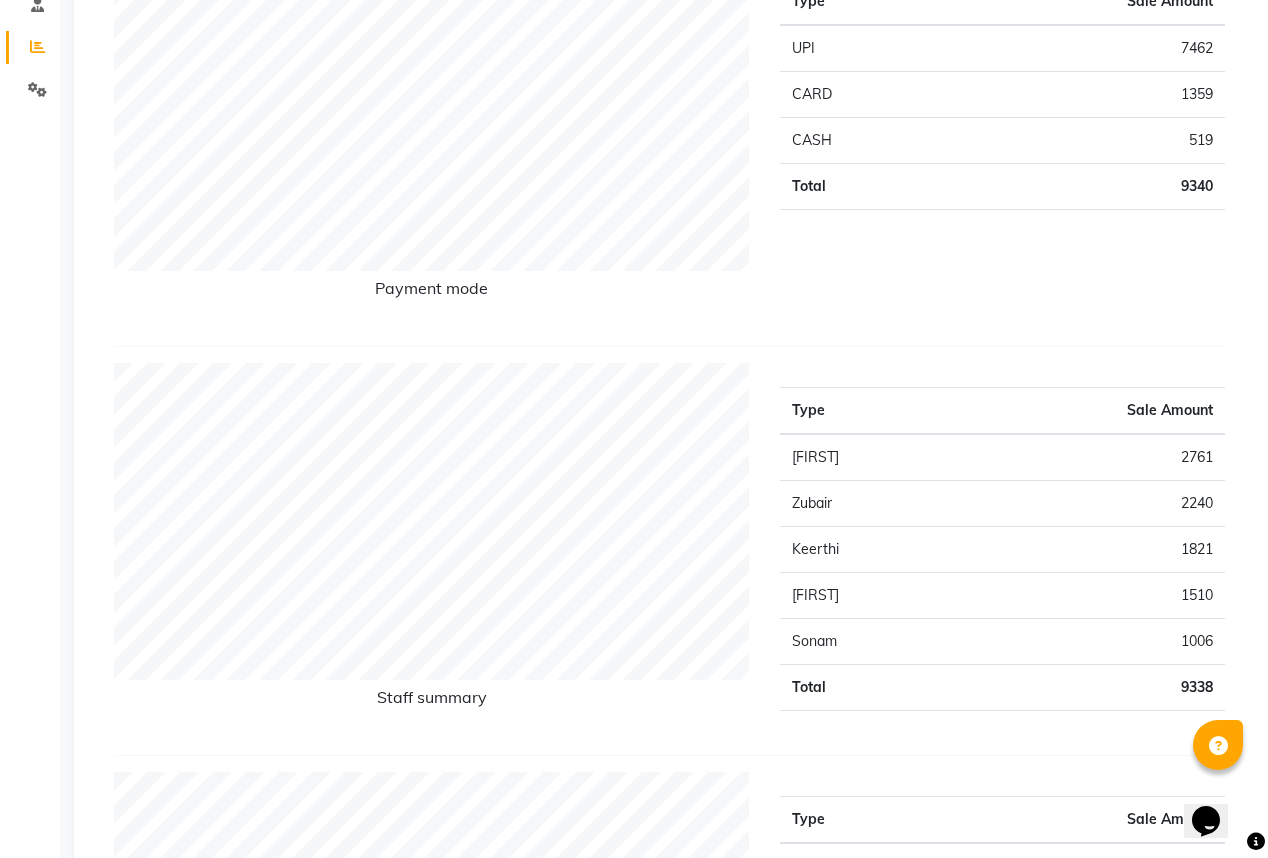 scroll, scrollTop: 80, scrollLeft: 0, axis: vertical 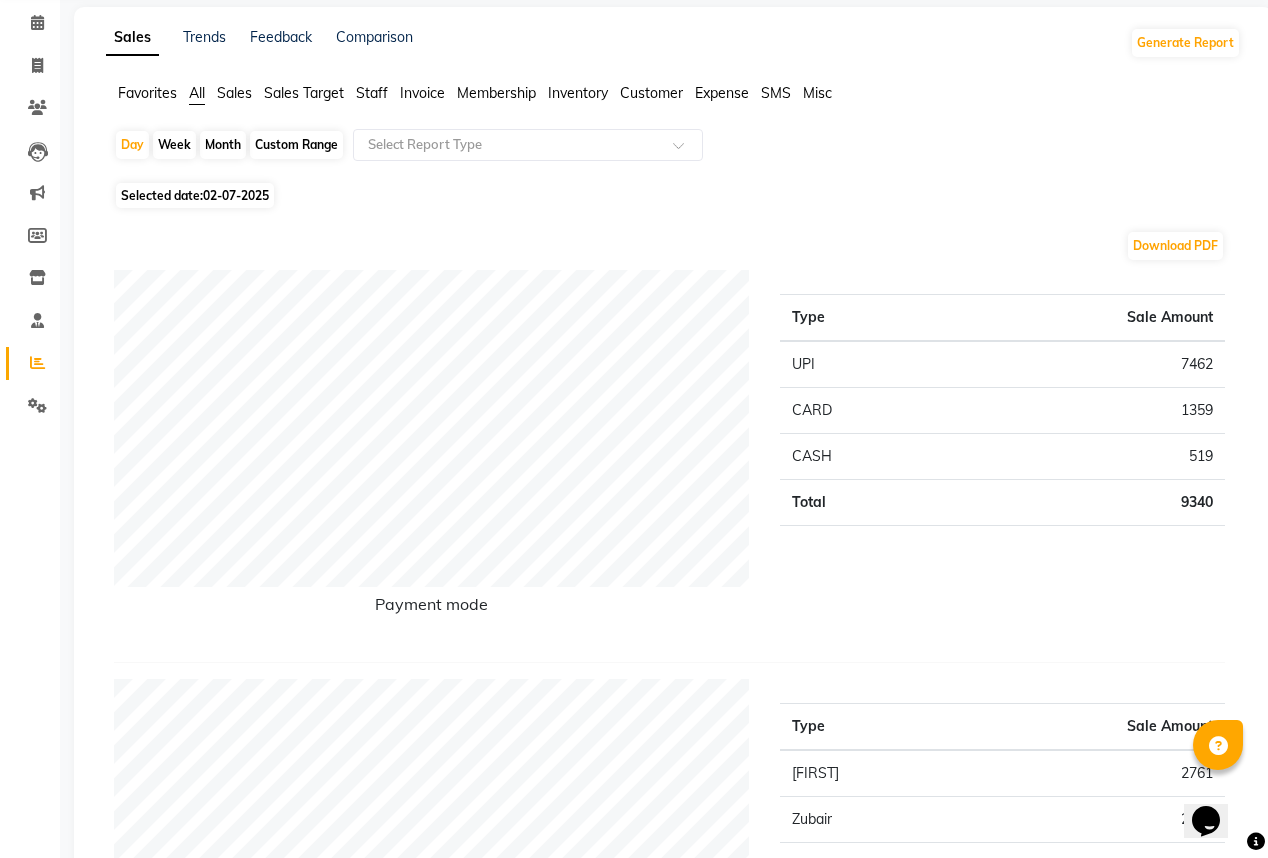 click on "Month" 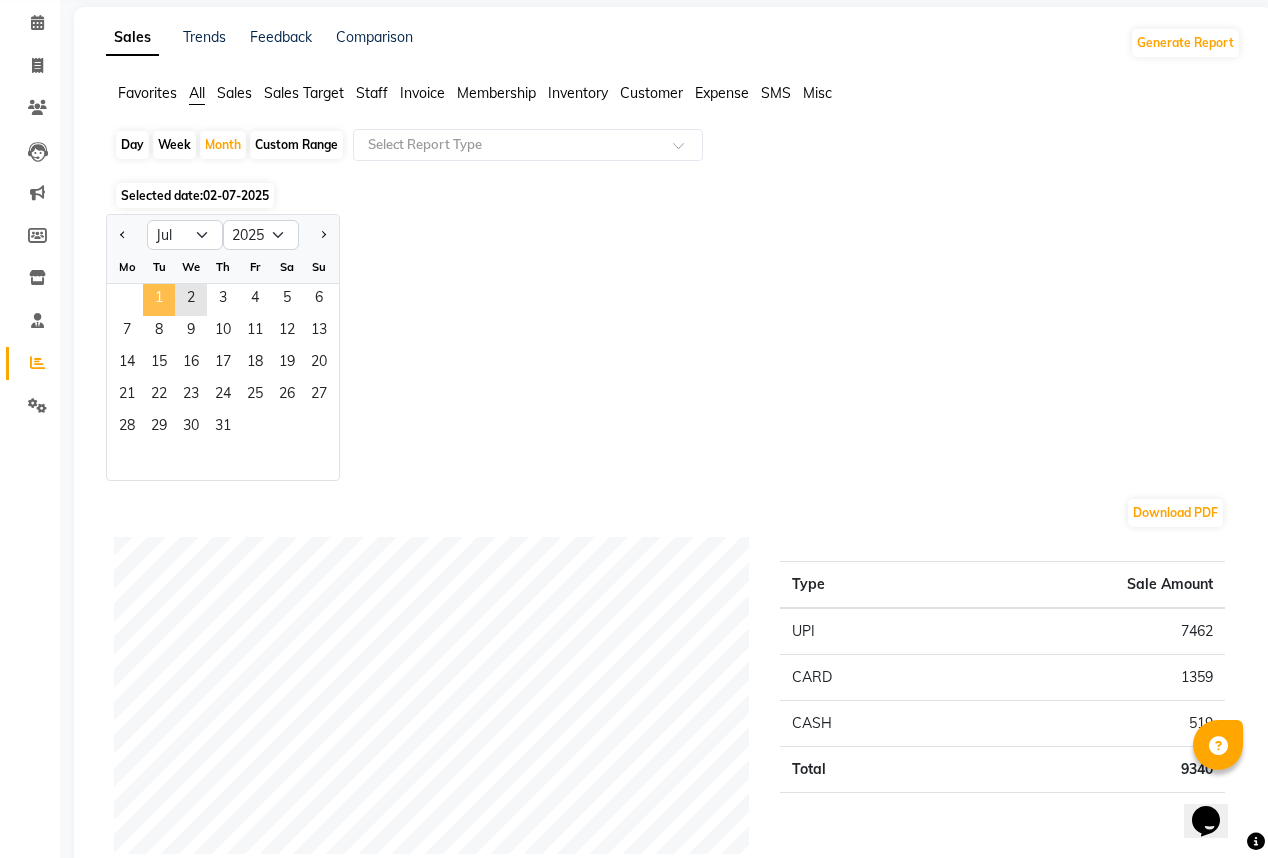 drag, startPoint x: 167, startPoint y: 299, endPoint x: 182, endPoint y: 288, distance: 18.601076 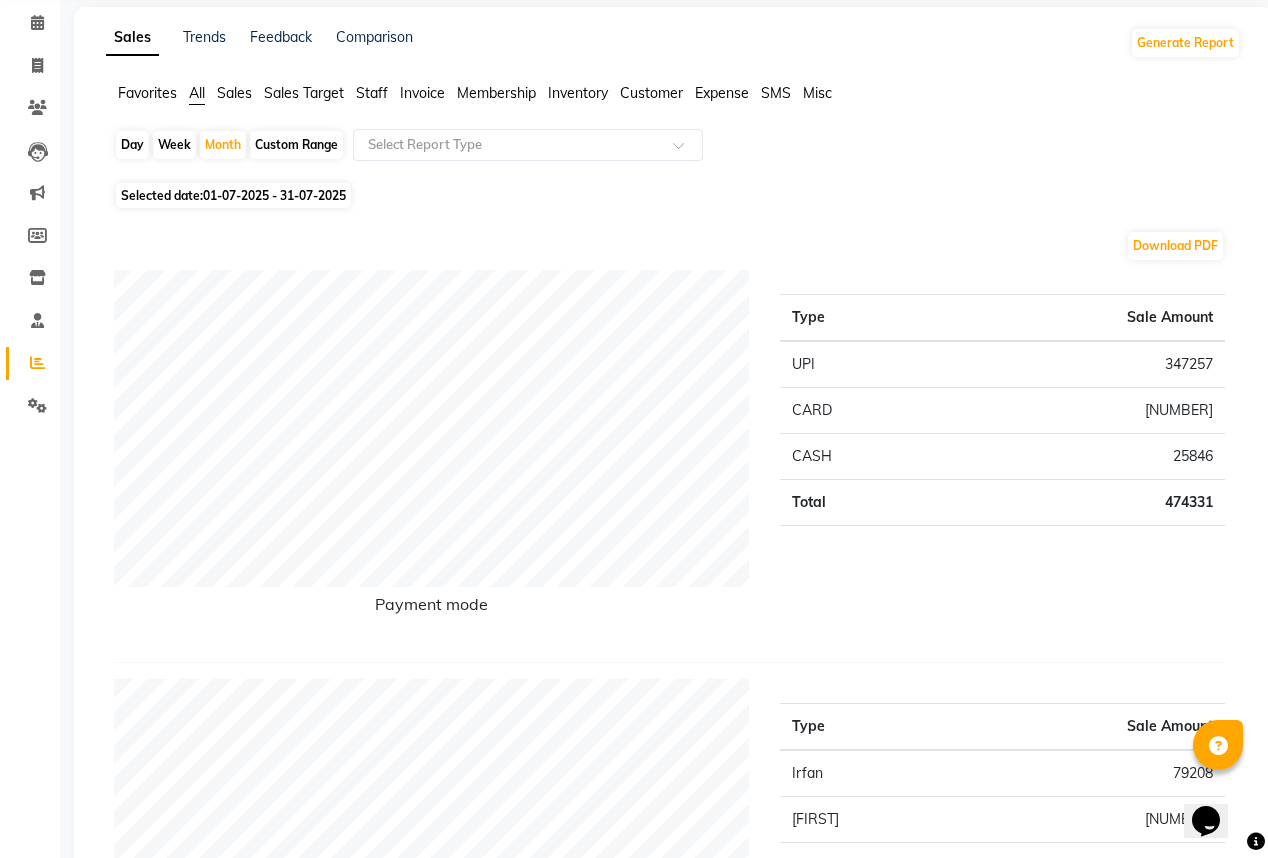 scroll, scrollTop: 720, scrollLeft: 0, axis: vertical 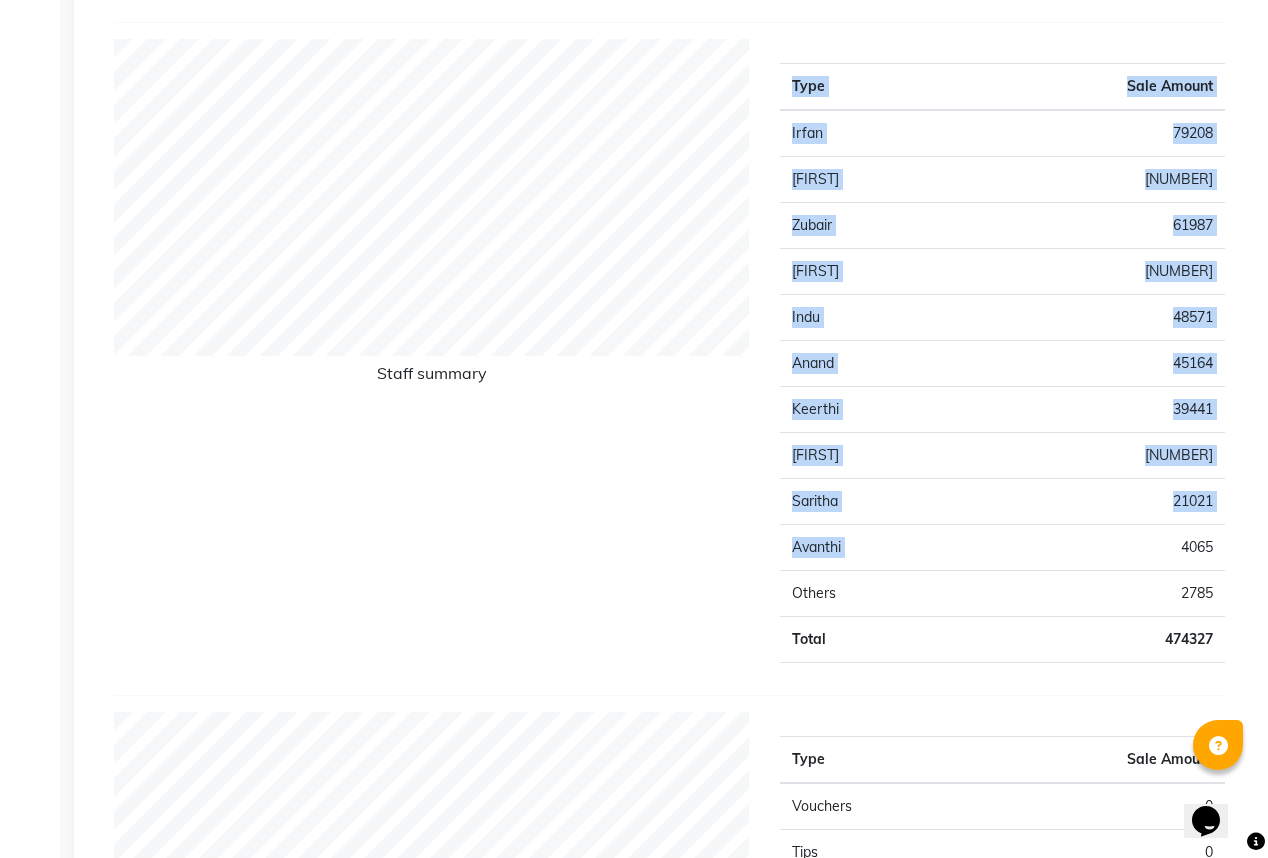 drag, startPoint x: 1175, startPoint y: 544, endPoint x: 1236, endPoint y: 555, distance: 61.983868 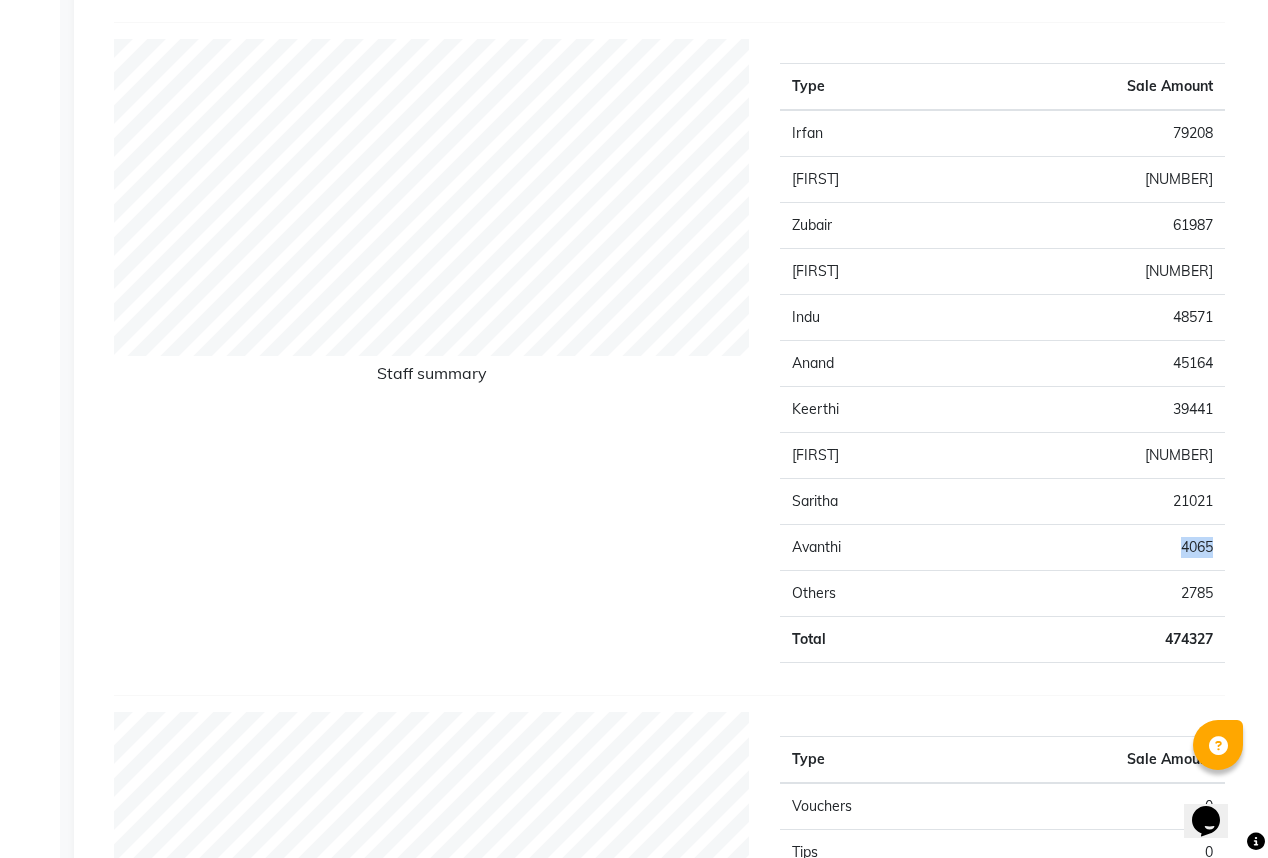 drag, startPoint x: 1219, startPoint y: 547, endPoint x: 1180, endPoint y: 547, distance: 39 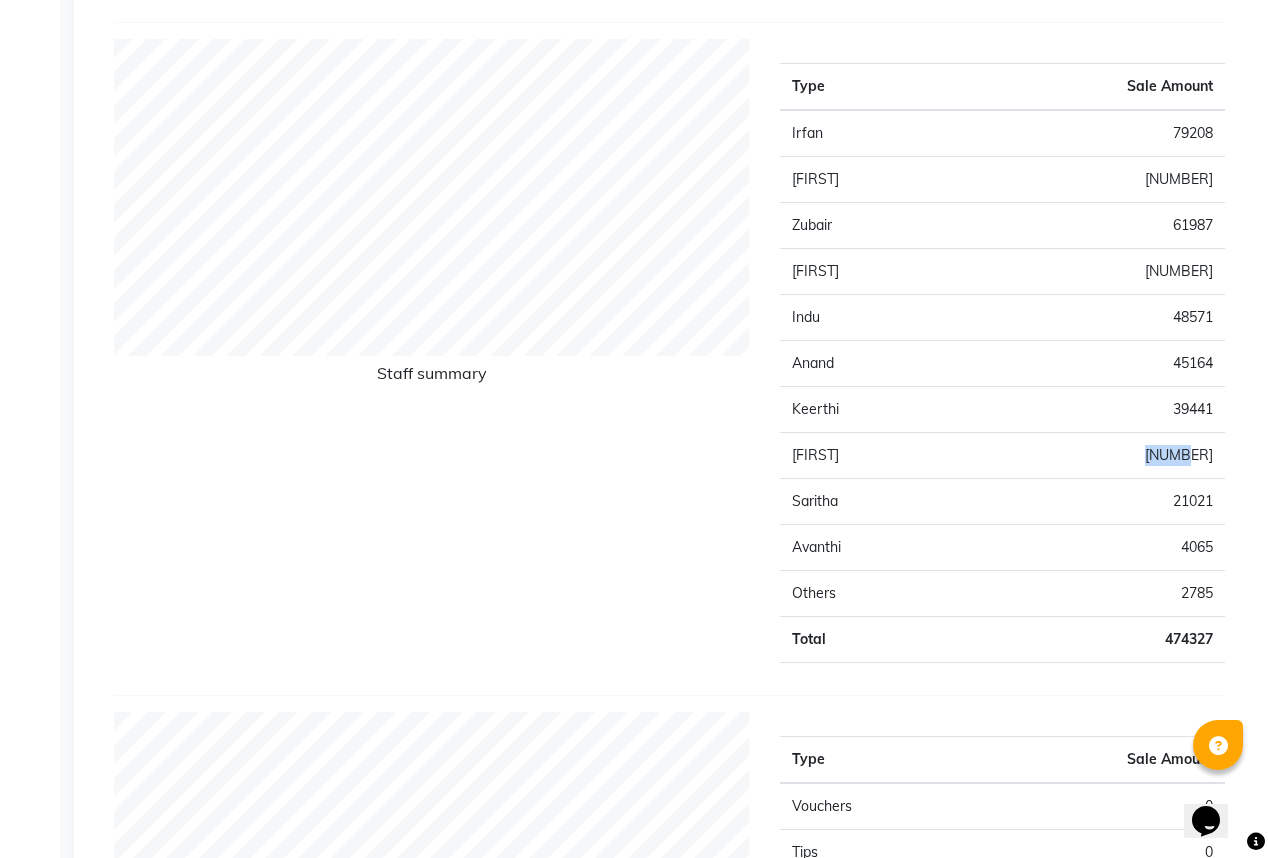 drag, startPoint x: 1172, startPoint y: 454, endPoint x: 1215, endPoint y: 450, distance: 43.185646 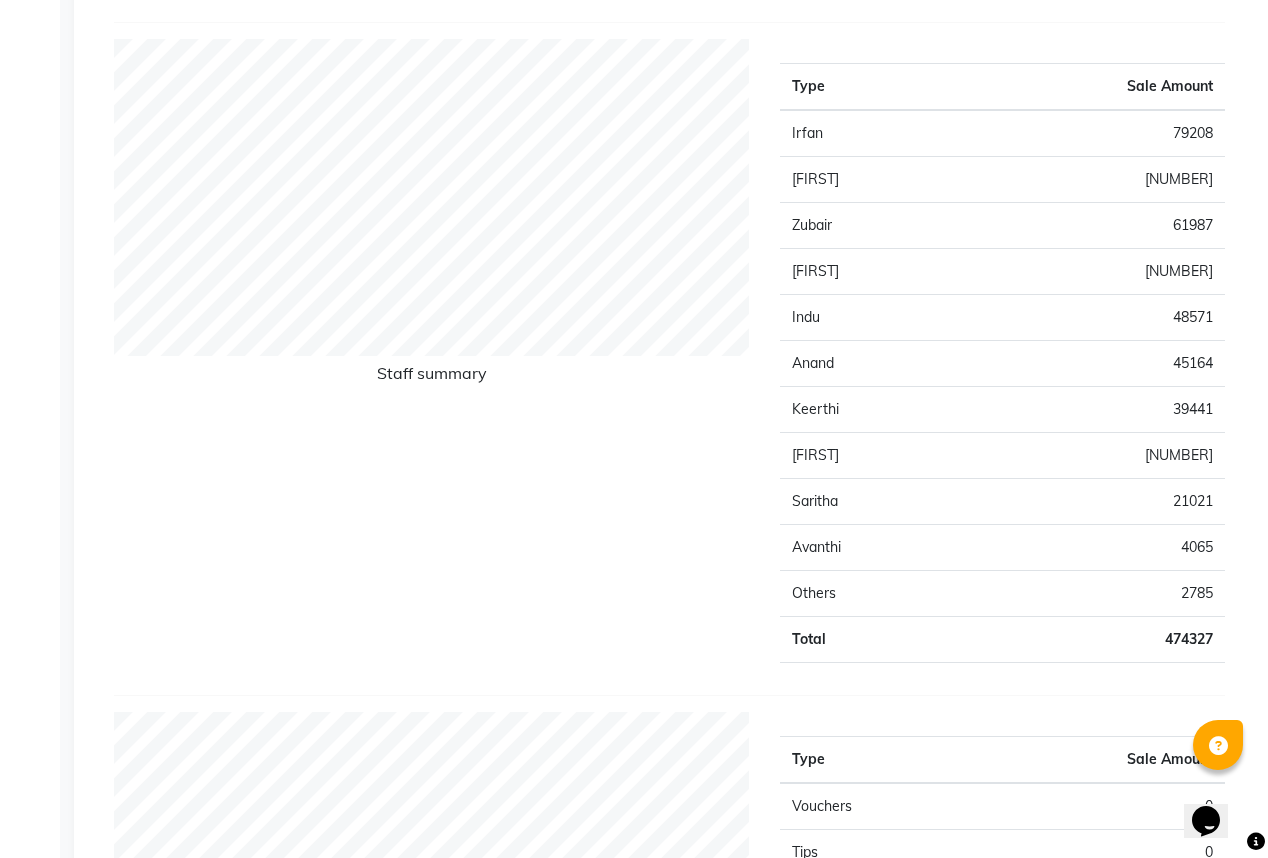 click on "4065" 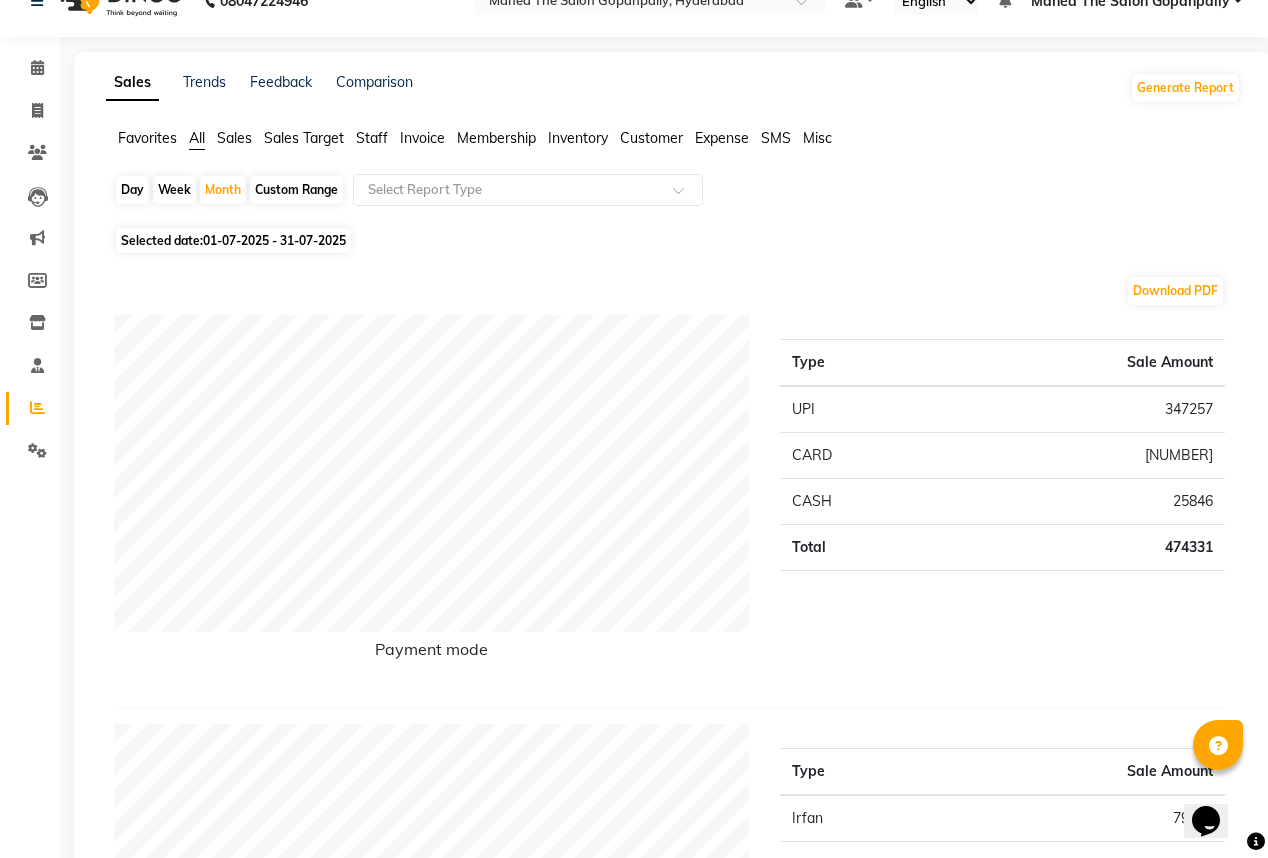 scroll, scrollTop: 0, scrollLeft: 0, axis: both 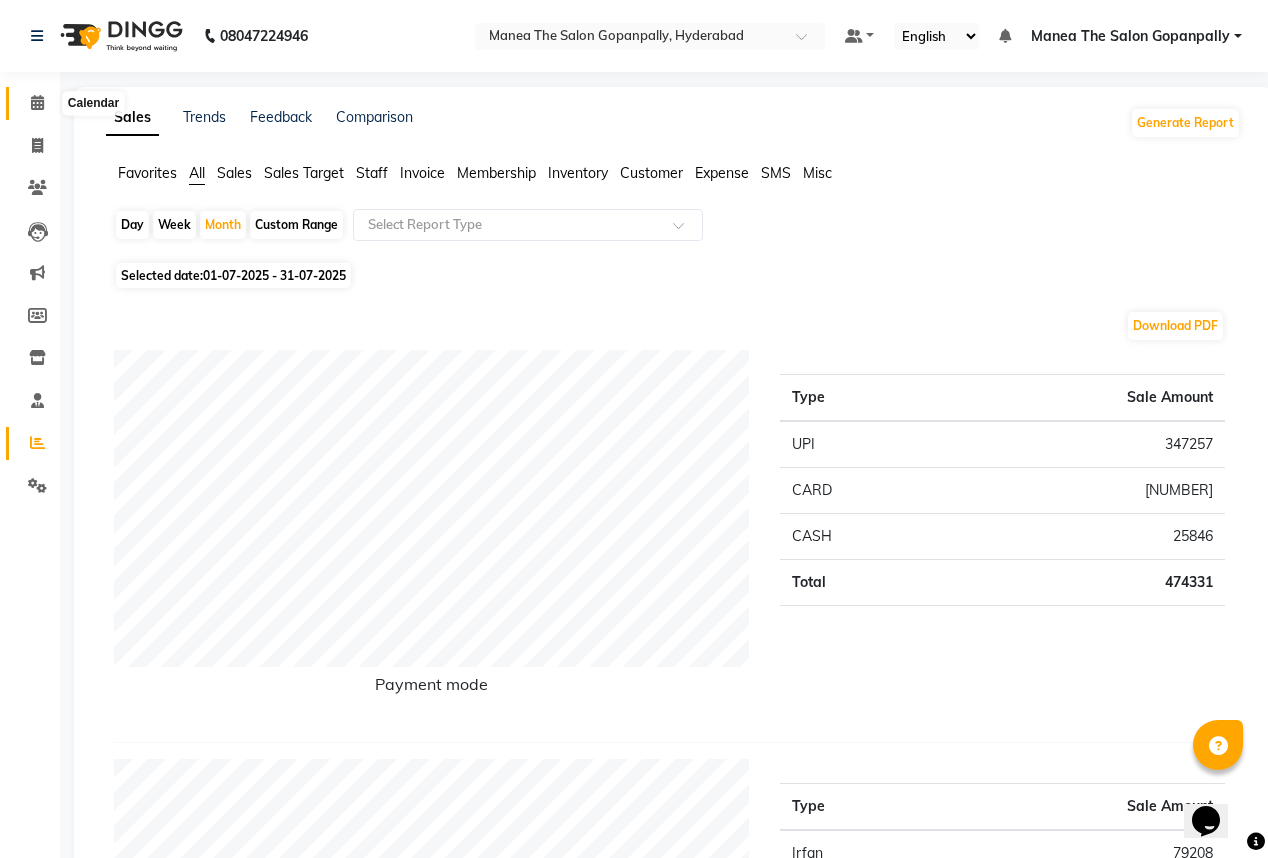 click 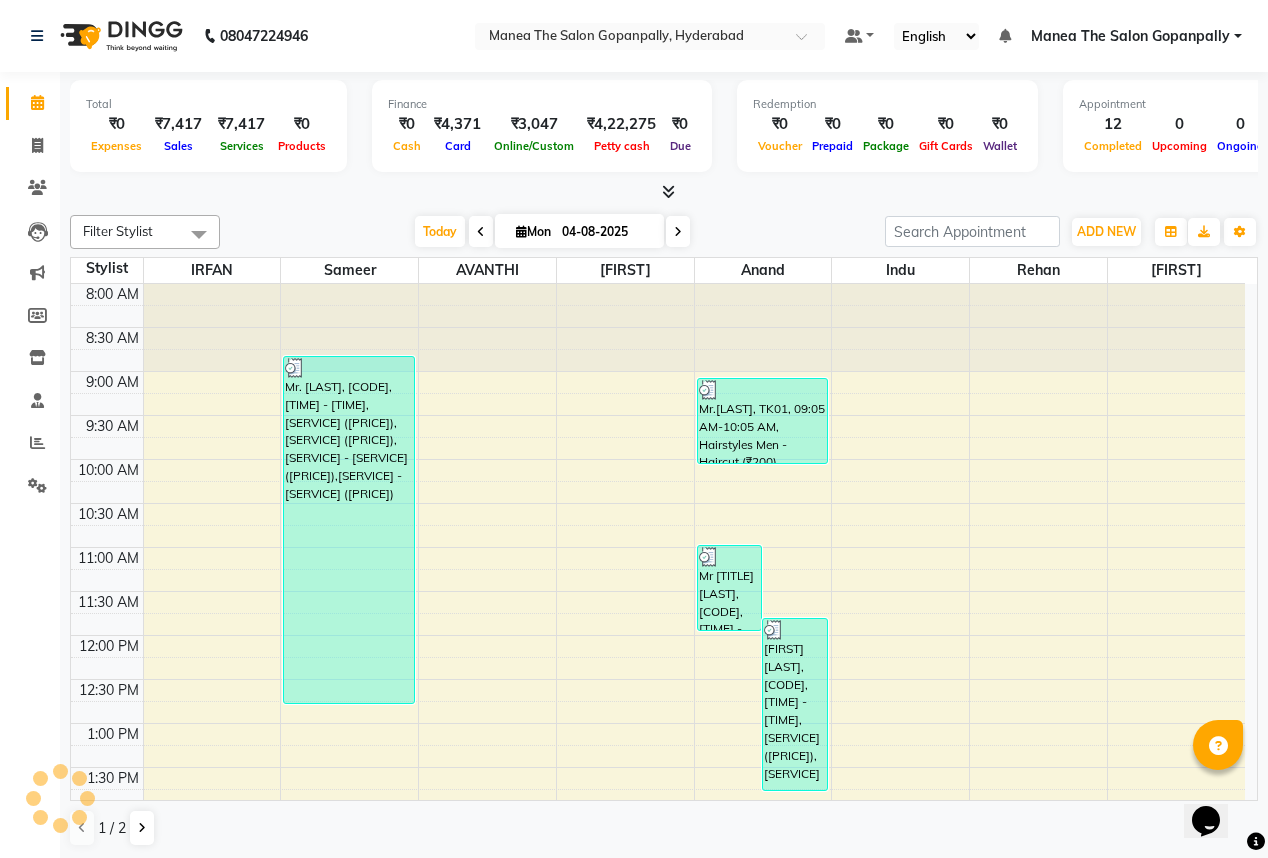 scroll, scrollTop: 0, scrollLeft: 0, axis: both 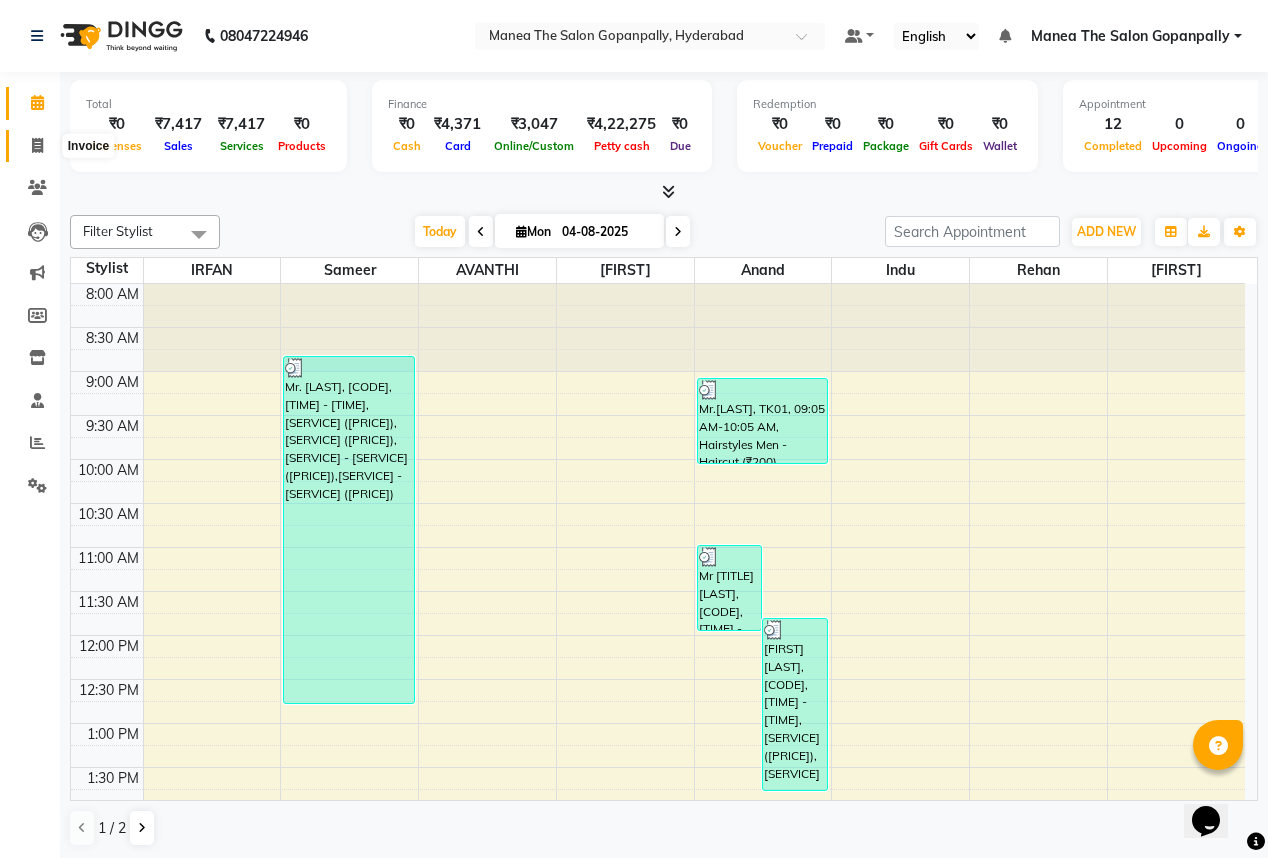 click 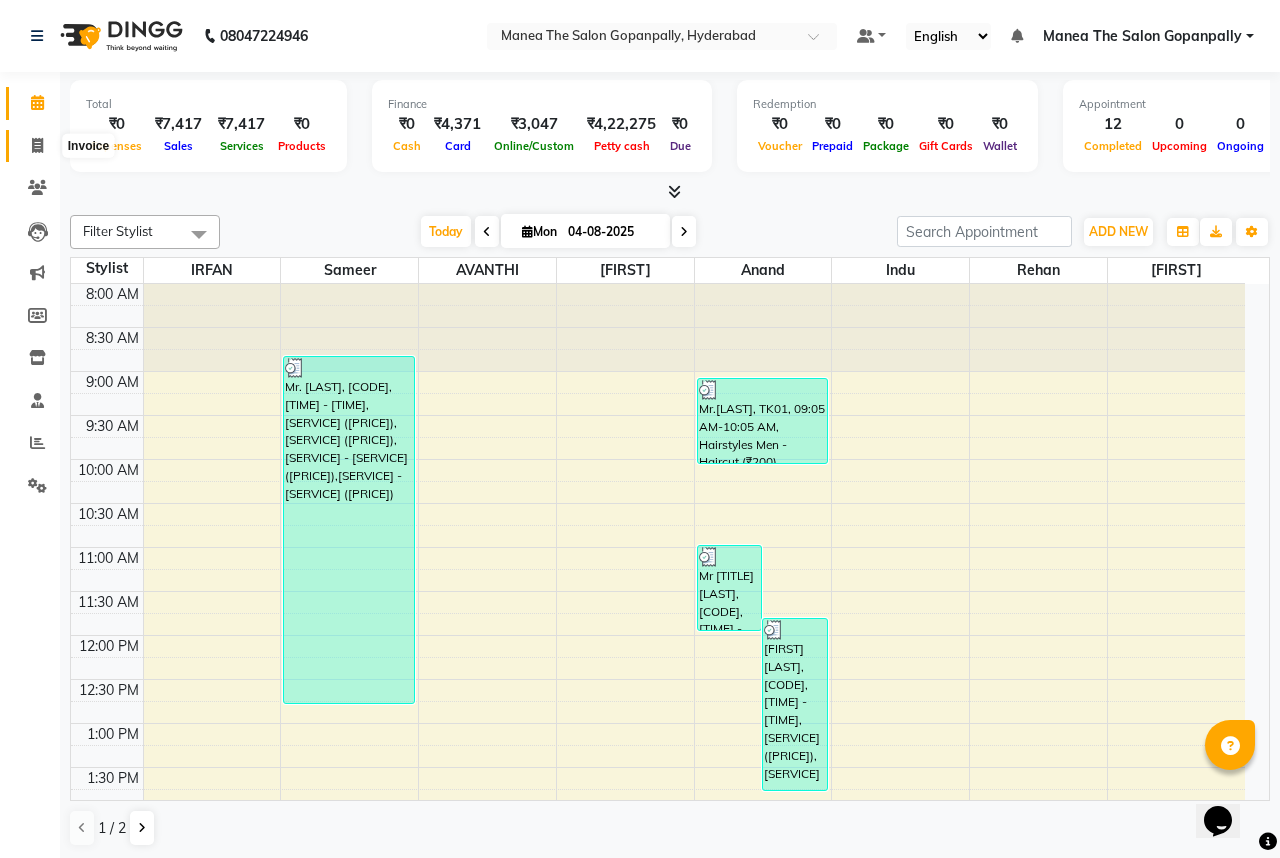 select on "7027" 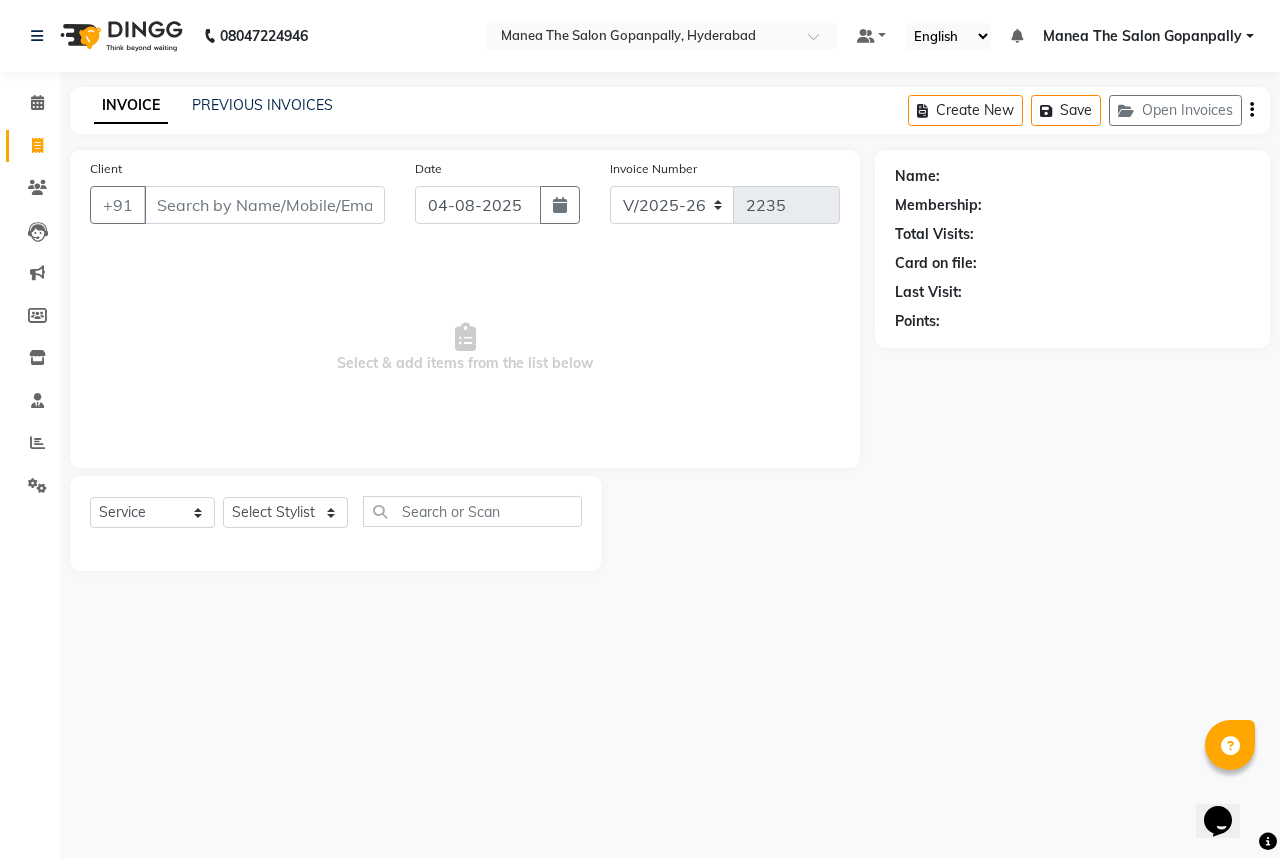 click on "Client" at bounding box center [264, 205] 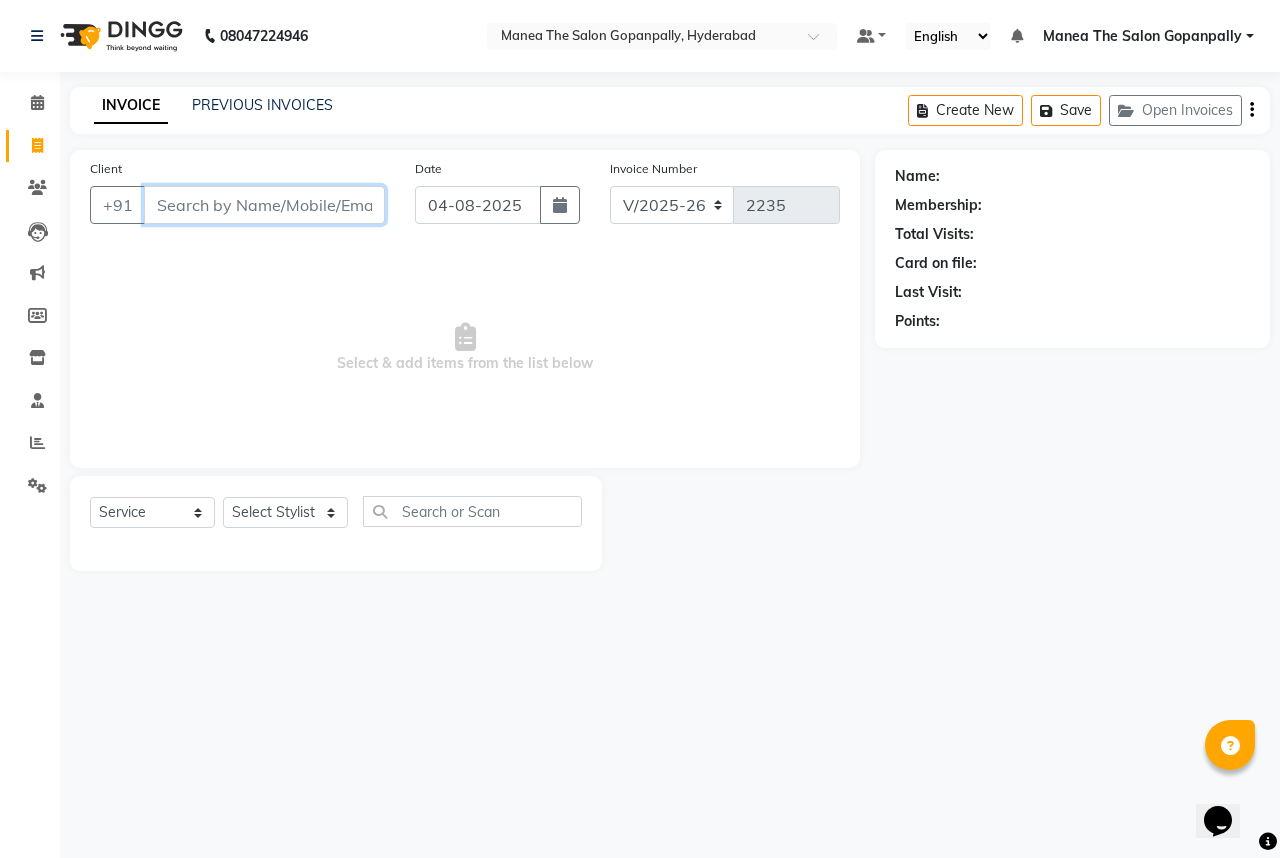 click on "Client" at bounding box center [264, 205] 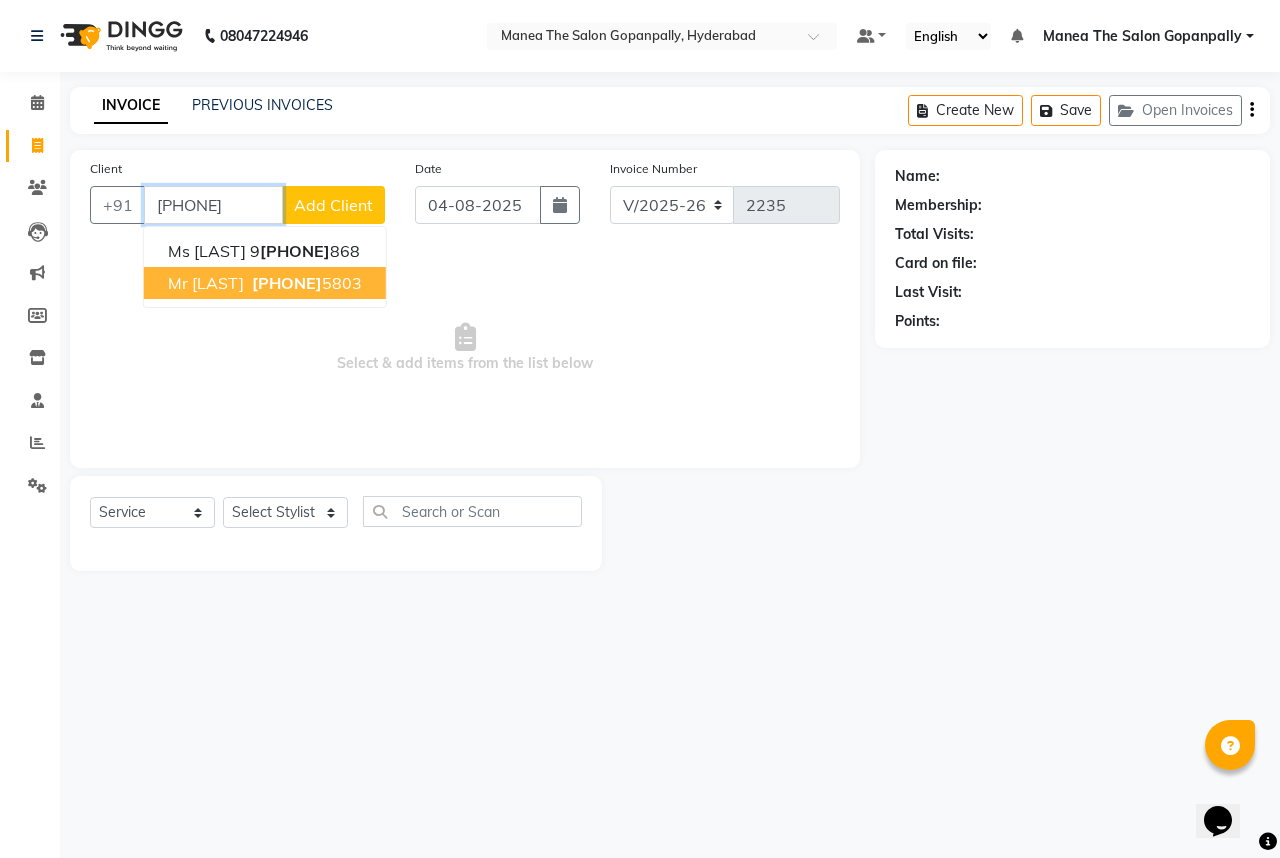 click on "[PHONE]" at bounding box center [305, 283] 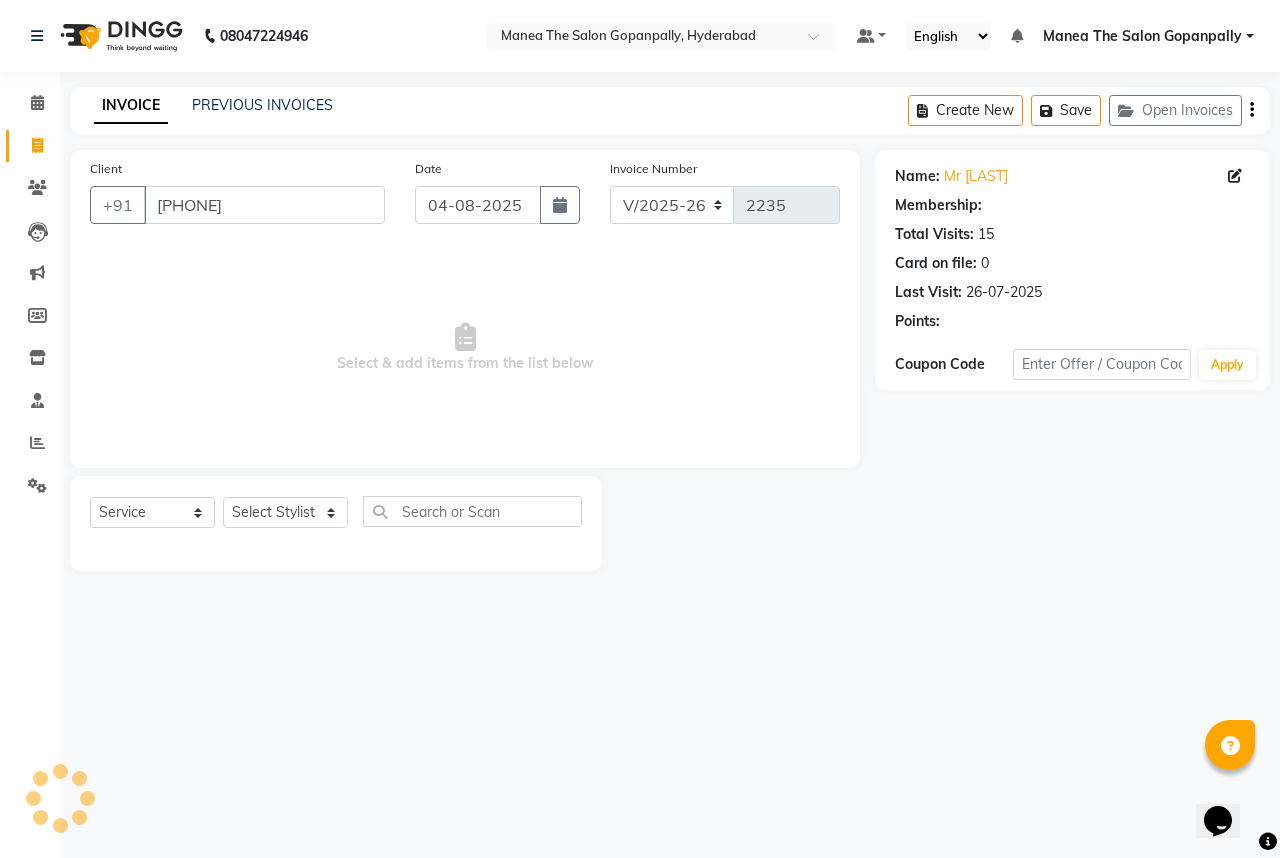 select on "1: Object" 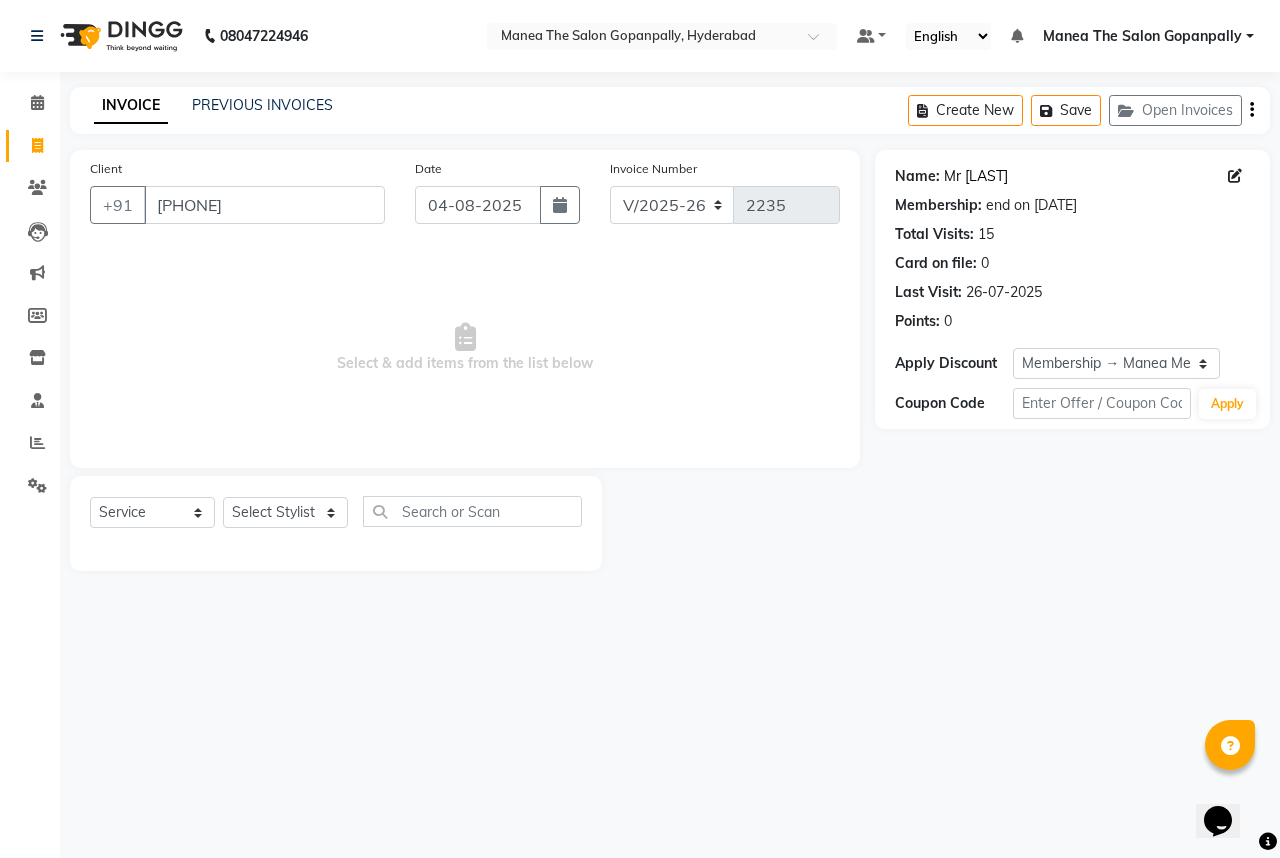 click on "Mr [LAST]" 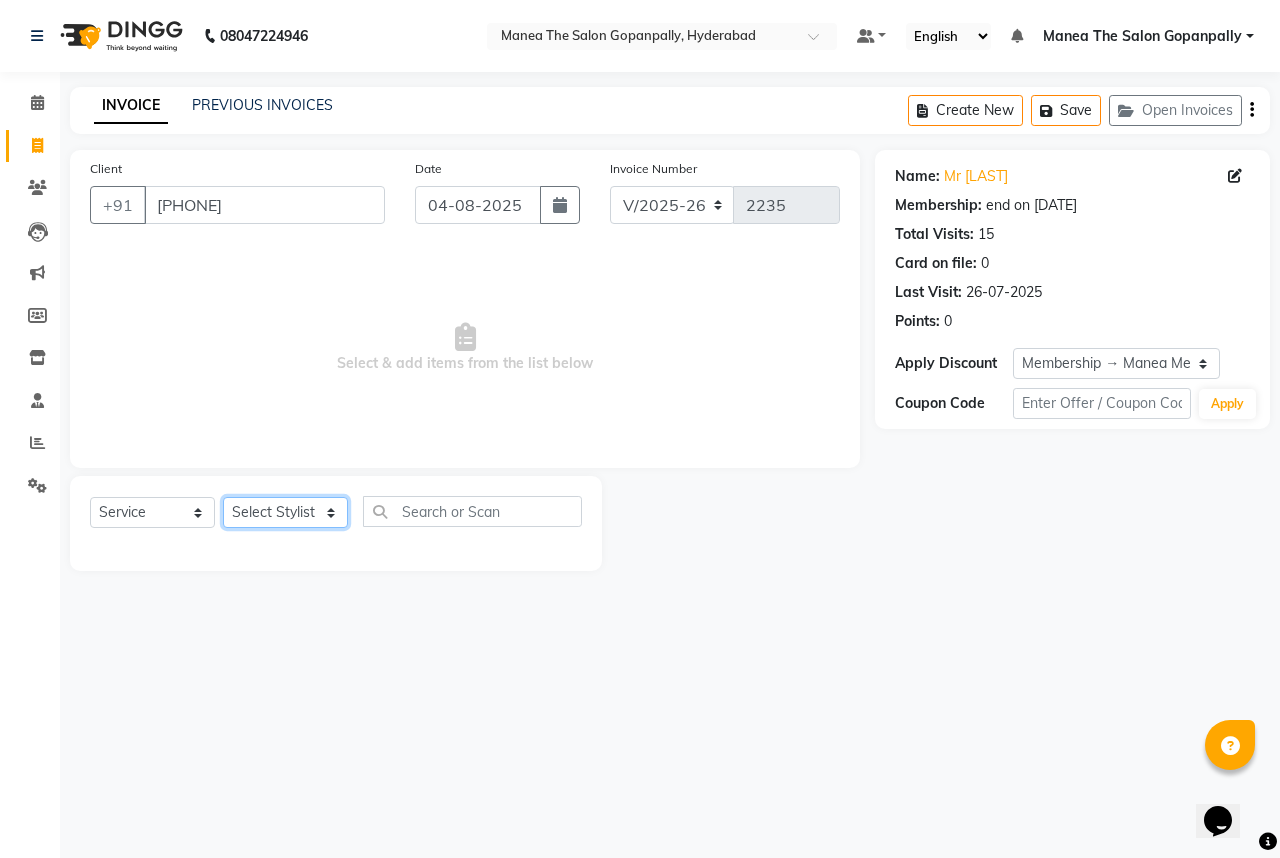 click on "Select Stylist Anand AVANTHI Haider  indu IRFAN keerthi rehan sameer saritha zubair" 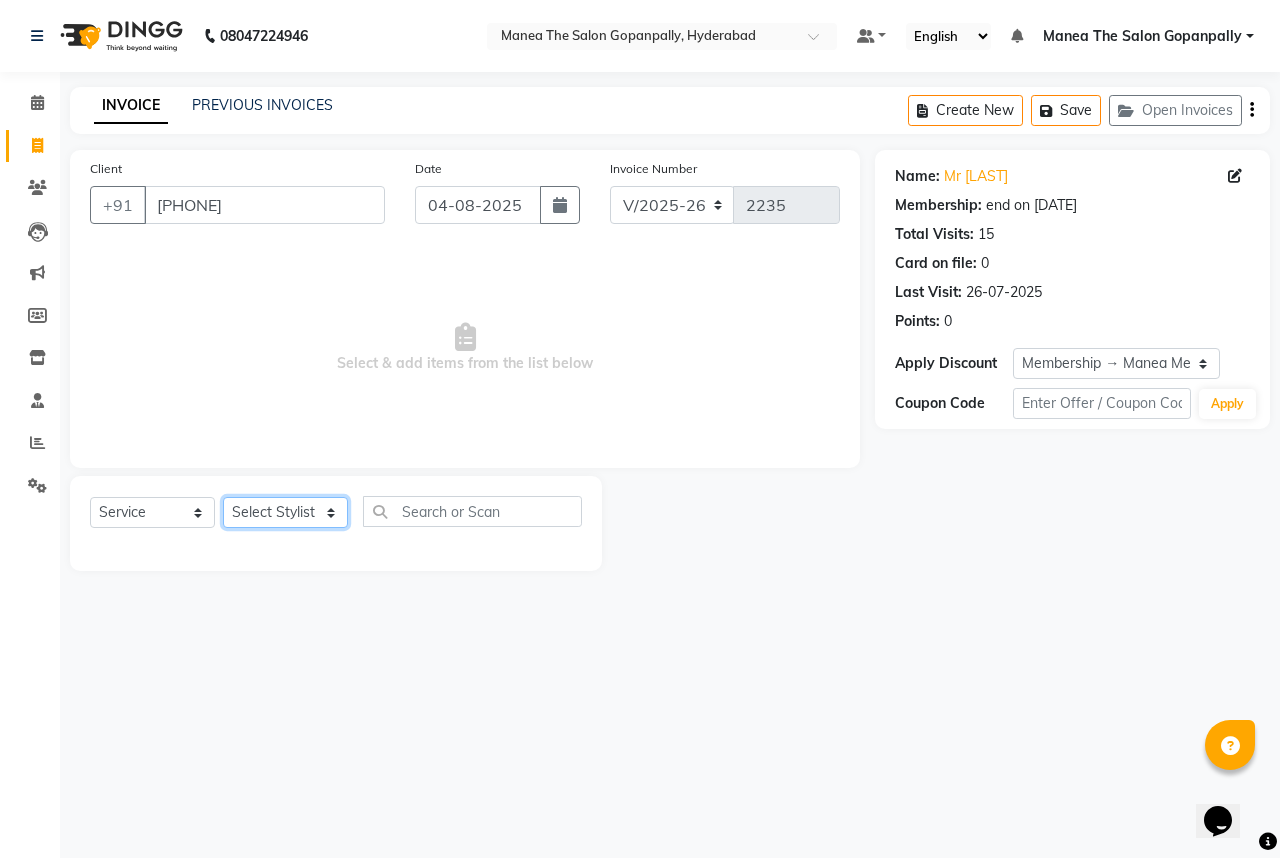 select on "57882" 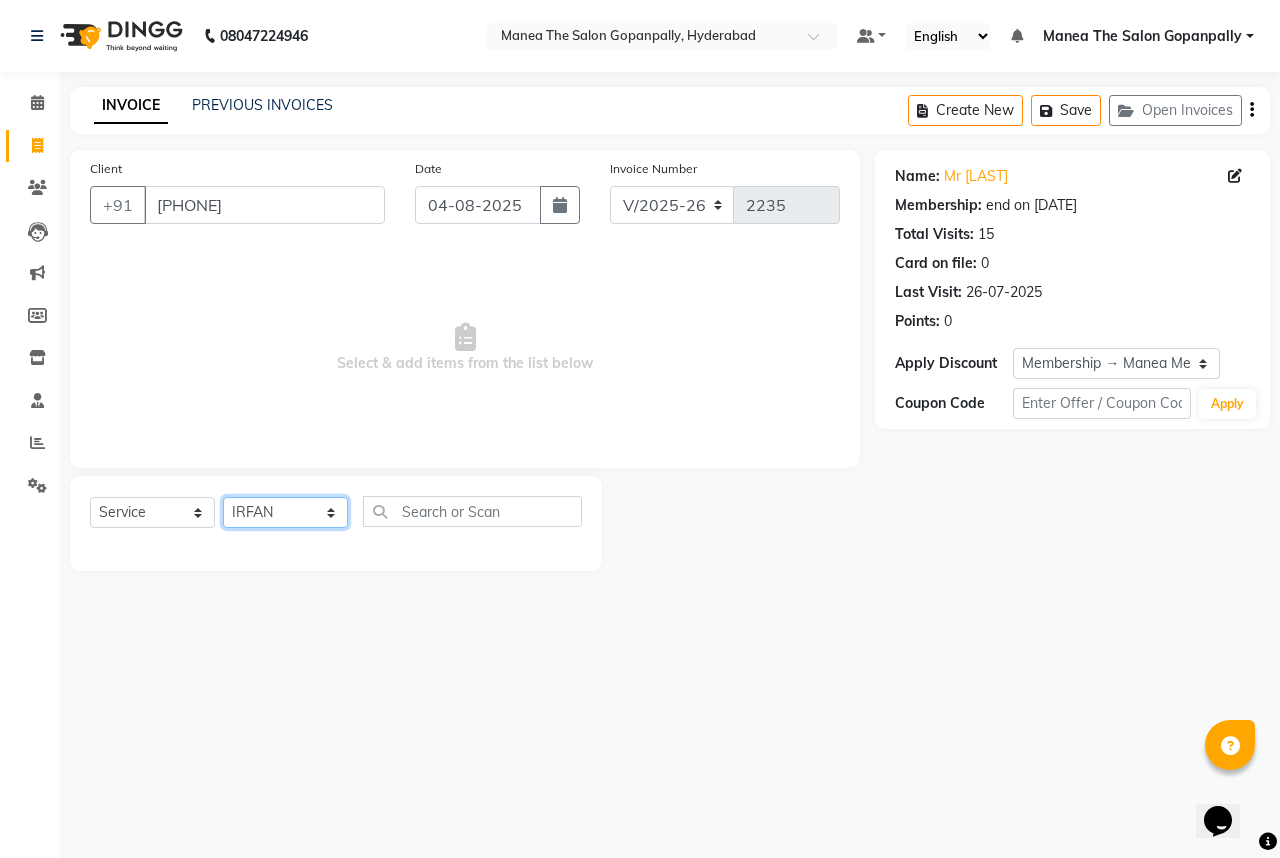 click on "Select Stylist Anand AVANTHI Haider  indu IRFAN keerthi rehan sameer saritha zubair" 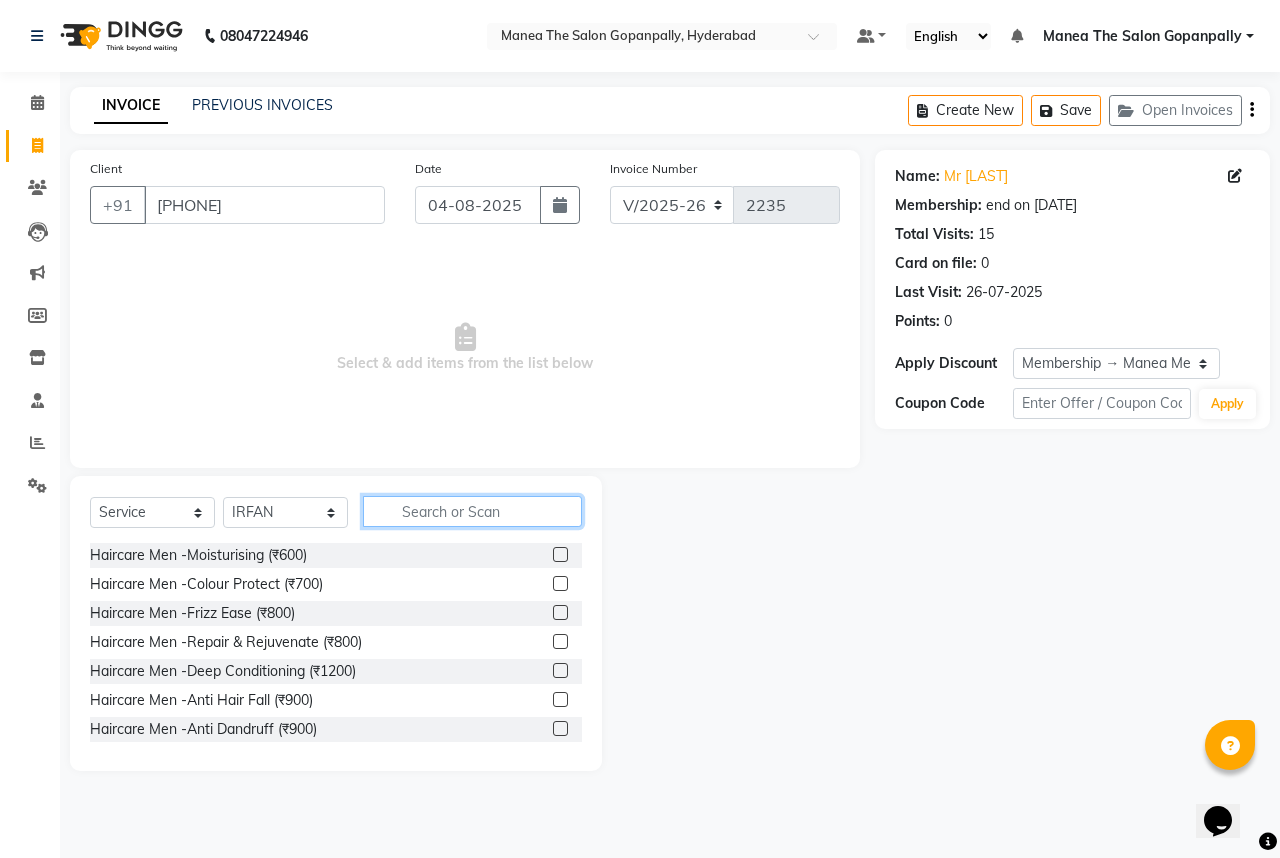 click 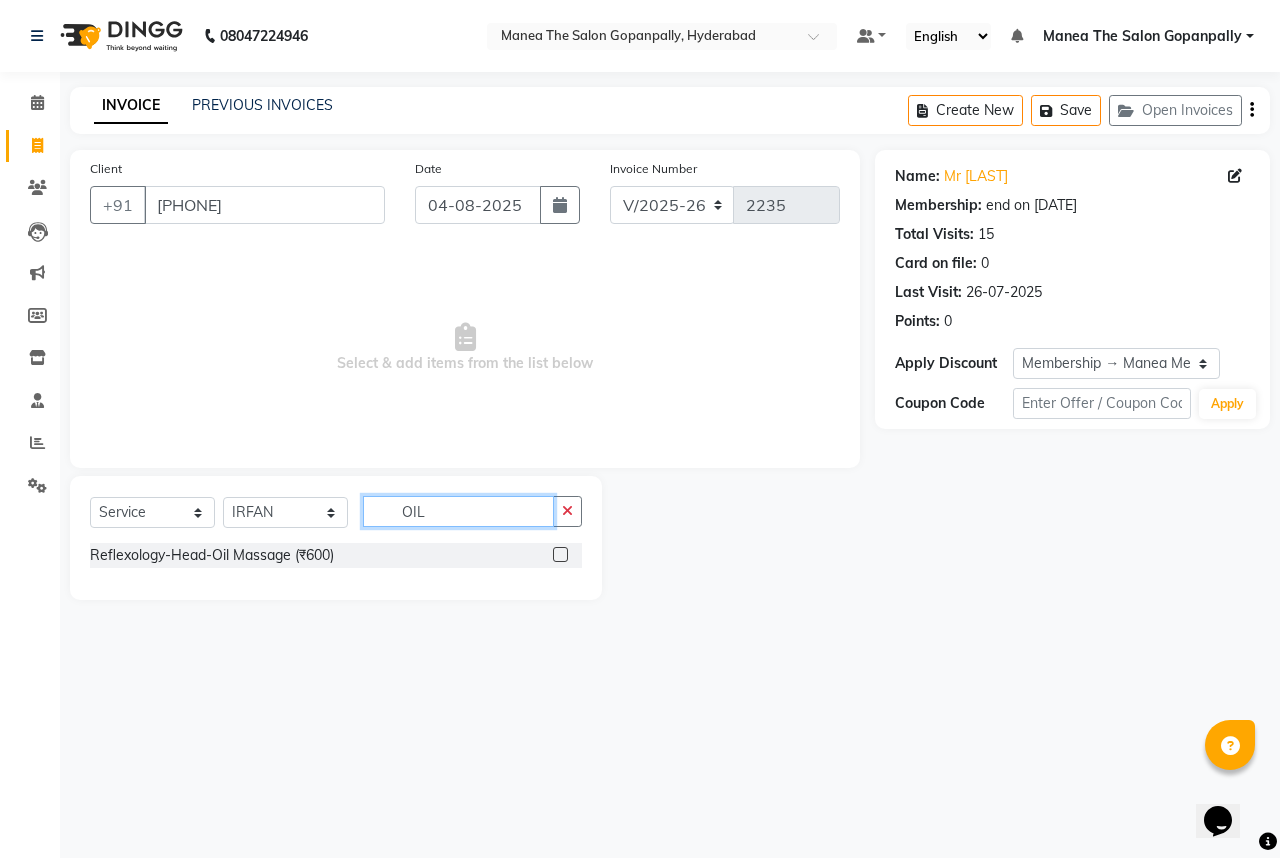 type on "OIL" 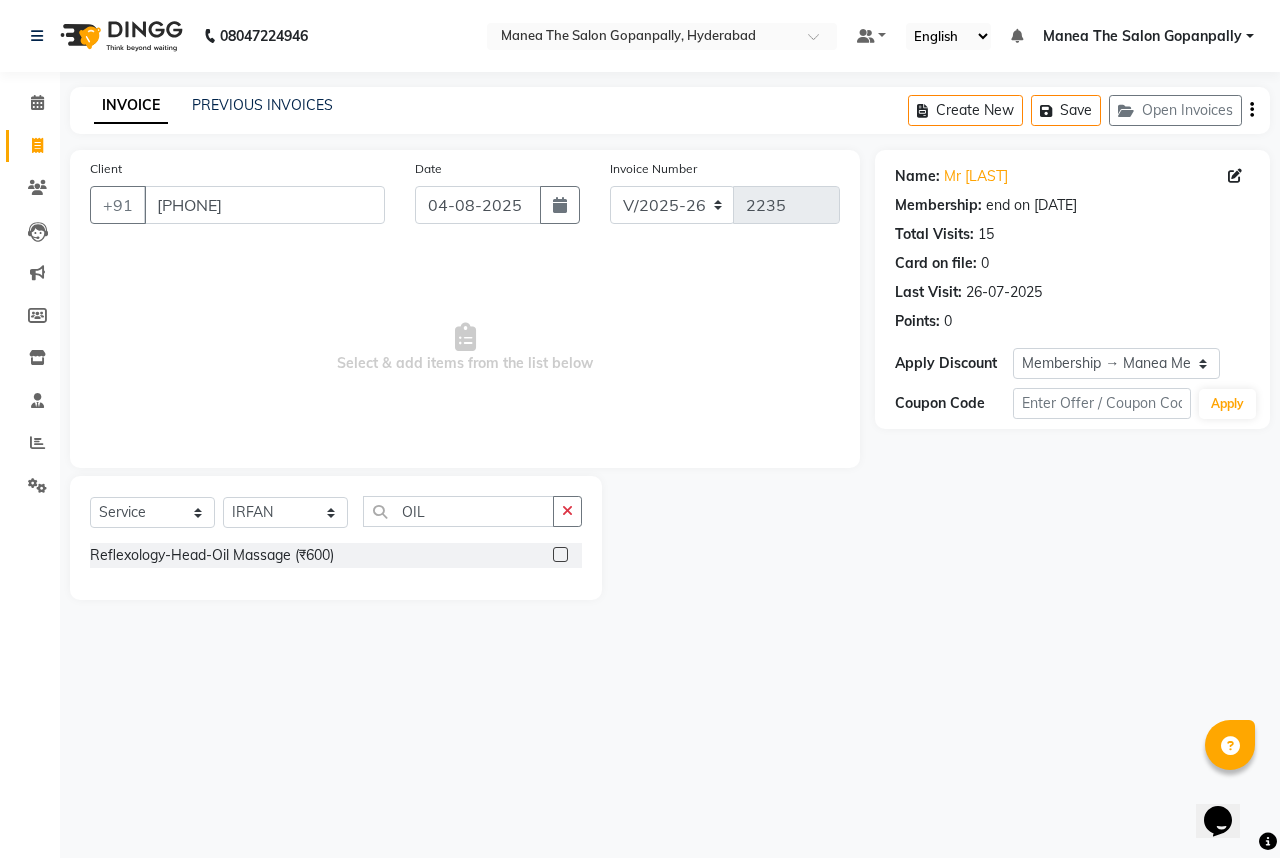 click 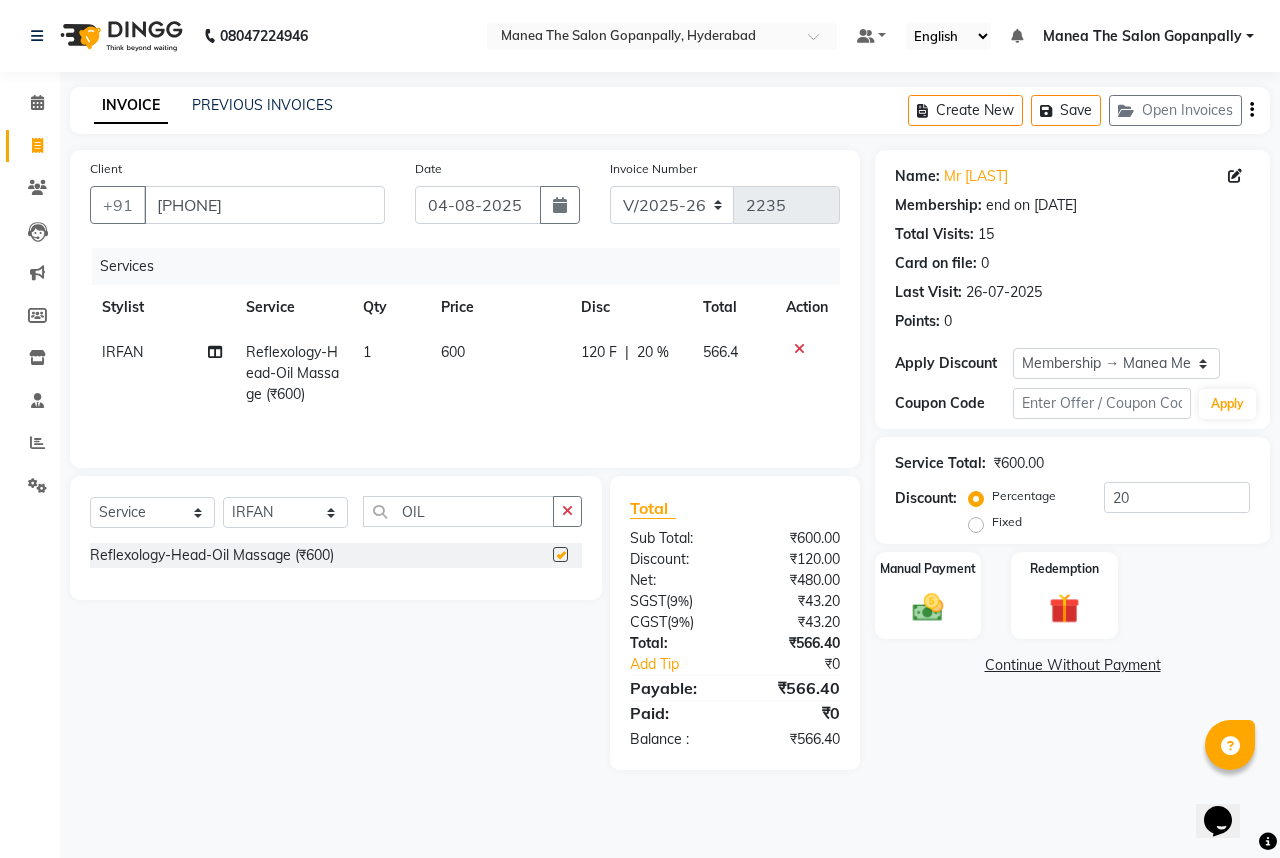 checkbox on "false" 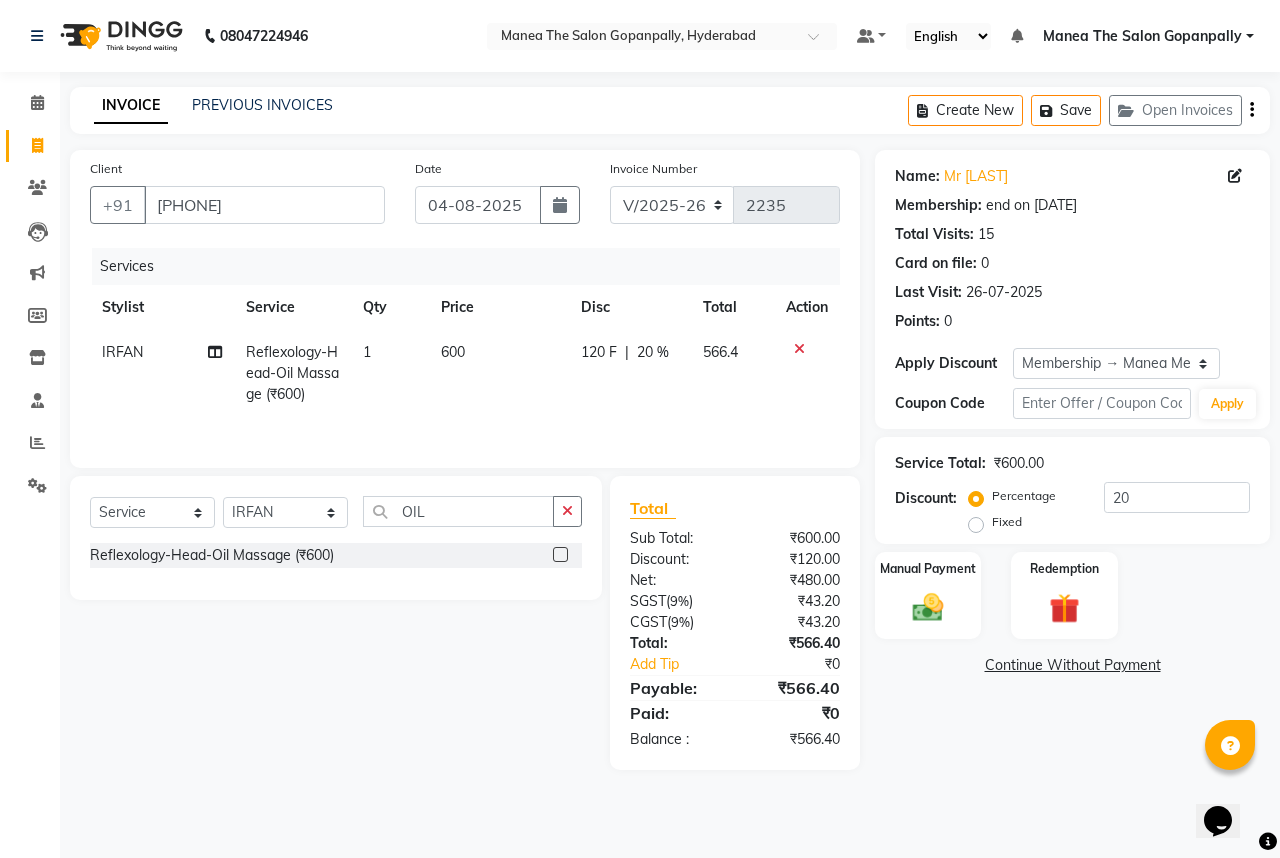 click 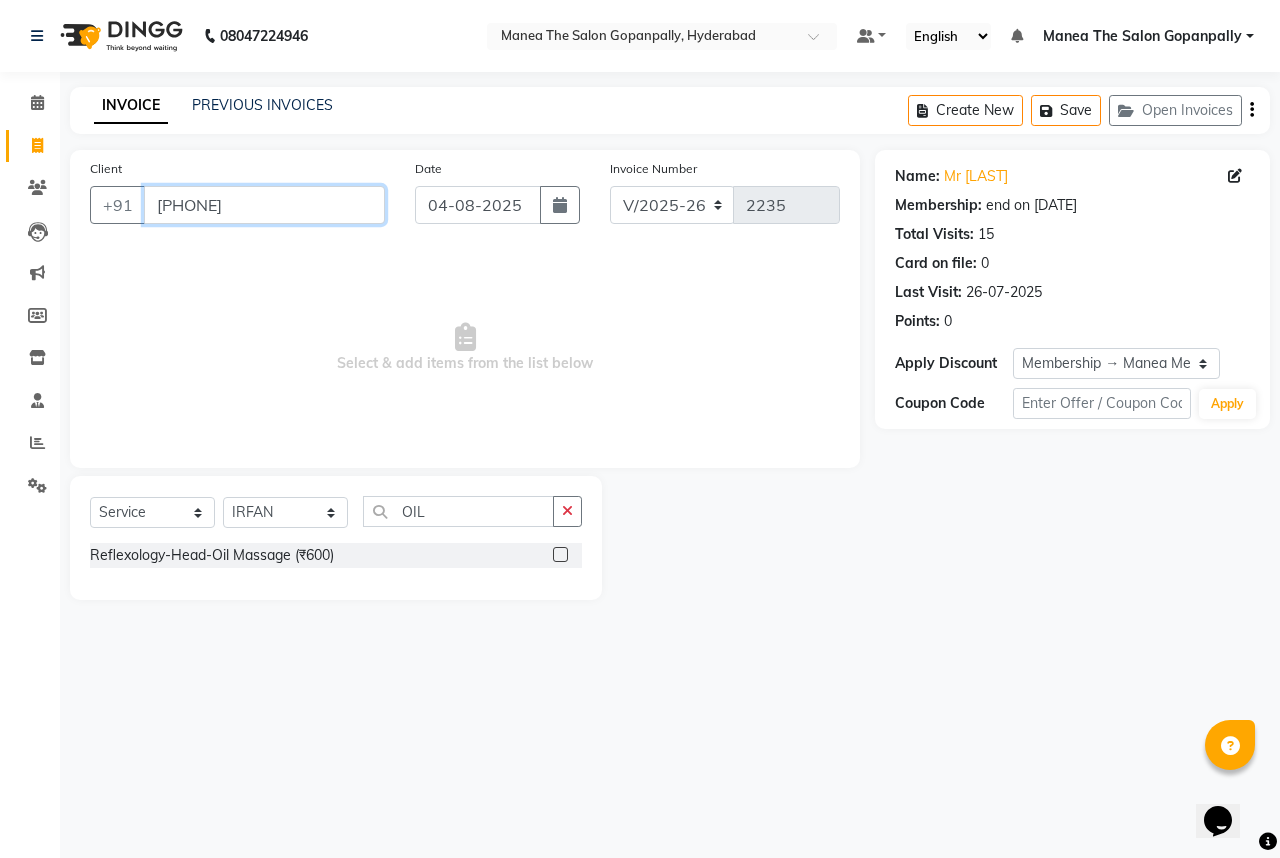 click on "[PHONE]" at bounding box center [264, 205] 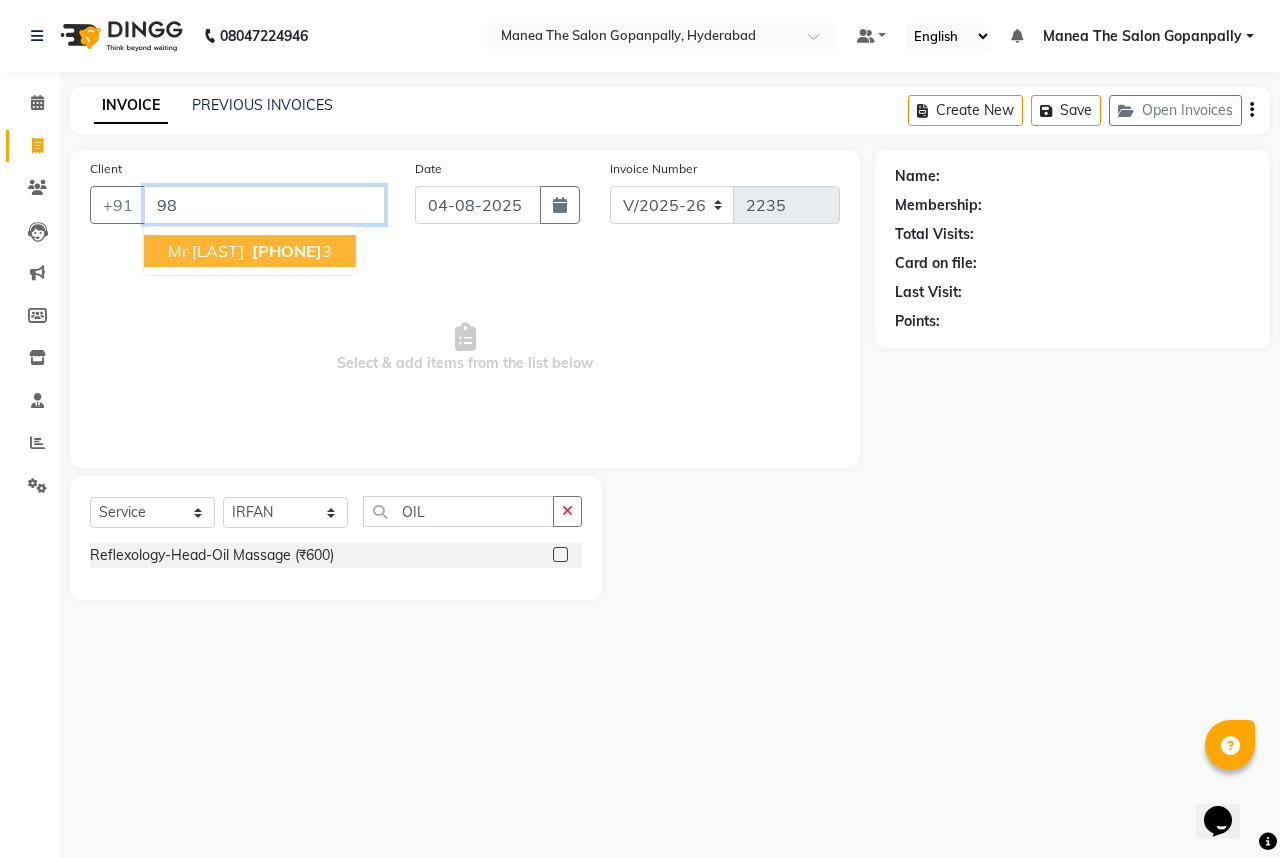 type on "9" 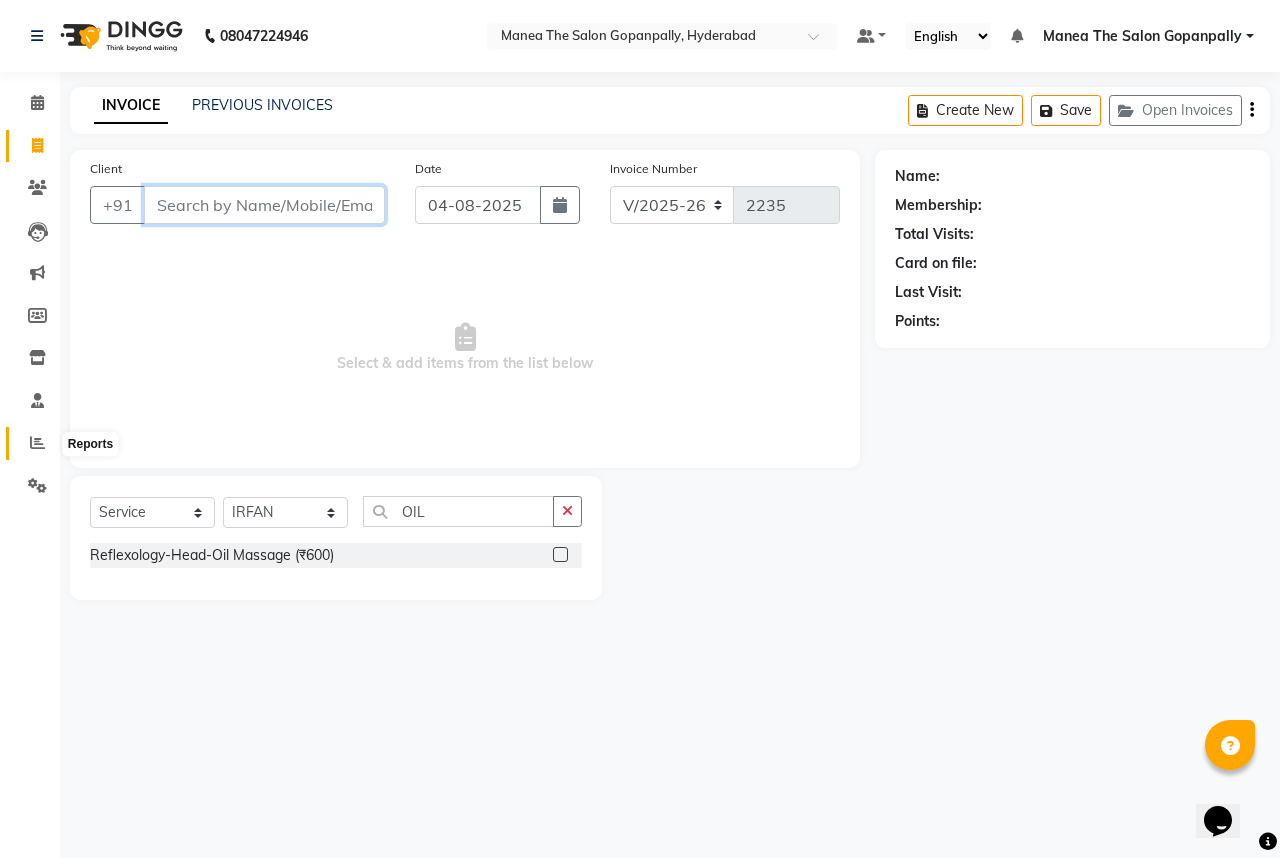 type 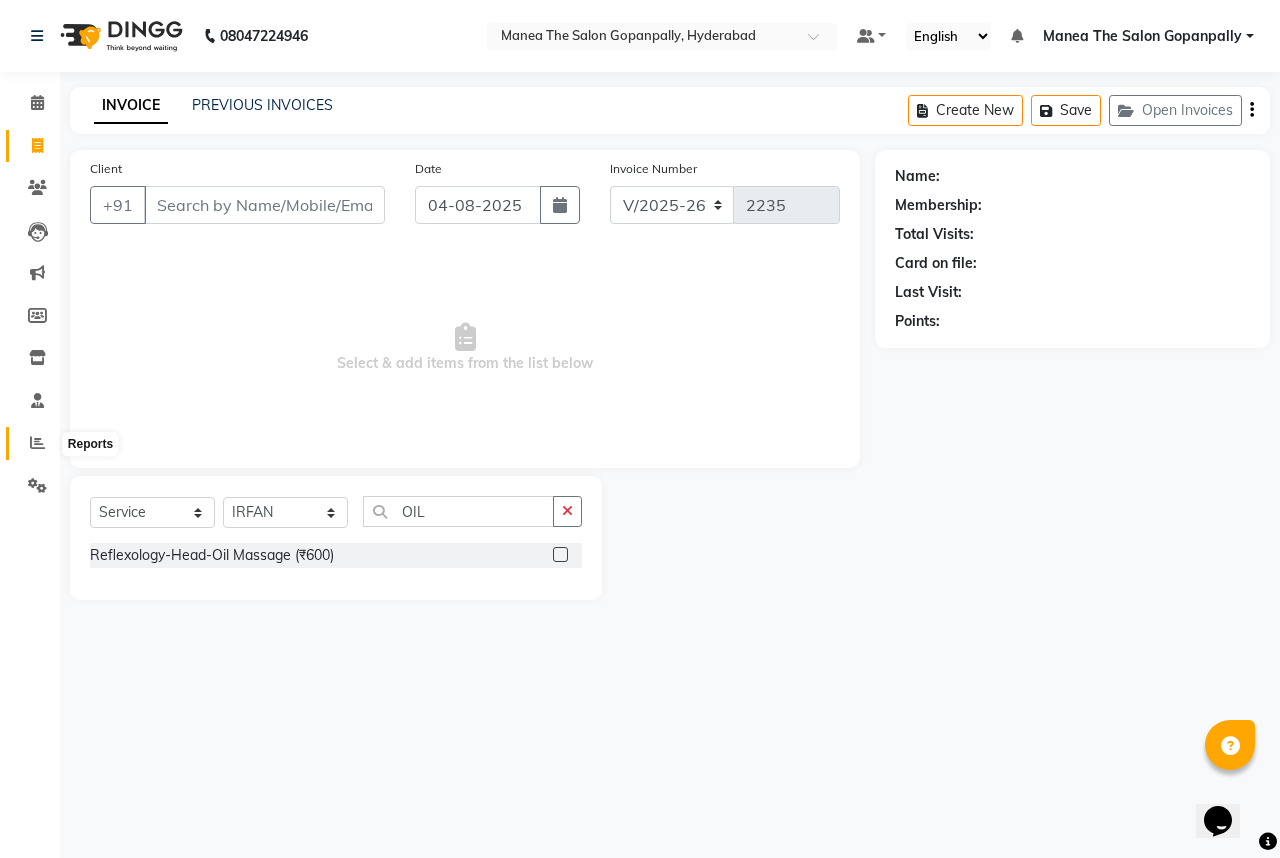 click 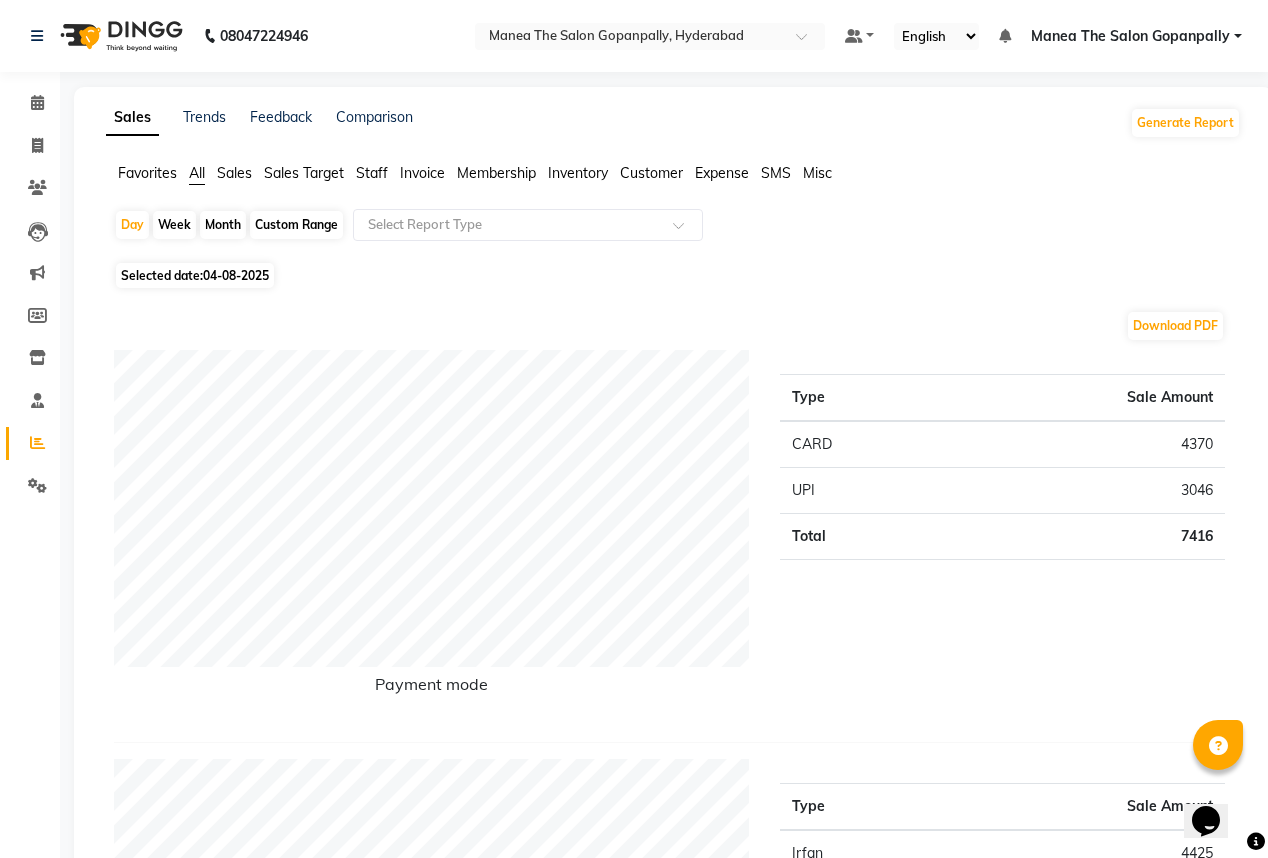 click on "Month" 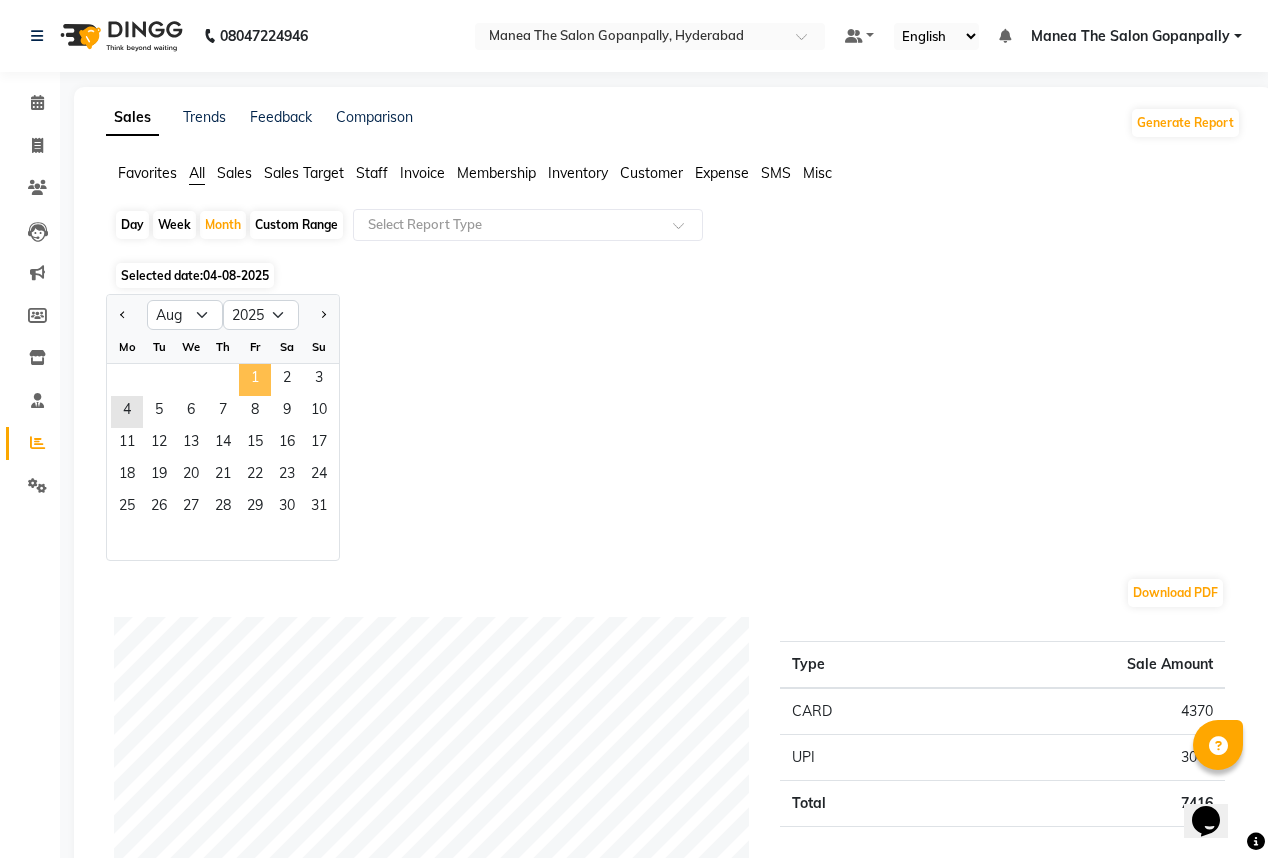 click on "1" 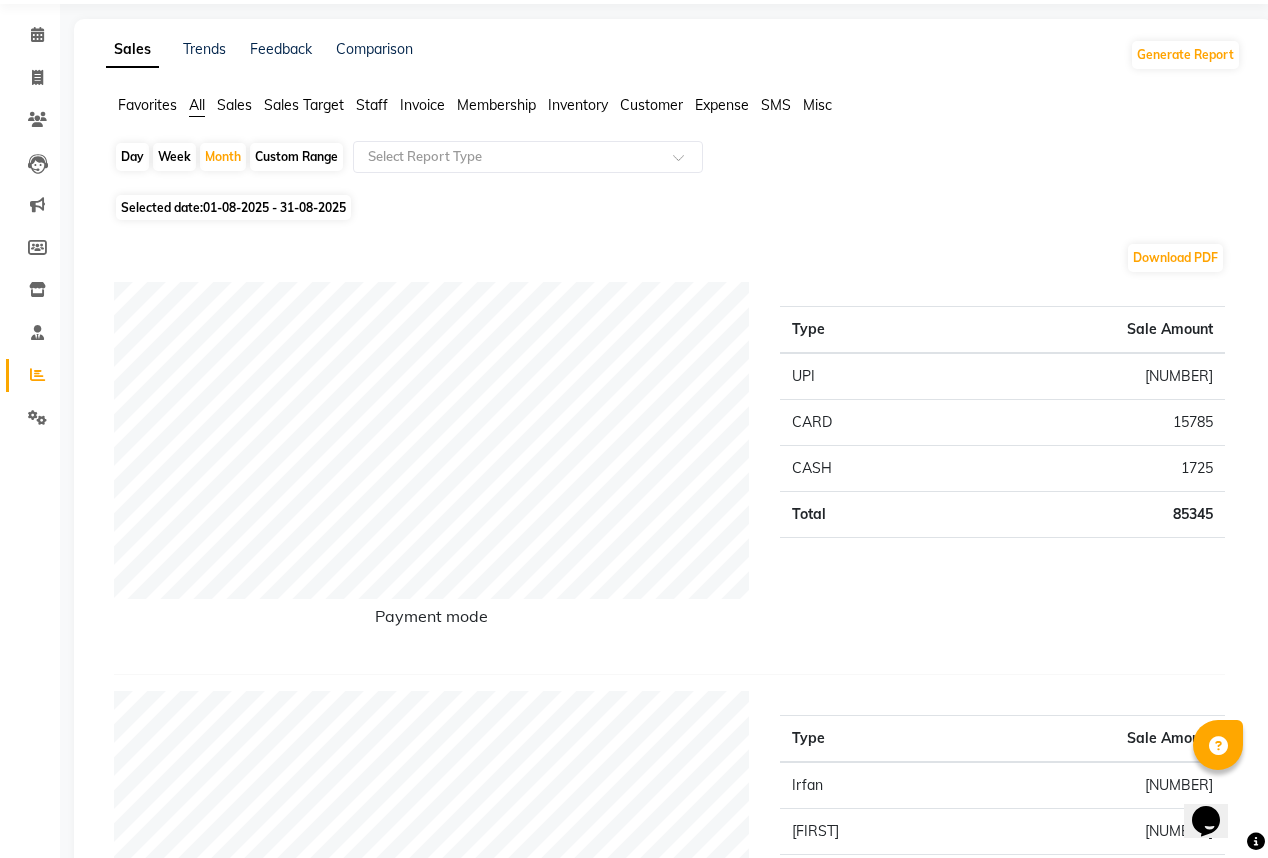 scroll, scrollTop: 160, scrollLeft: 0, axis: vertical 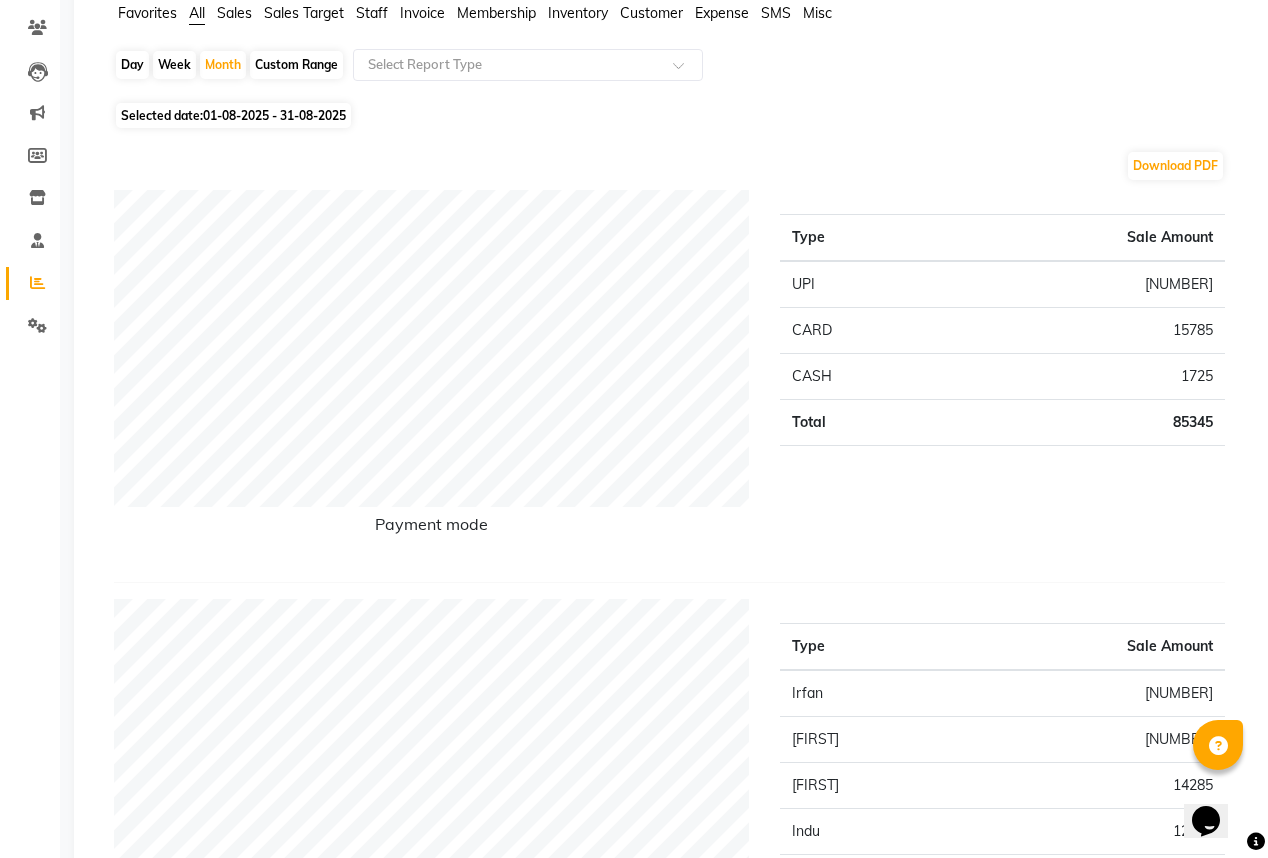 click on "01-08-2025 - 31-08-2025" 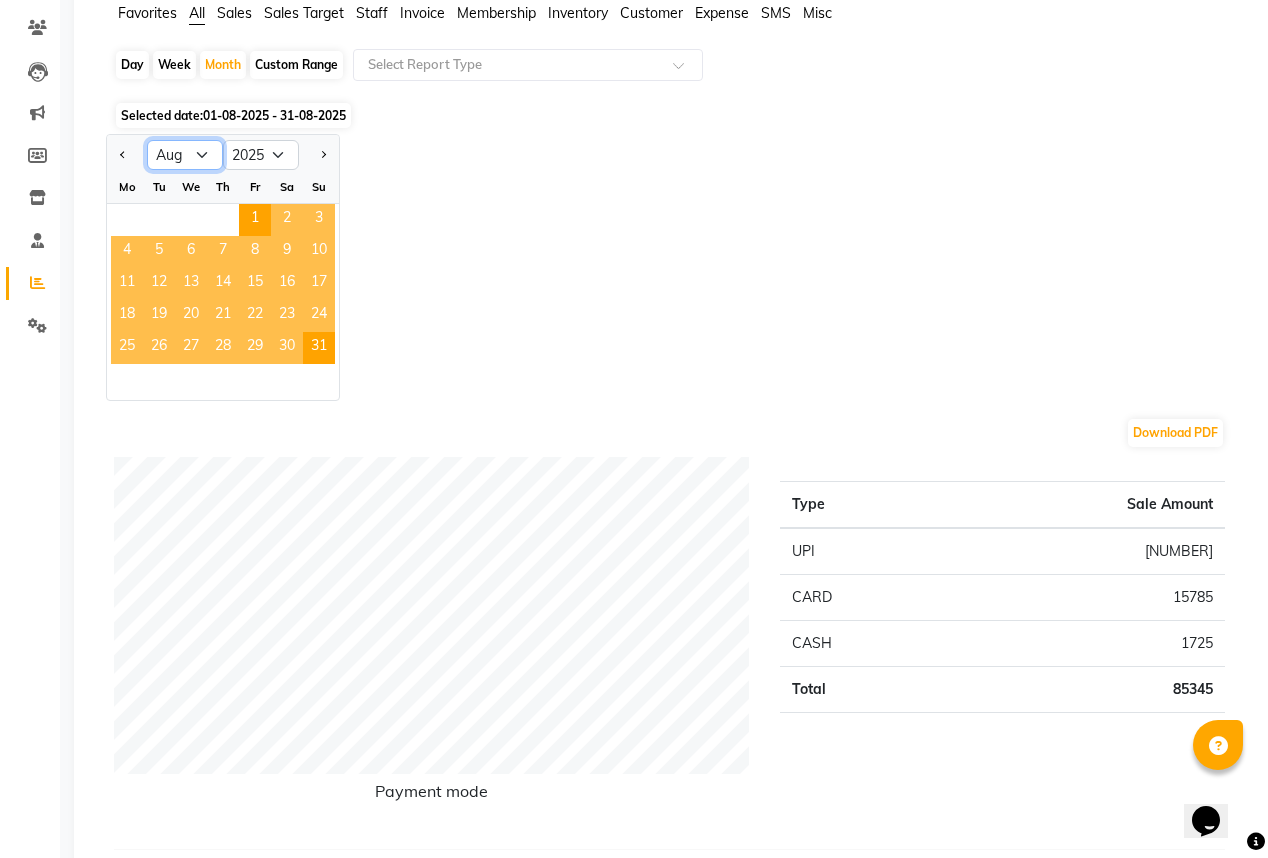 click on "Jan Feb Mar Apr May Jun Jul Aug Sep Oct Nov Dec" 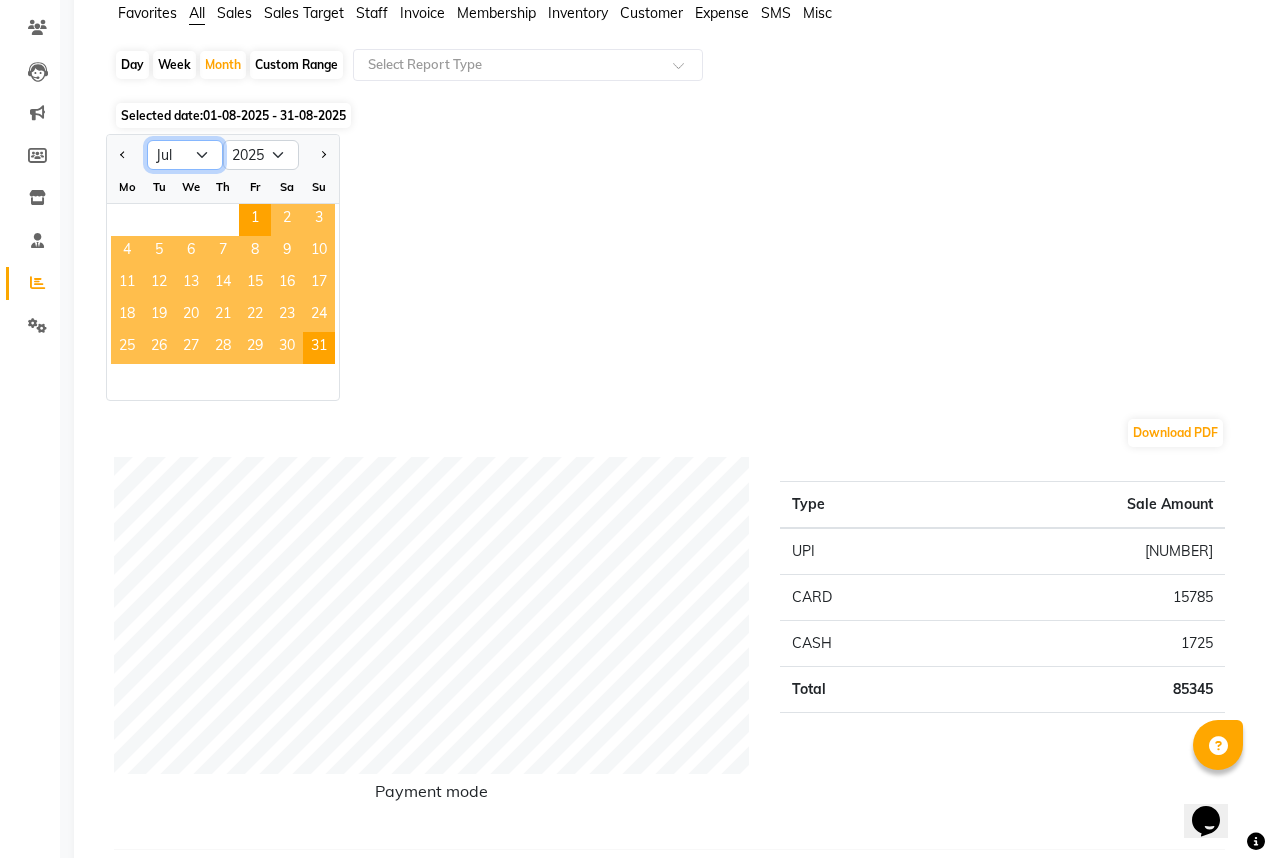 click on "Jan Feb Mar Apr May Jun Jul Aug Sep Oct Nov Dec" 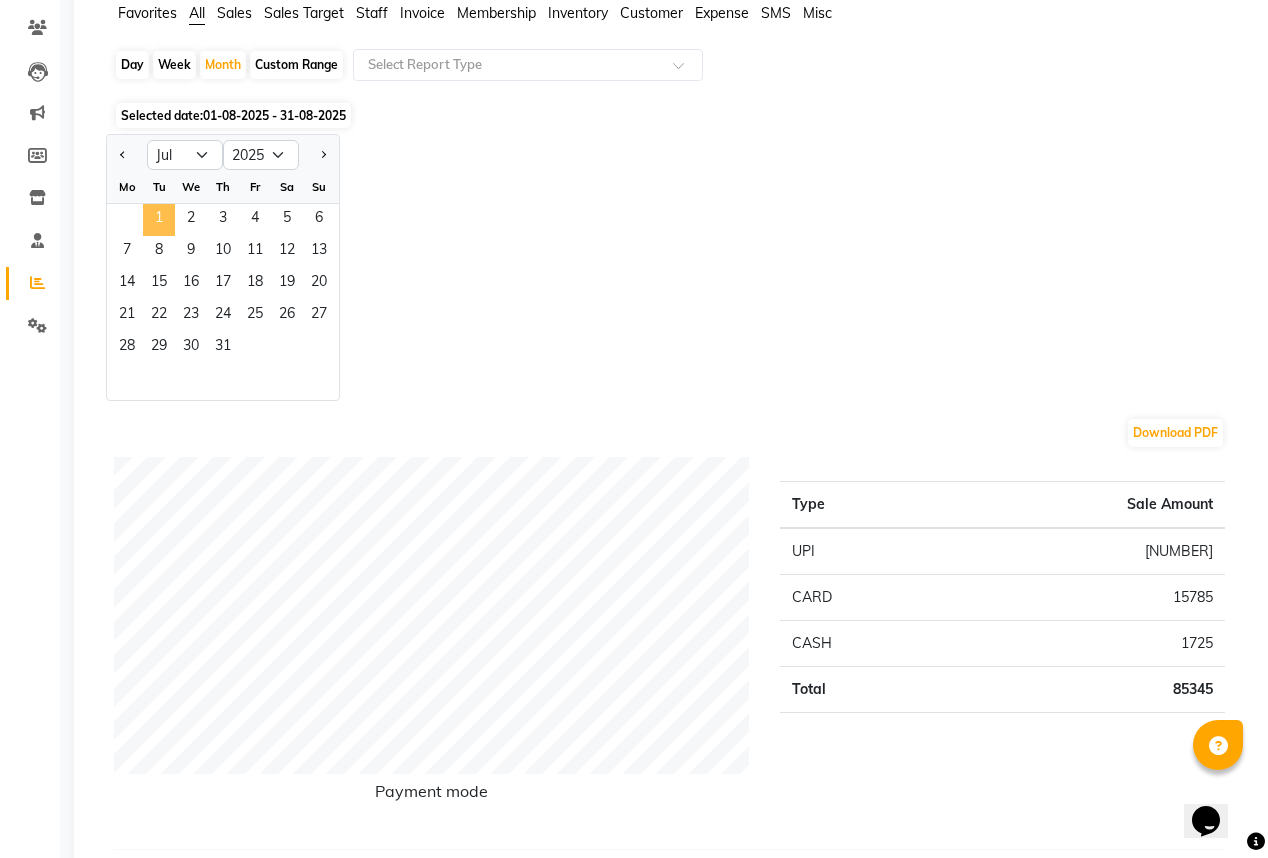 click on "1" 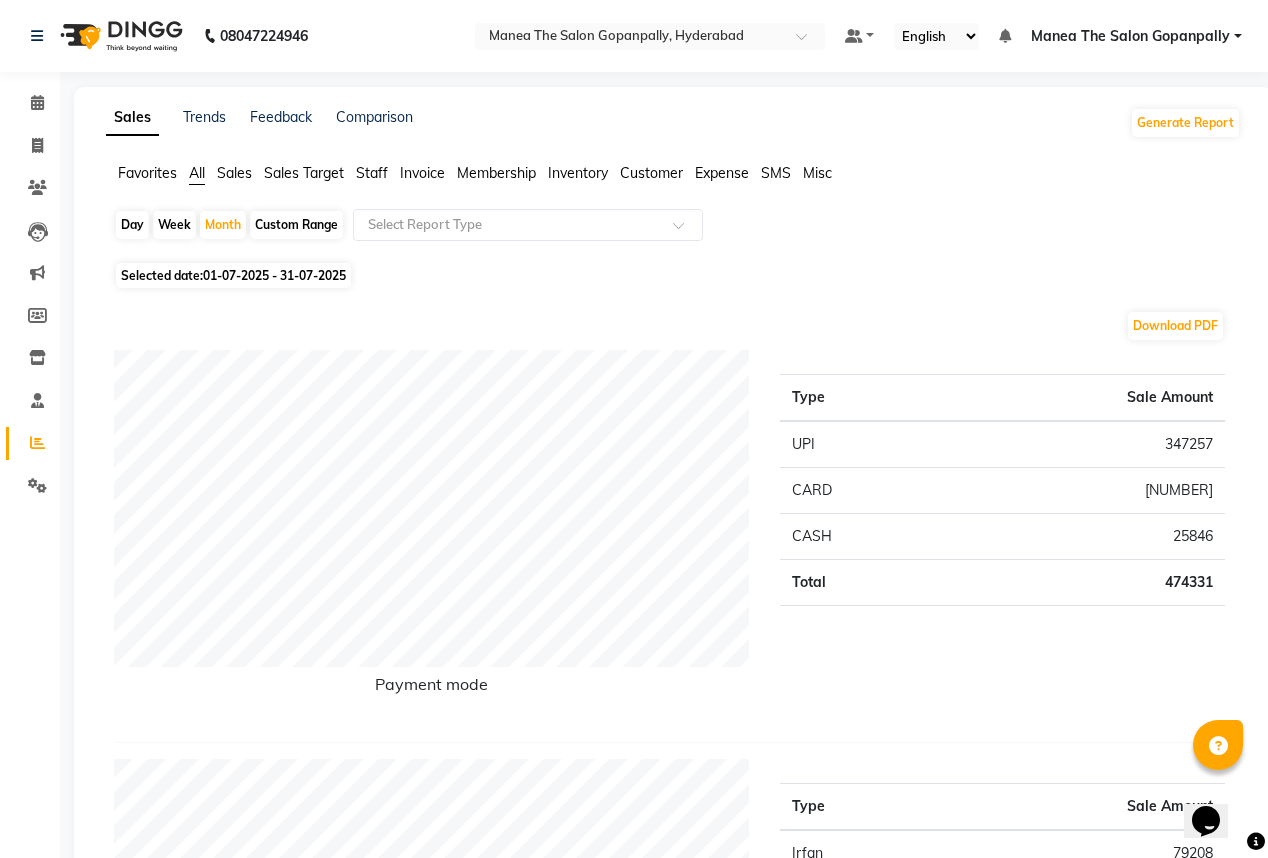 scroll, scrollTop: 0, scrollLeft: 0, axis: both 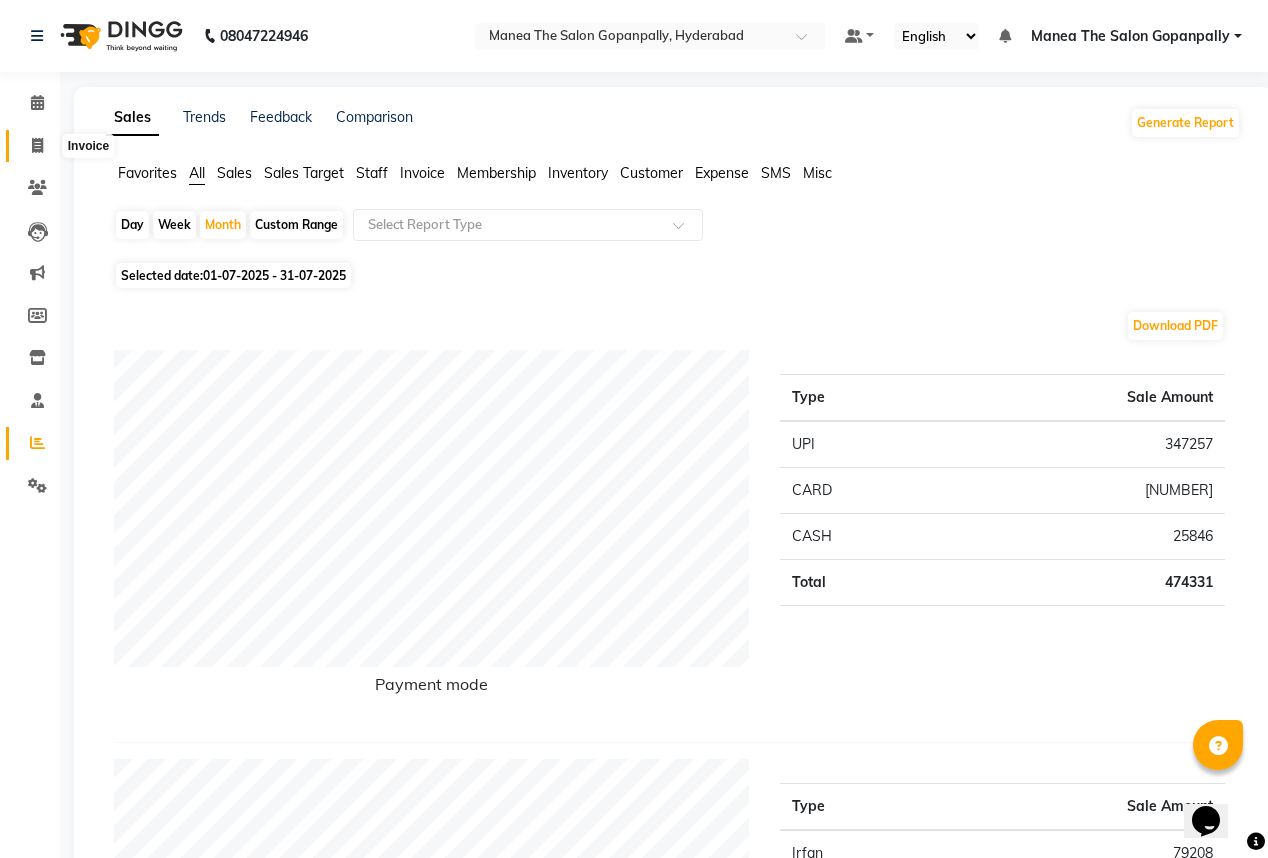 click 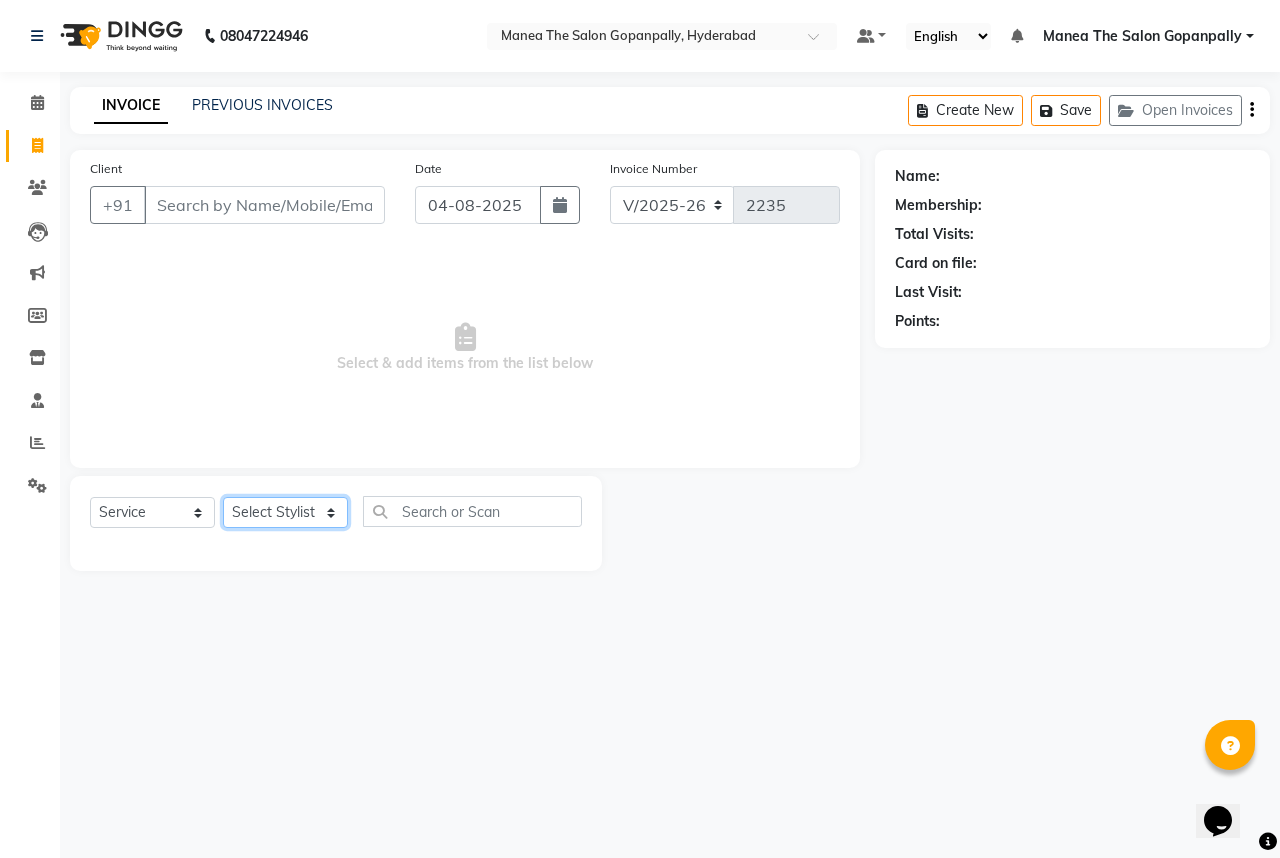 click on "Select Stylist Anand AVANTHI Haider  indu IRFAN keerthi rehan sameer saritha zubair" 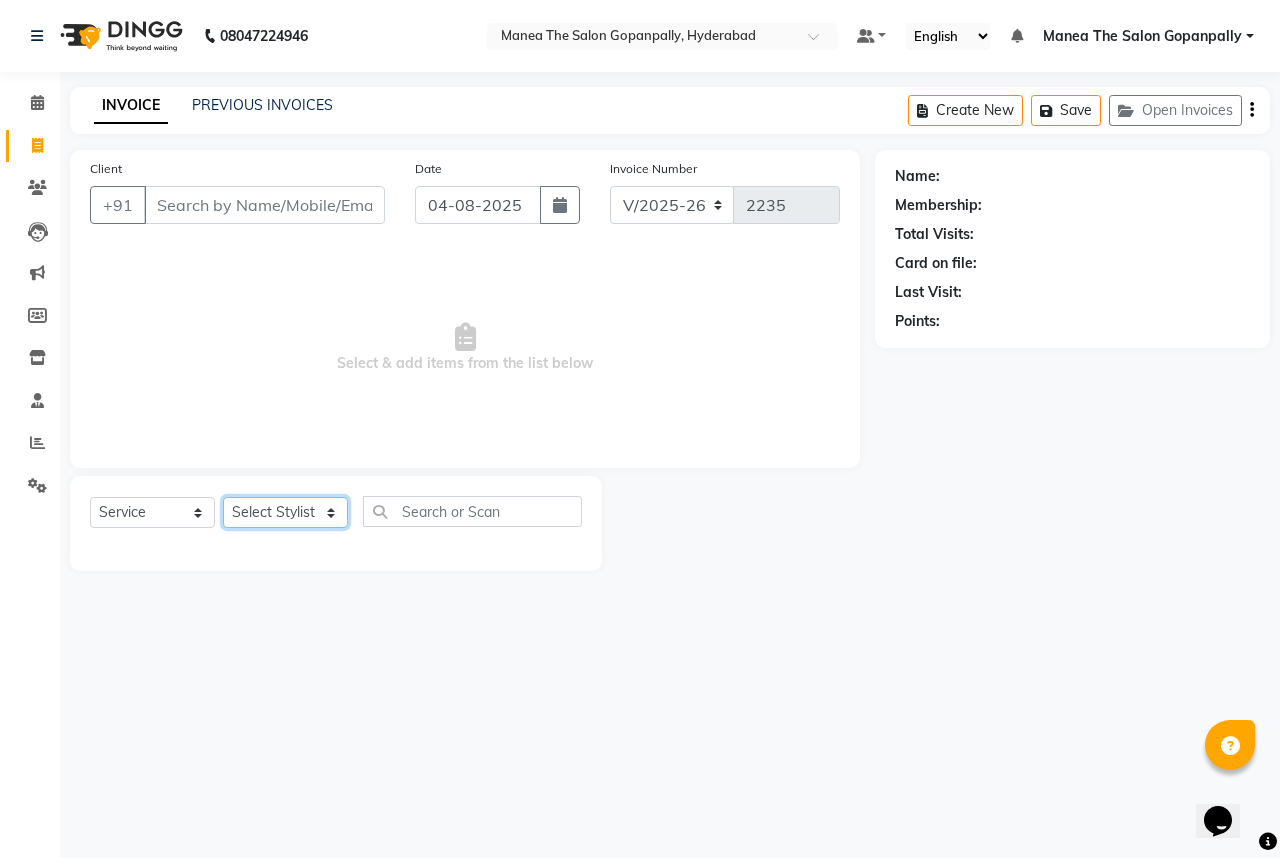 select on "83768" 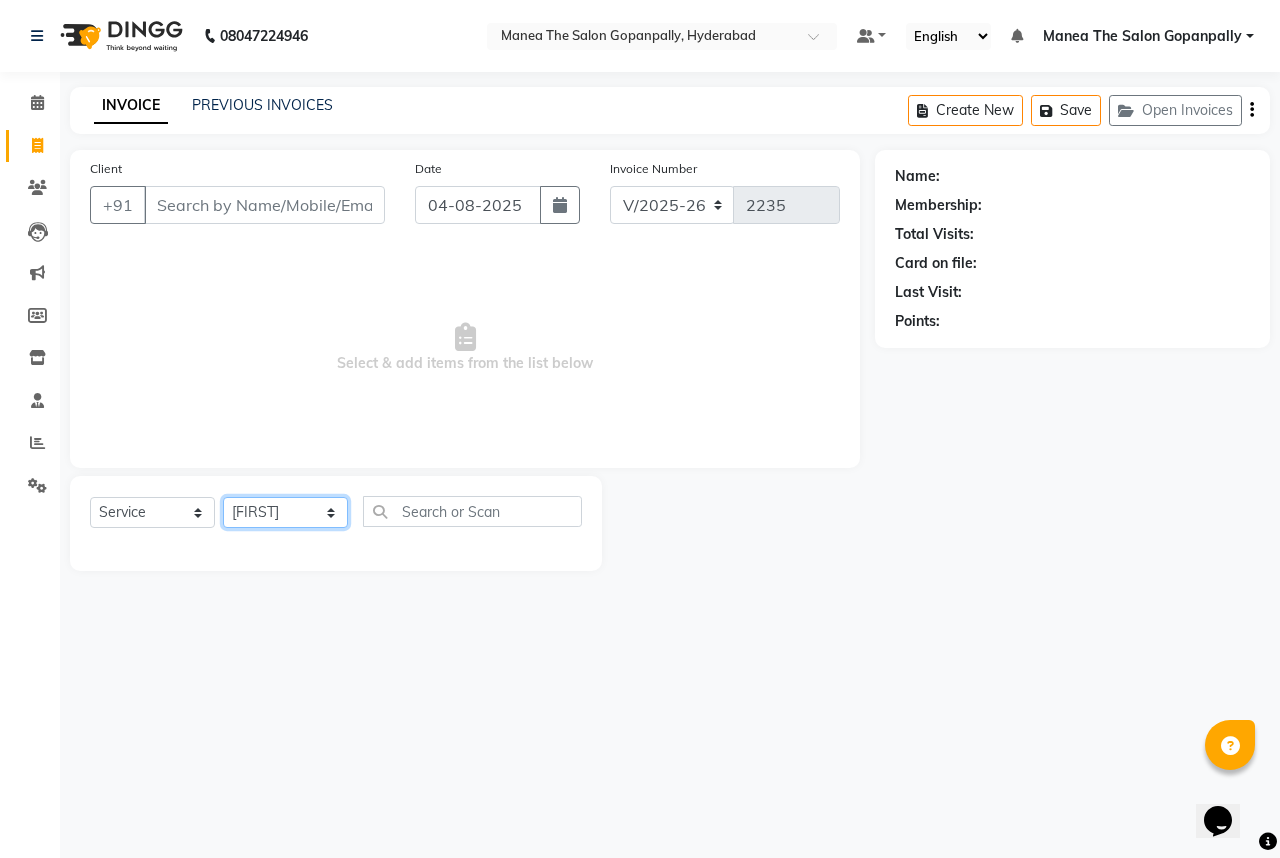 click on "Select Stylist Anand AVANTHI Haider  indu IRFAN keerthi rehan sameer saritha zubair" 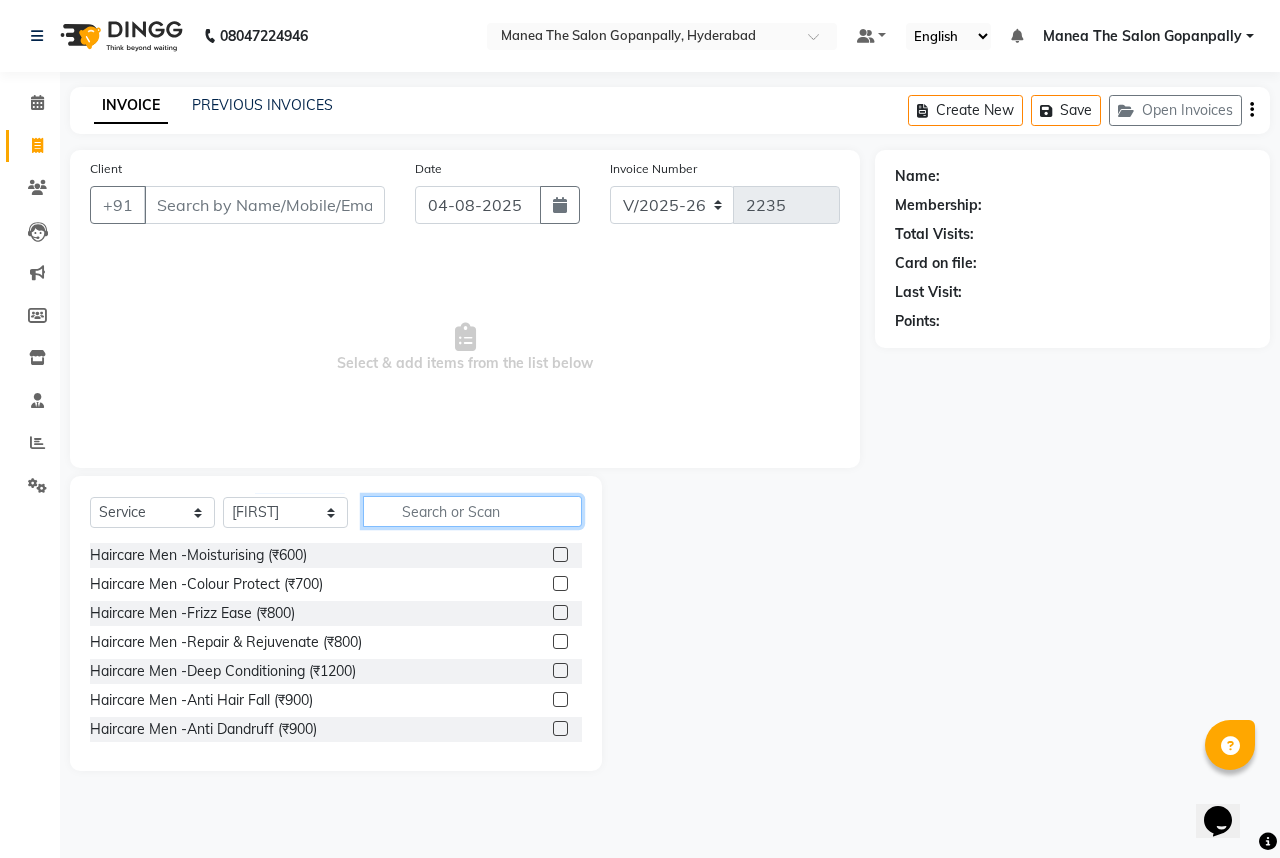 click 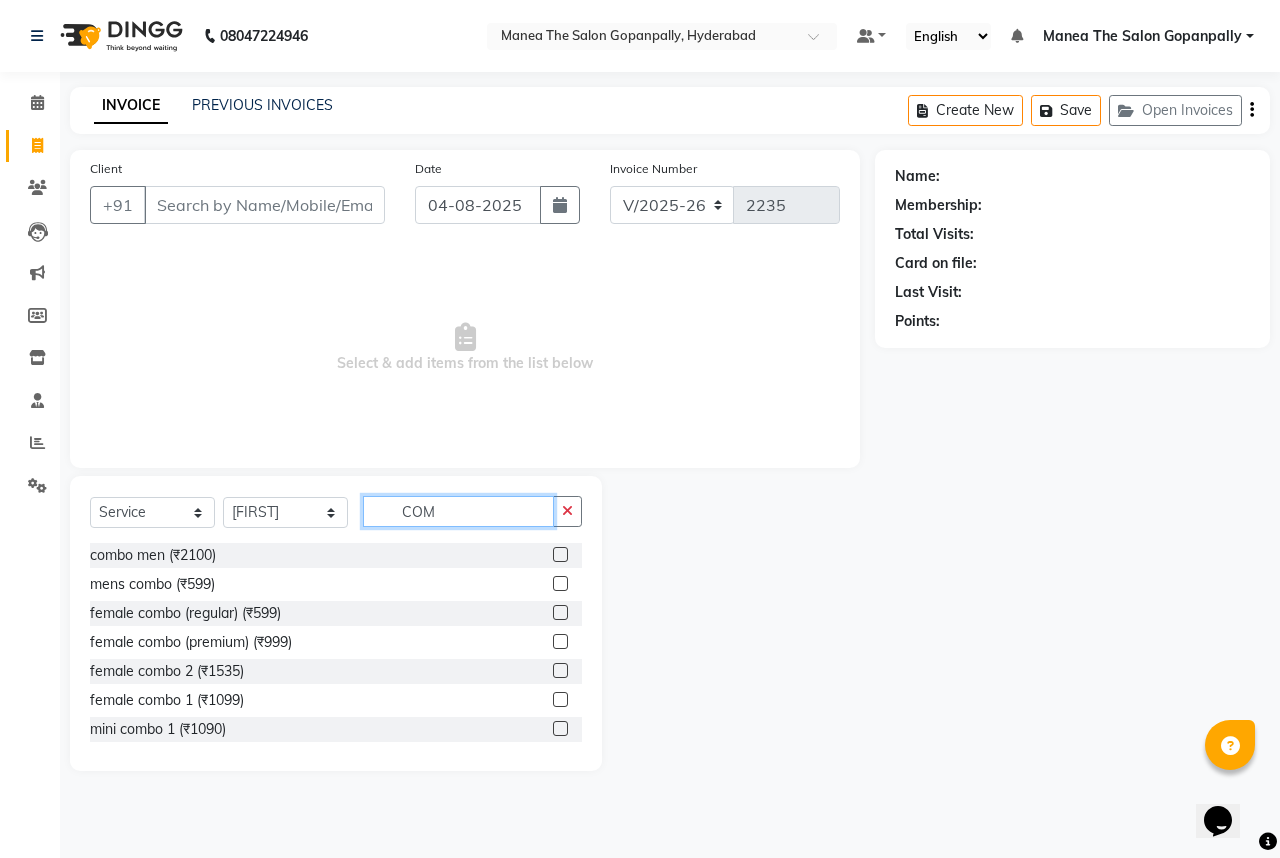 type on "COM" 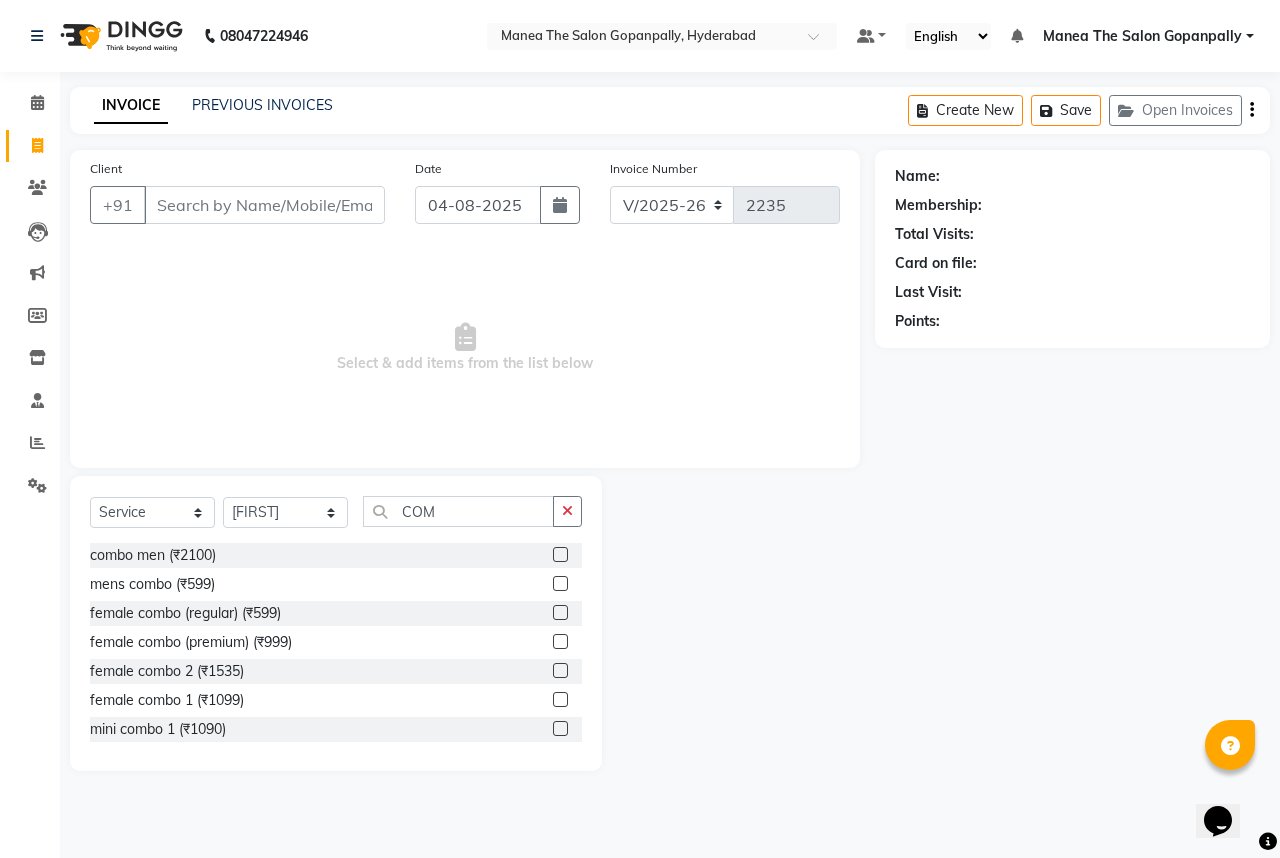 click 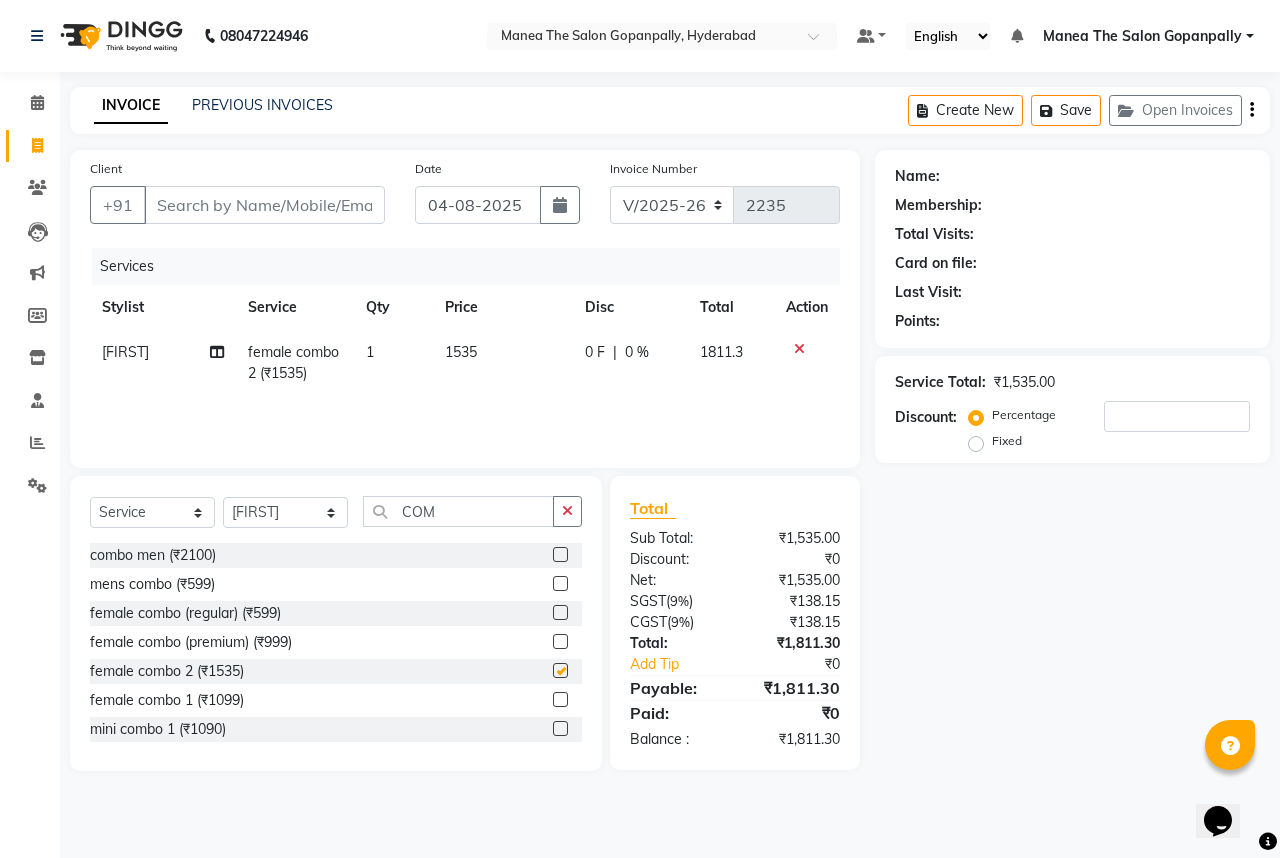 checkbox on "false" 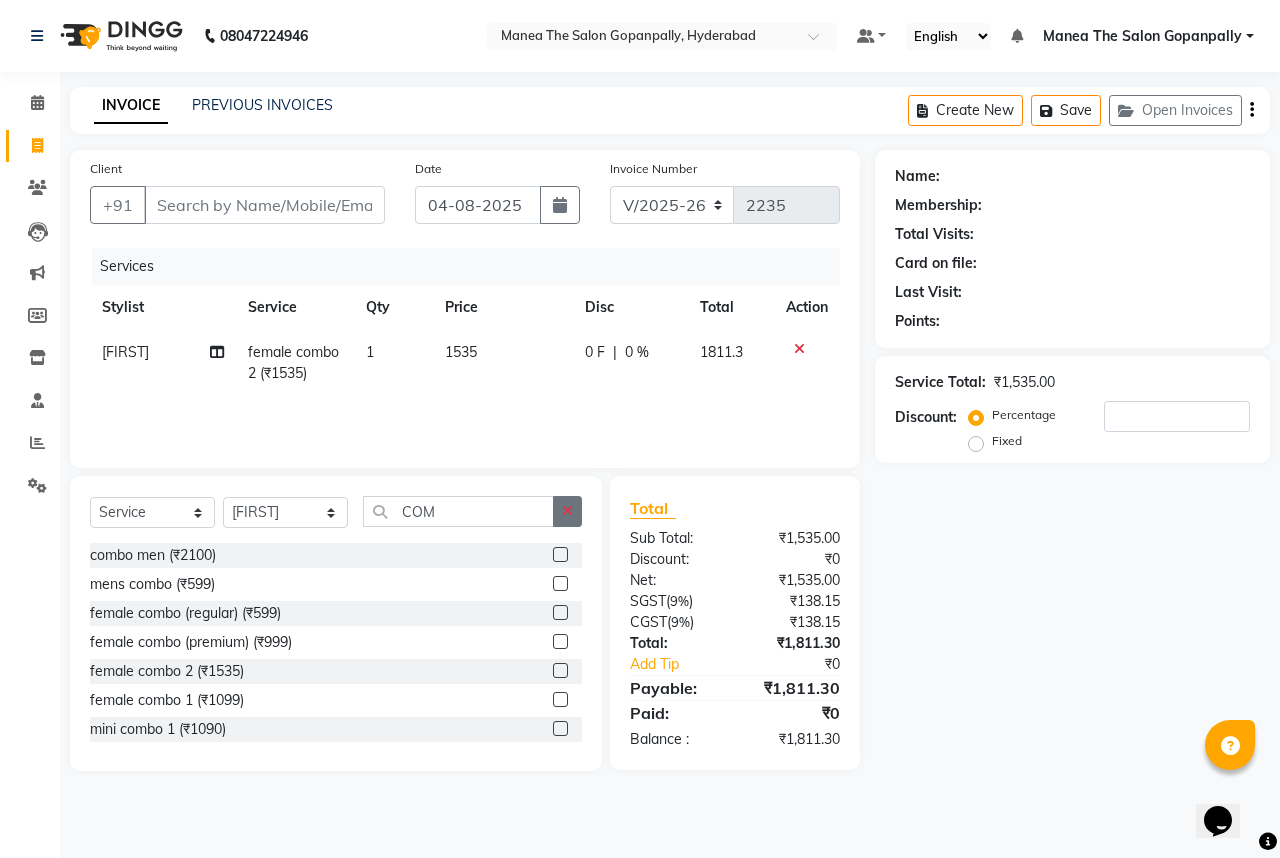 click 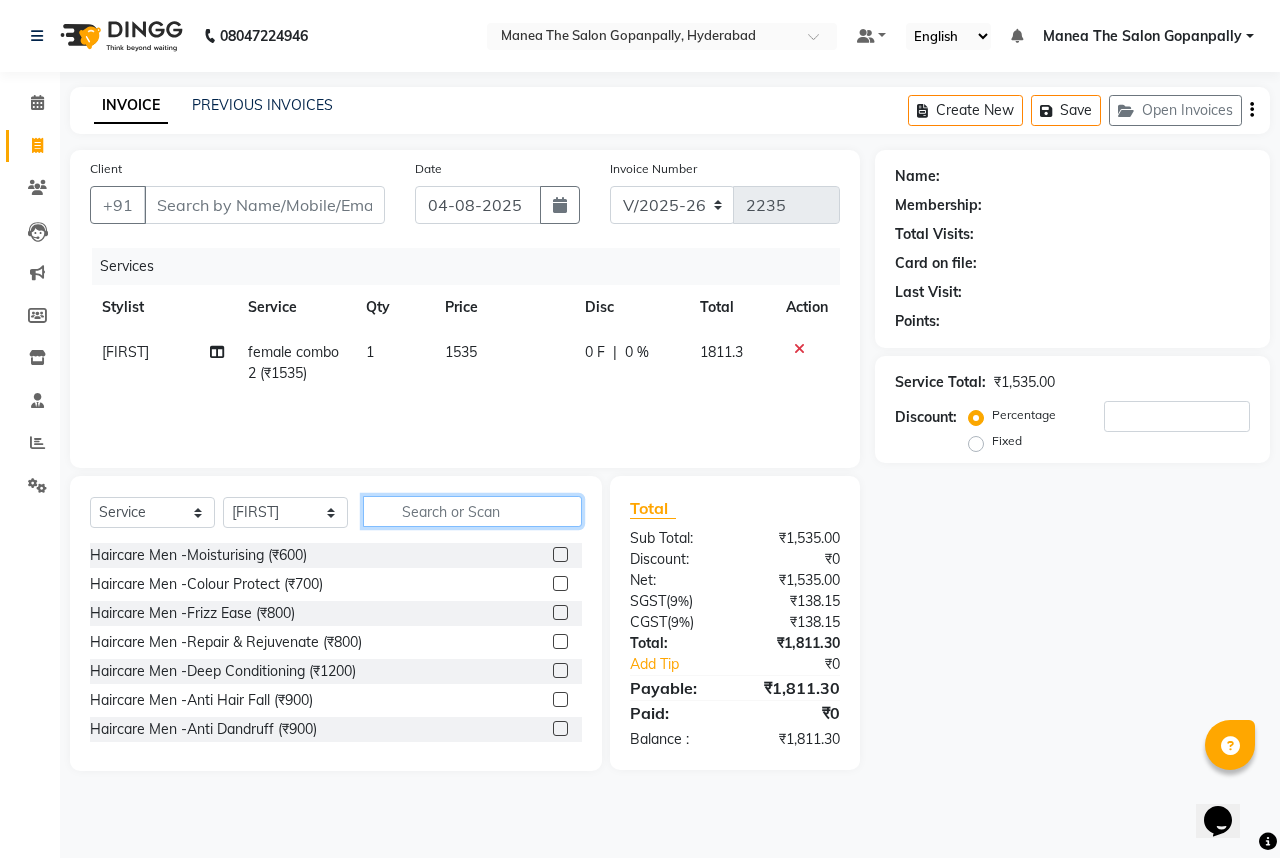 click 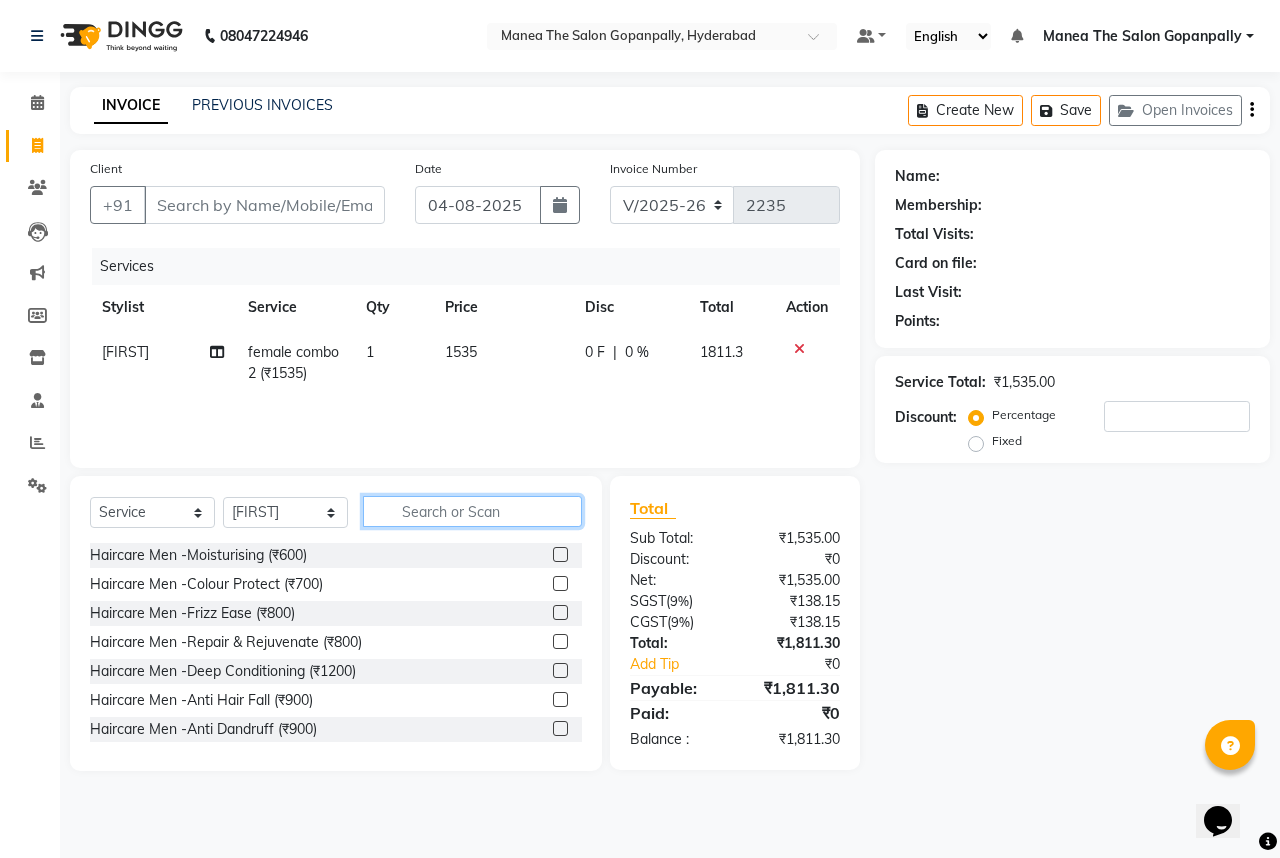 click 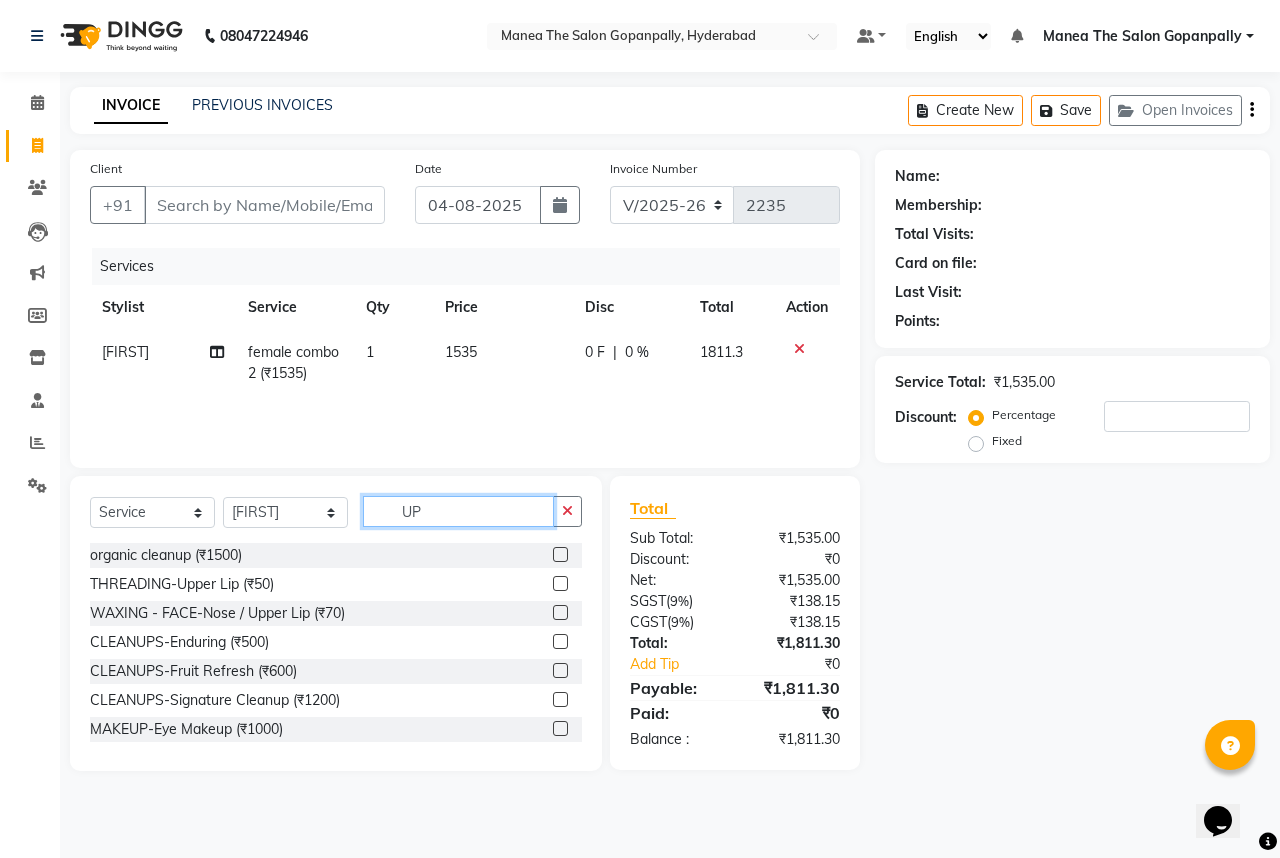 type on "UP" 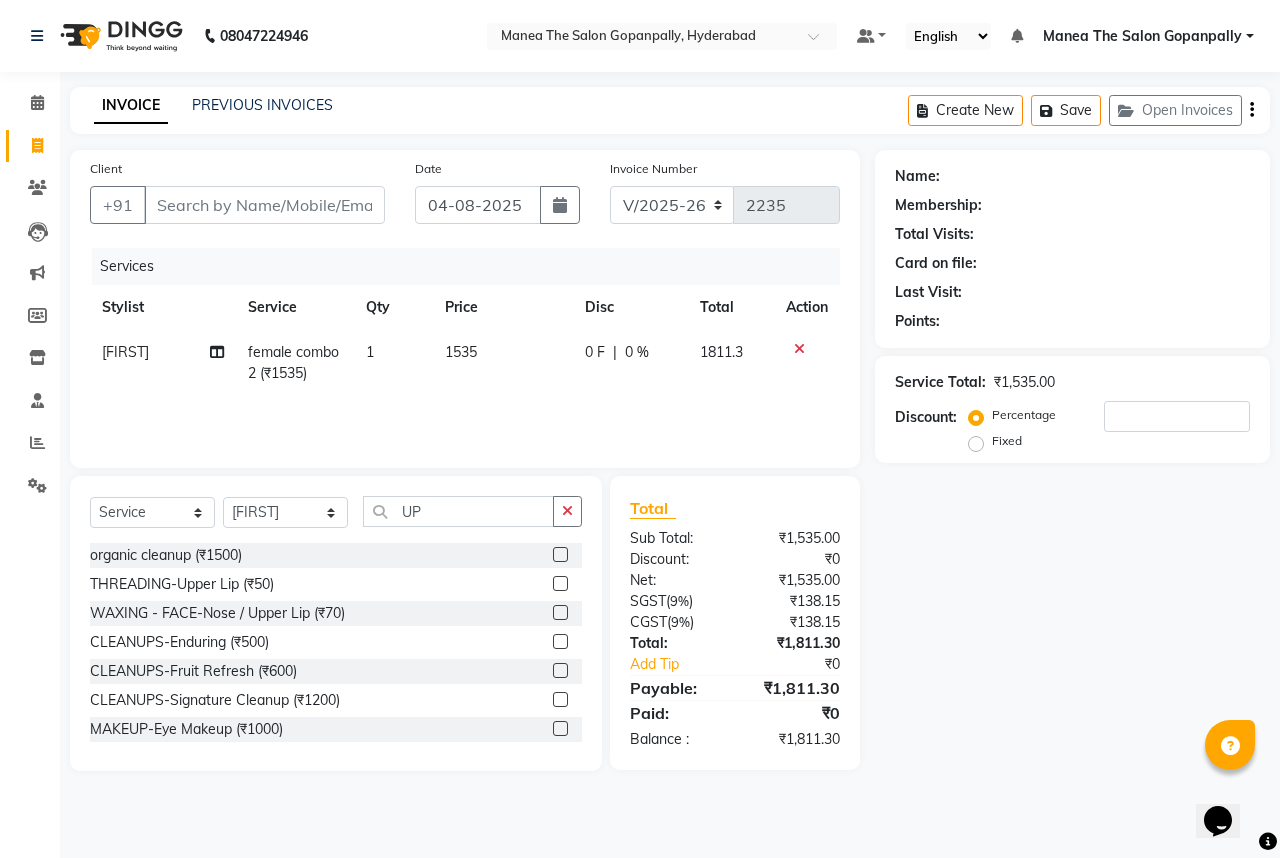 click 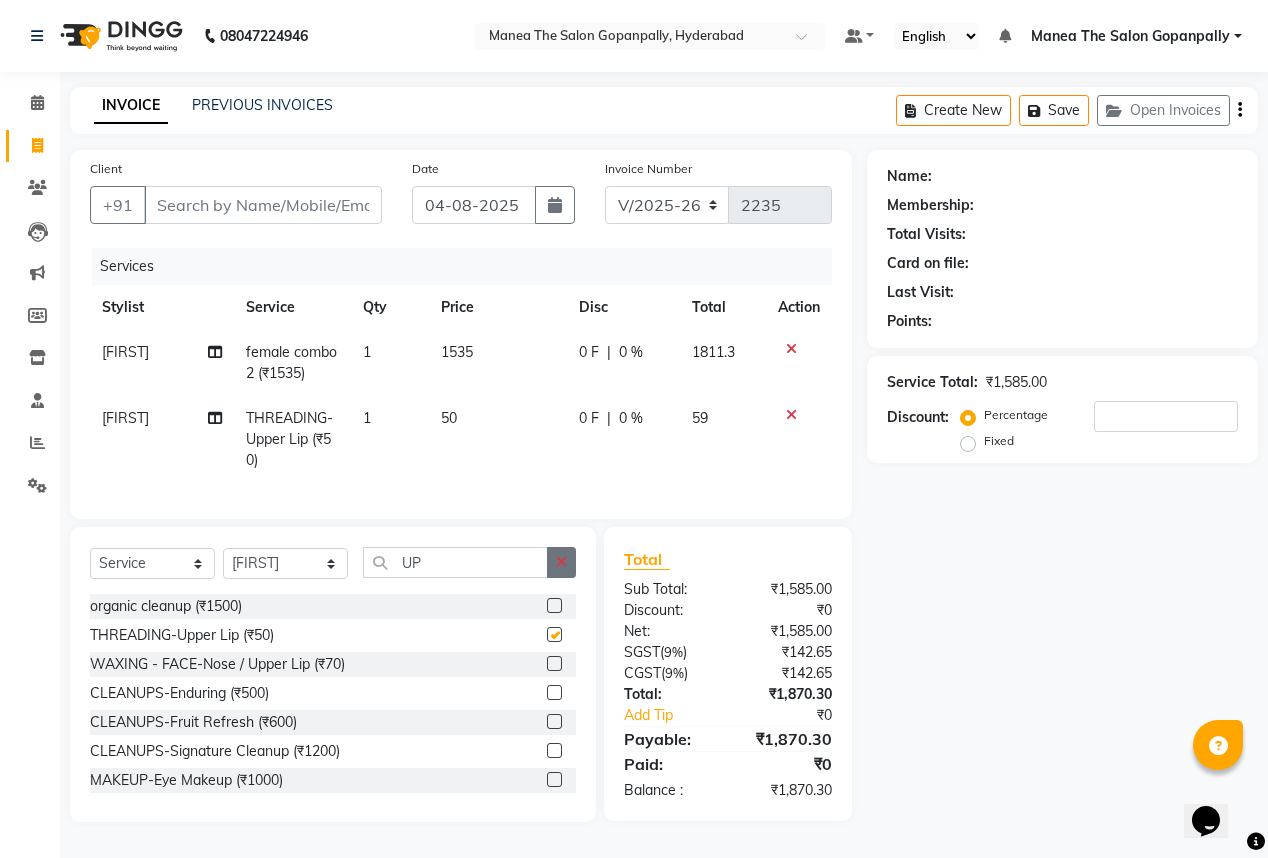 checkbox on "false" 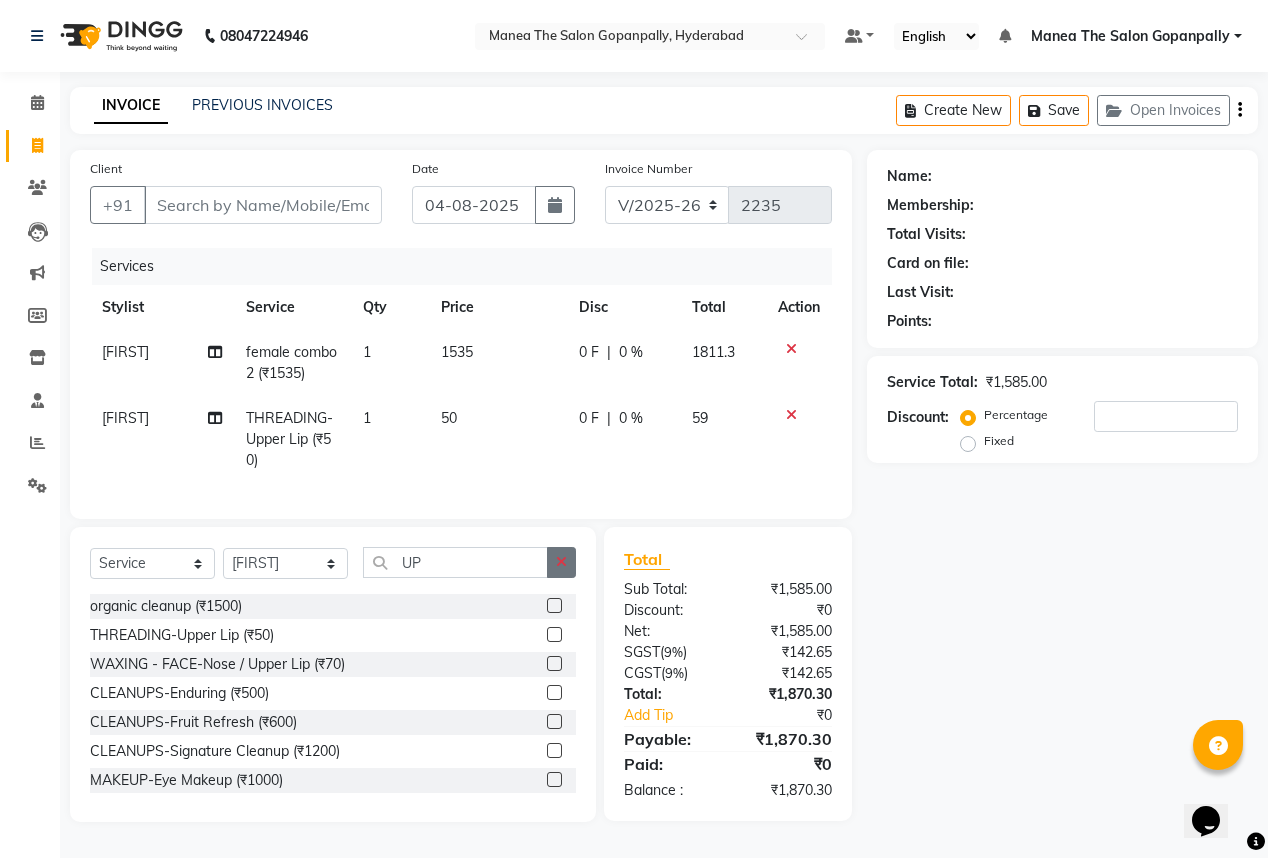 click 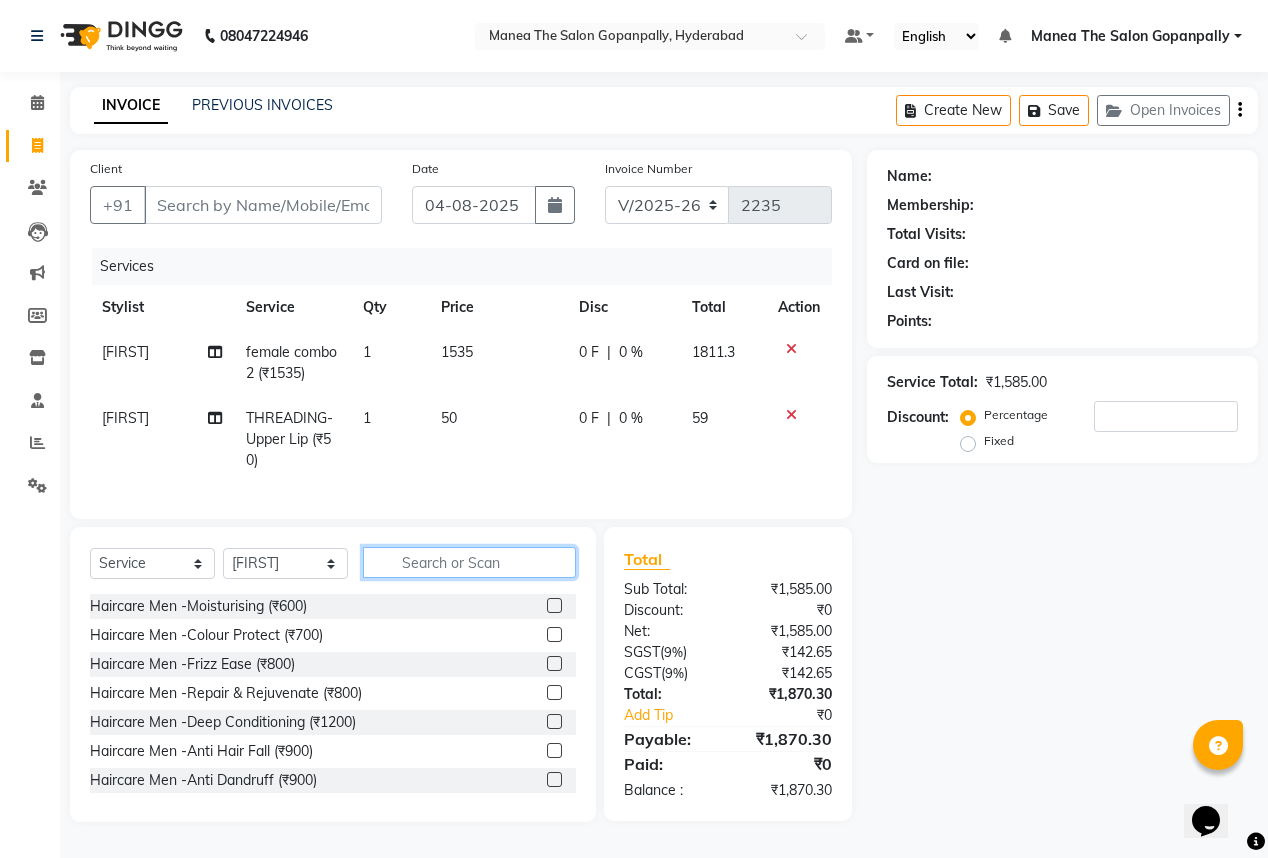click 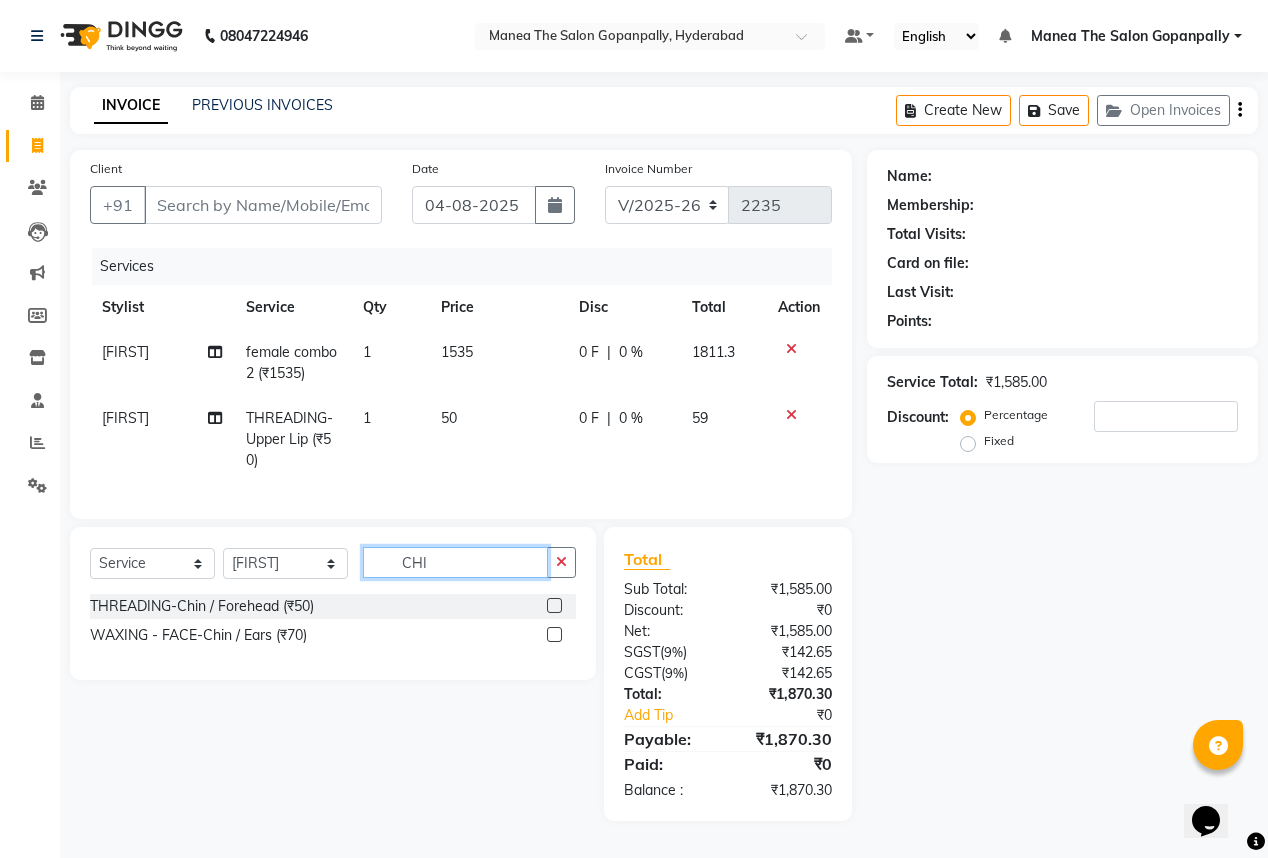 type on "CHI" 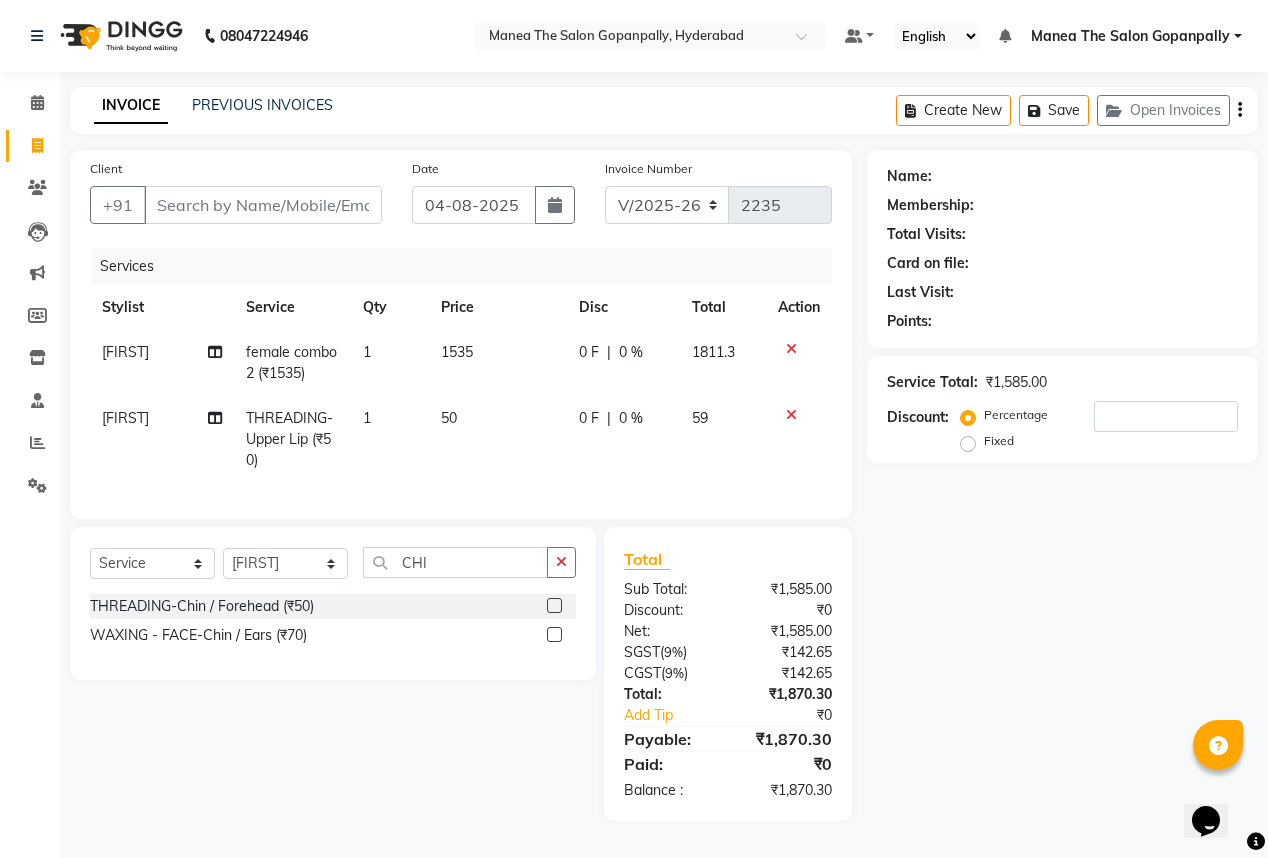 click 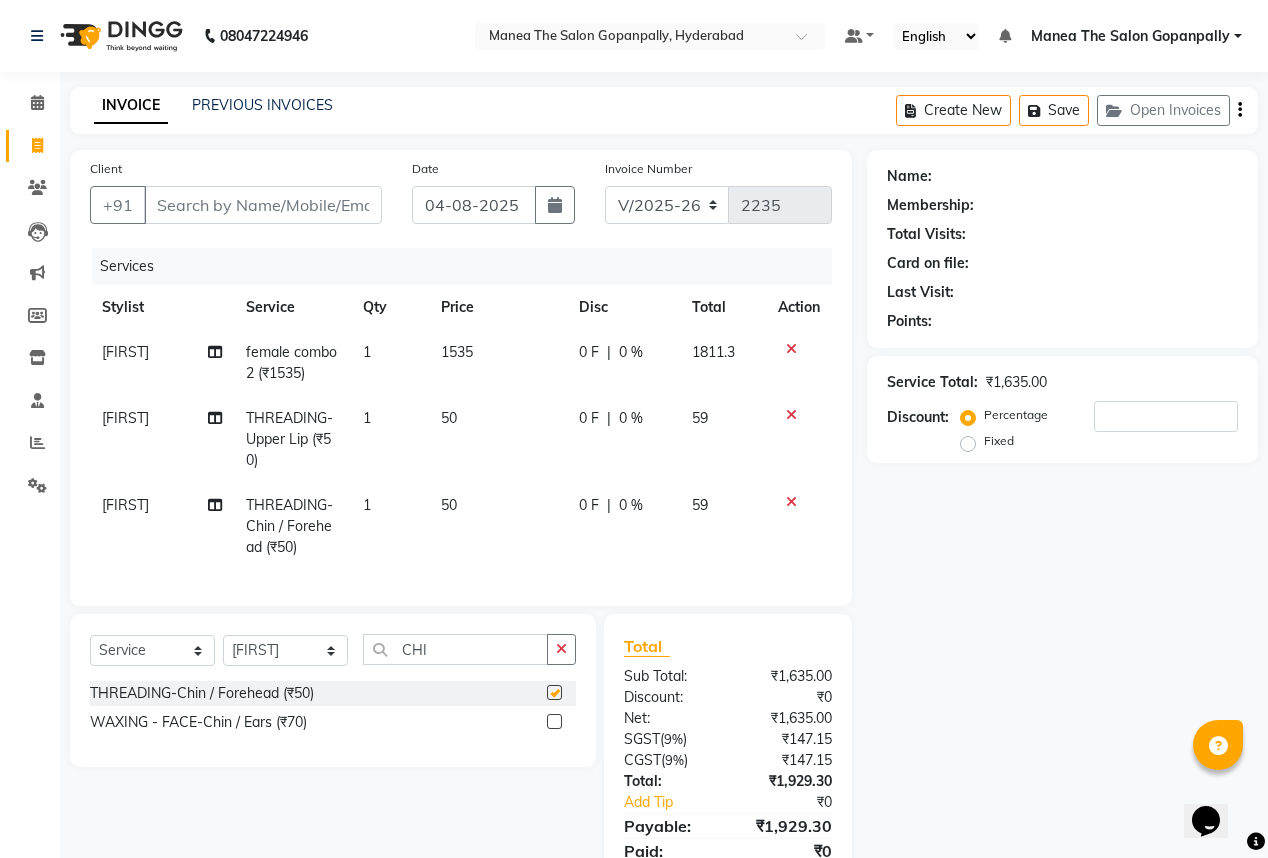 checkbox on "false" 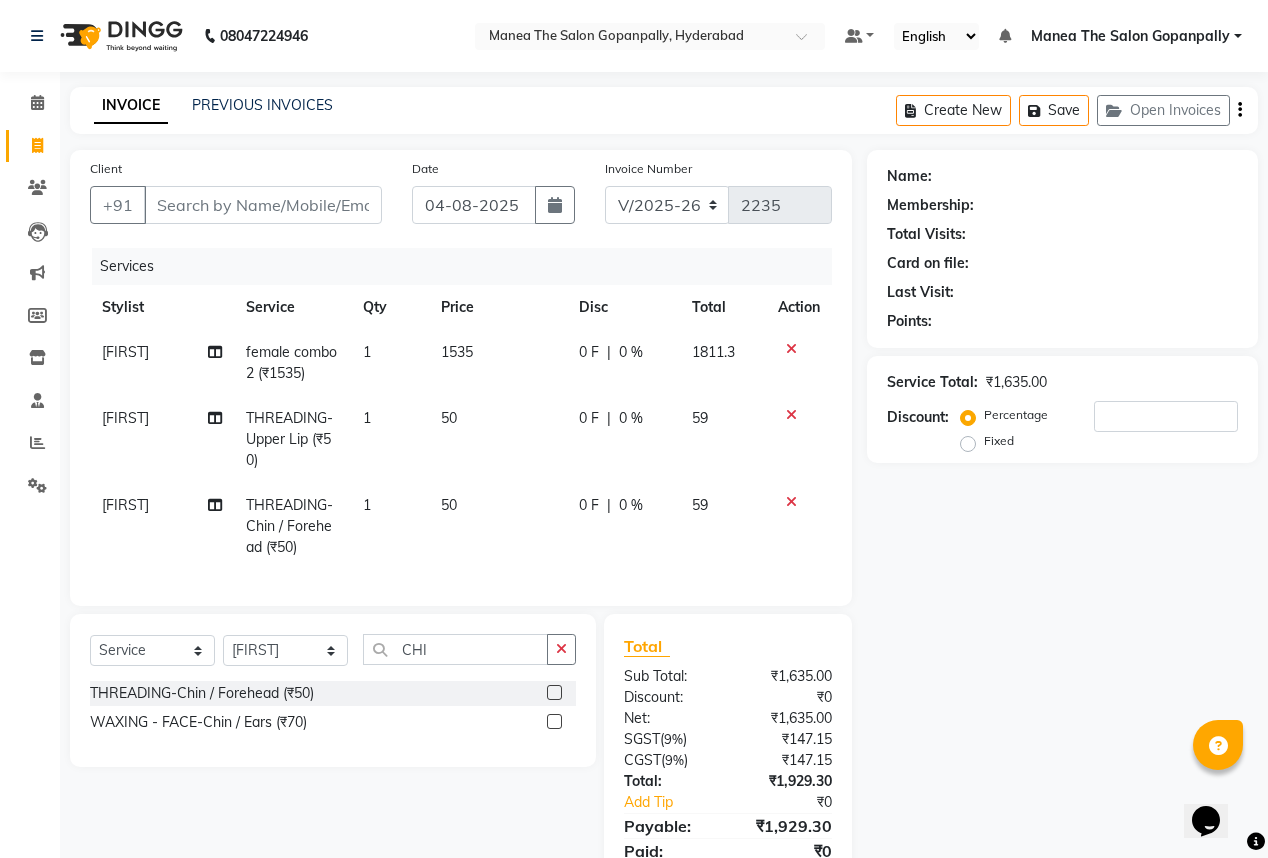 scroll, scrollTop: 92, scrollLeft: 0, axis: vertical 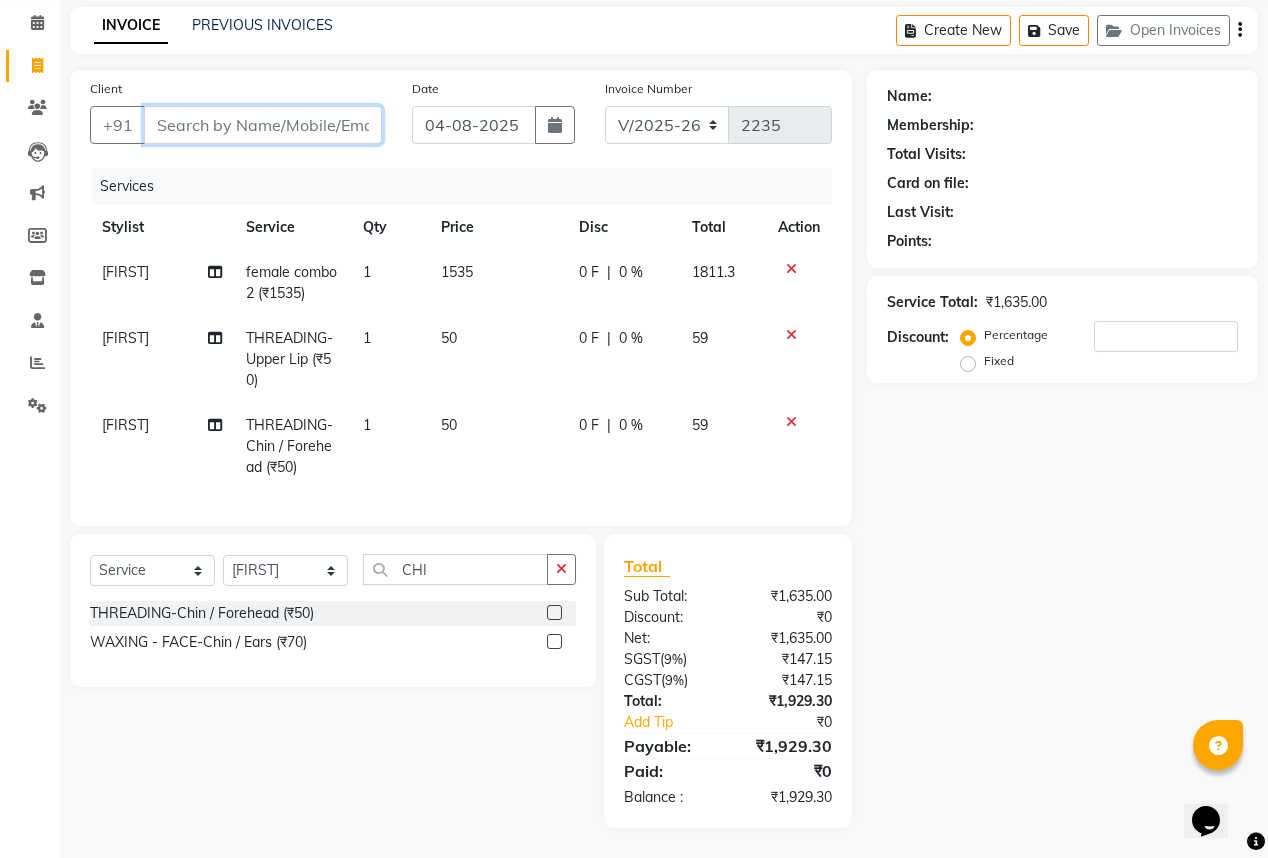 click on "Client" at bounding box center [263, 125] 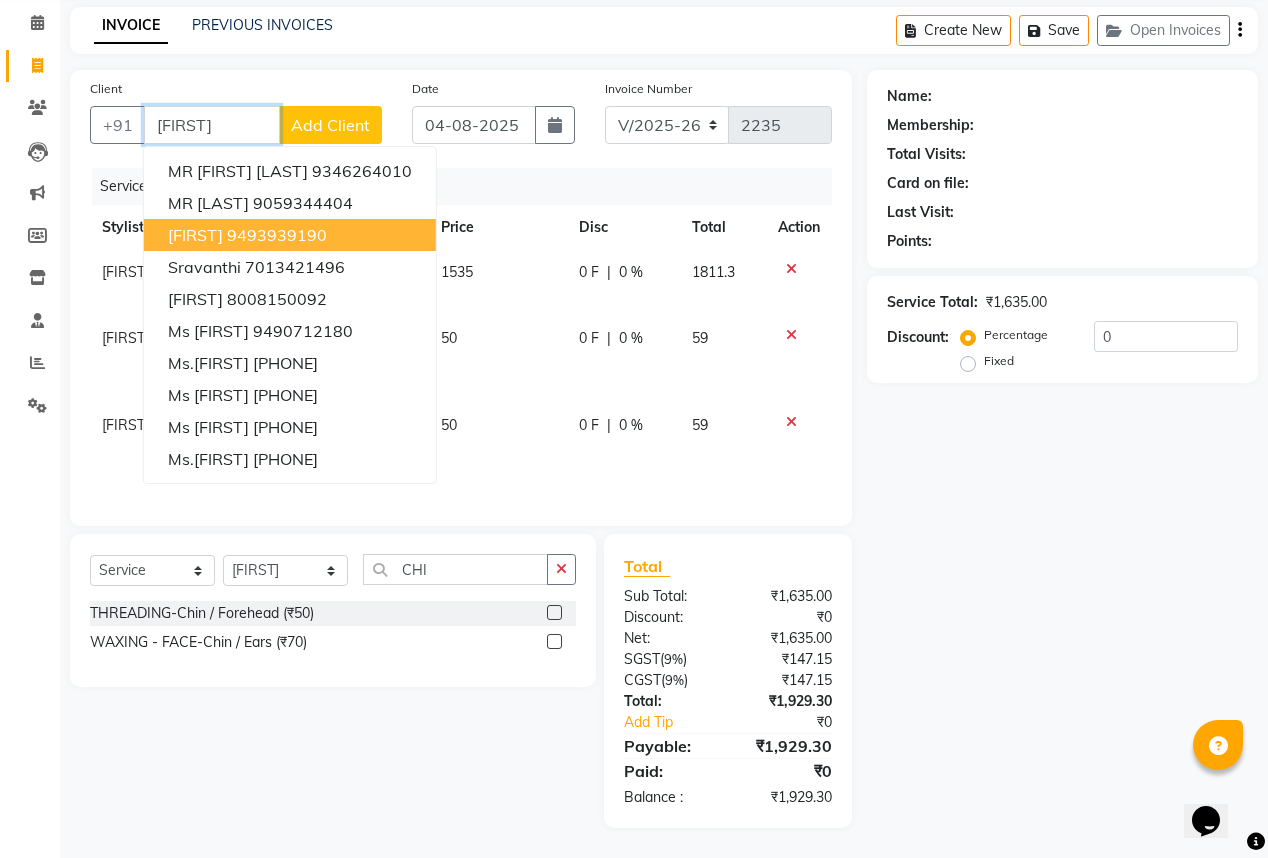 click on "9493939190" at bounding box center [277, 235] 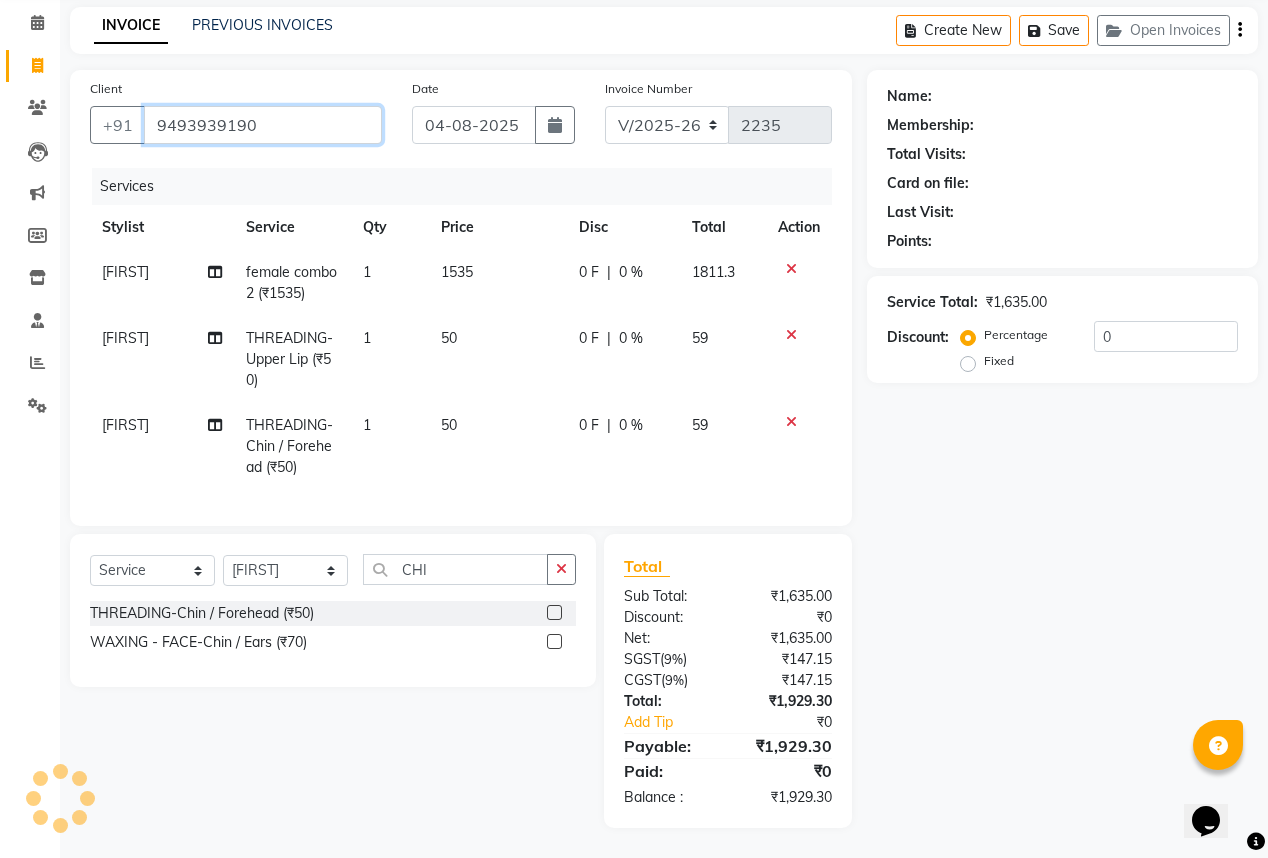 type on "9493939190" 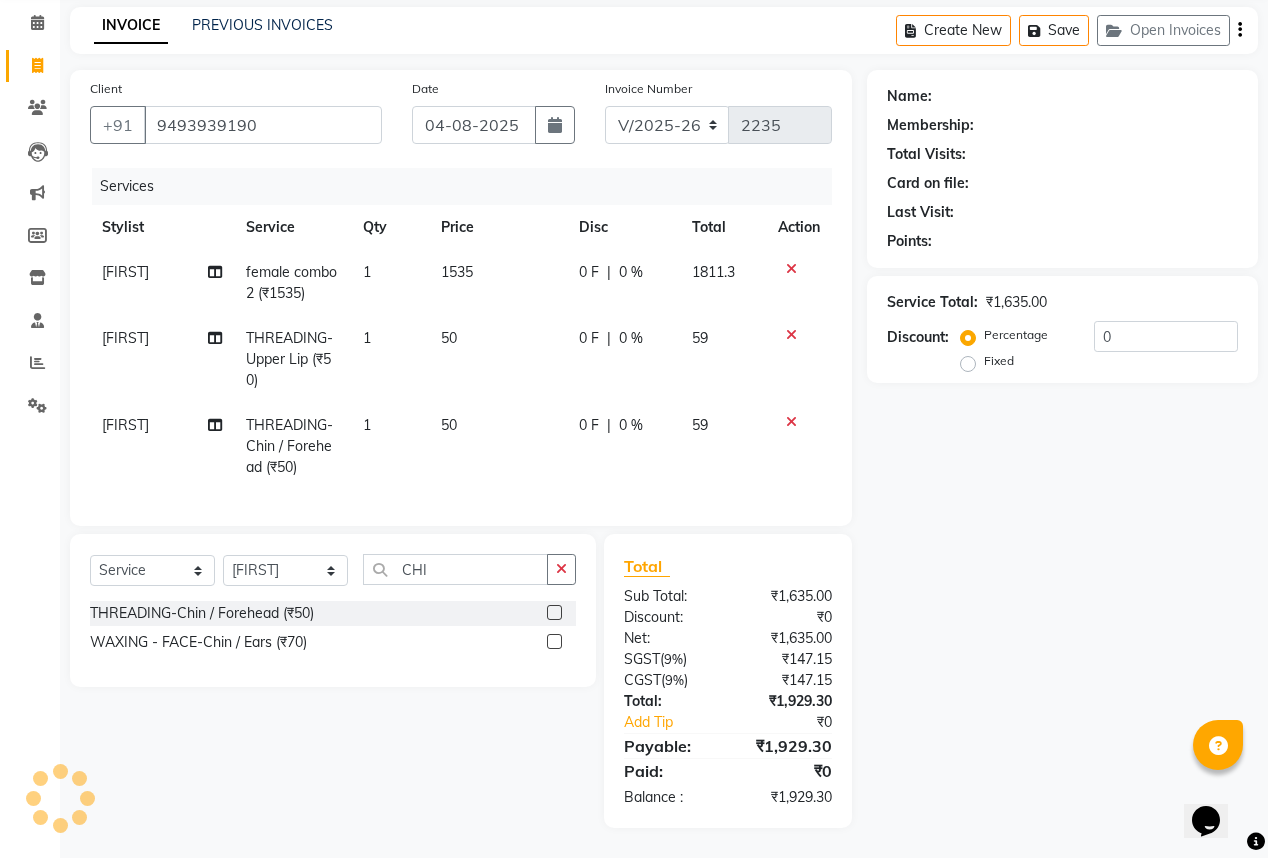 select on "1: Object" 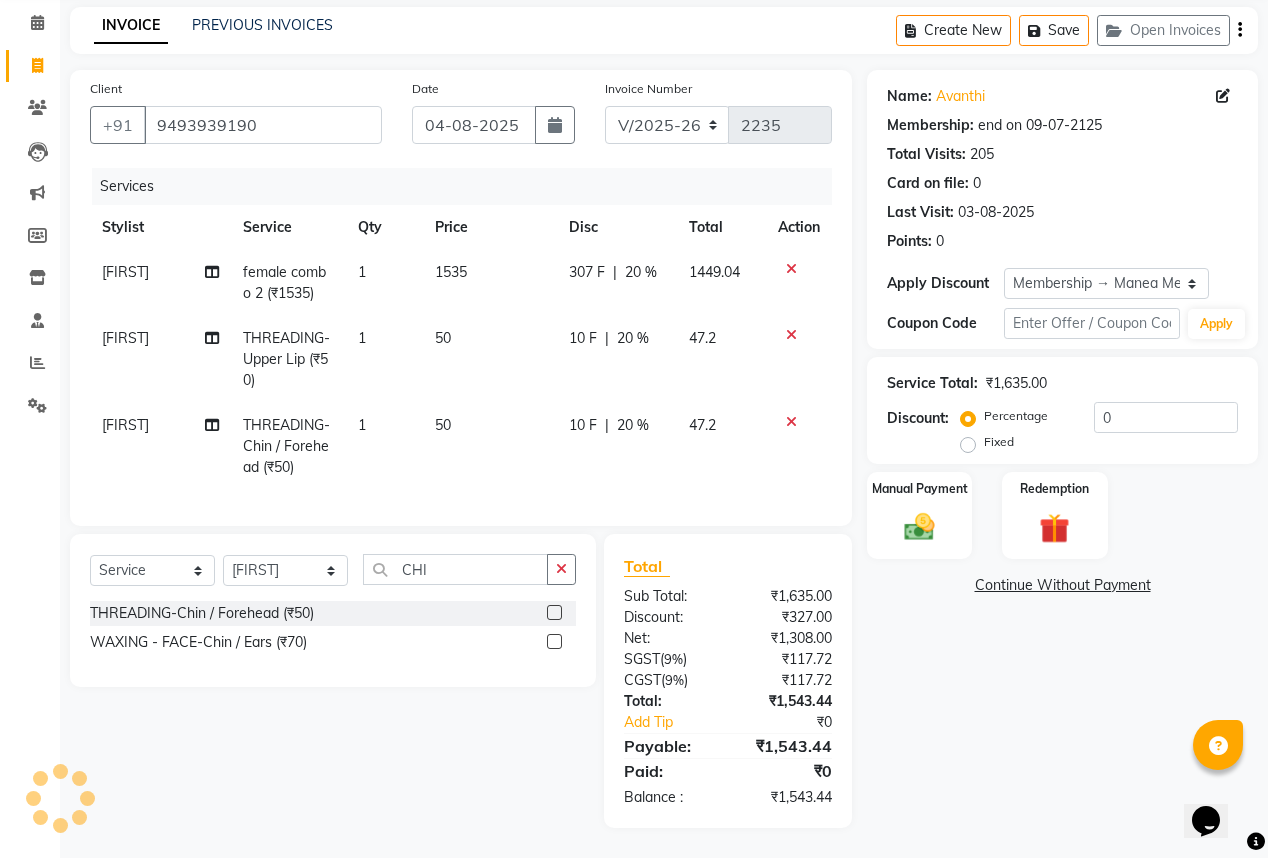 type on "20" 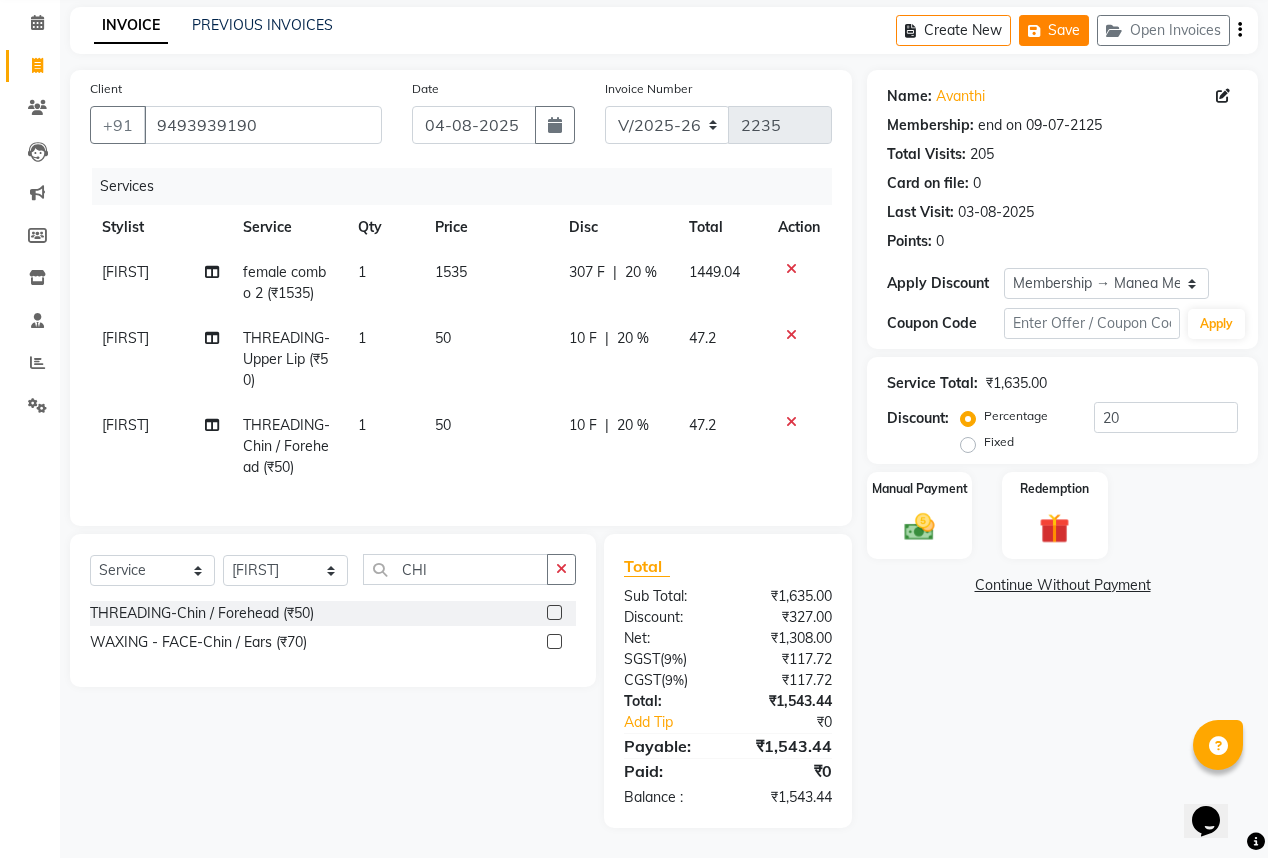 click on "Save" 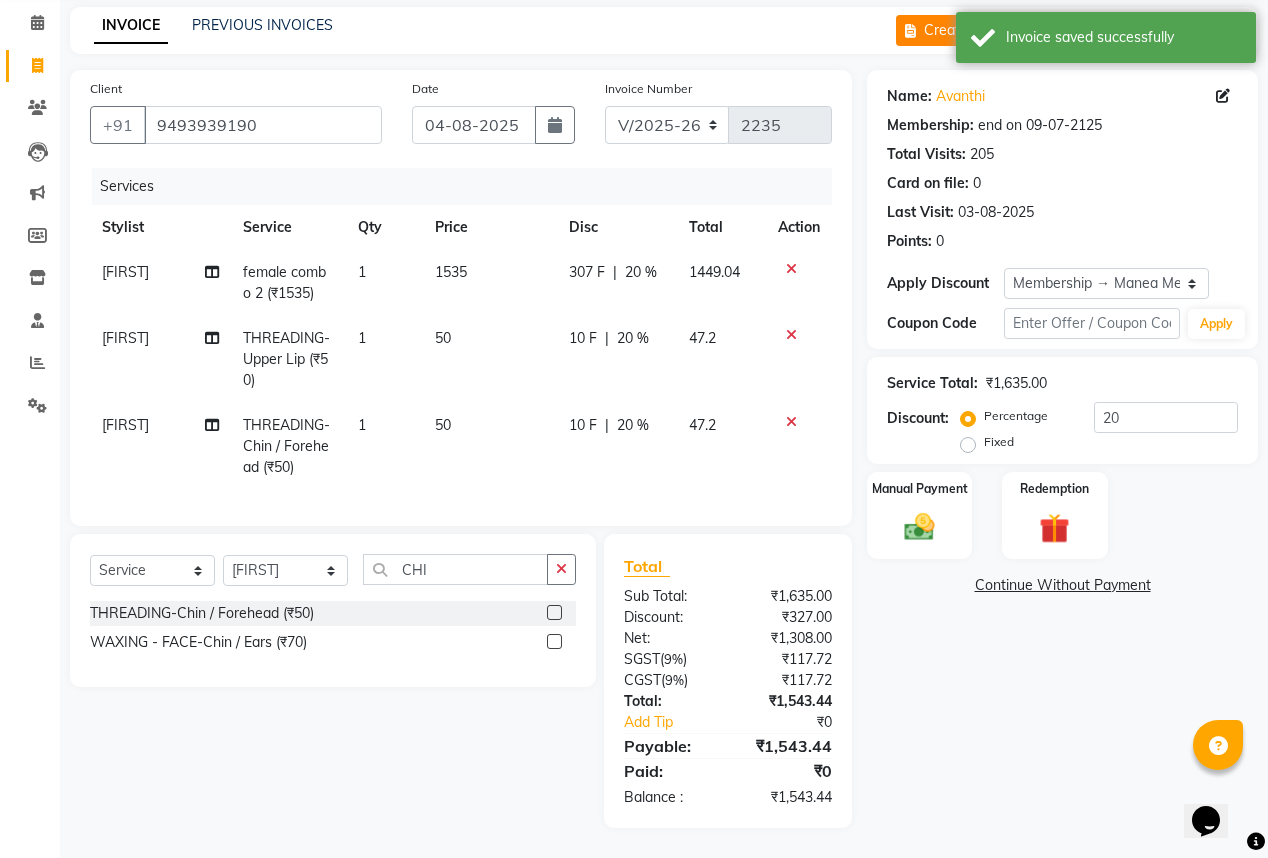 click on "Create New" 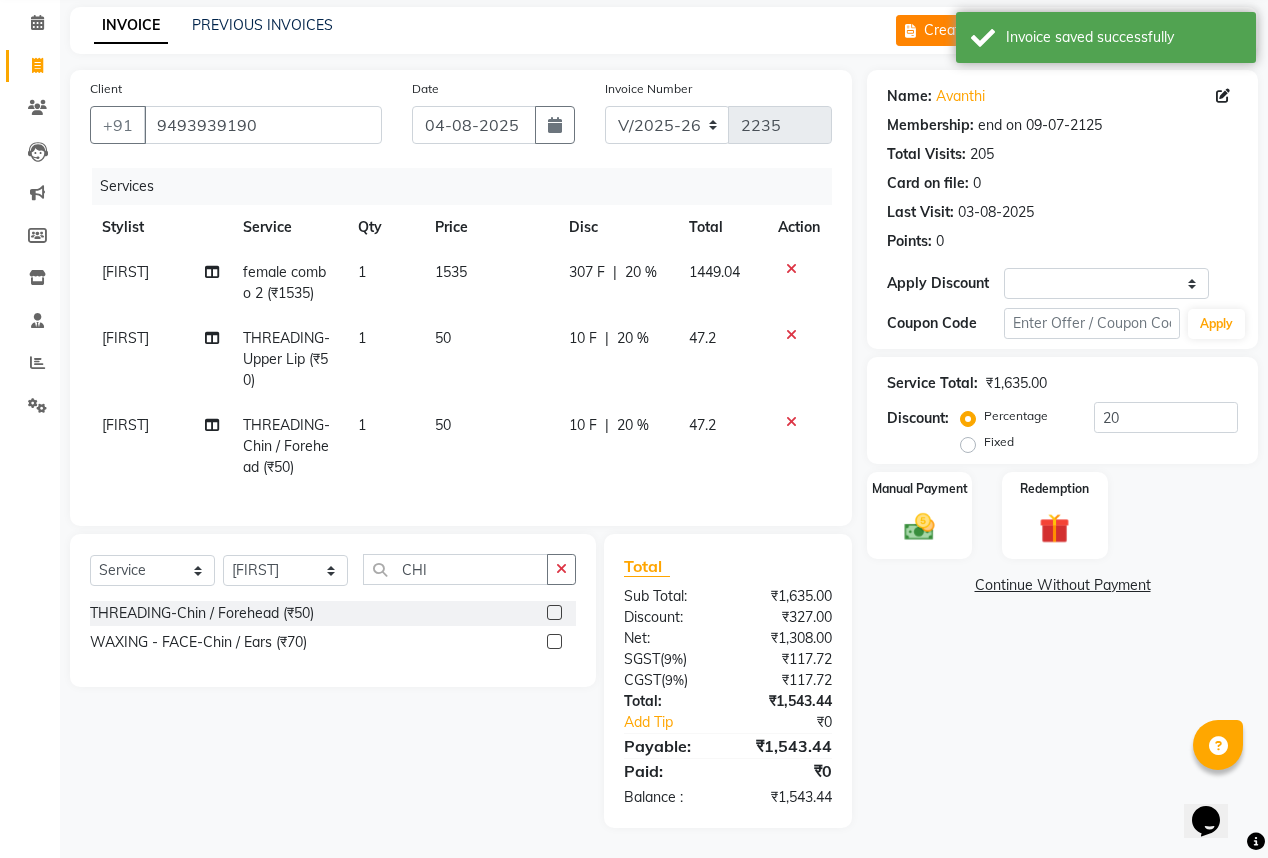 scroll, scrollTop: 0, scrollLeft: 0, axis: both 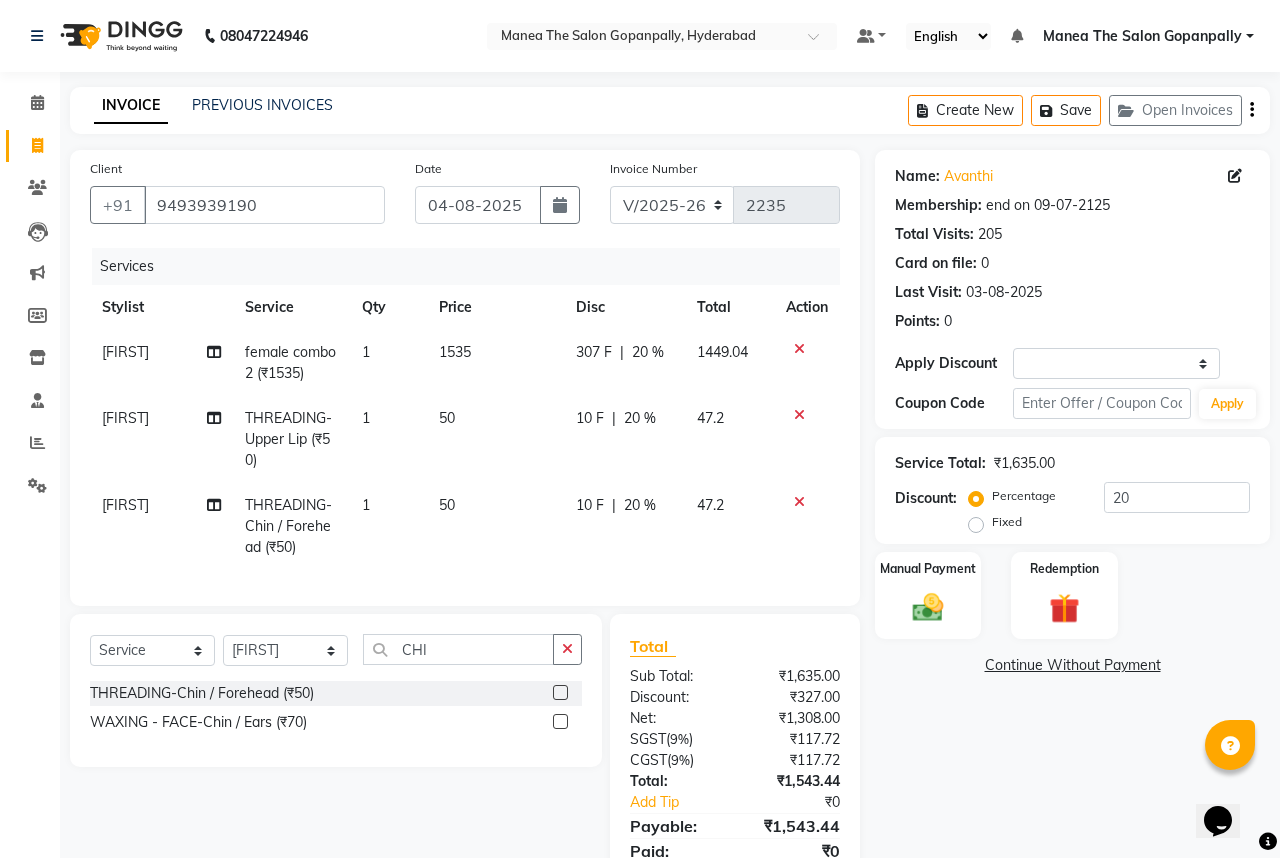 select on "7027" 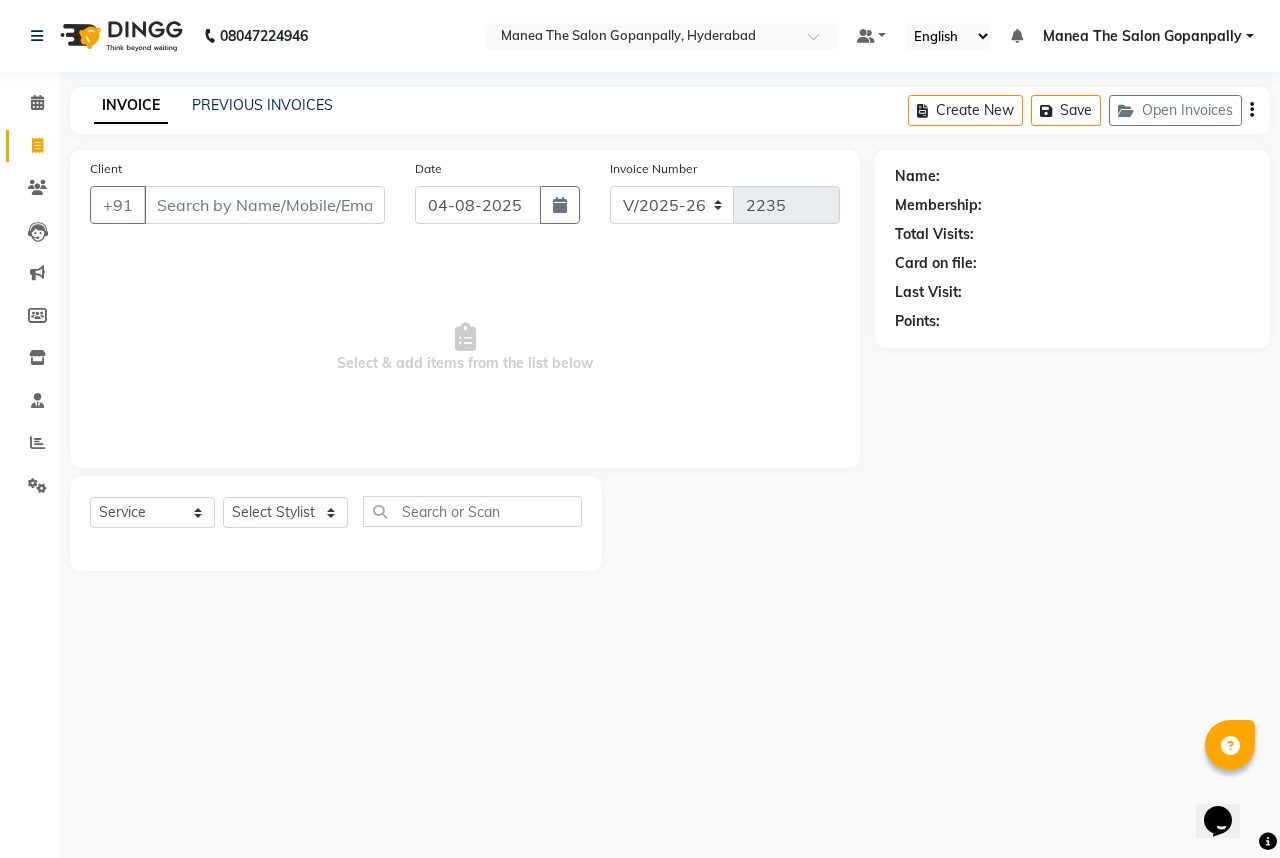 click on "Client" at bounding box center [264, 205] 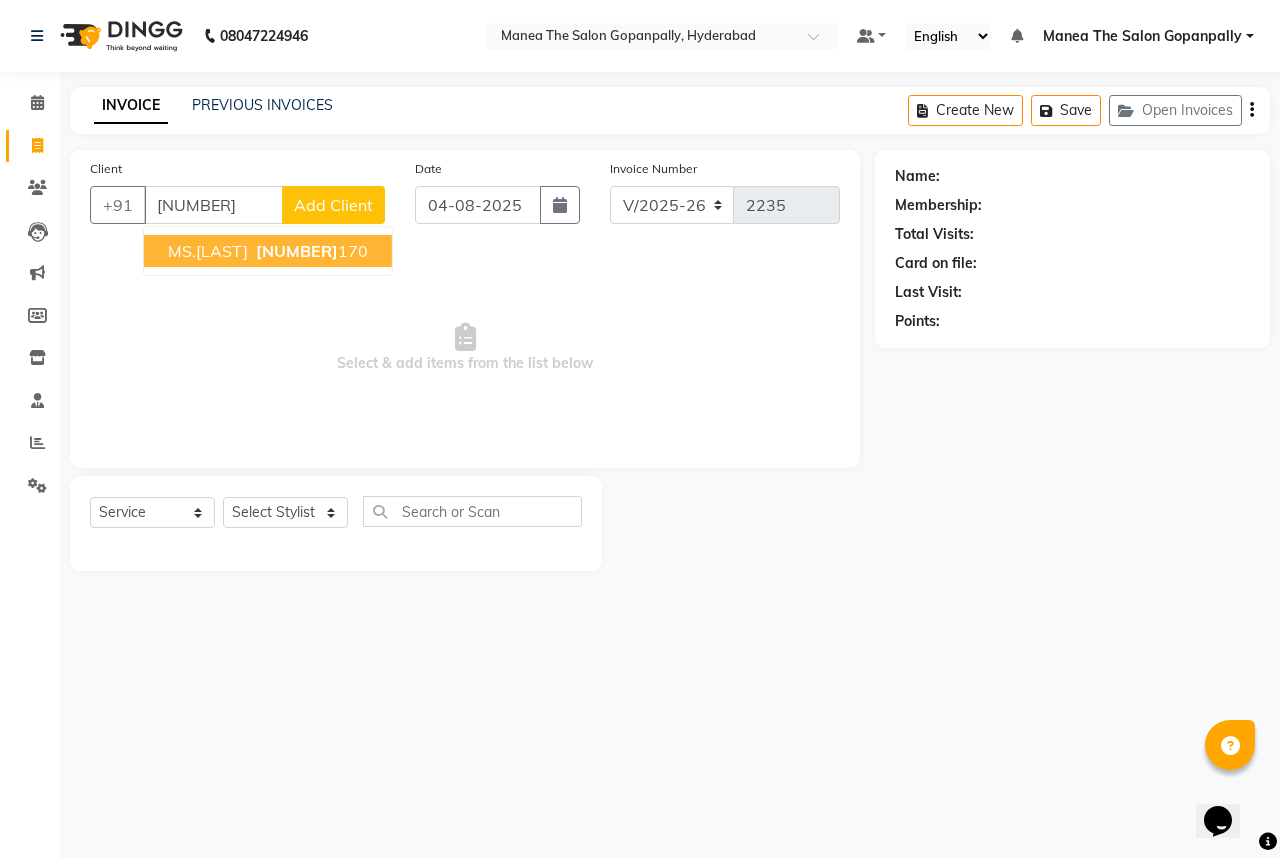 drag, startPoint x: 352, startPoint y: 254, endPoint x: 373, endPoint y: 216, distance: 43.416588 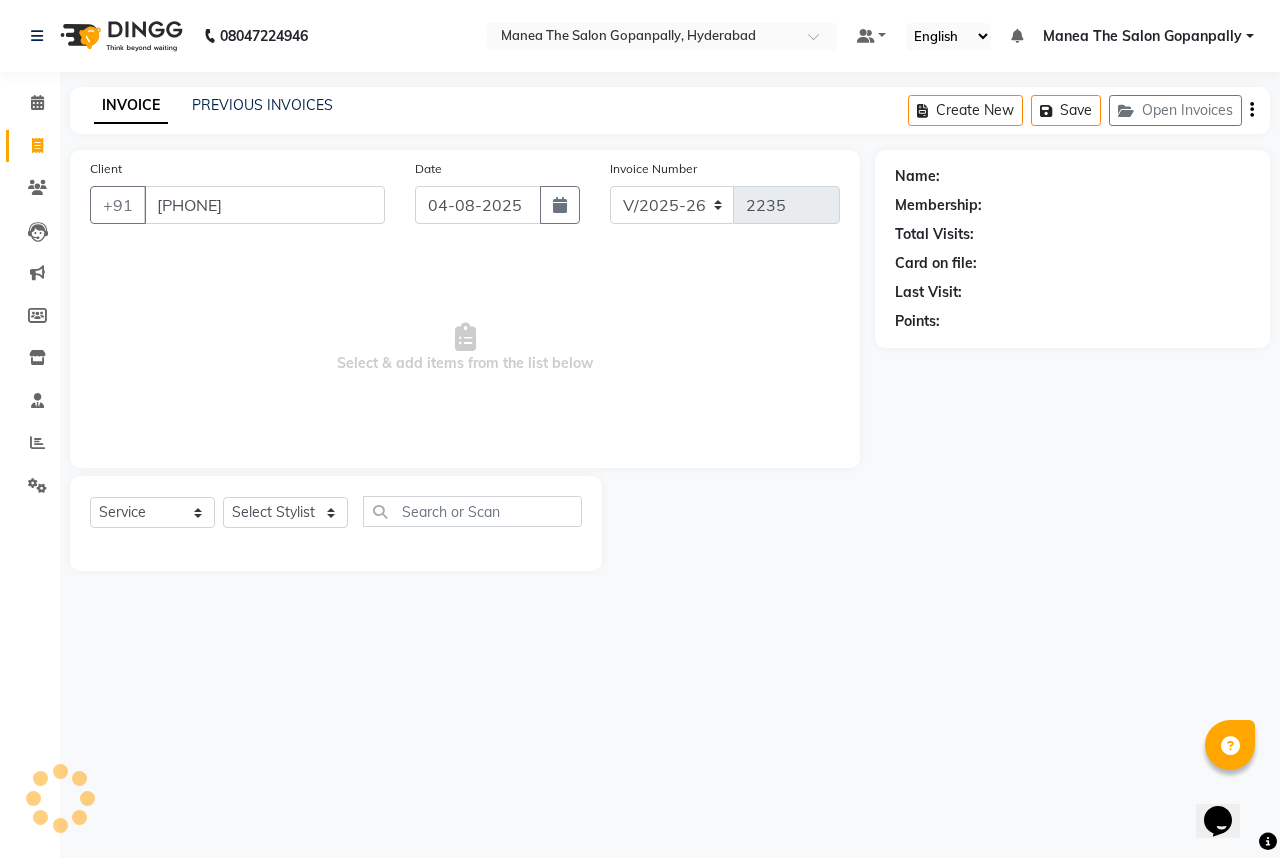 type on "[PHONE]" 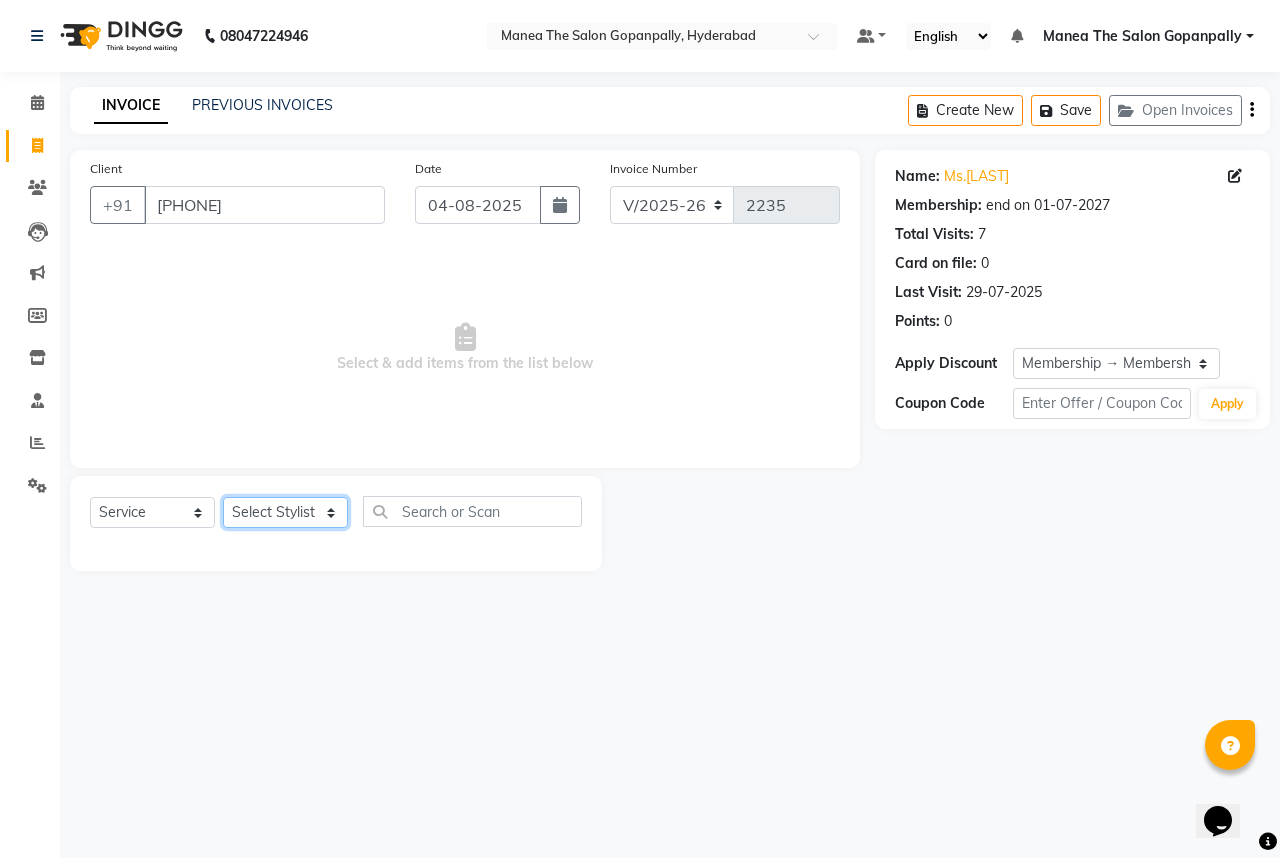 click on "Select Stylist Anand AVANTHI Haider  indu IRFAN keerthi rehan sameer saritha zubair" 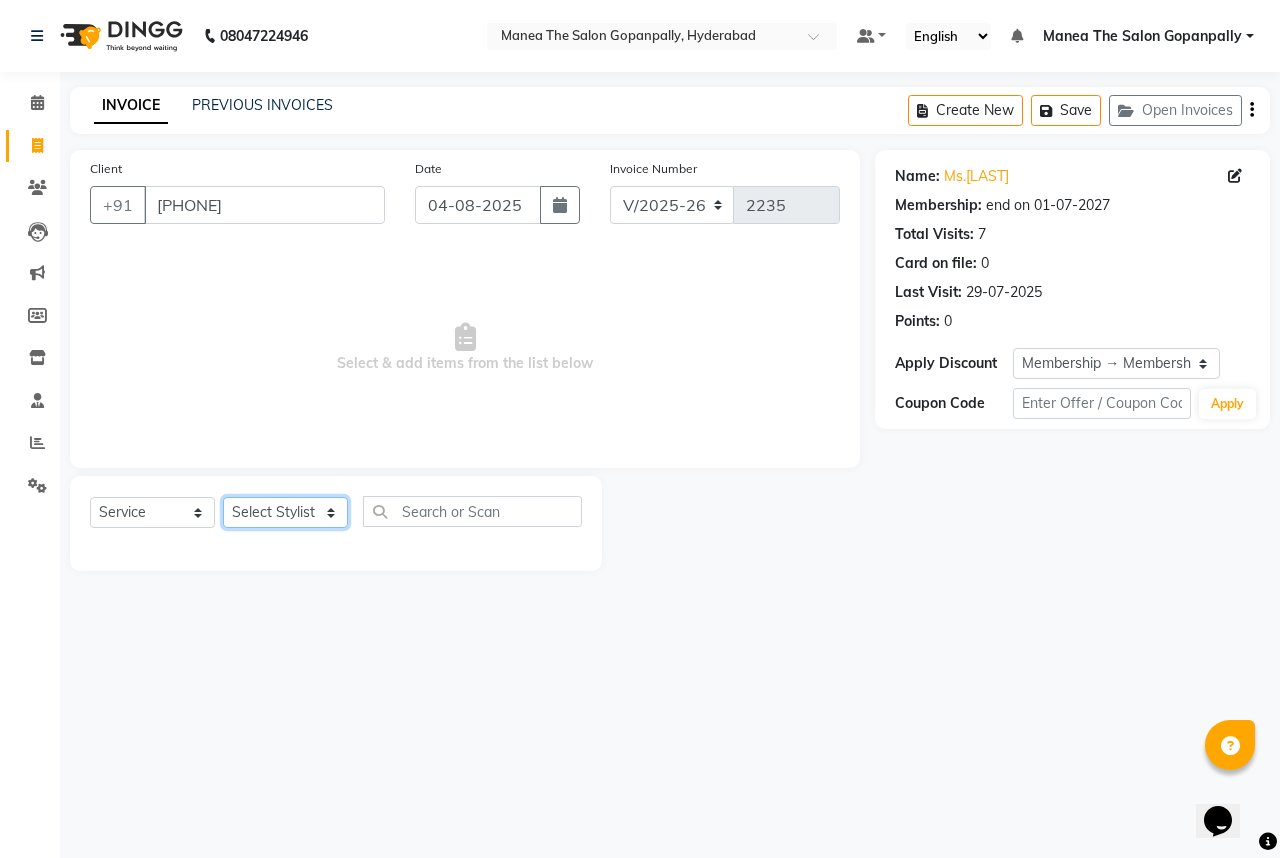 select on "57882" 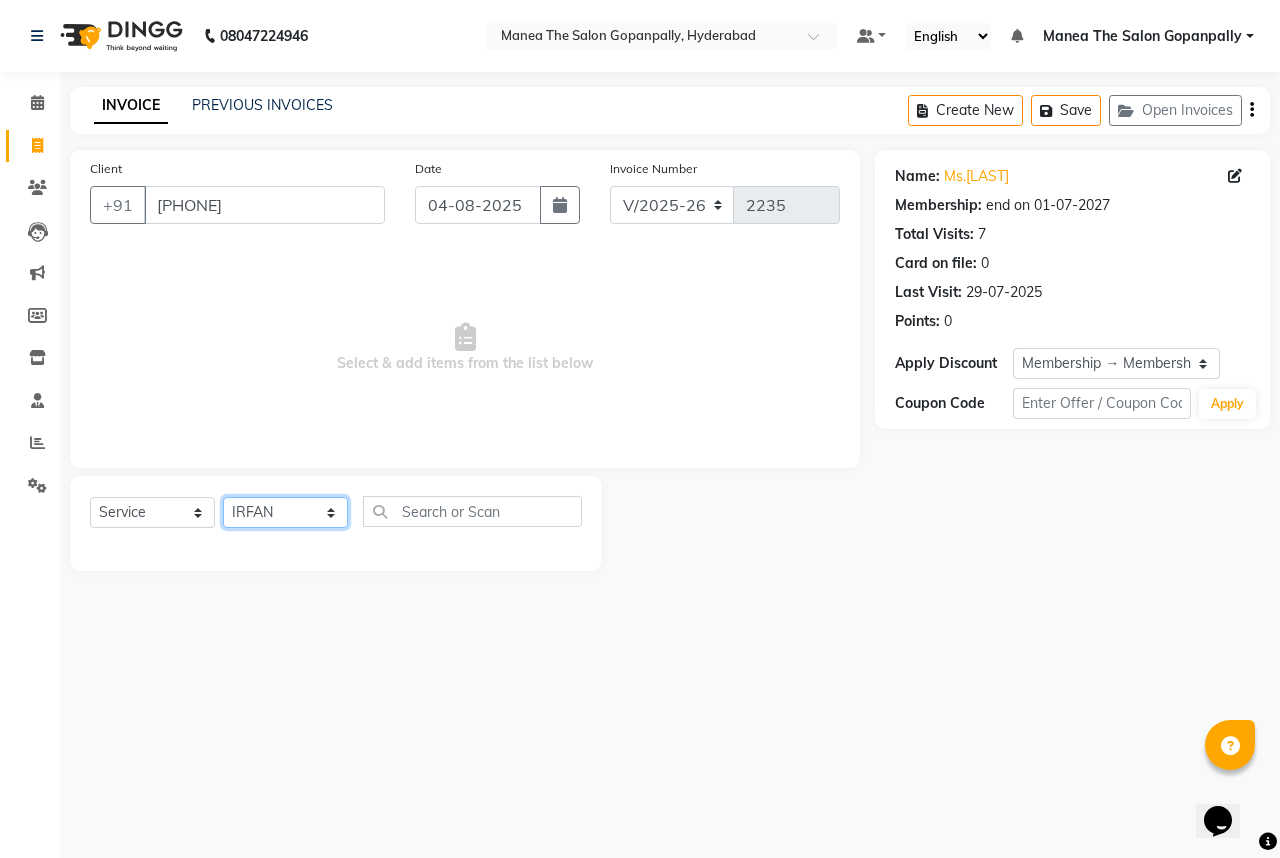 click on "Select Stylist Anand AVANTHI Haider  indu IRFAN keerthi rehan sameer saritha zubair" 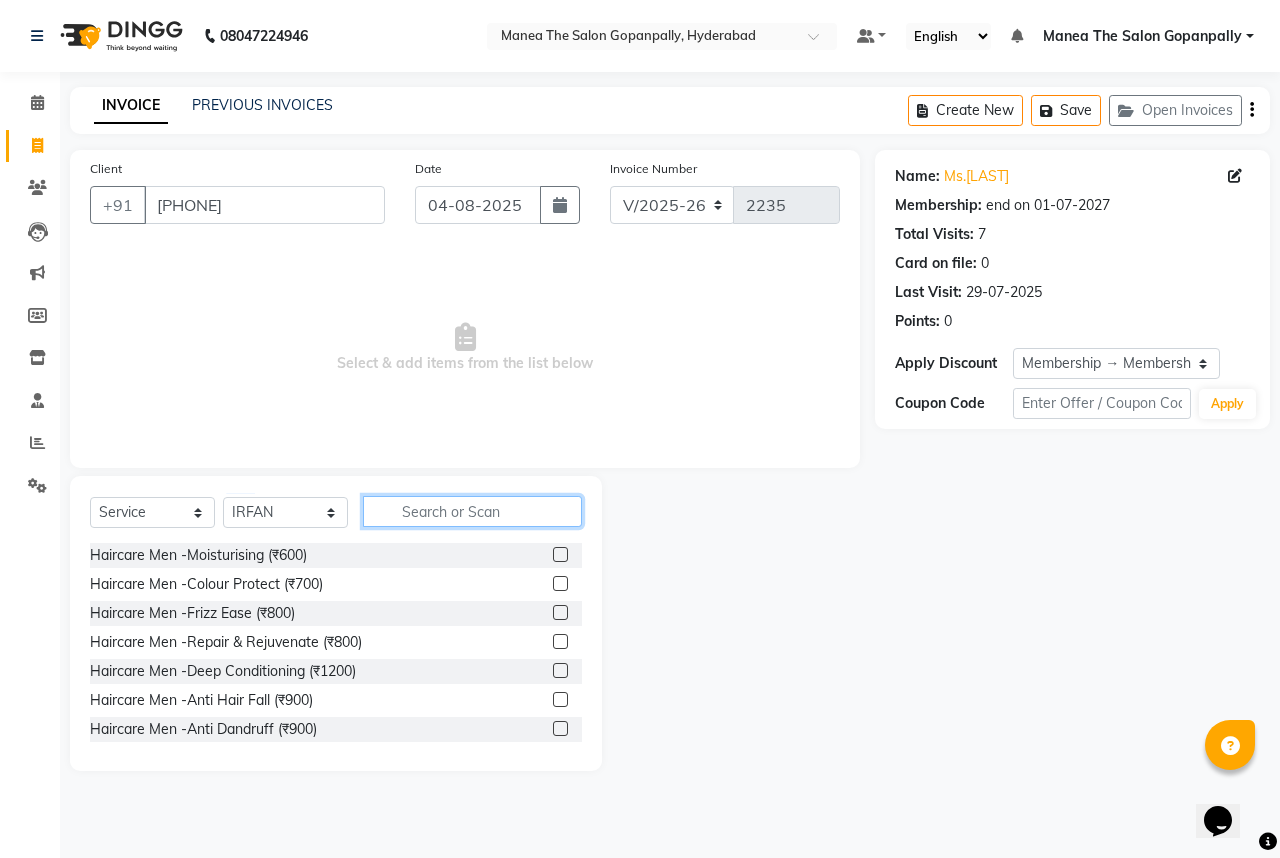 click 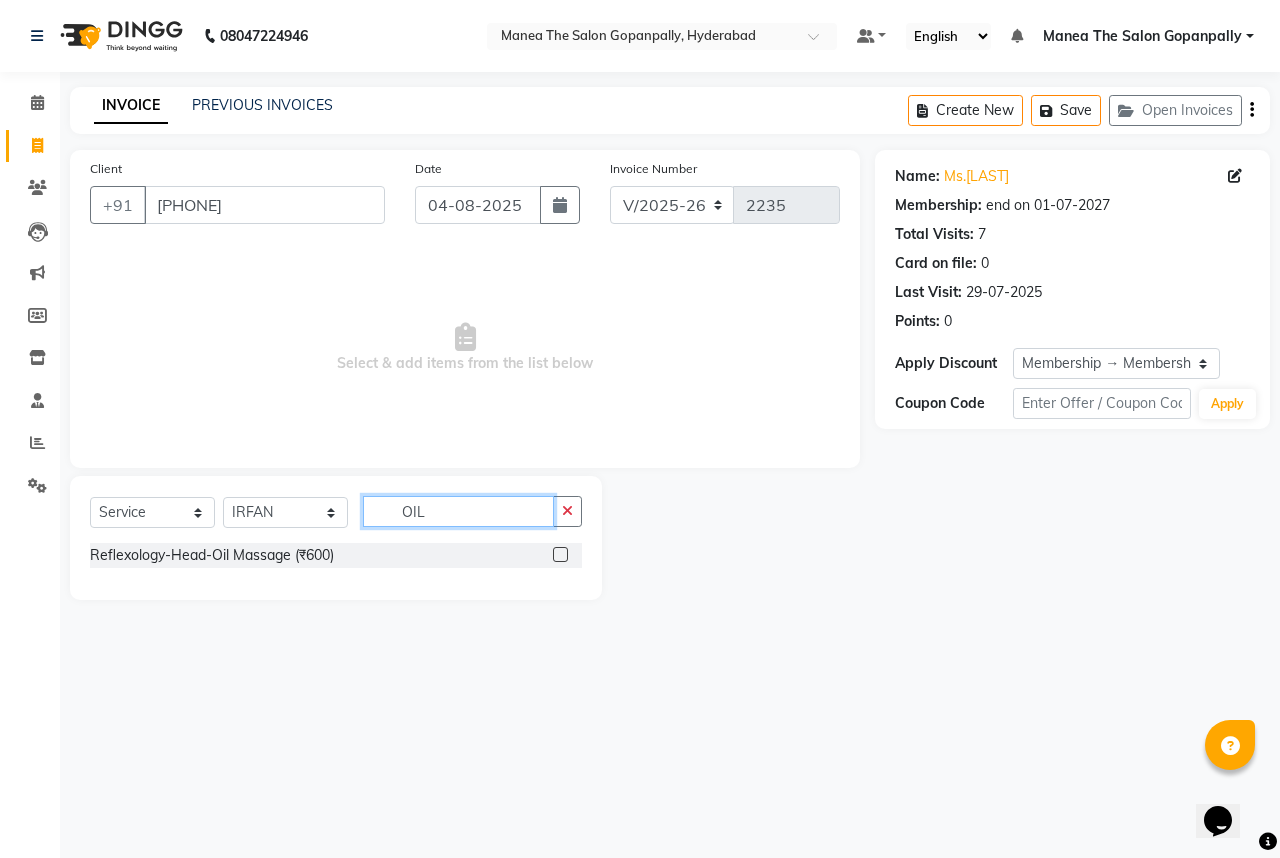 type on "OIL" 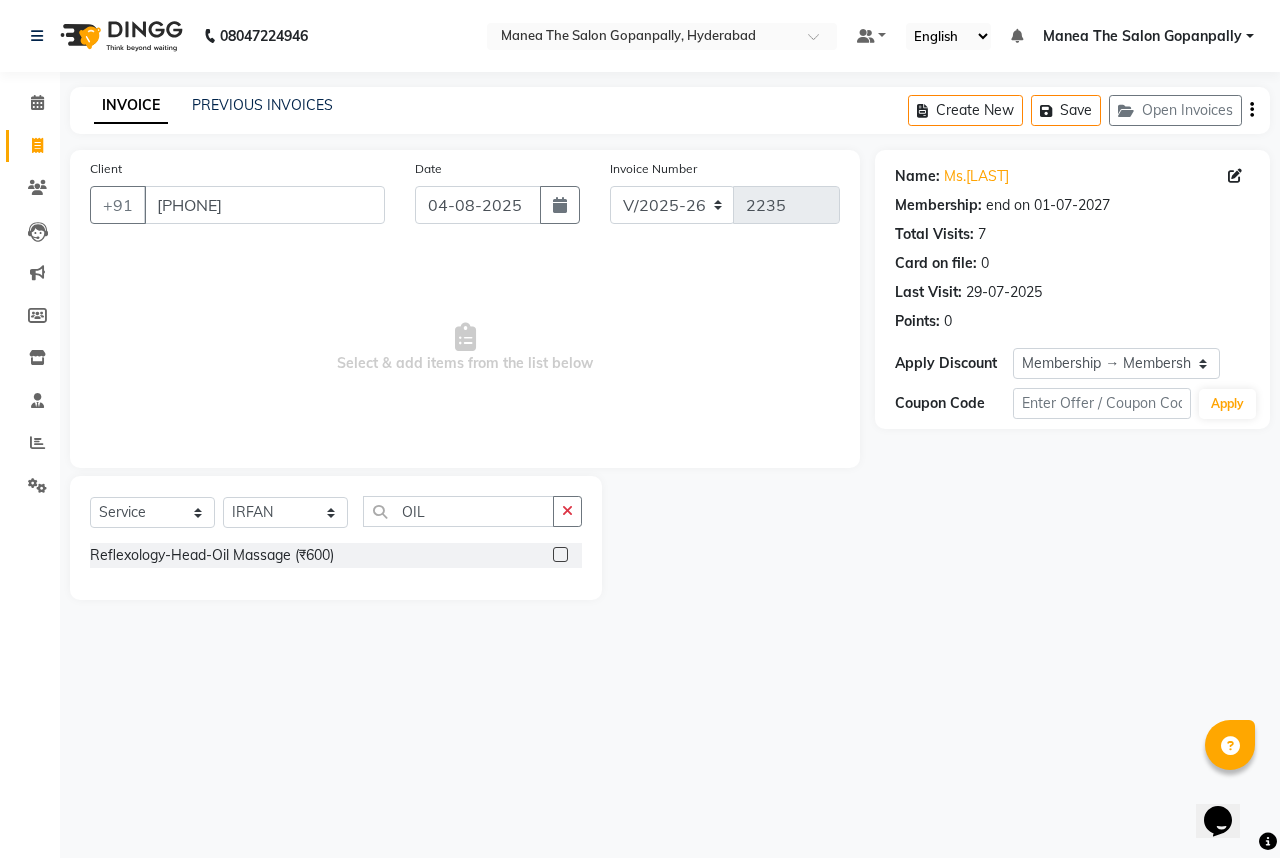 click 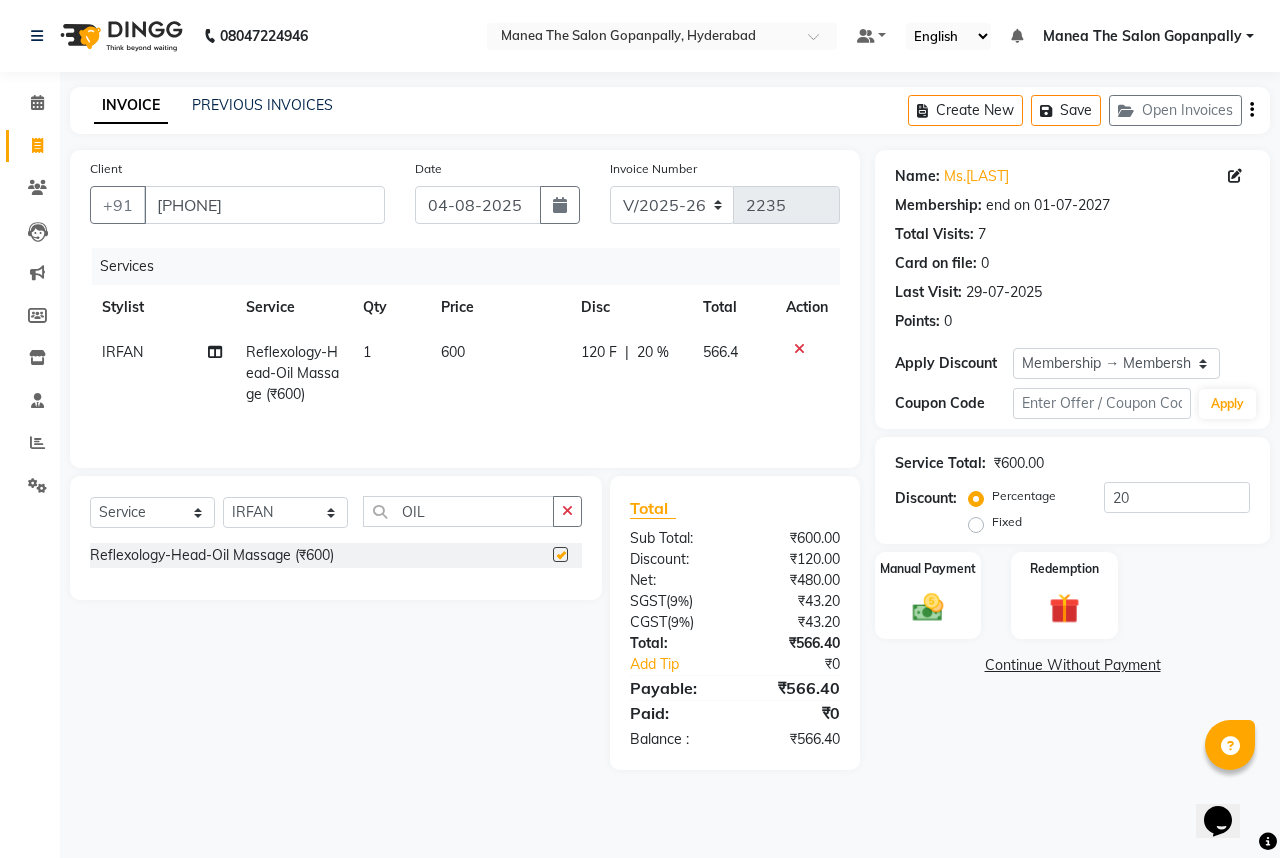 checkbox on "false" 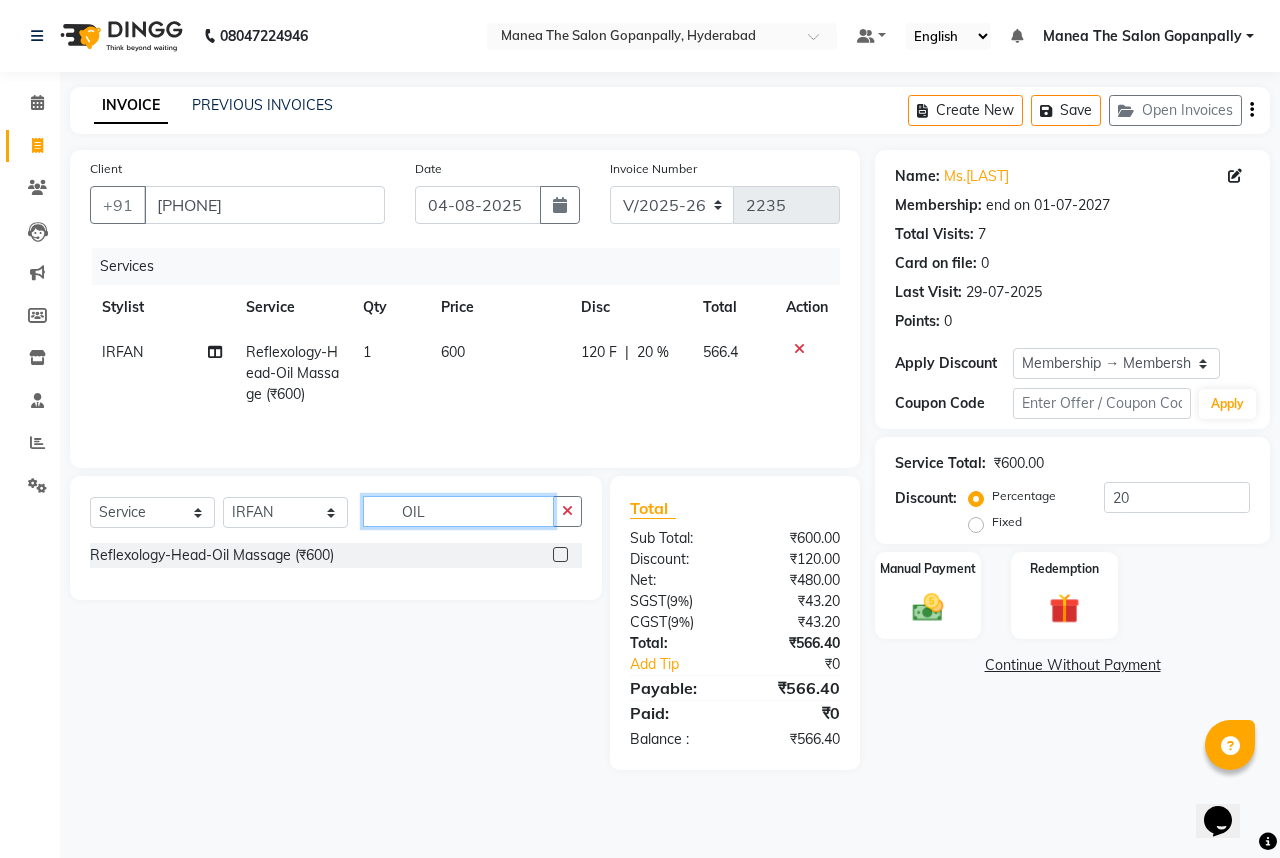 click on "OIL" 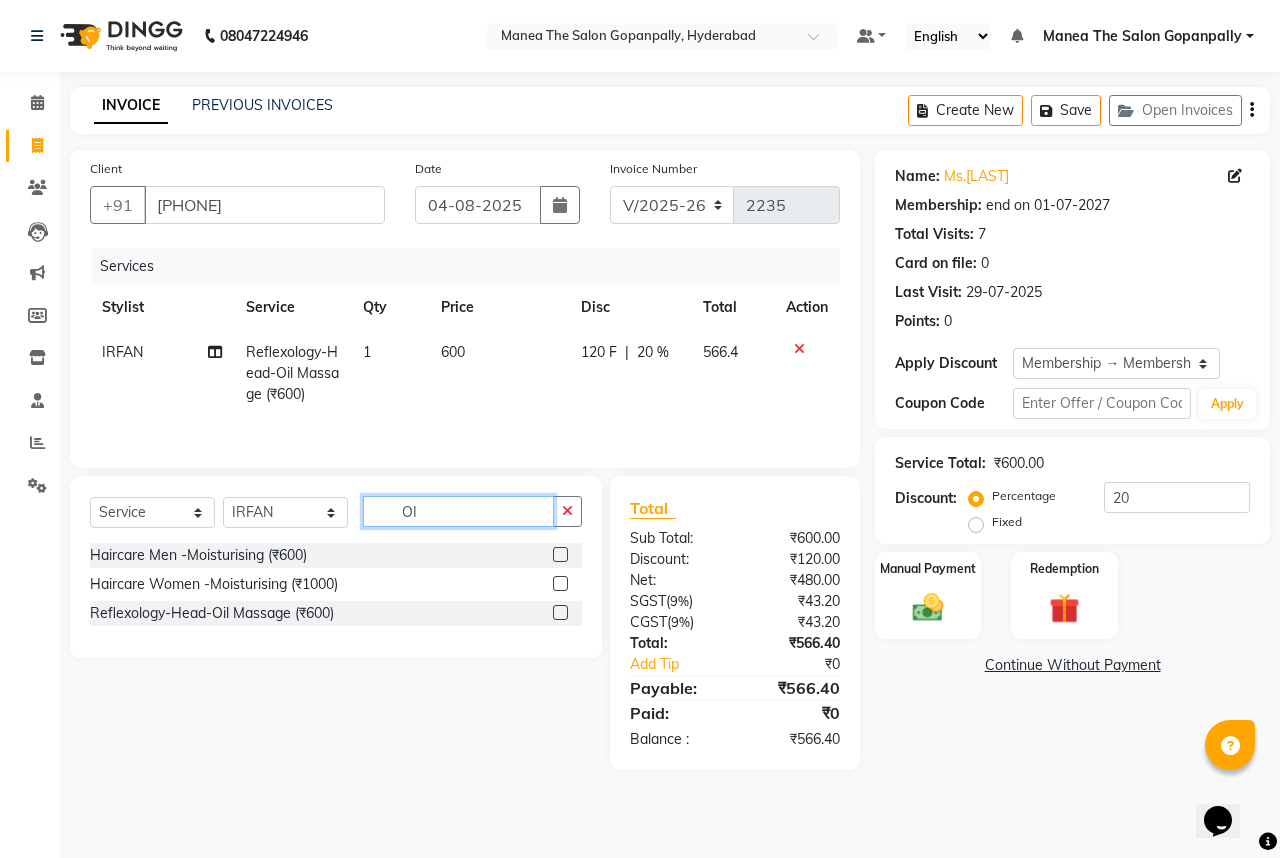 type on "O" 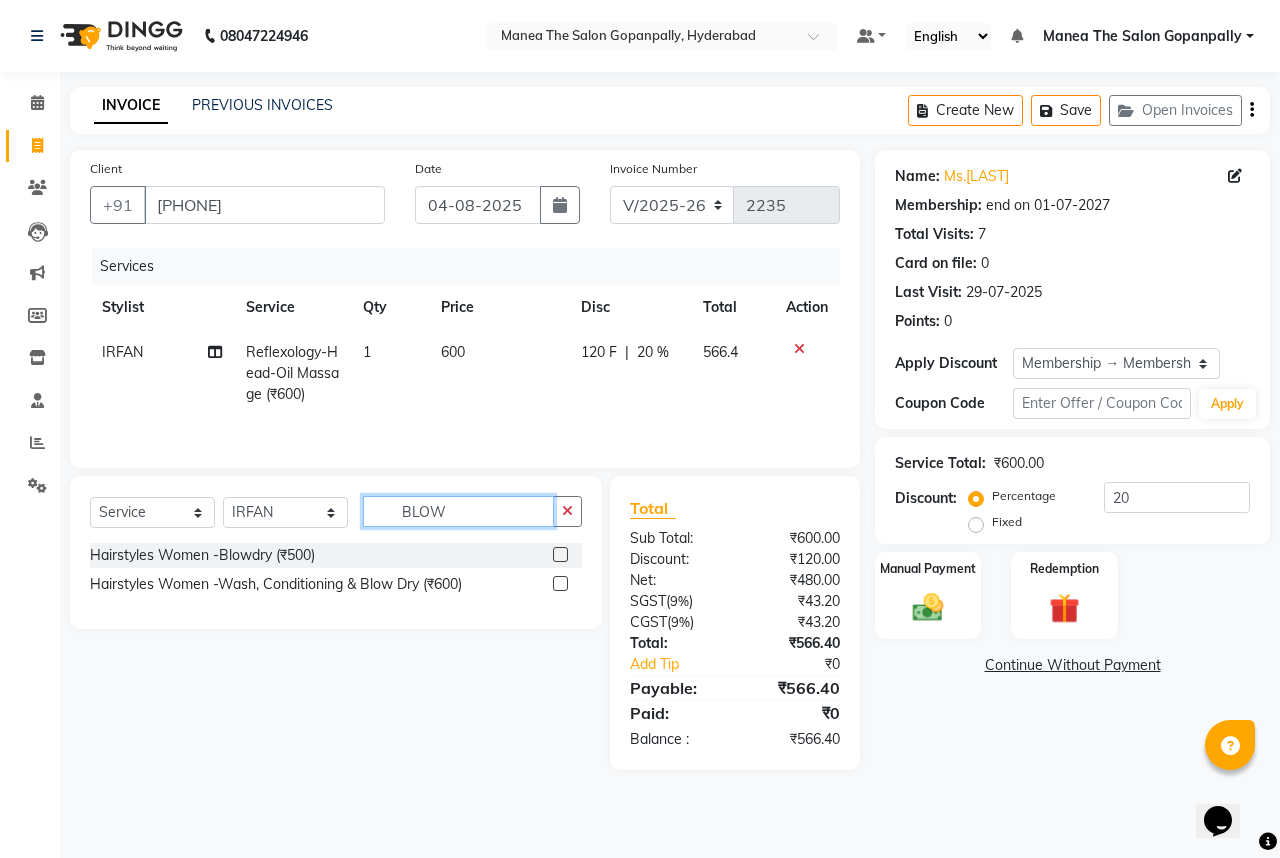 type on "BLOW" 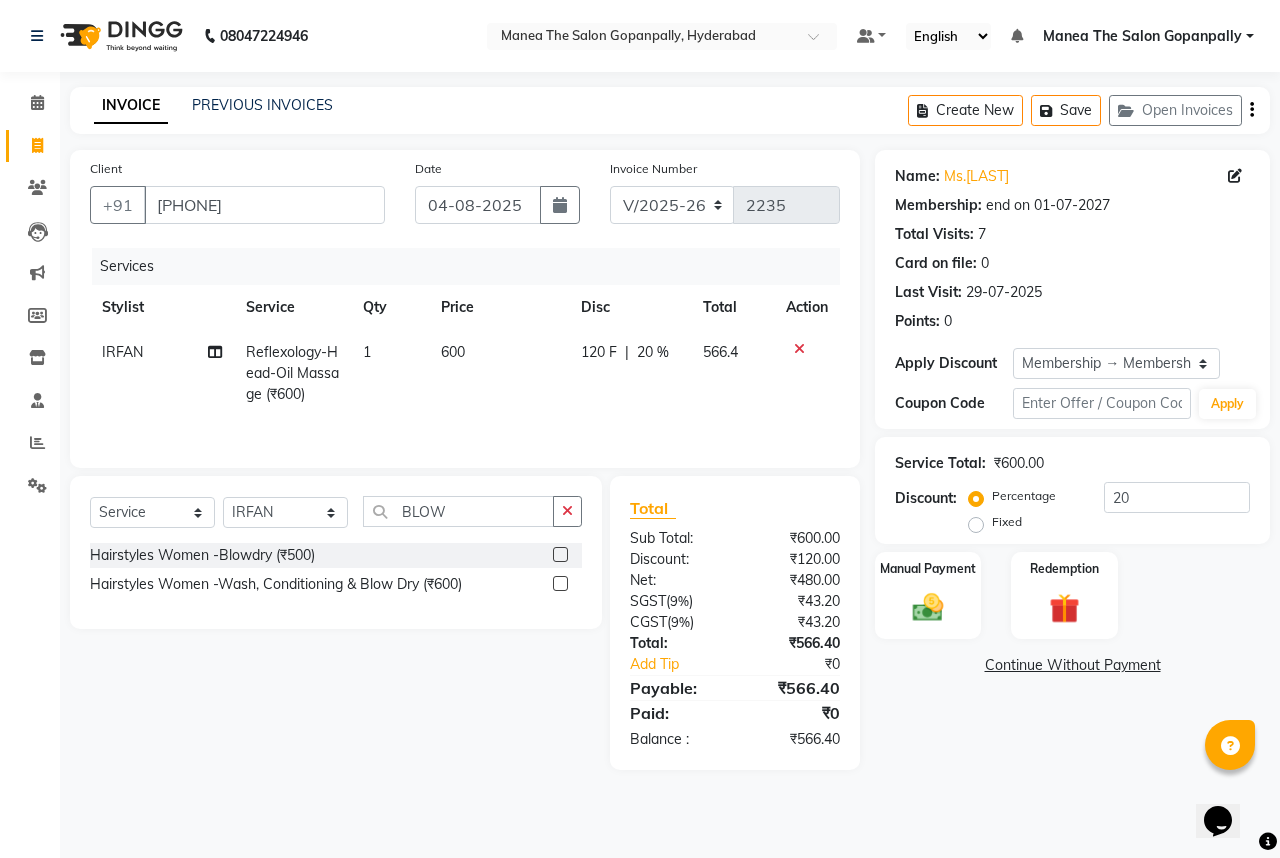 click 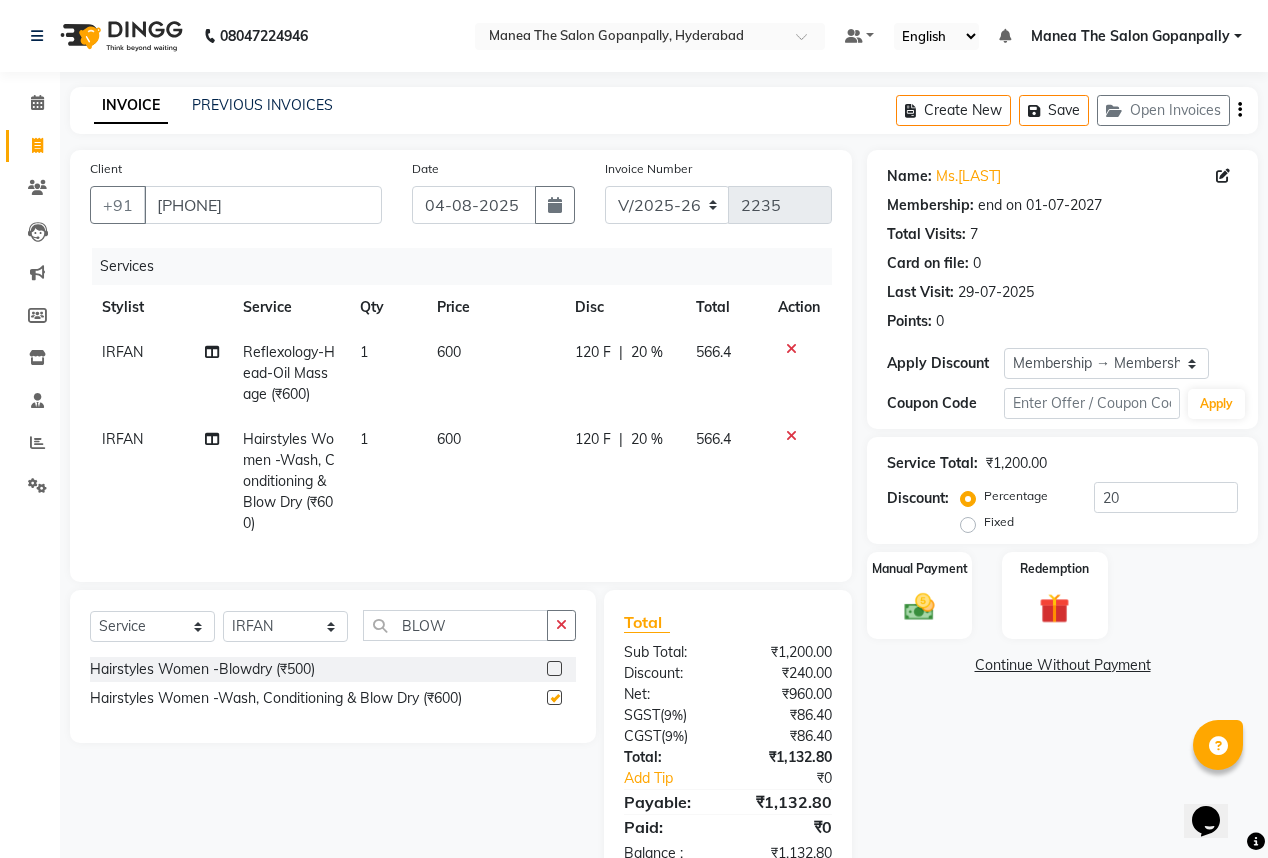 checkbox on "false" 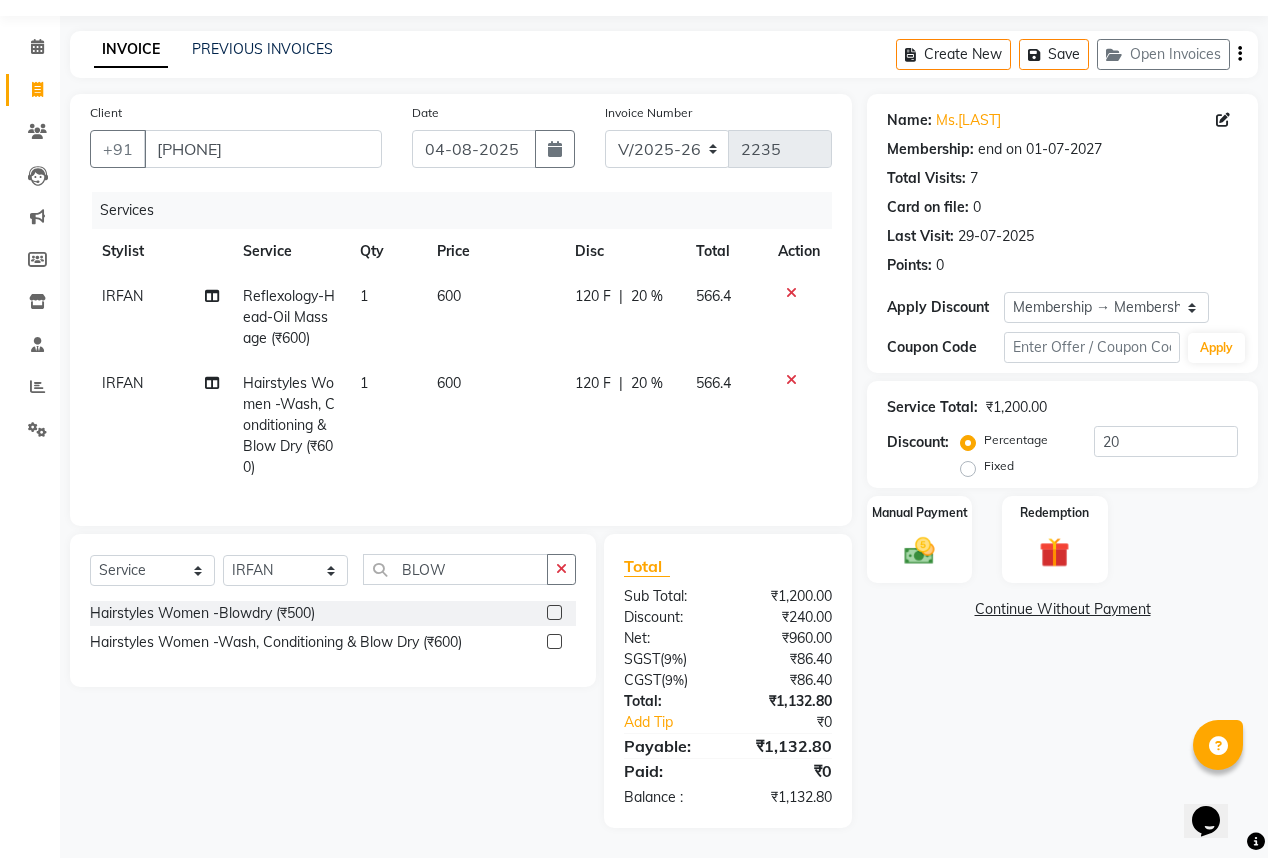 scroll, scrollTop: 0, scrollLeft: 0, axis: both 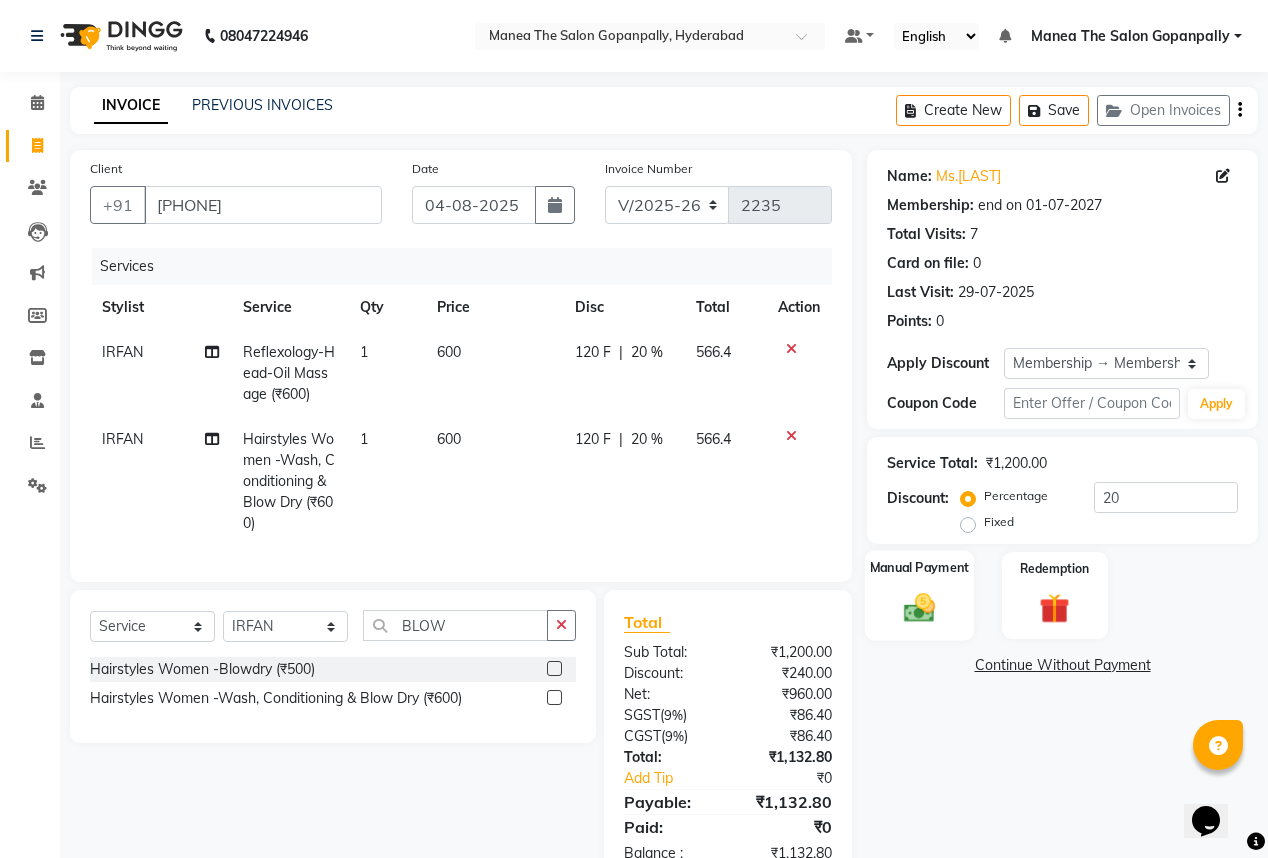 click 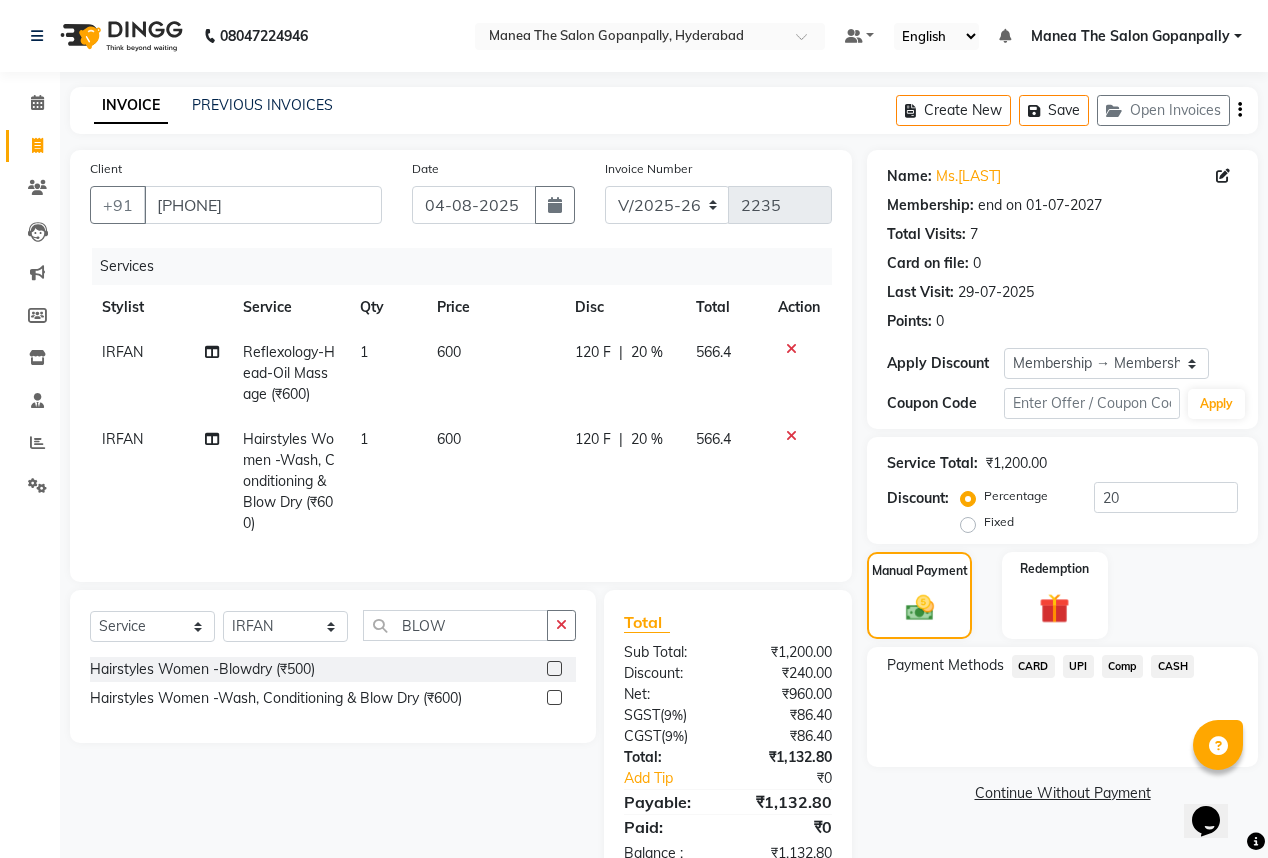 click on "UPI" 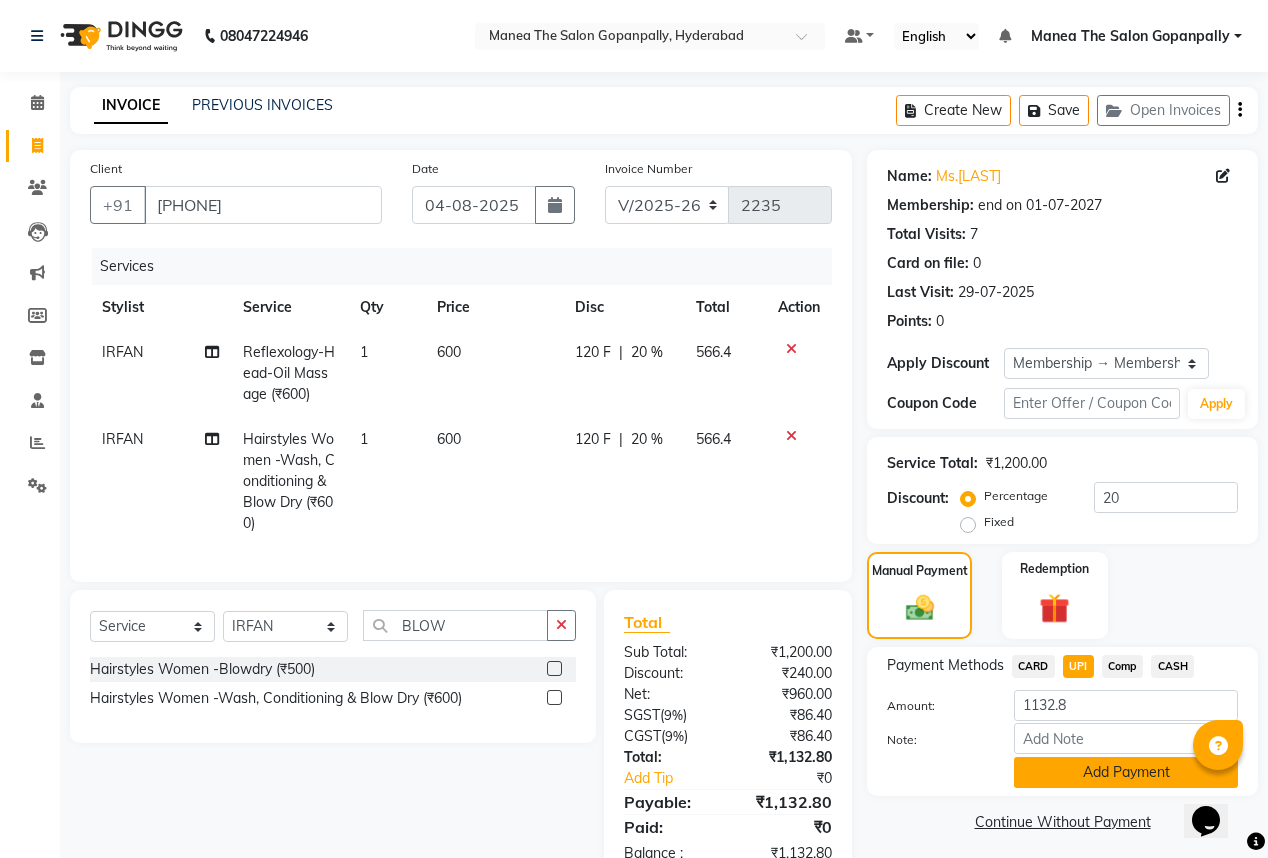 click on "Add Payment" 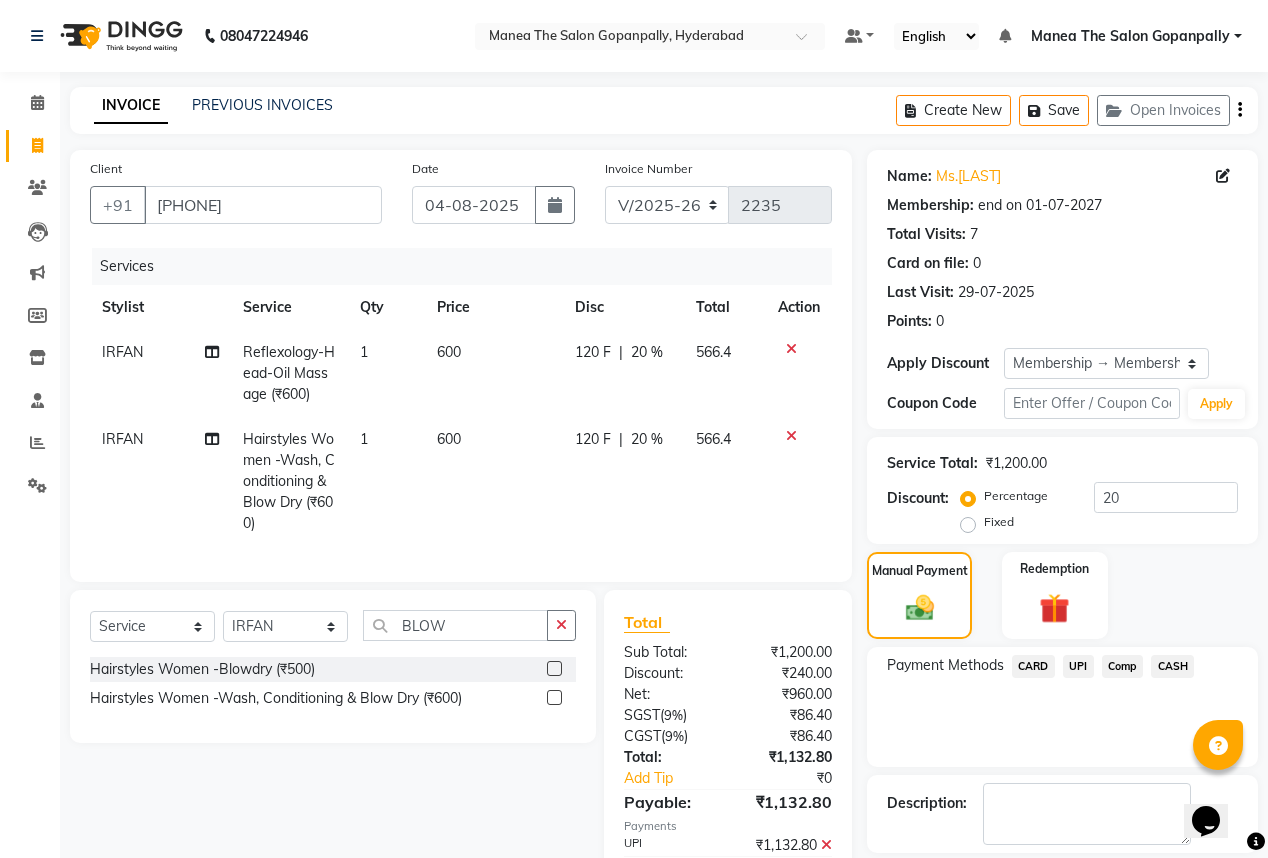 scroll, scrollTop: 110, scrollLeft: 0, axis: vertical 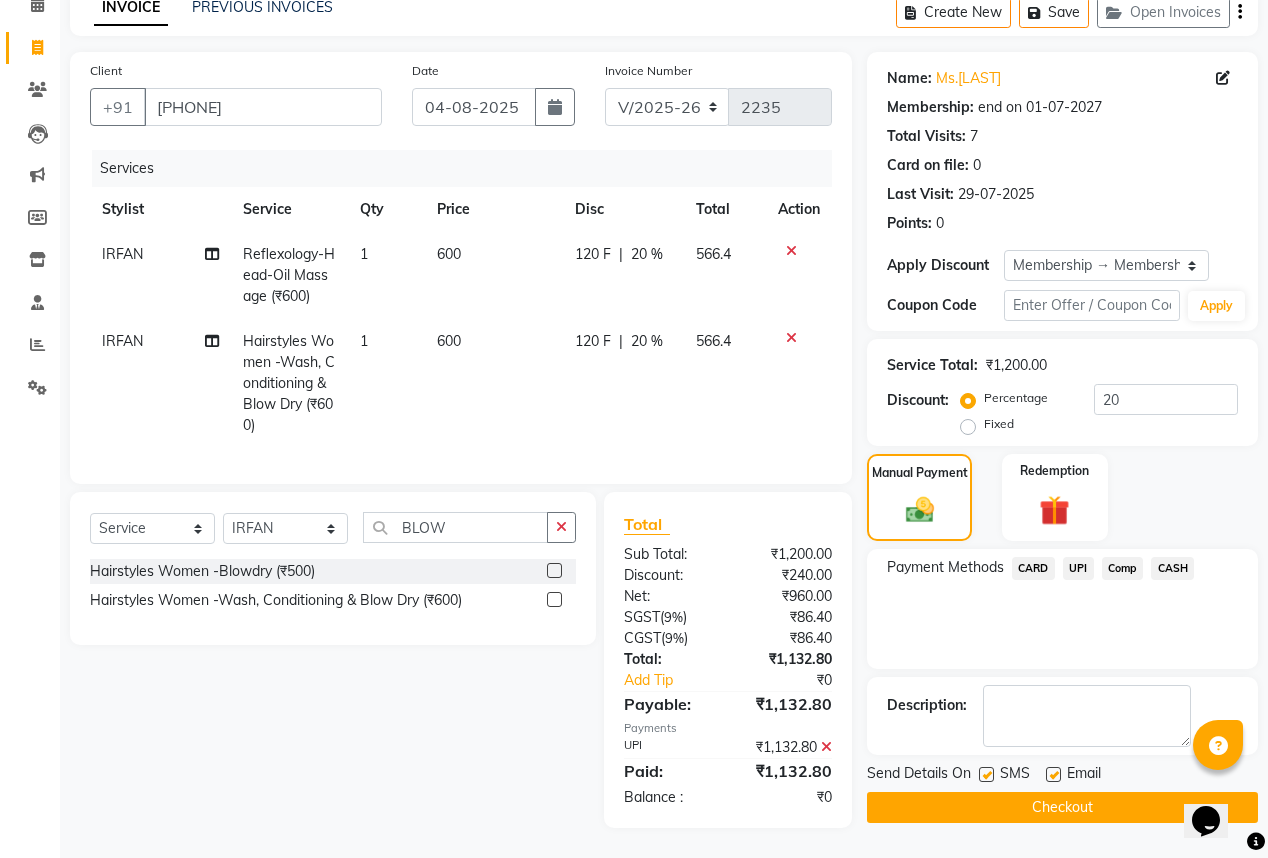 click 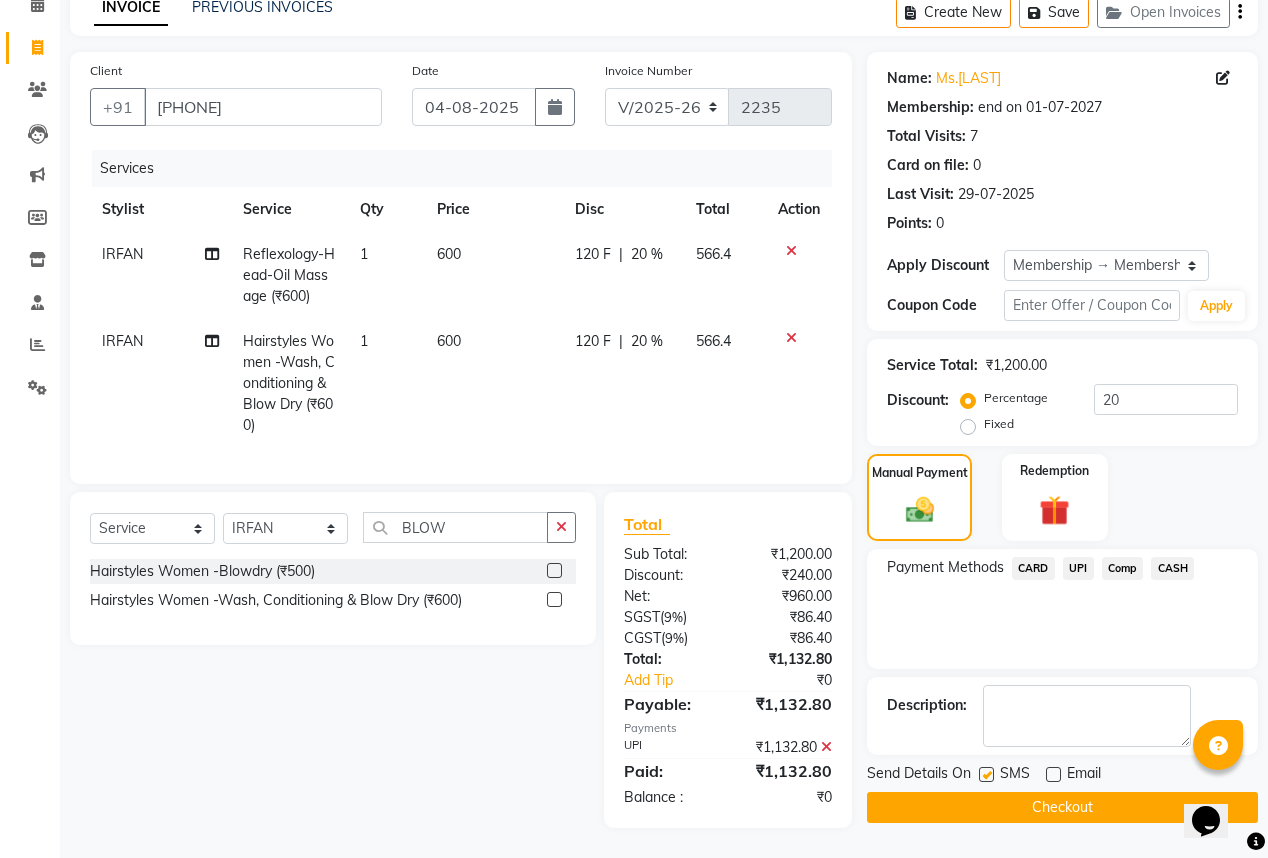 click on "Checkout" 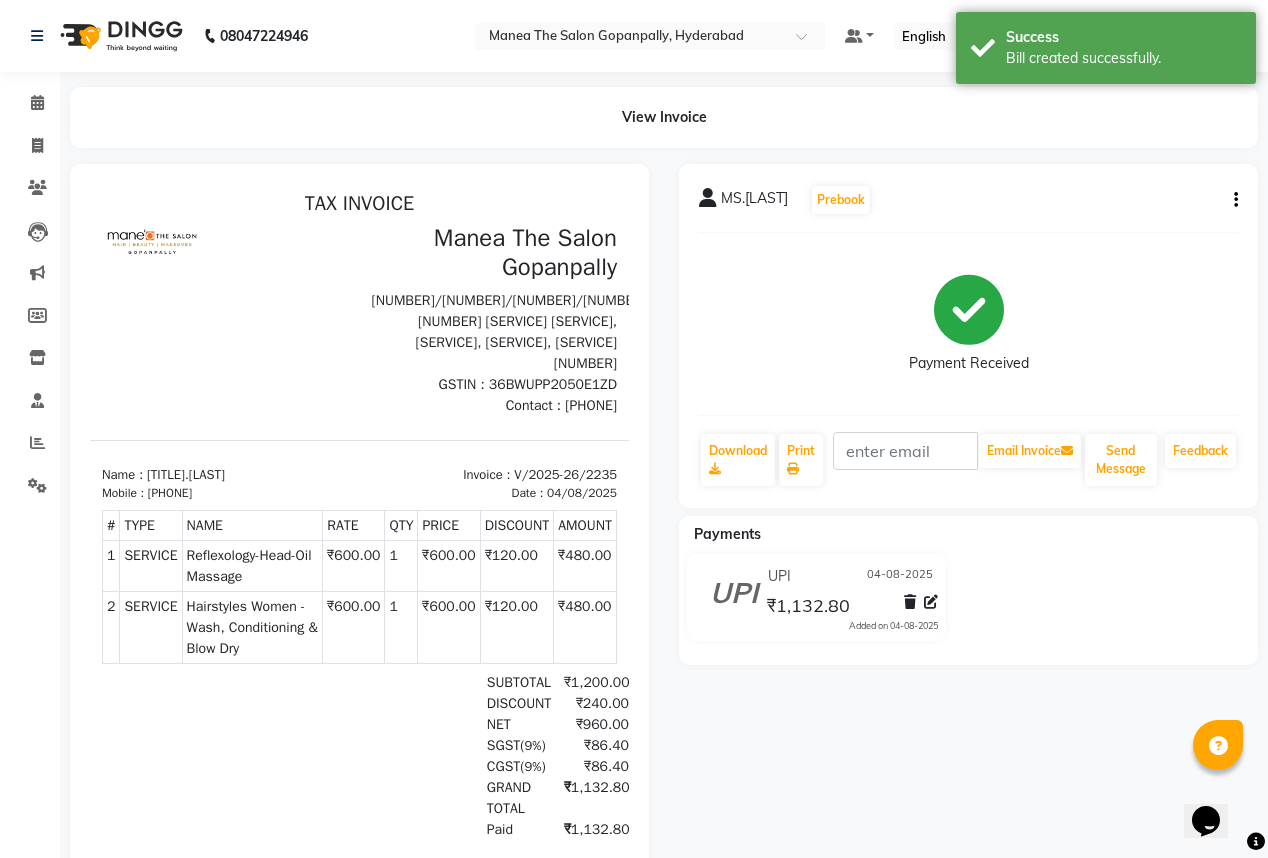 scroll, scrollTop: 0, scrollLeft: 0, axis: both 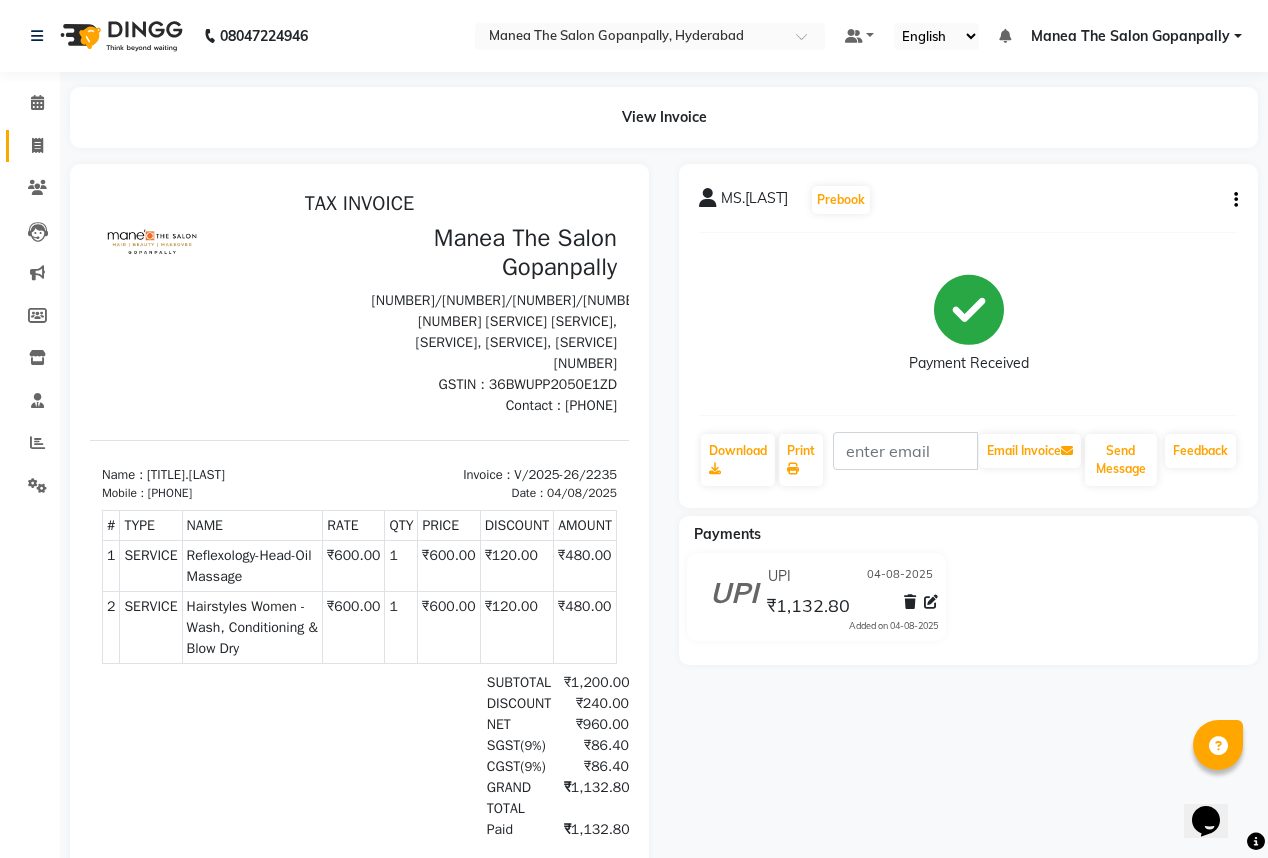click on "Invoice" 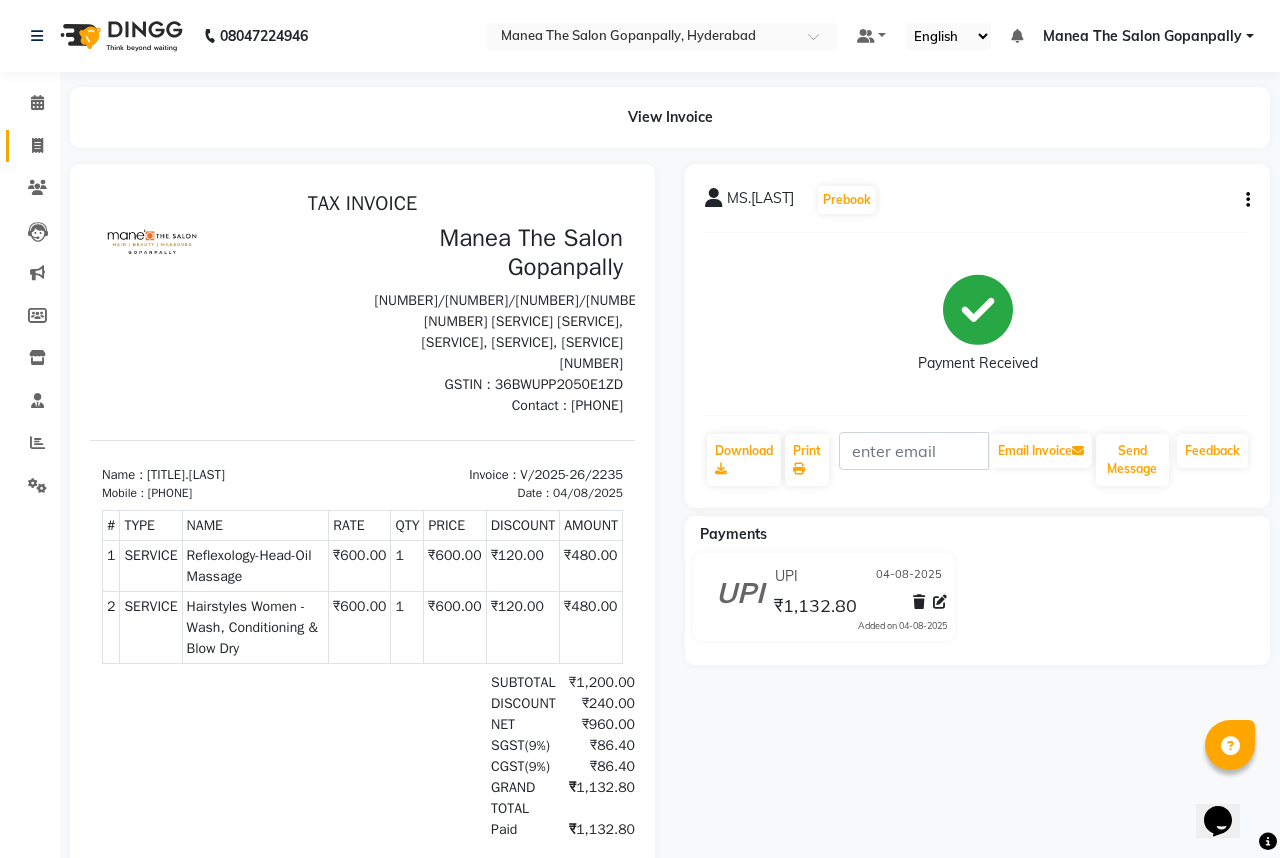 select on "7027" 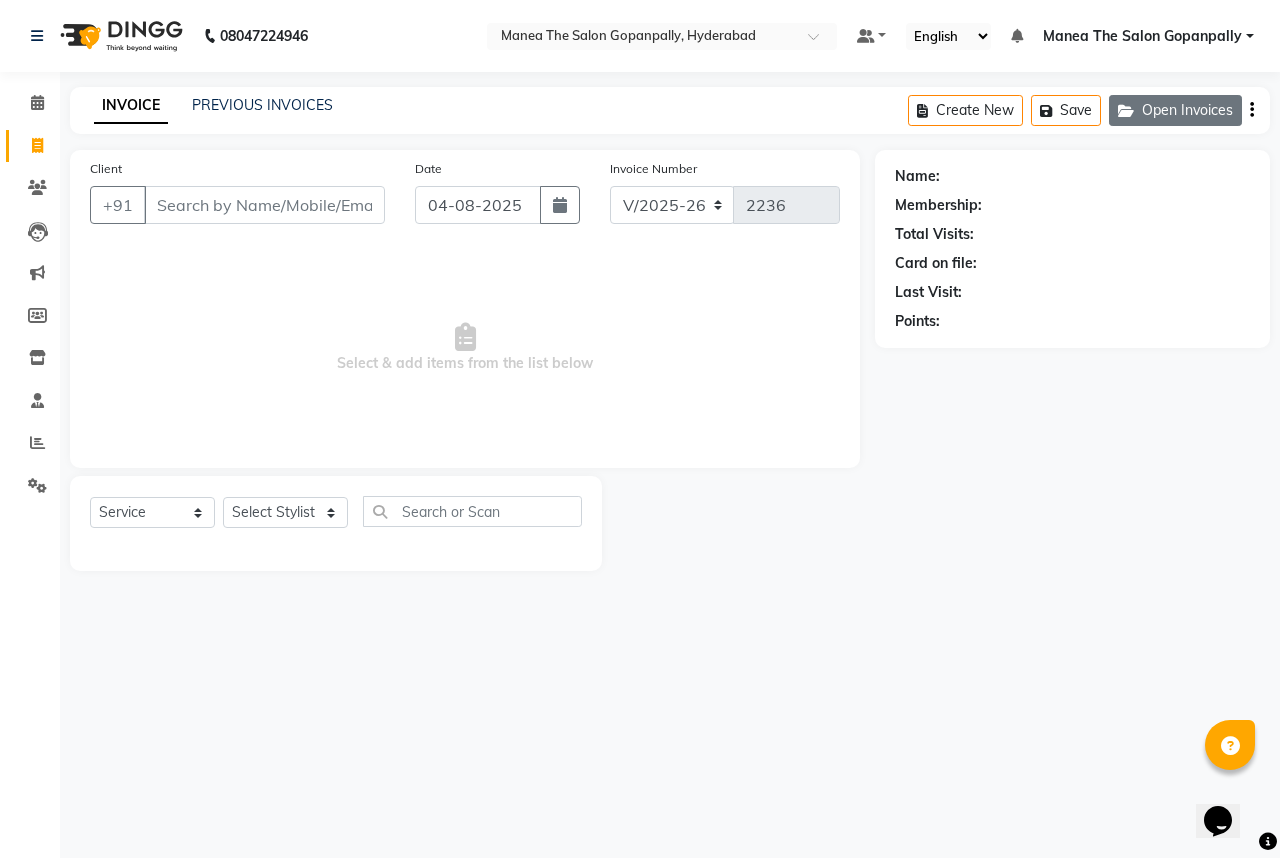 click on "Open Invoices" 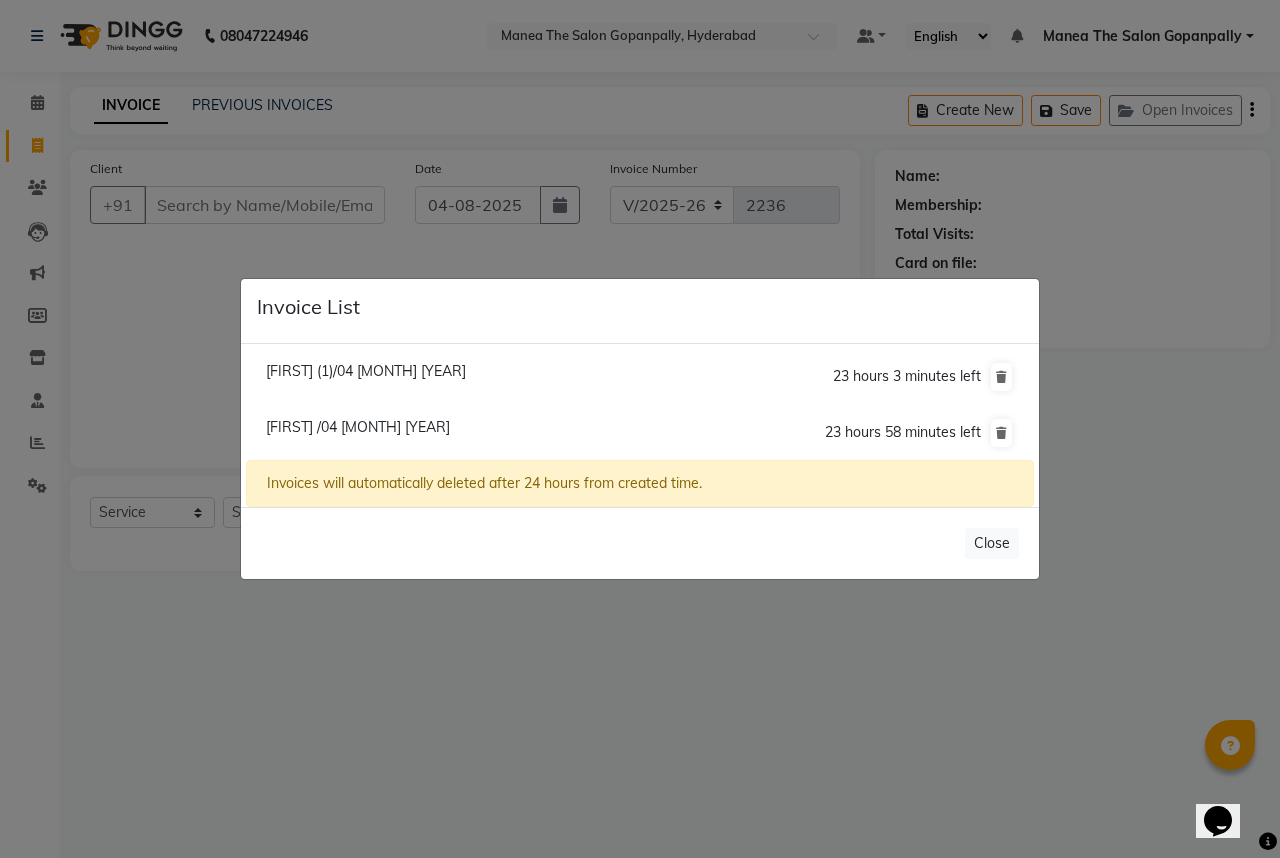 click on "[FIRST] (1)/04 [MONTH] [YEAR]" 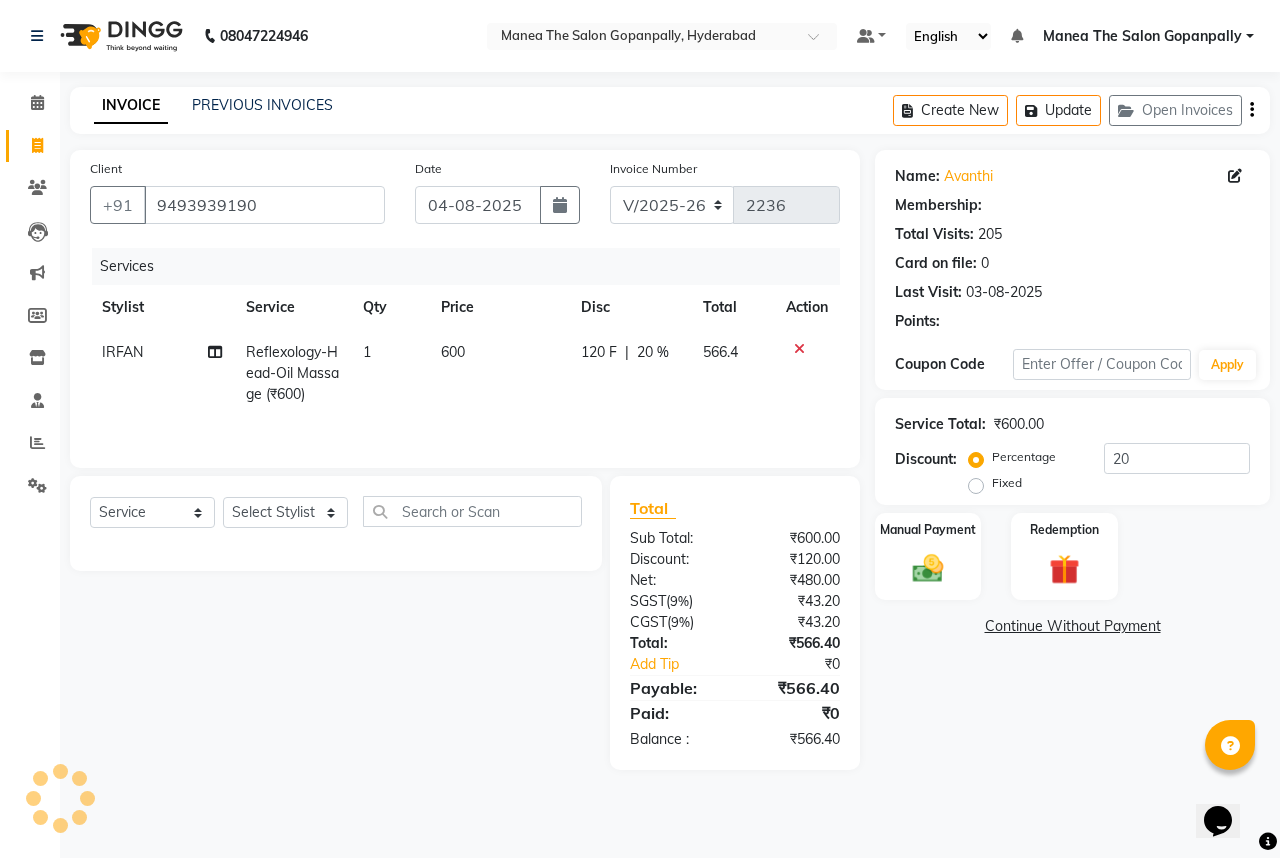type on "0" 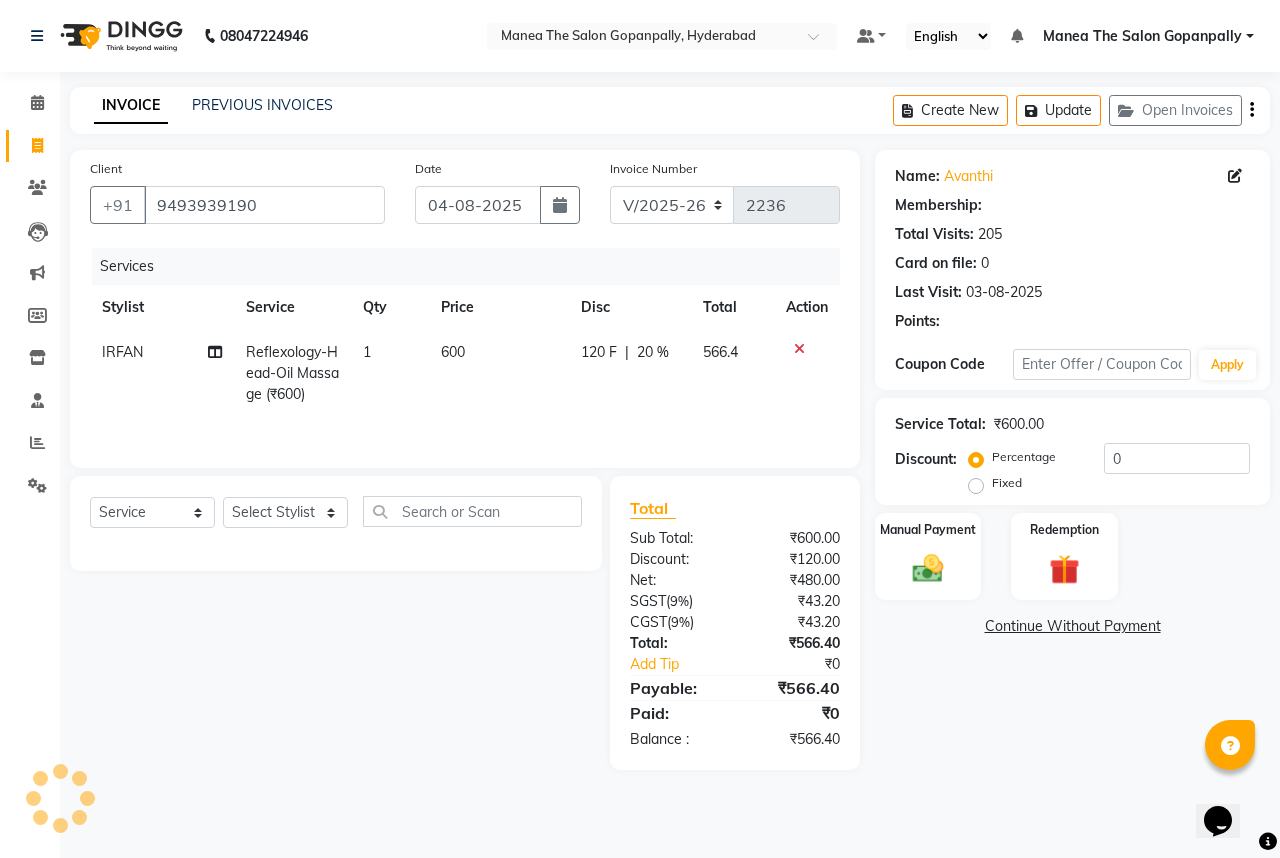 select on "1: Object" 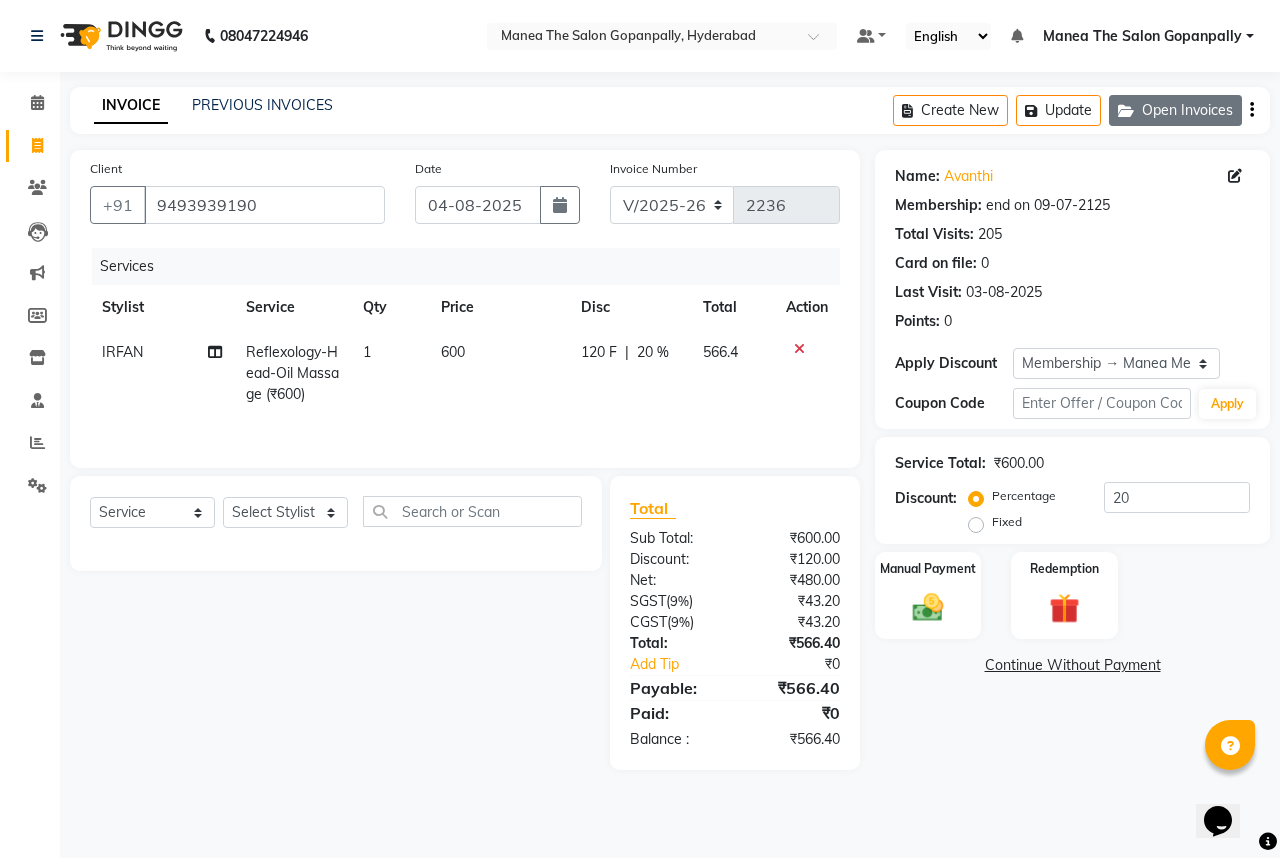 click on "Open Invoices" 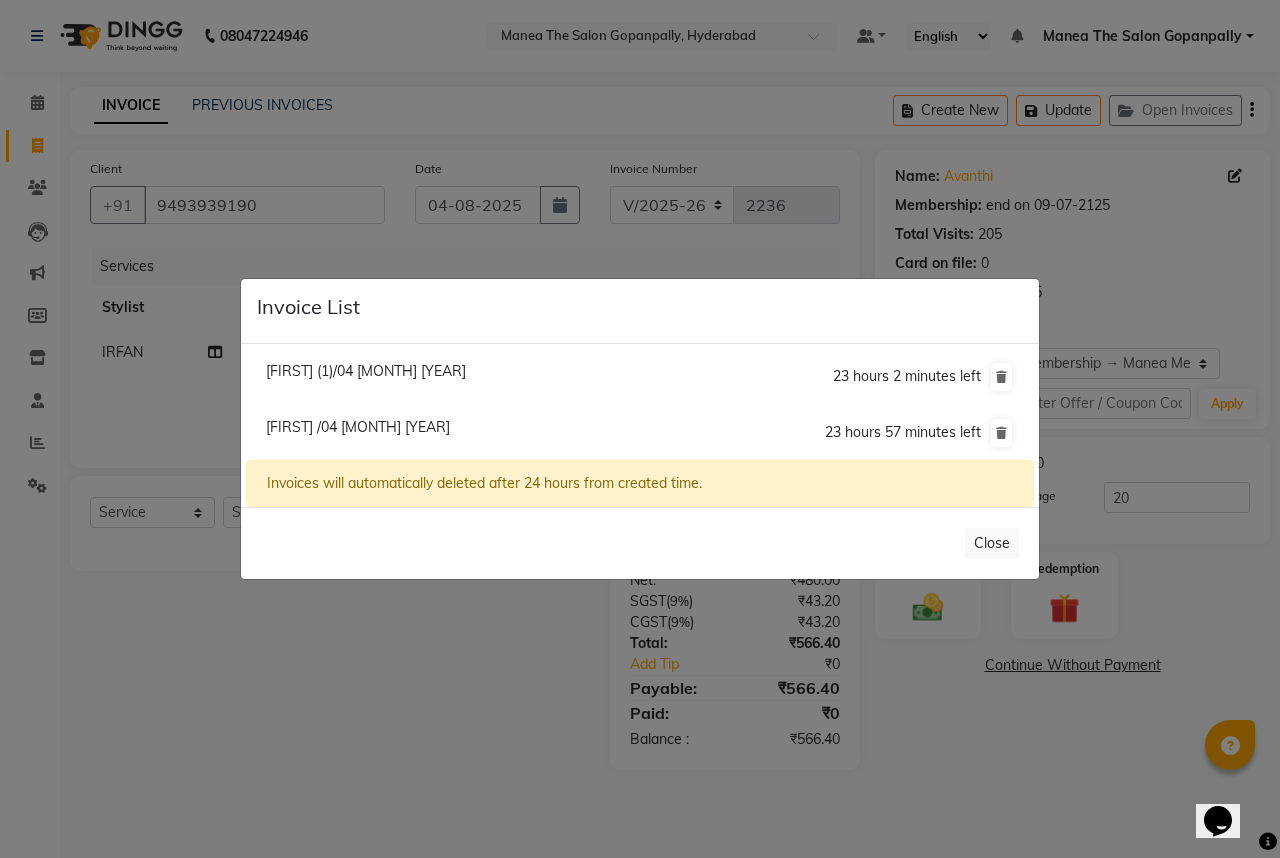 click on "[FIRST] /04 [MONTH] [YEAR]" 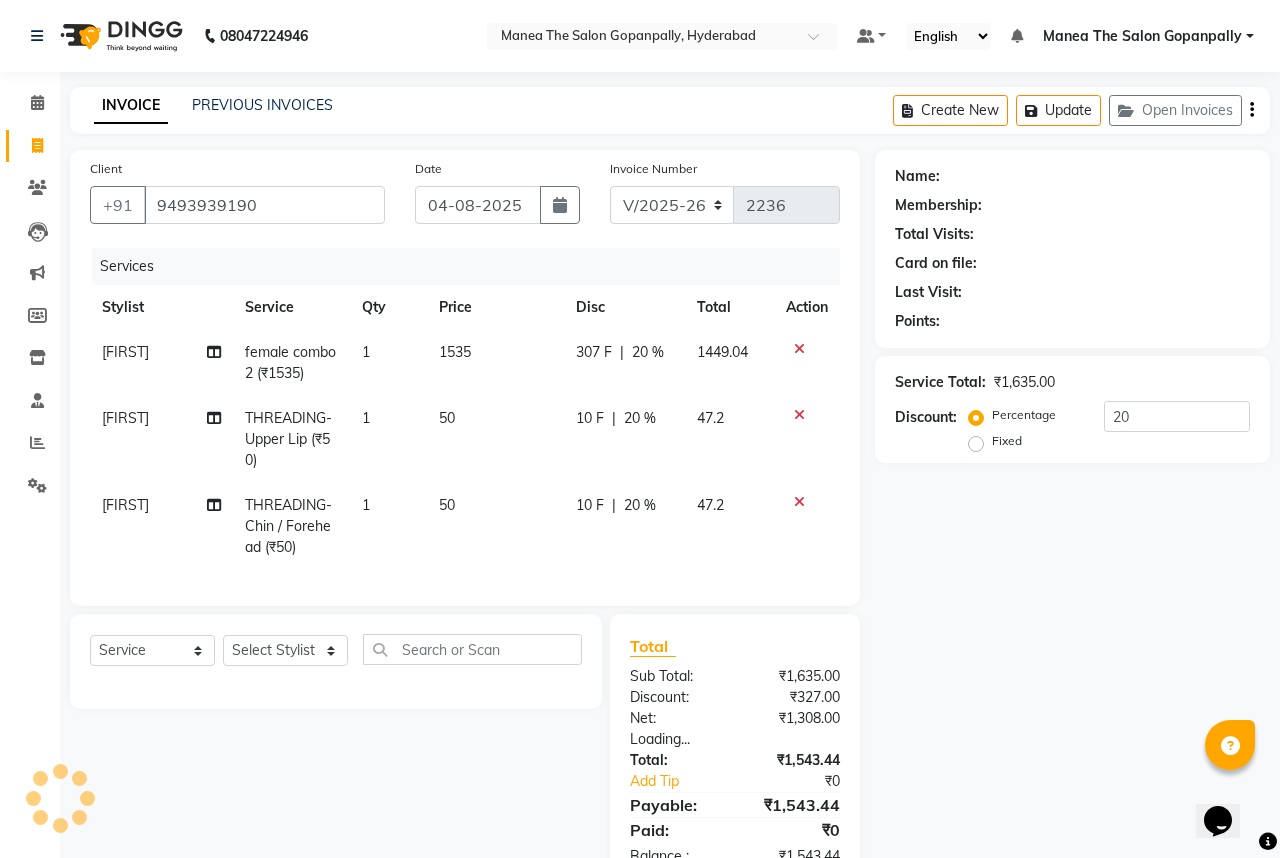 type on "0" 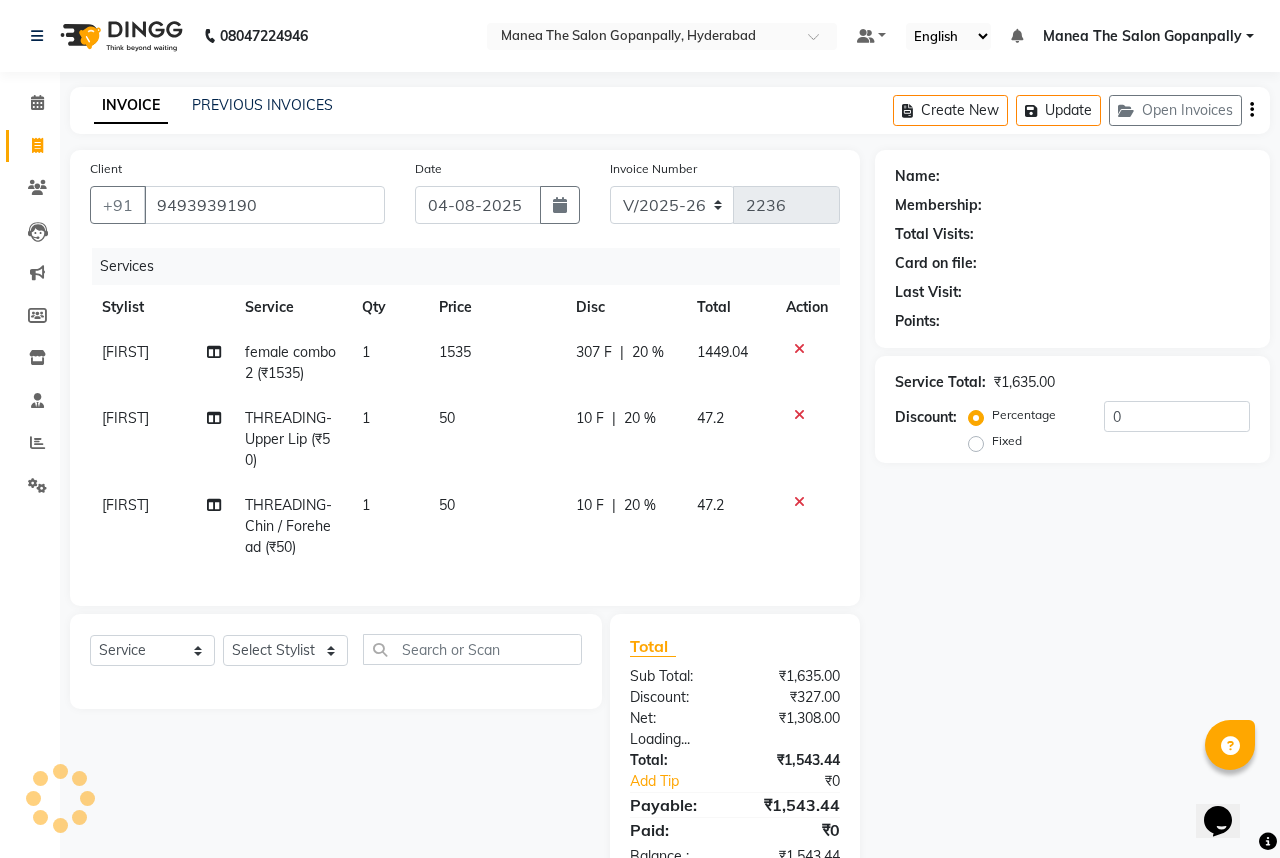 select on "1: Object" 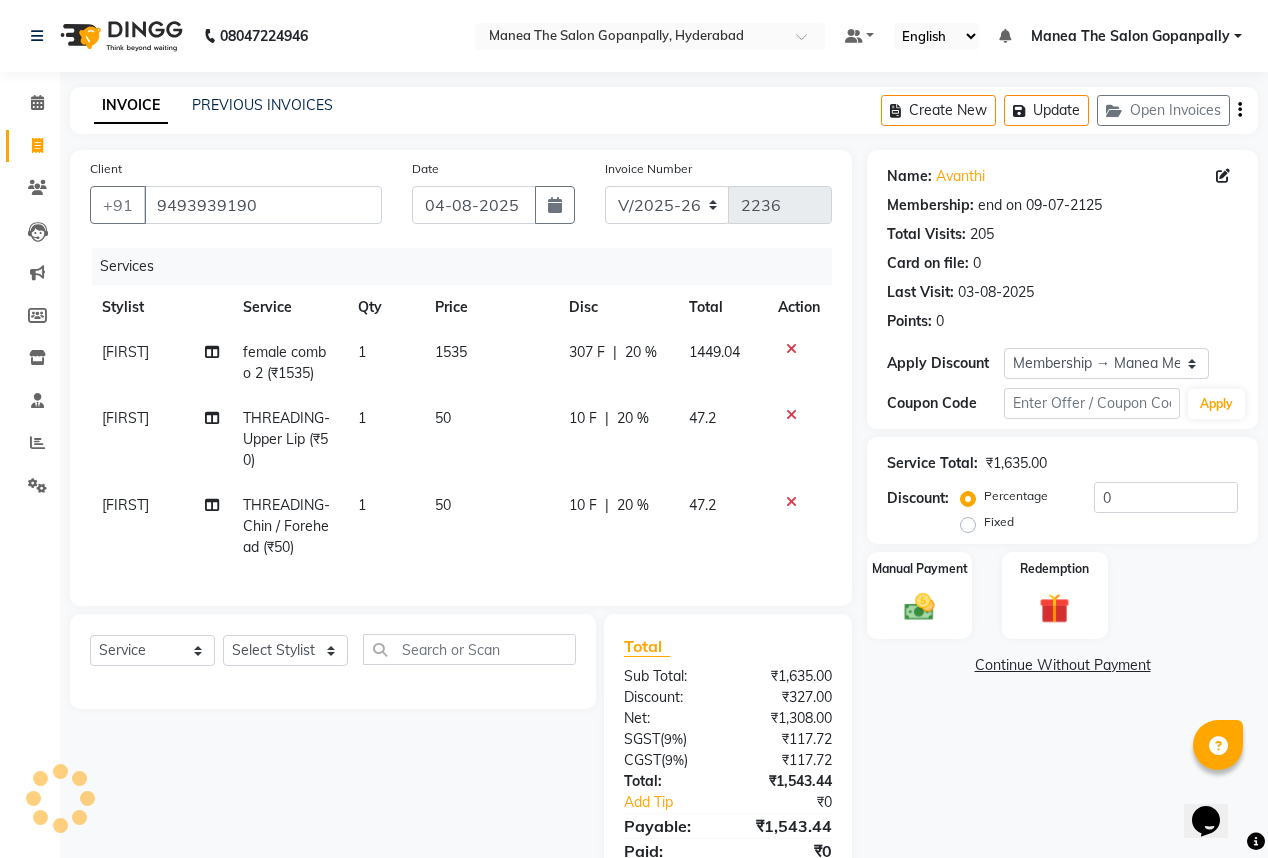 type 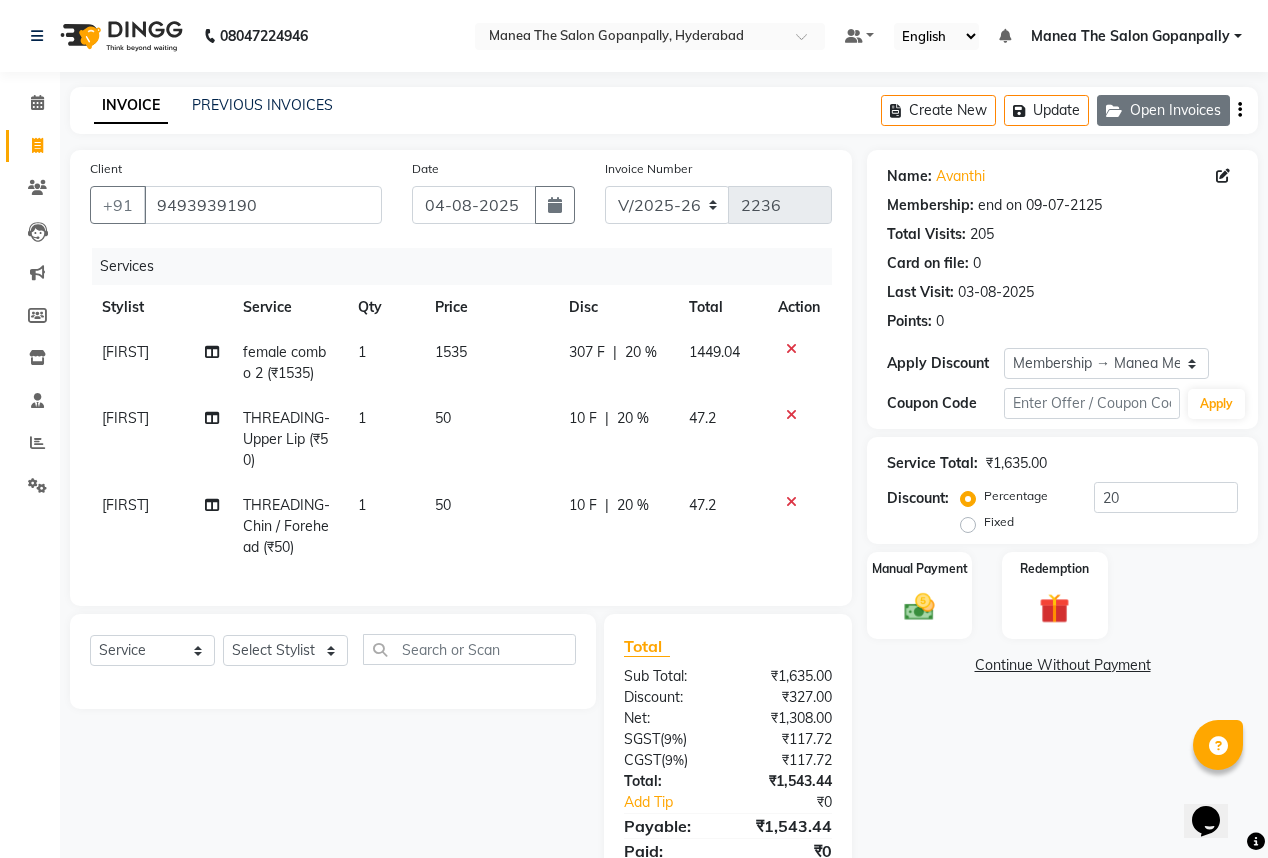 click on "Open Invoices" 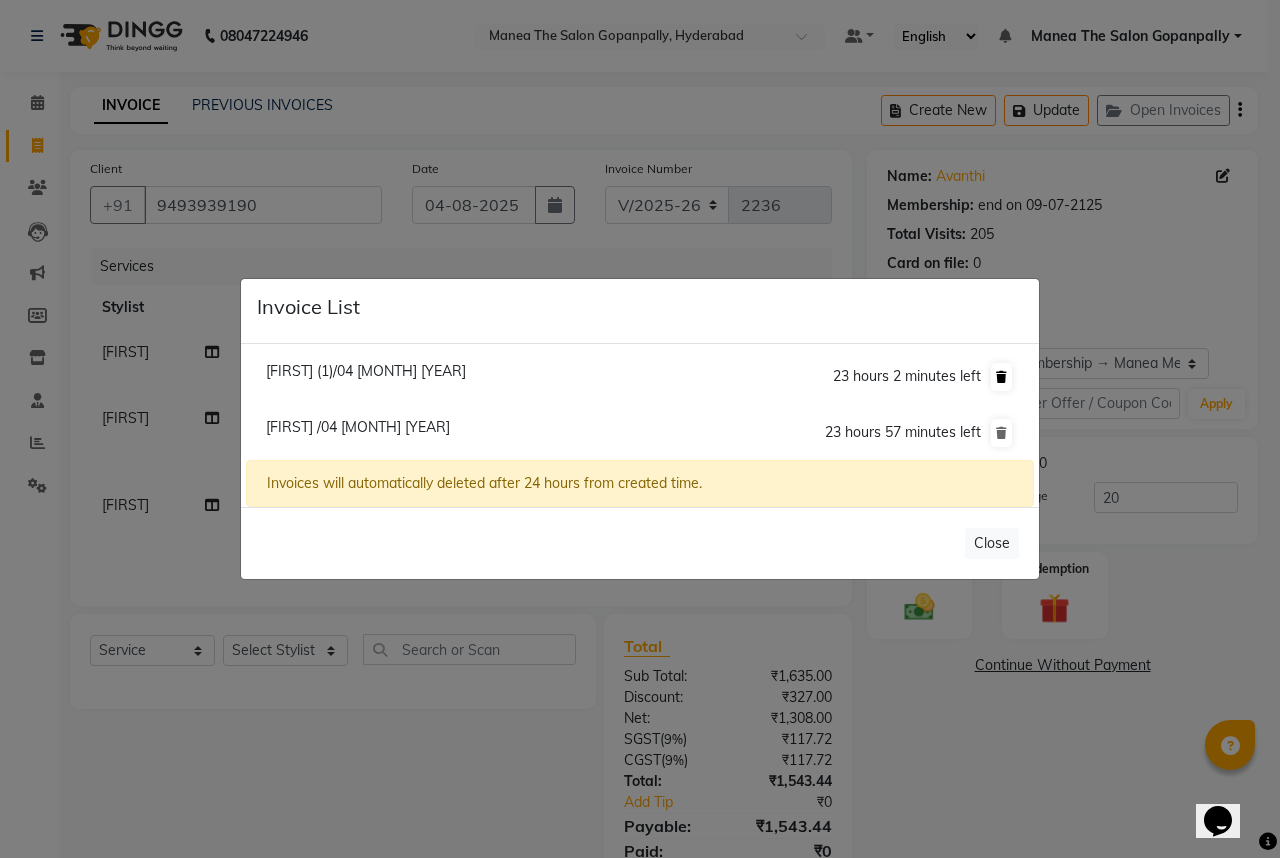 click 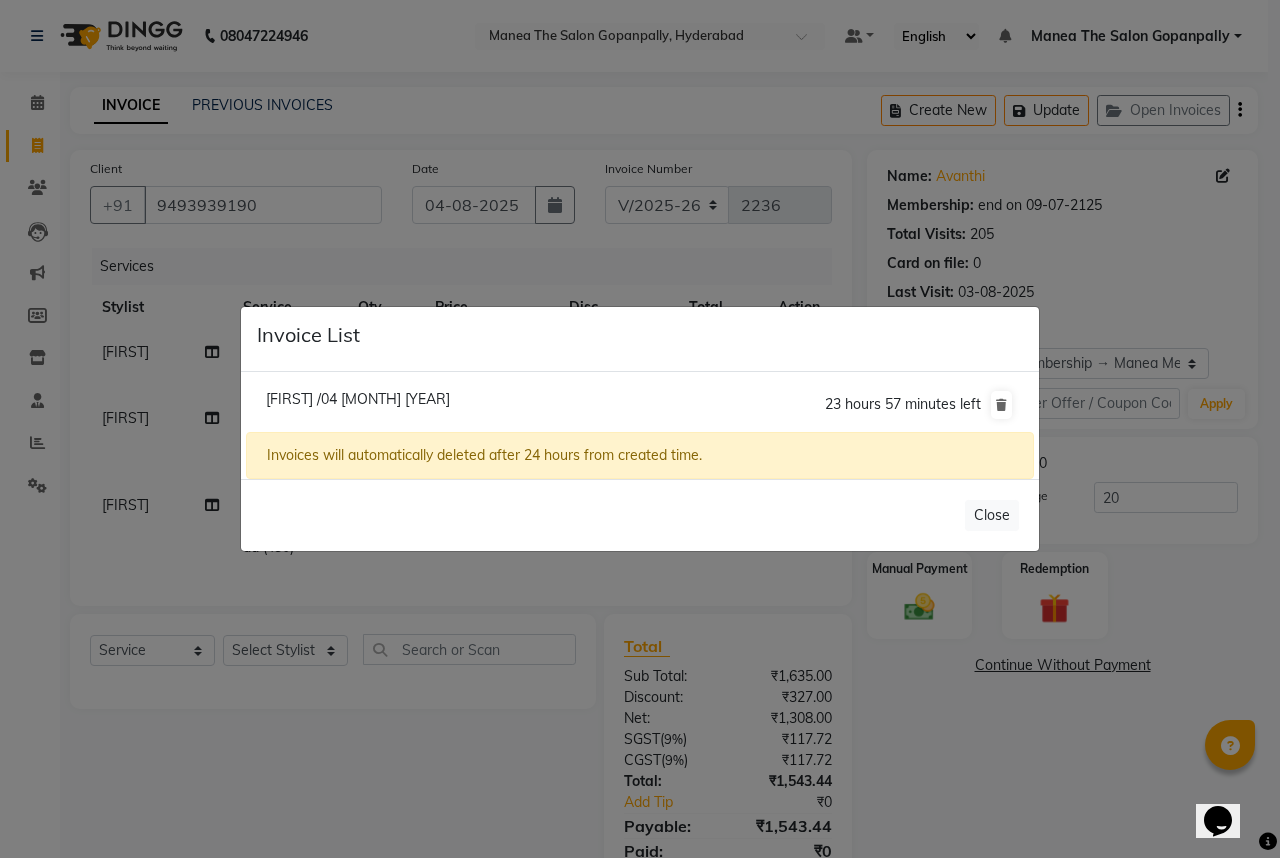click on "Invoice List  [FIRST] / [DATE]  [TIME] [TIME] left  Invoices will automatically deleted after [TIME] from created time.   Close" 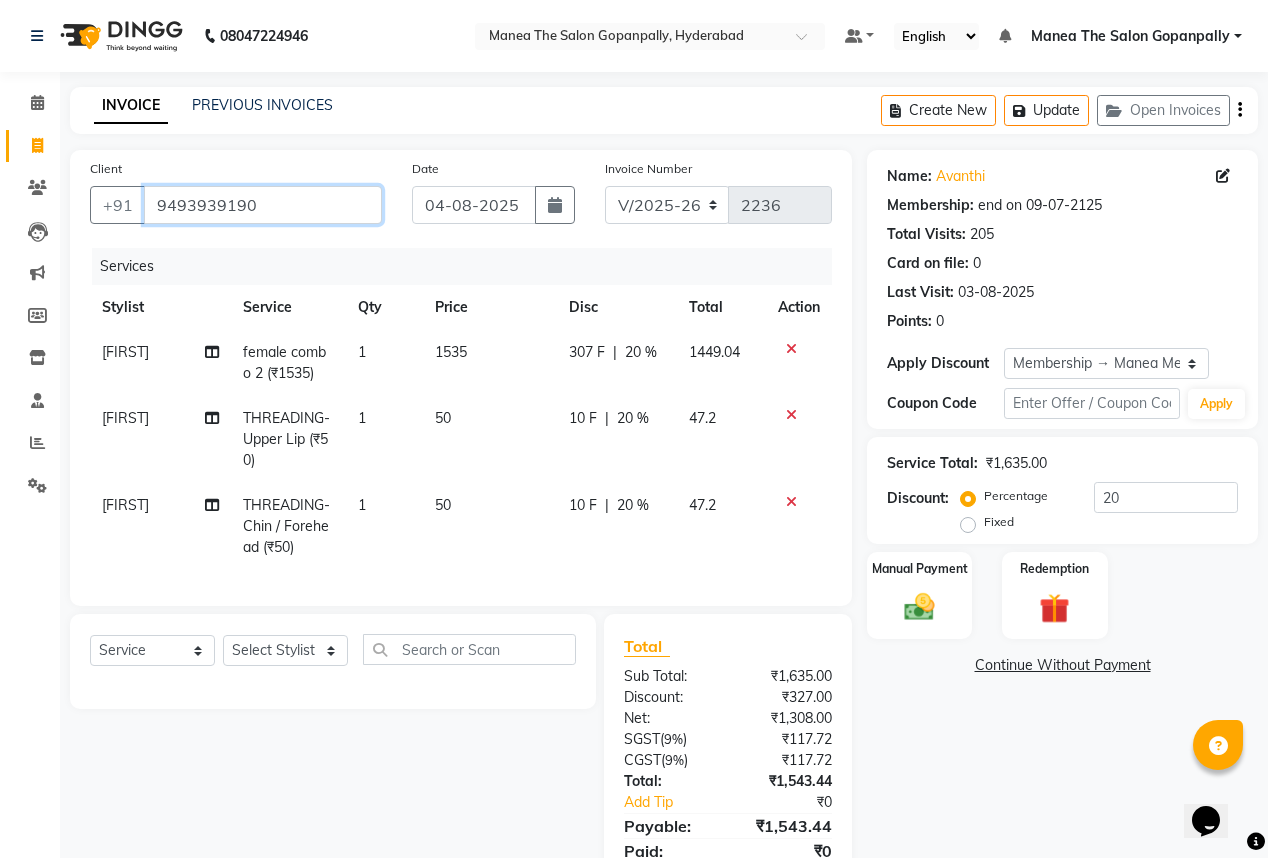 click on "9493939190" at bounding box center [263, 205] 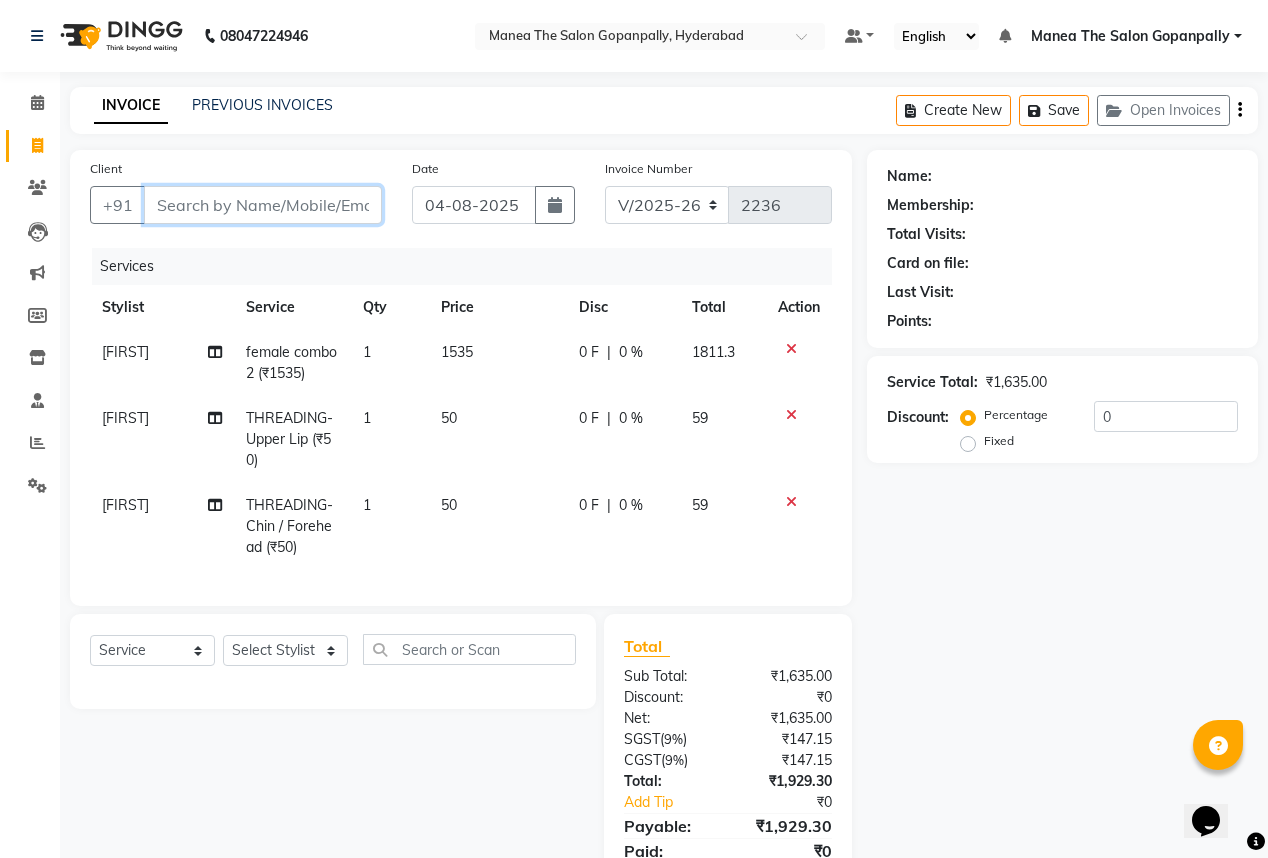 scroll, scrollTop: 92, scrollLeft: 0, axis: vertical 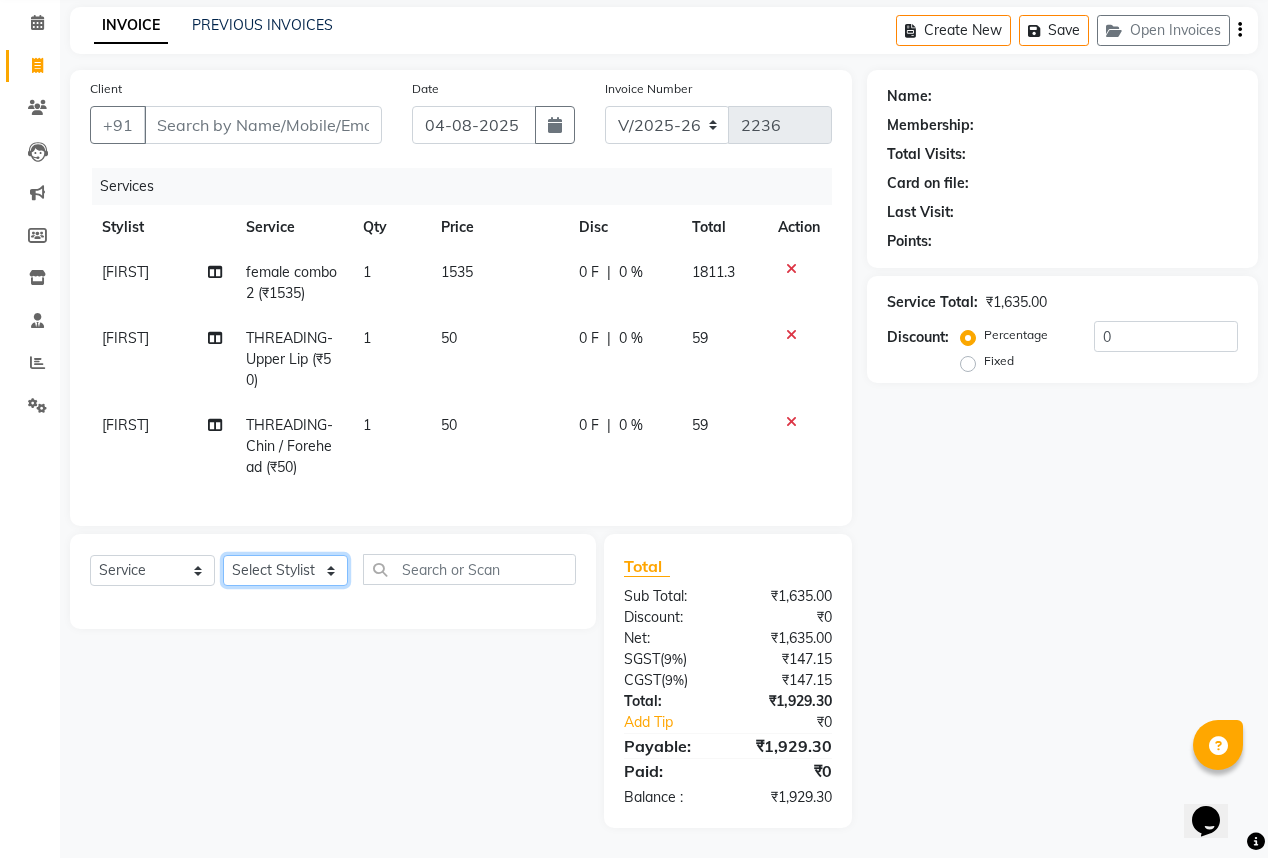 click on "Select Stylist Anand AVANTHI Haider  indu IRFAN keerthi rehan sameer saritha zubair" 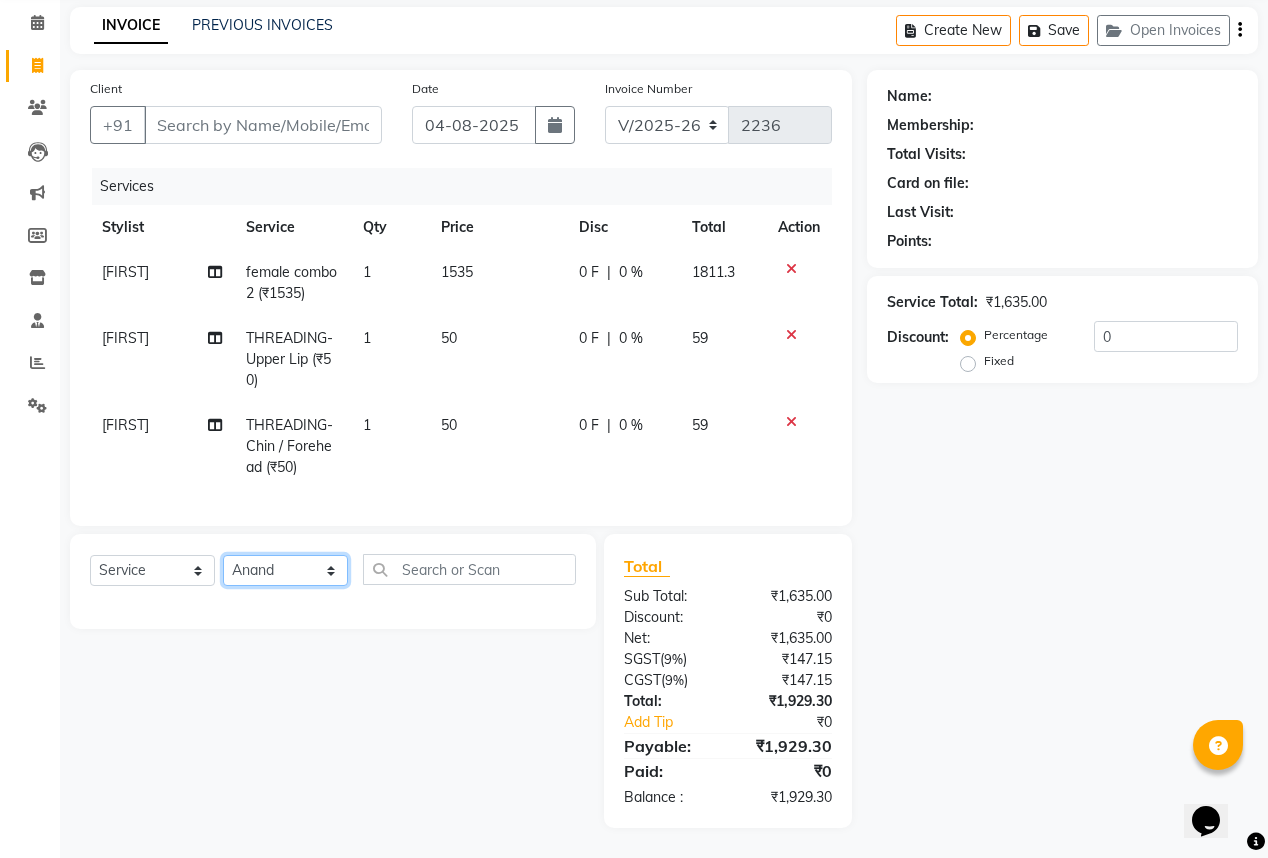 click on "Select Stylist Anand AVANTHI Haider  indu IRFAN keerthi rehan sameer saritha zubair" 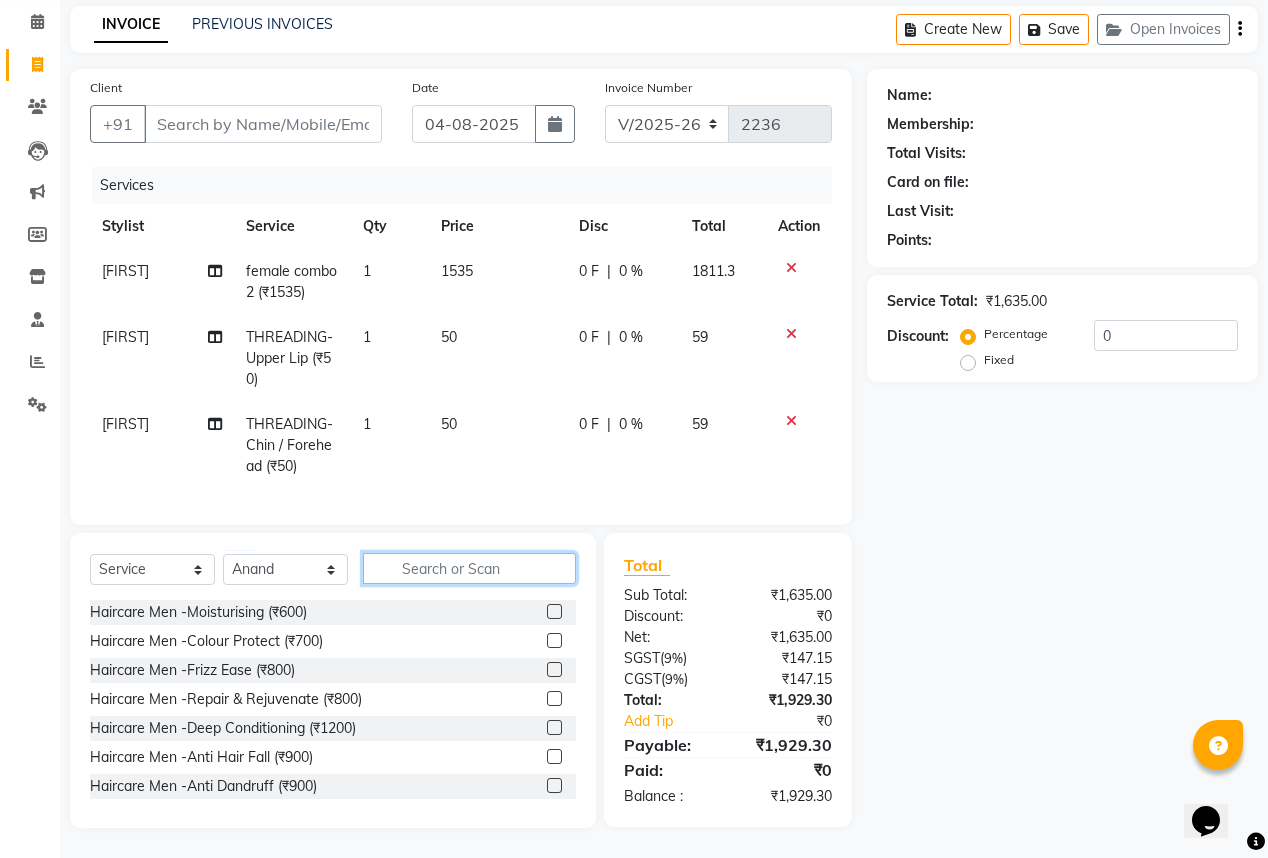 click 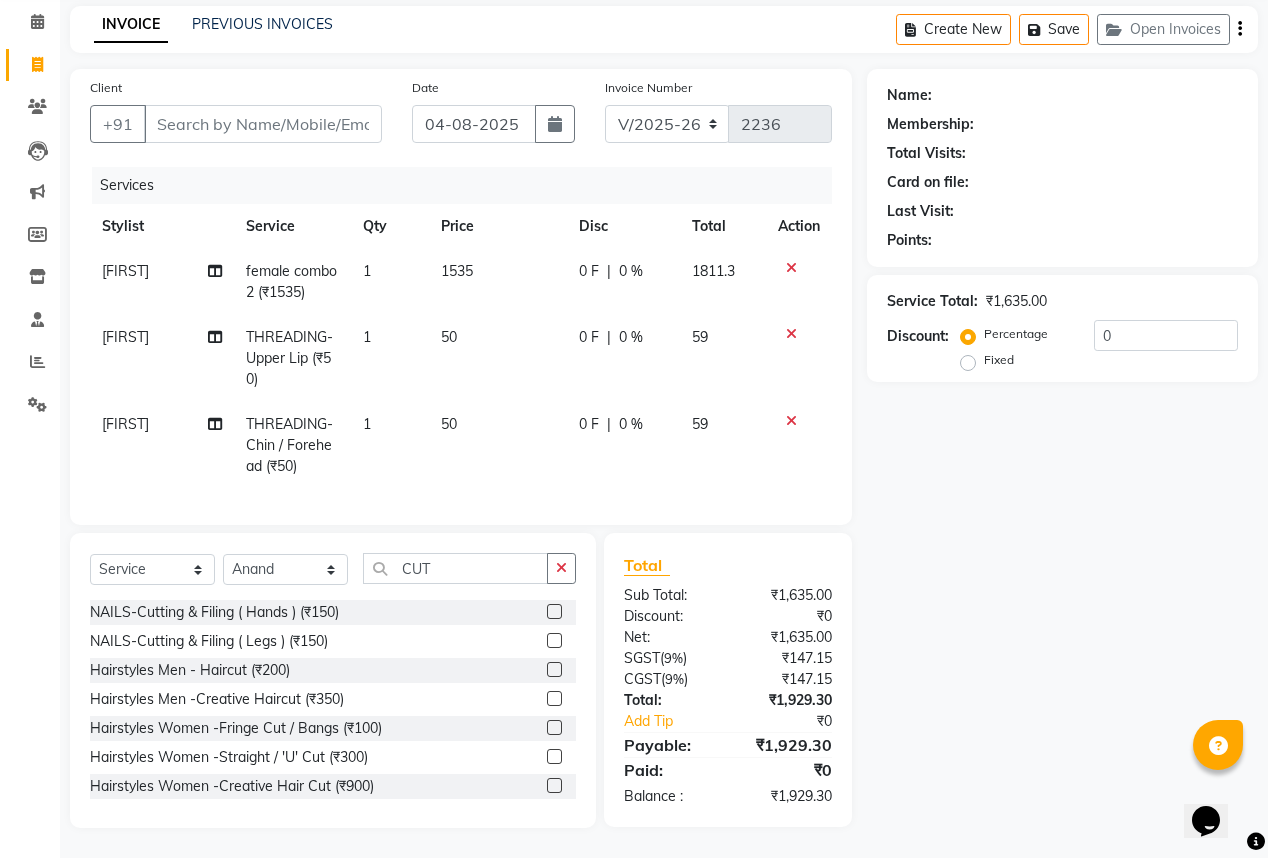 click 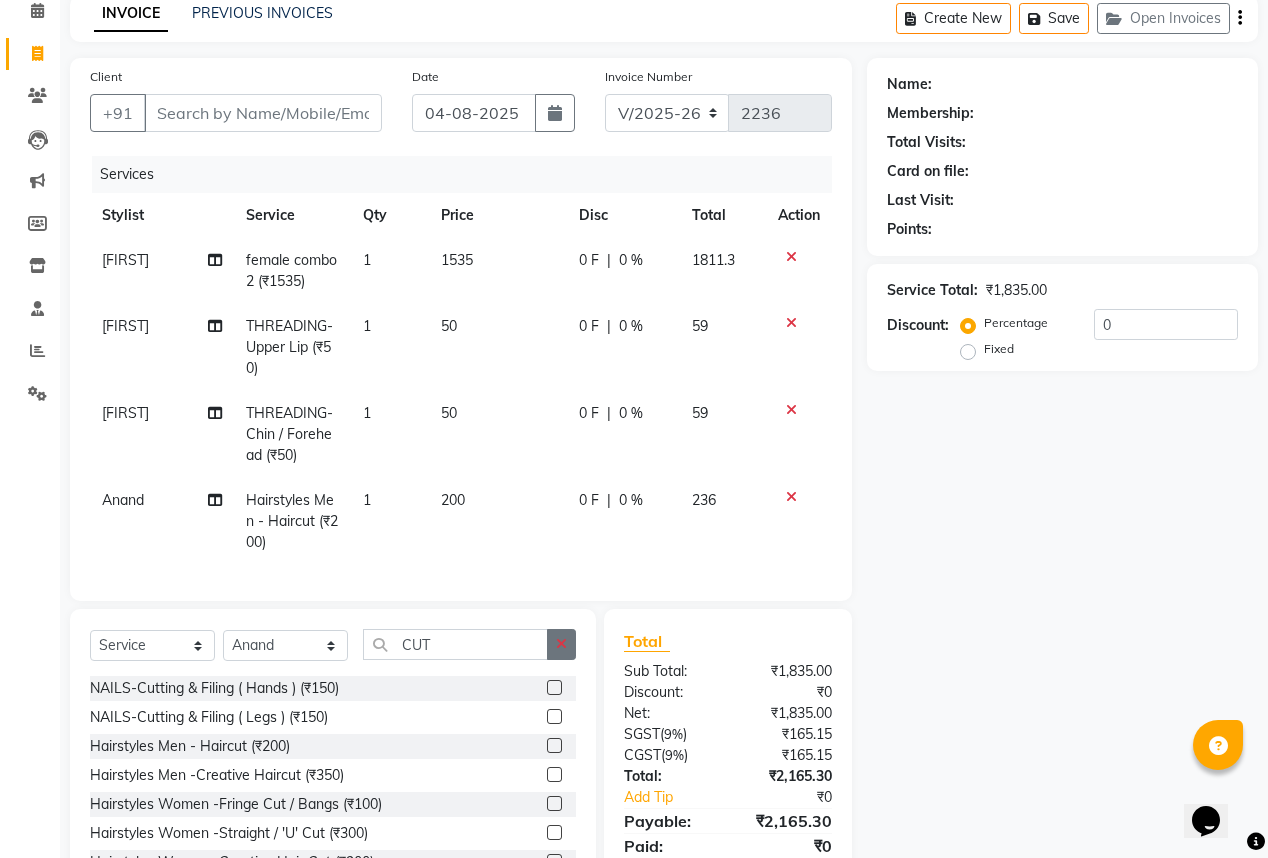 click 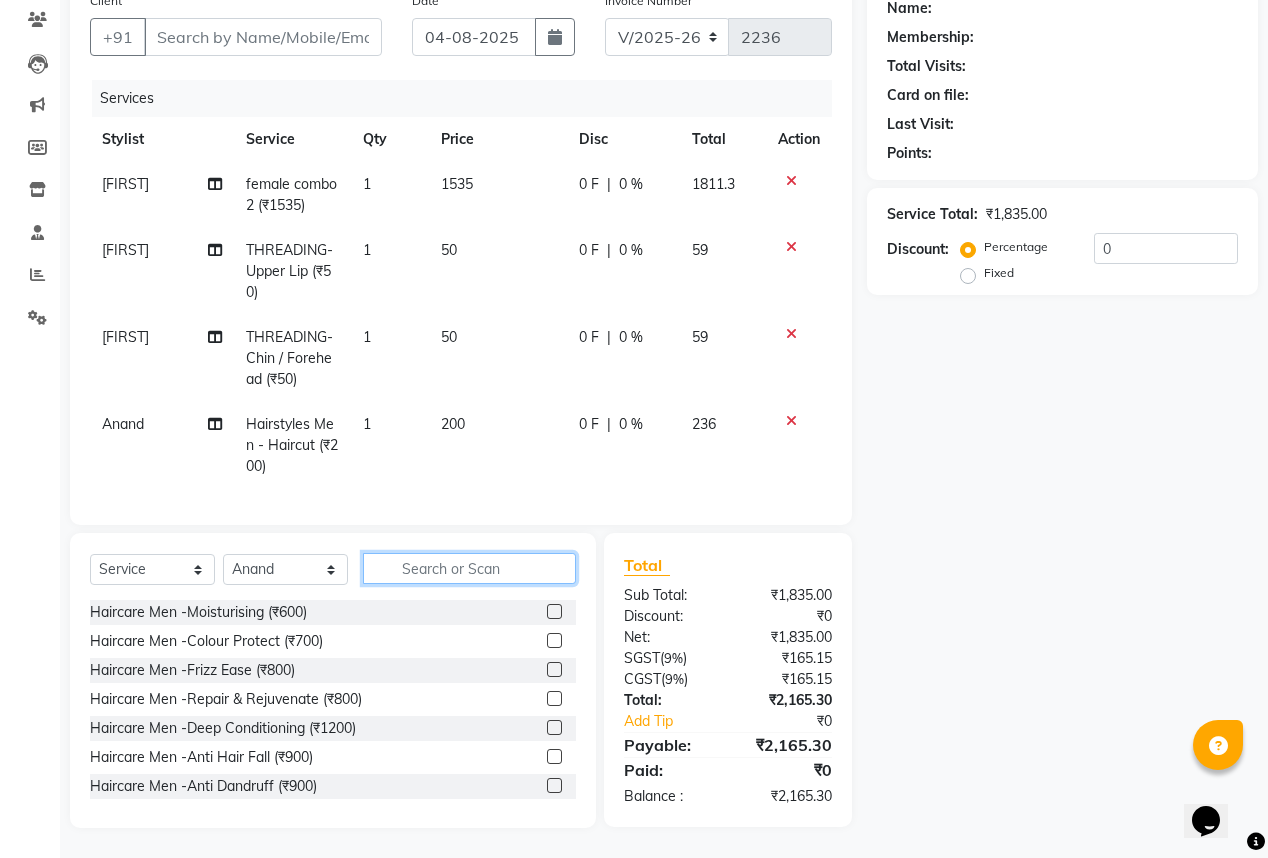 scroll, scrollTop: 180, scrollLeft: 0, axis: vertical 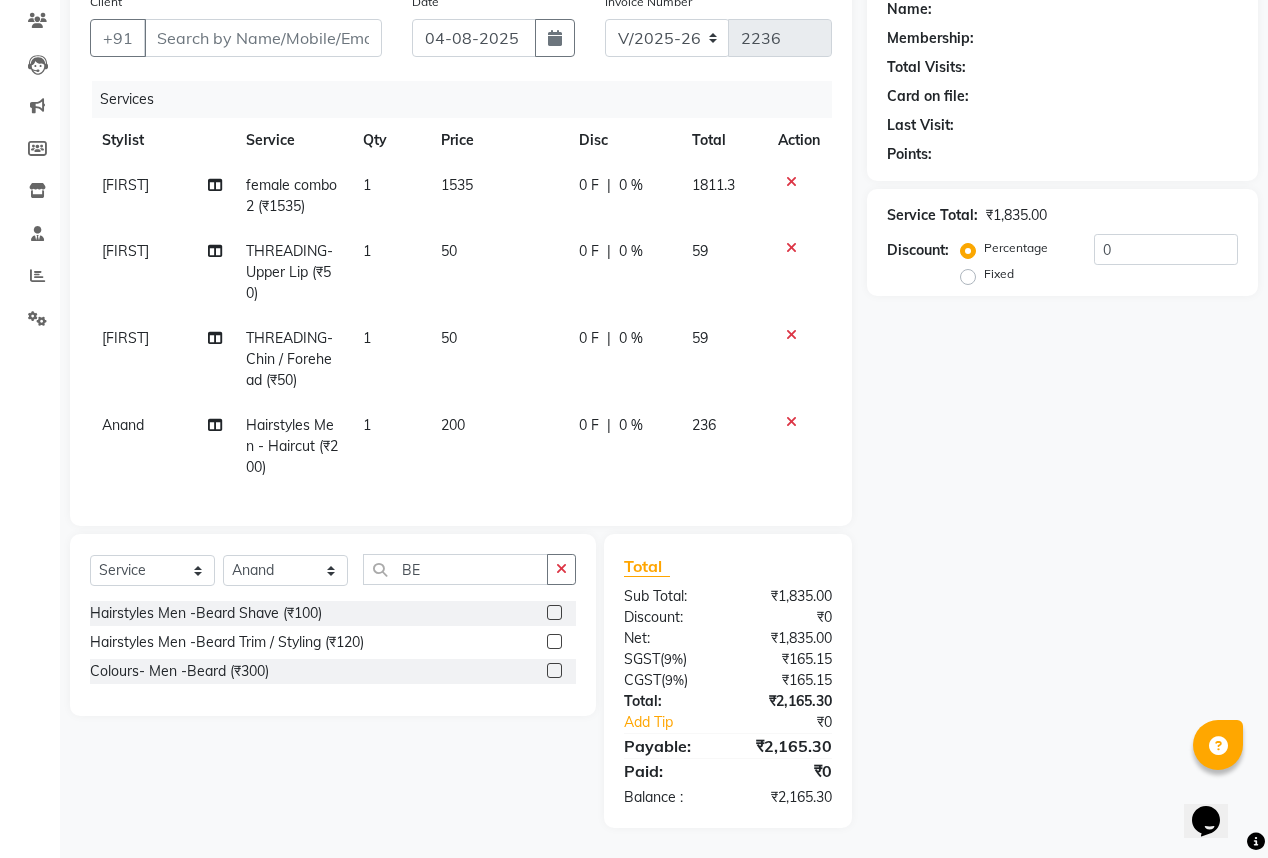 click 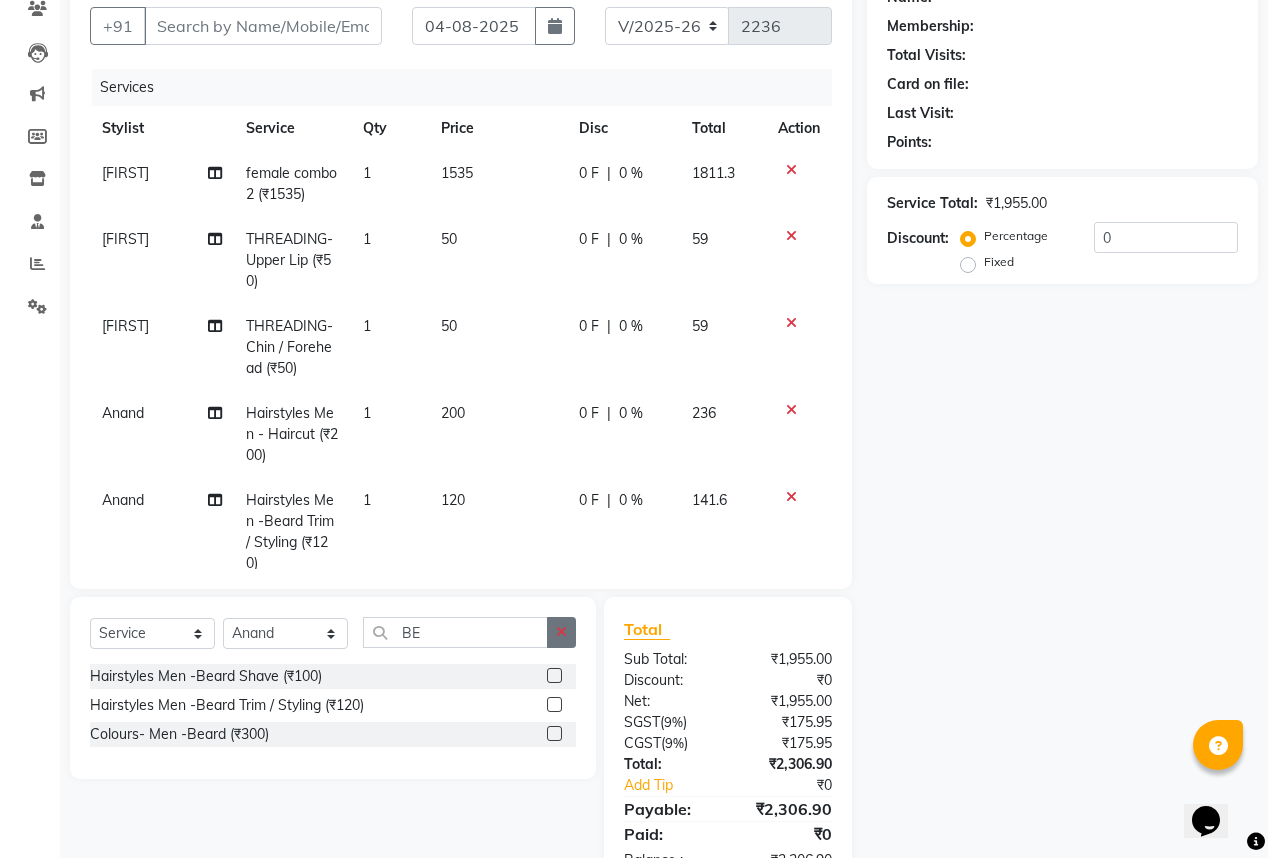 scroll, scrollTop: 80, scrollLeft: 0, axis: vertical 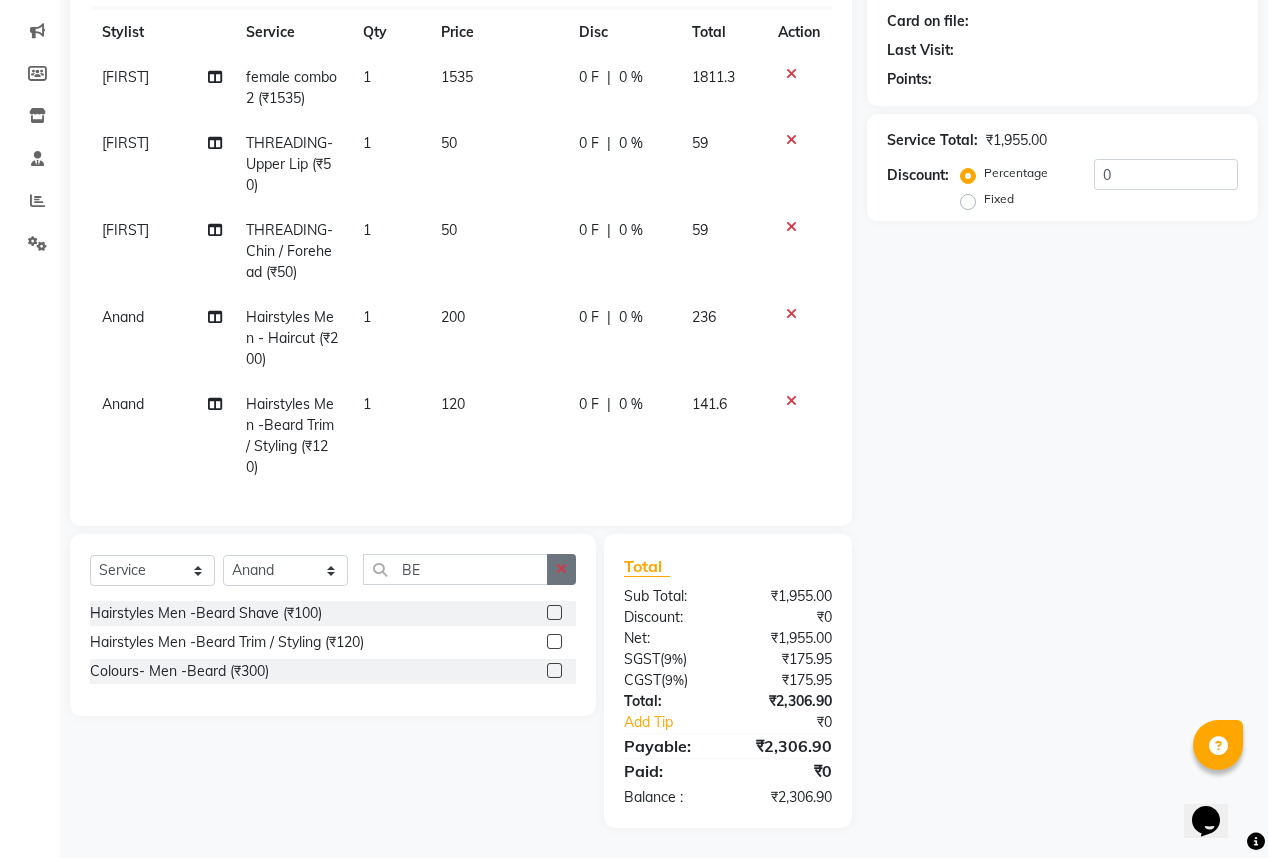 click 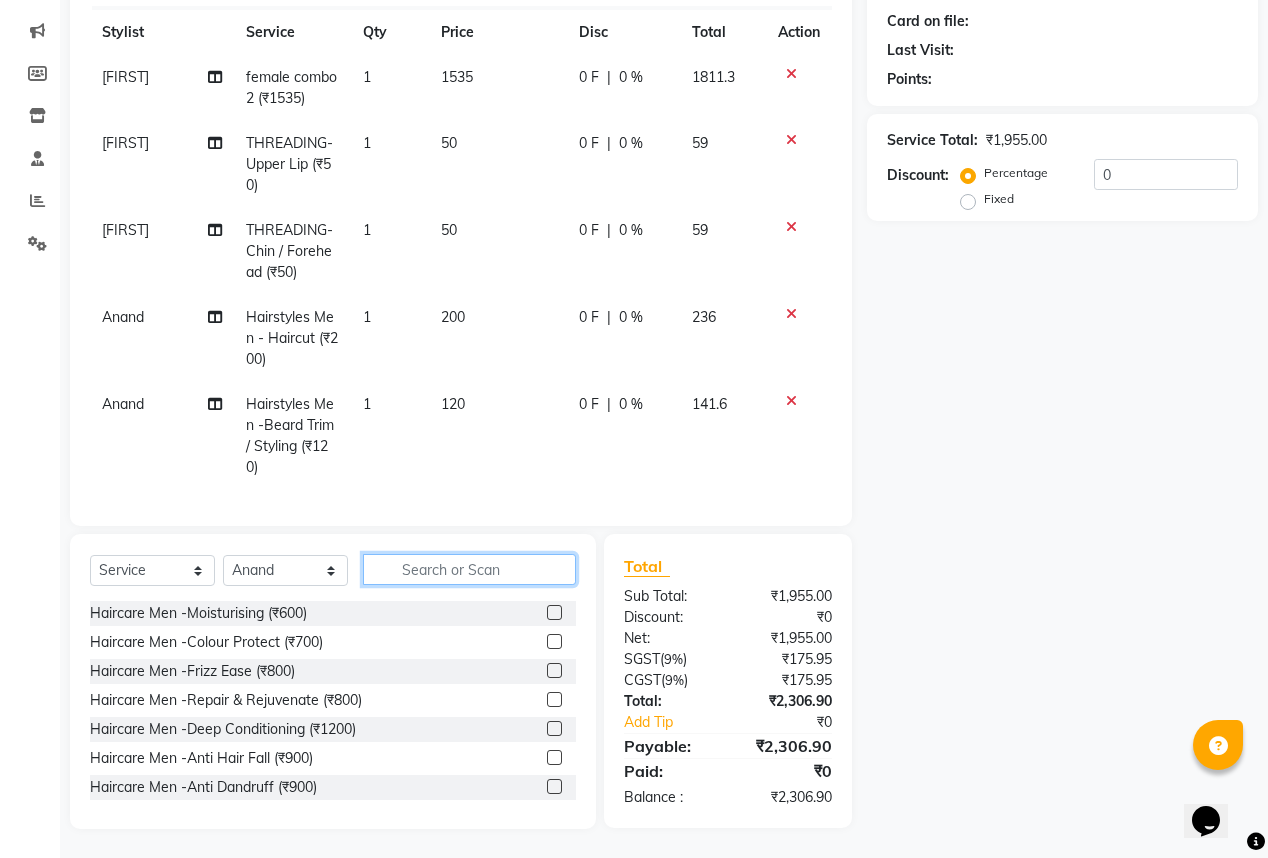 click 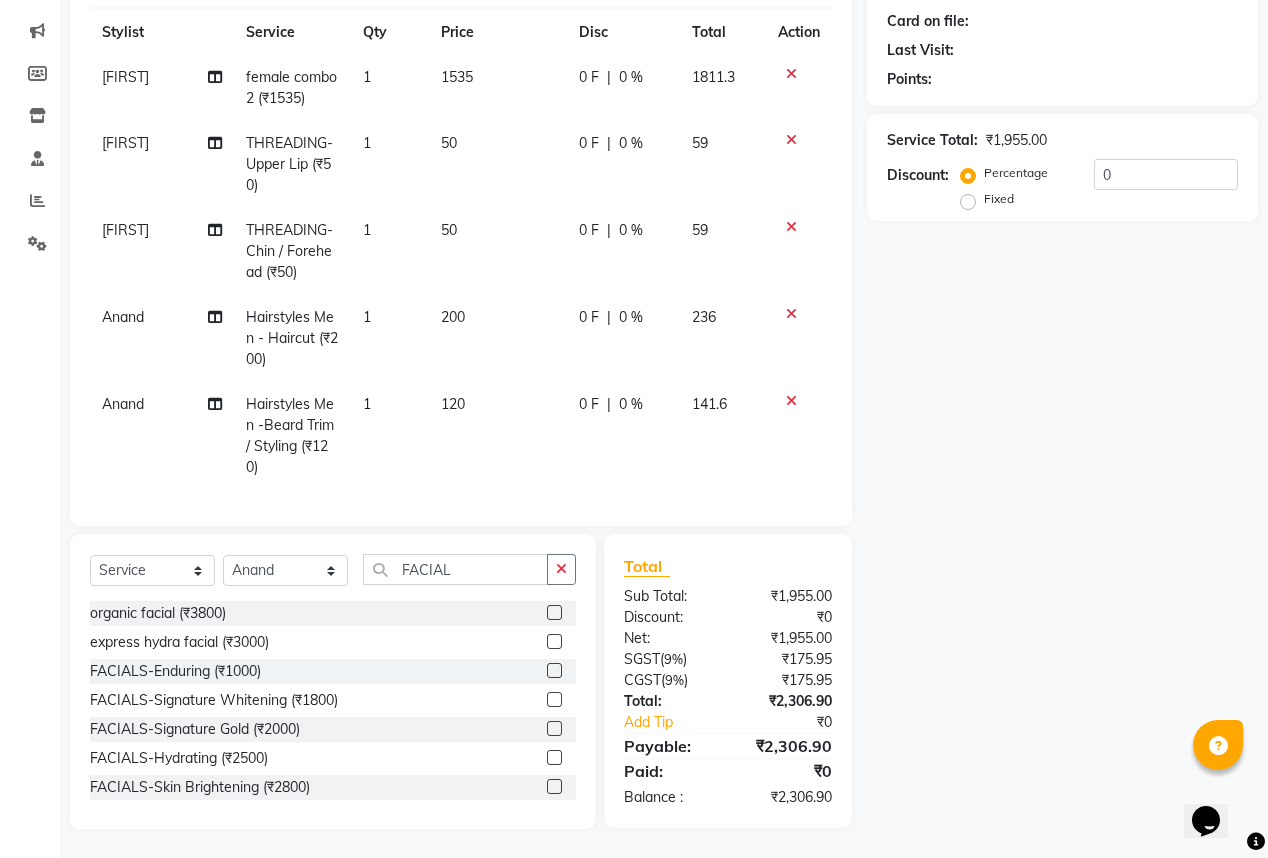 click 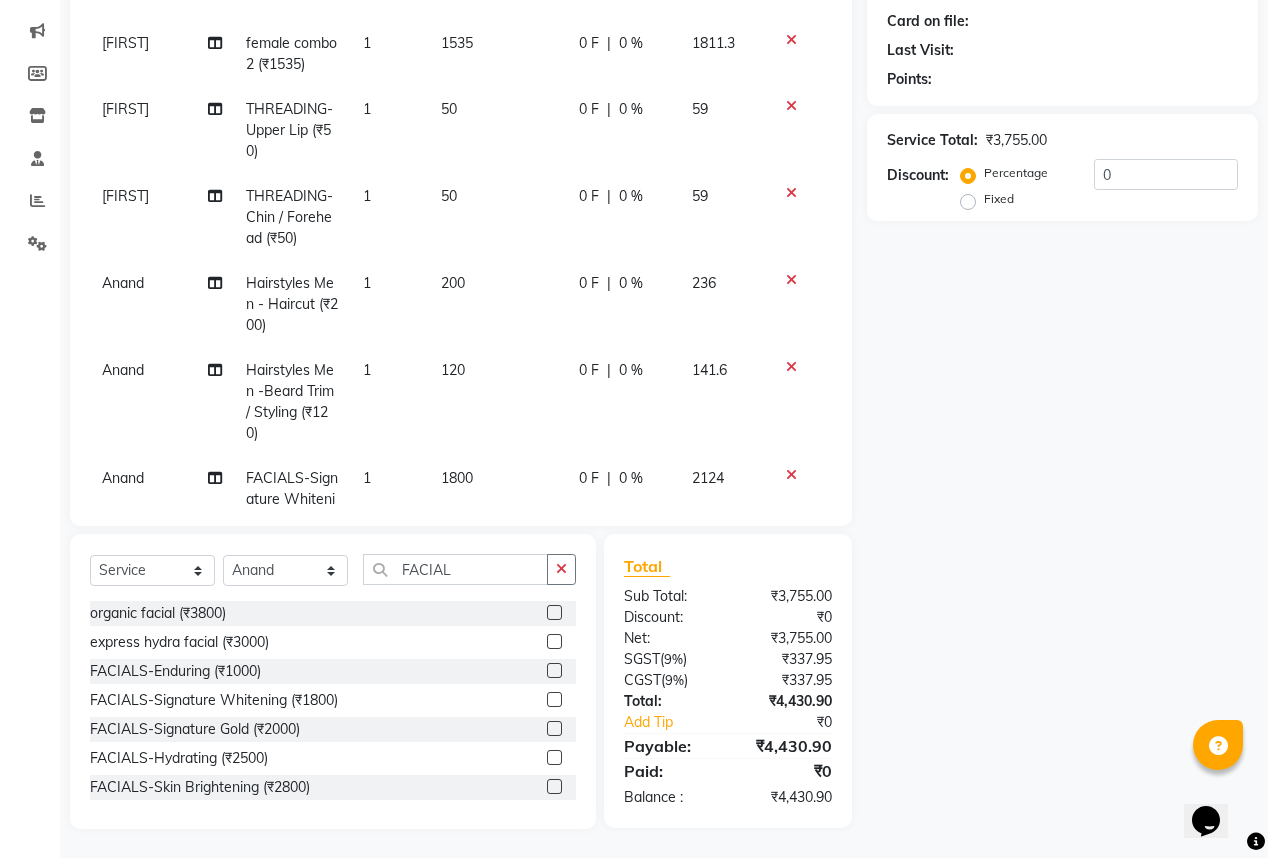 scroll, scrollTop: 0, scrollLeft: 0, axis: both 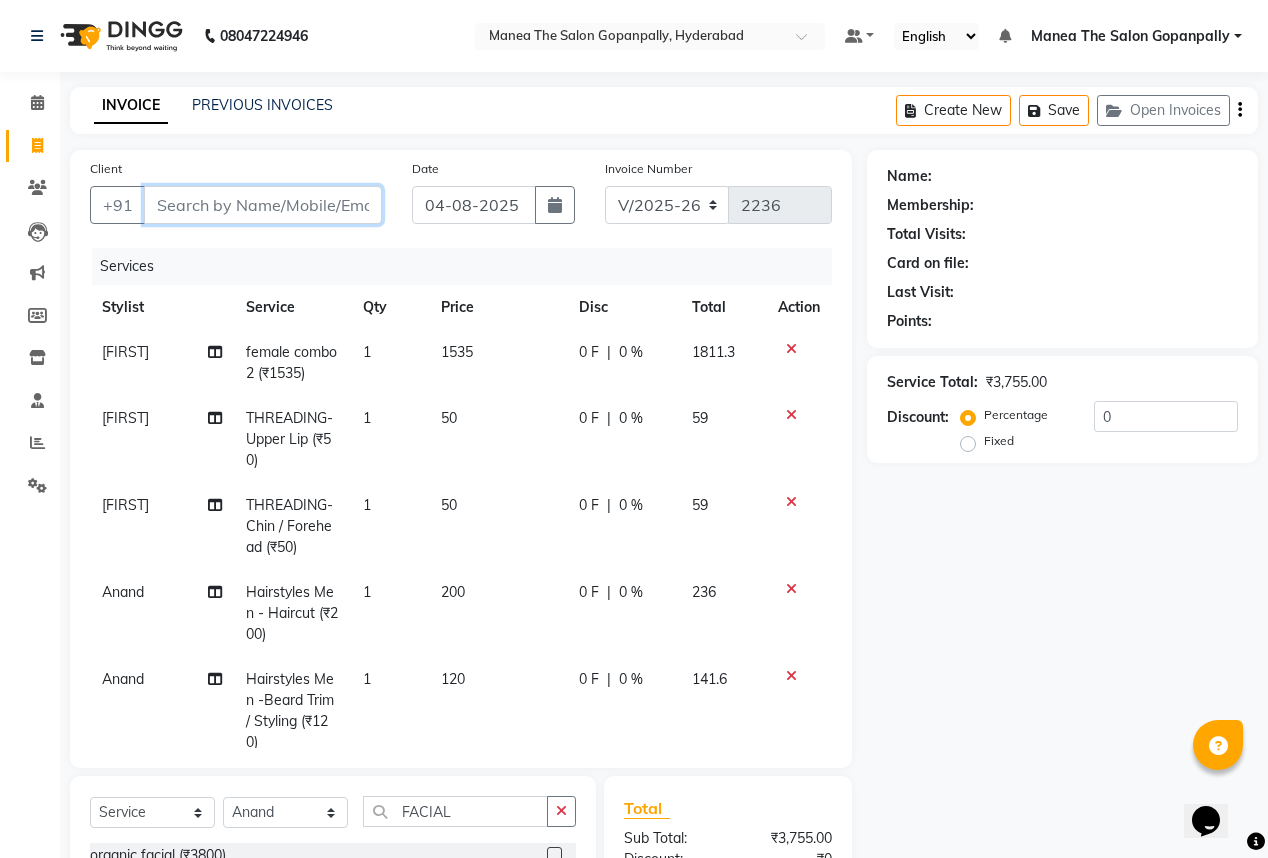 click on "Client" at bounding box center [263, 205] 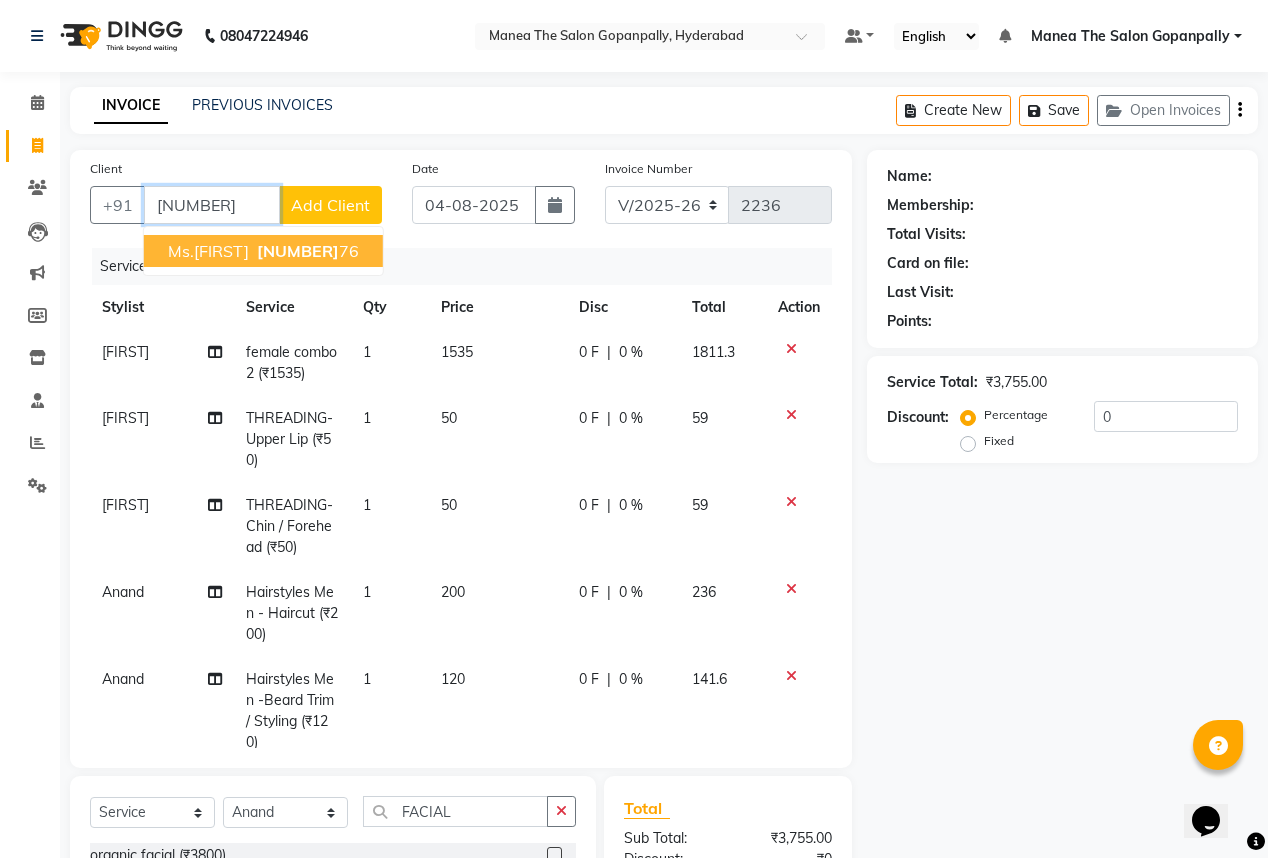 click on "[NUMBER]" at bounding box center (298, 251) 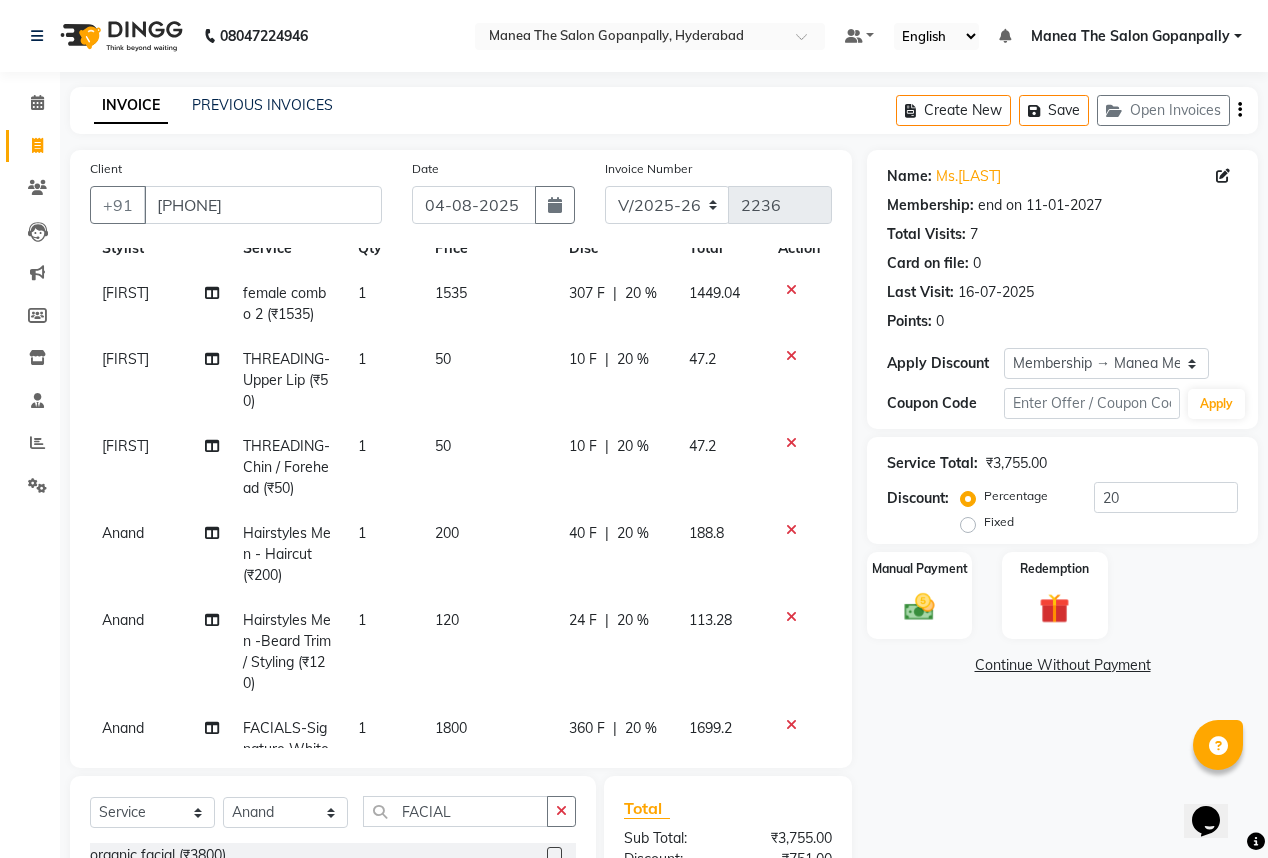 scroll, scrollTop: 132, scrollLeft: 0, axis: vertical 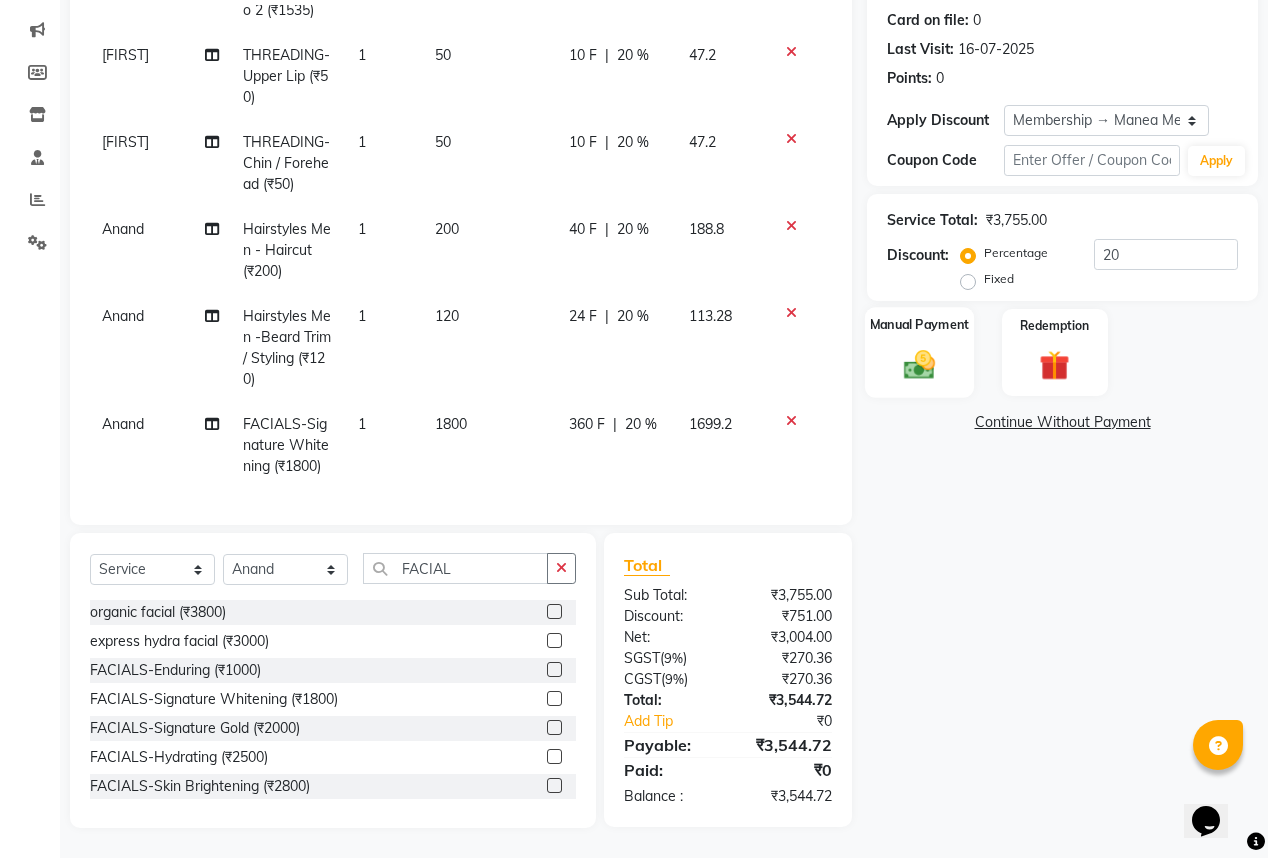 click on "Manual Payment" 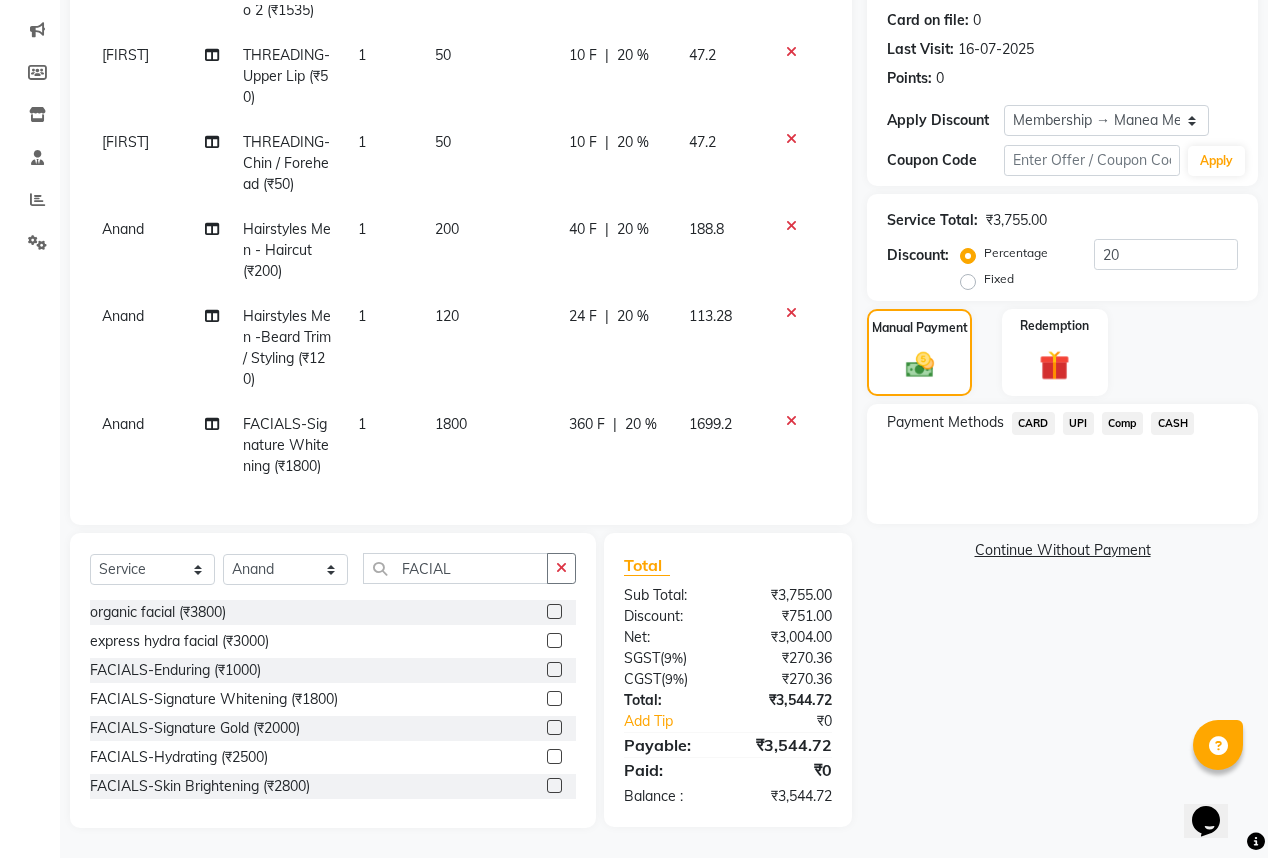 click on "UPI" 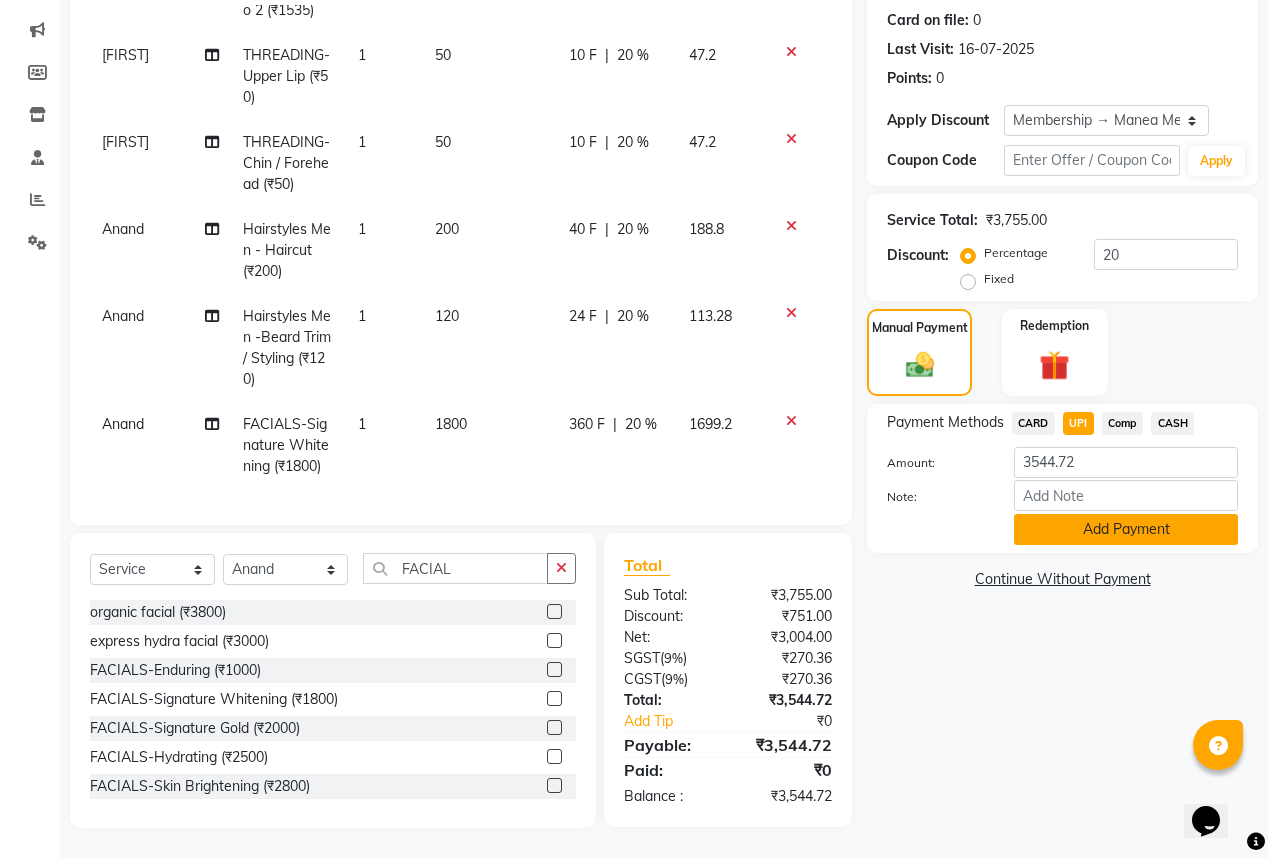 click on "Add Payment" 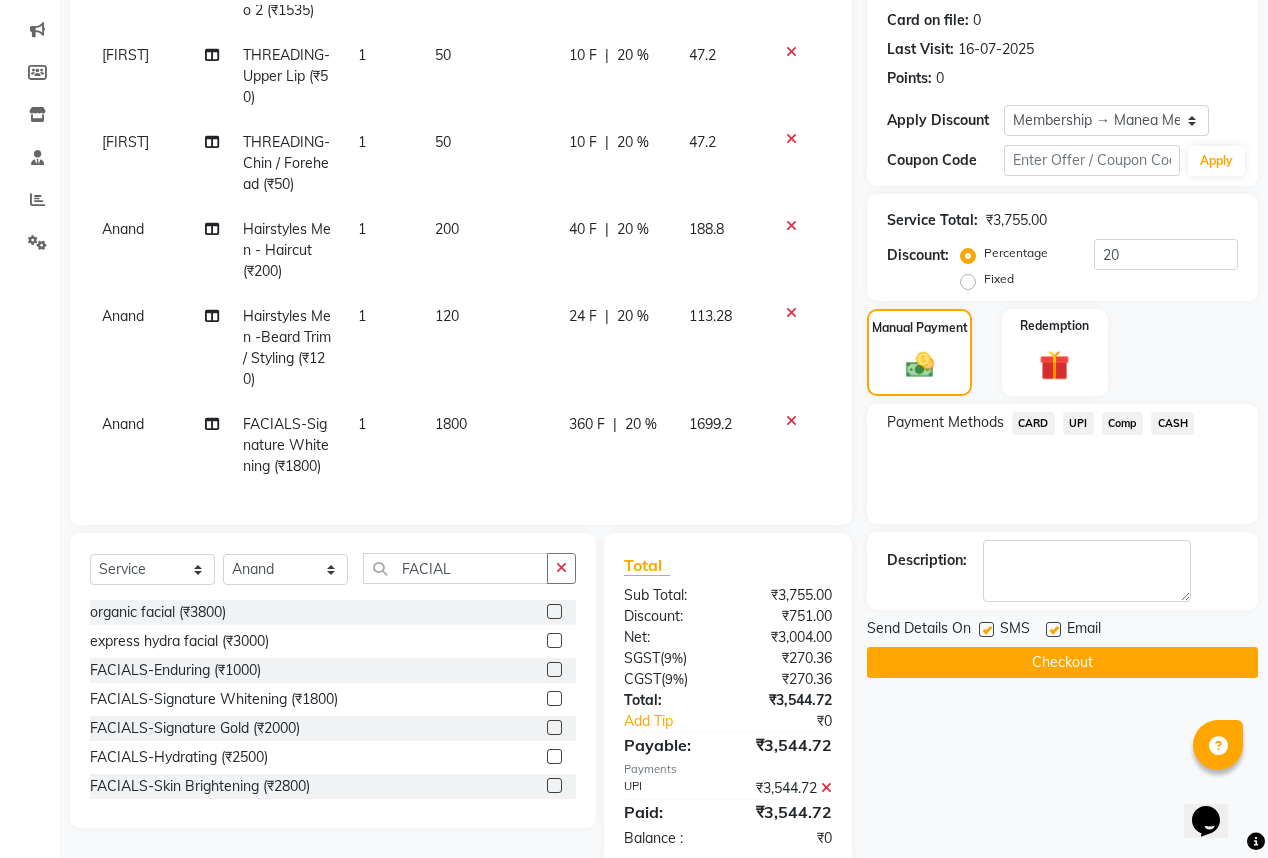click 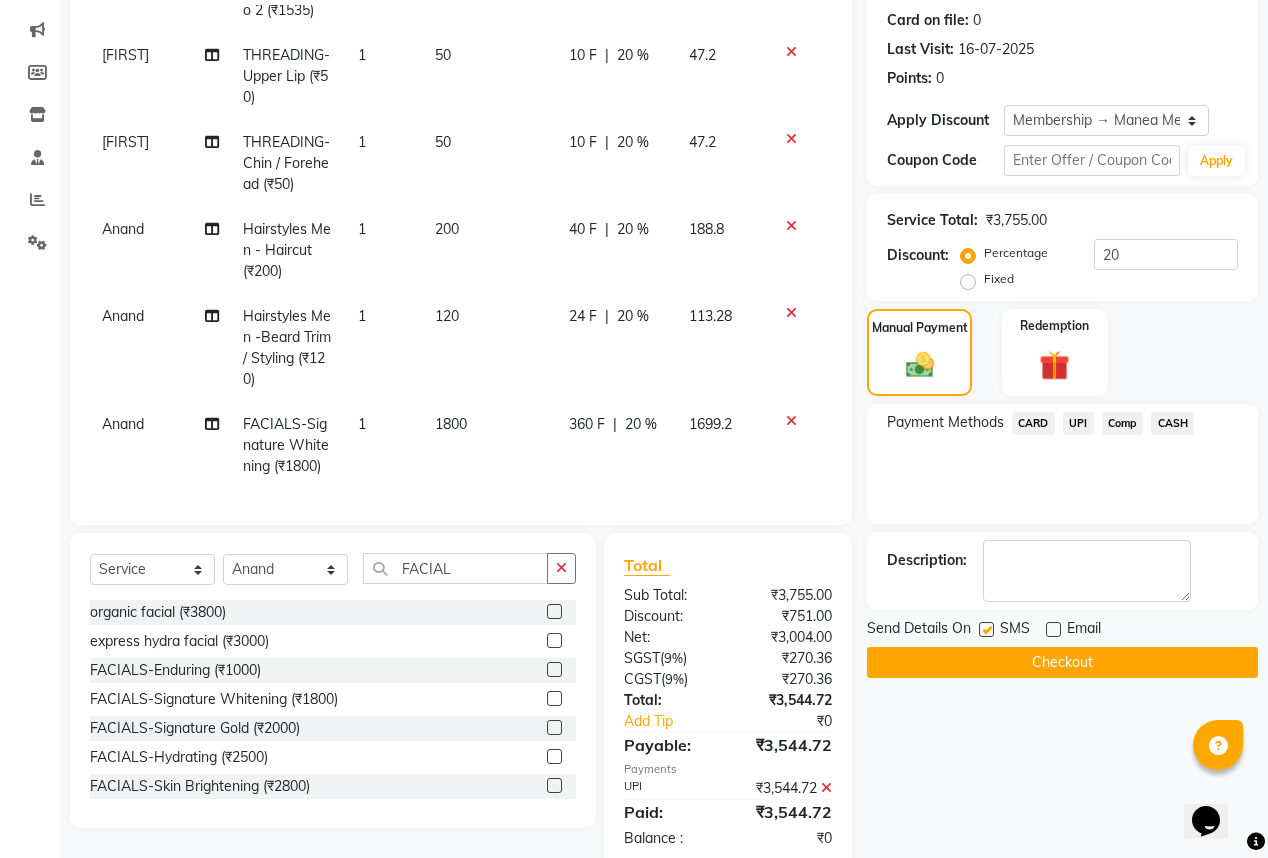 click on "Checkout" 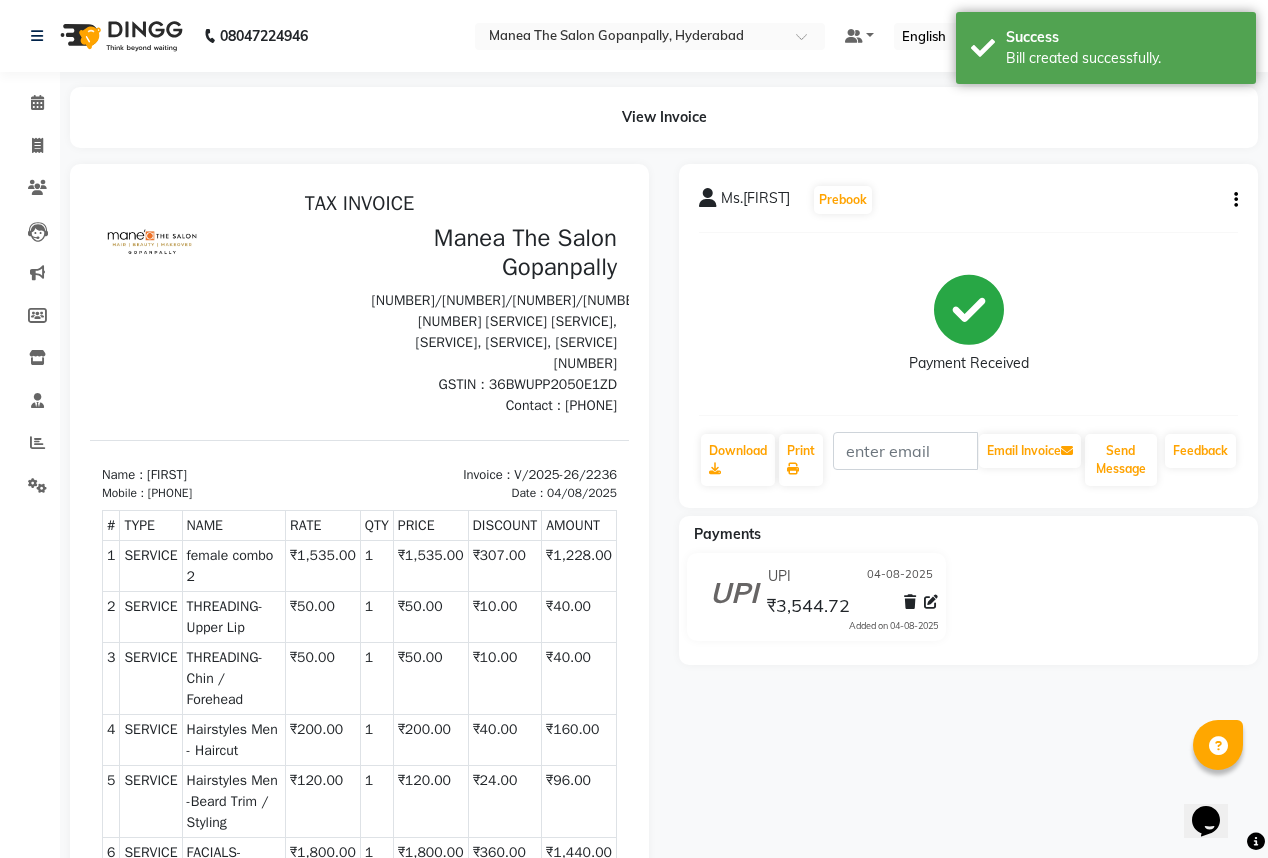 scroll, scrollTop: 0, scrollLeft: 0, axis: both 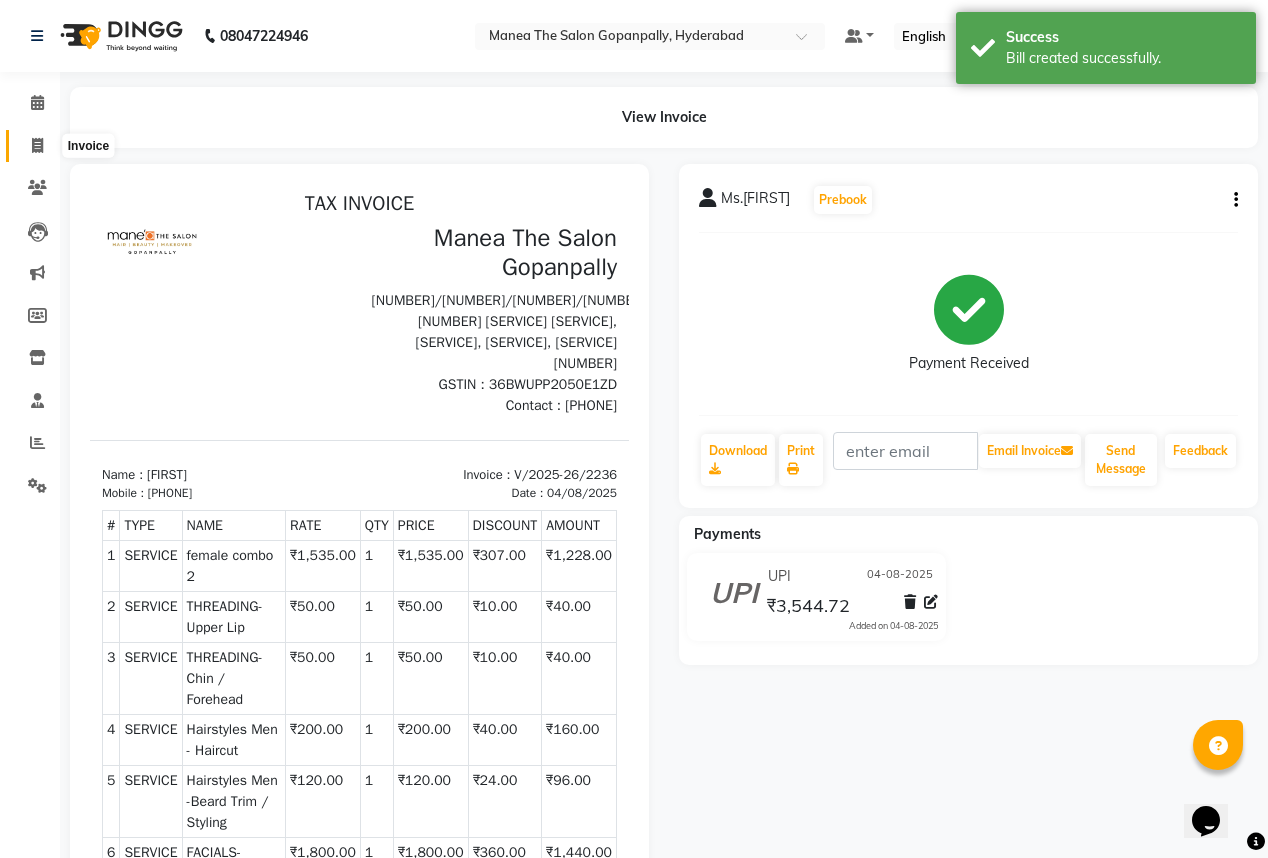 click 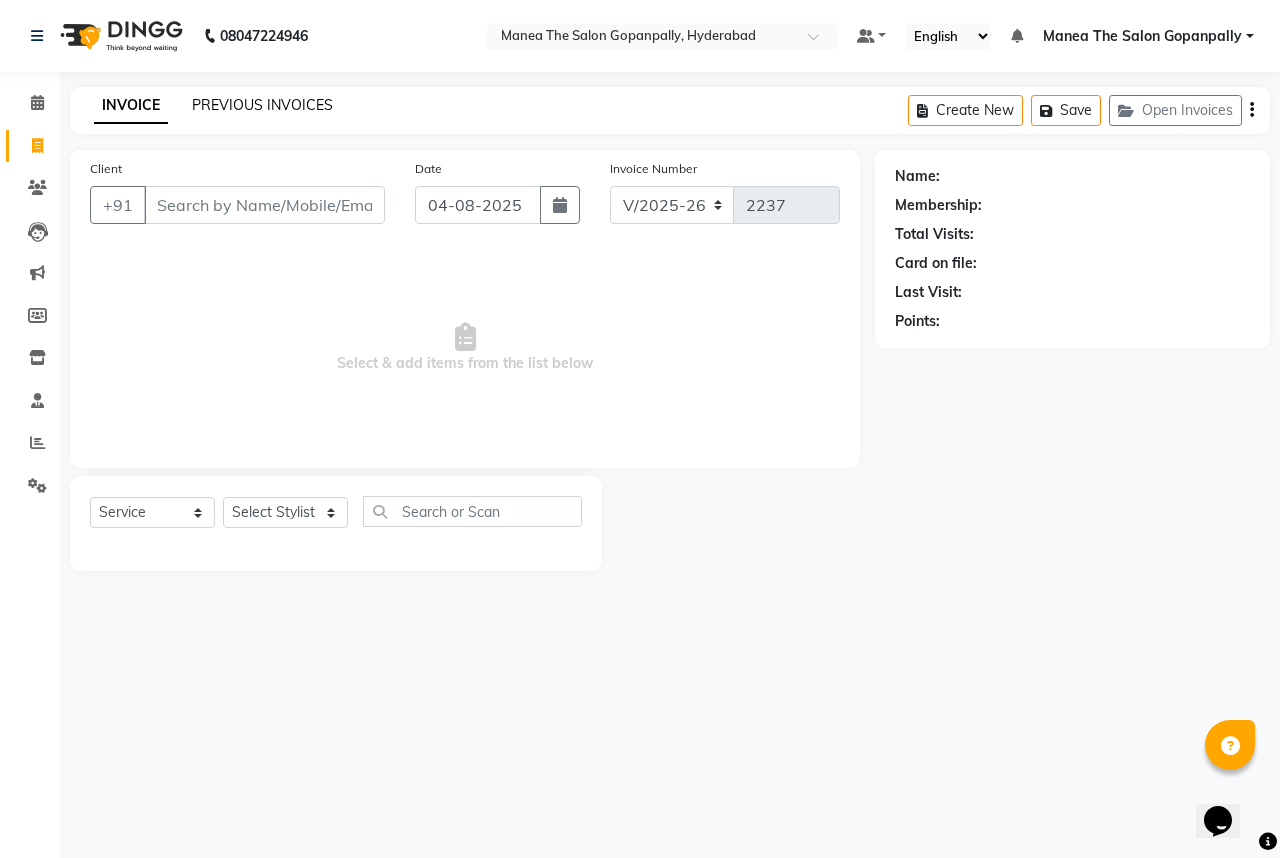 click on "PREVIOUS INVOICES" 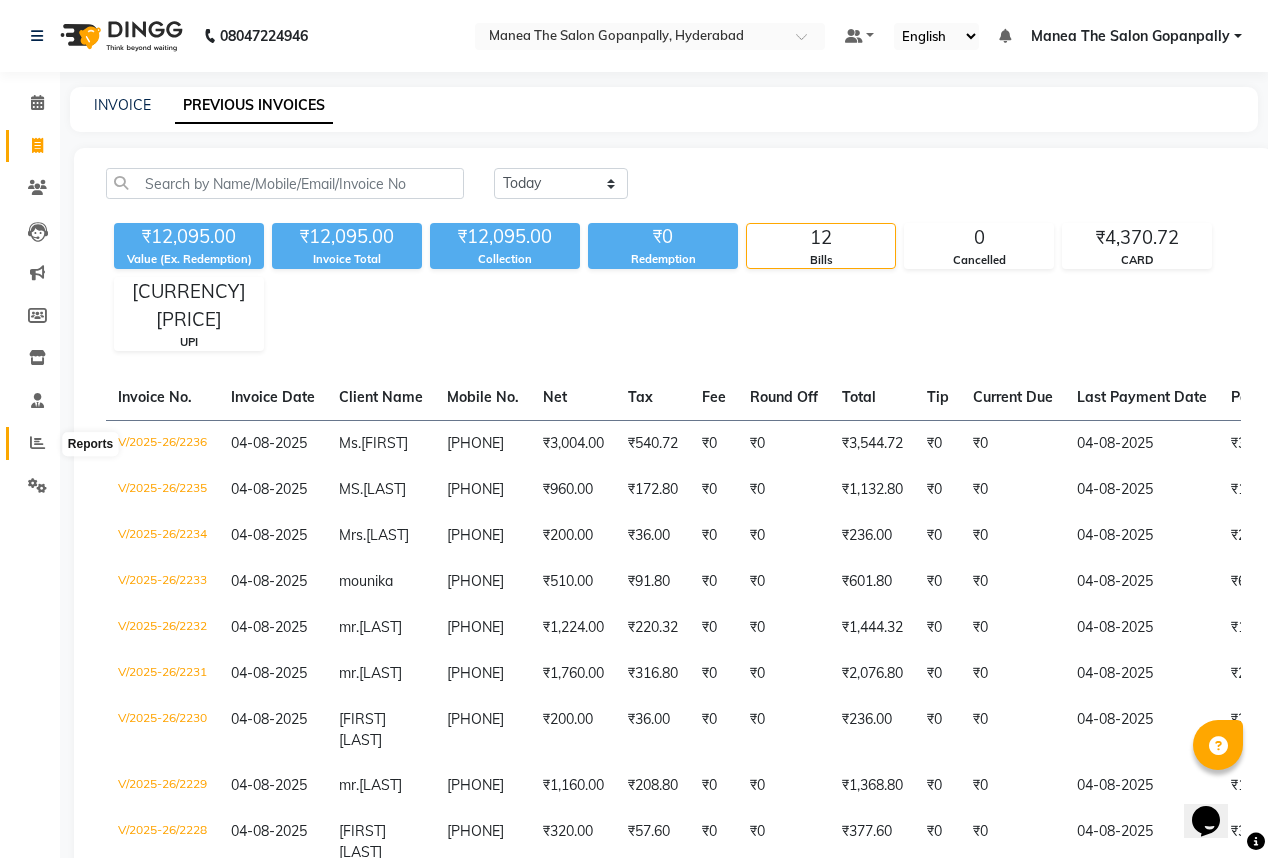 click 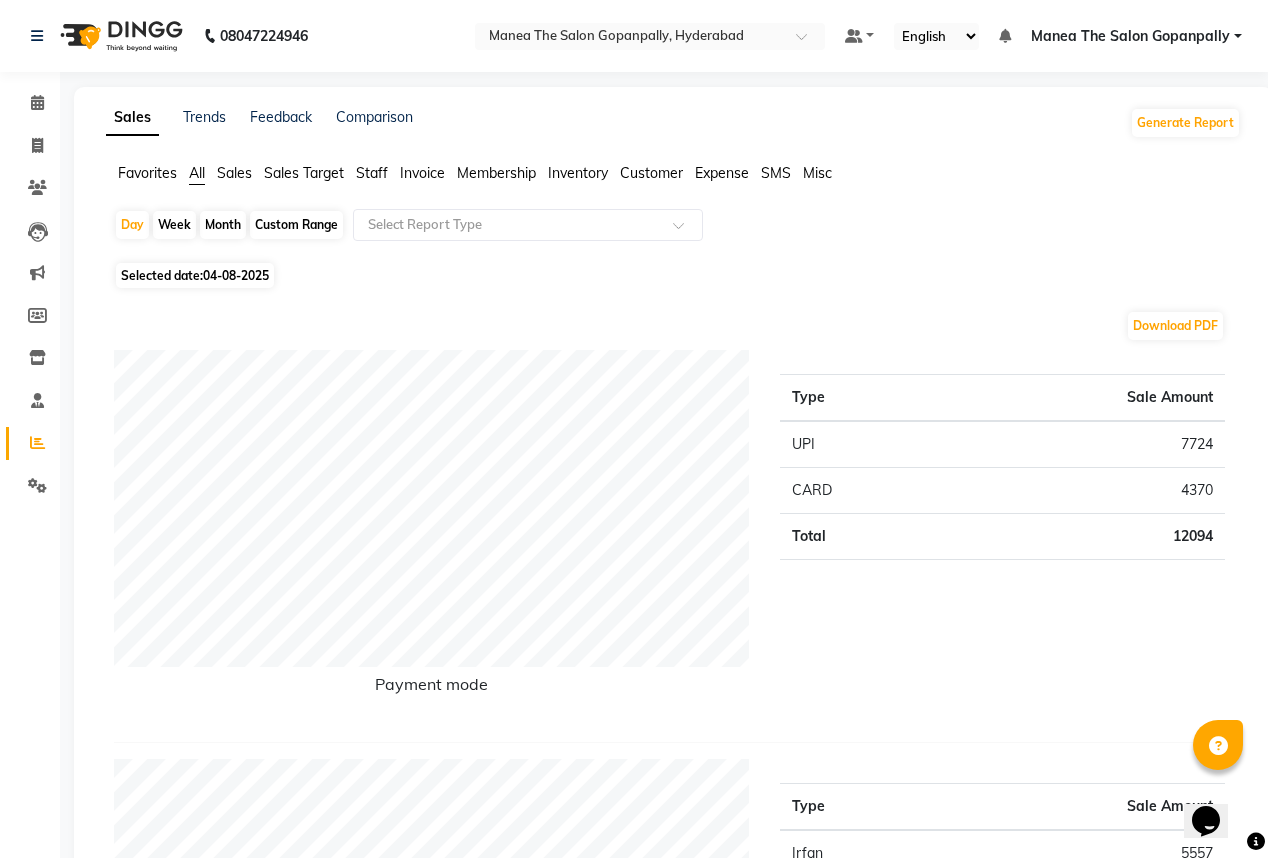 click on "Selected date:  04-08-2025" 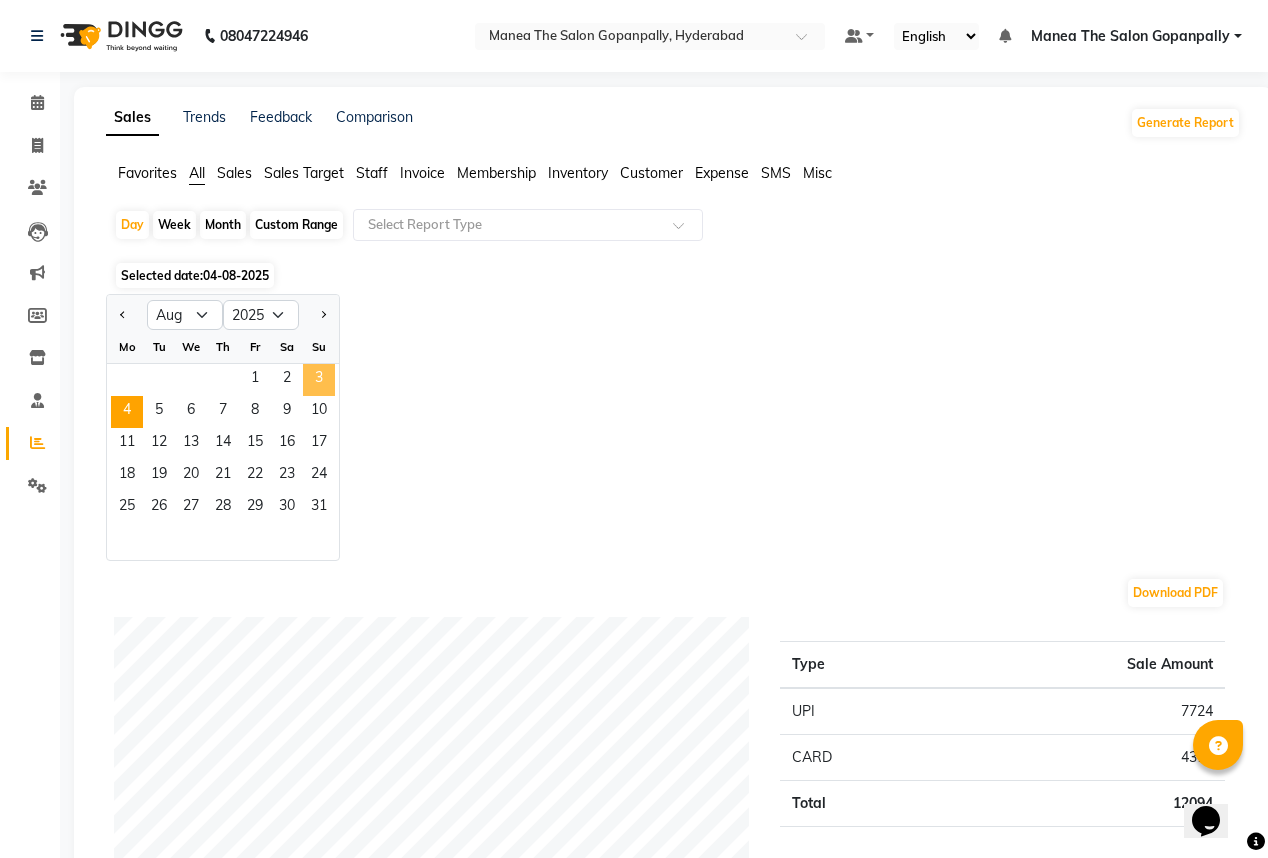 click on "3" 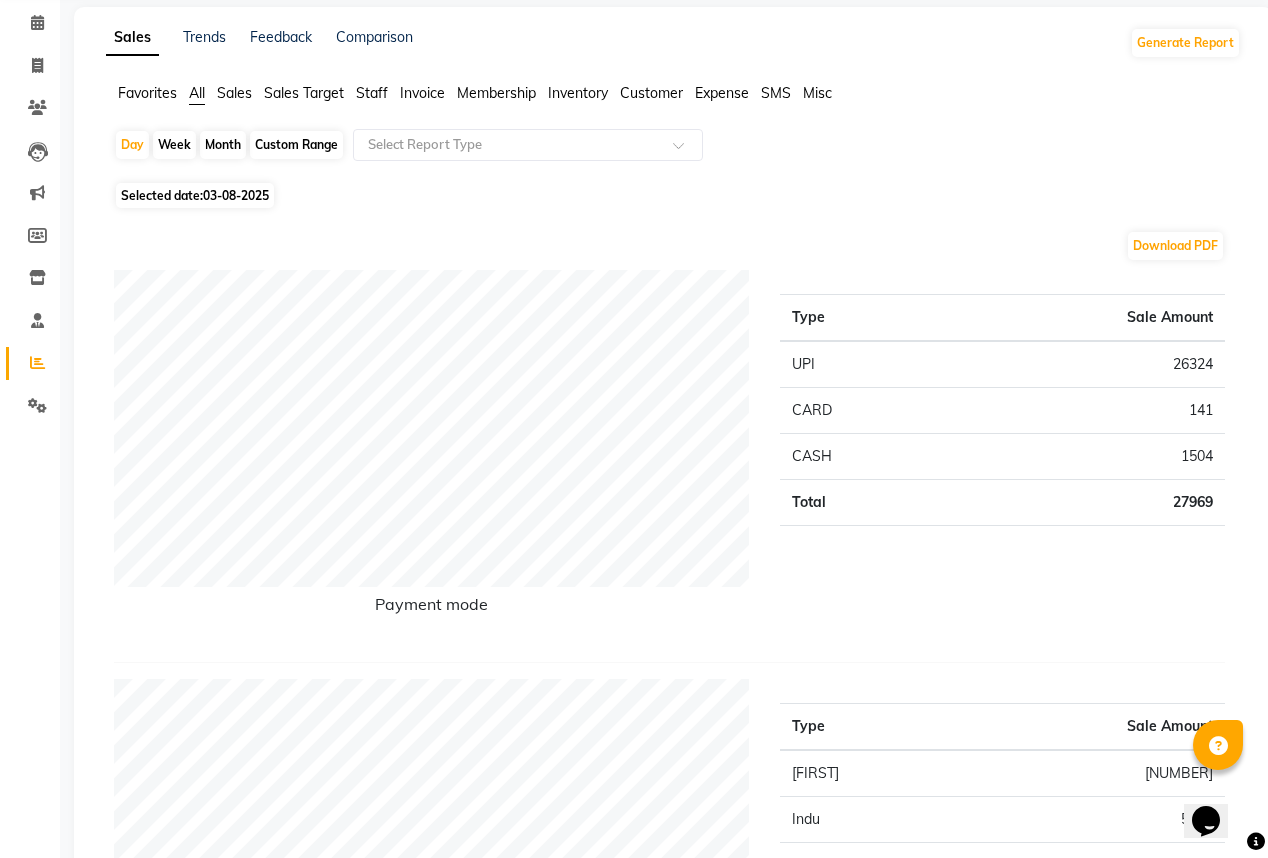 scroll, scrollTop: 0, scrollLeft: 0, axis: both 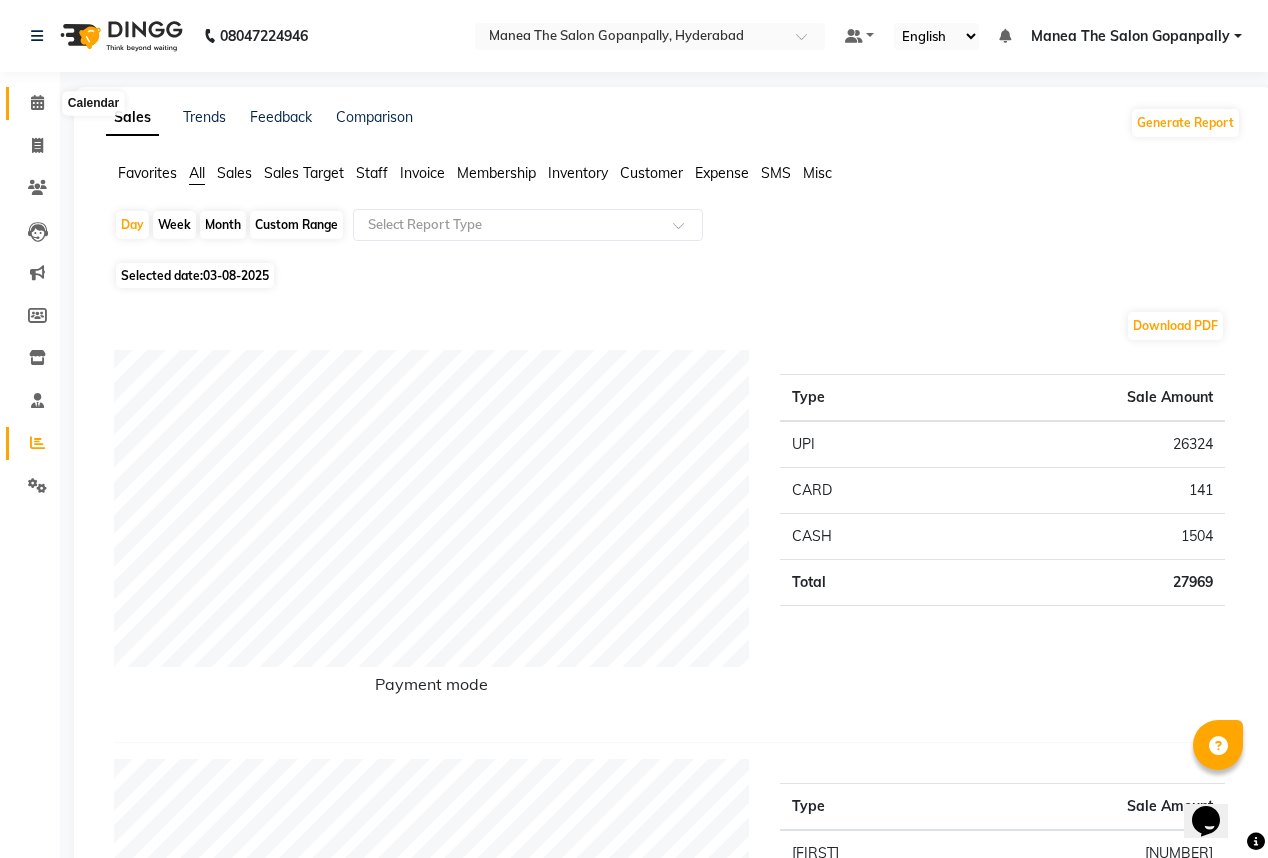 click 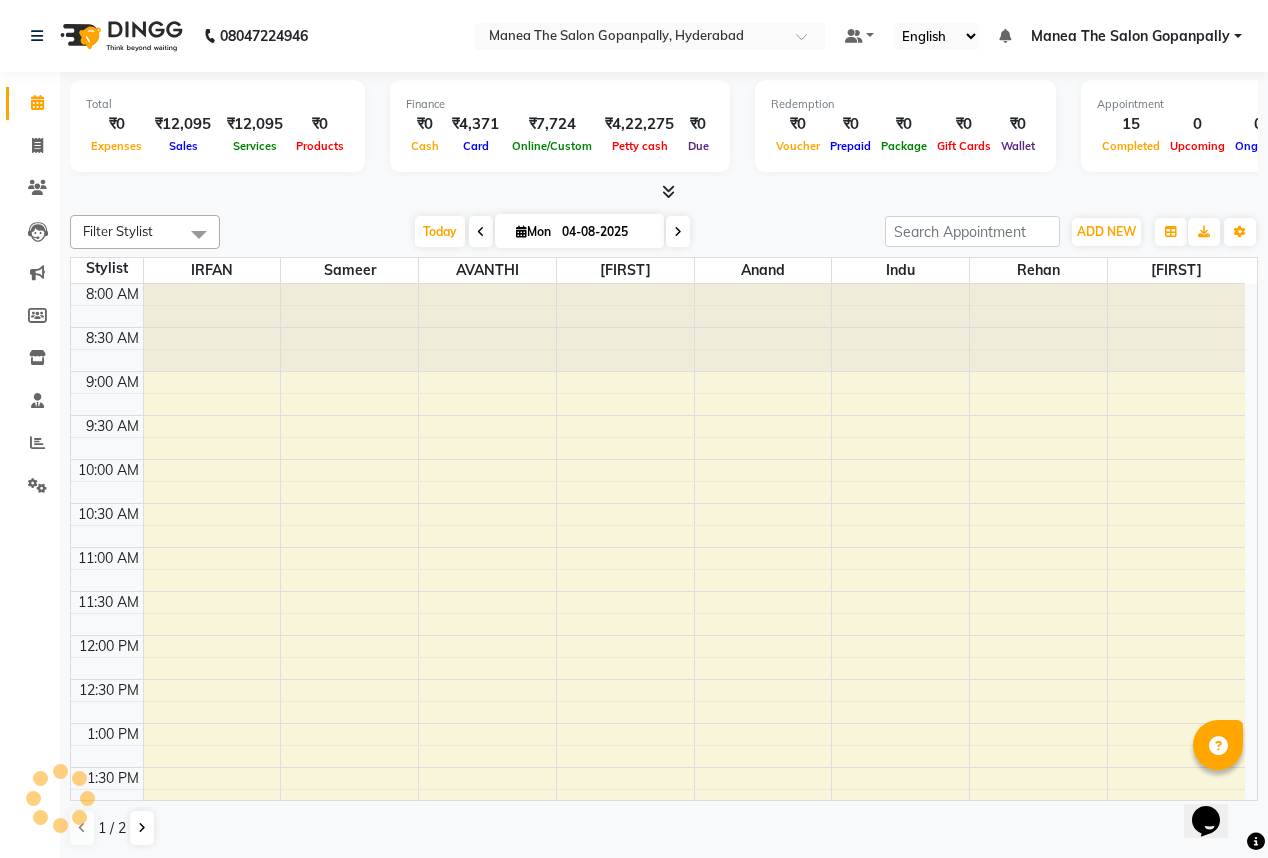 scroll, scrollTop: 0, scrollLeft: 0, axis: both 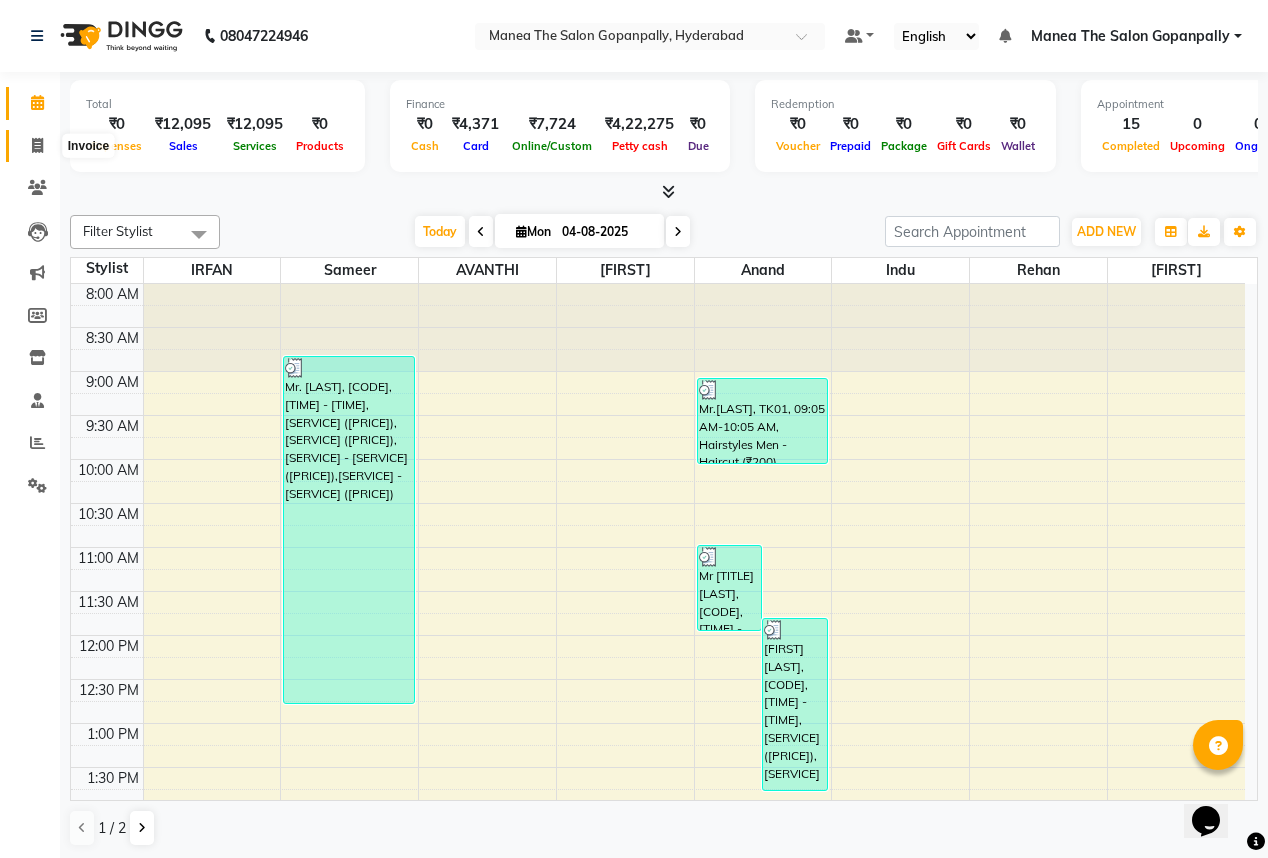 click 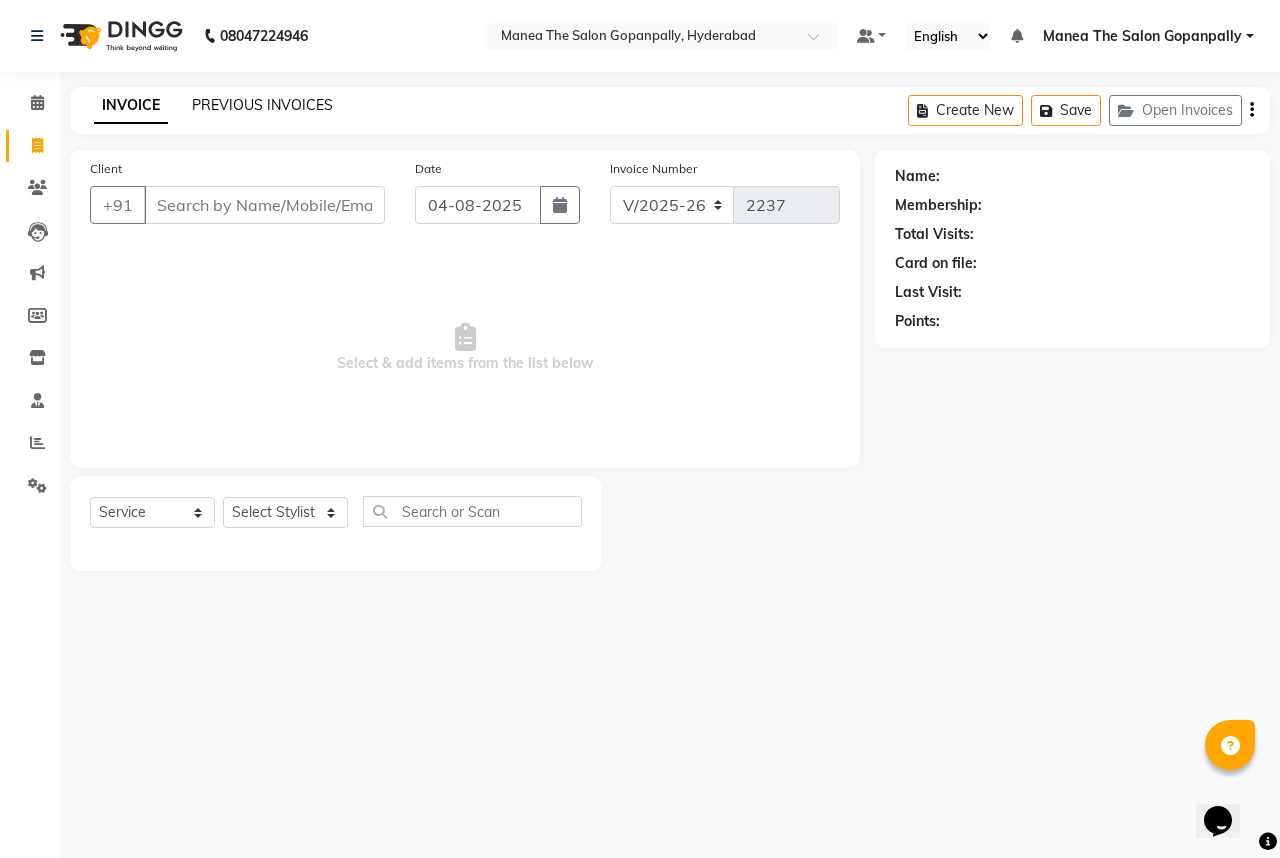 click on "PREVIOUS INVOICES" 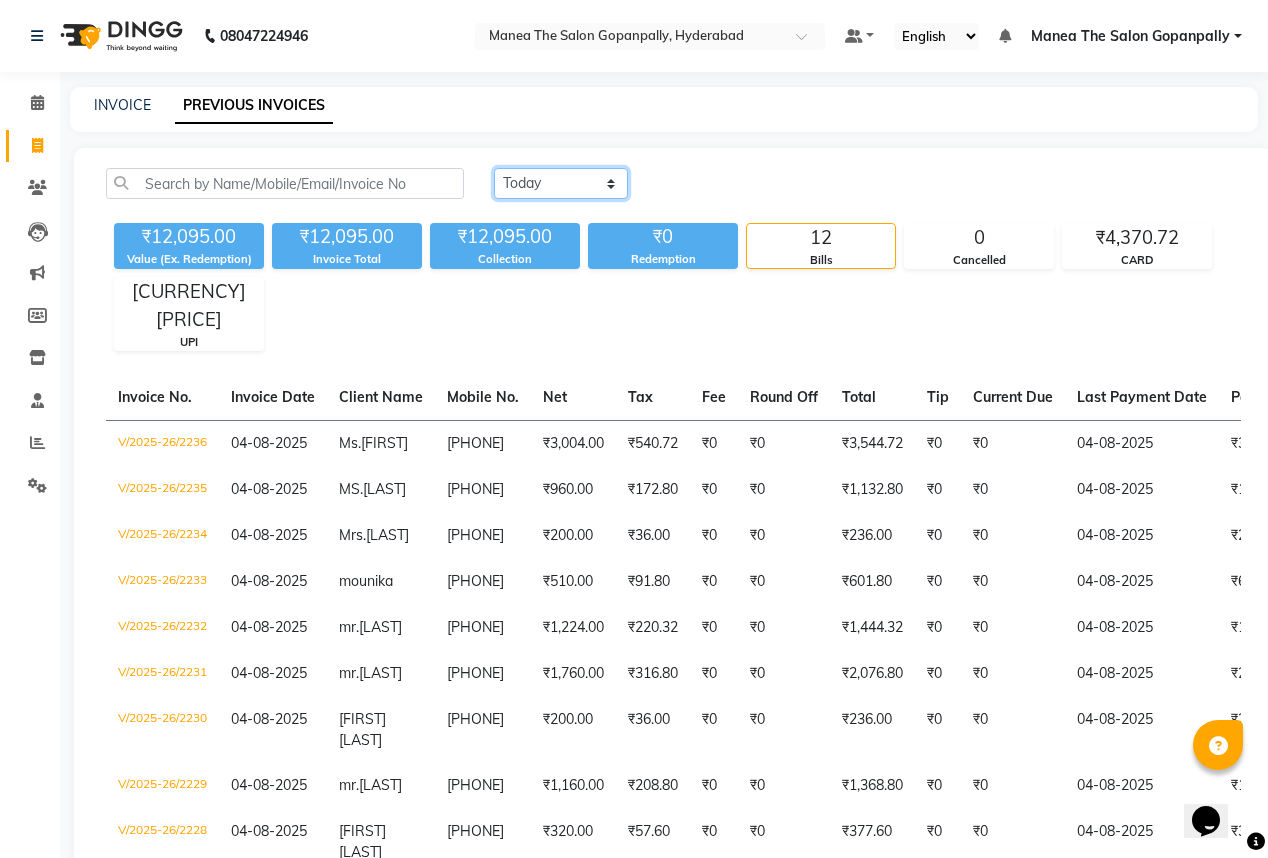 click on "Today Yesterday Custom Range" 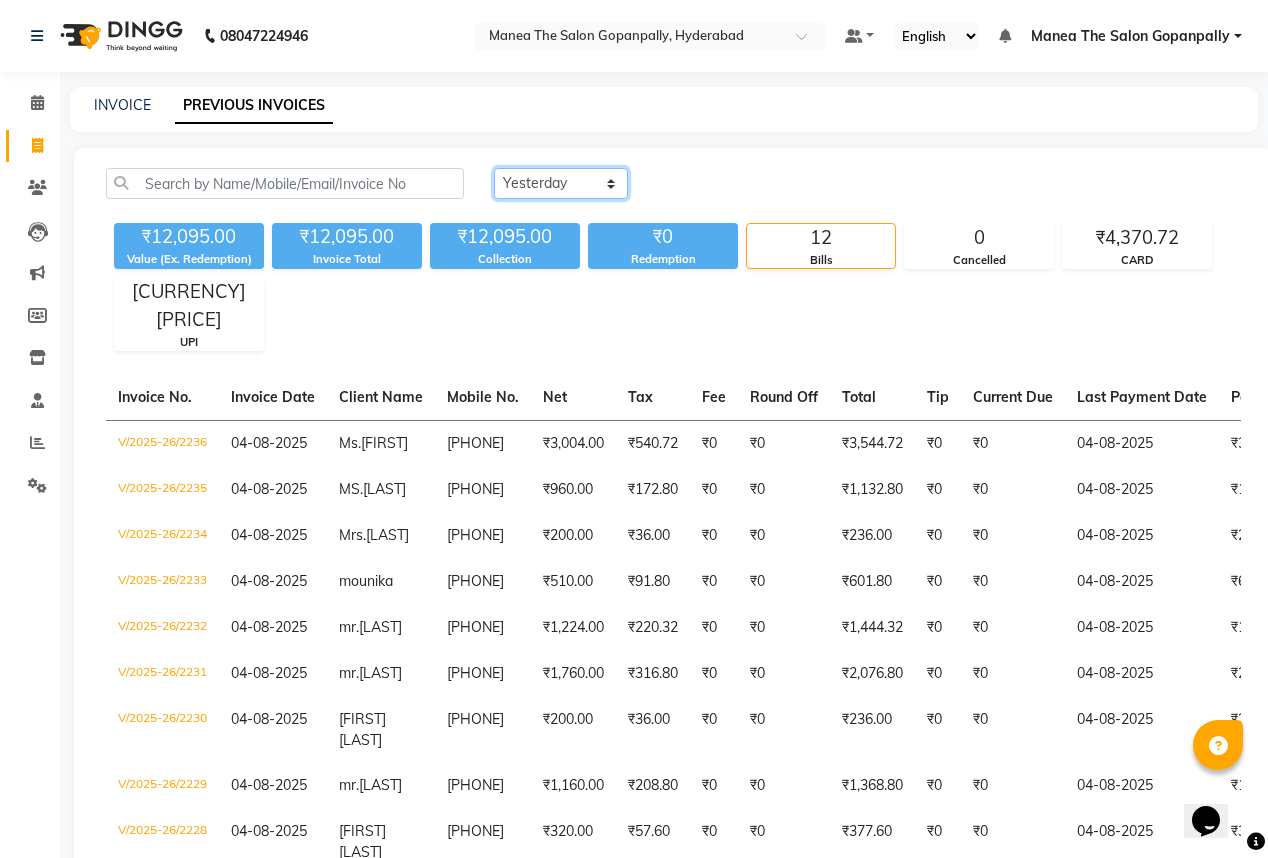 click on "Today Yesterday Custom Range" 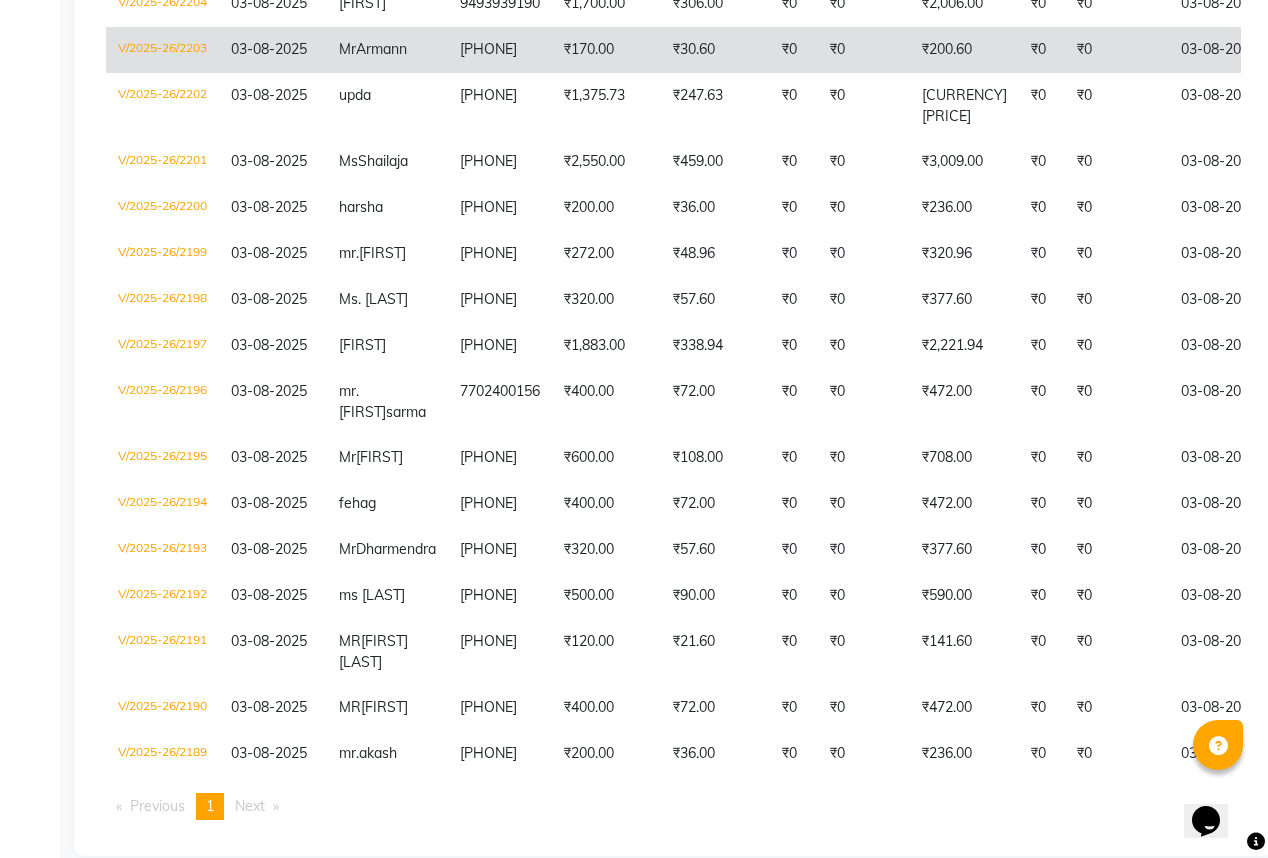 scroll, scrollTop: 1397, scrollLeft: 0, axis: vertical 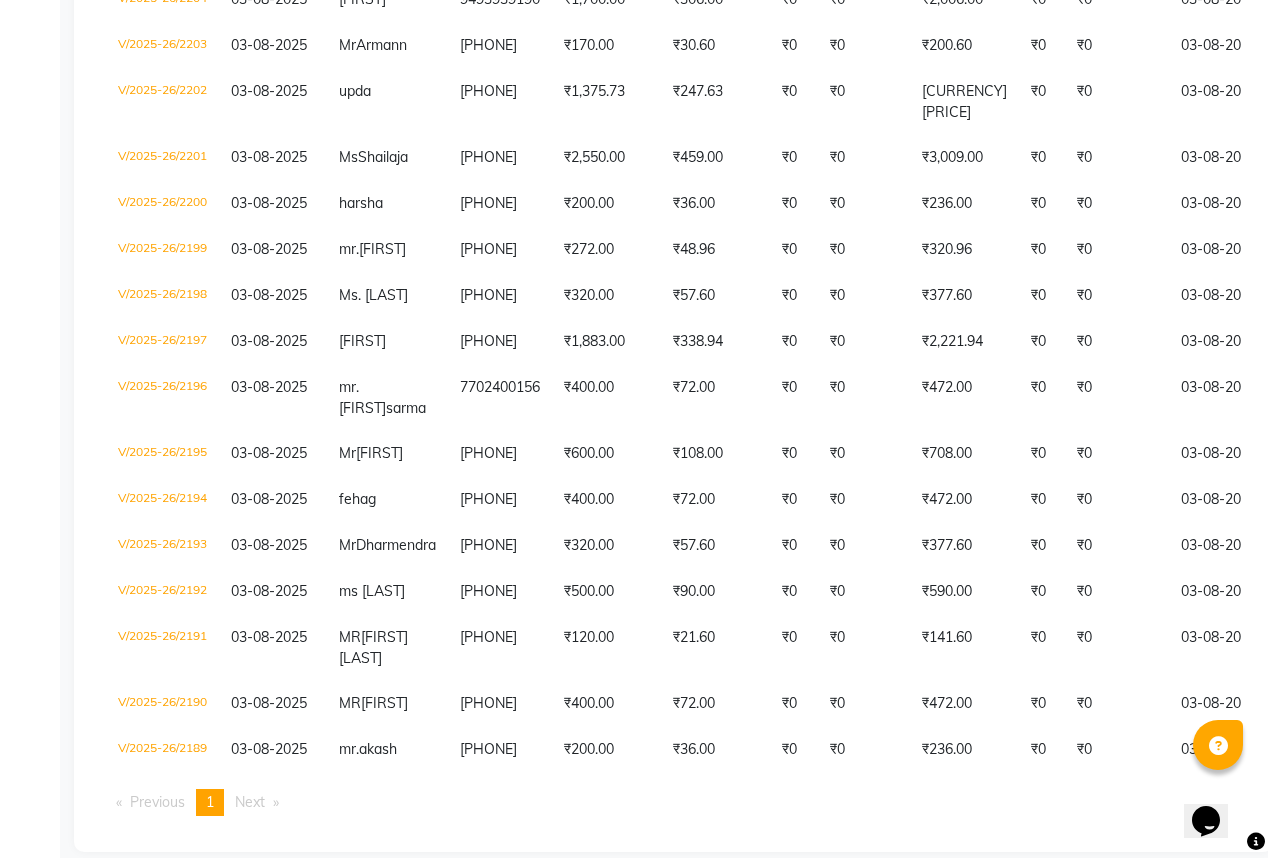 click on "Next  page" at bounding box center (250, 802) 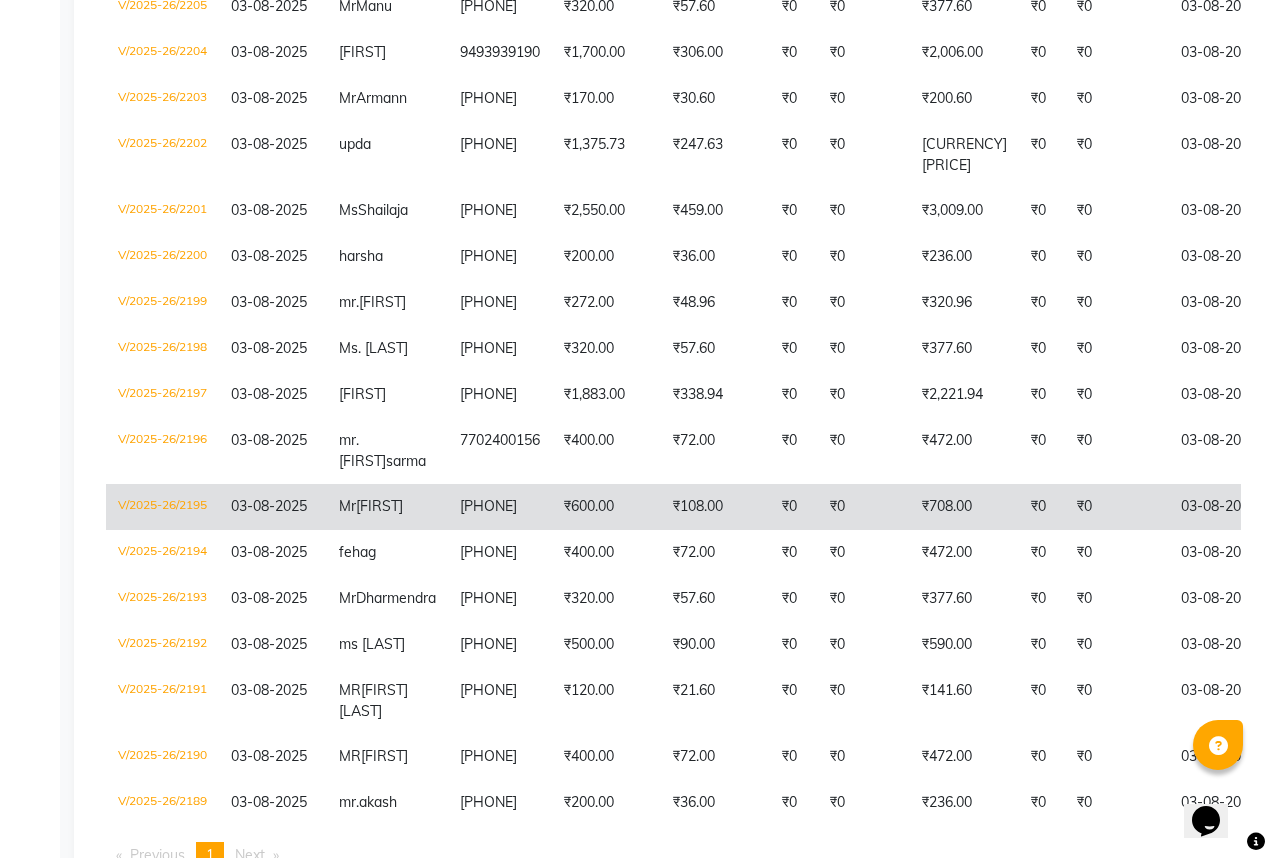 scroll, scrollTop: 1397, scrollLeft: 0, axis: vertical 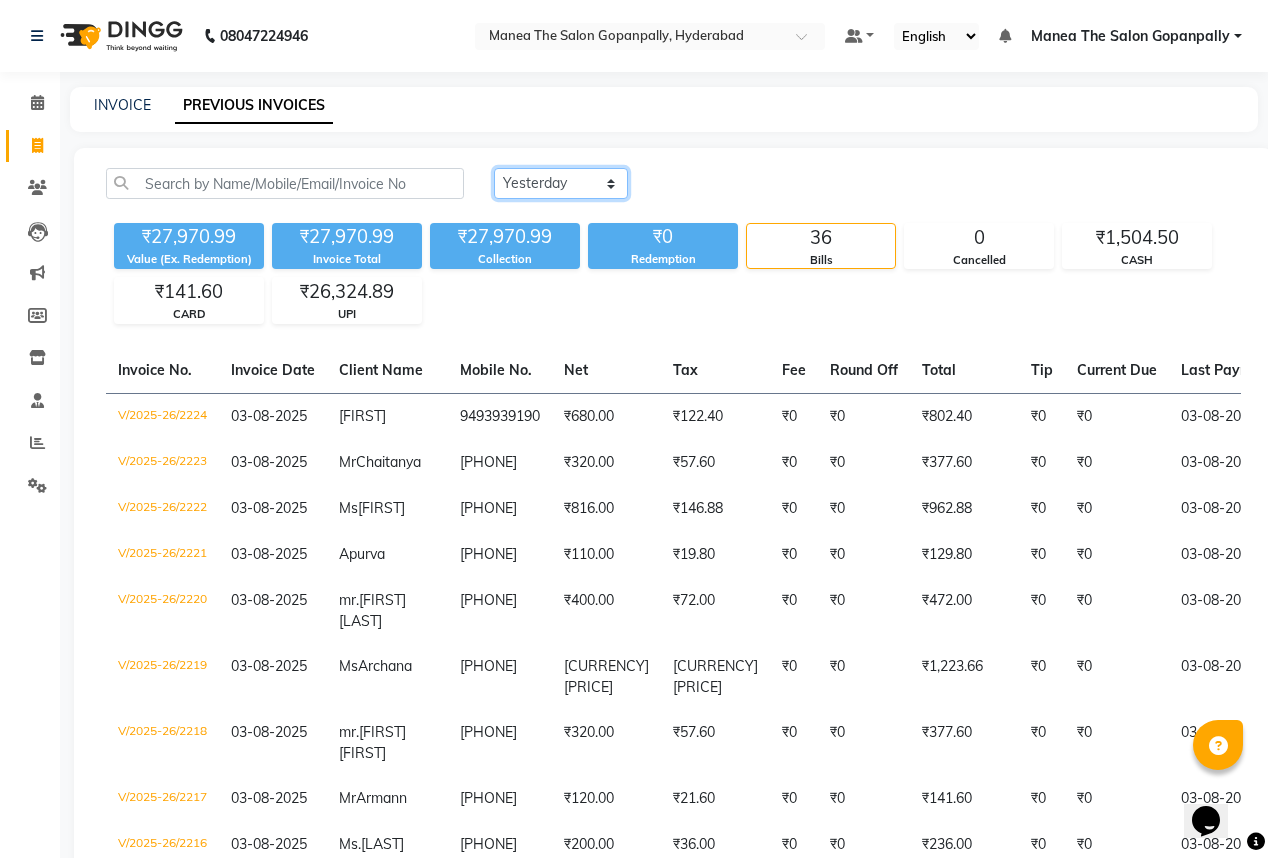 click on "Today Yesterday Custom Range" 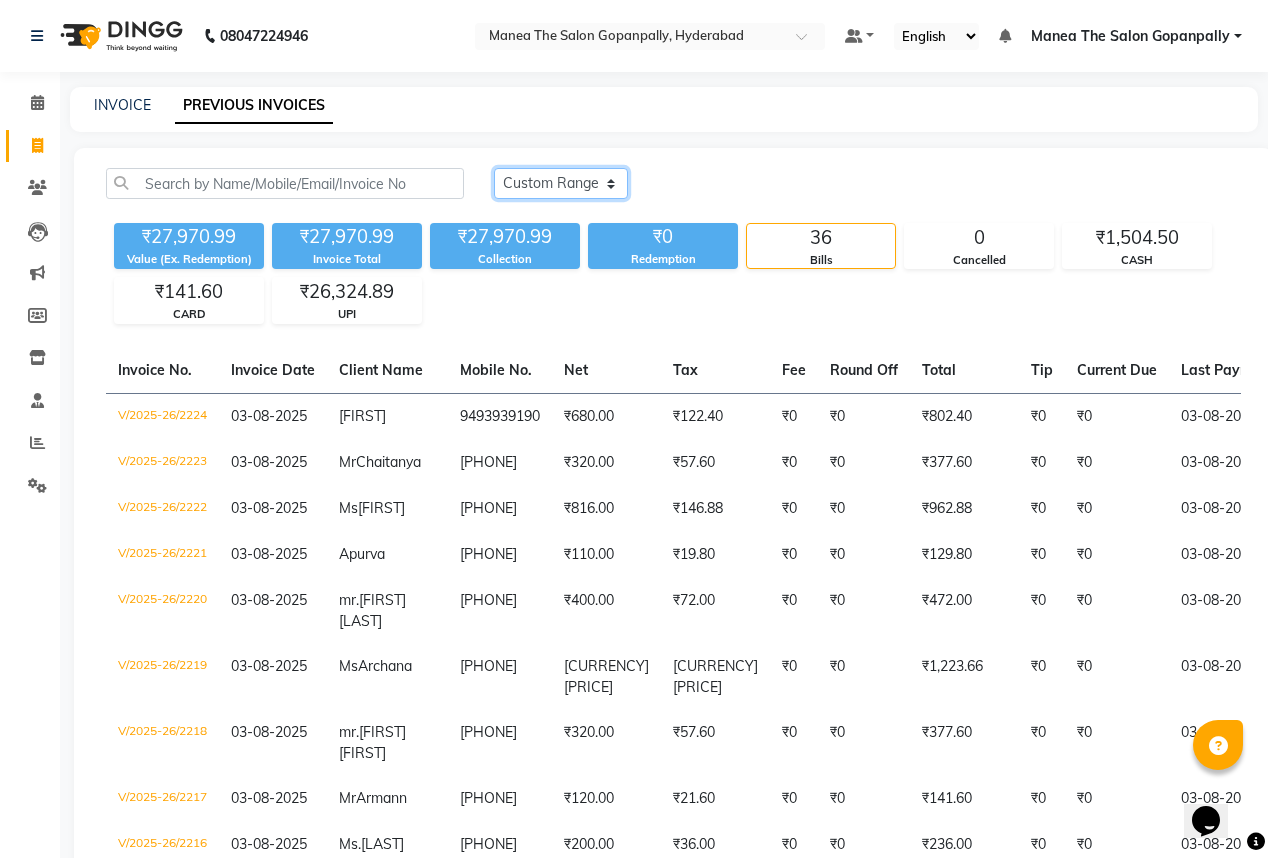 click on "Today Yesterday Custom Range" 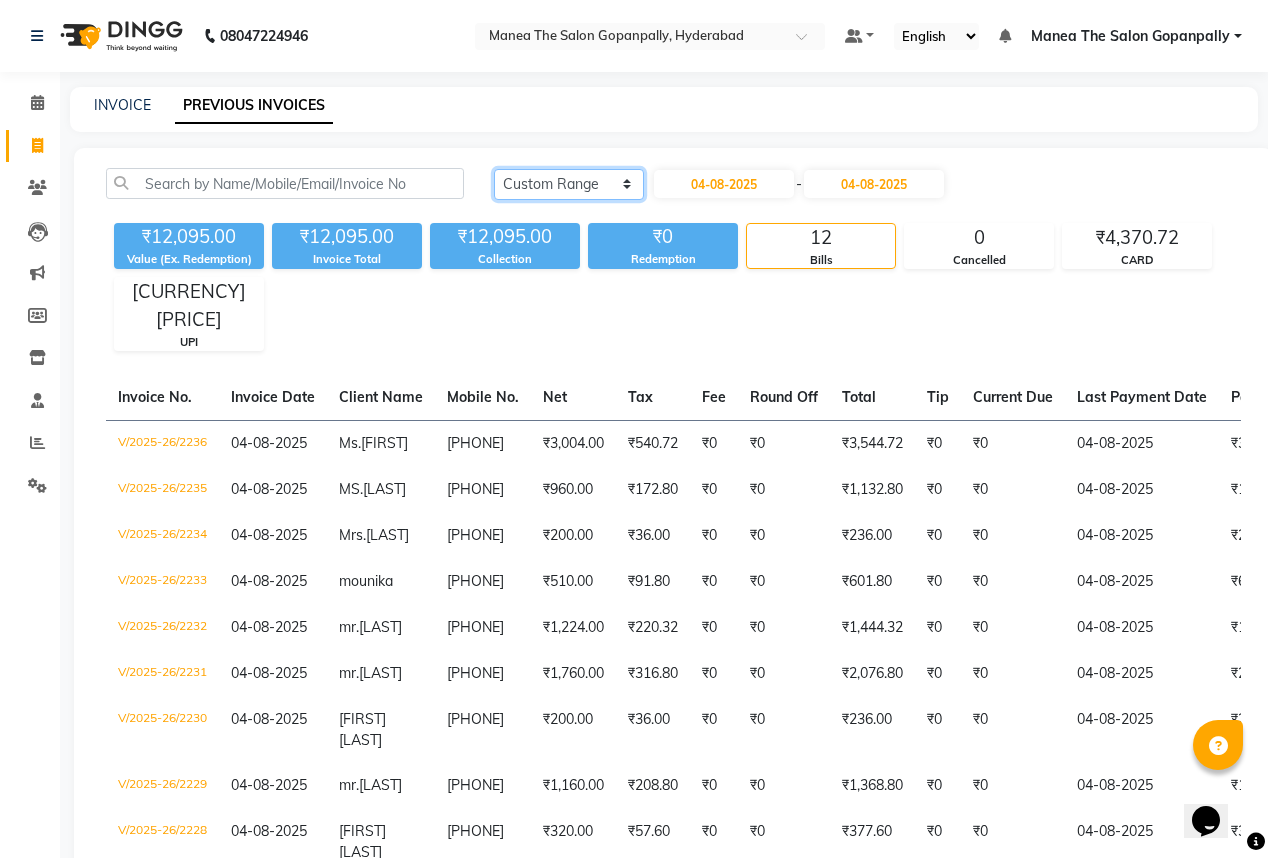 click on "Today Yesterday Custom Range" 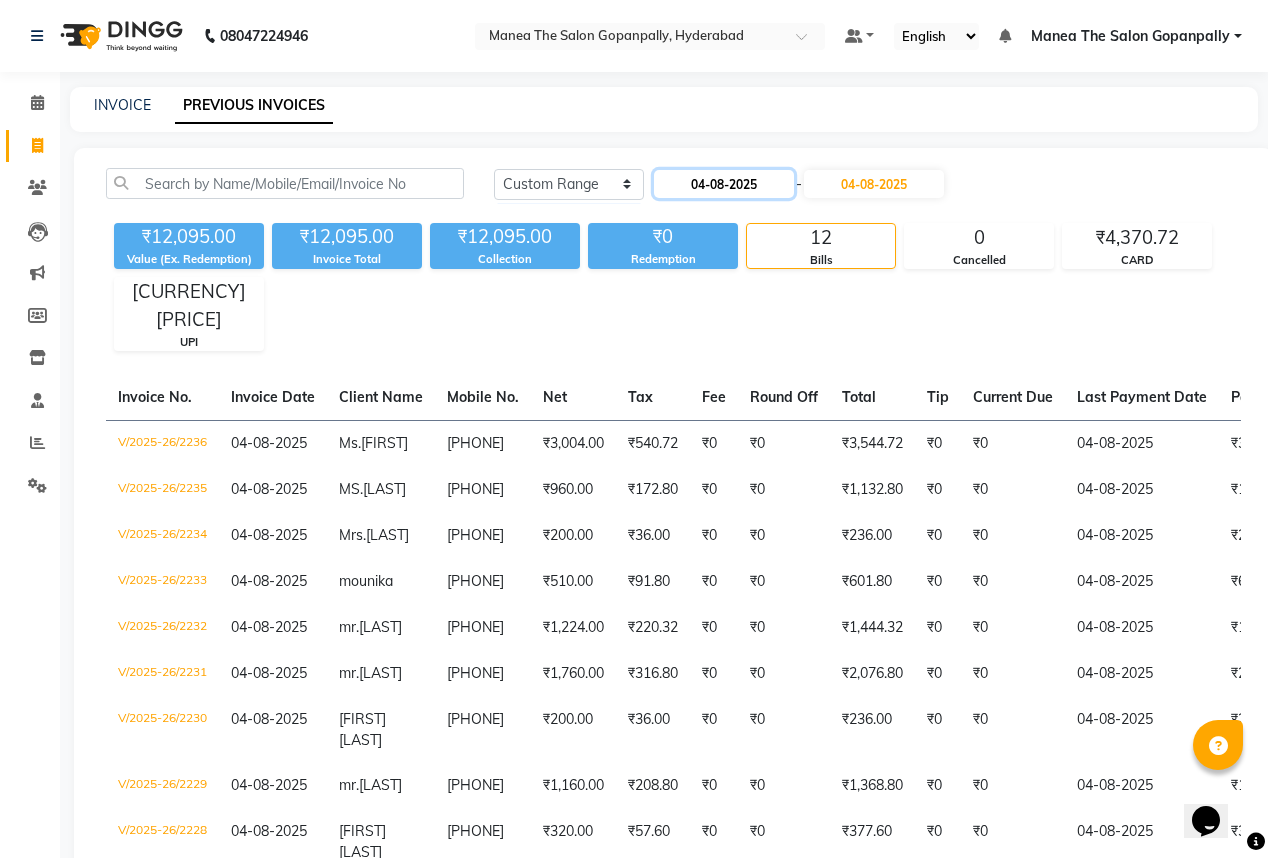 click on "04-08-2025" 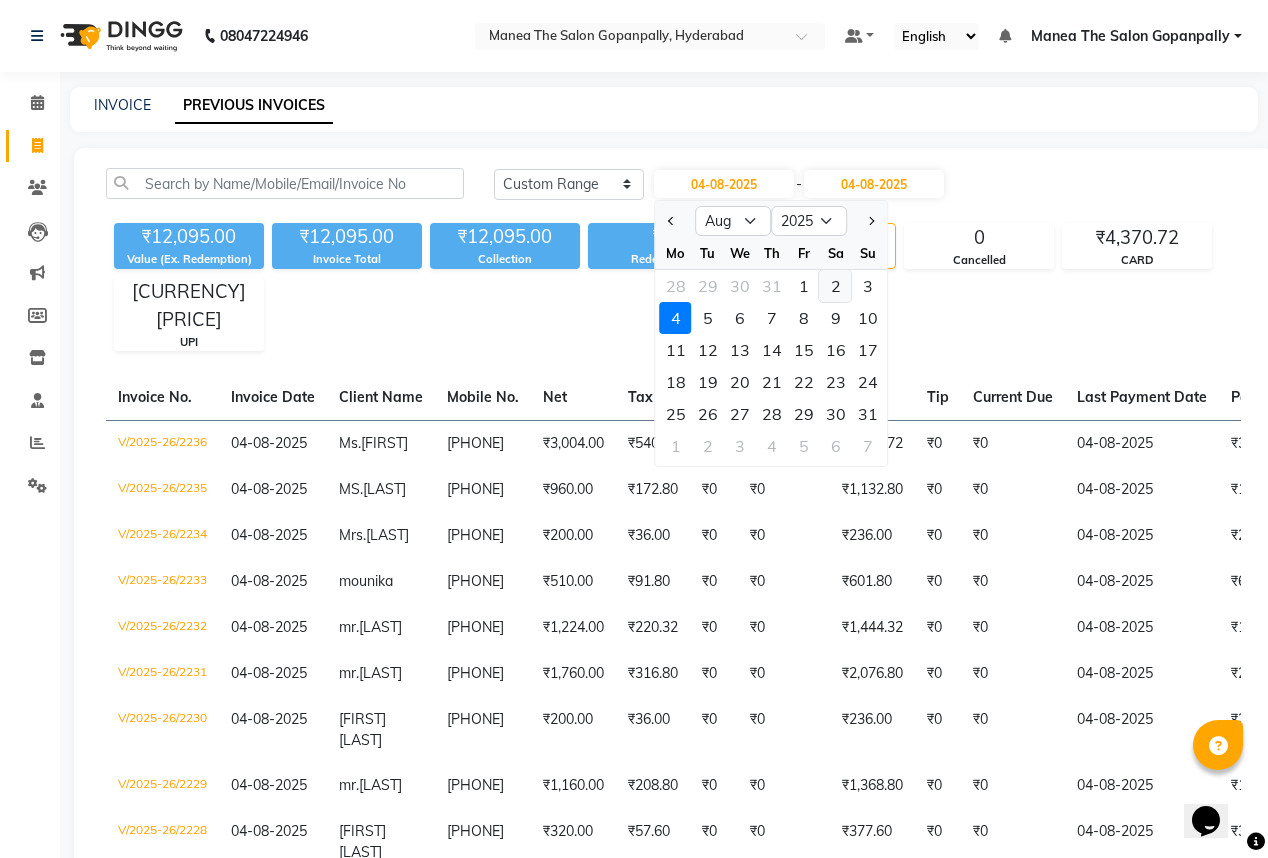 click on "2" 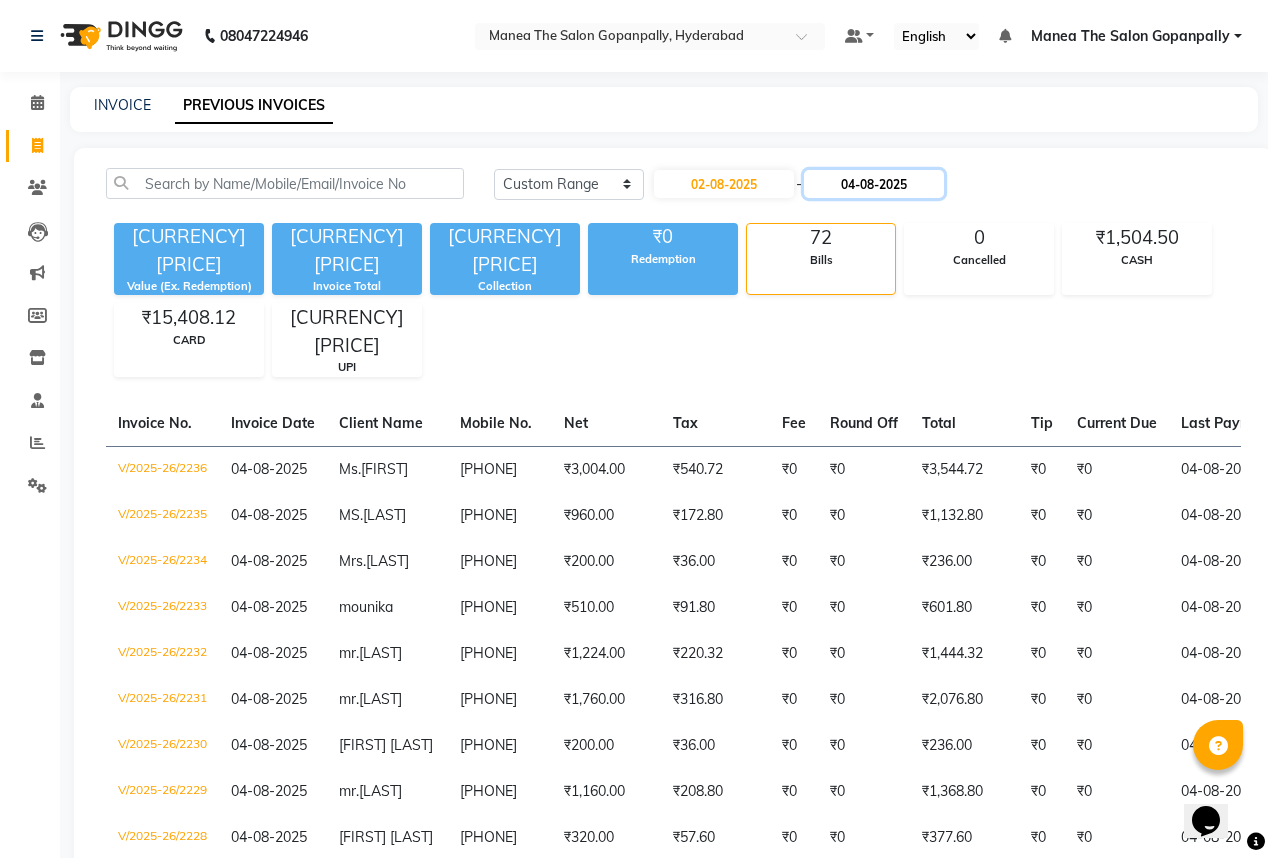 click on "04-08-2025" 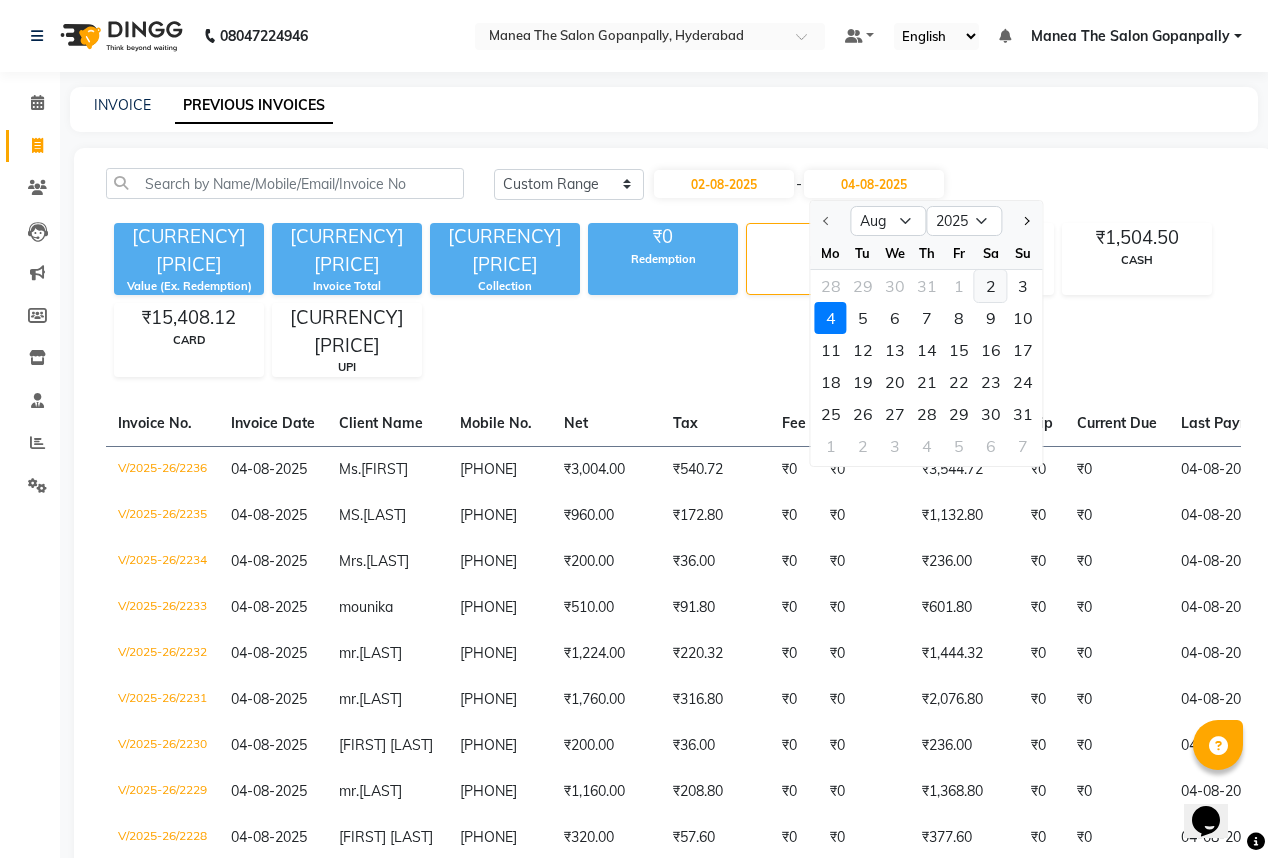 click on "2" 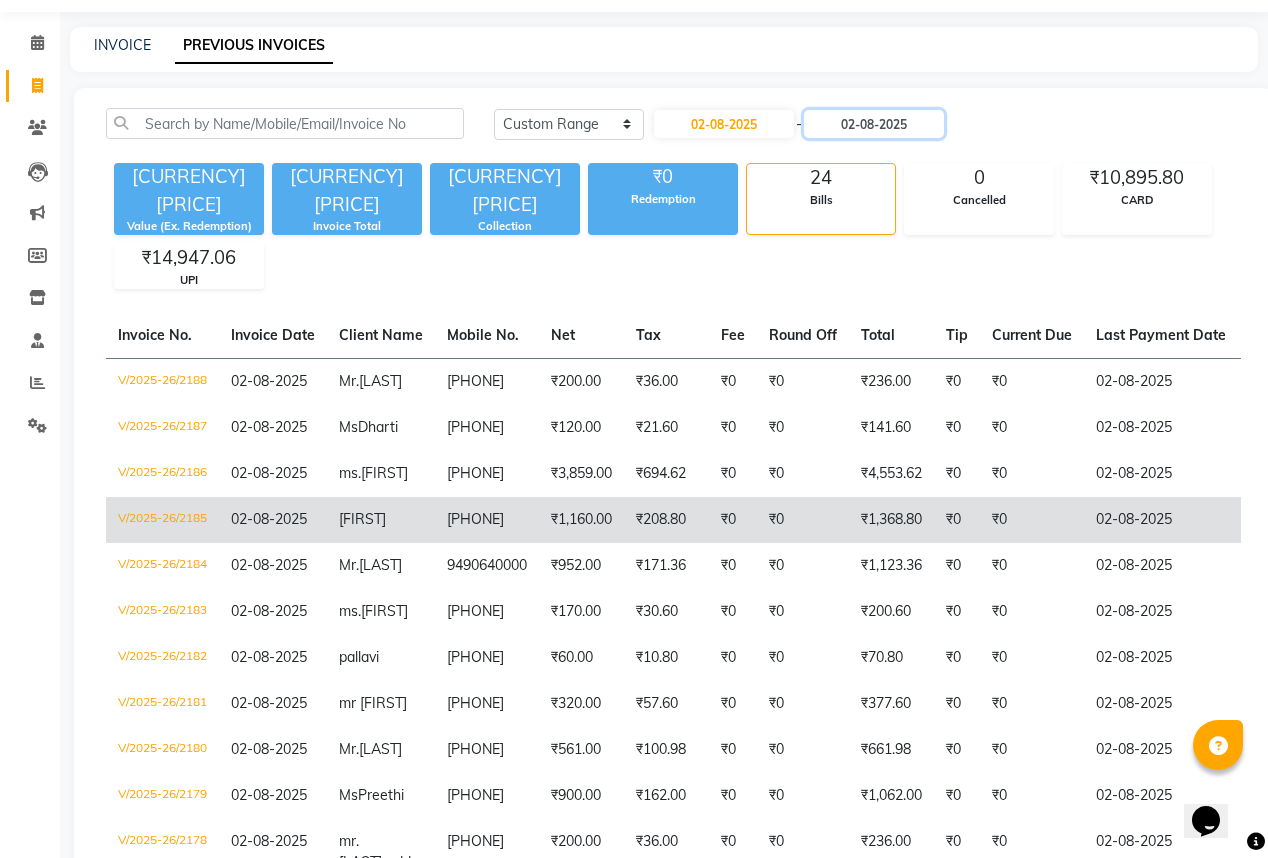scroll, scrollTop: 80, scrollLeft: 0, axis: vertical 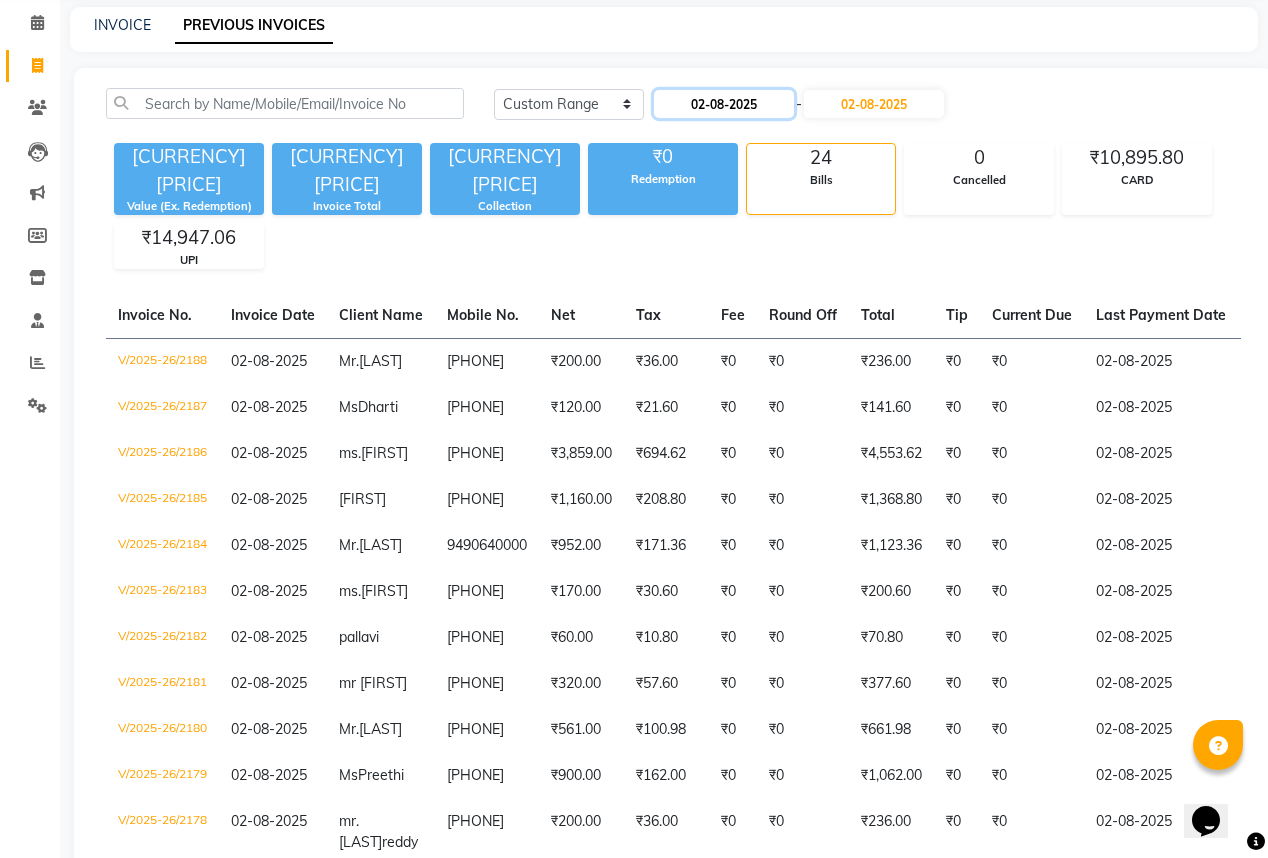 click on "02-08-2025" 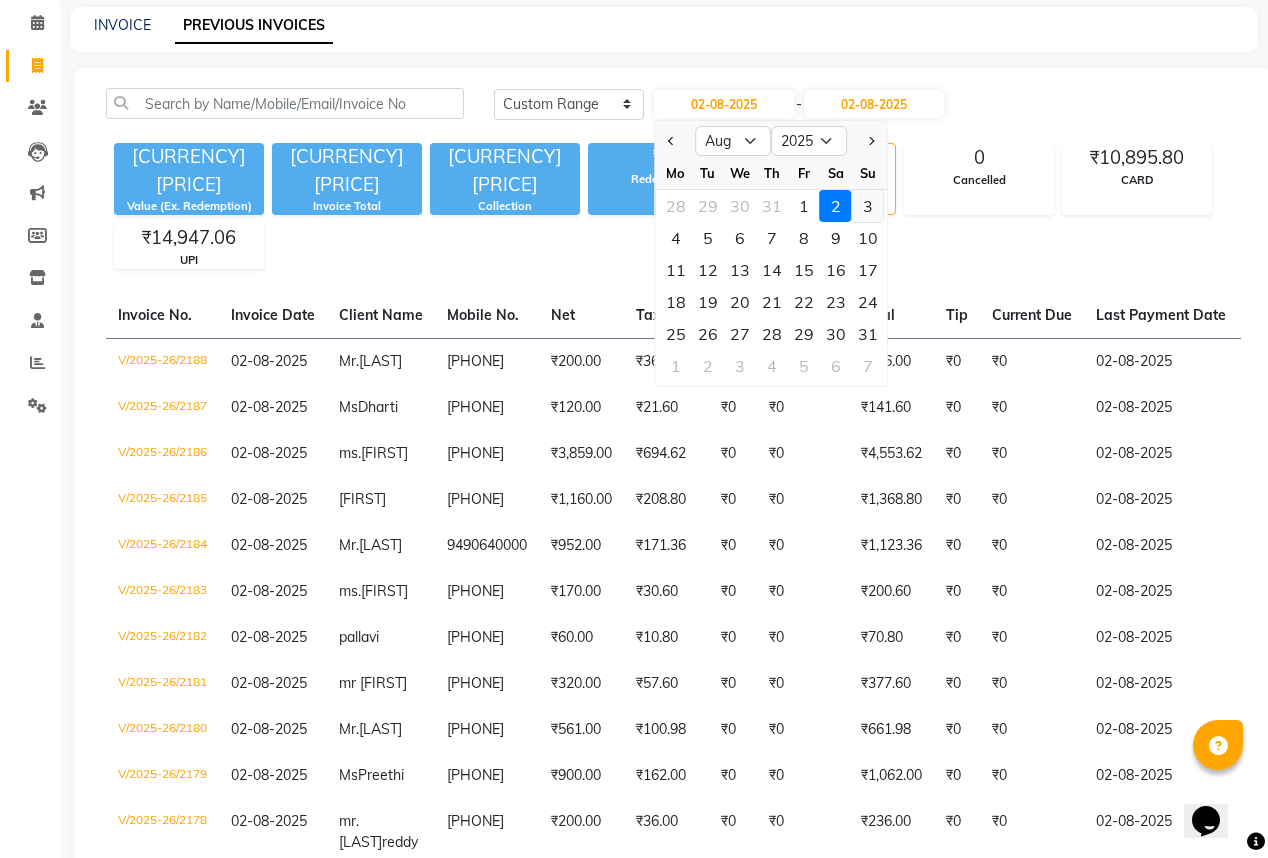 click on "3" 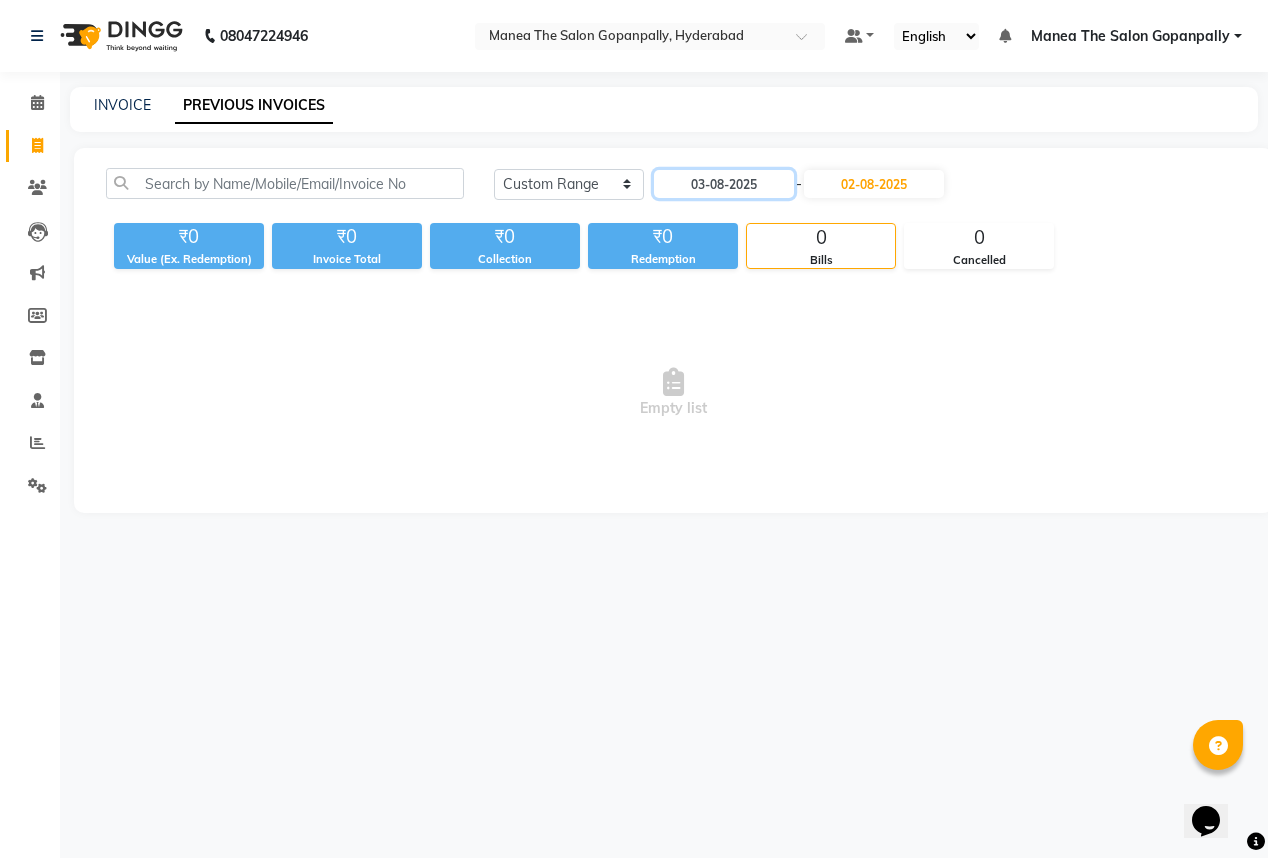scroll, scrollTop: 0, scrollLeft: 0, axis: both 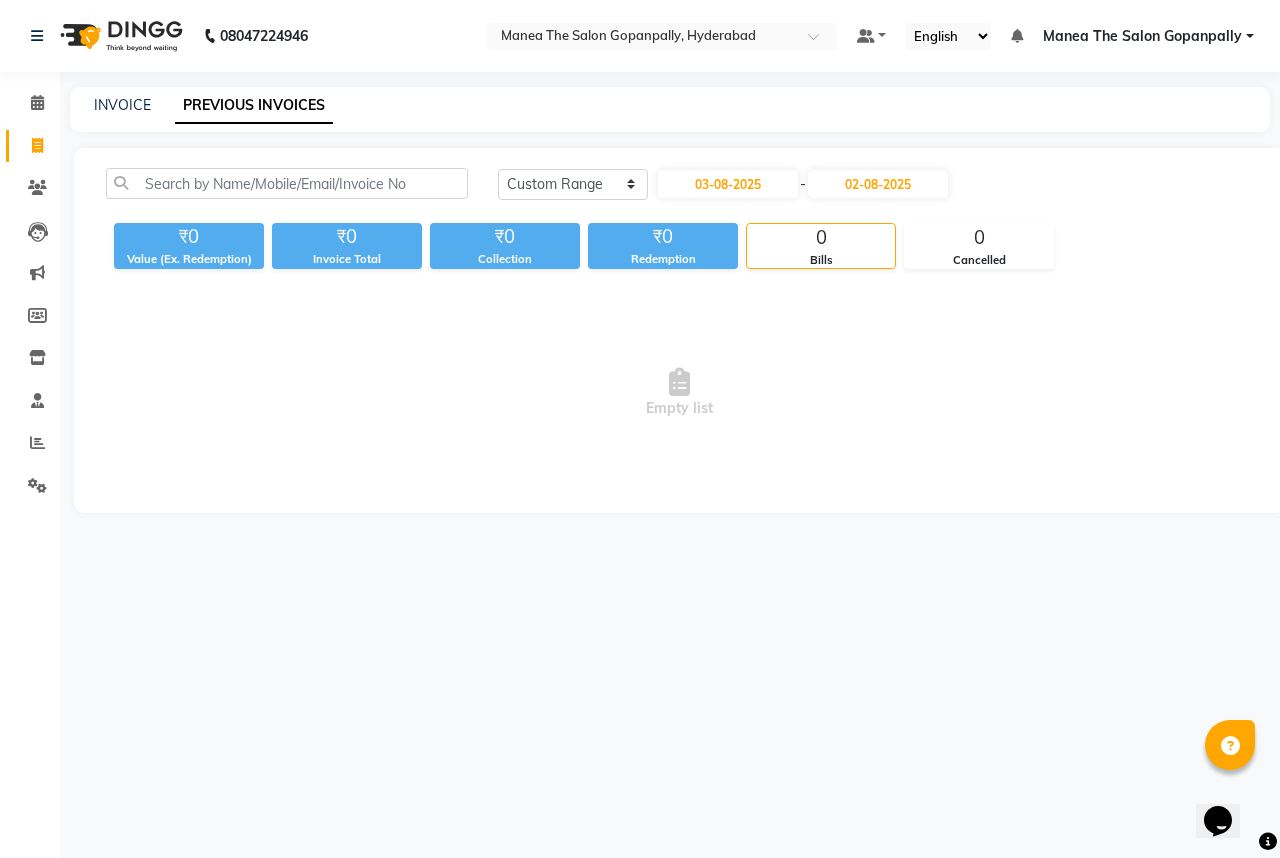 click on "INVOICE PREVIOUS INVOICES" 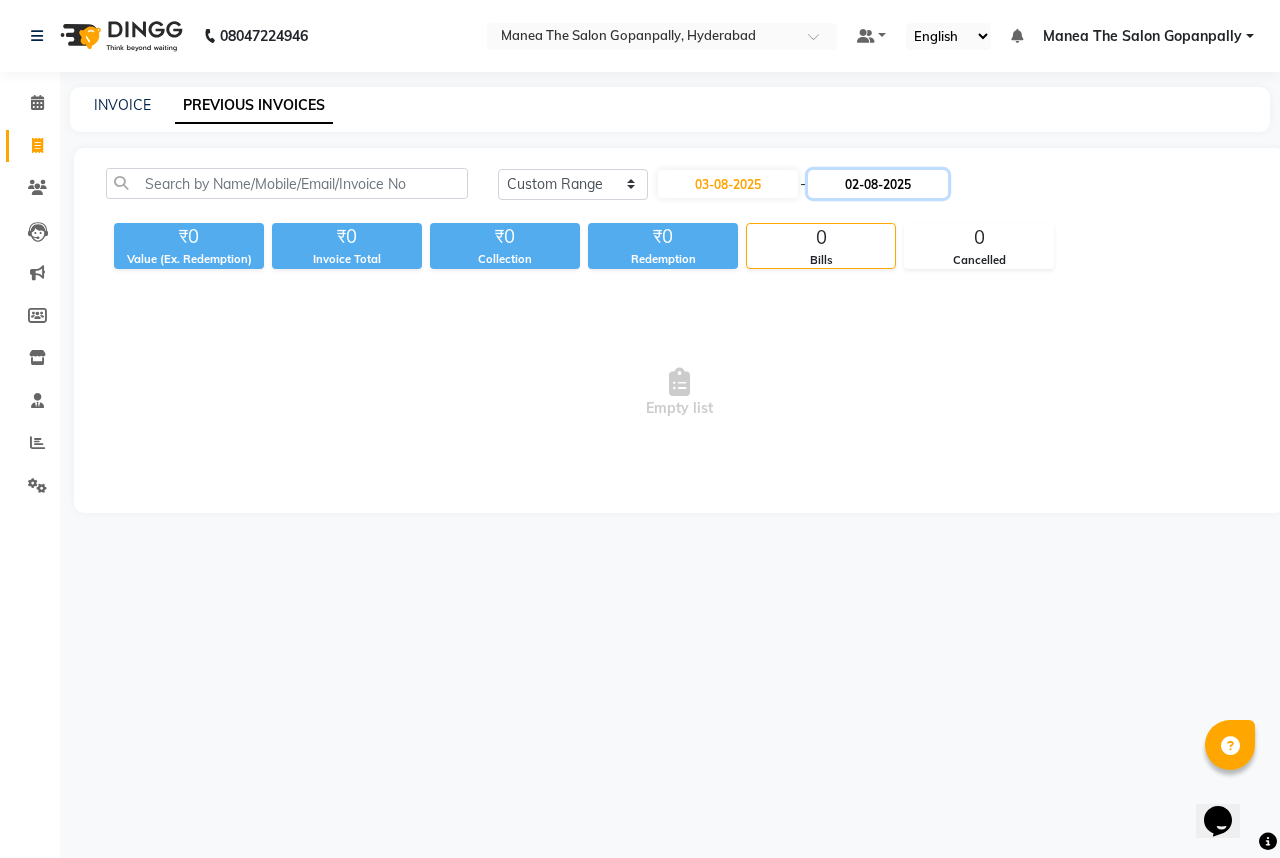 click on "02-08-2025" 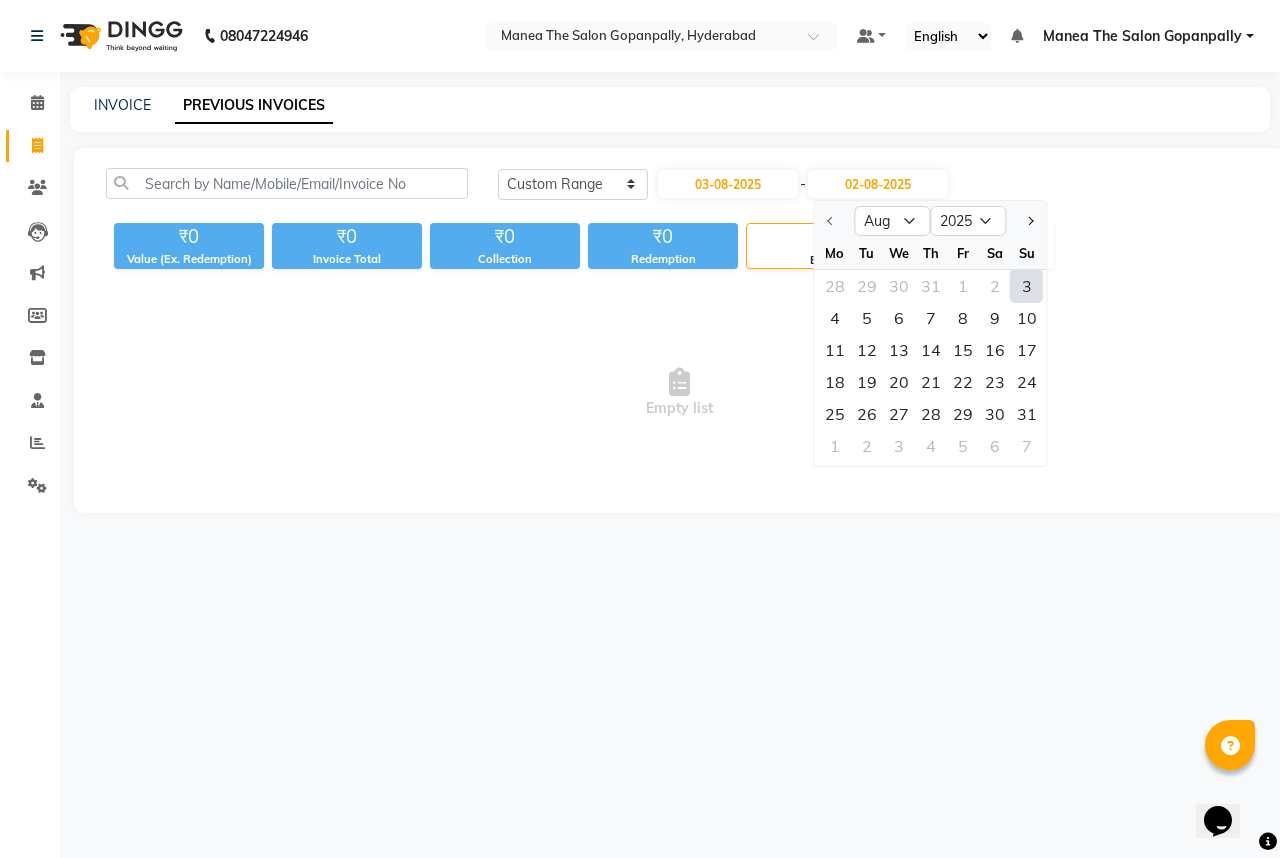 click on "3" 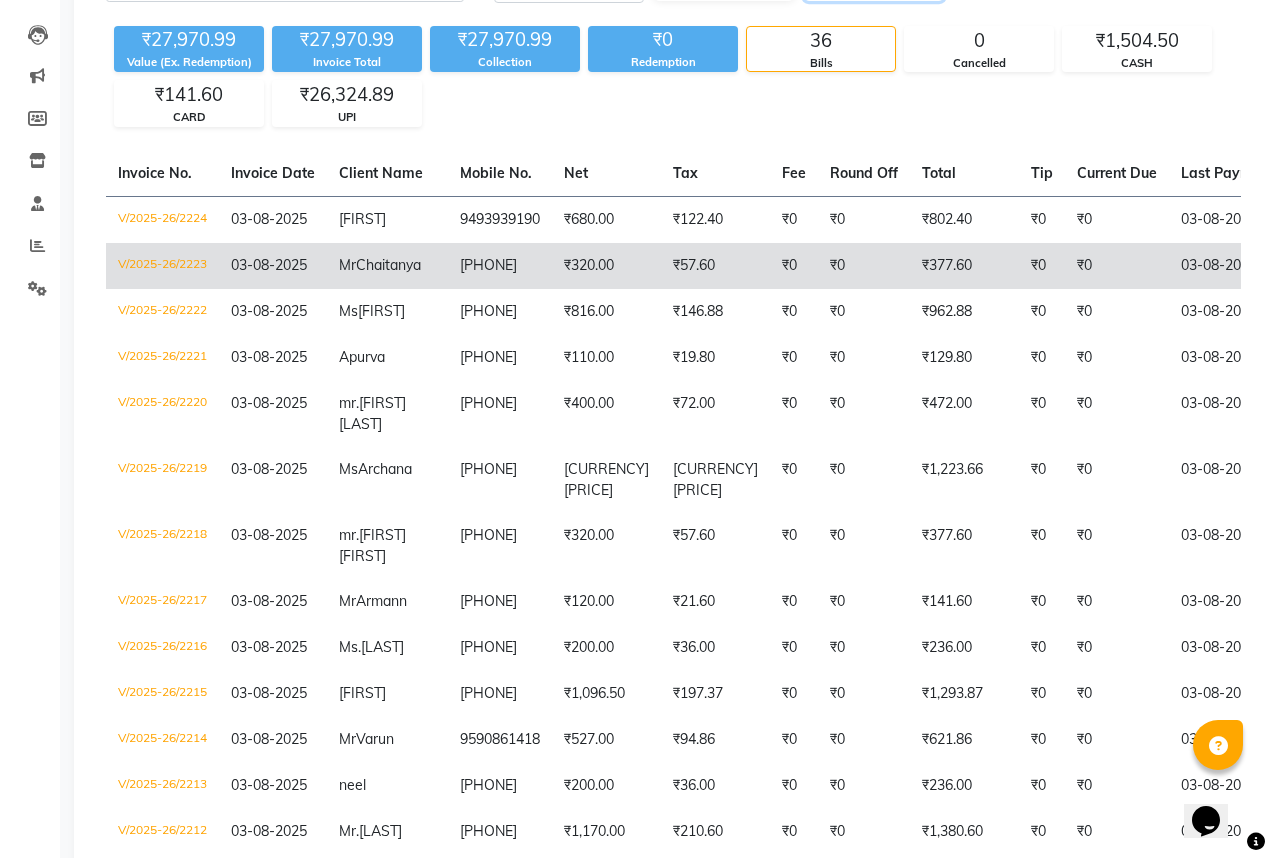 scroll, scrollTop: 117, scrollLeft: 0, axis: vertical 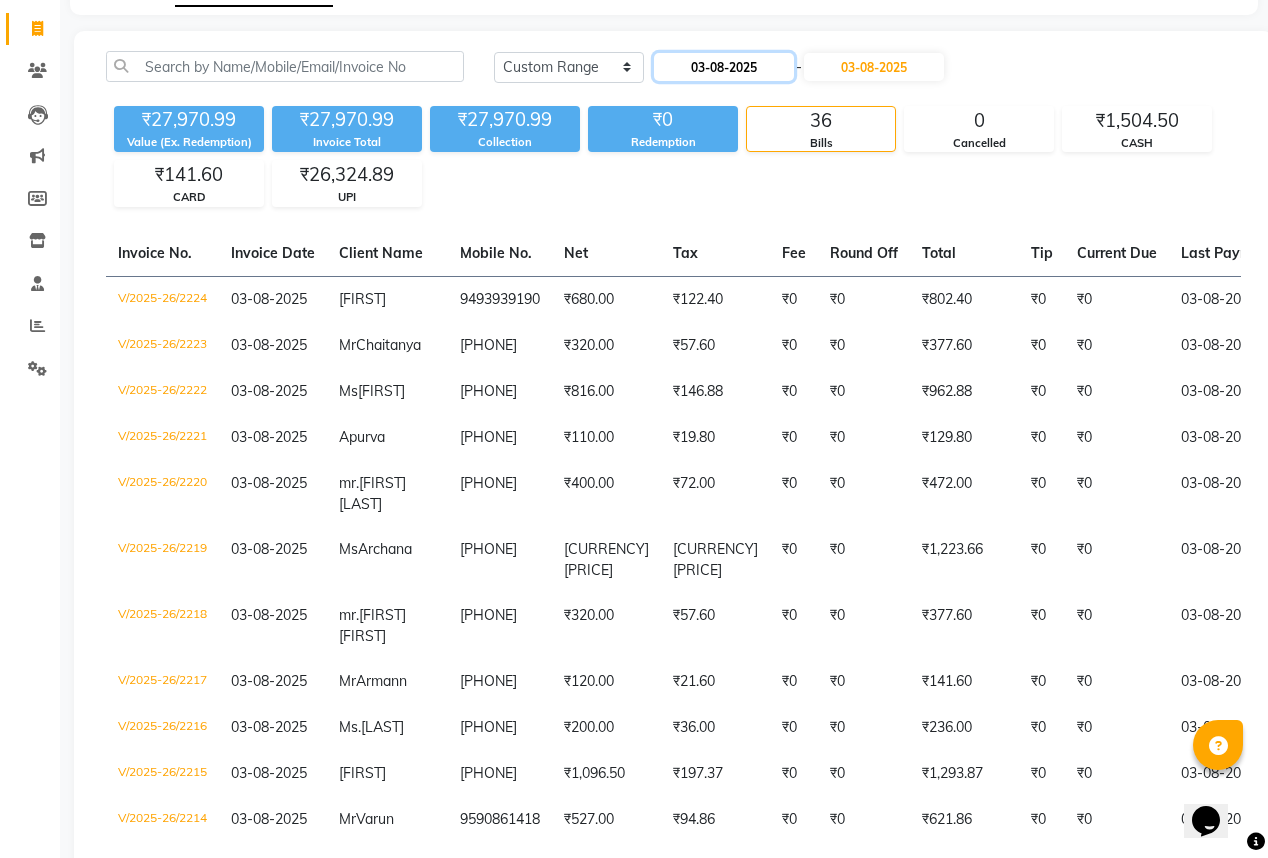 click on "03-08-2025" 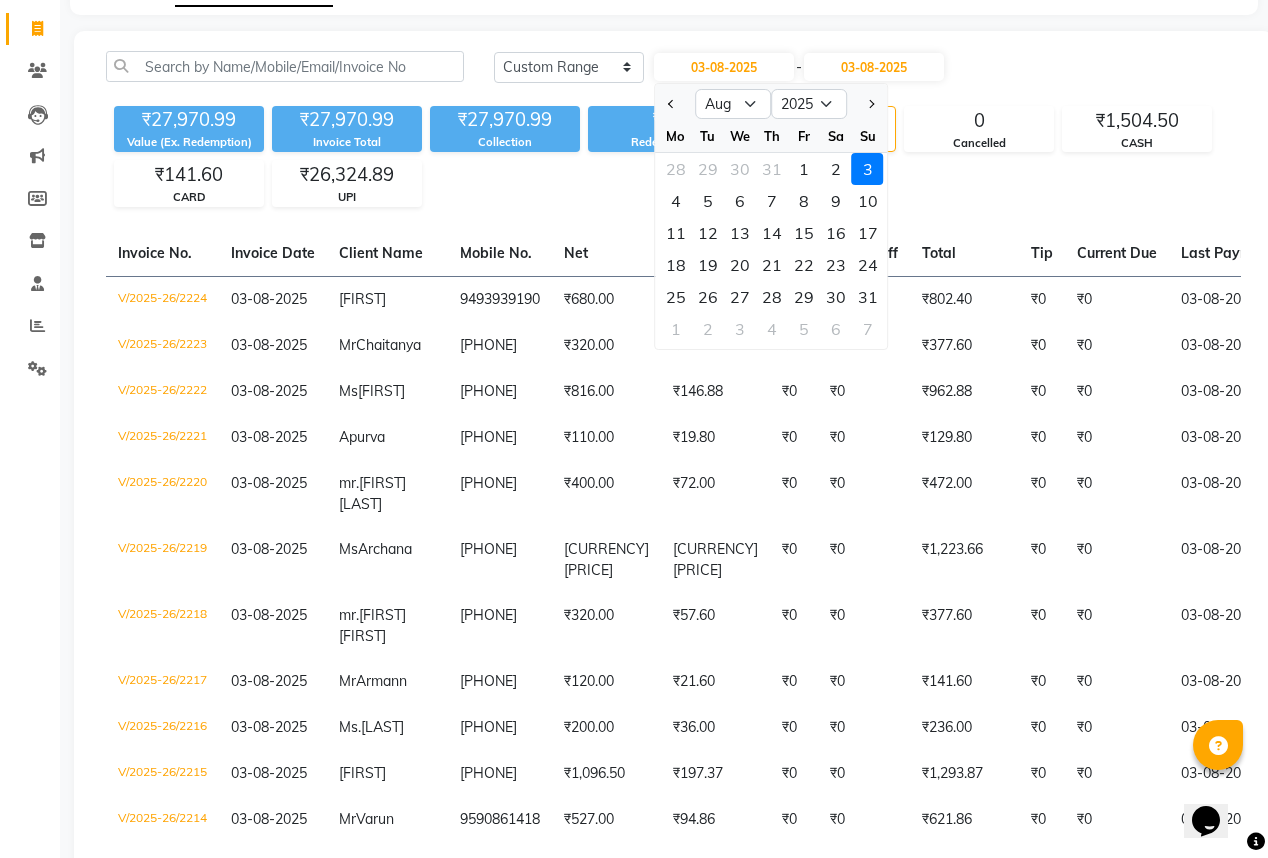 click on "2" 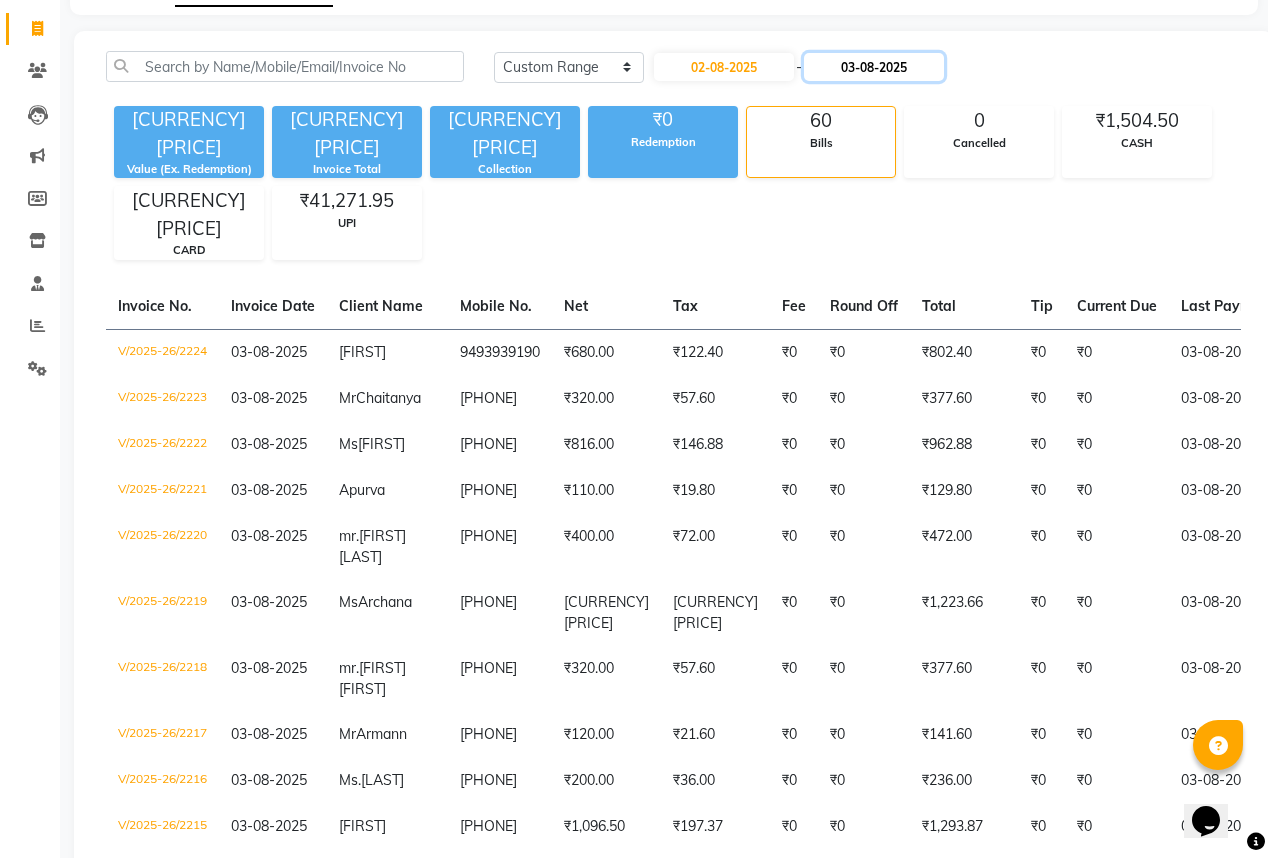 click on "03-08-2025" 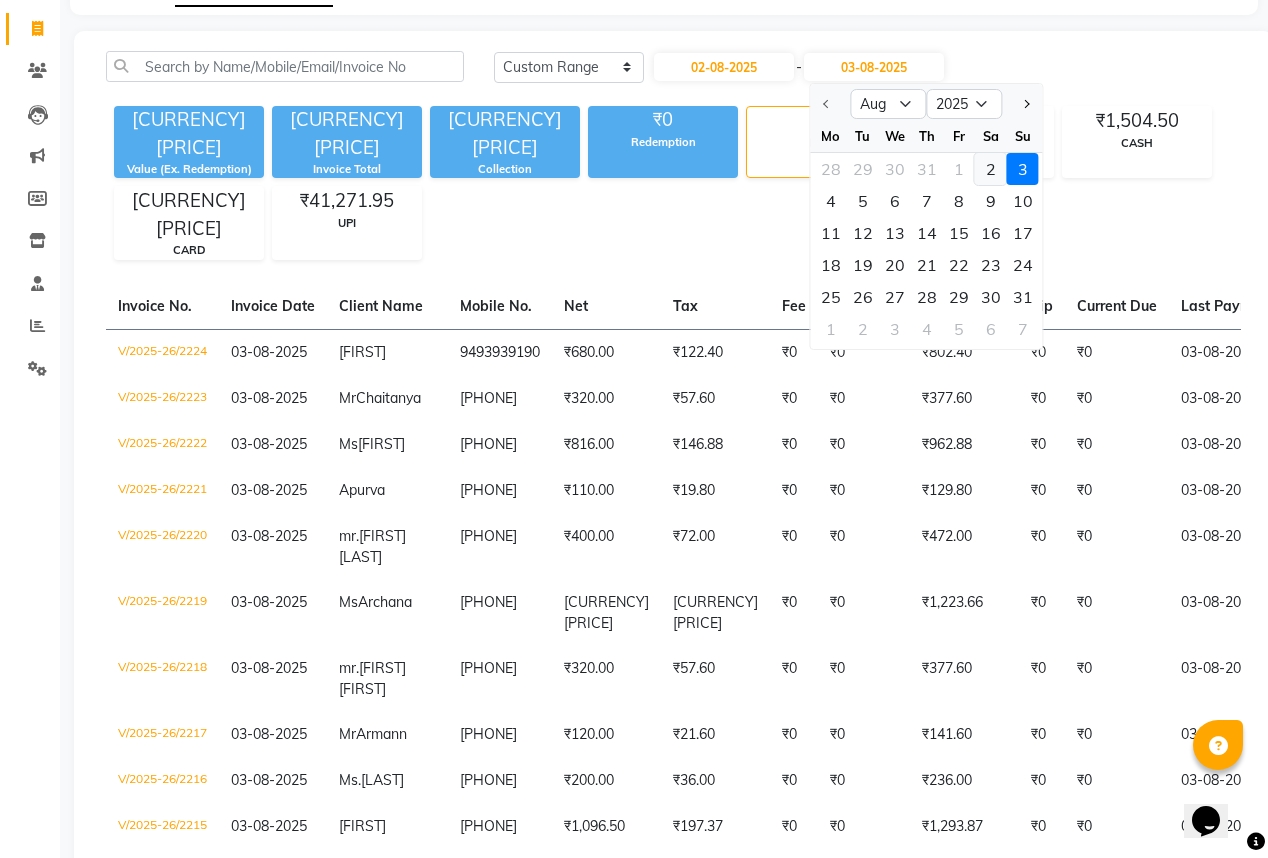 click on "2" 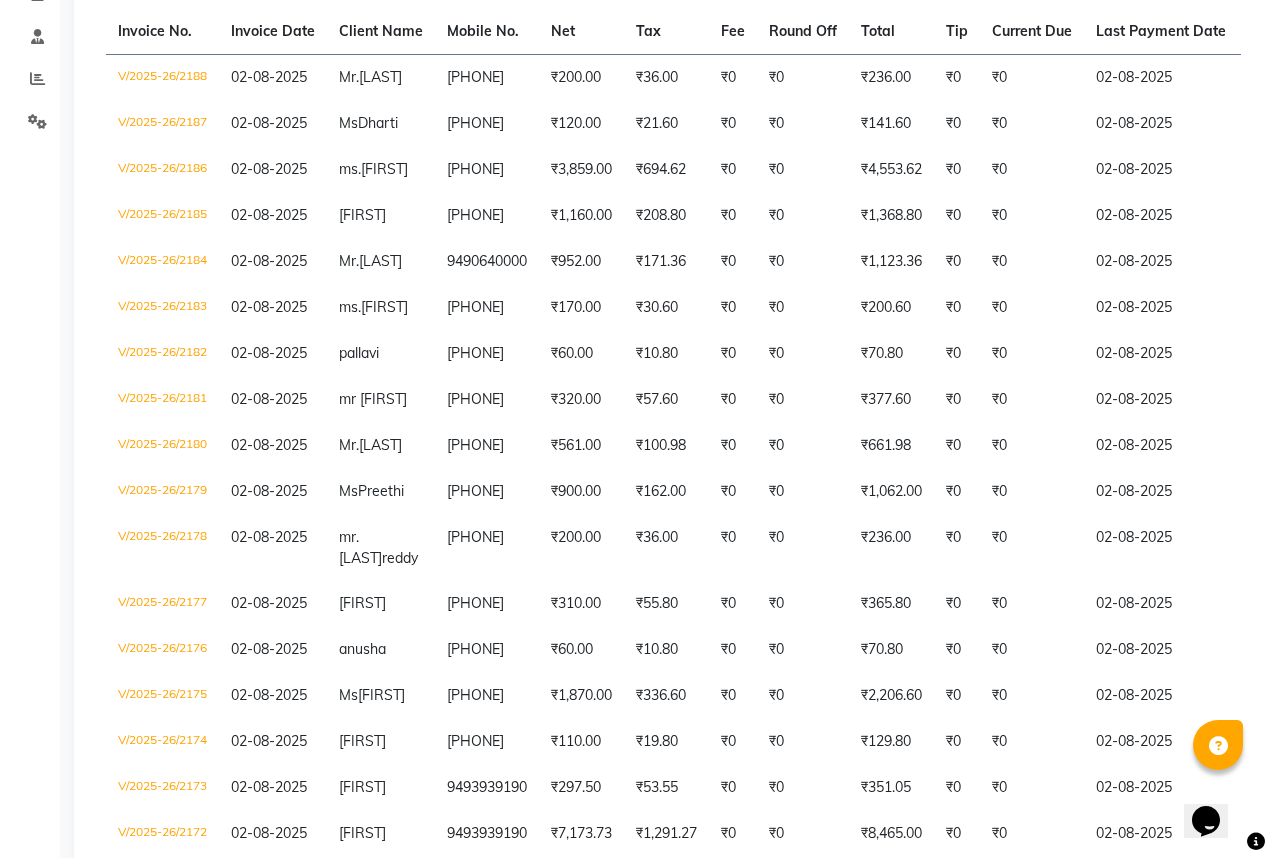 scroll, scrollTop: 0, scrollLeft: 0, axis: both 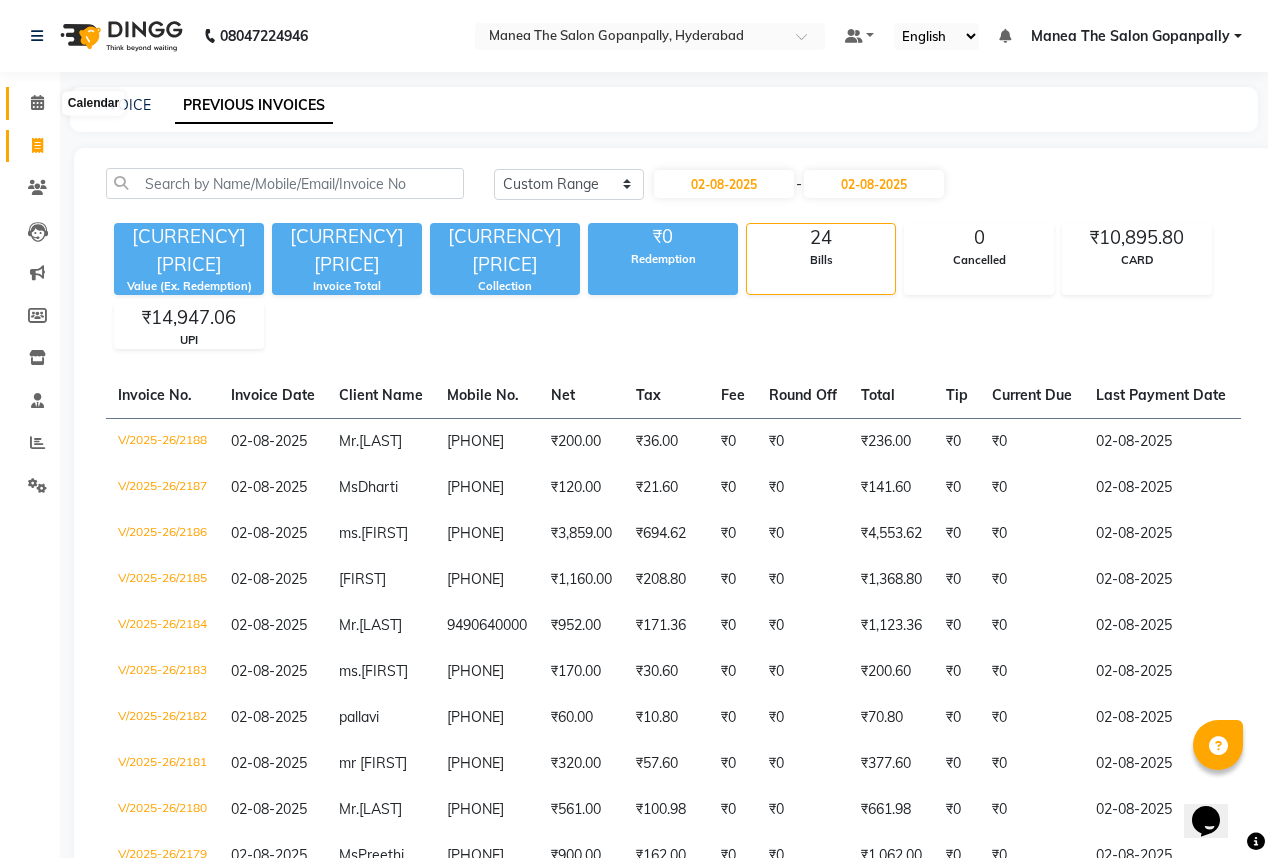 click 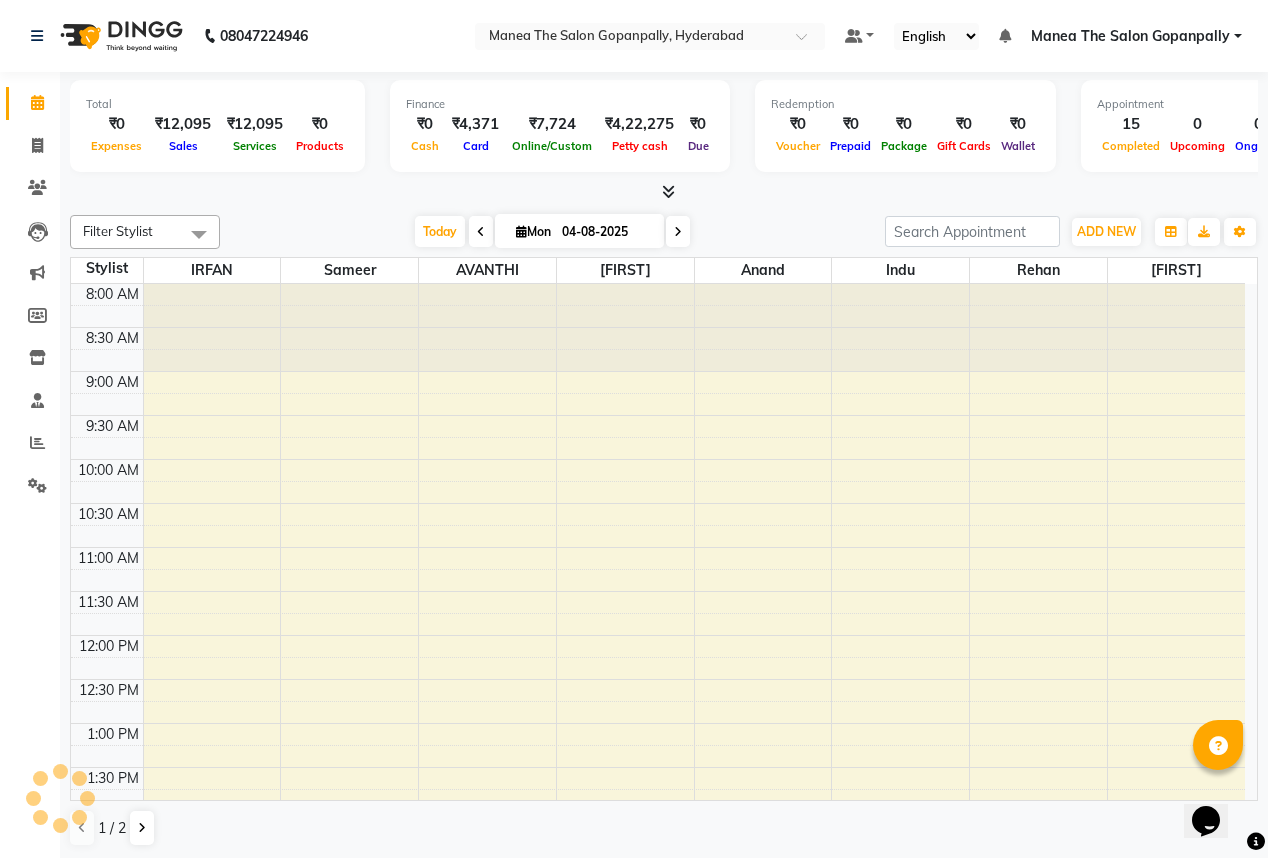 scroll, scrollTop: 0, scrollLeft: 0, axis: both 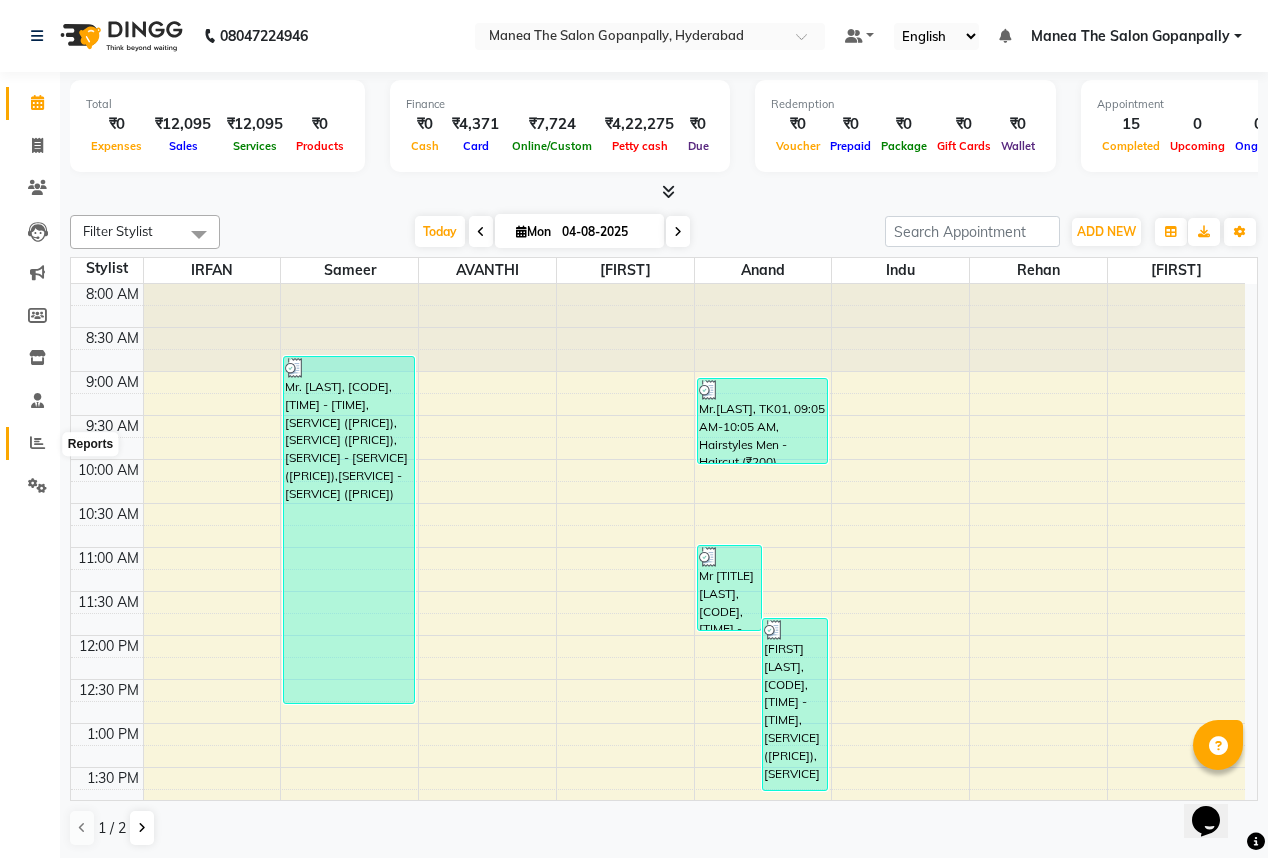 click 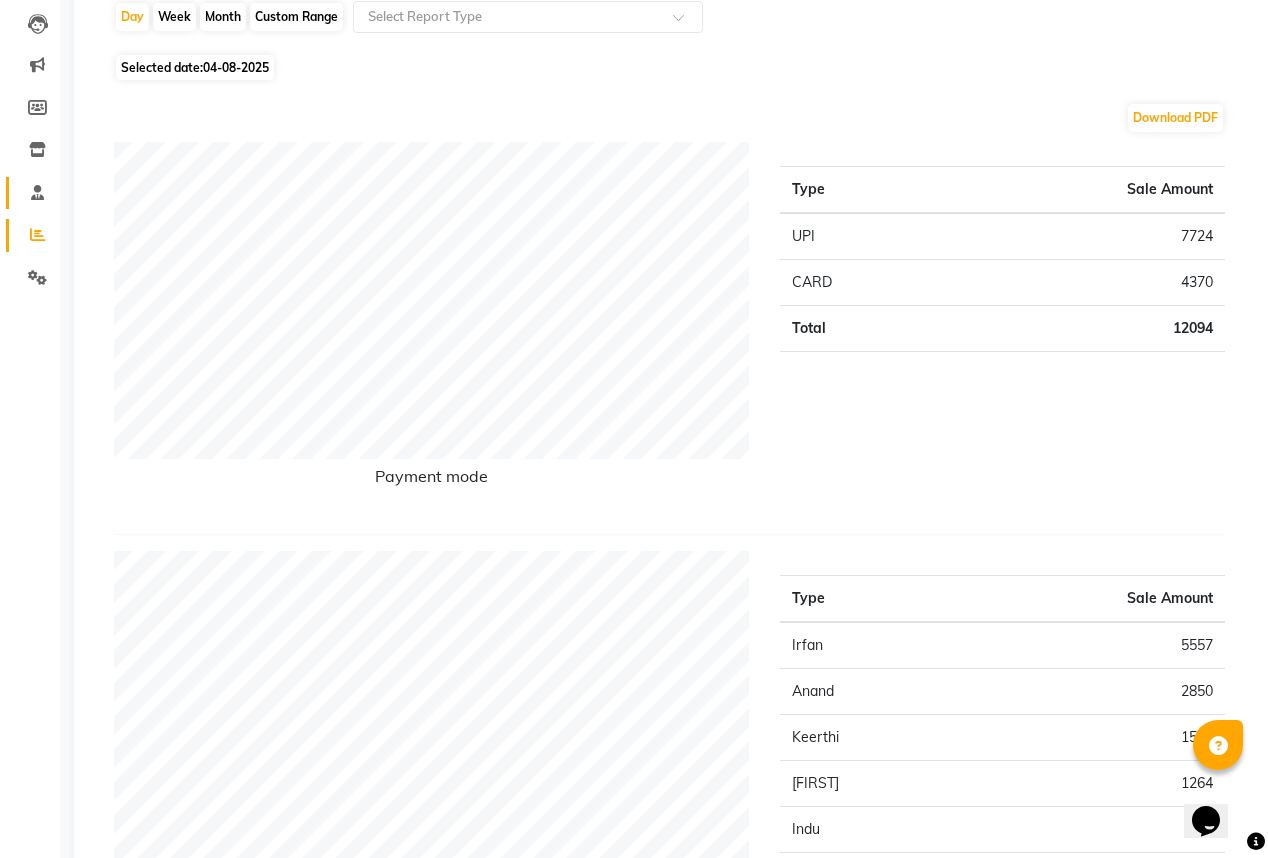 scroll, scrollTop: 80, scrollLeft: 0, axis: vertical 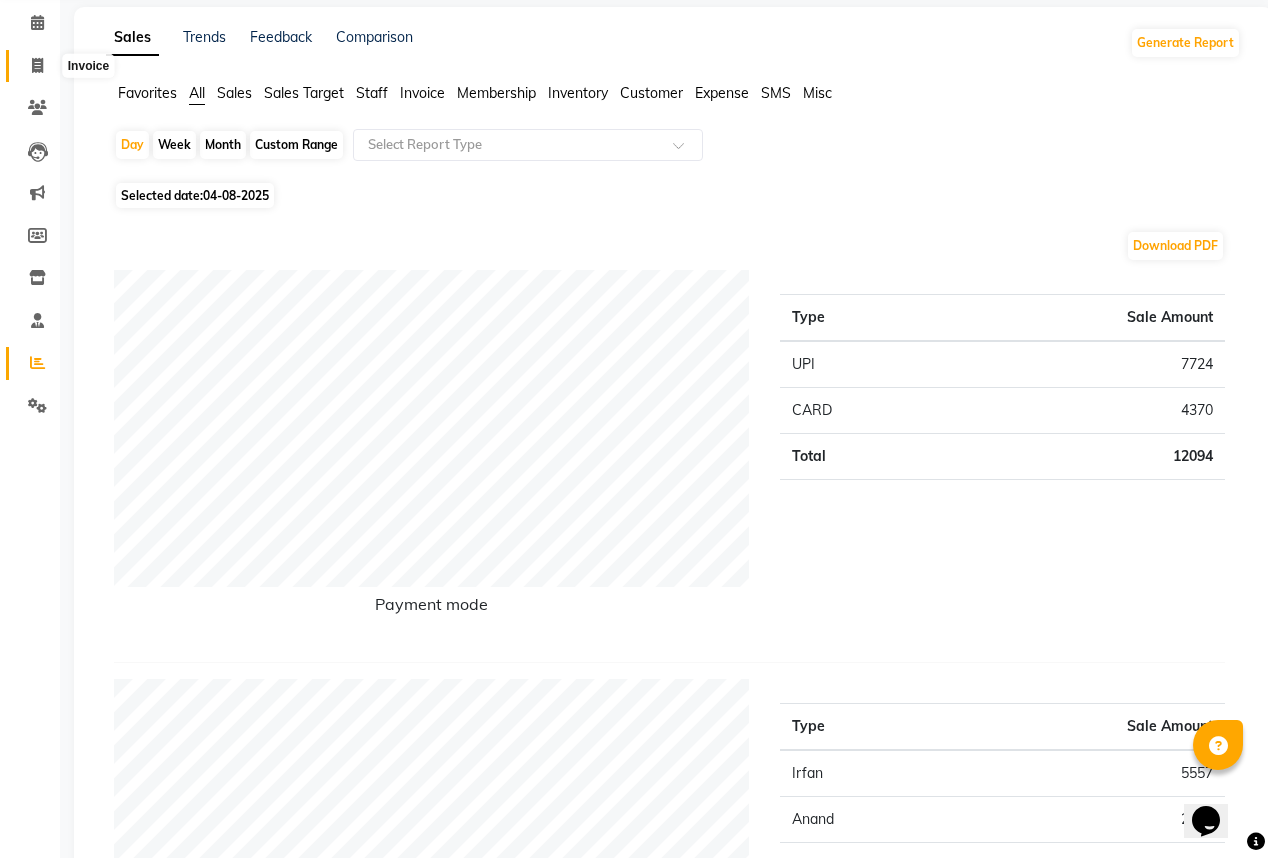 click 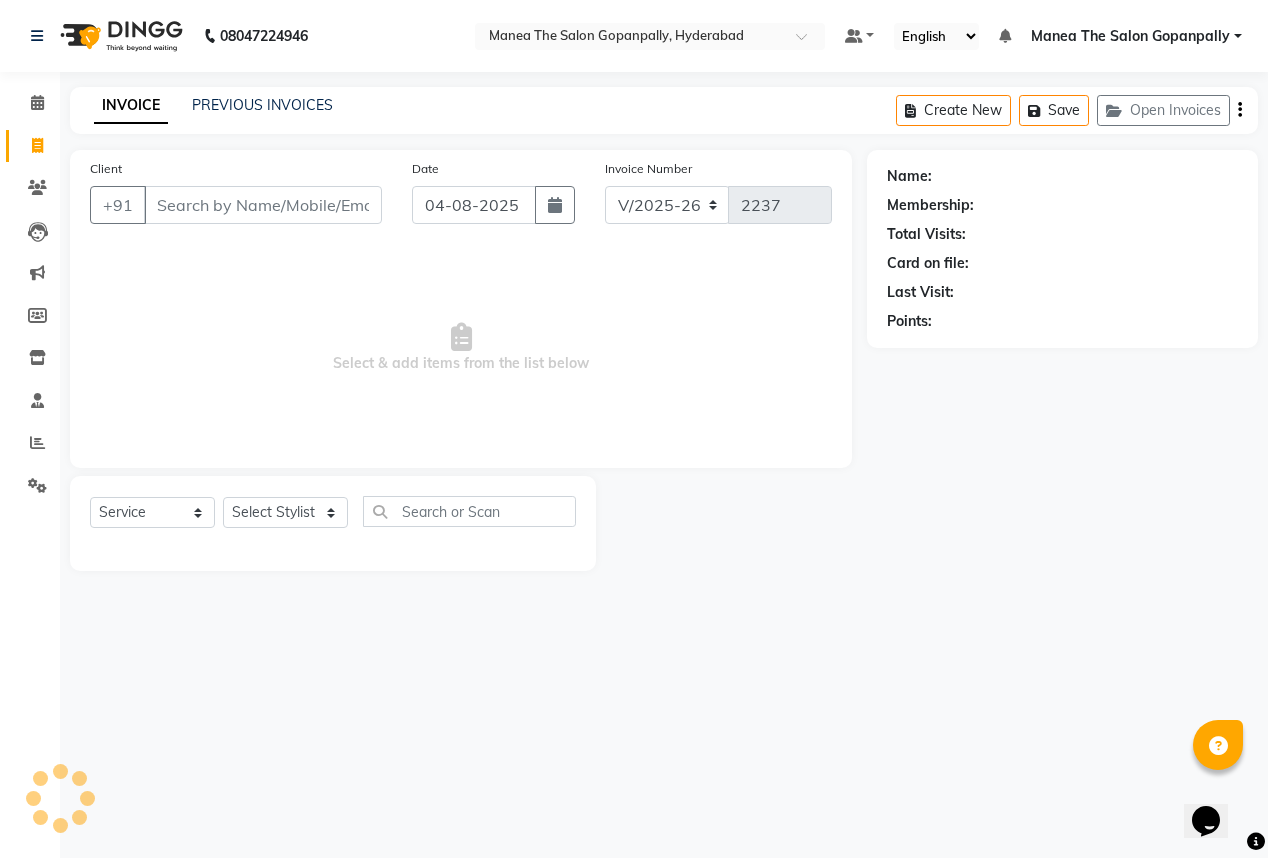 scroll, scrollTop: 0, scrollLeft: 0, axis: both 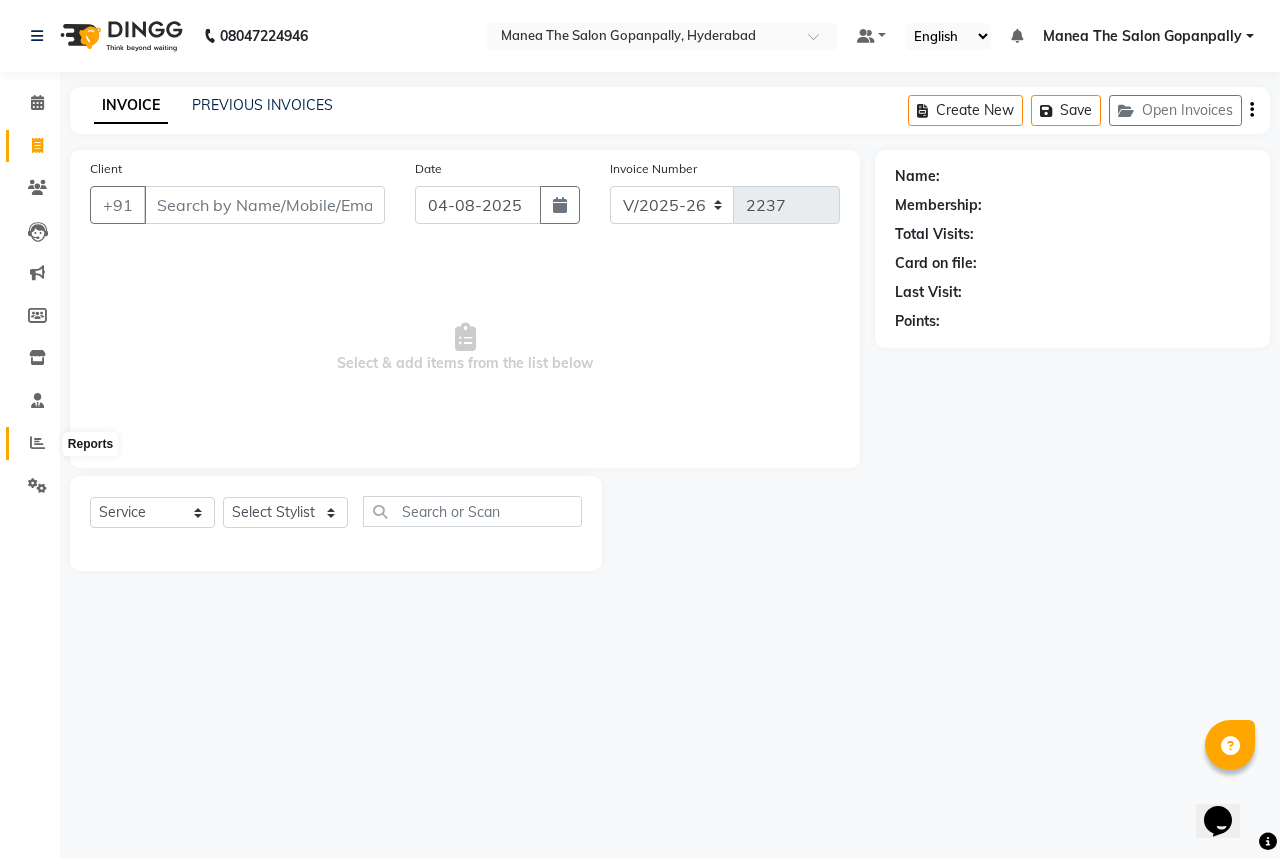click 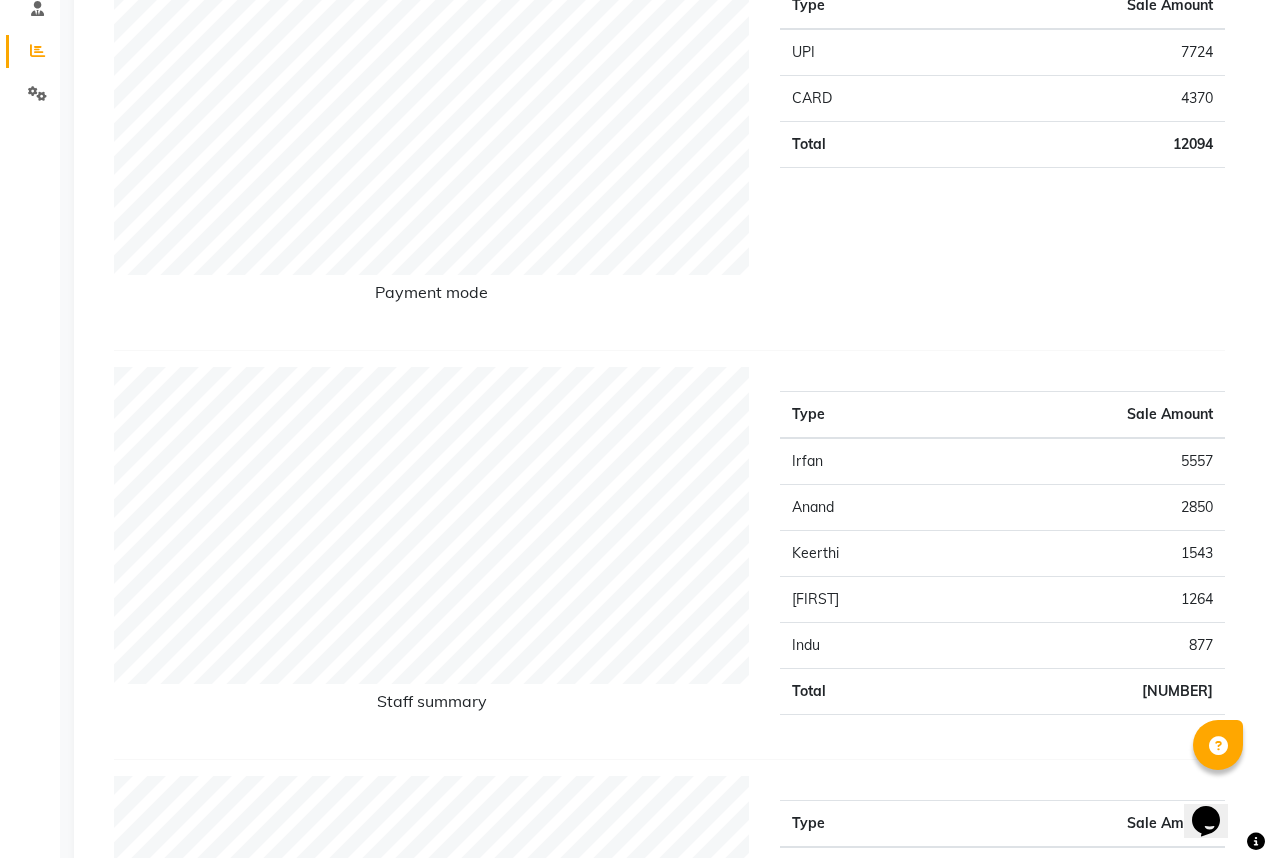 scroll, scrollTop: 400, scrollLeft: 0, axis: vertical 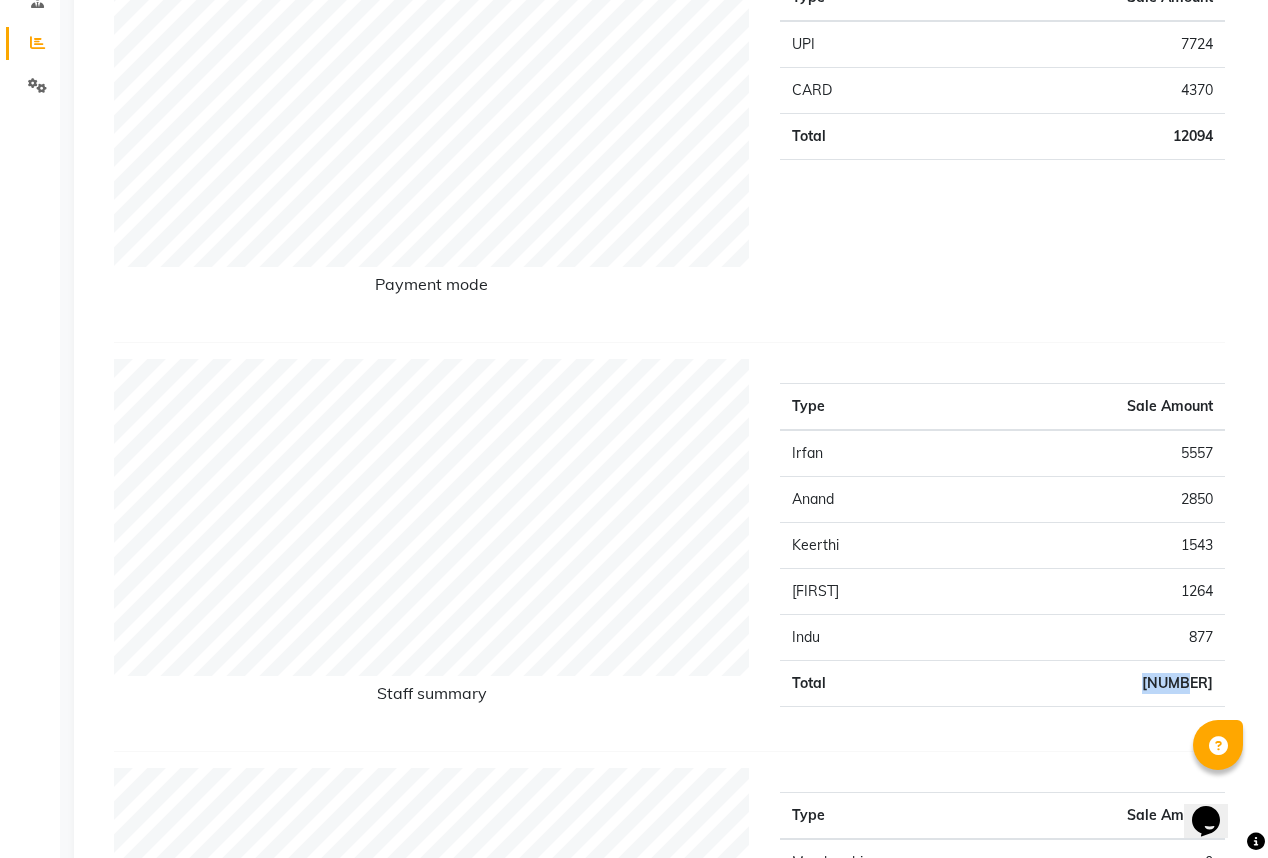 drag, startPoint x: 1150, startPoint y: 681, endPoint x: 1223, endPoint y: 677, distance: 73.109505 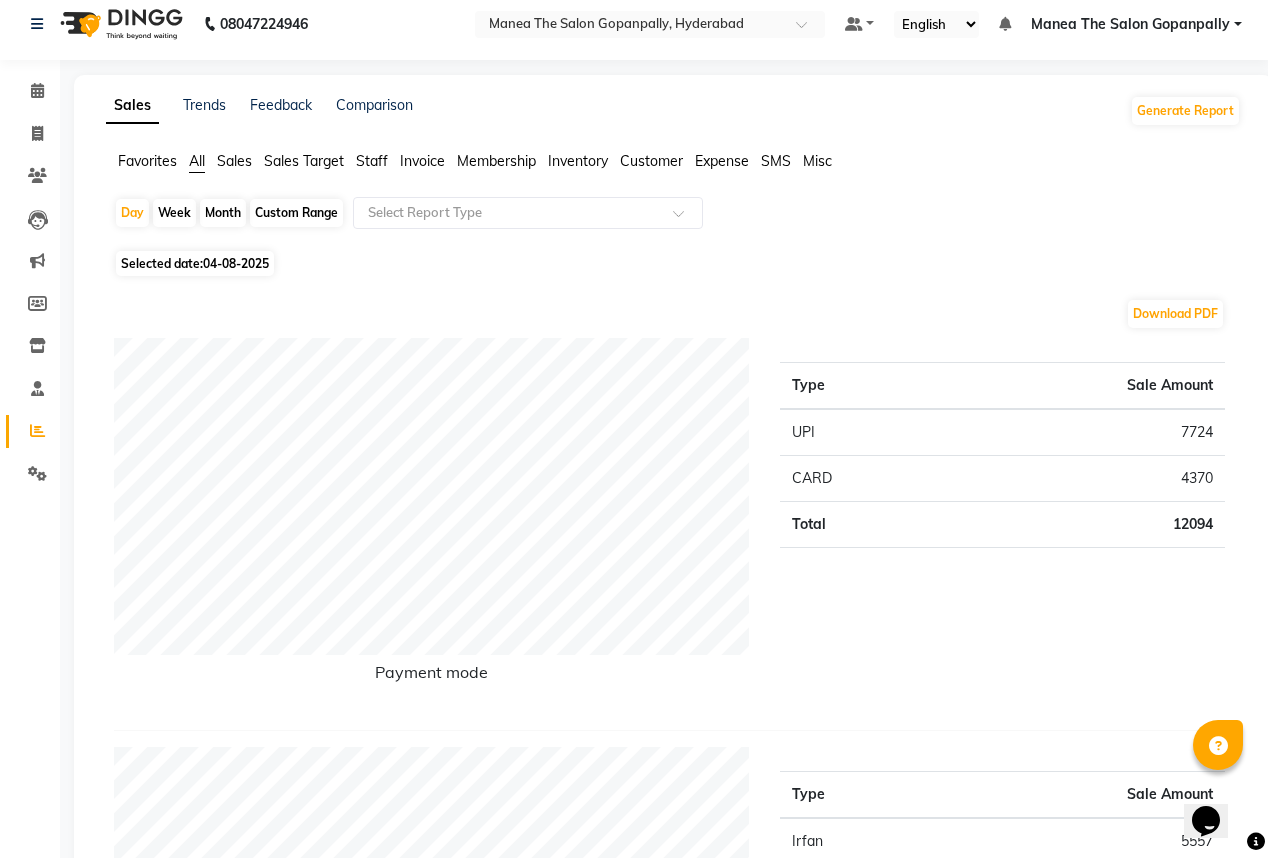scroll, scrollTop: 0, scrollLeft: 0, axis: both 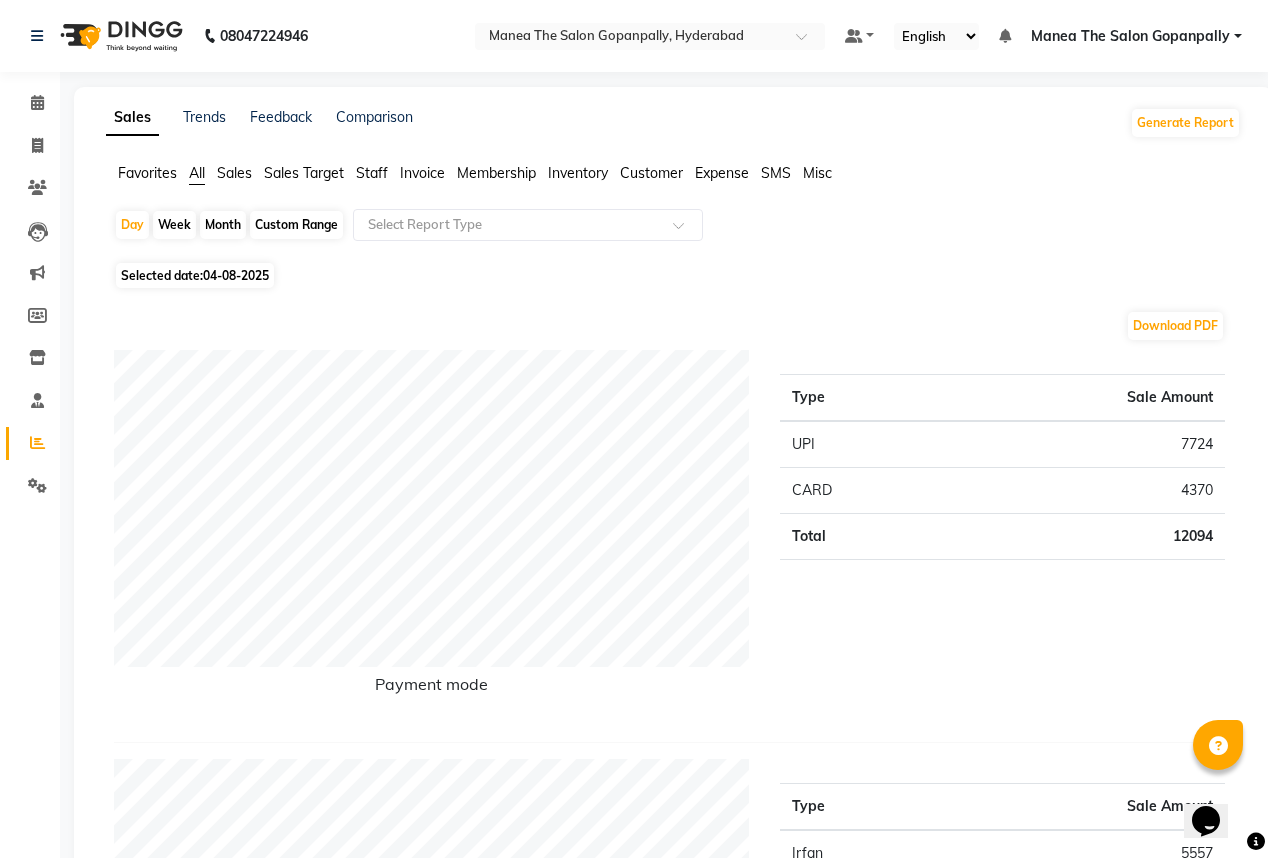 click on "Month" 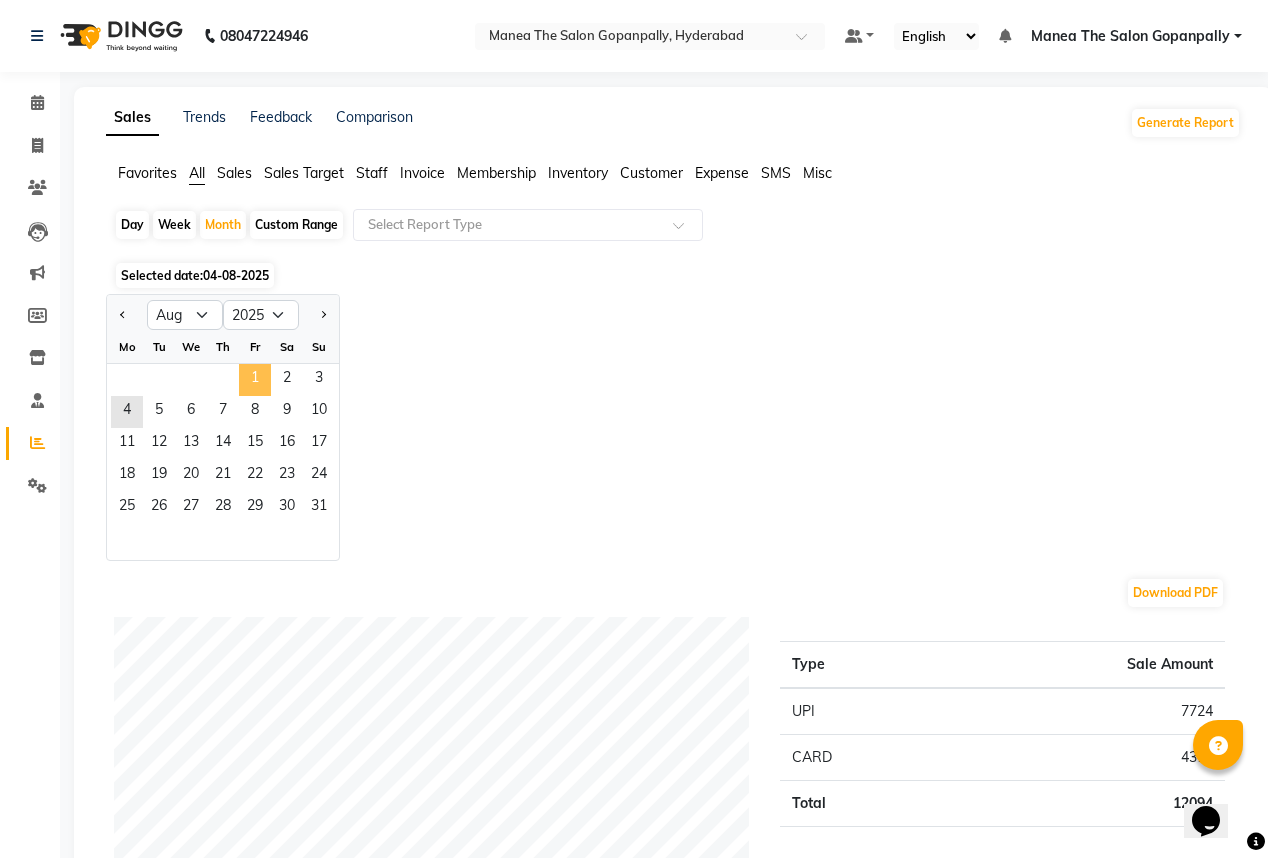 click on "1" 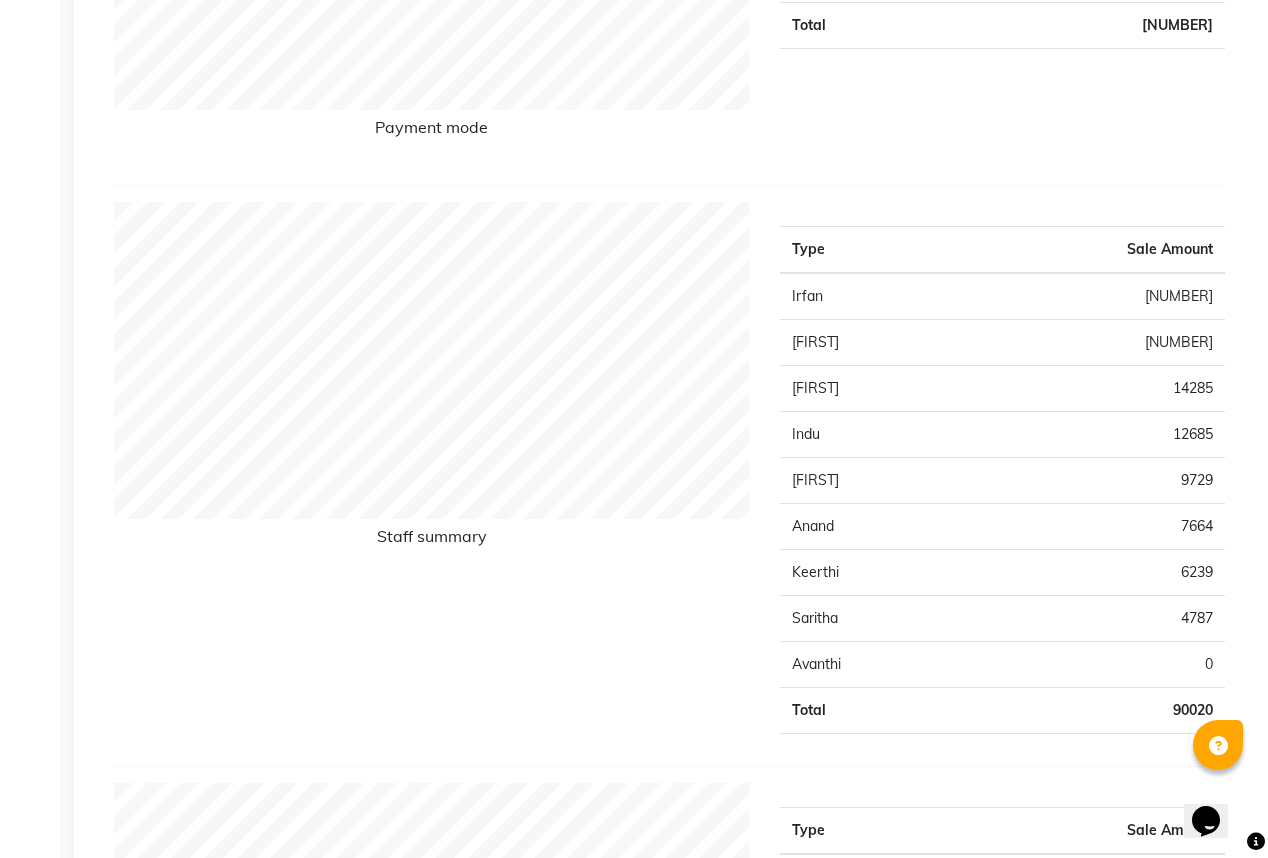 scroll, scrollTop: 560, scrollLeft: 0, axis: vertical 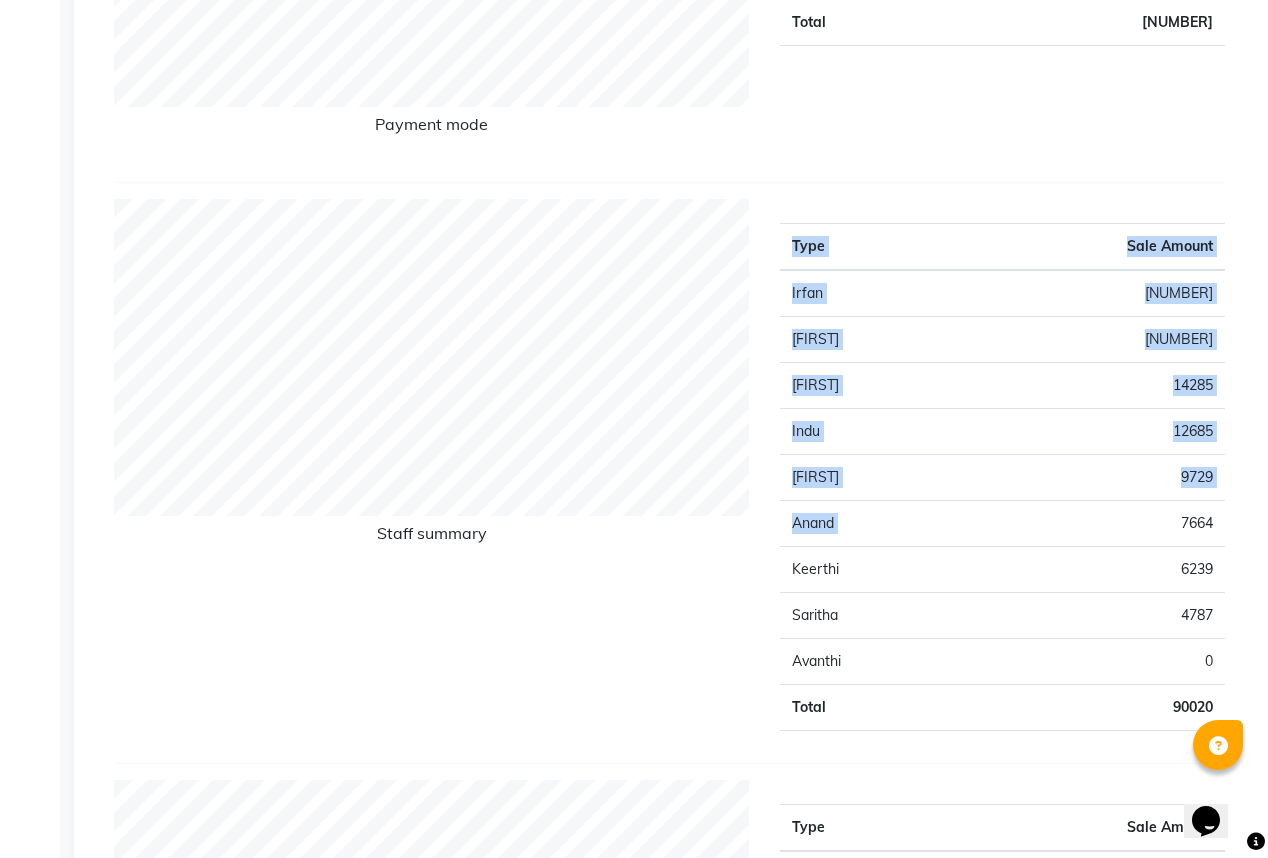 drag, startPoint x: 1162, startPoint y: 514, endPoint x: 1258, endPoint y: 512, distance: 96.02083 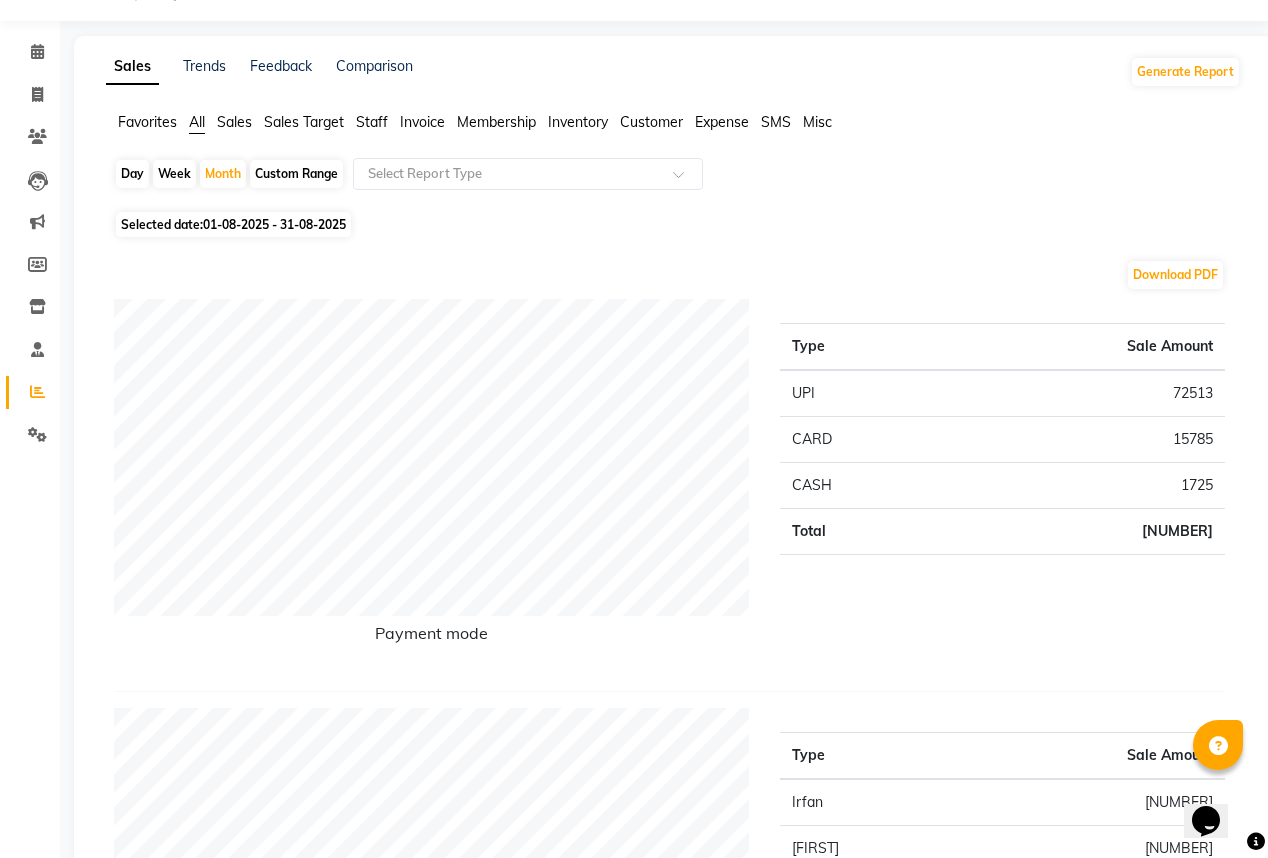 scroll, scrollTop: 0, scrollLeft: 0, axis: both 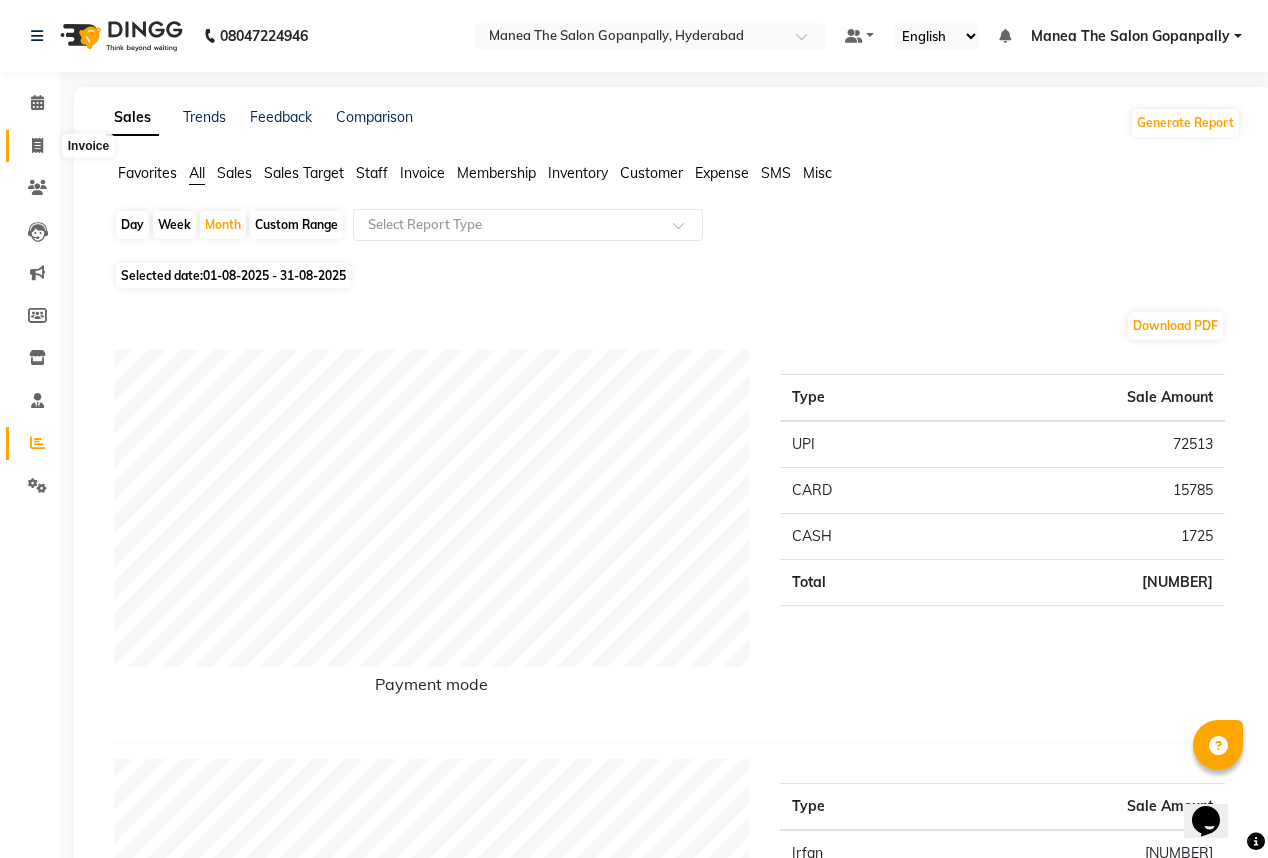 click 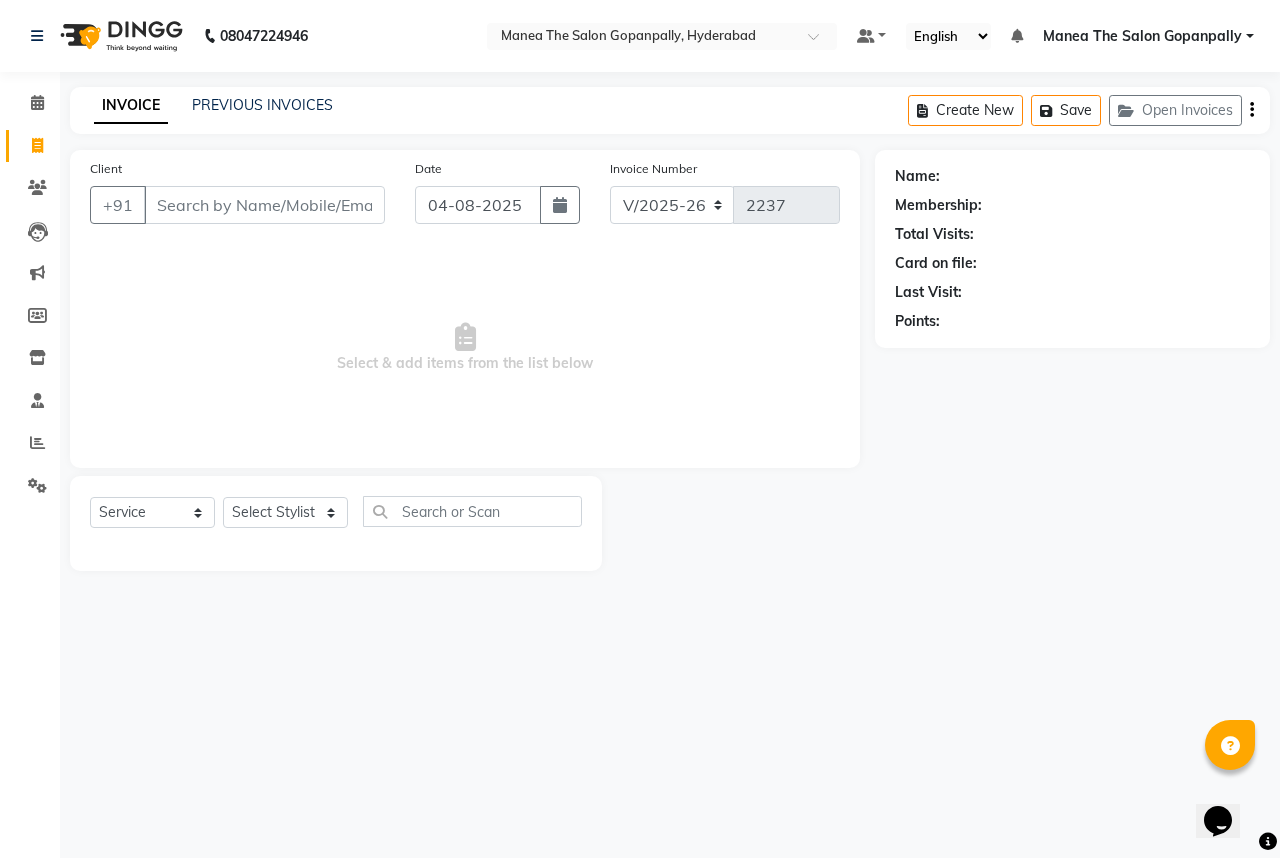 click on "Client" at bounding box center [264, 205] 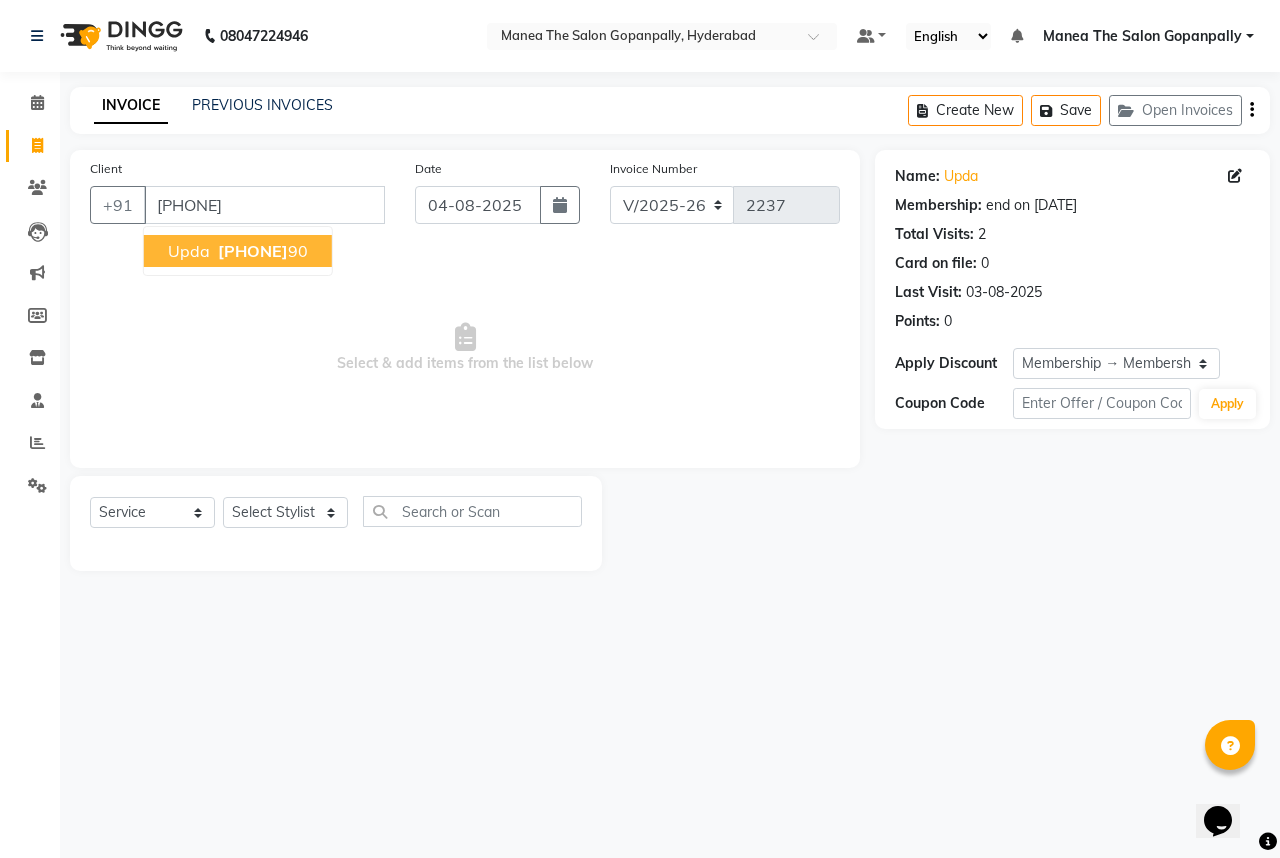 click on "[PHONE]" at bounding box center (253, 251) 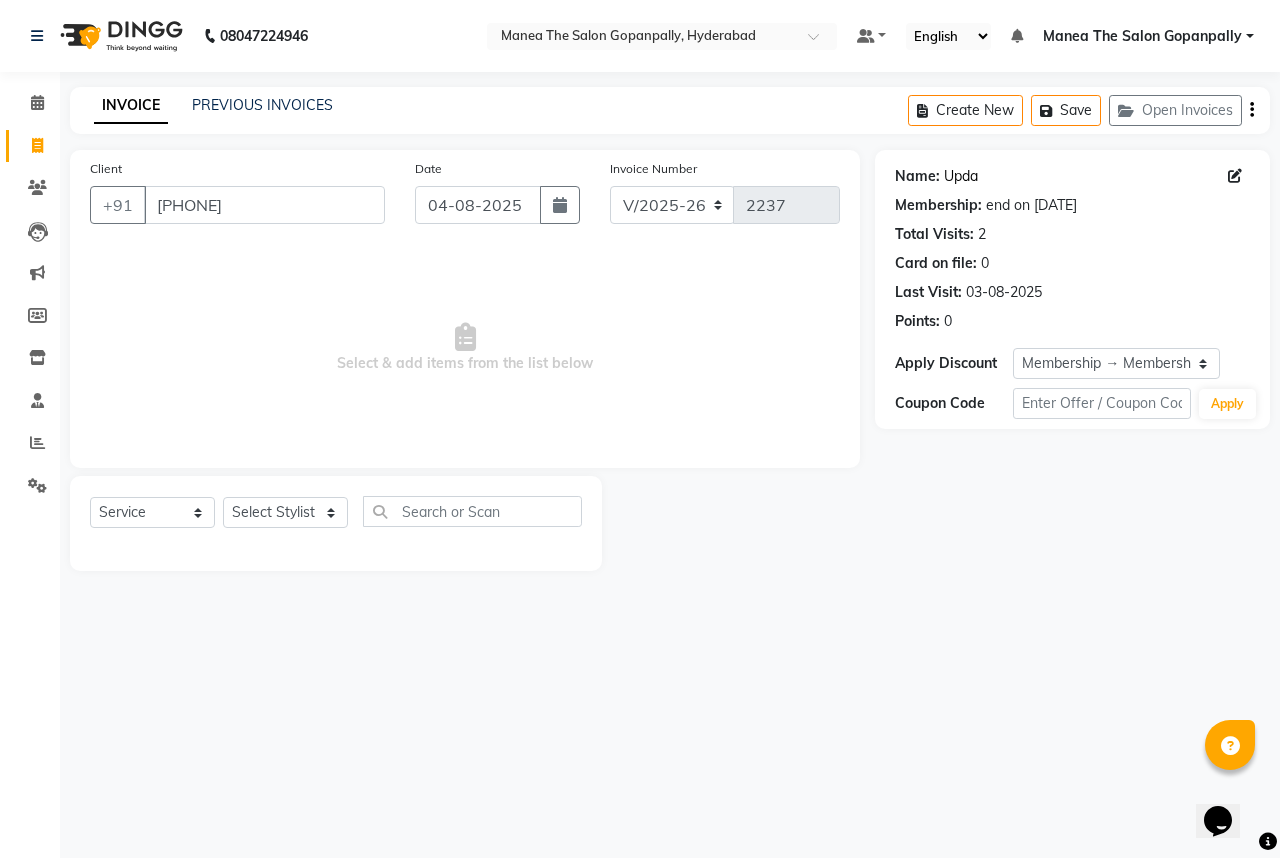 click on "Upda" 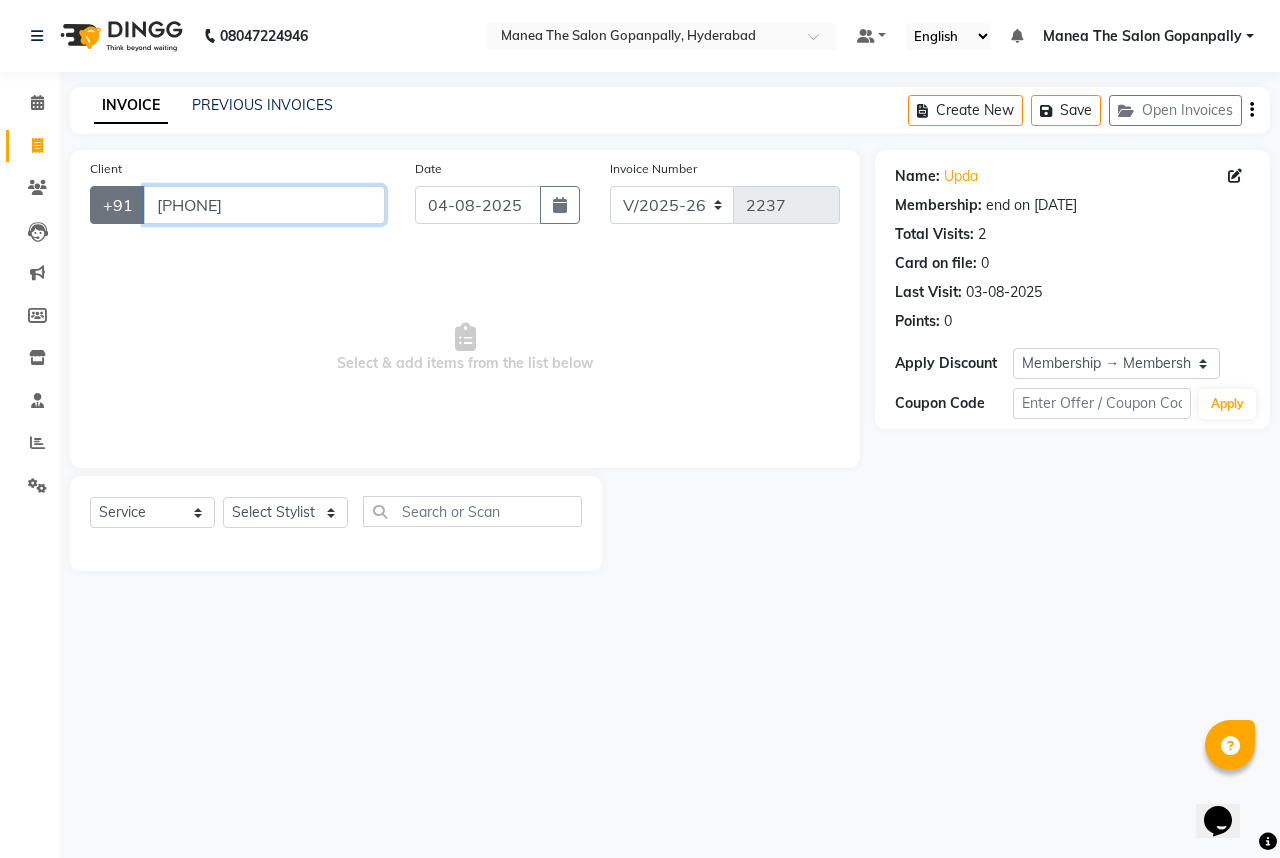 drag, startPoint x: 290, startPoint y: 208, endPoint x: 132, endPoint y: 191, distance: 158.91193 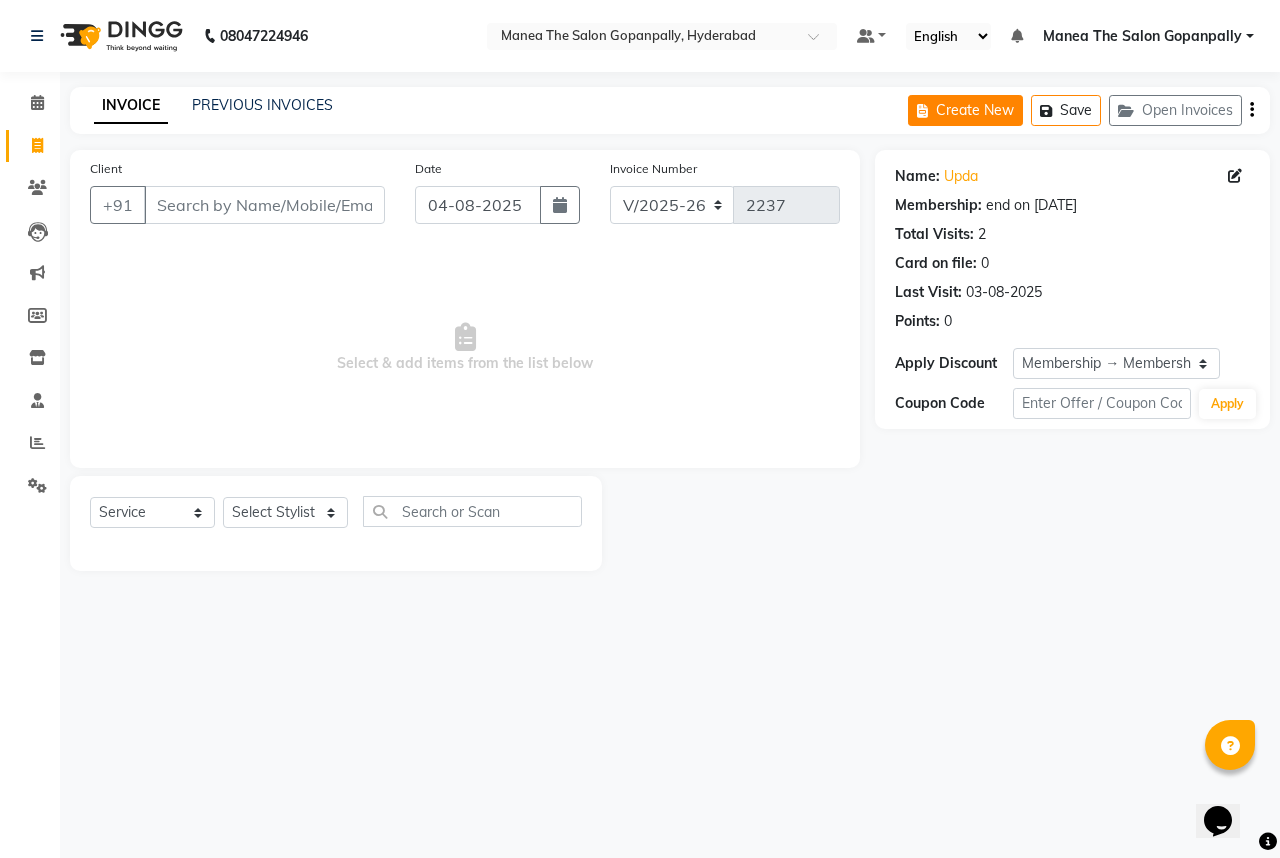 click on "Create New" 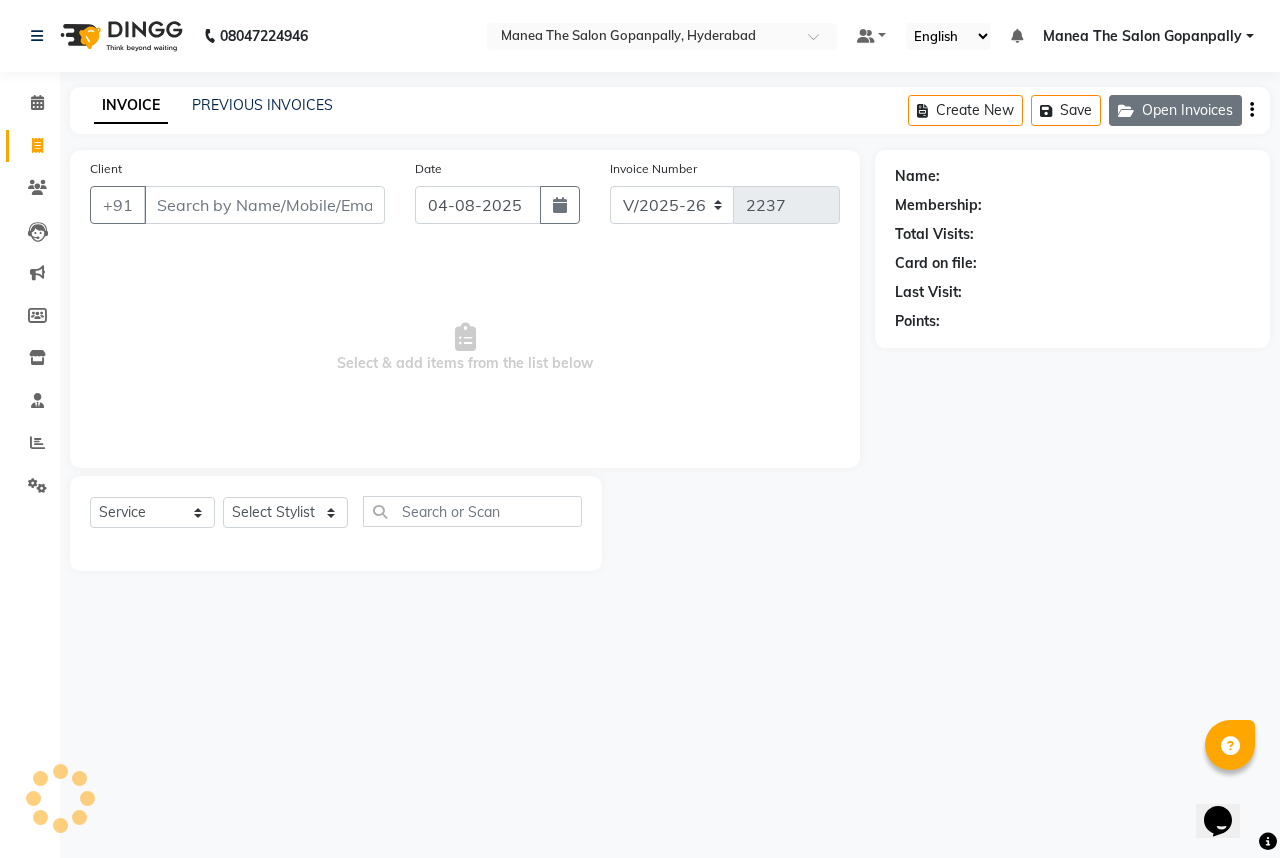 click on "Open Invoices" 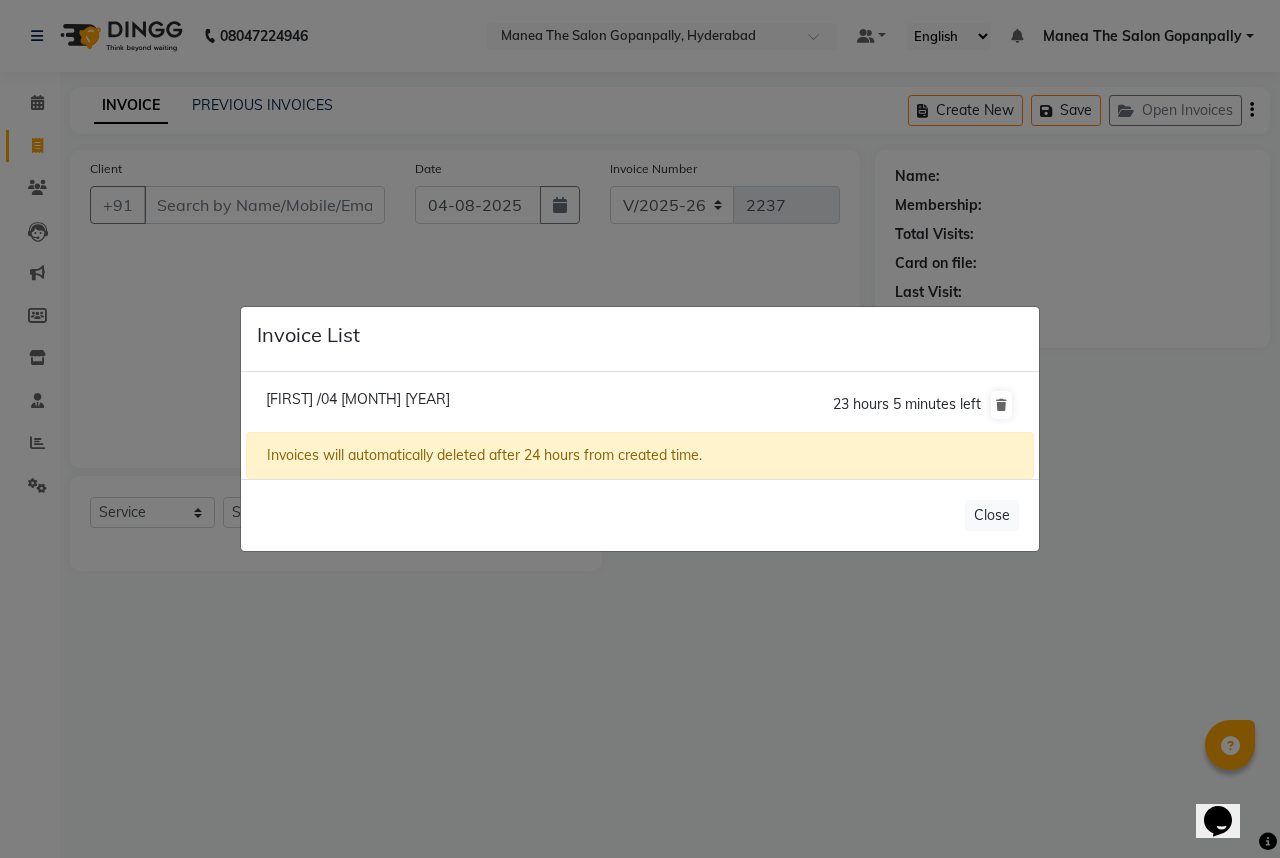 click 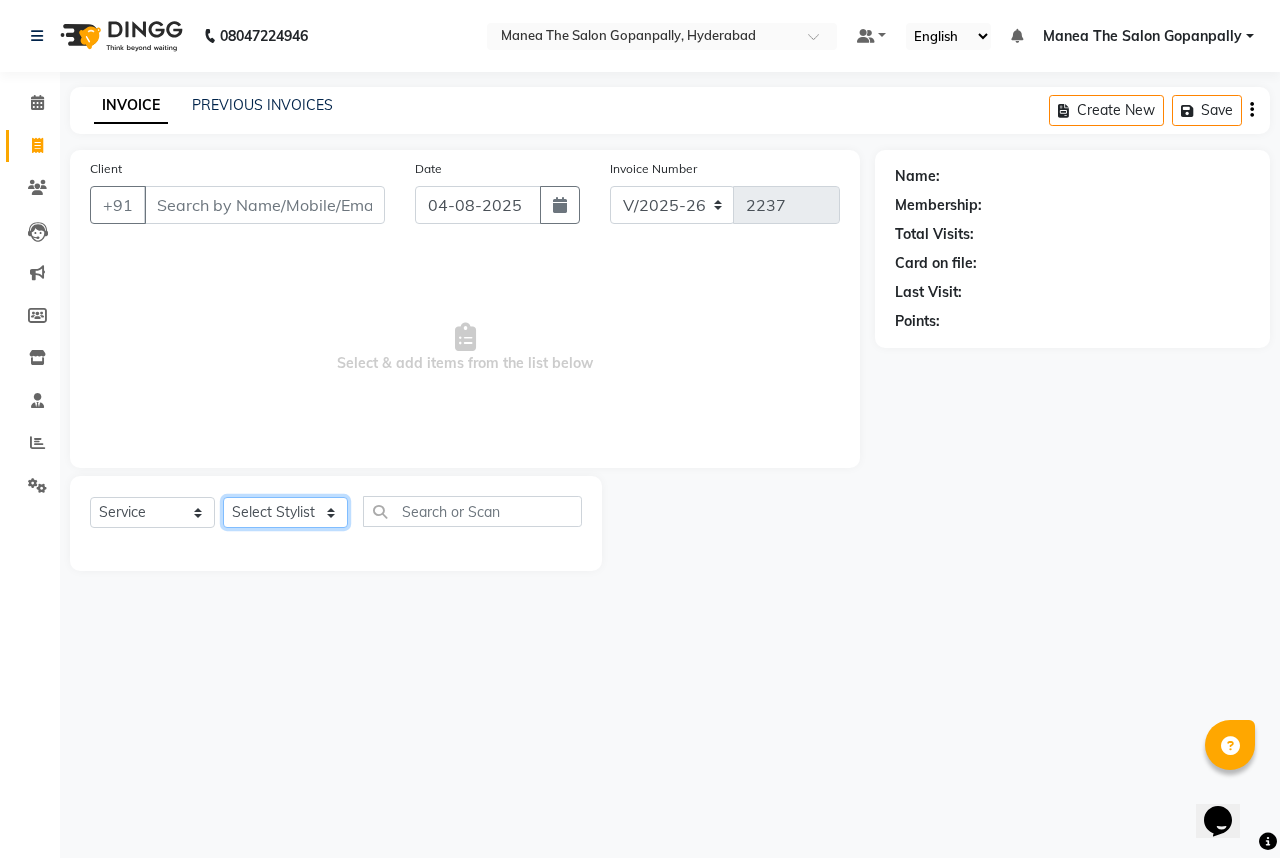 click on "Select Stylist Anand AVANTHI Haider  indu IRFAN keerthi rehan sameer saritha zubair" 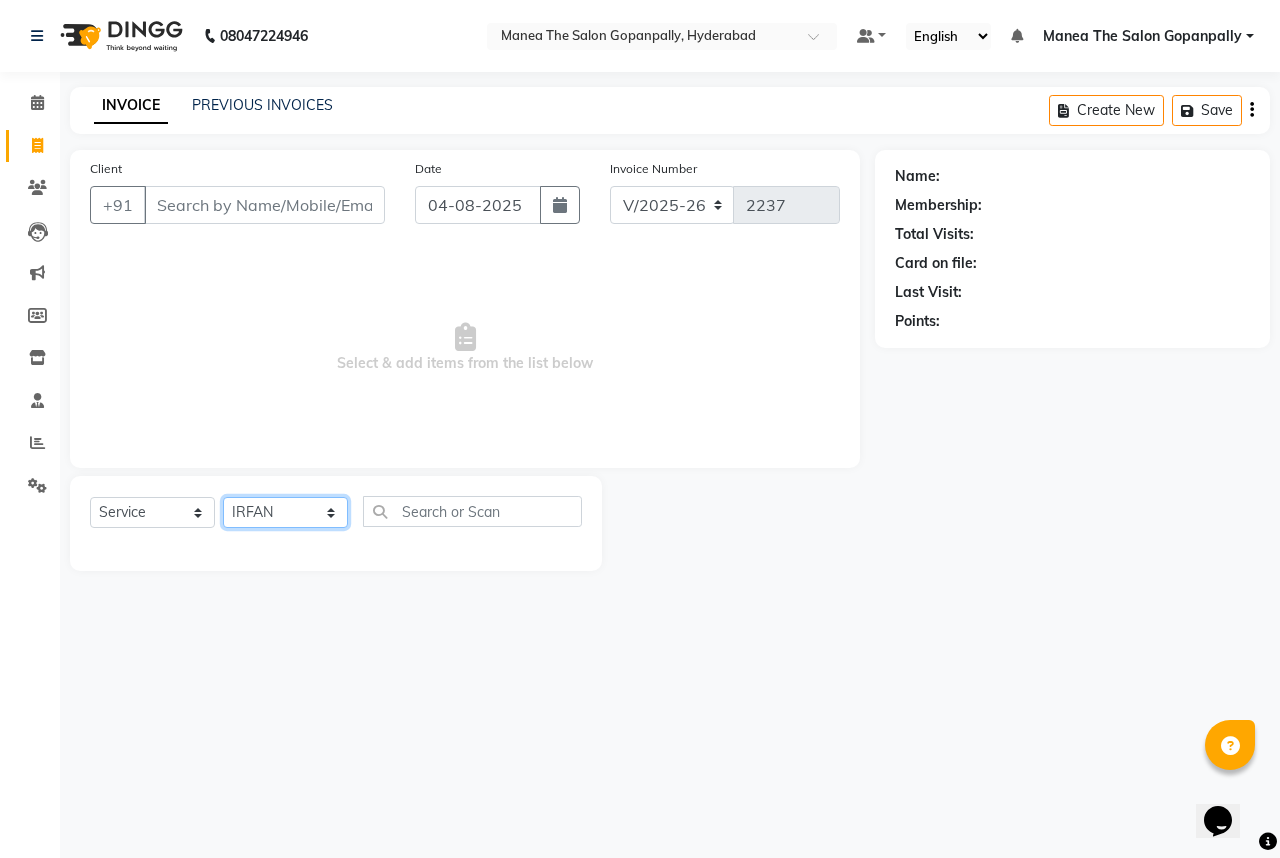 click on "Select Stylist Anand AVANTHI Haider  indu IRFAN keerthi rehan sameer saritha zubair" 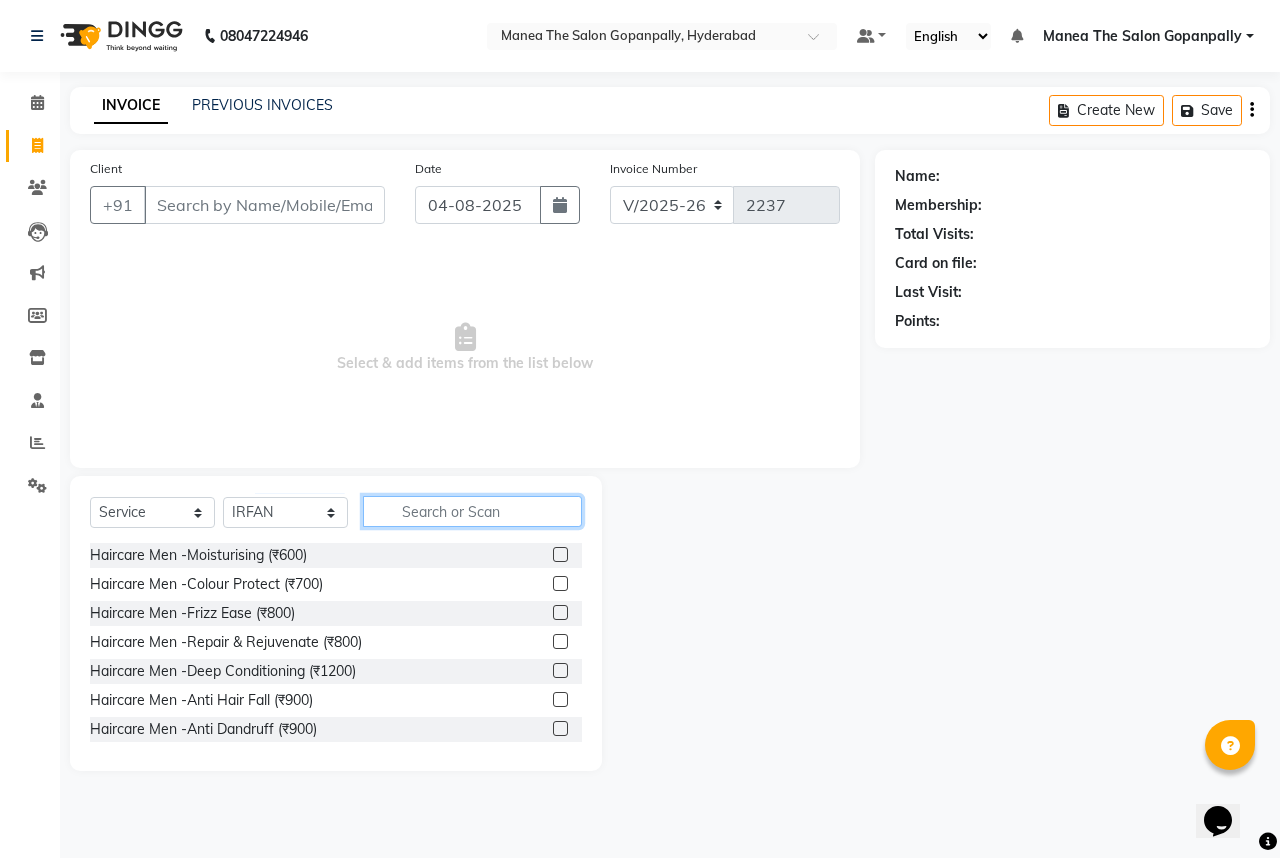 click 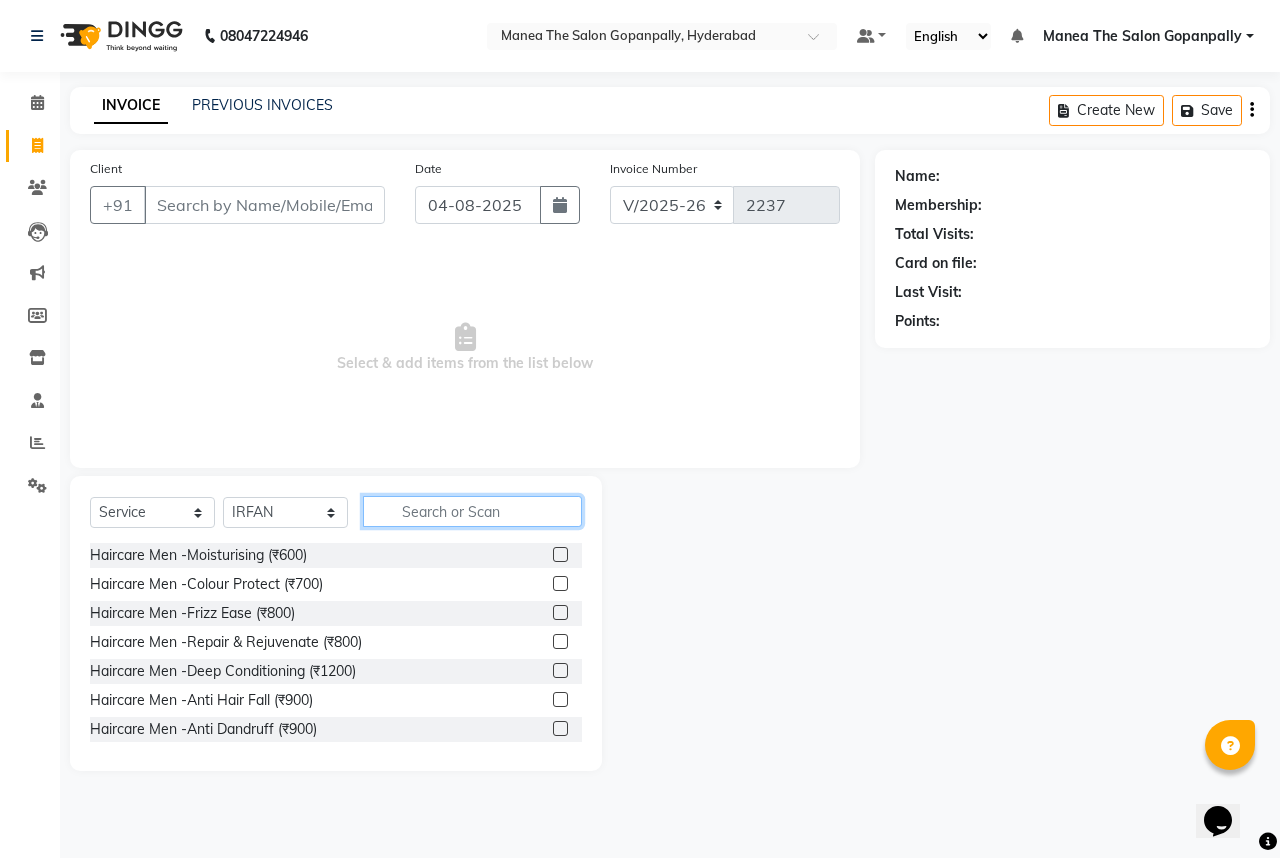 click 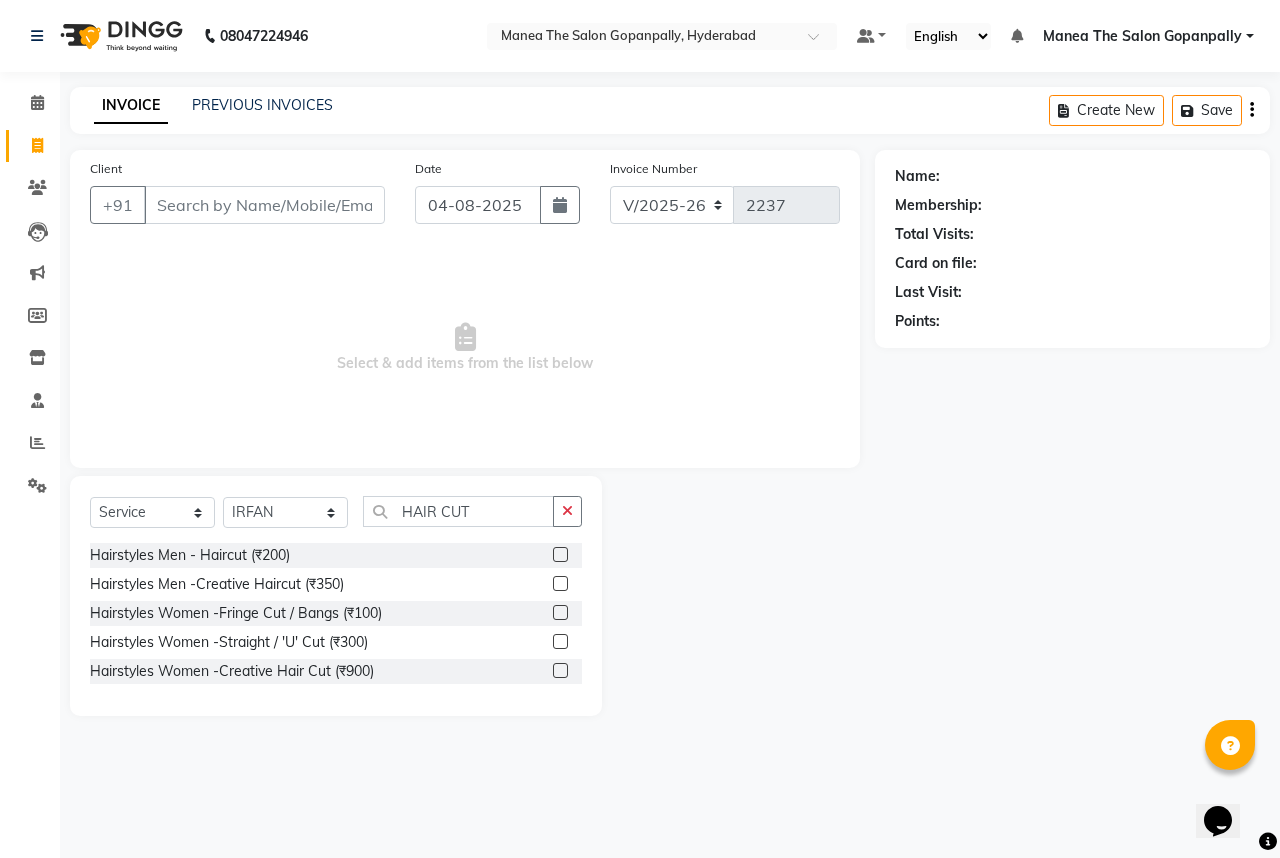 click 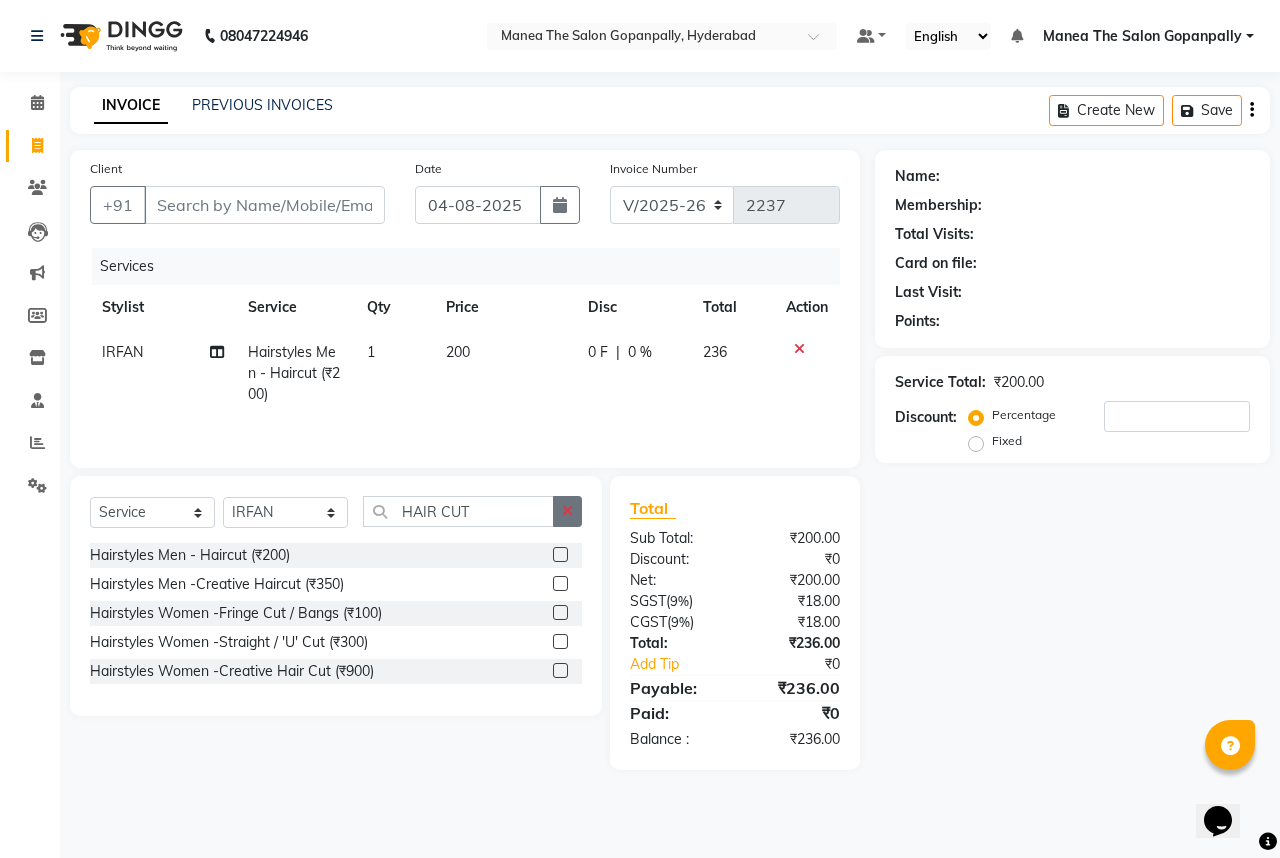 click 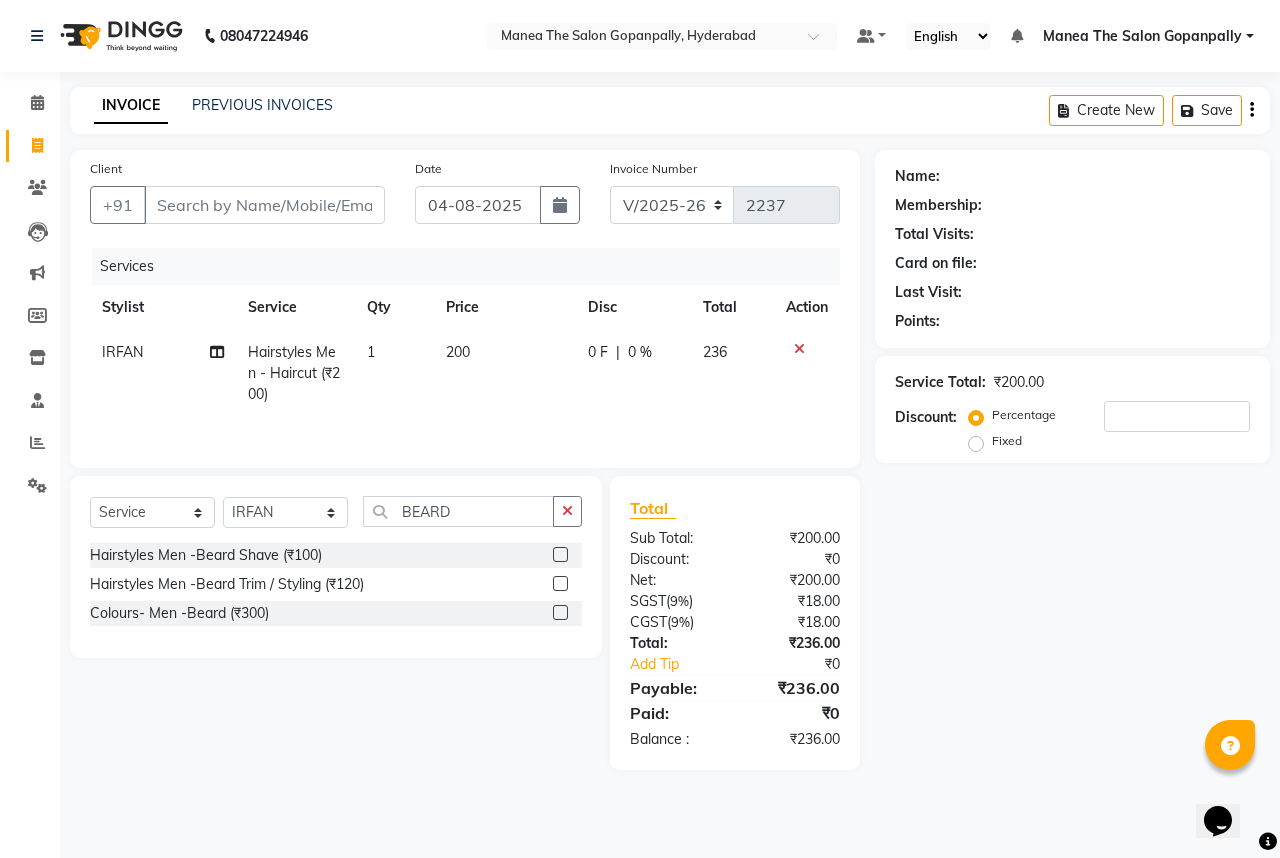 click 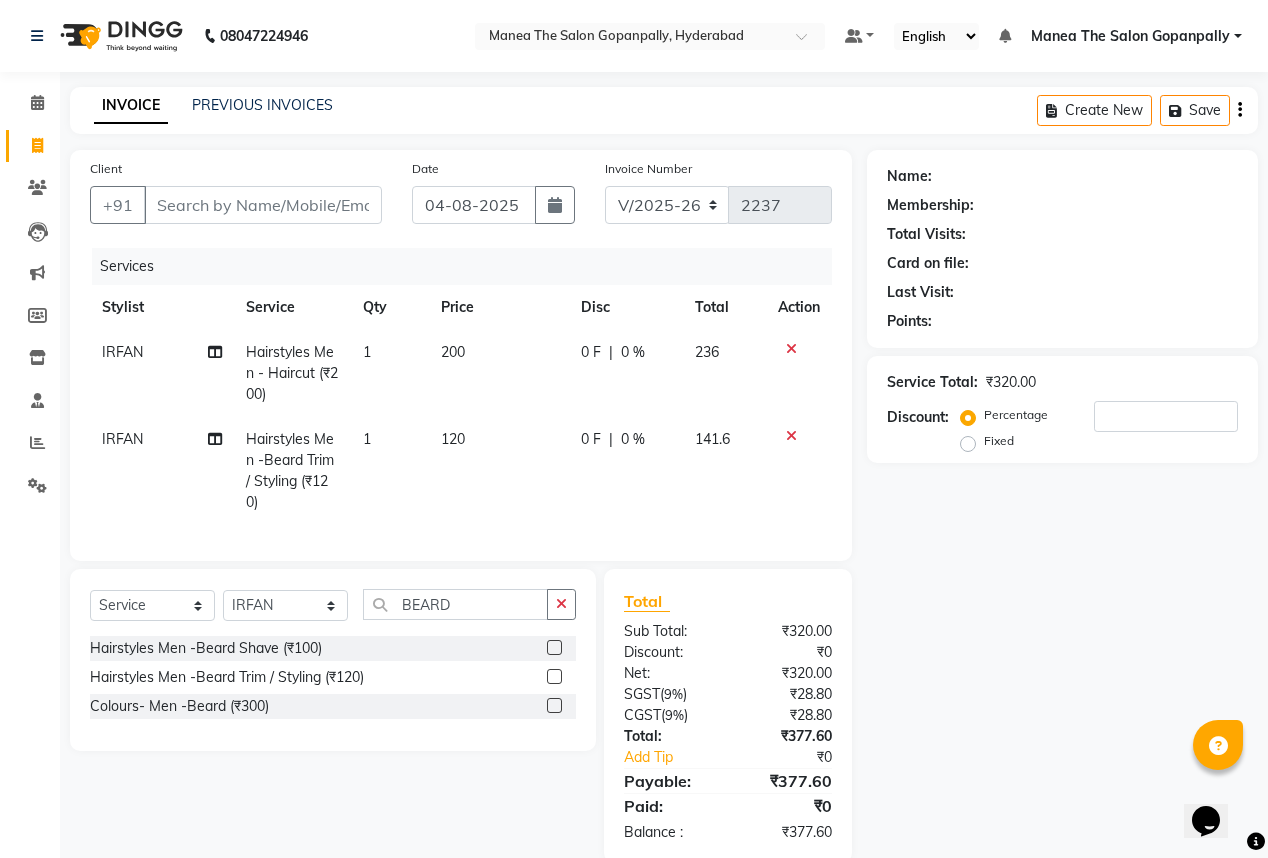 click on "Client +91" 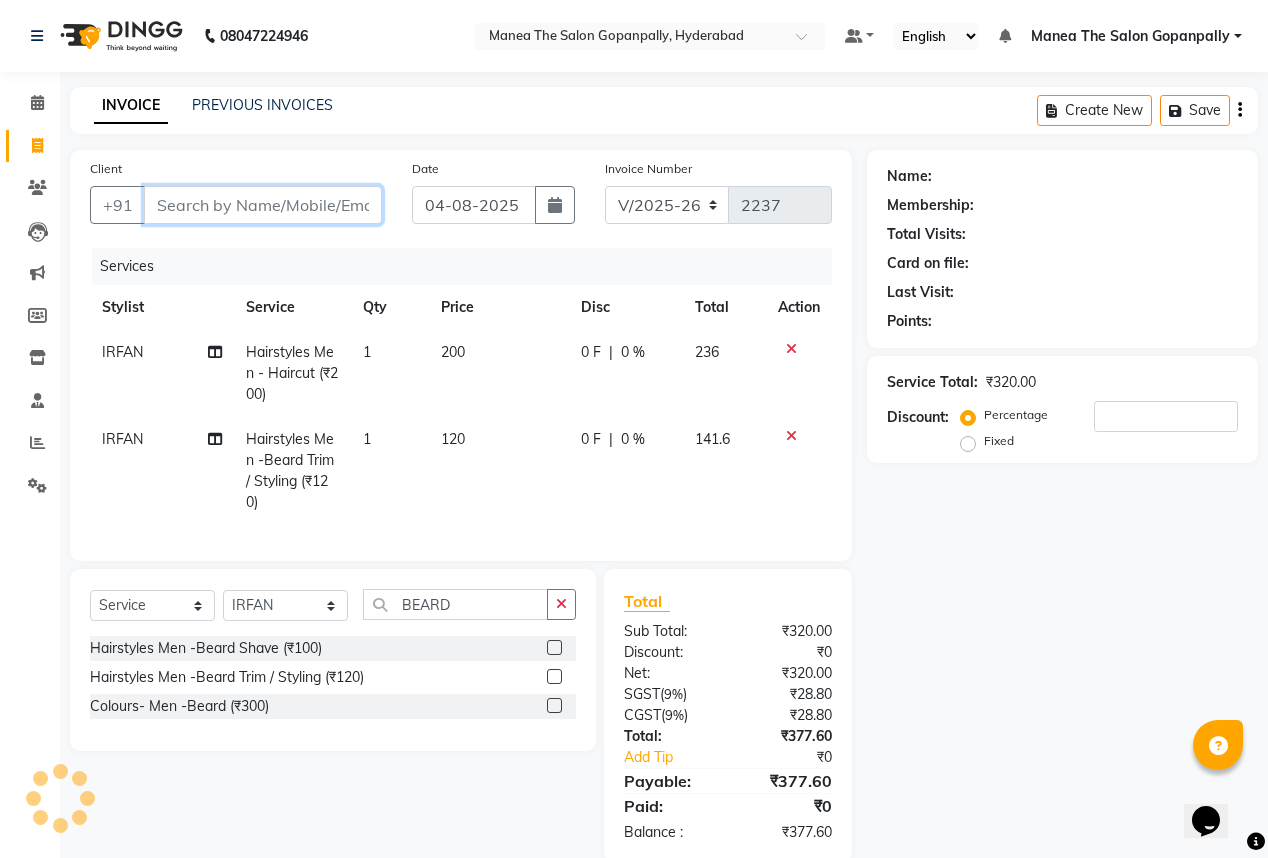 click on "Client" at bounding box center (263, 205) 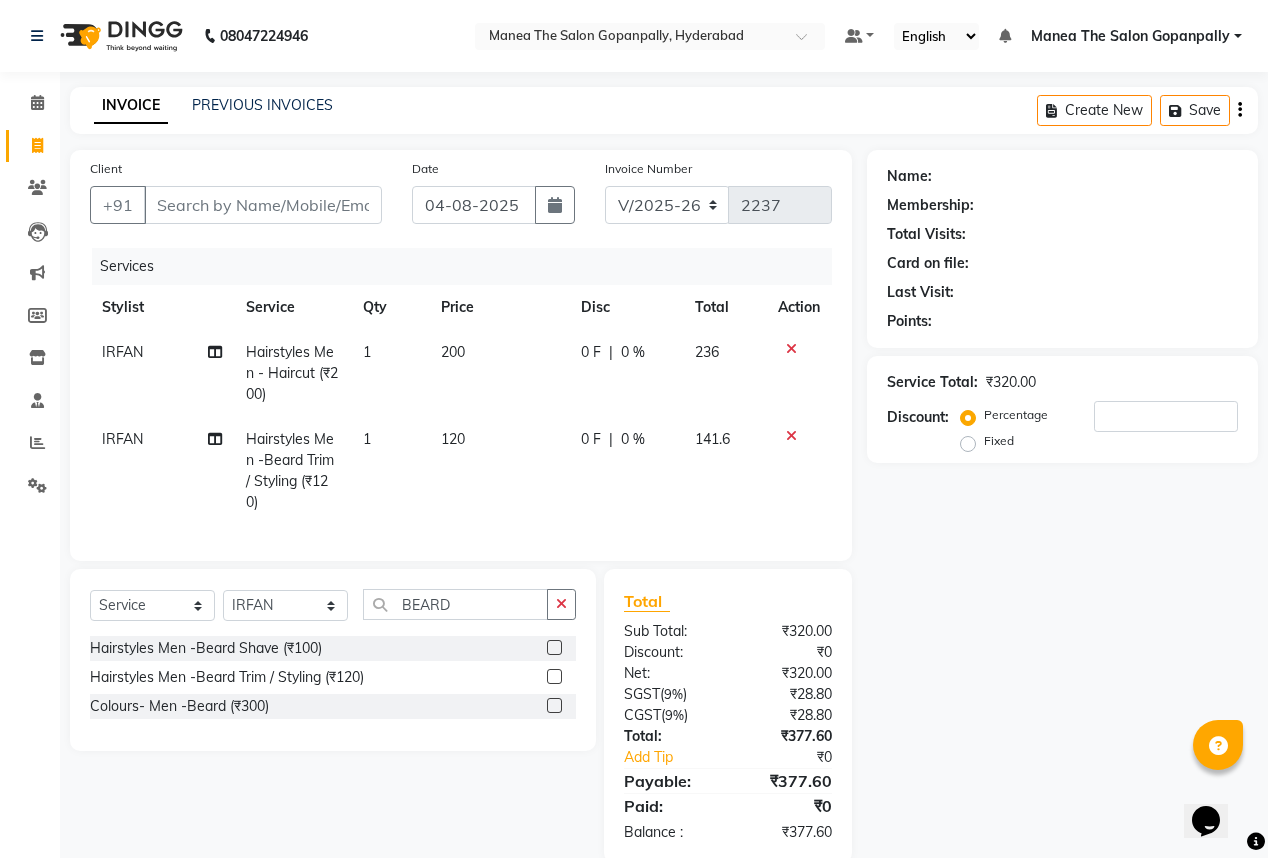 click 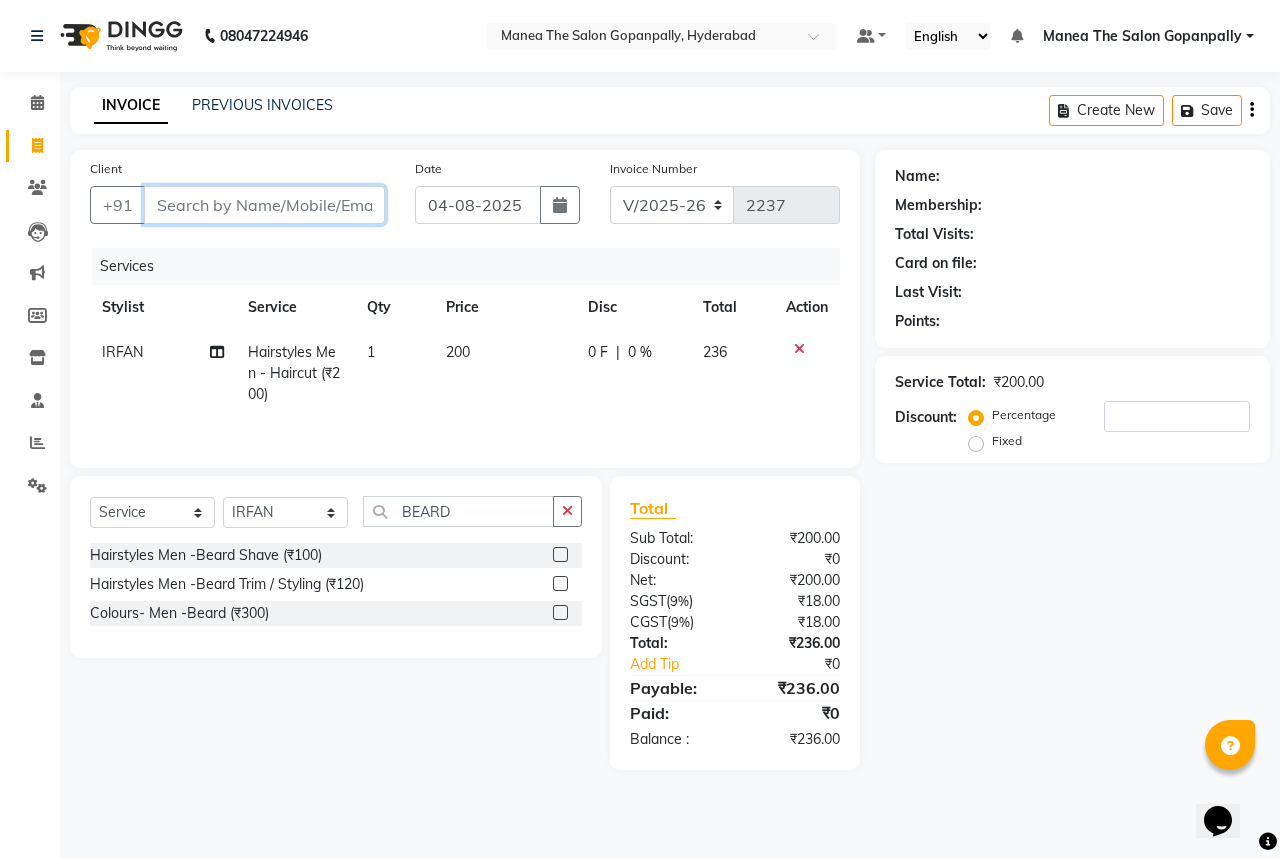 click on "Client" at bounding box center (264, 205) 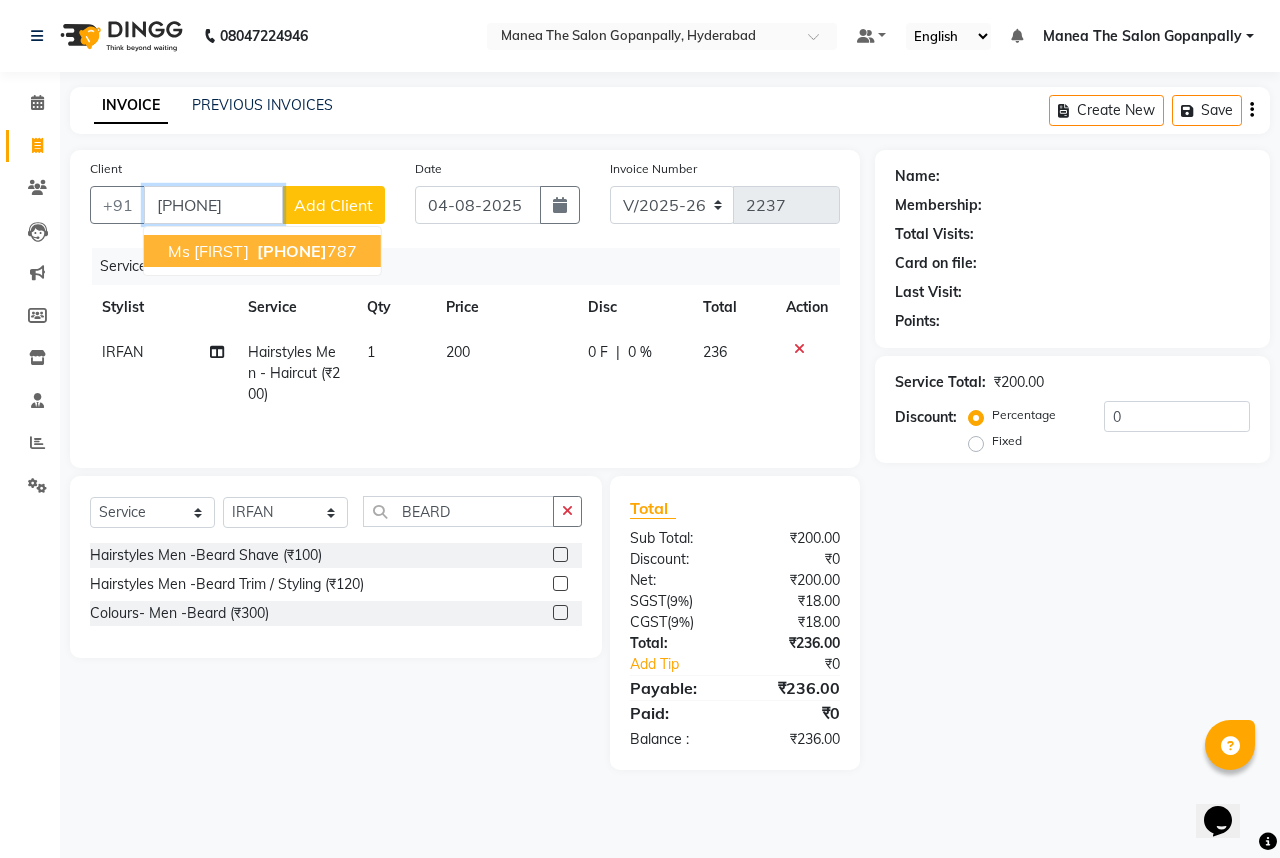 click on "Ms [LAST]   [PHONE]" at bounding box center (262, 251) 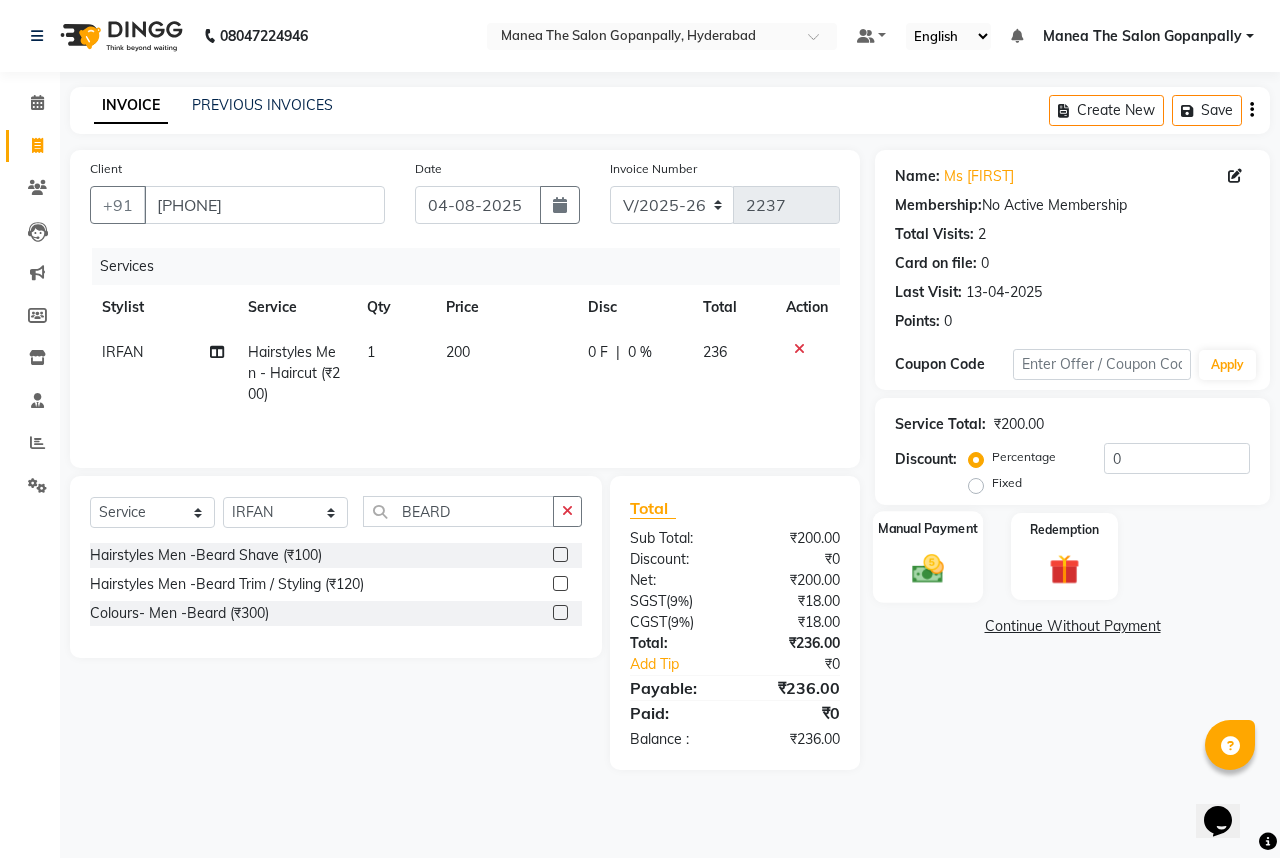 click 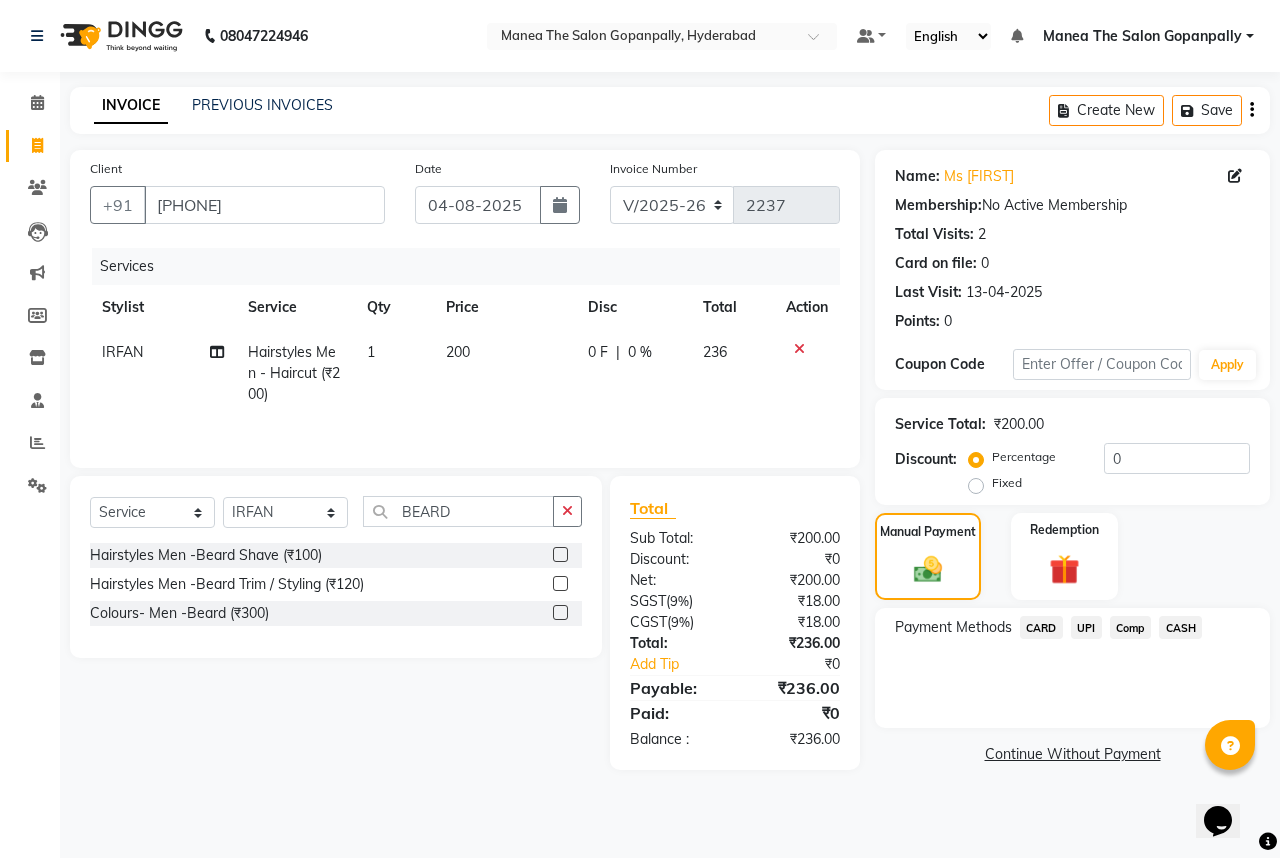 click on "UPI" 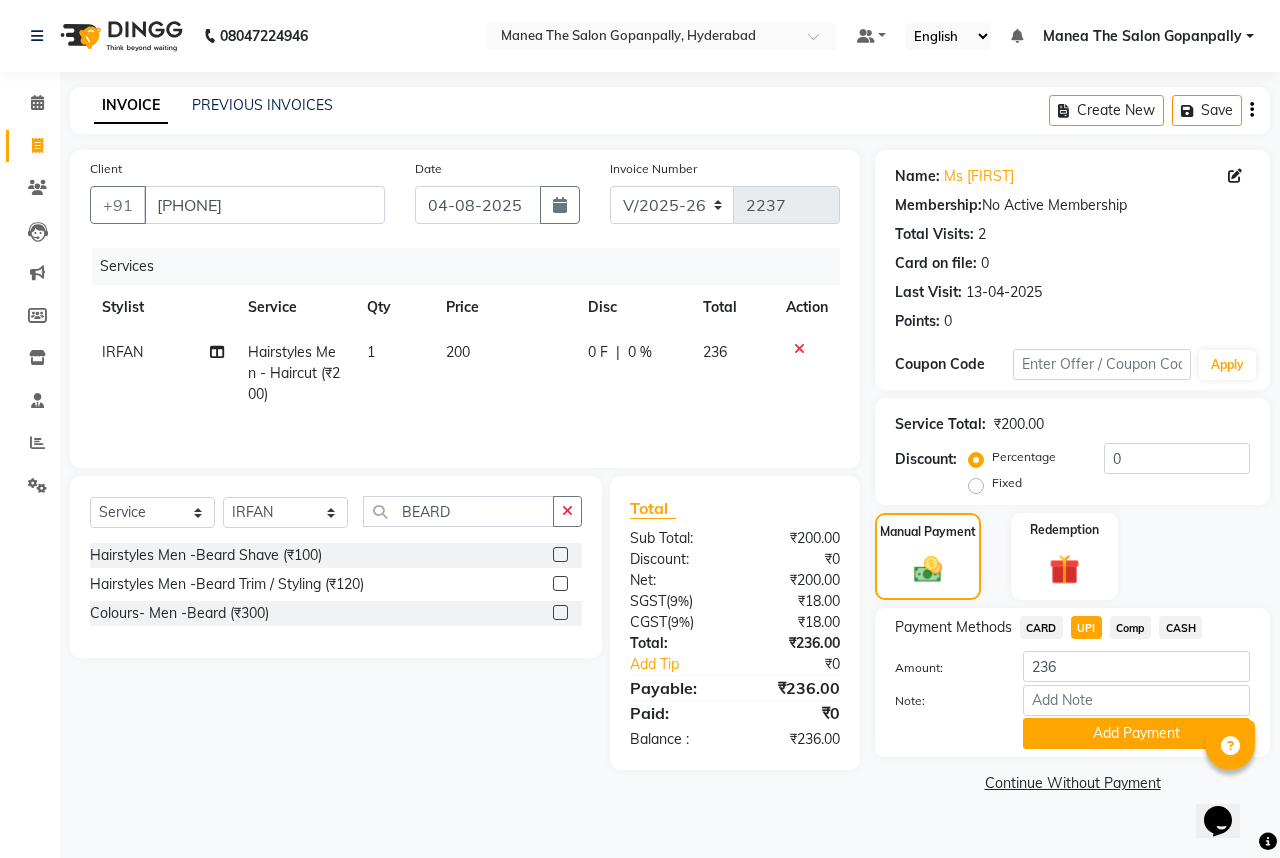 click on "Add Payment" 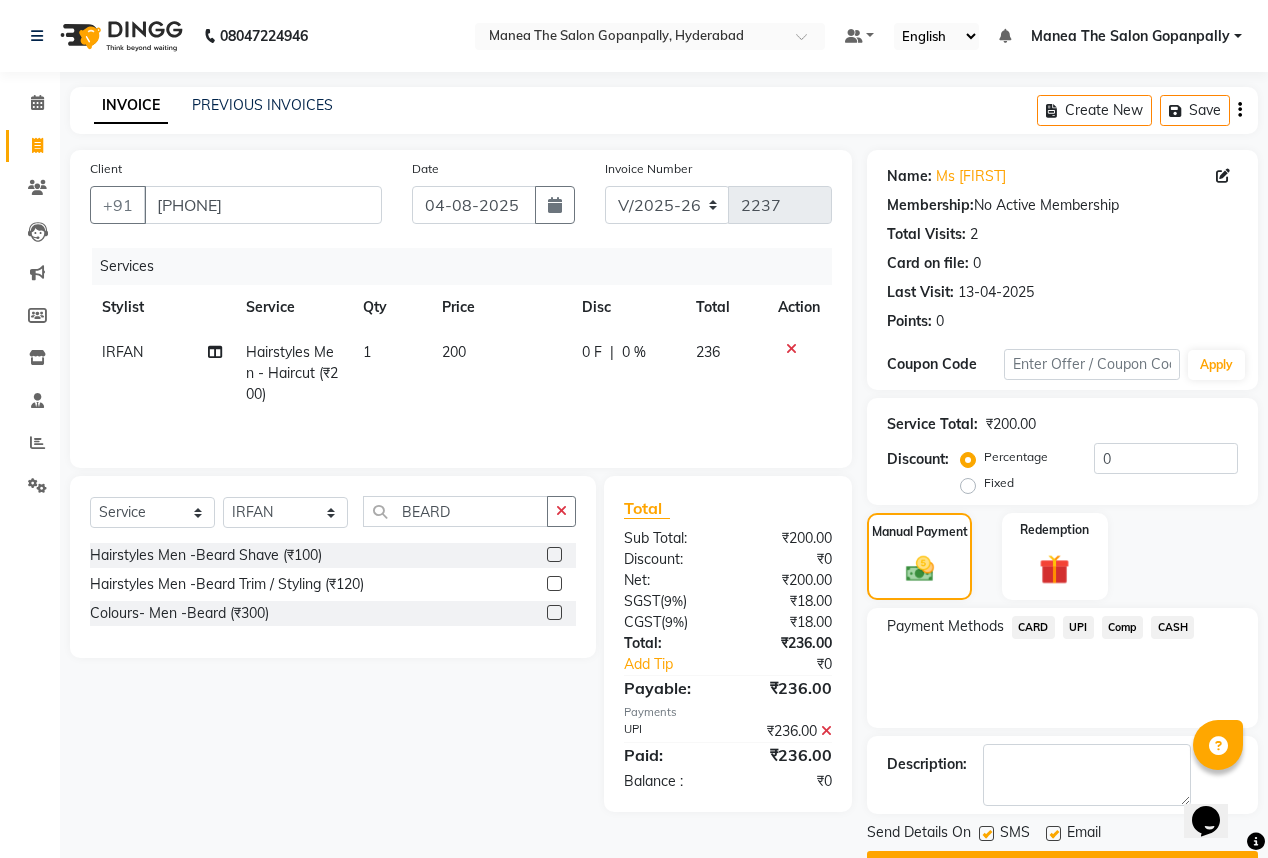 scroll, scrollTop: 53, scrollLeft: 0, axis: vertical 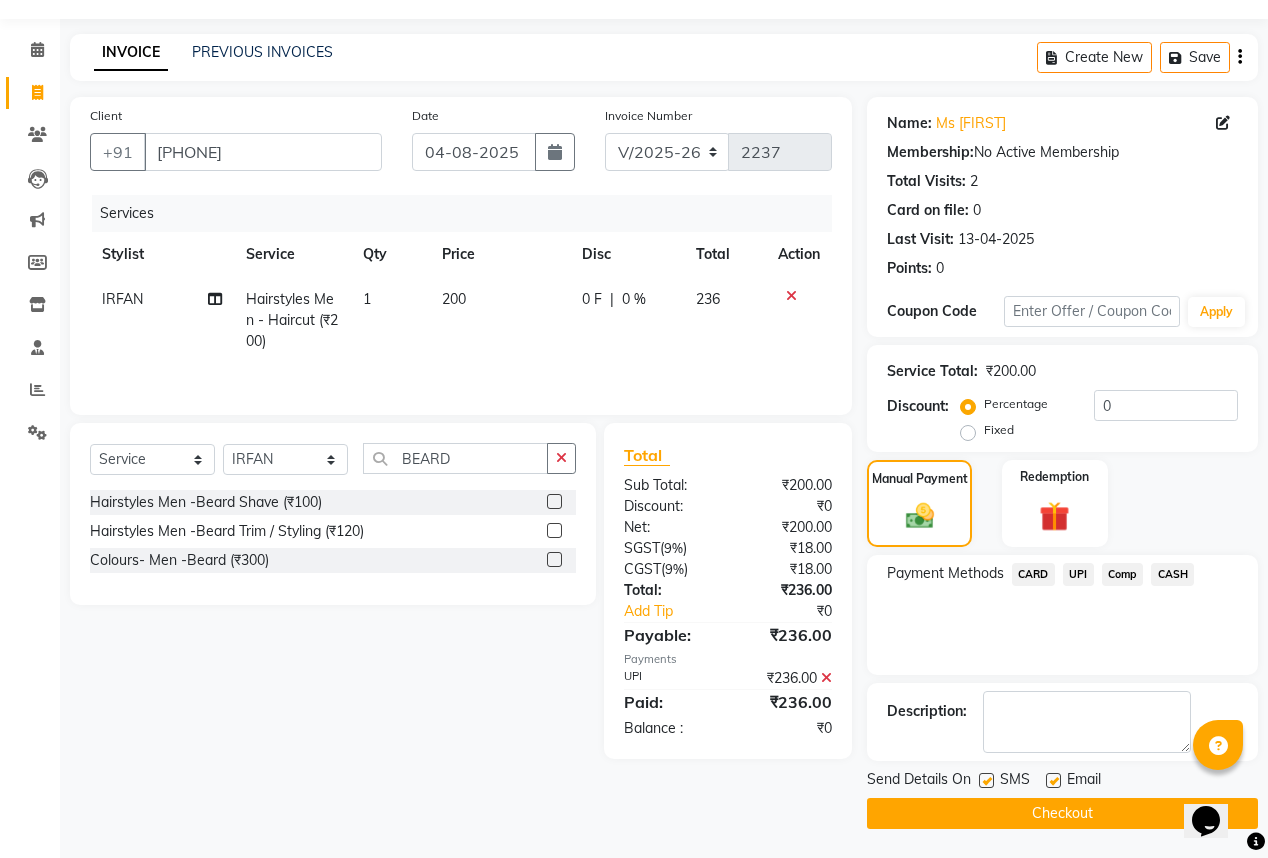 click 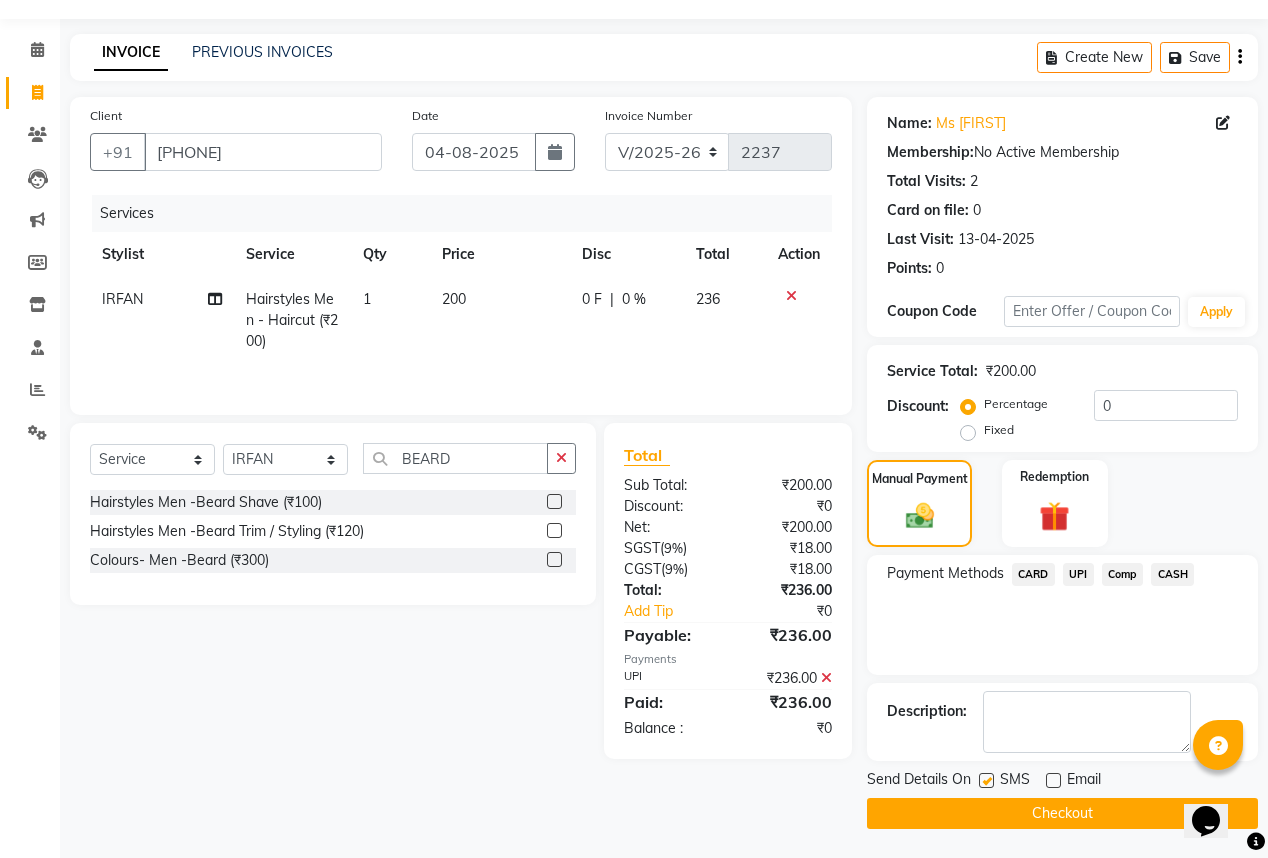 click on "Checkout" 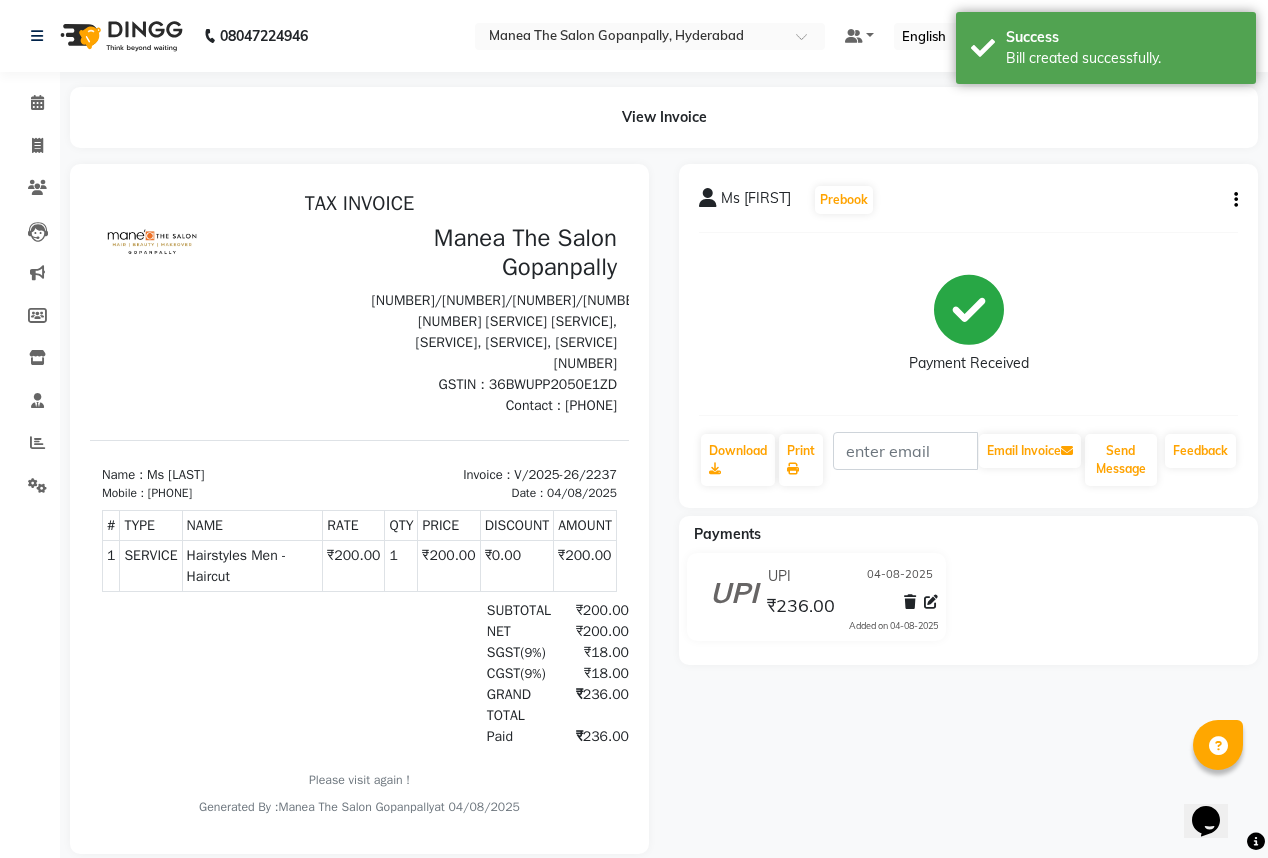 scroll, scrollTop: 0, scrollLeft: 0, axis: both 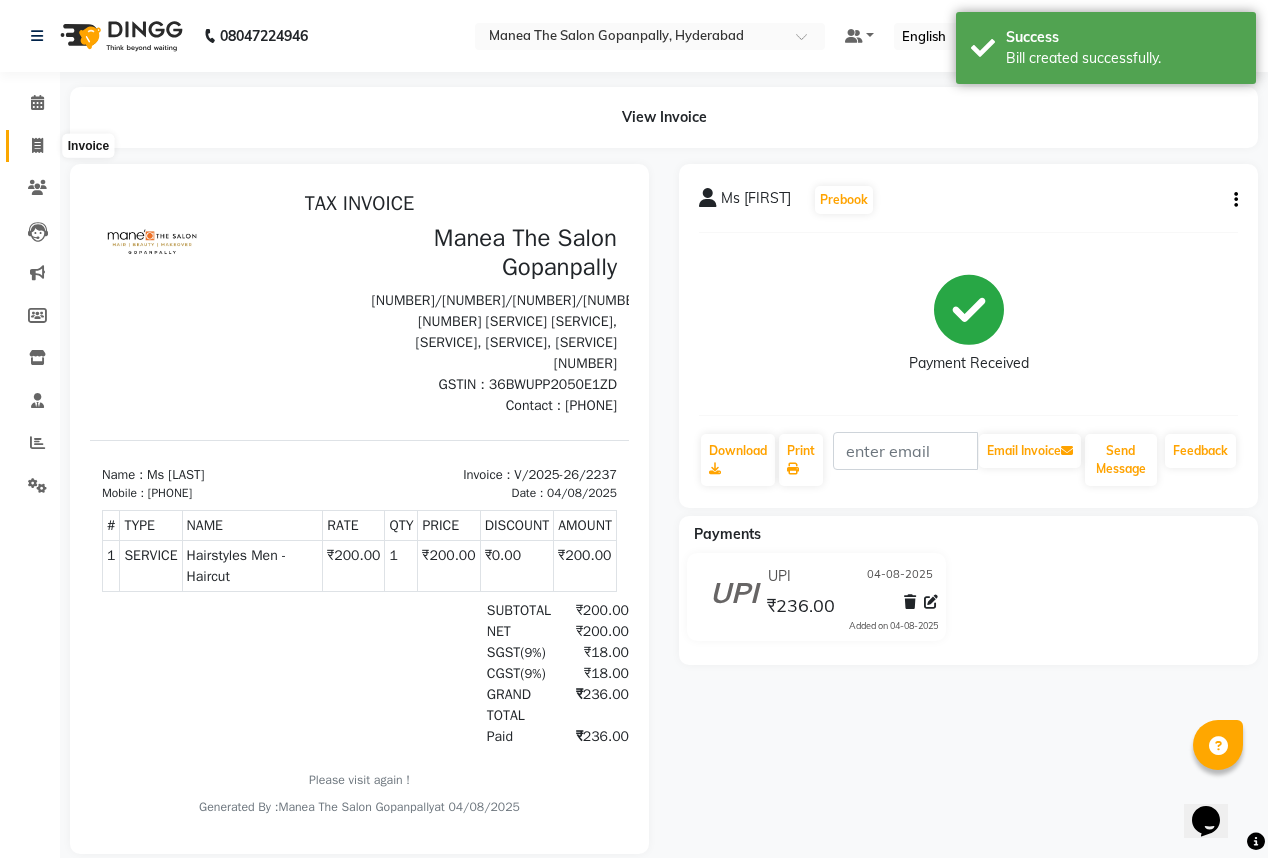 click 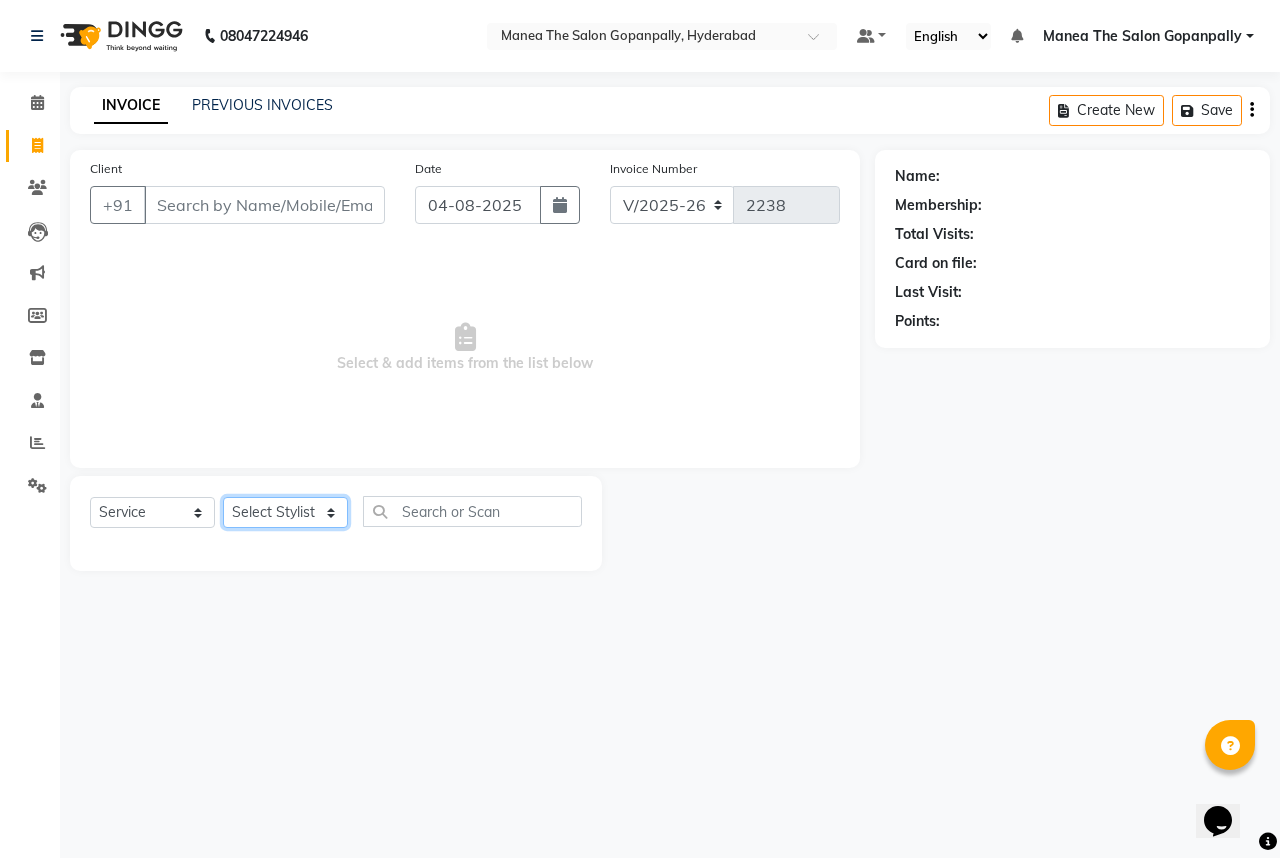 click on "Select Stylist Anand AVANTHI Haider  indu IRFAN keerthi rehan sameer saritha zubair" 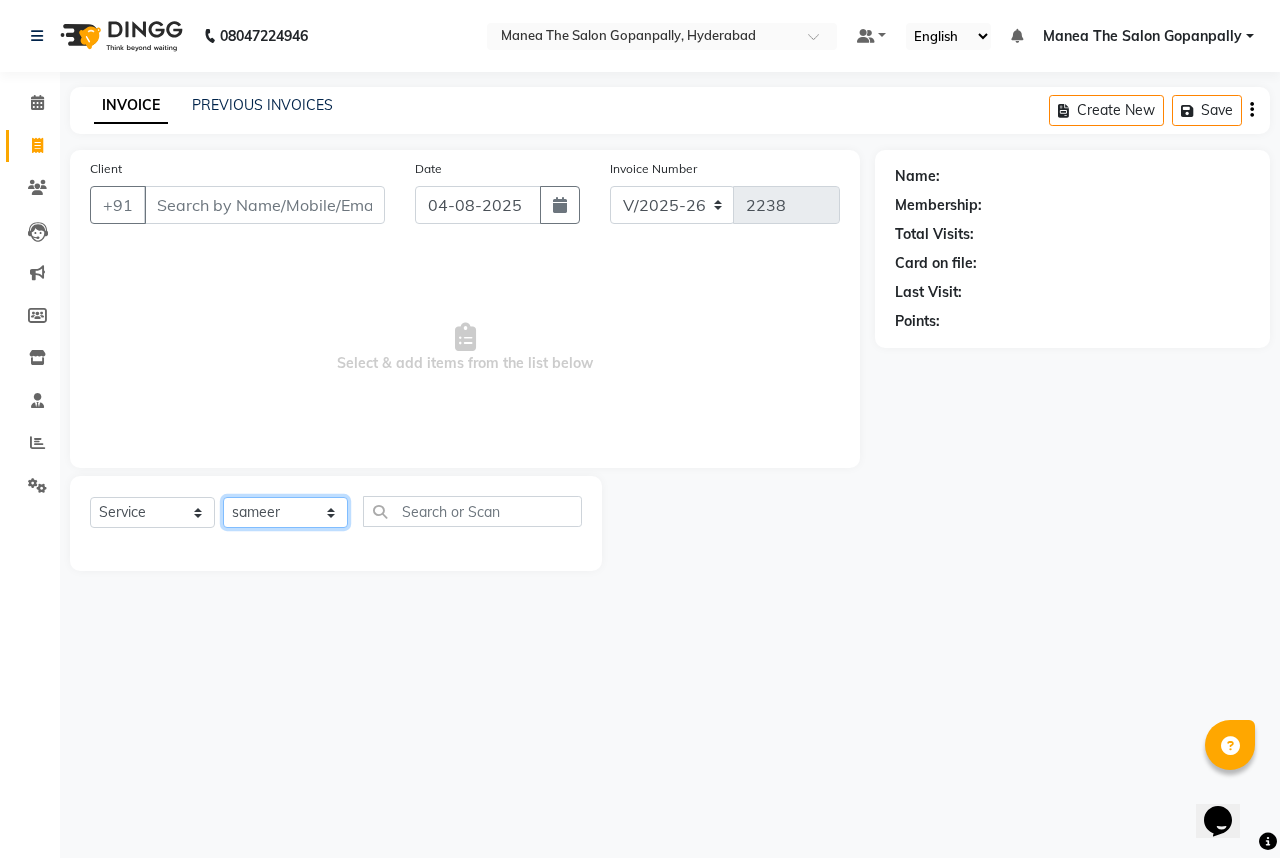 click on "Select Stylist Anand AVANTHI Haider  indu IRFAN keerthi rehan sameer saritha zubair" 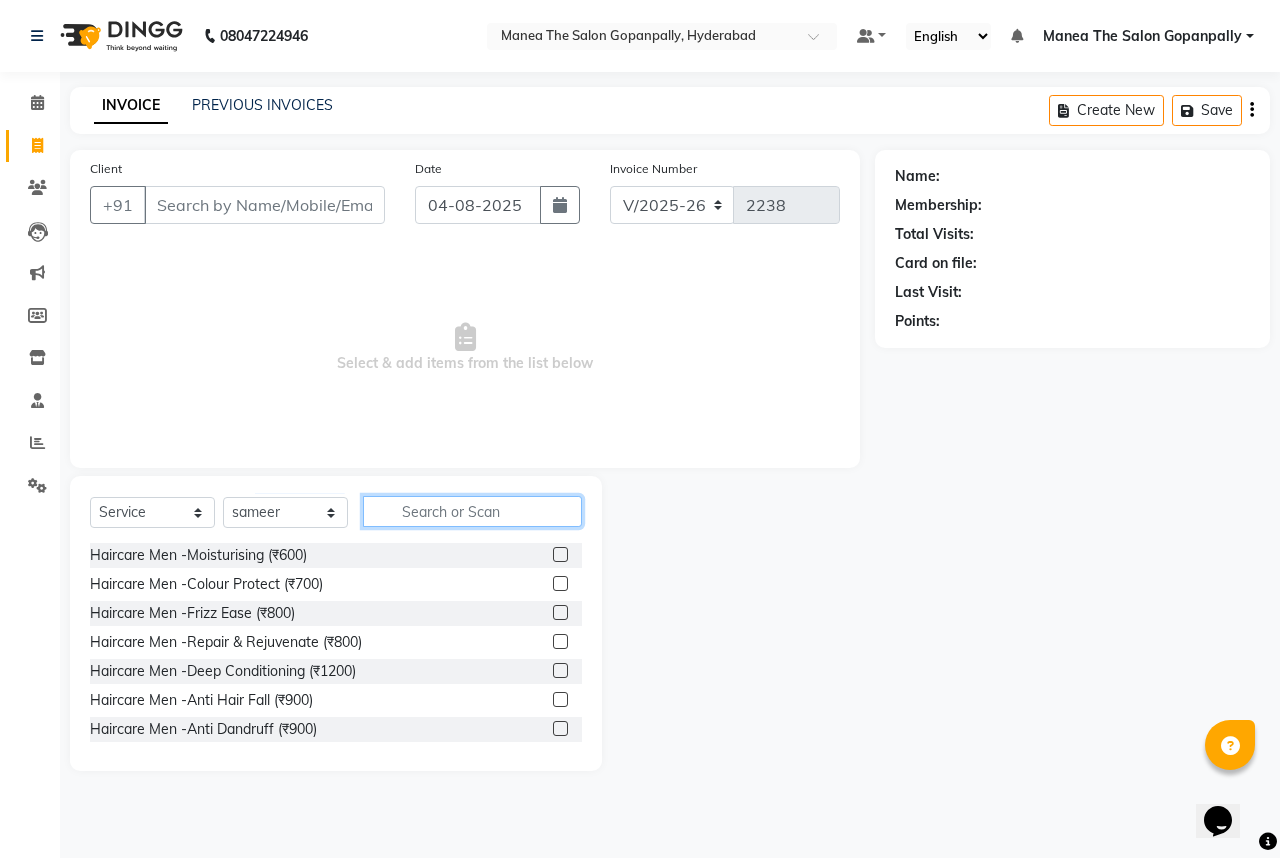 click 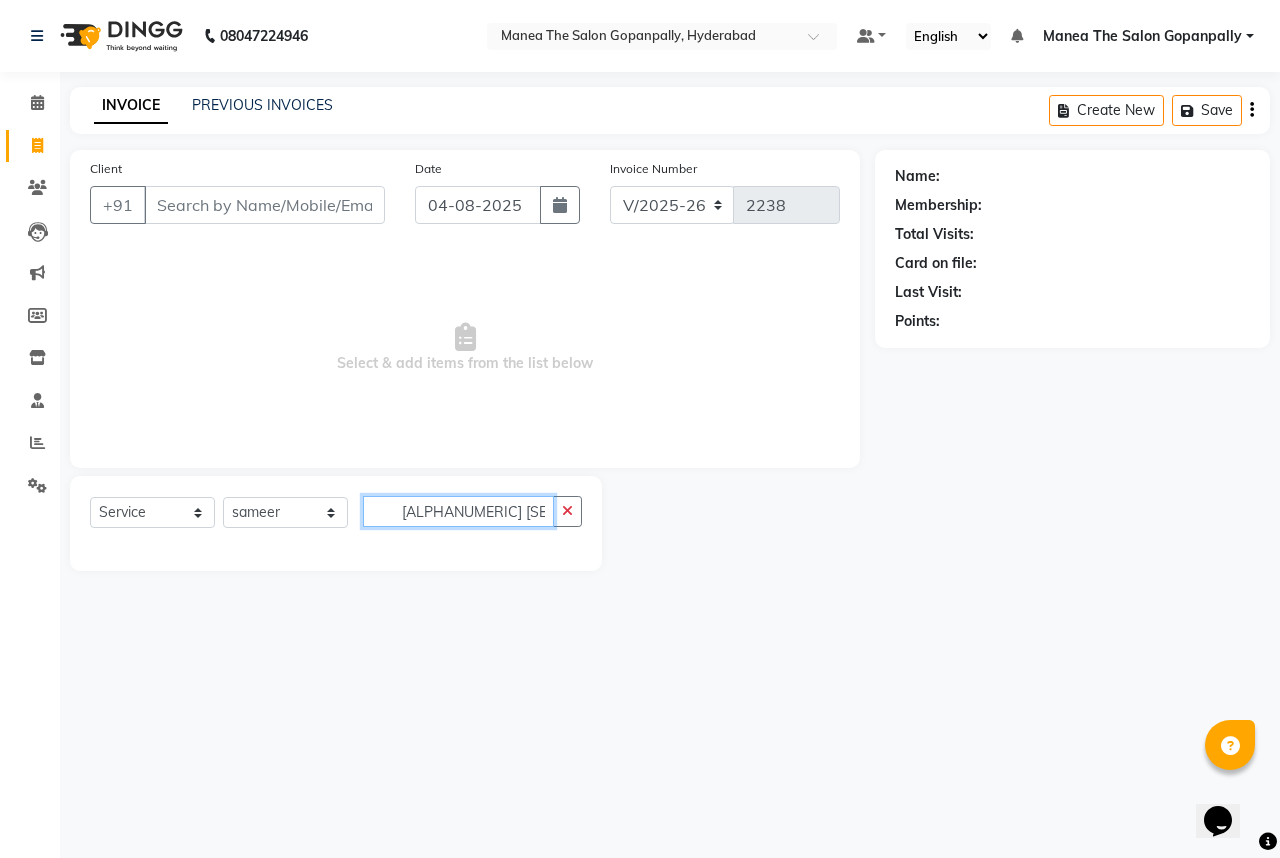 click on "[ALPHANUMERIC] [SERVICE]" 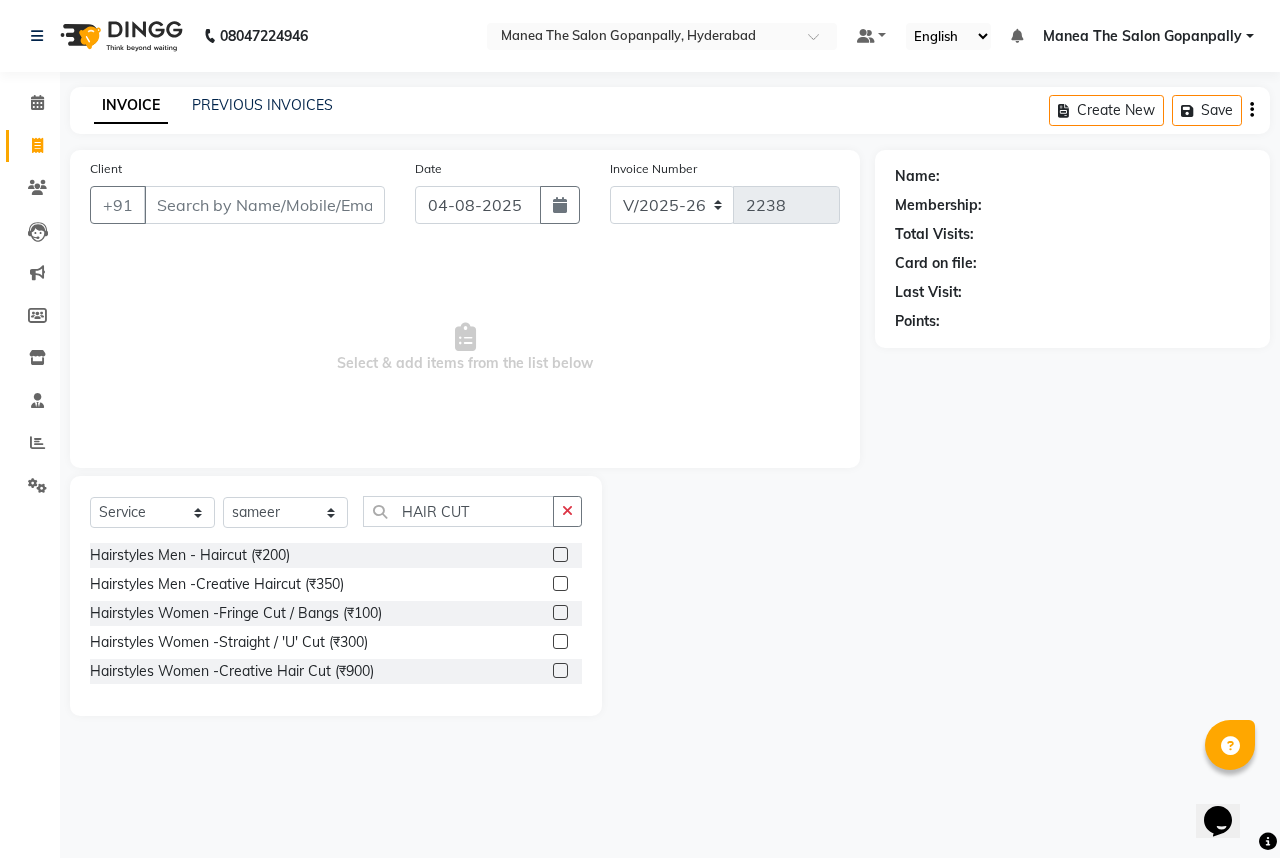 click 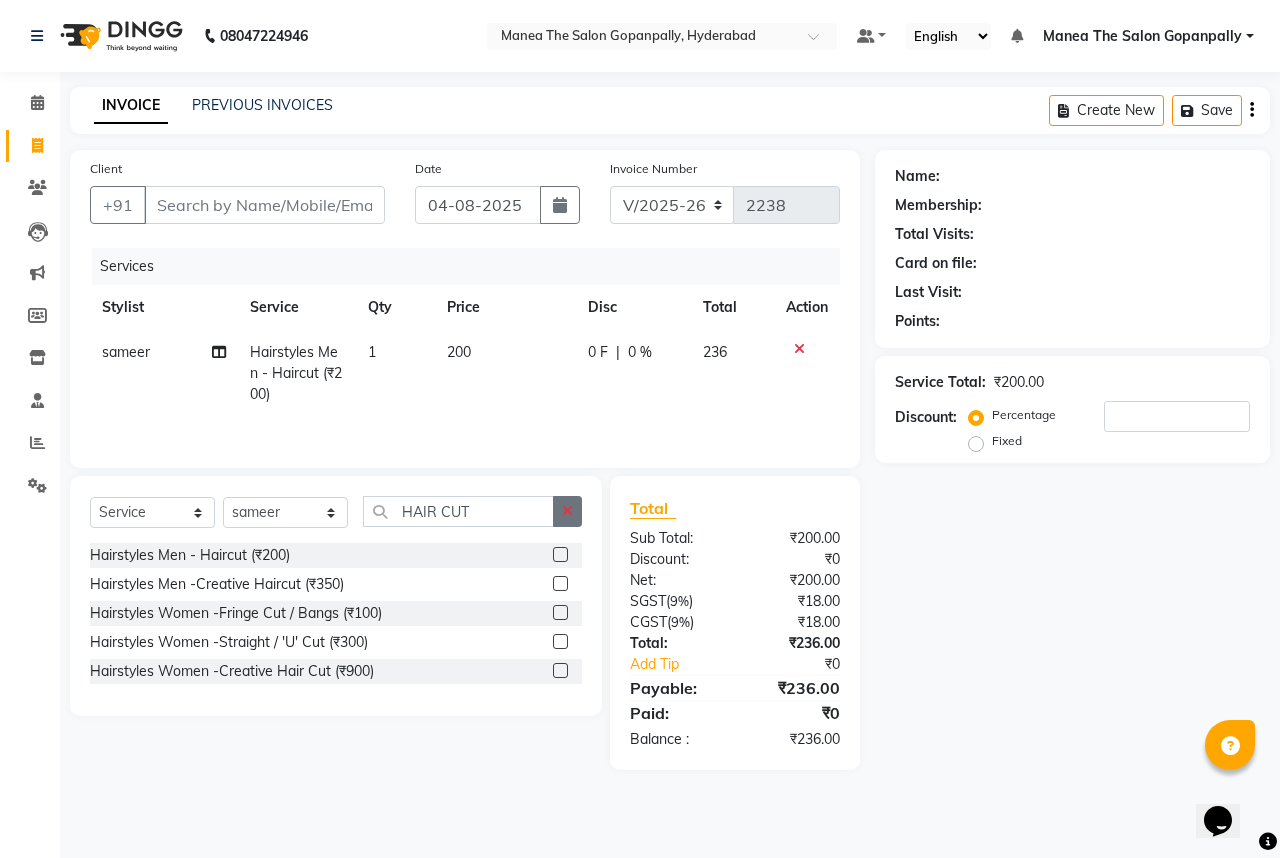click 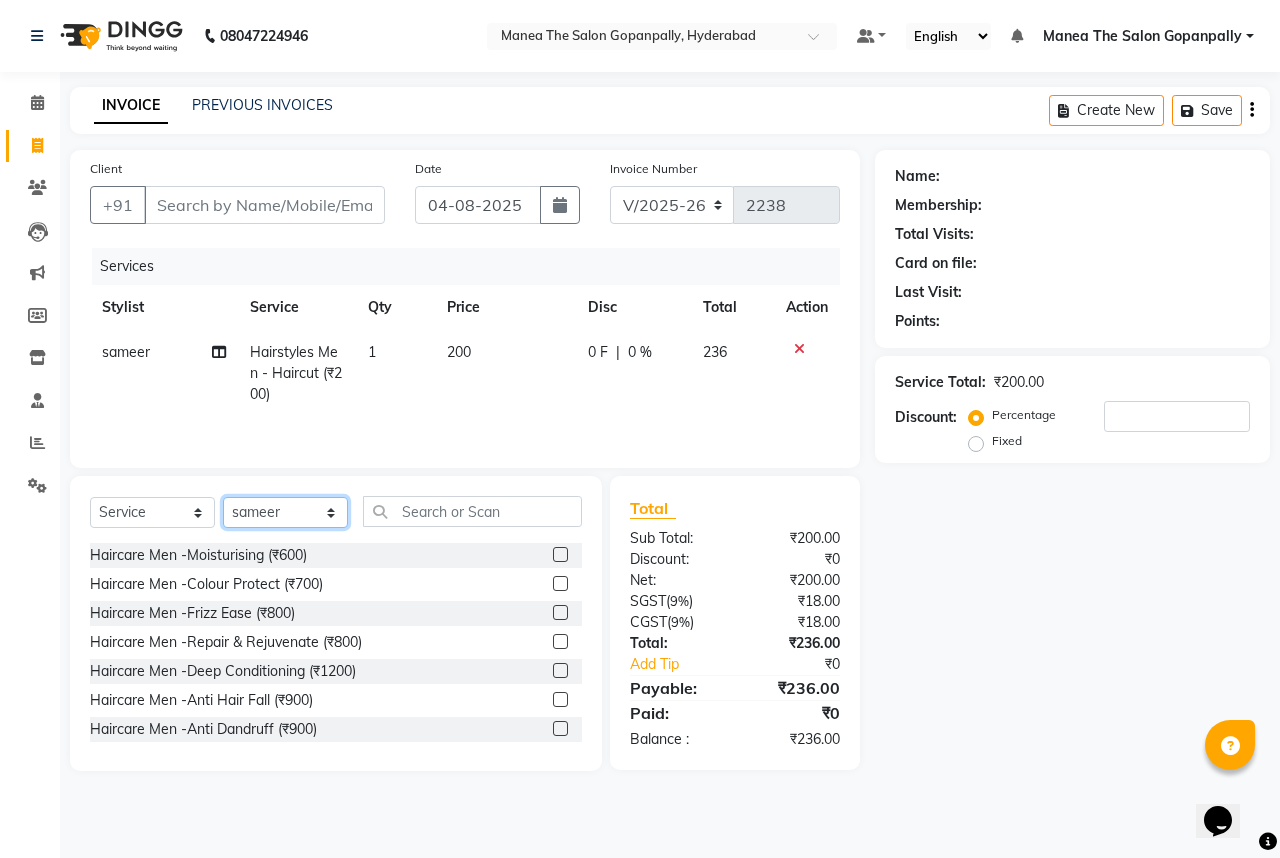 click on "Select Stylist Anand AVANTHI Haider  indu IRFAN keerthi rehan sameer saritha zubair" 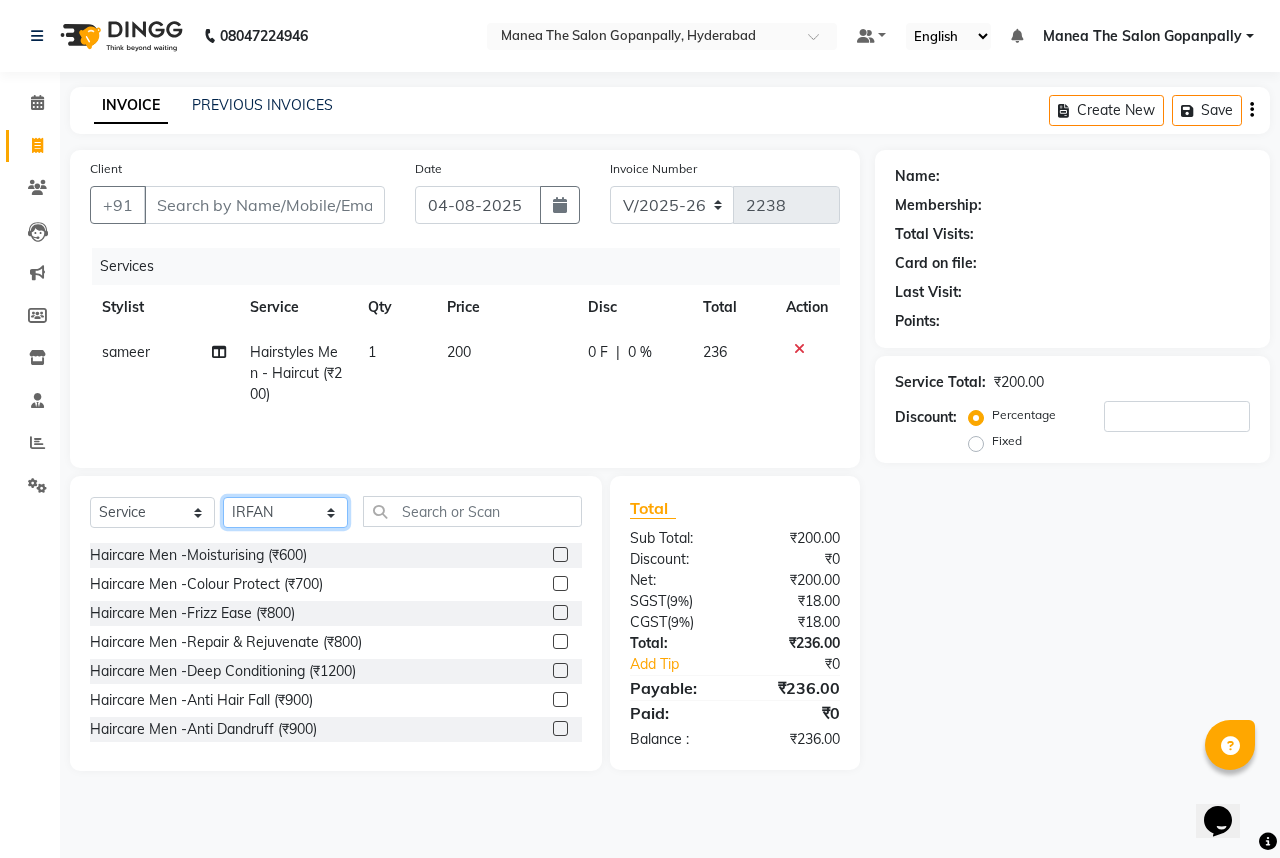 click on "Select Stylist Anand AVANTHI Haider  indu IRFAN keerthi rehan sameer saritha zubair" 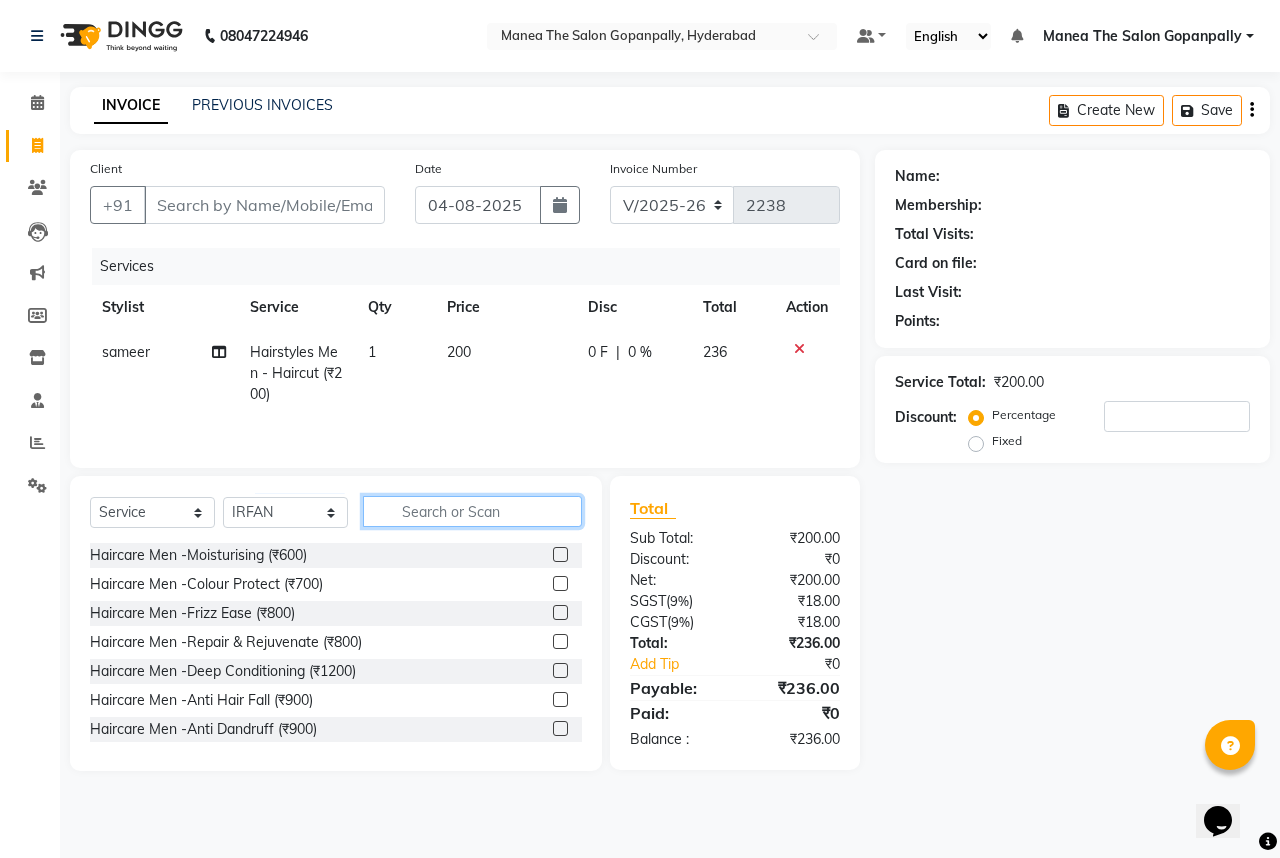 click 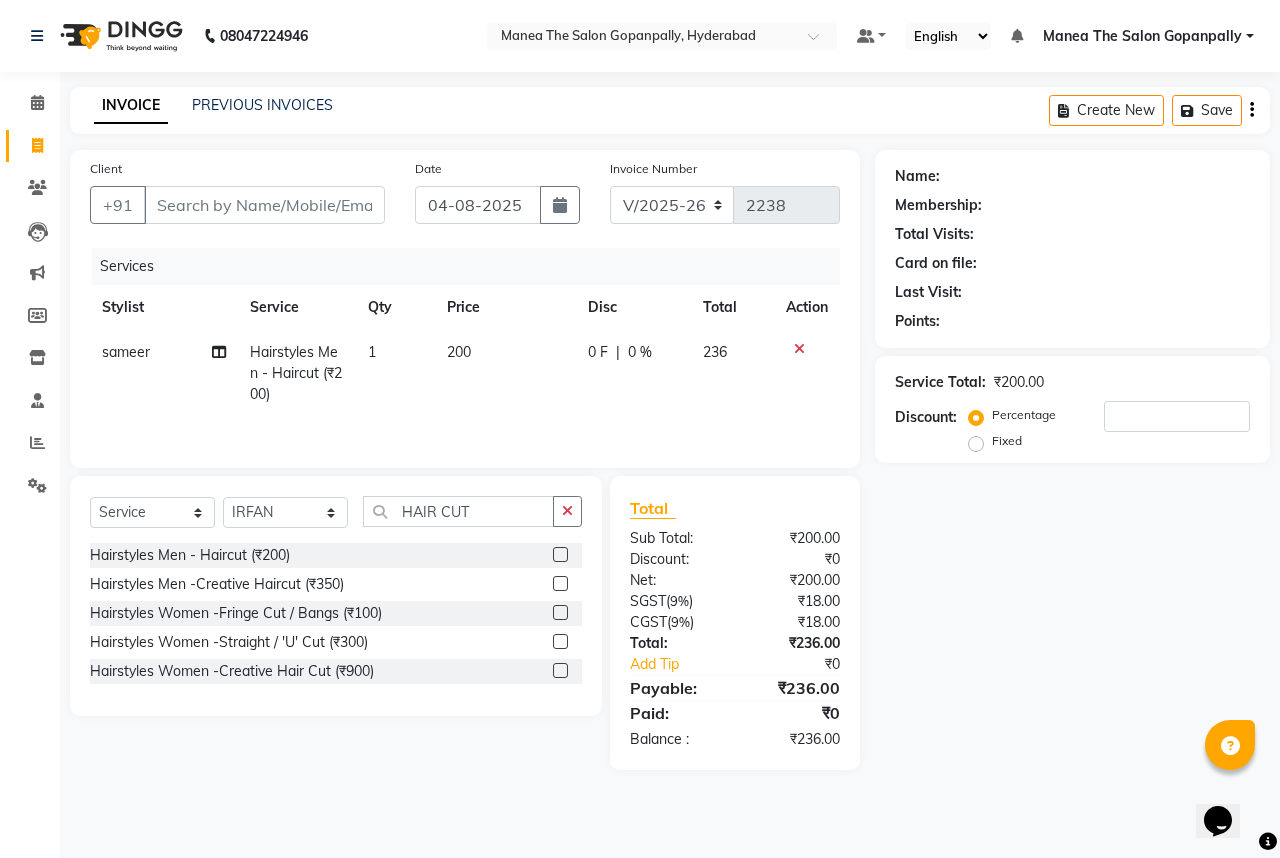 click 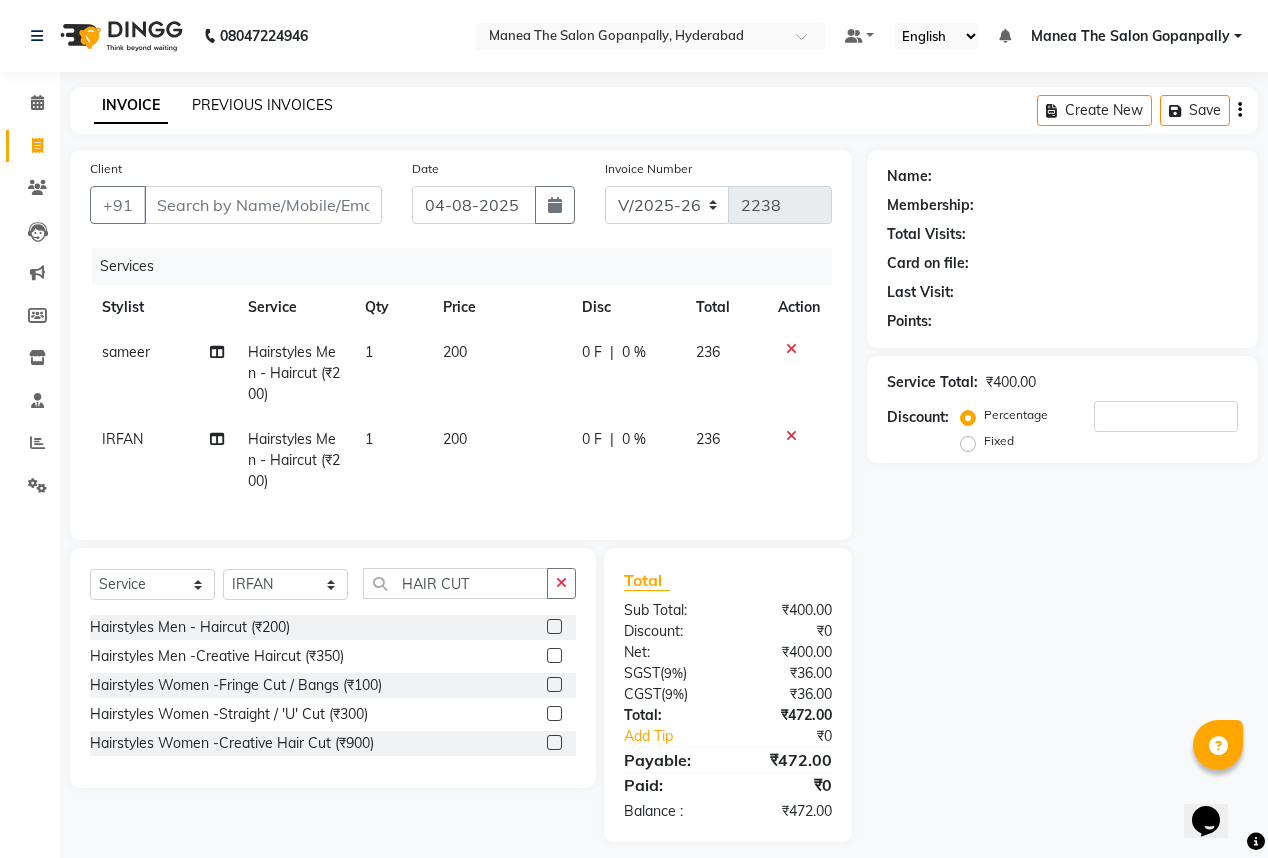 click on "PREVIOUS INVOICES" 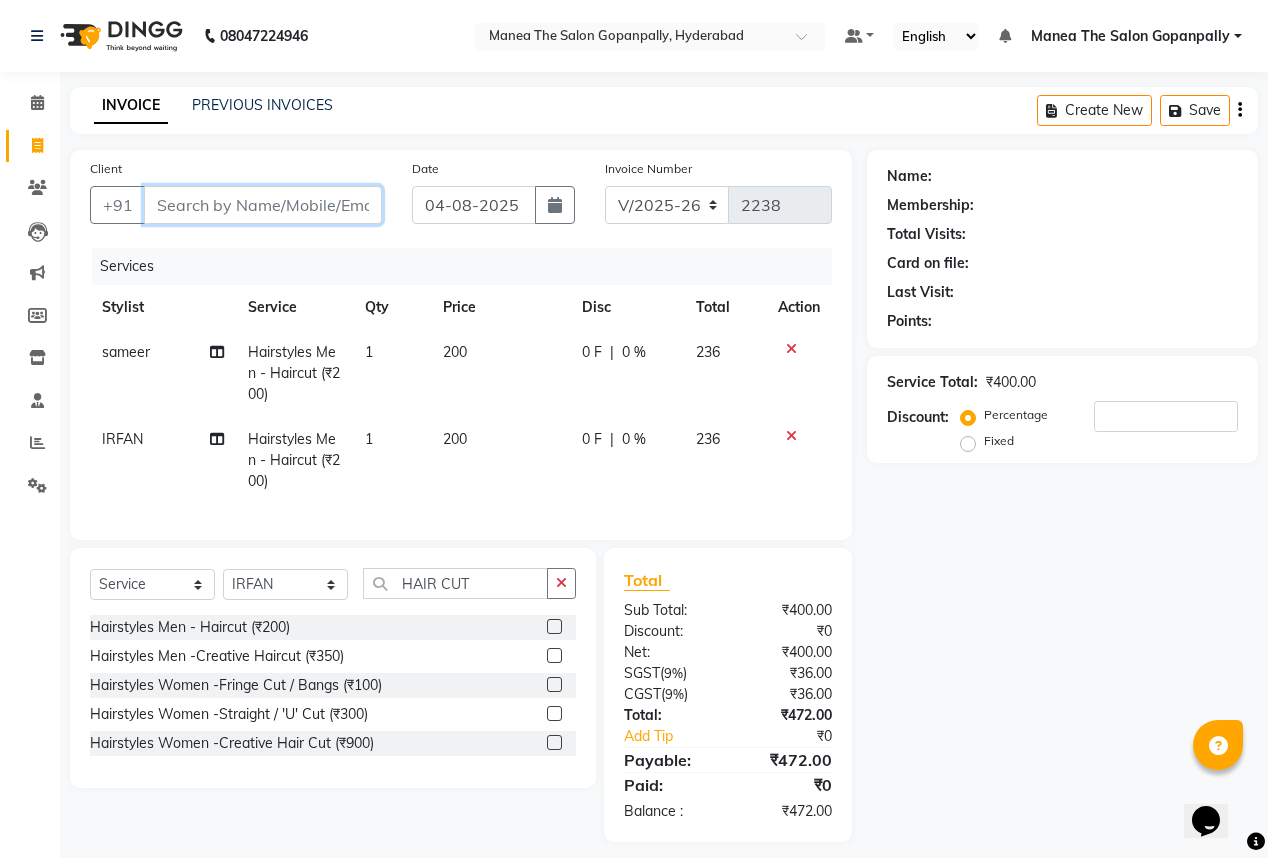 click on "Client" at bounding box center [263, 205] 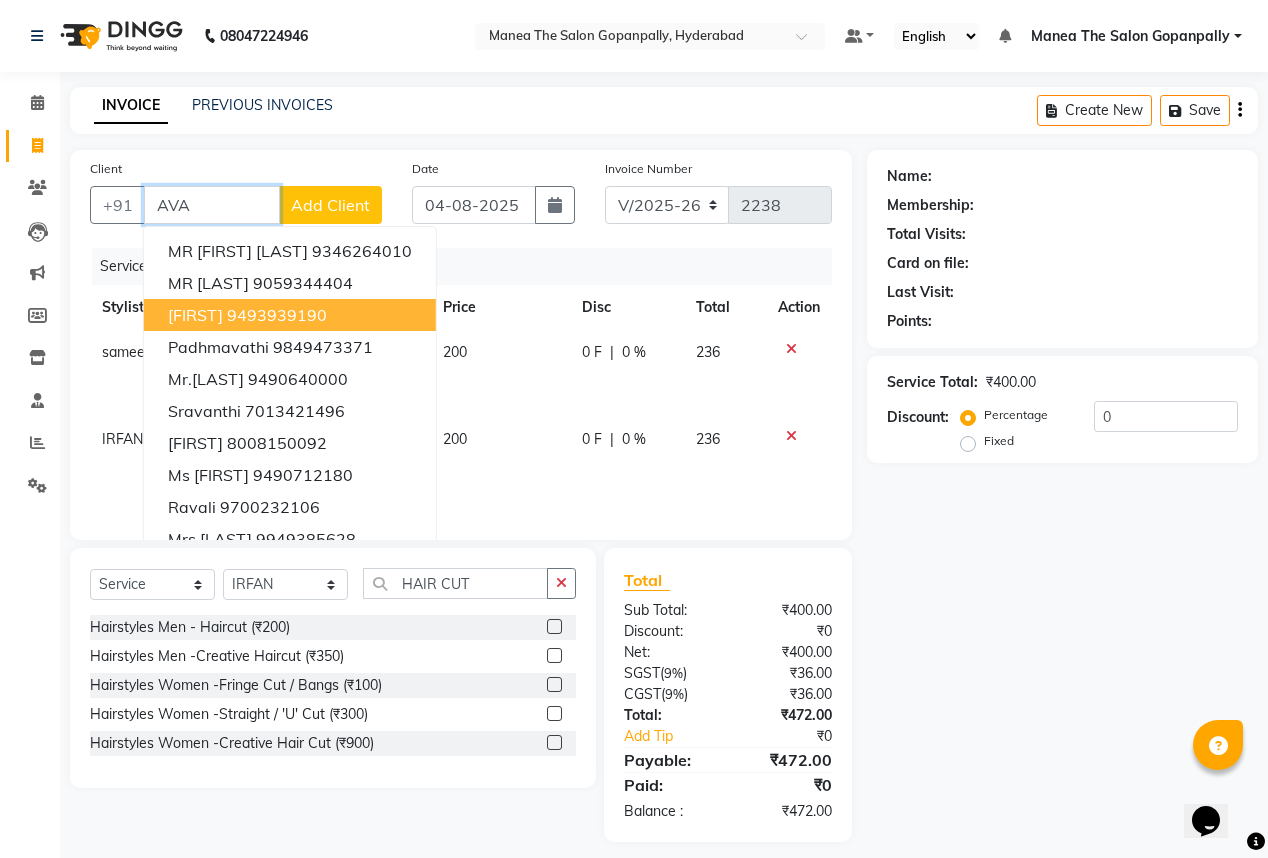 click on "9493939190" at bounding box center [277, 315] 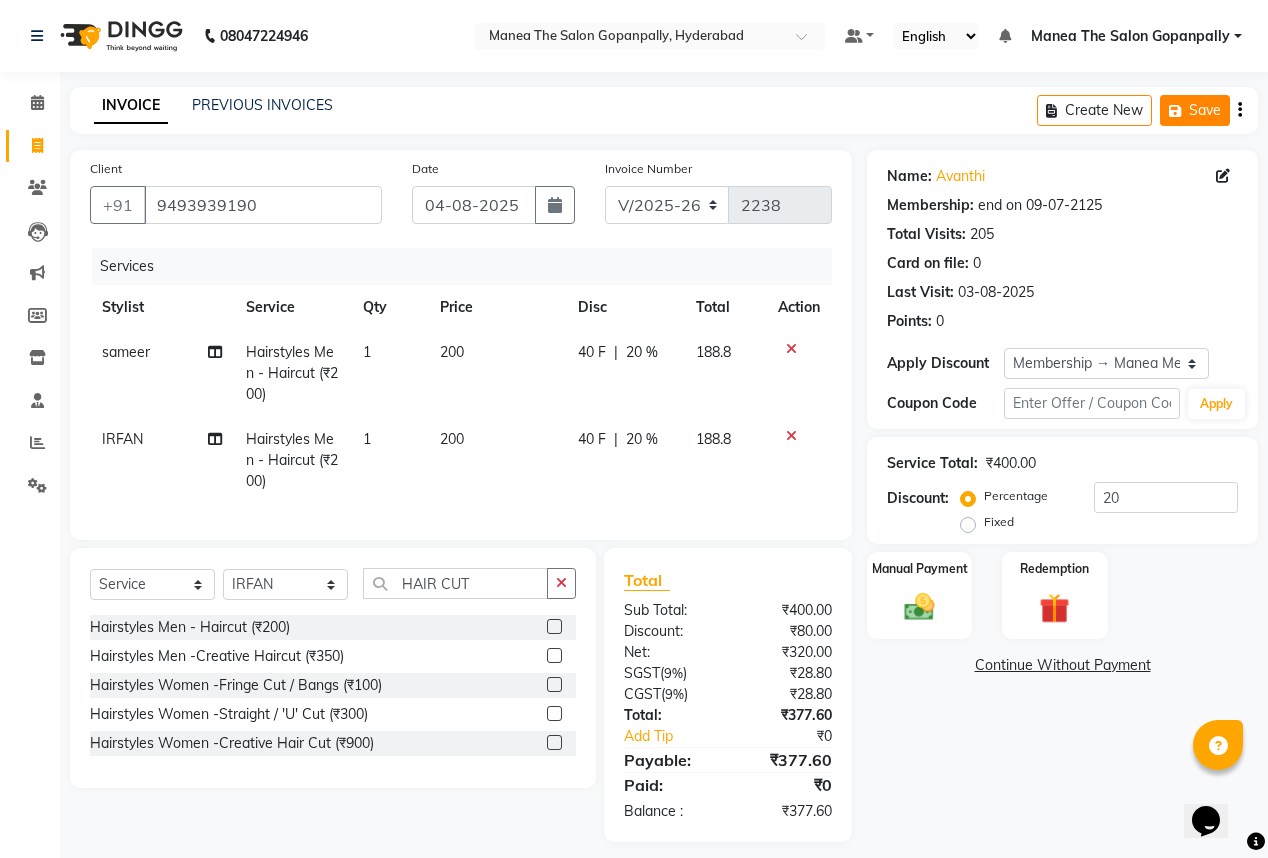 click on "Save" 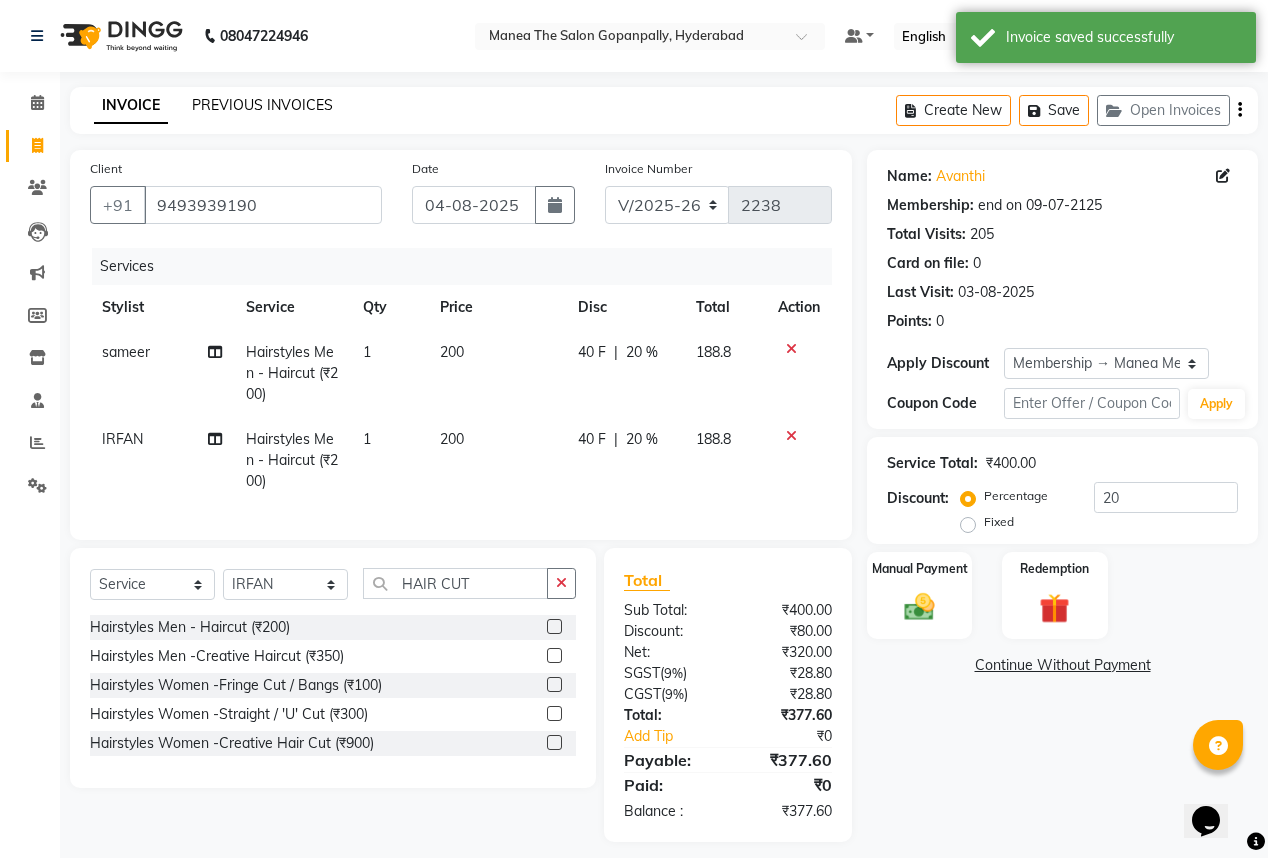 click on "PREVIOUS INVOICES" 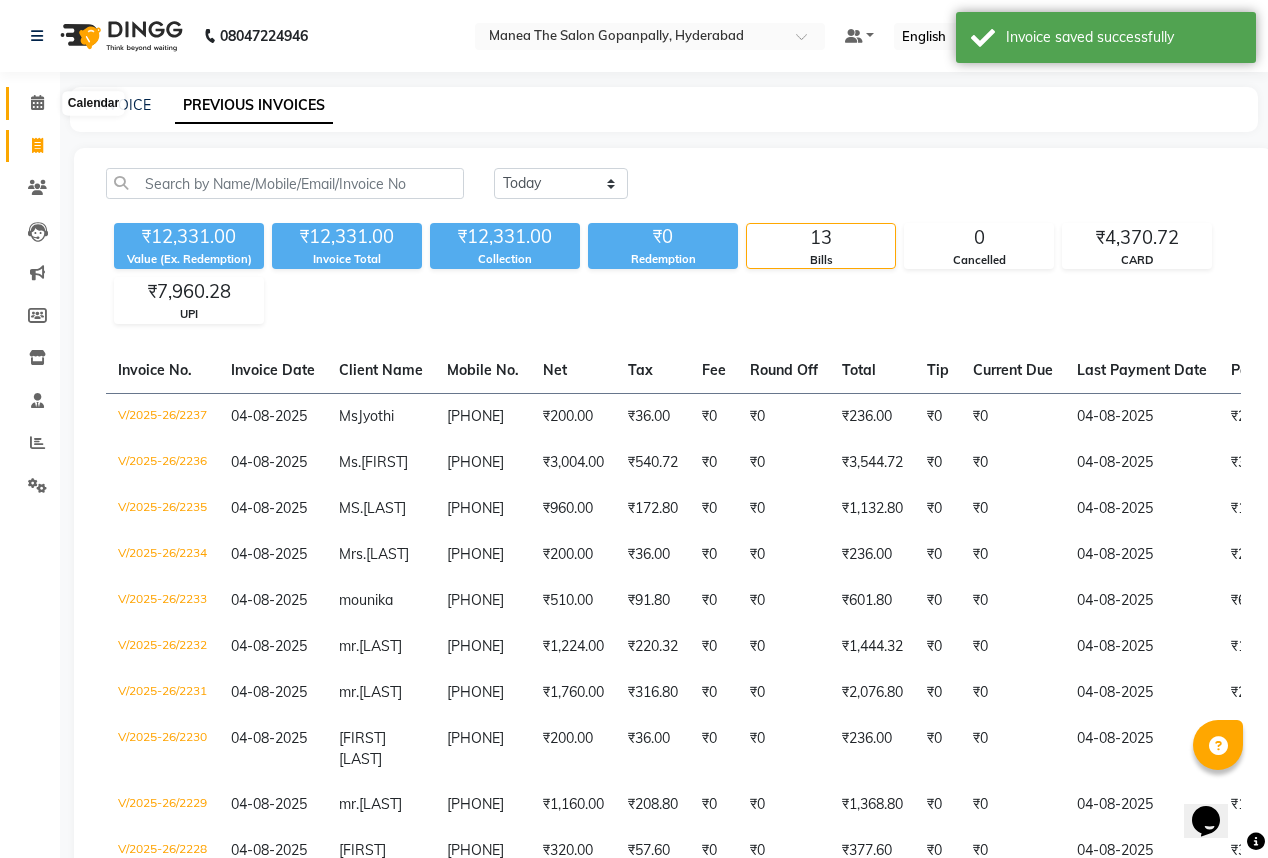 click 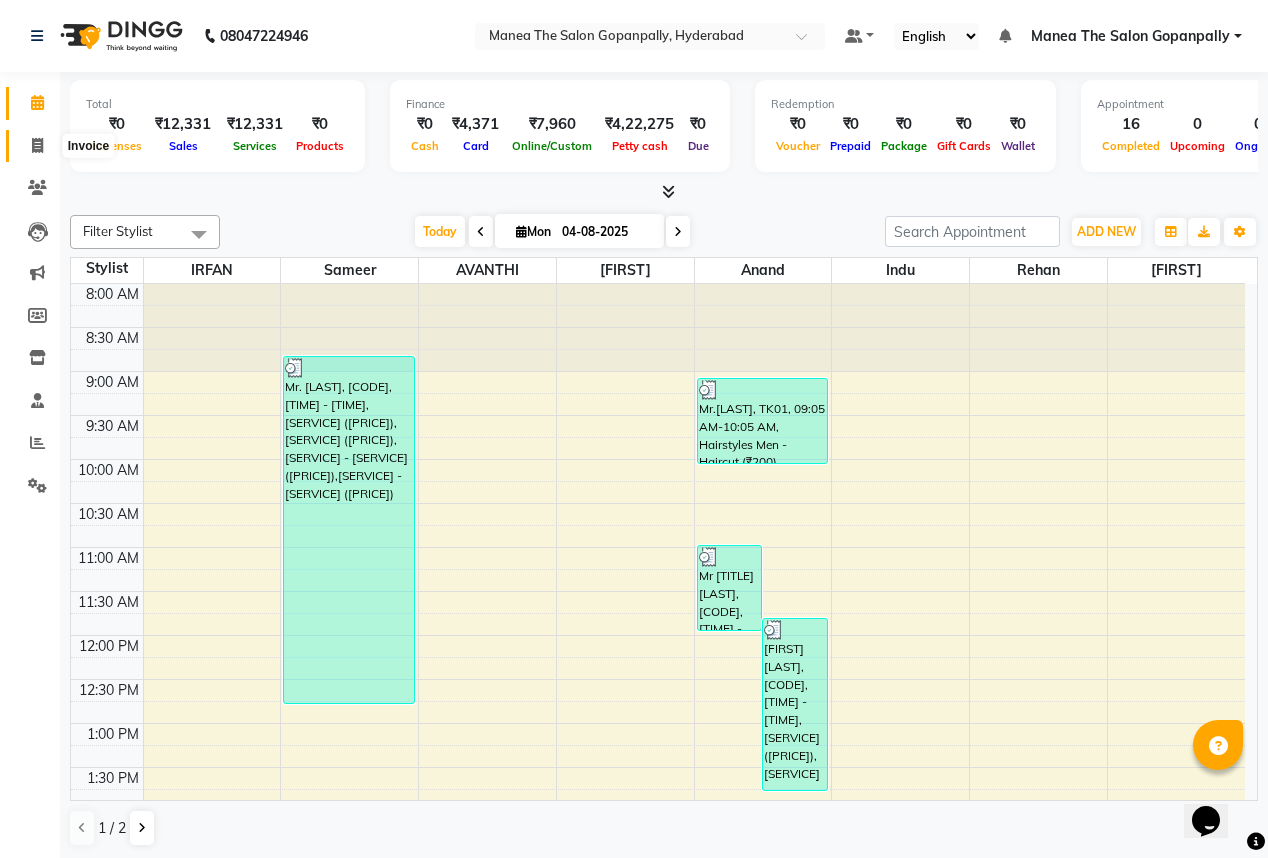 click 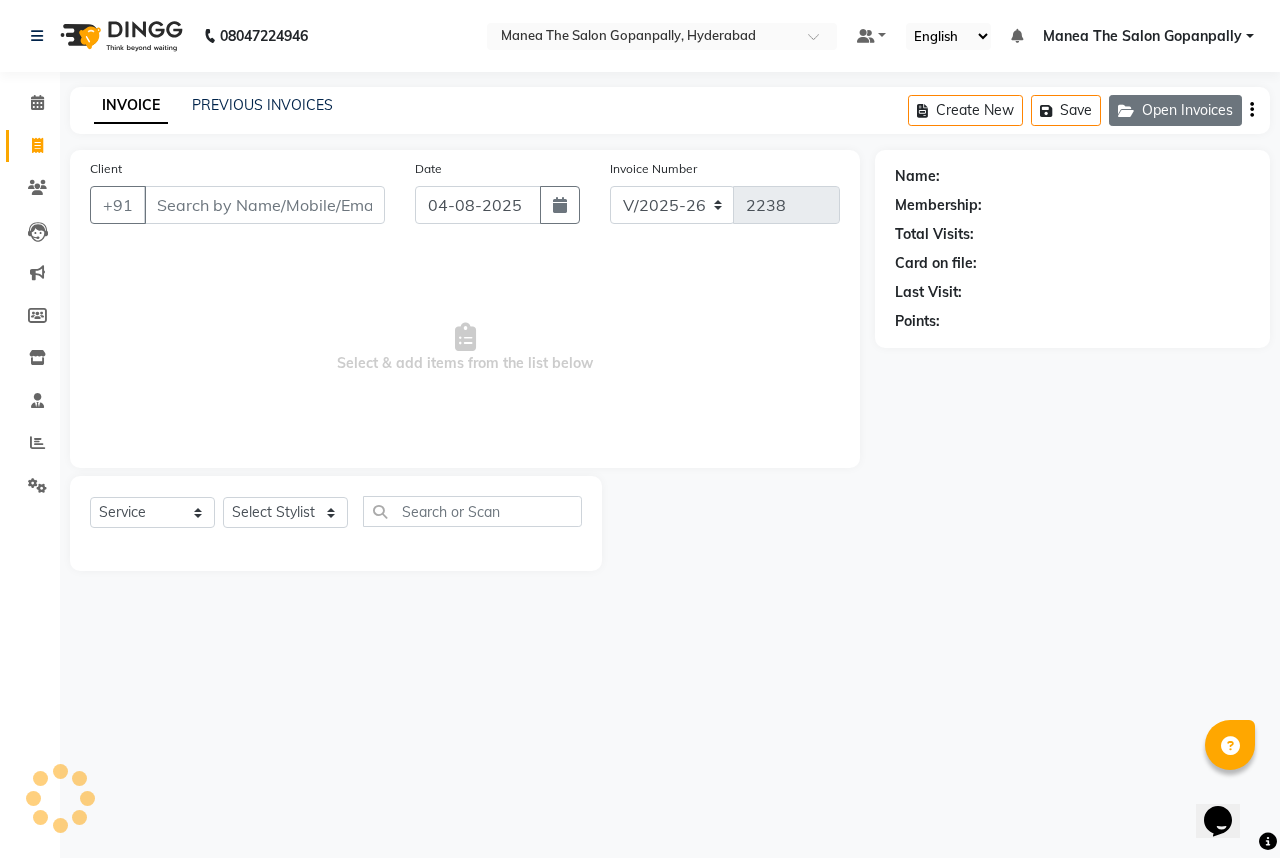 click on "Open Invoices" 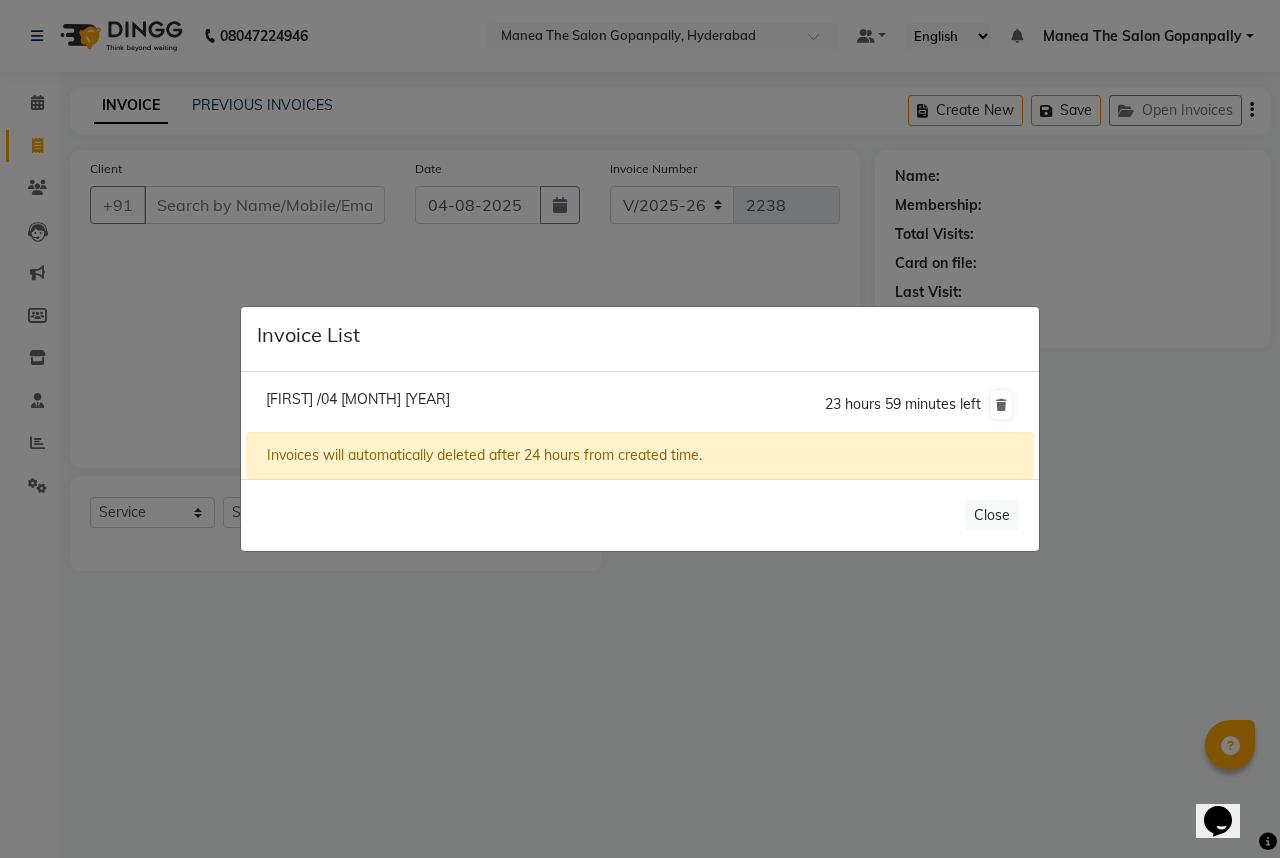 click on "[FIRST] /04 [MONTH] [YEAR]" 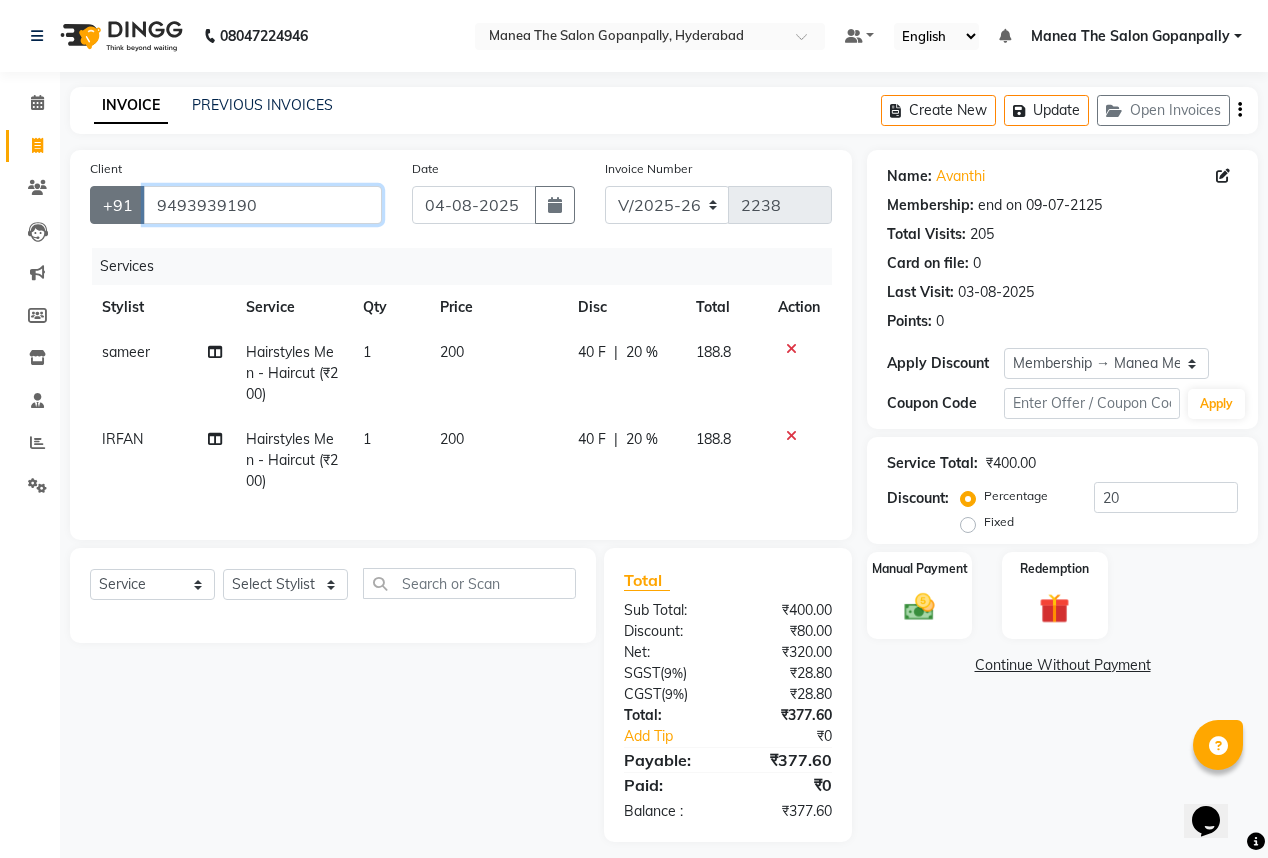 drag, startPoint x: 311, startPoint y: 208, endPoint x: 108, endPoint y: 220, distance: 203.35437 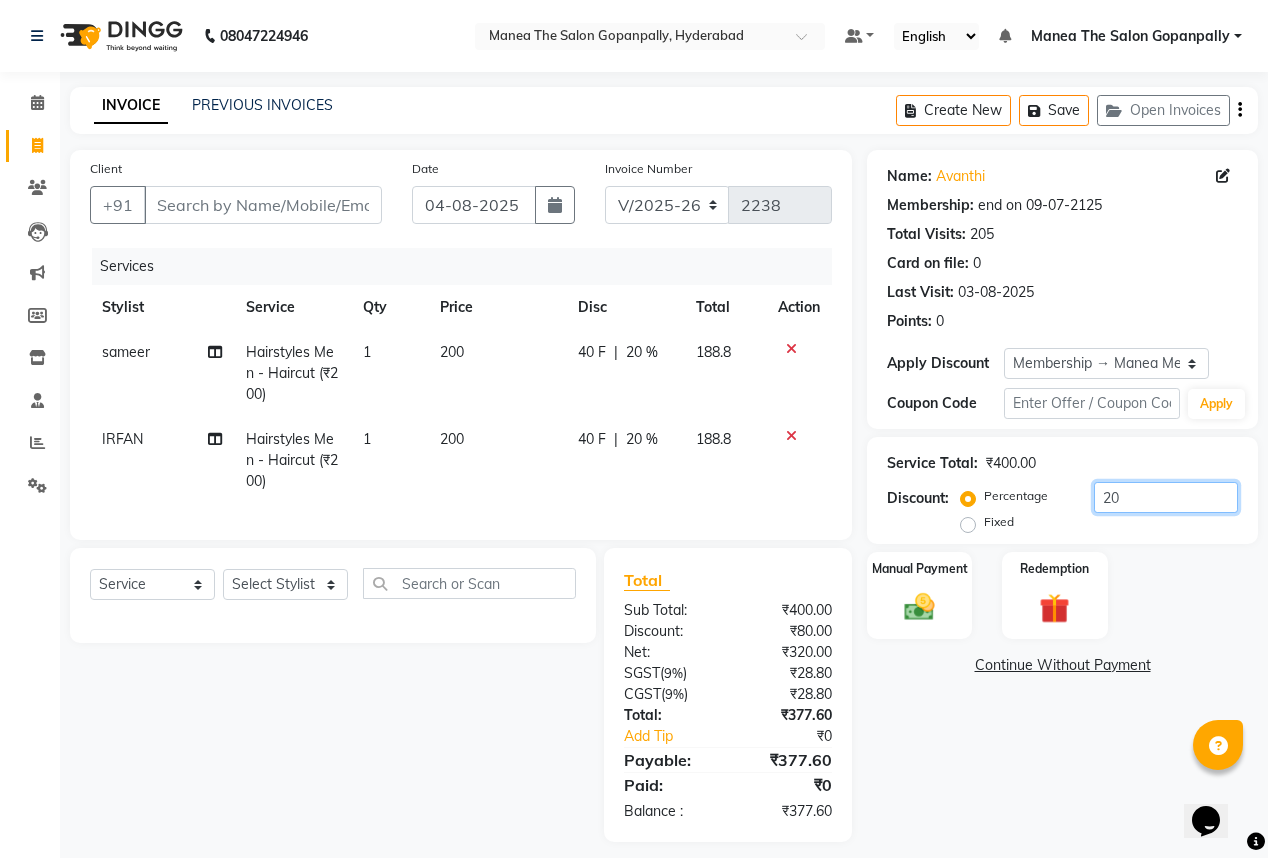 click on "20" 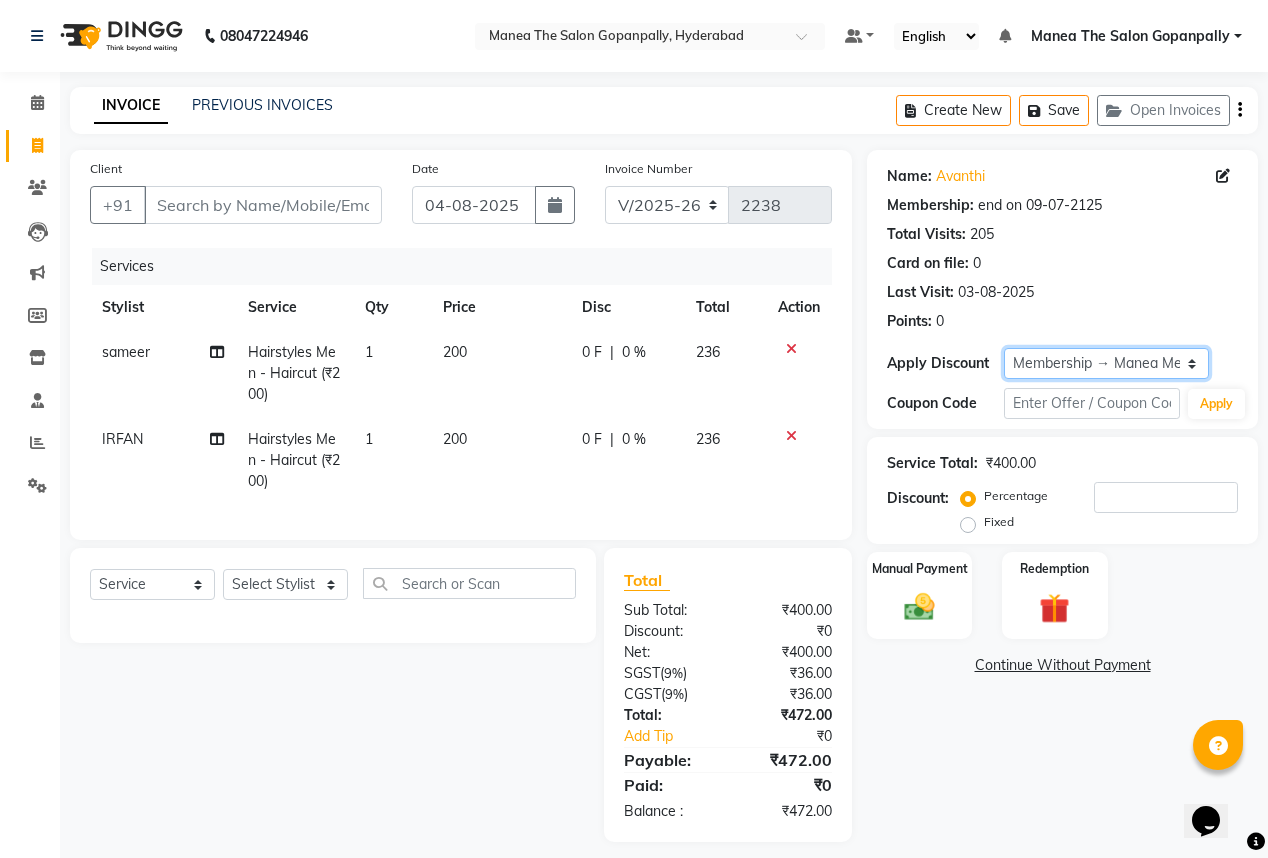 click on "Select Membership → Manea Membership" 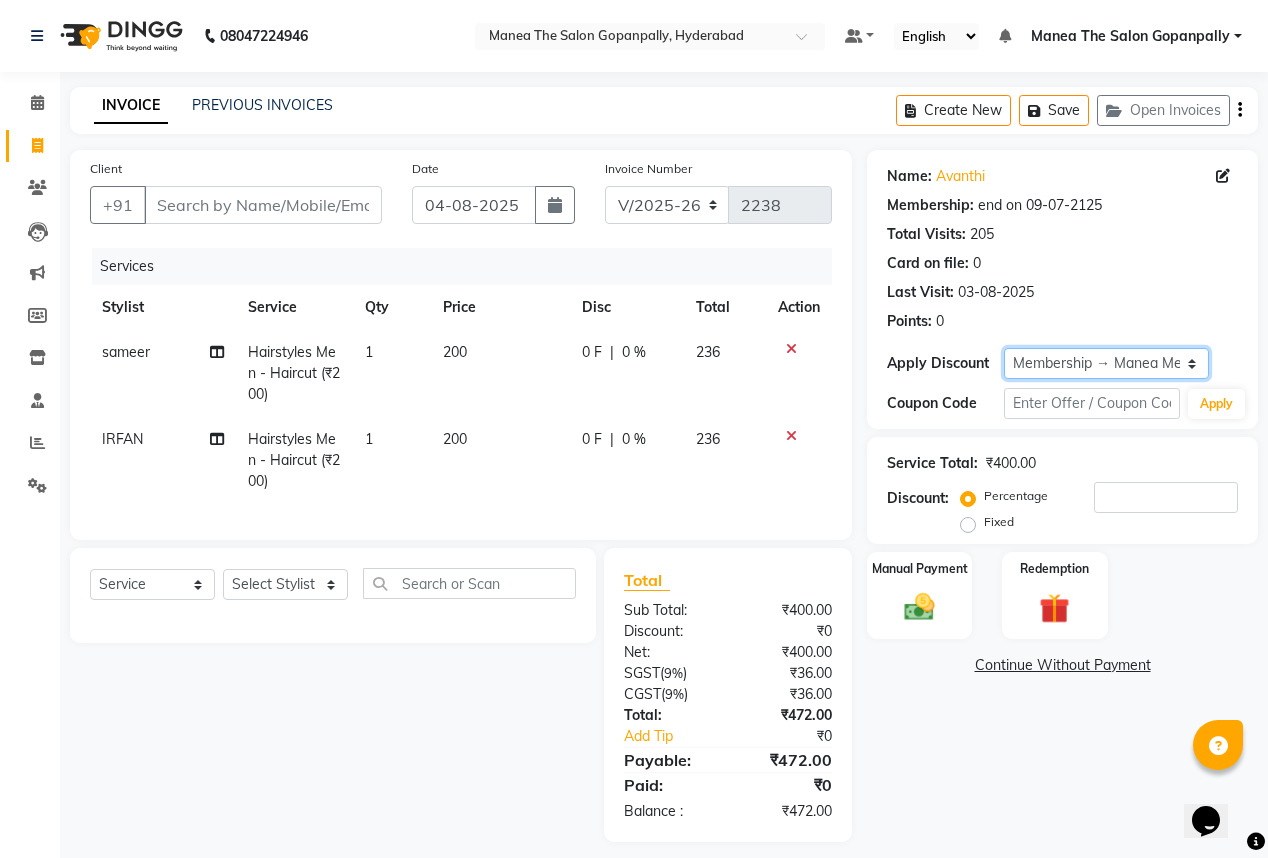 click on "Select Membership → Manea Membership" 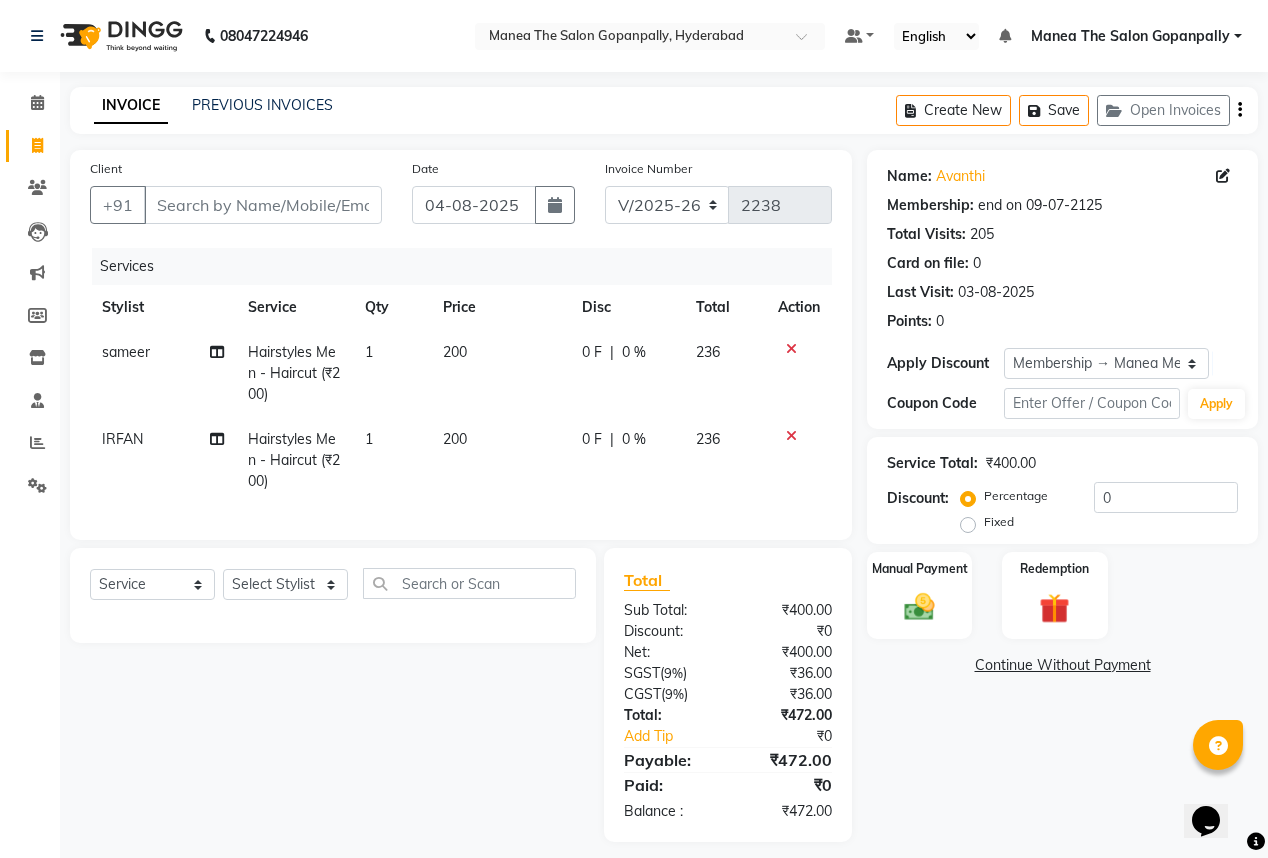 click on "Name: [FIRST]  Membership: end on 09-07-2125 Total Visits:  205 Card on file:  0 Last Visit:   03-08-2025 Points:   0  Apply Discount Select Membership → Manea Membership  Coupon Code Apply" 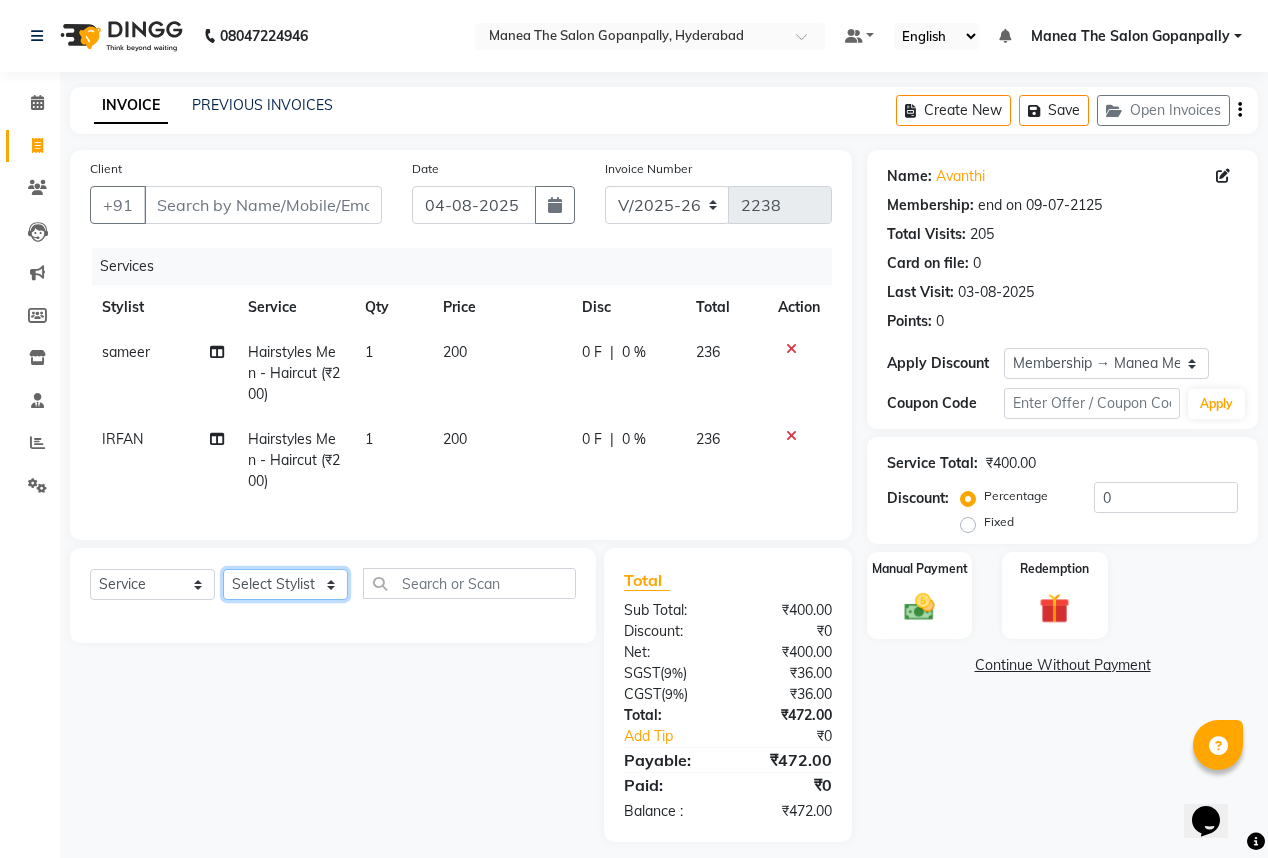 click on "Select Stylist Anand AVANTHI Haider  indu IRFAN keerthi rehan sameer saritha zubair" 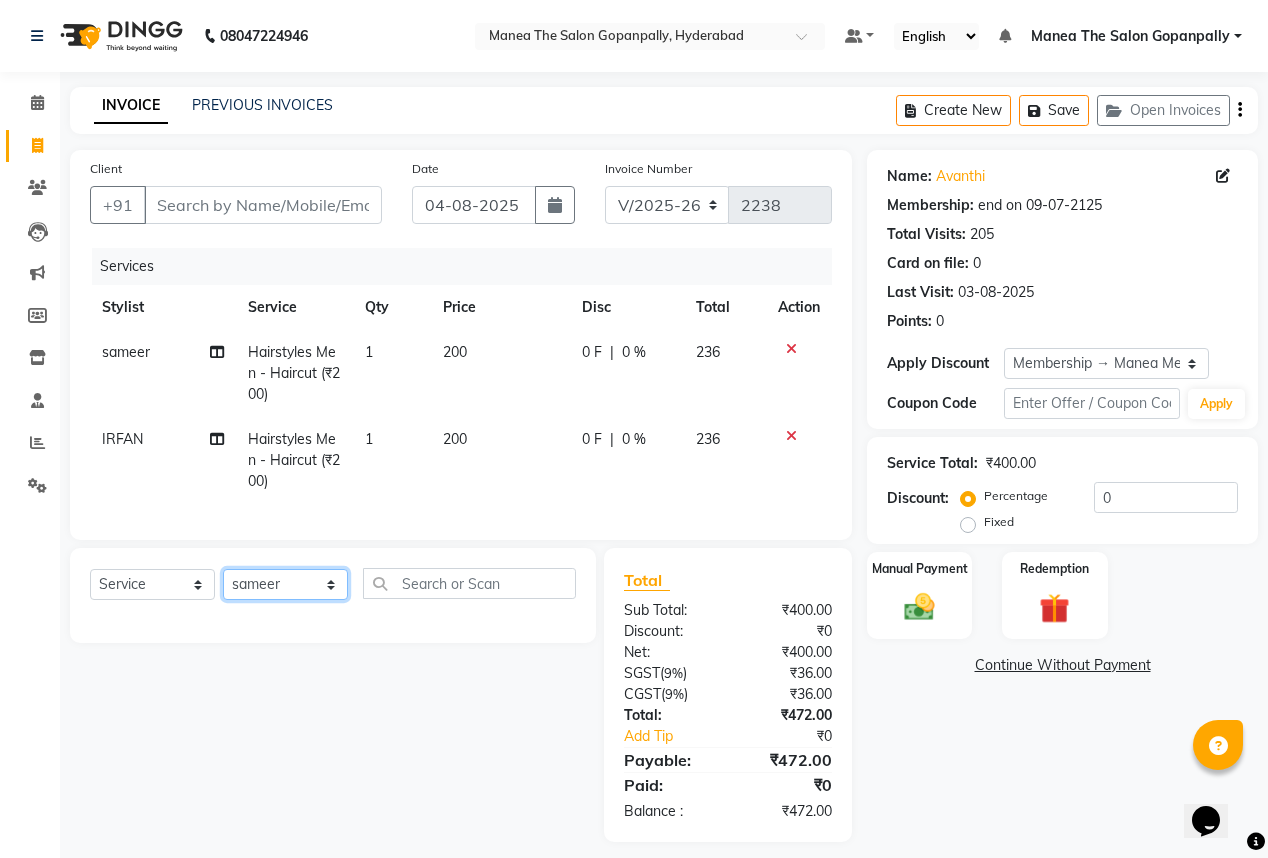 click on "Select Stylist Anand AVANTHI Haider  indu IRFAN keerthi rehan sameer saritha zubair" 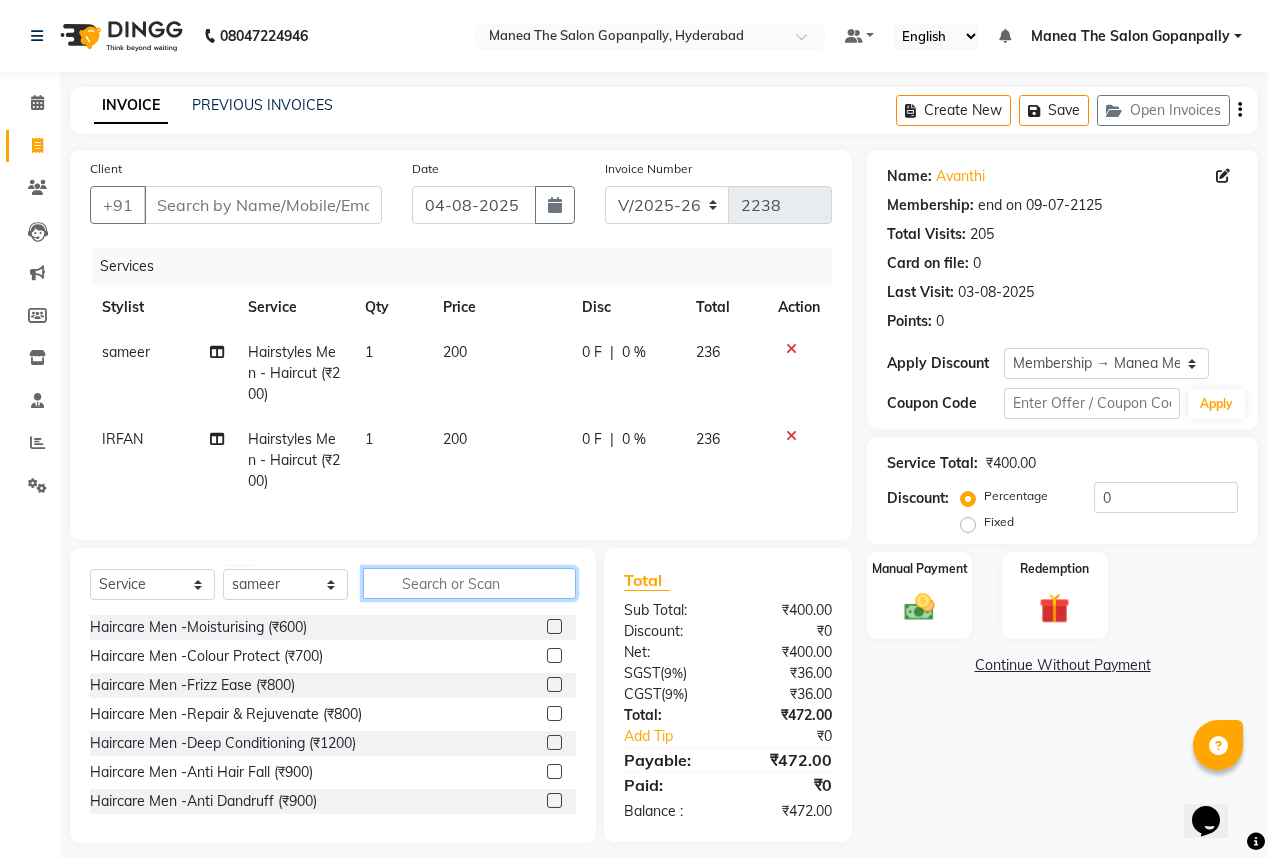 click 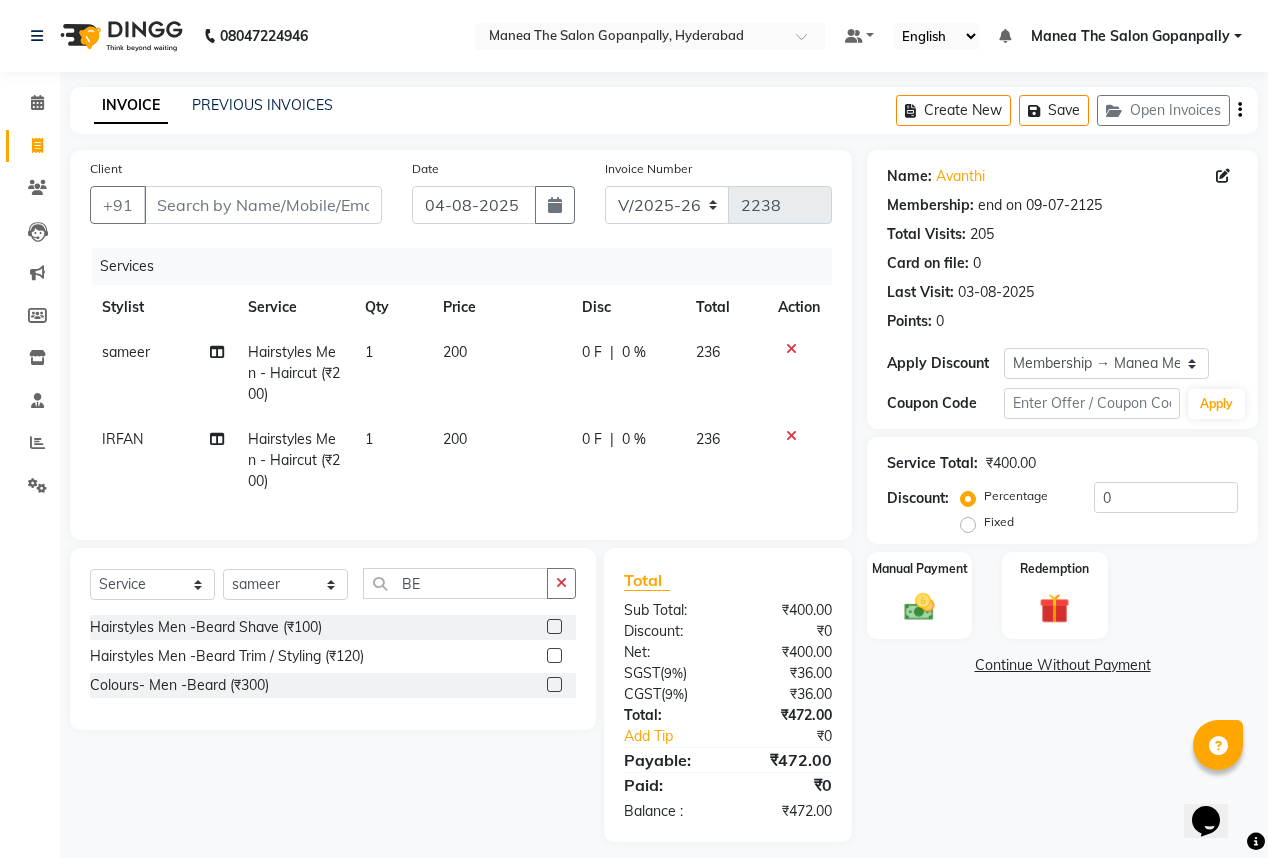 click 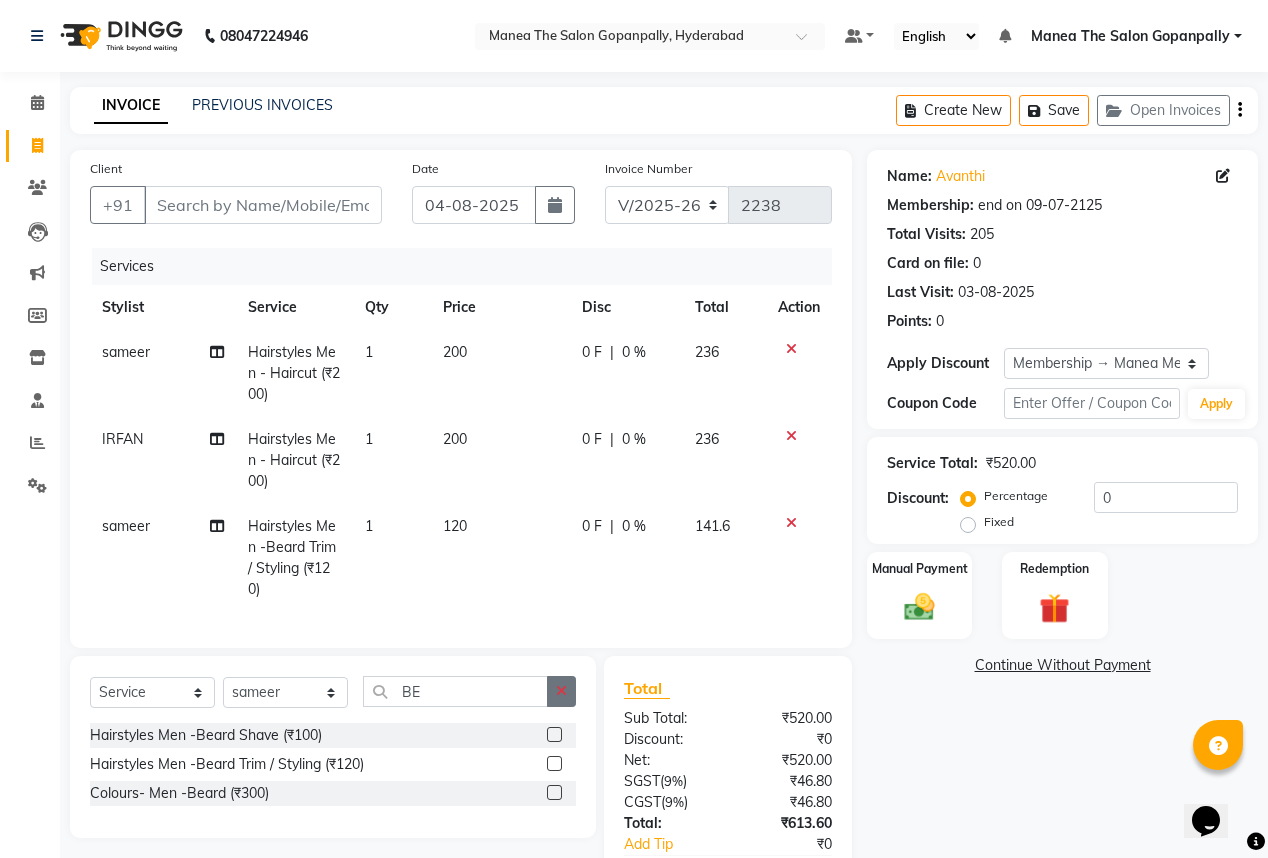 click 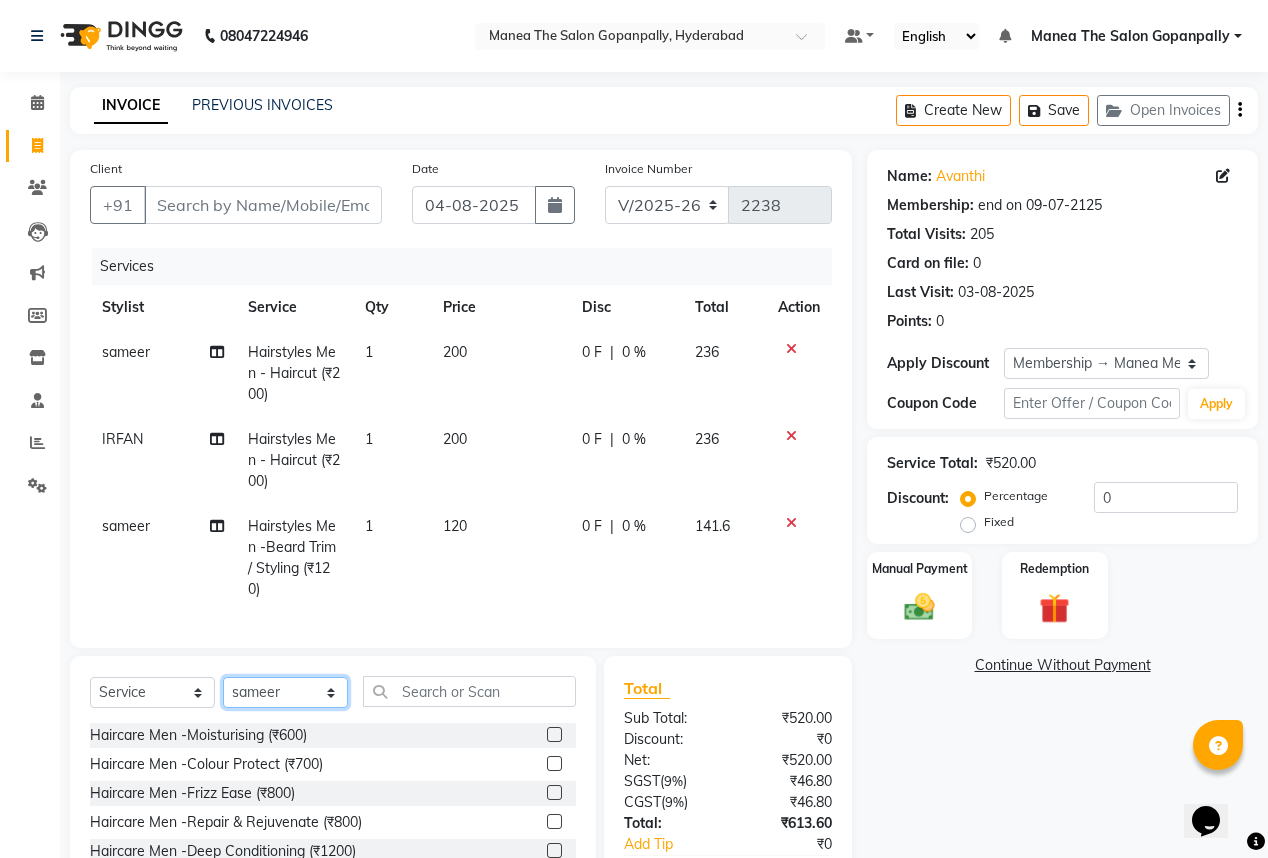 click on "Select Stylist Anand AVANTHI Haider  indu IRFAN keerthi rehan sameer saritha zubair" 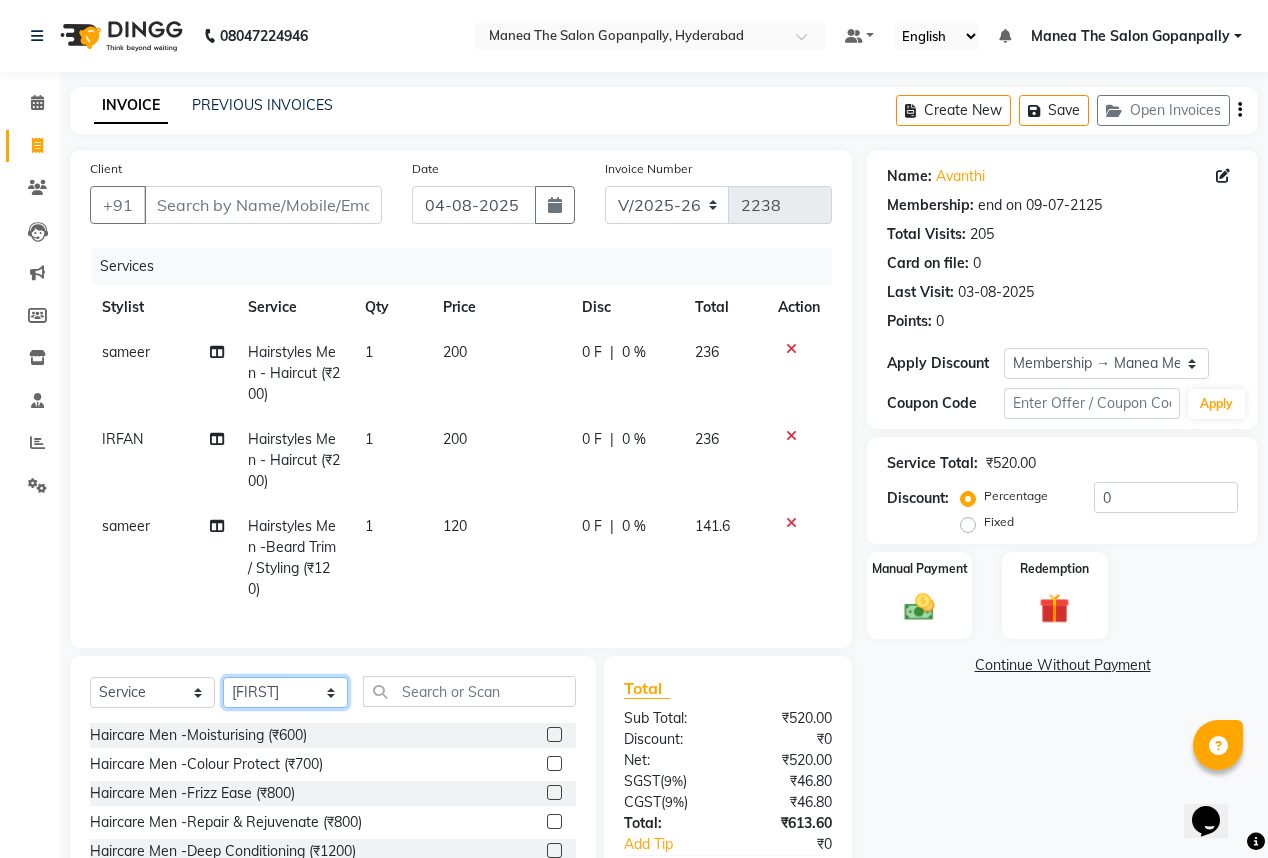 click on "Select Stylist Anand AVANTHI Haider  indu IRFAN keerthi rehan sameer saritha zubair" 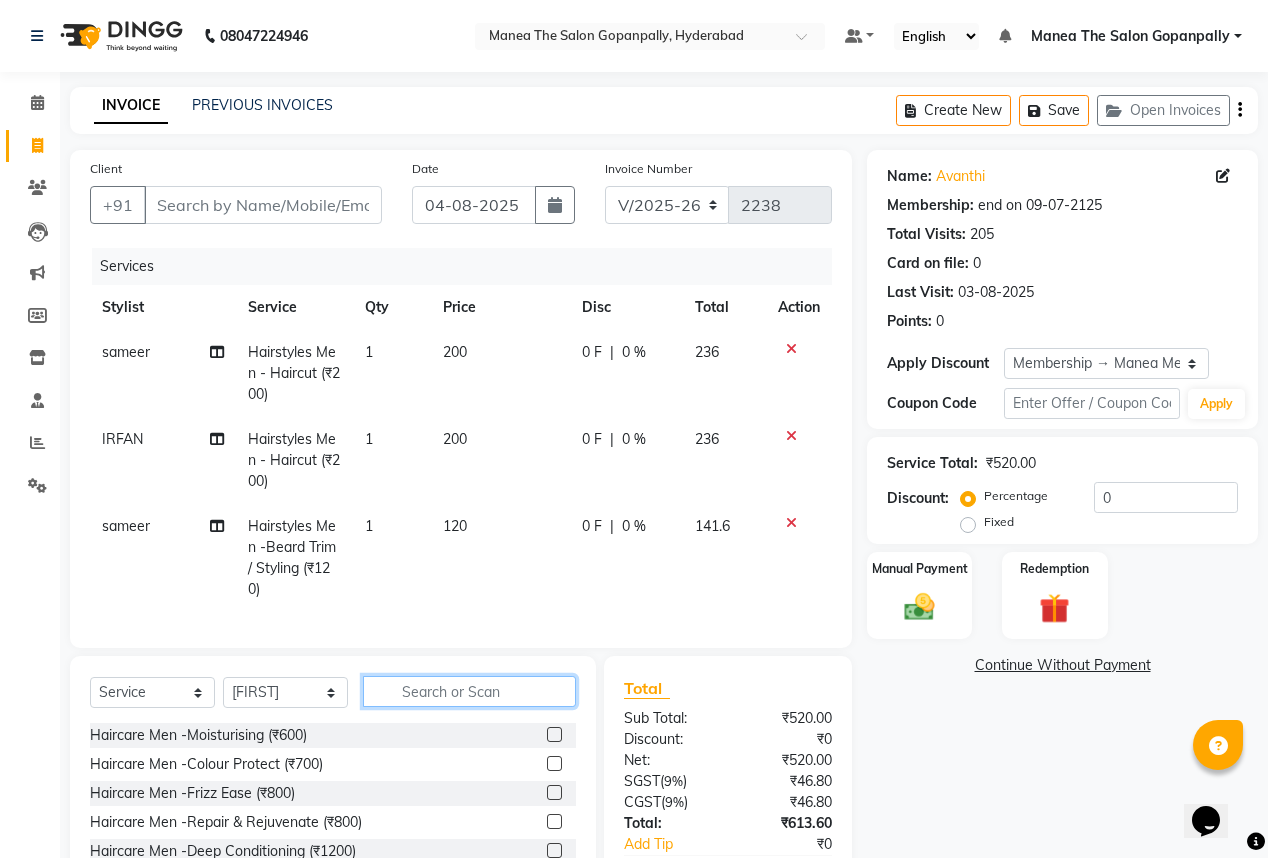 click 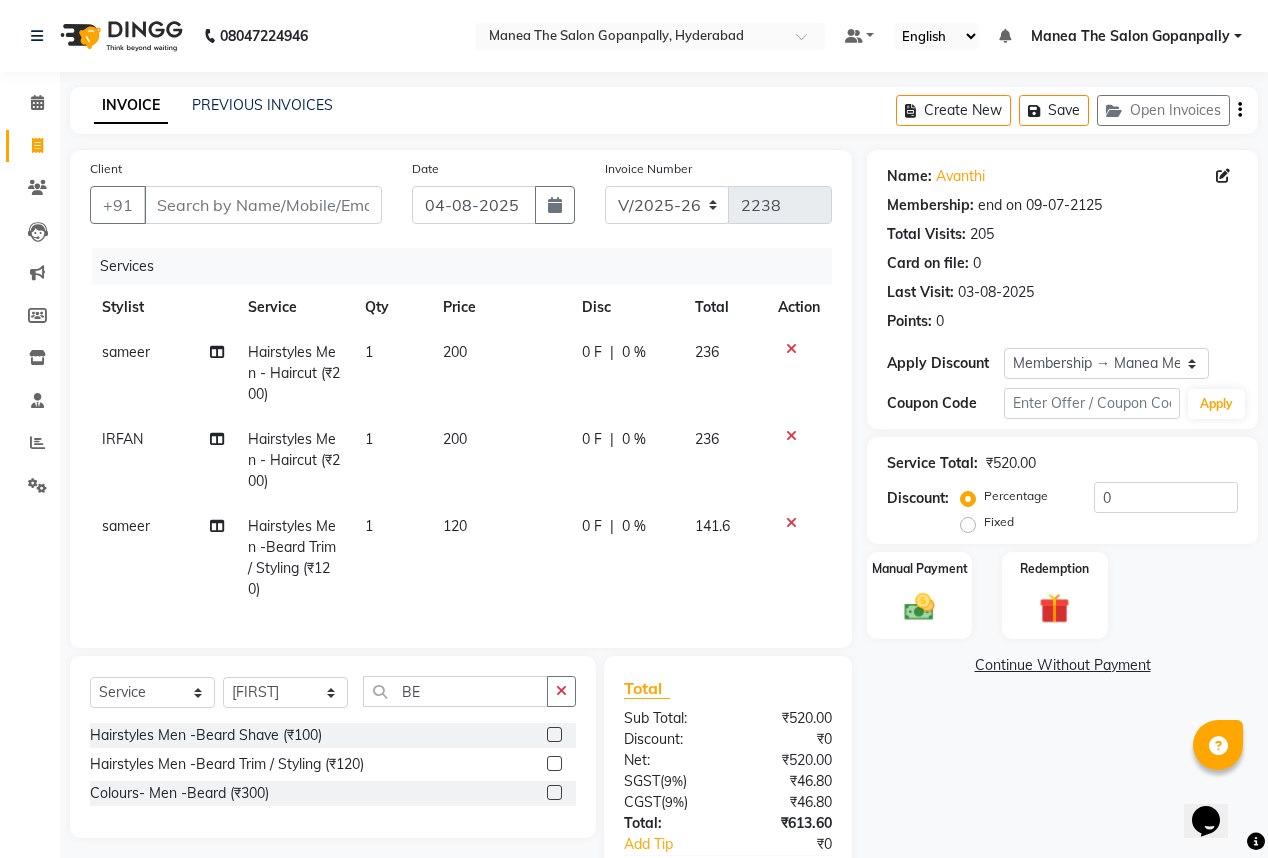 click 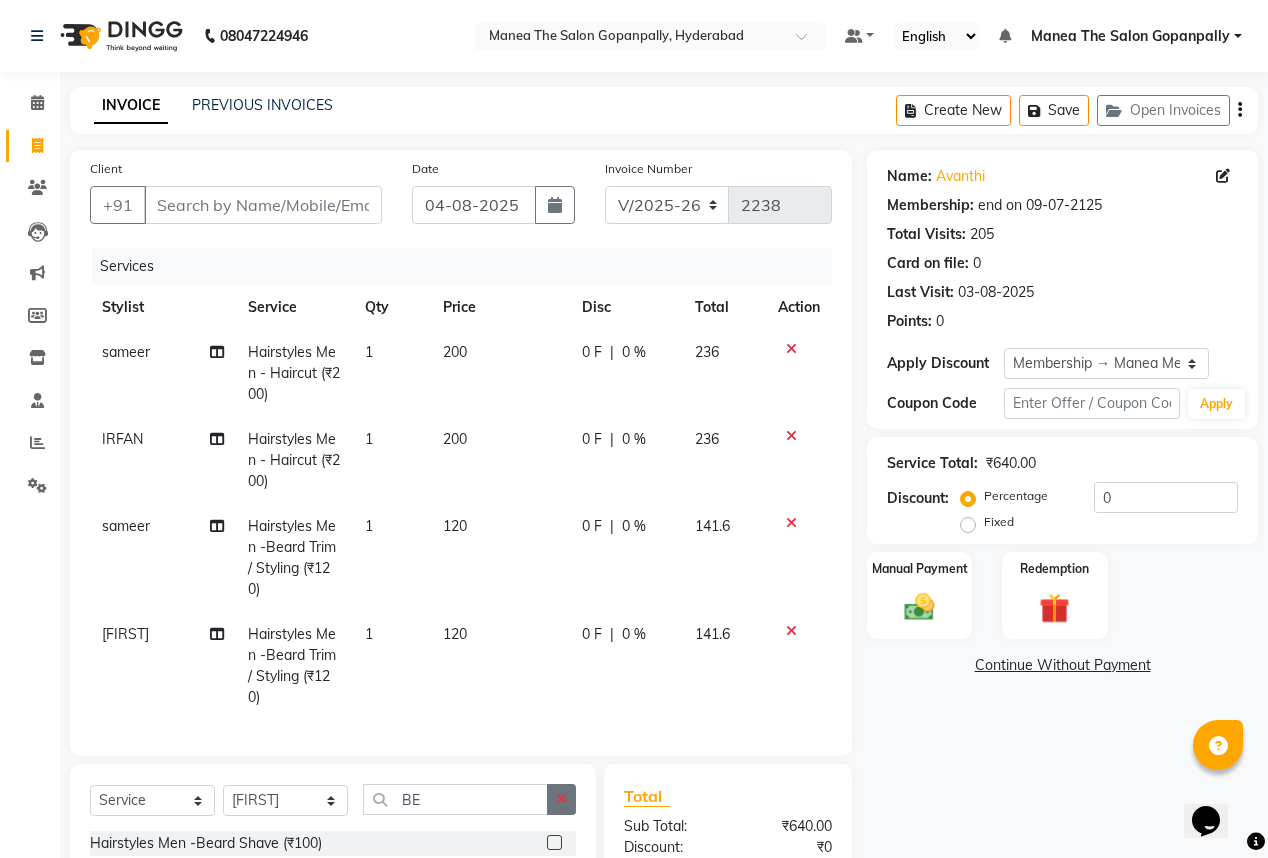 click 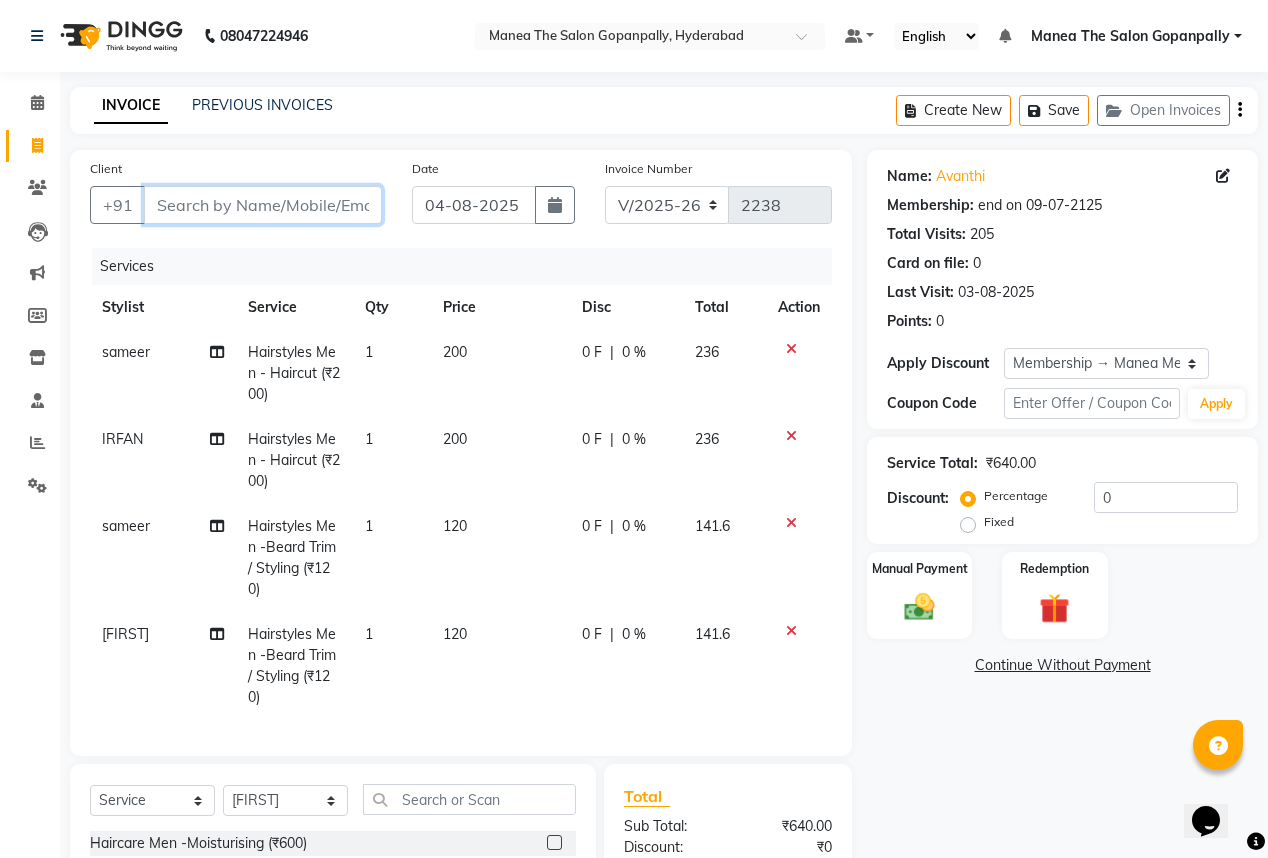 click on "Client" at bounding box center (263, 205) 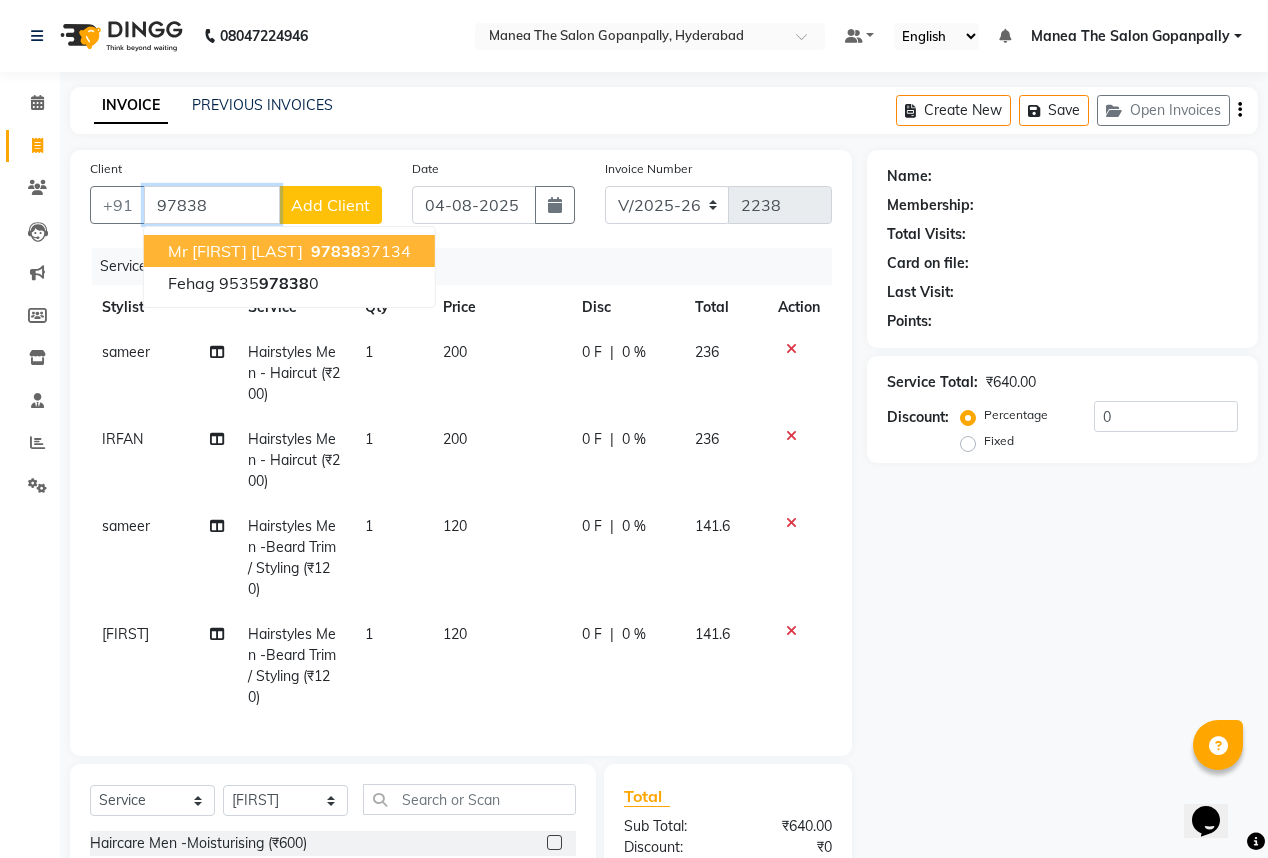 click on "Mr [FIRST] [LAST]   [NUMBER]" at bounding box center [289, 251] 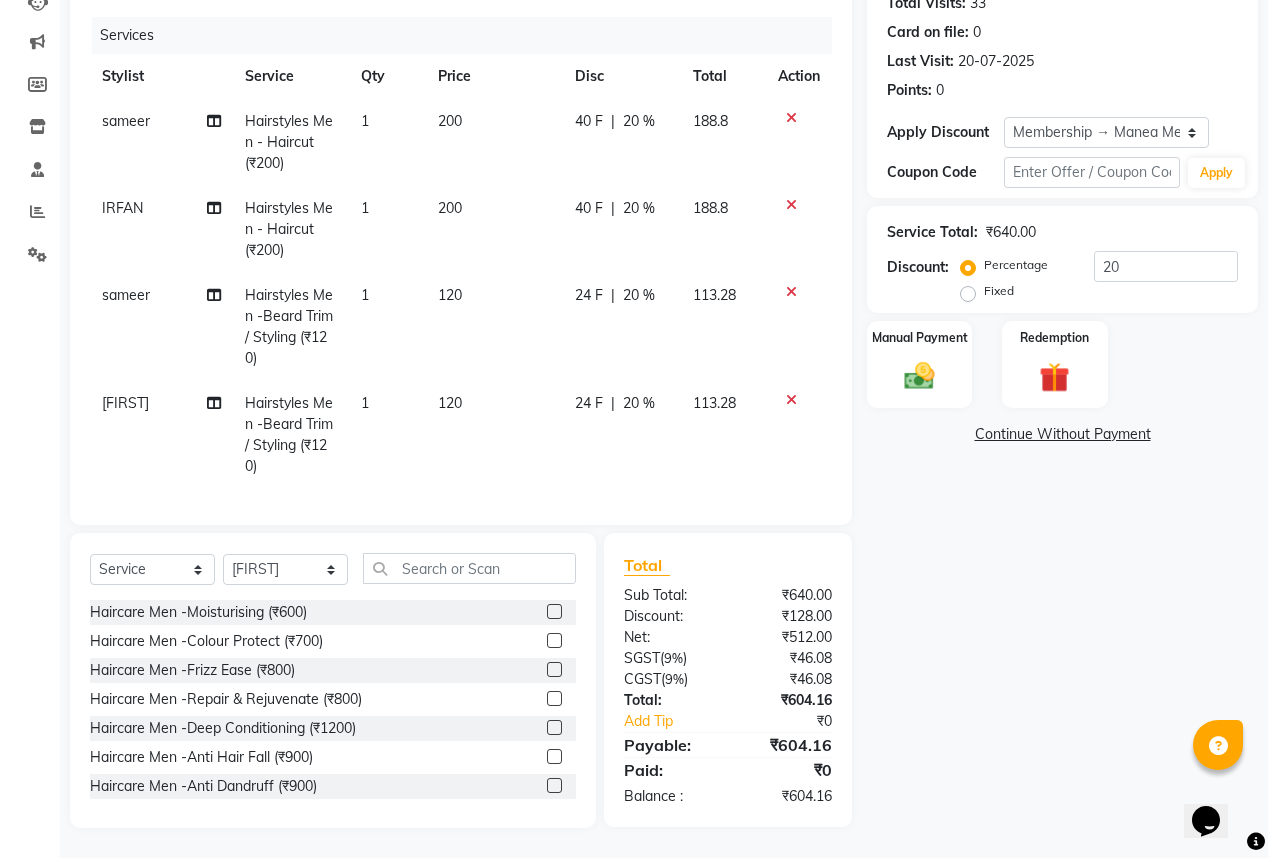 scroll, scrollTop: 243, scrollLeft: 0, axis: vertical 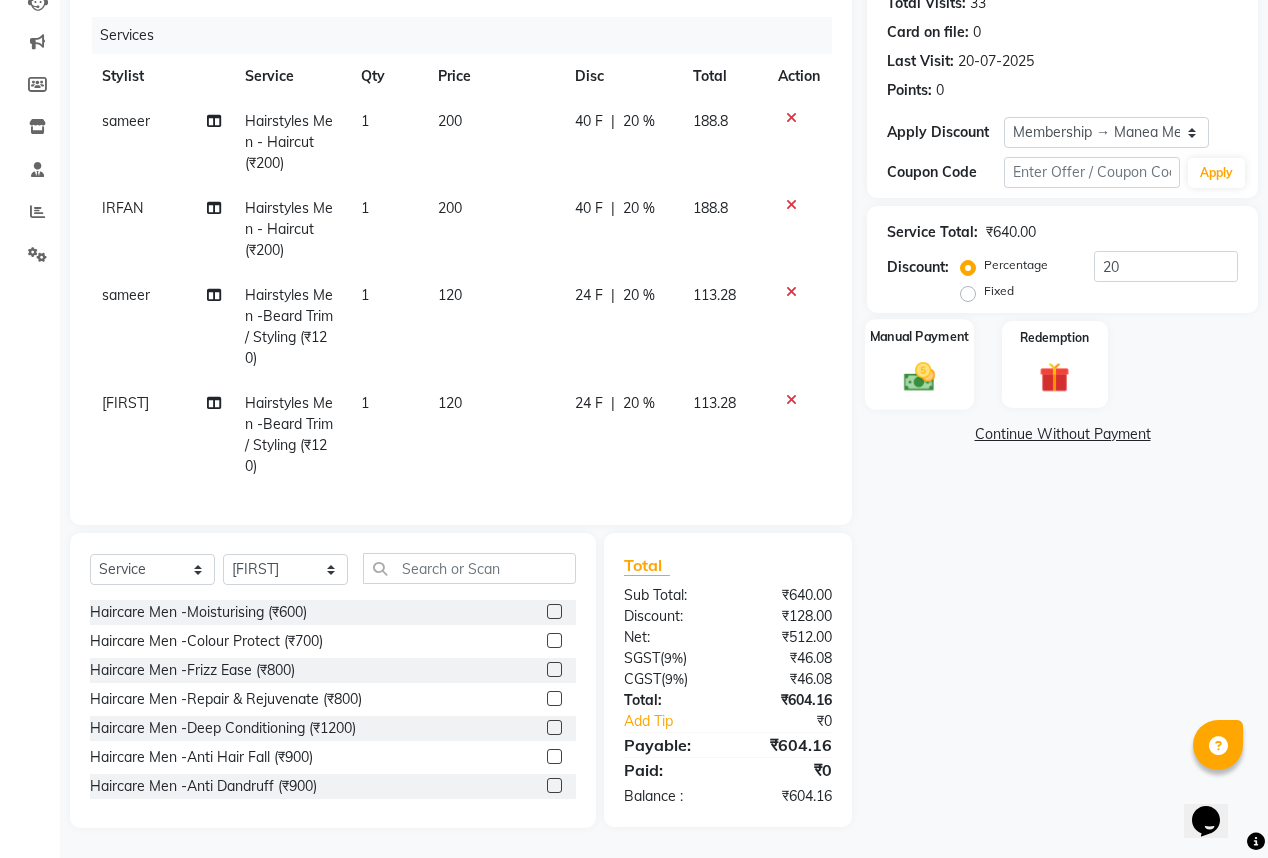 click on "Manual Payment" 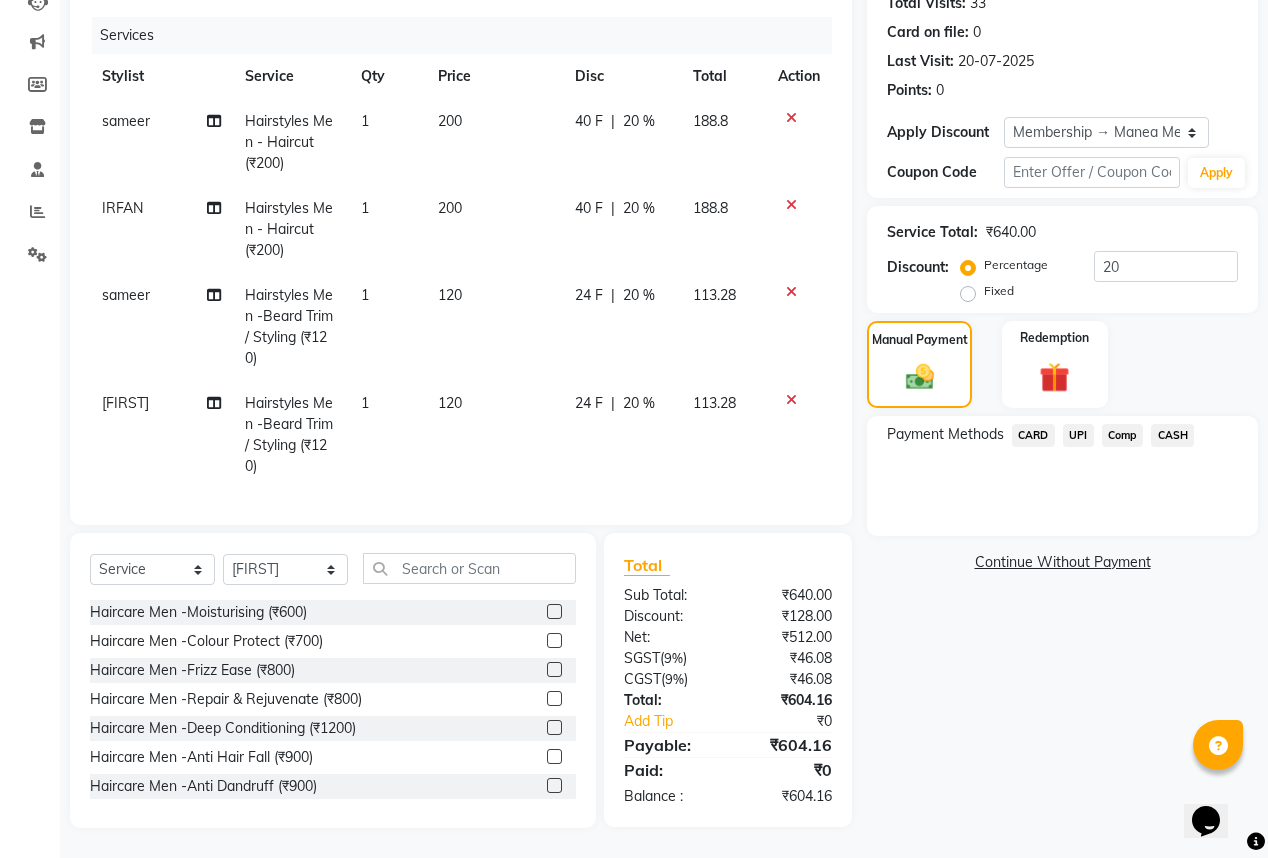 click on "CASH" 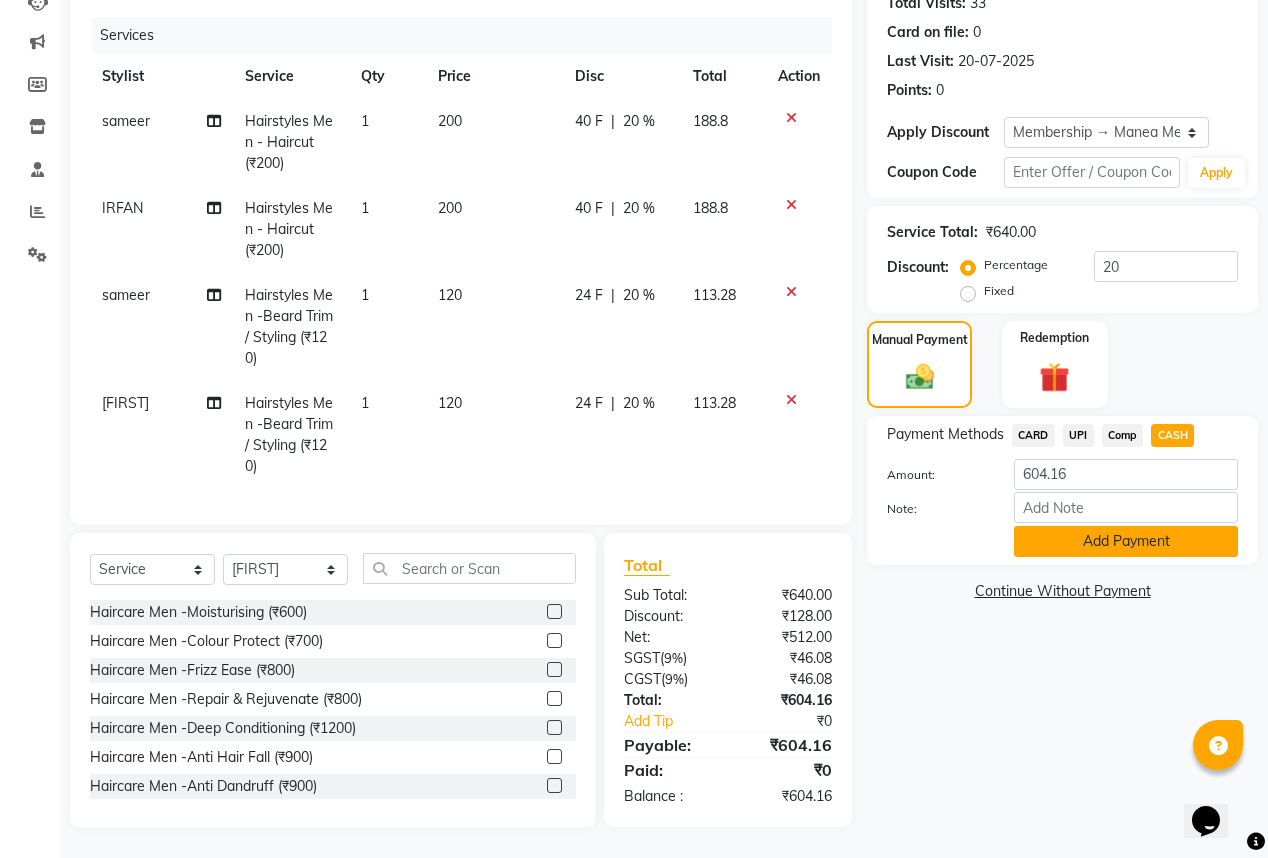 click on "Add Payment" 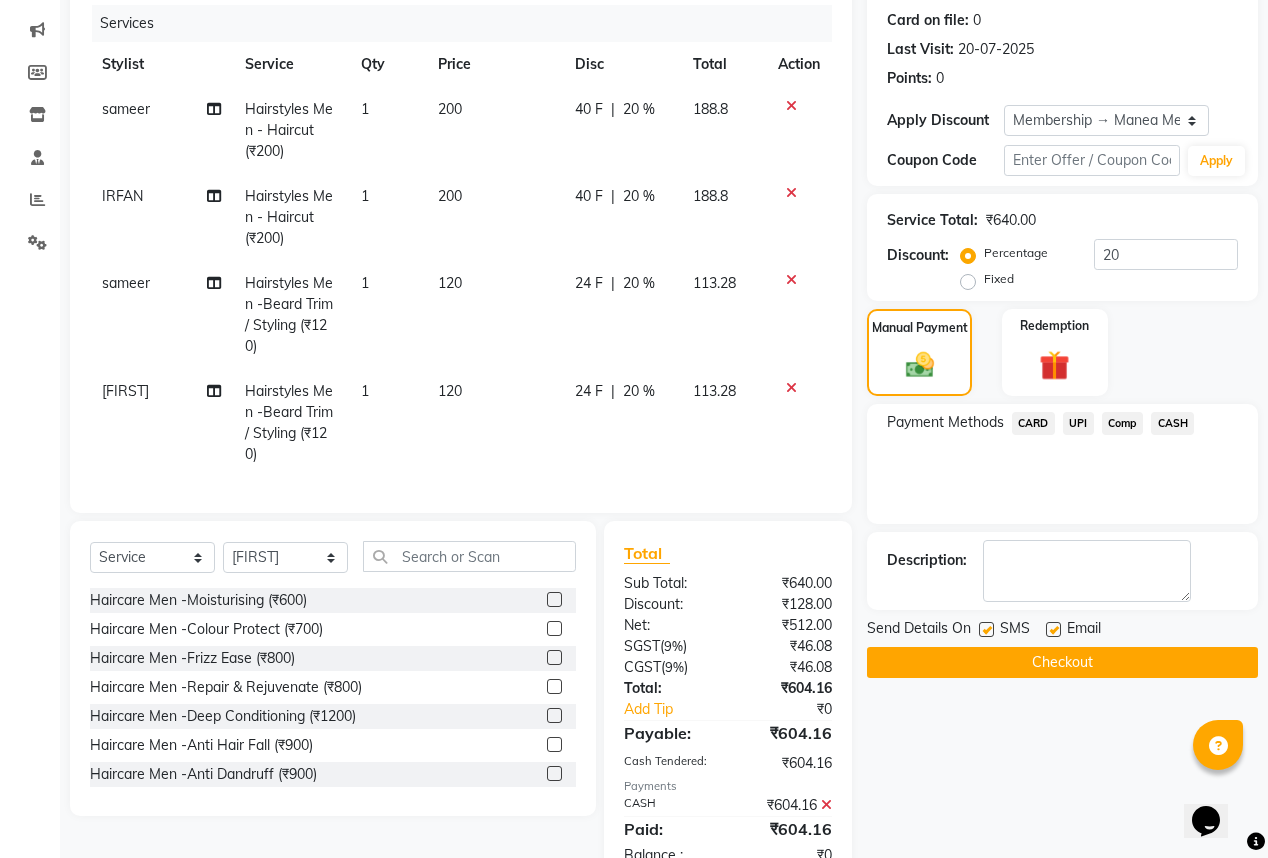 scroll, scrollTop: 312, scrollLeft: 0, axis: vertical 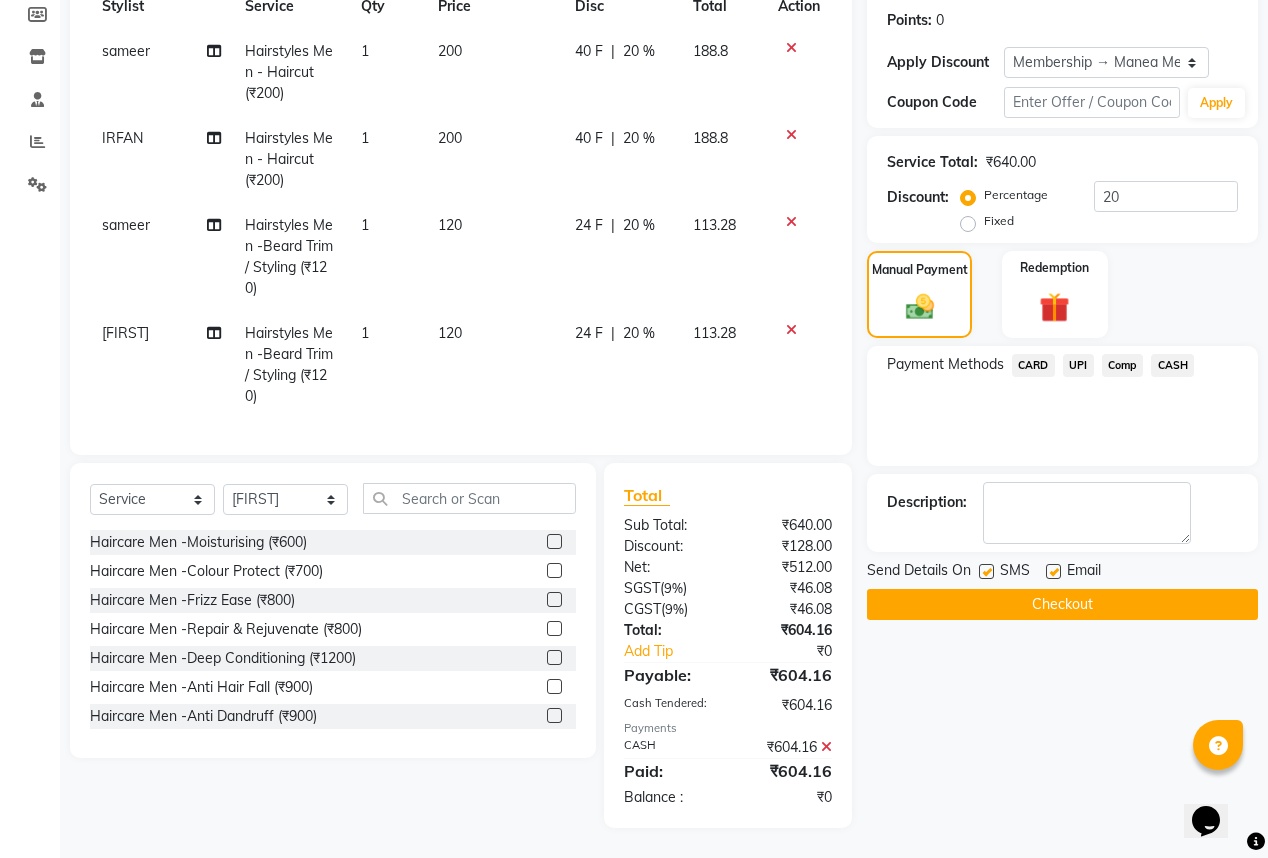 click 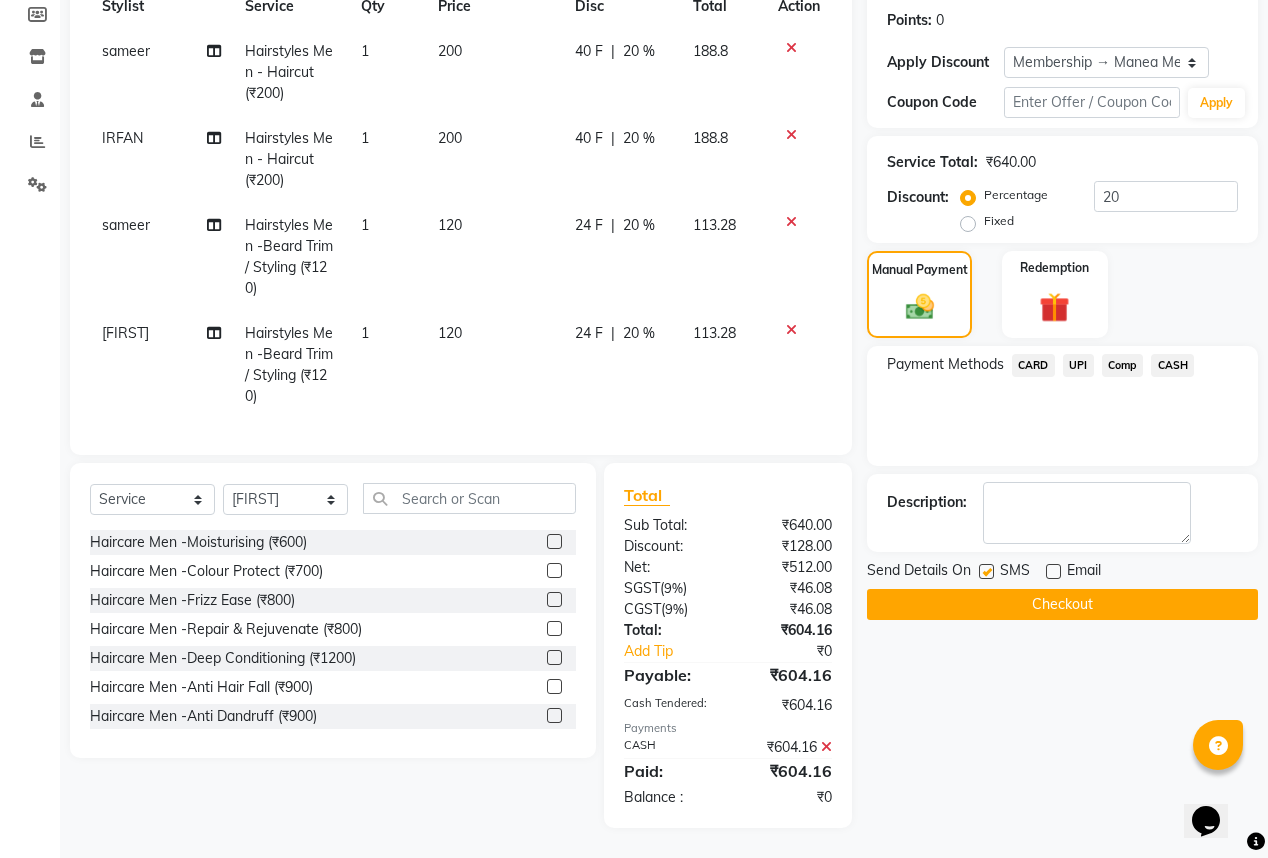 click on "Checkout" 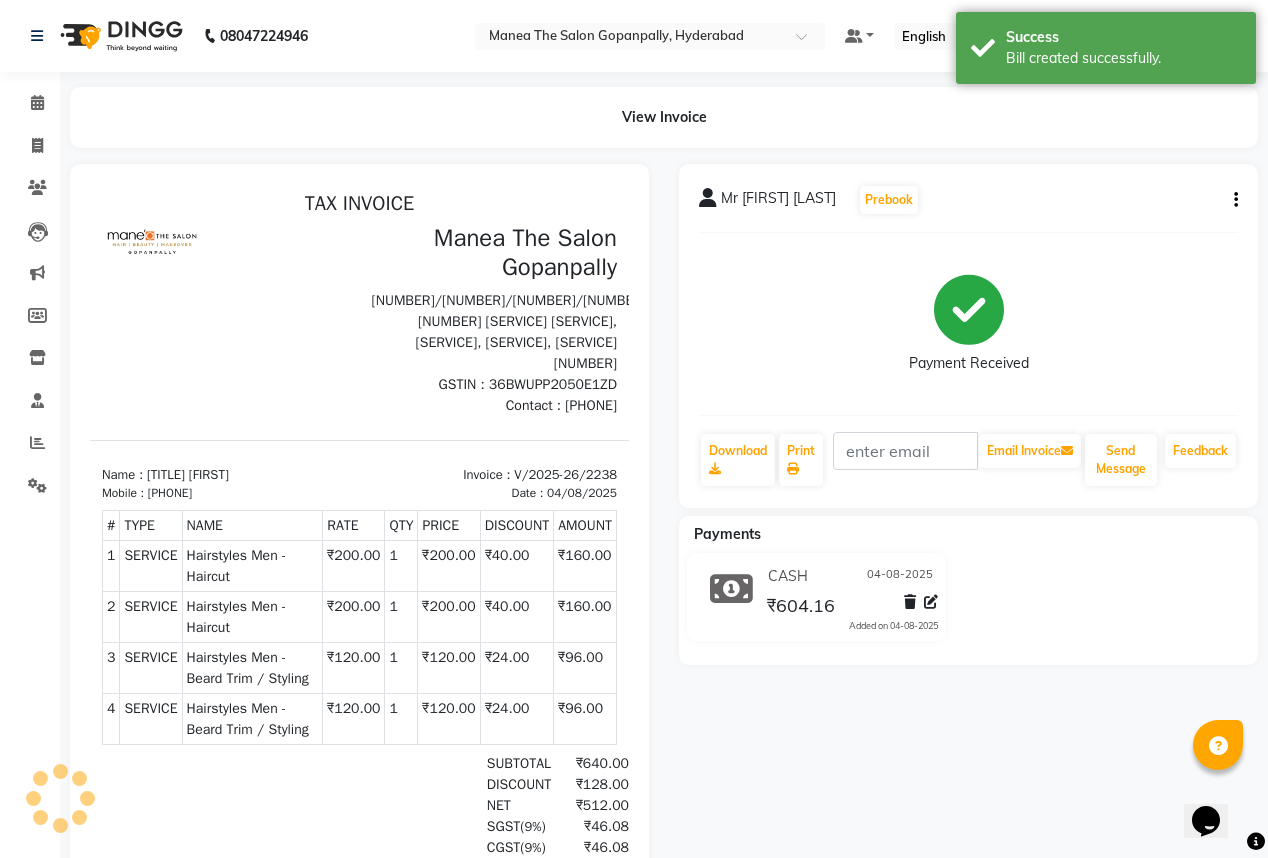 scroll, scrollTop: 0, scrollLeft: 0, axis: both 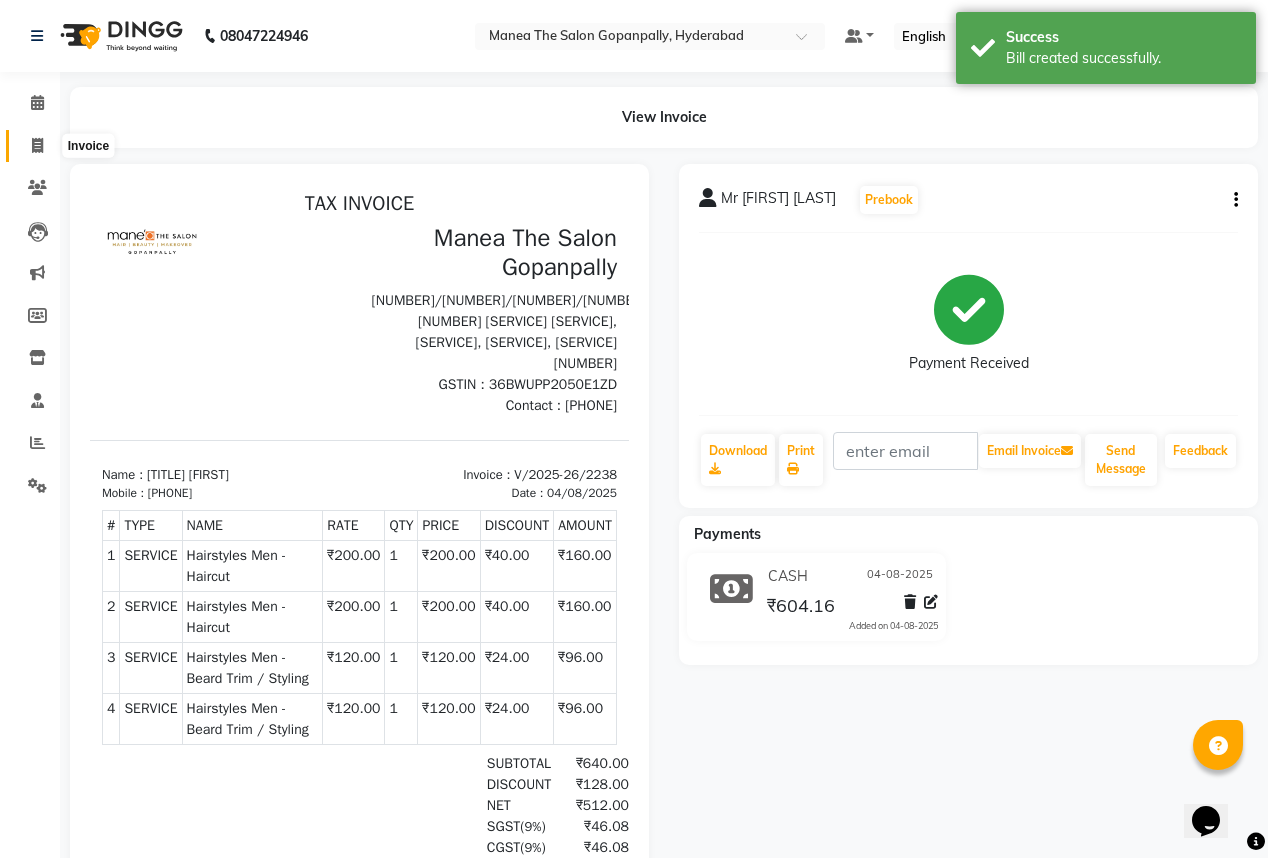 click 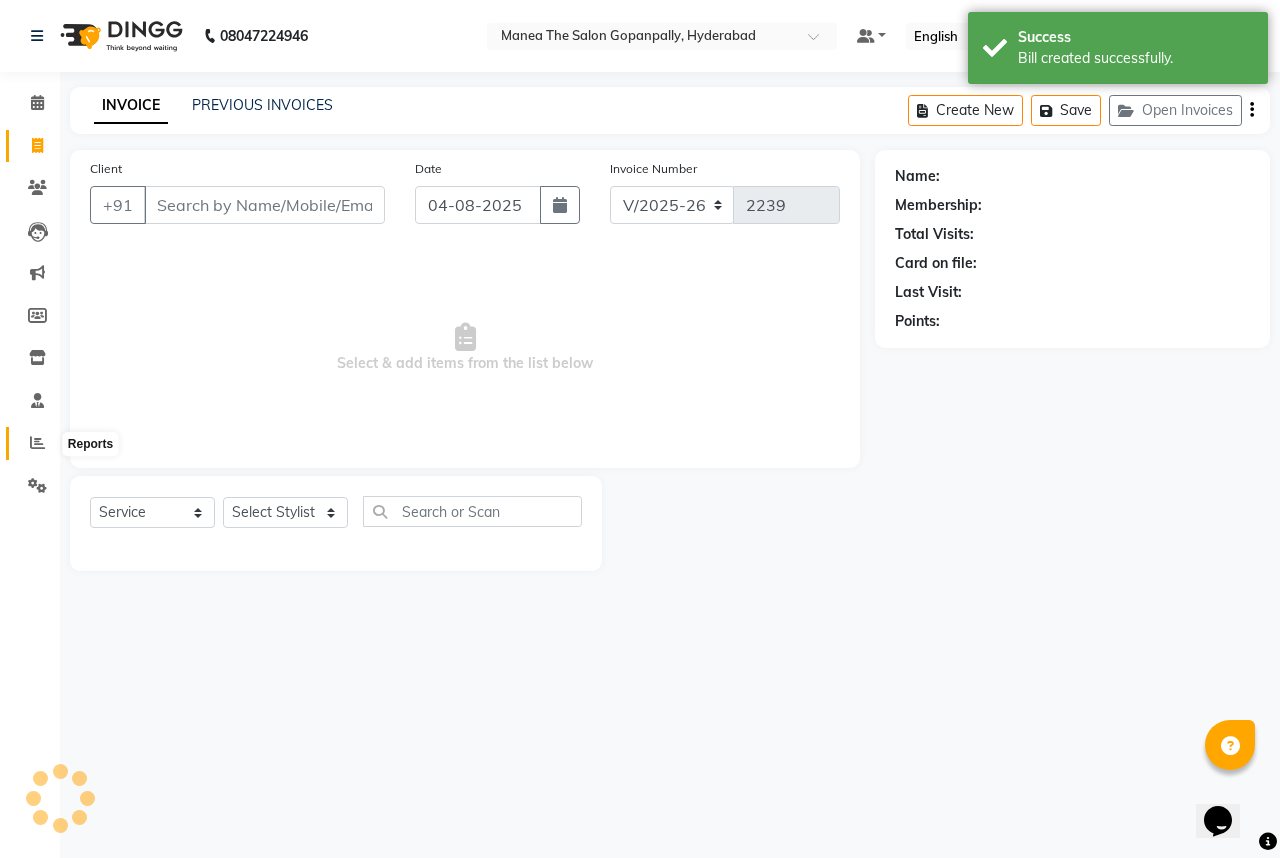 click 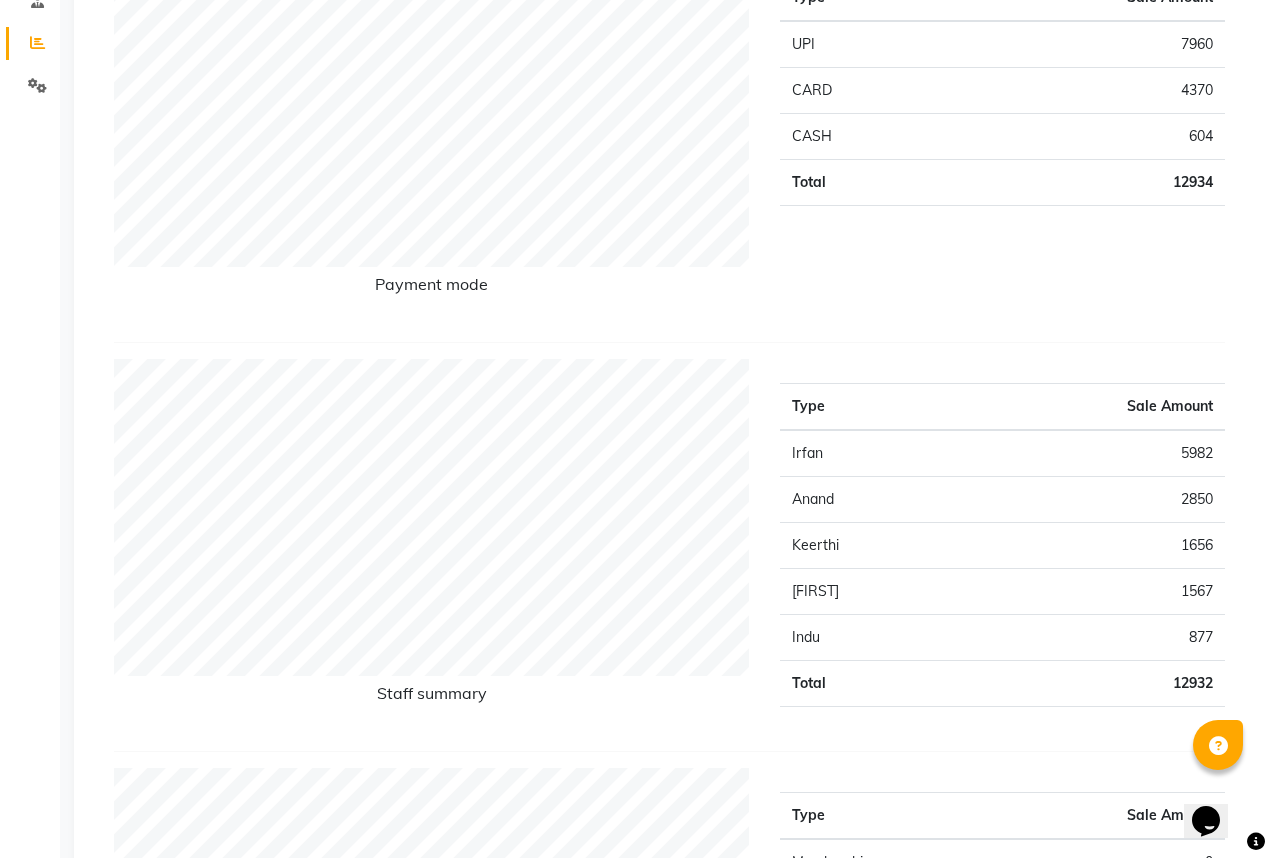 scroll, scrollTop: 560, scrollLeft: 0, axis: vertical 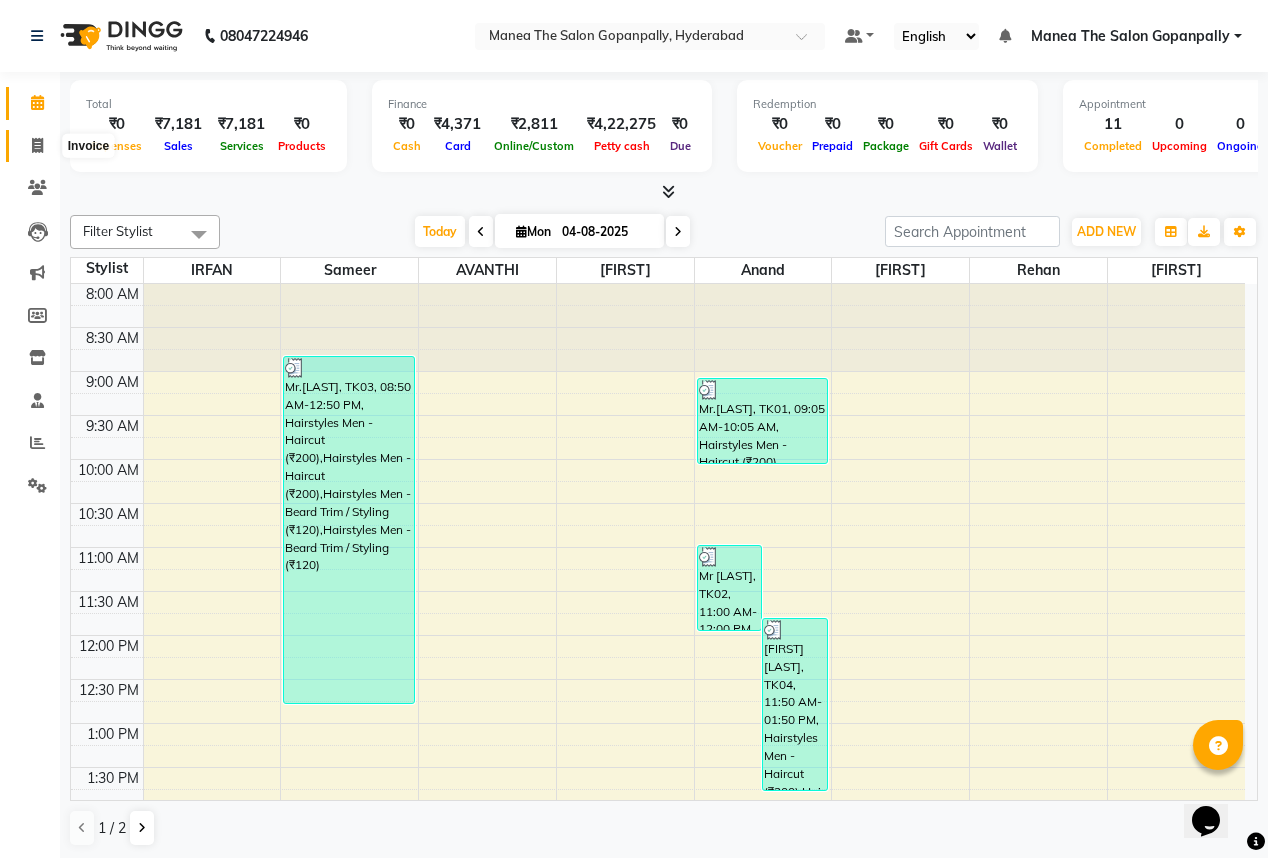 click 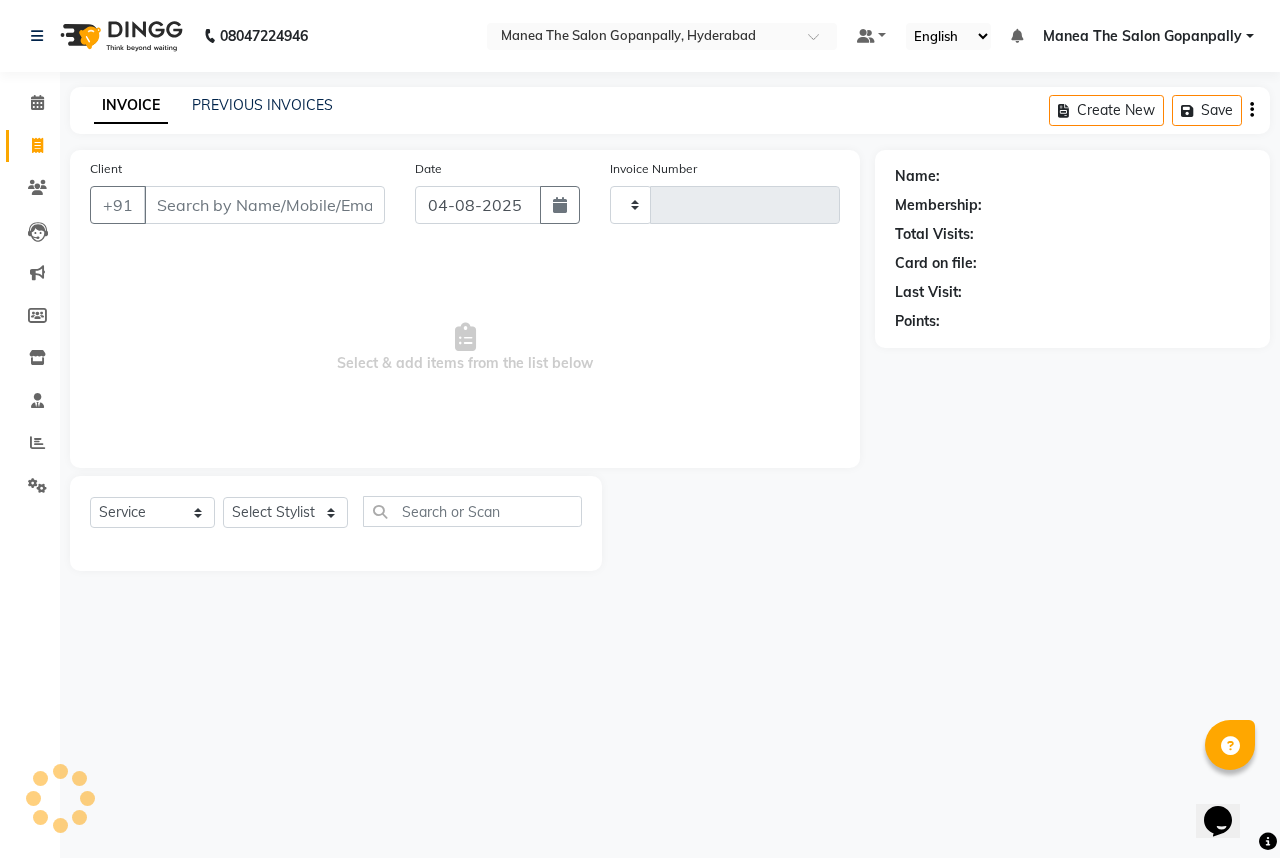 type on "2234" 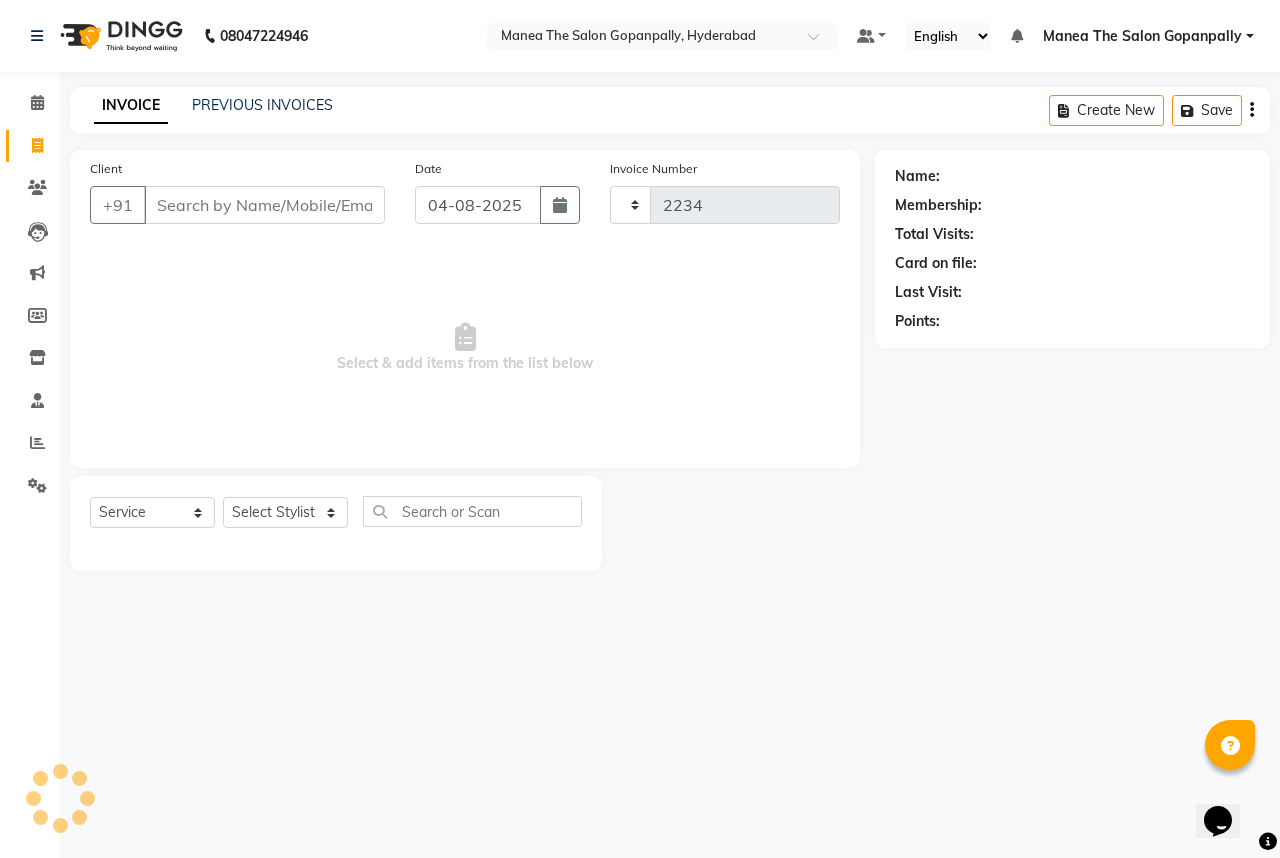 select on "7027" 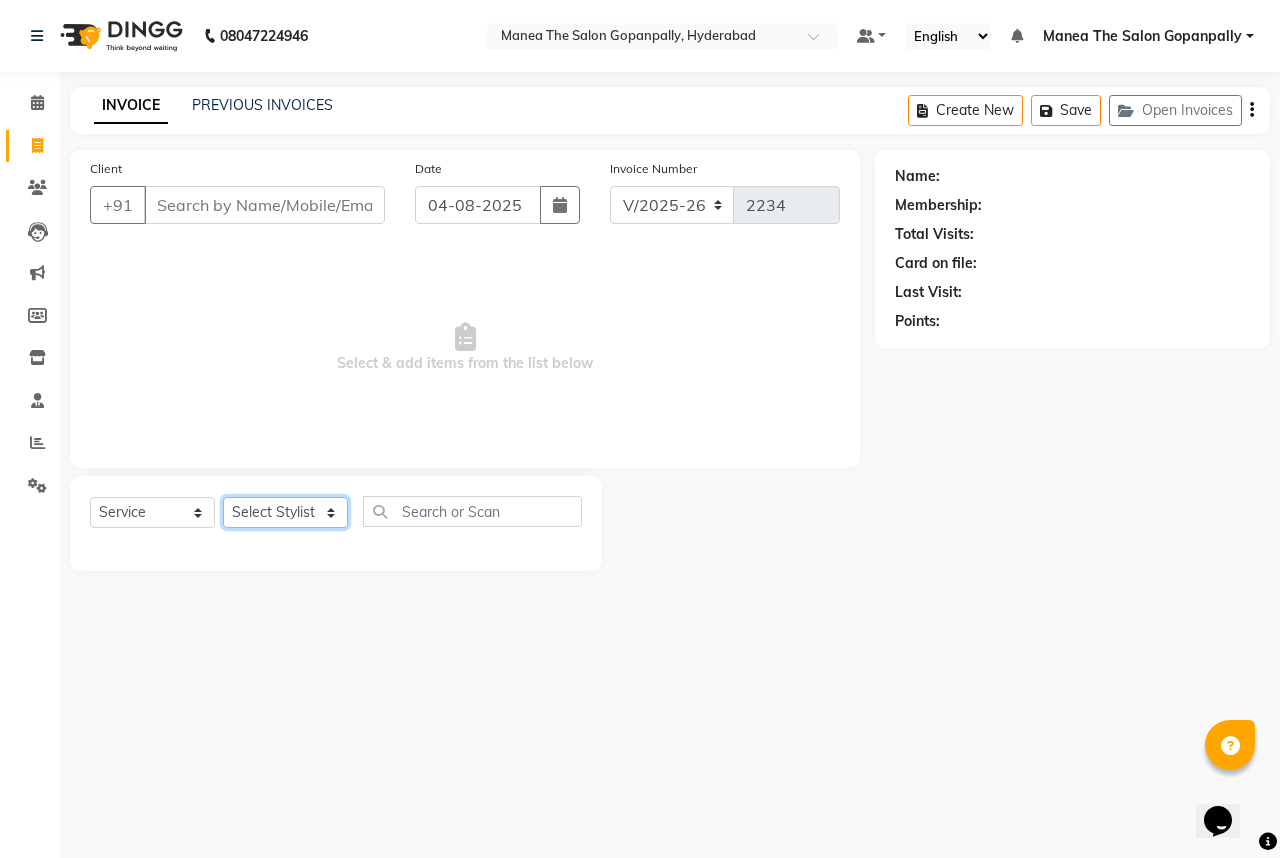 click on "Select Stylist Anand AVANTHI Haider  indu IRFAN keerthi rehan sameer saritha zubair" 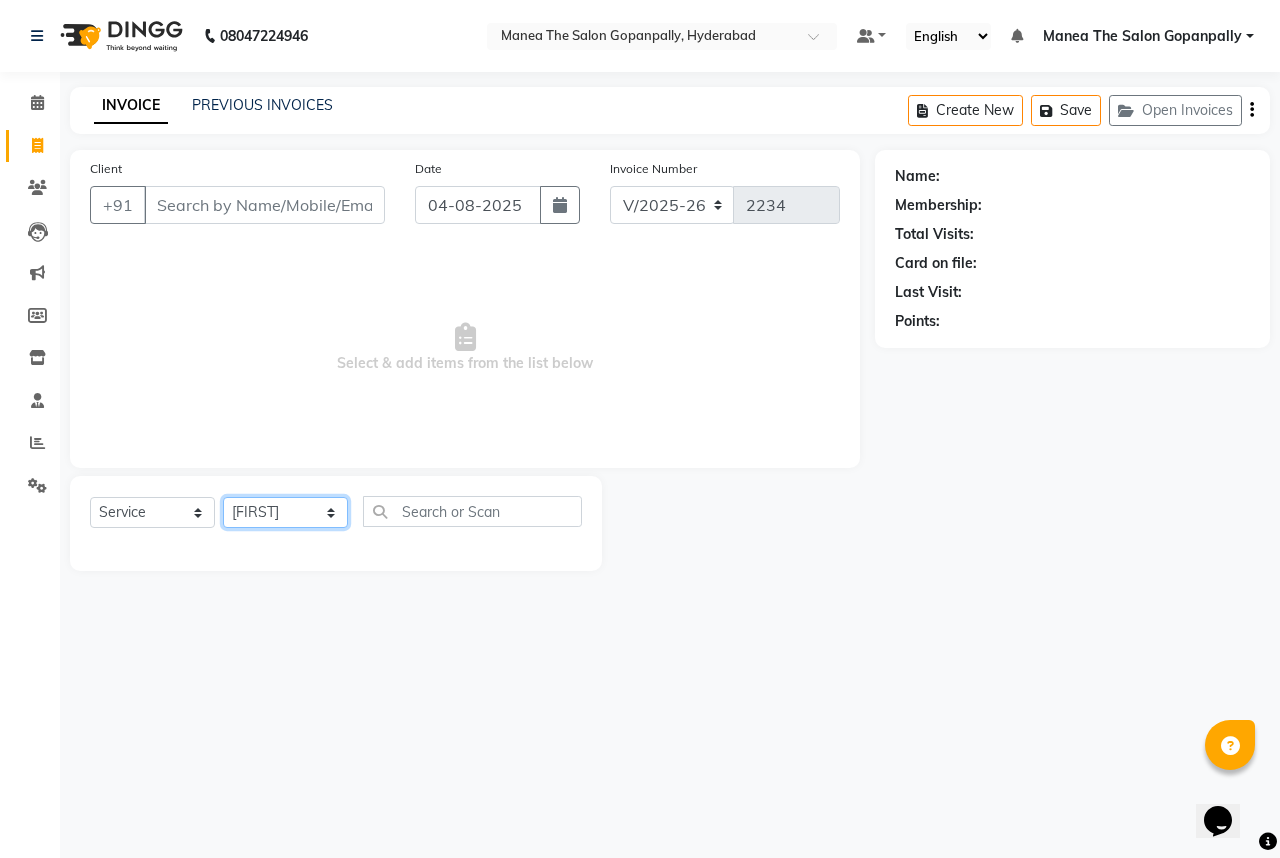 click on "Select Stylist Anand AVANTHI Haider  indu IRFAN keerthi rehan sameer saritha zubair" 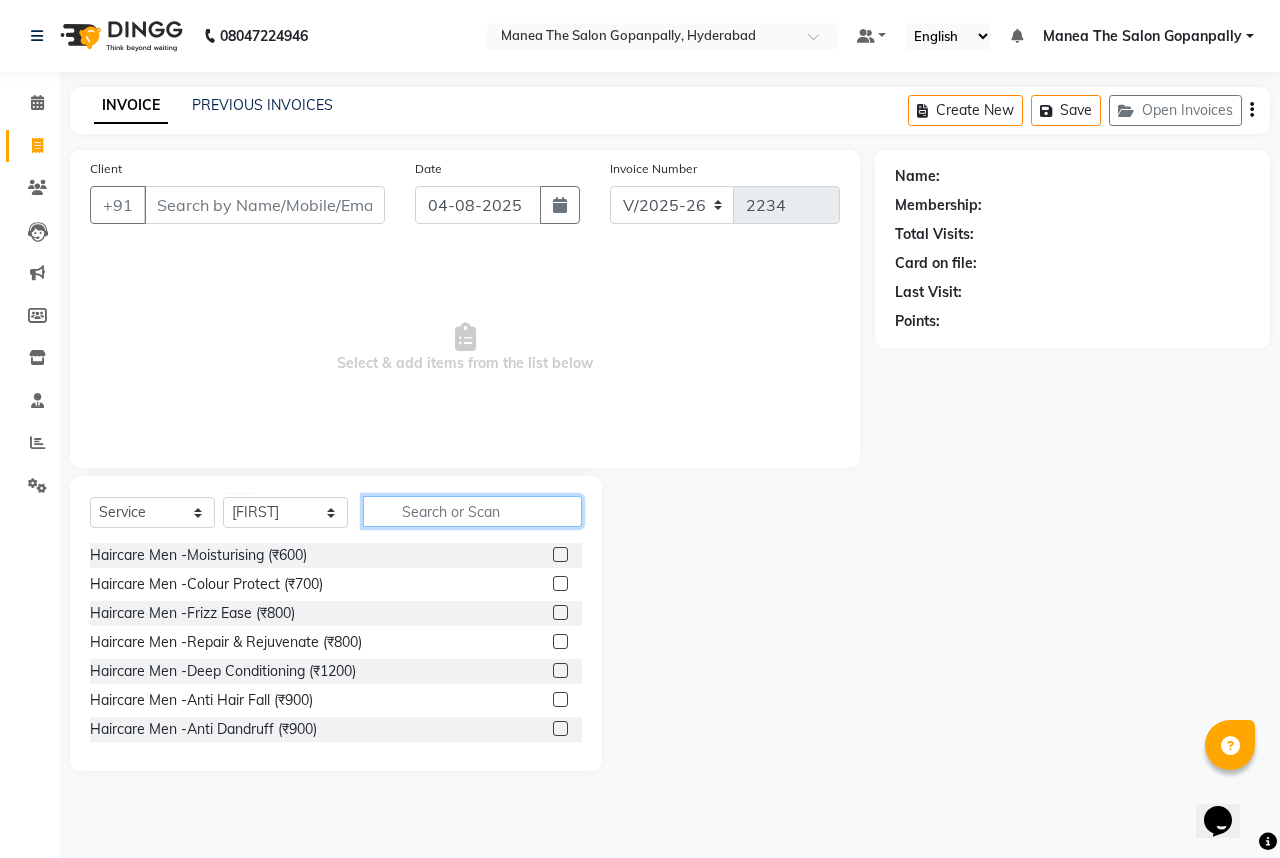 click 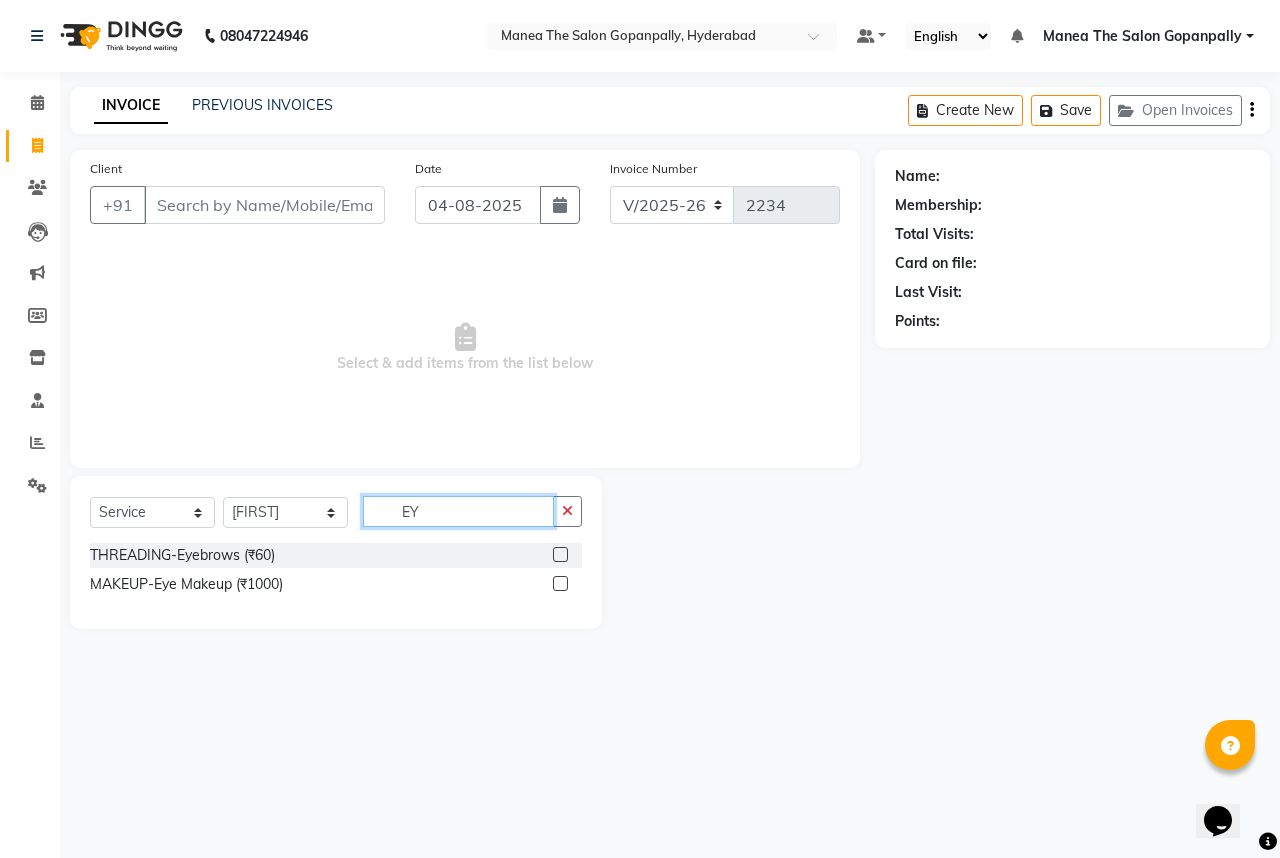 type on "EY" 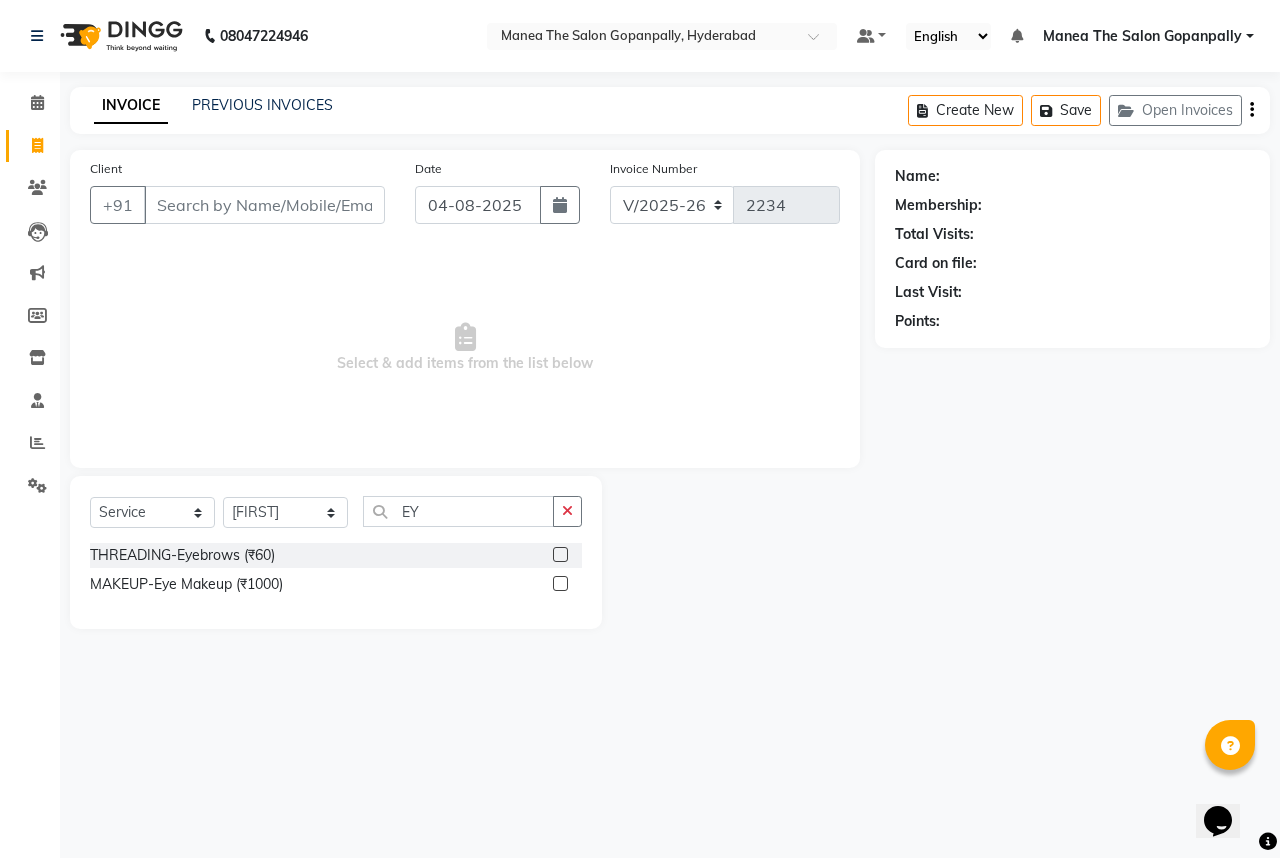click 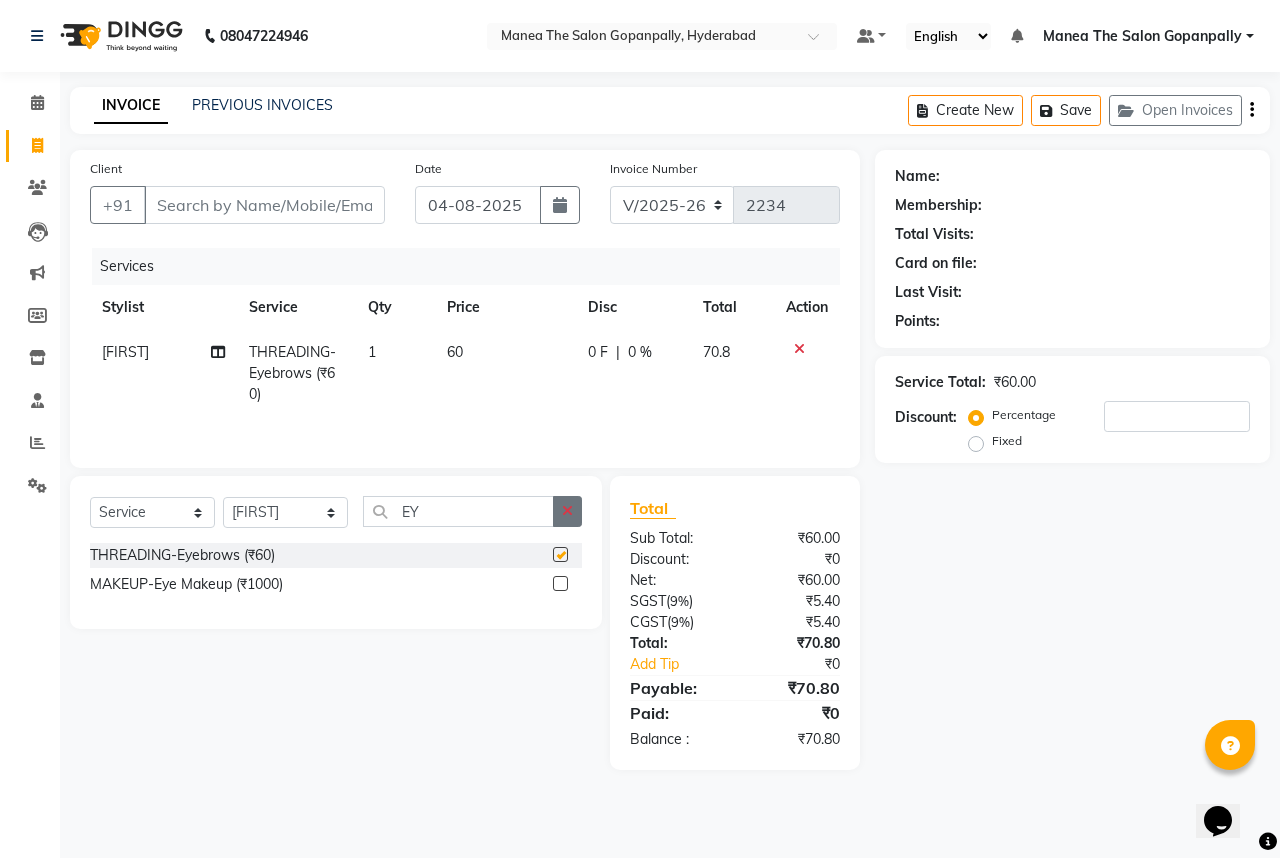checkbox on "false" 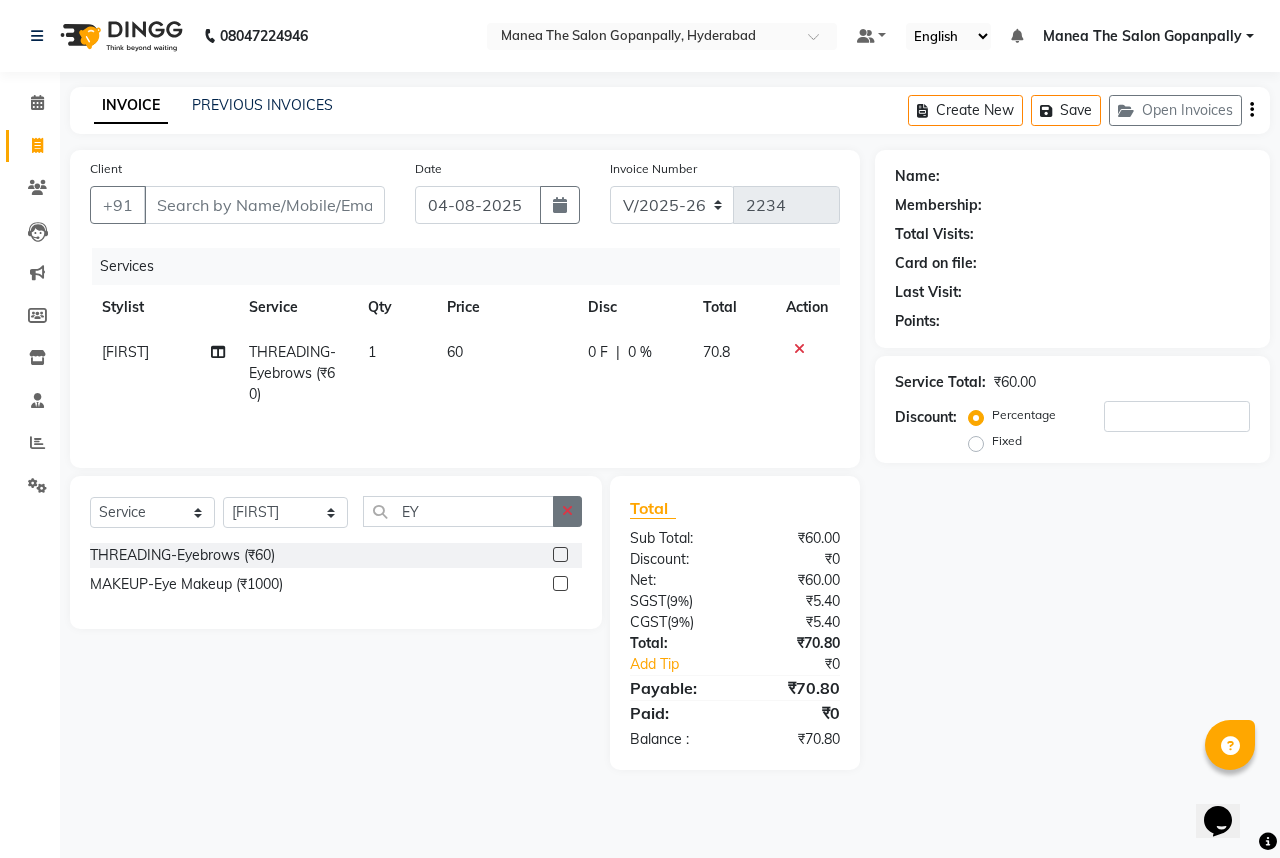 click 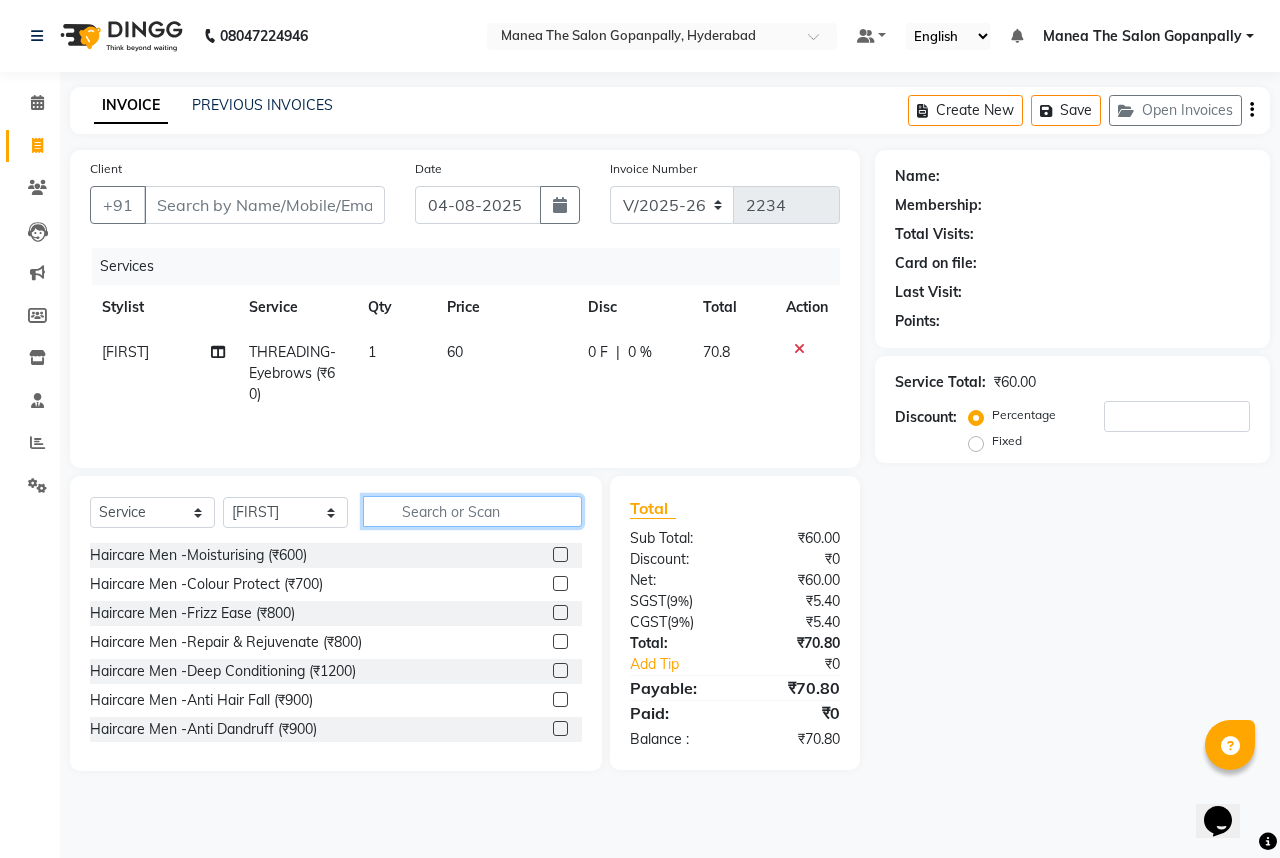 click 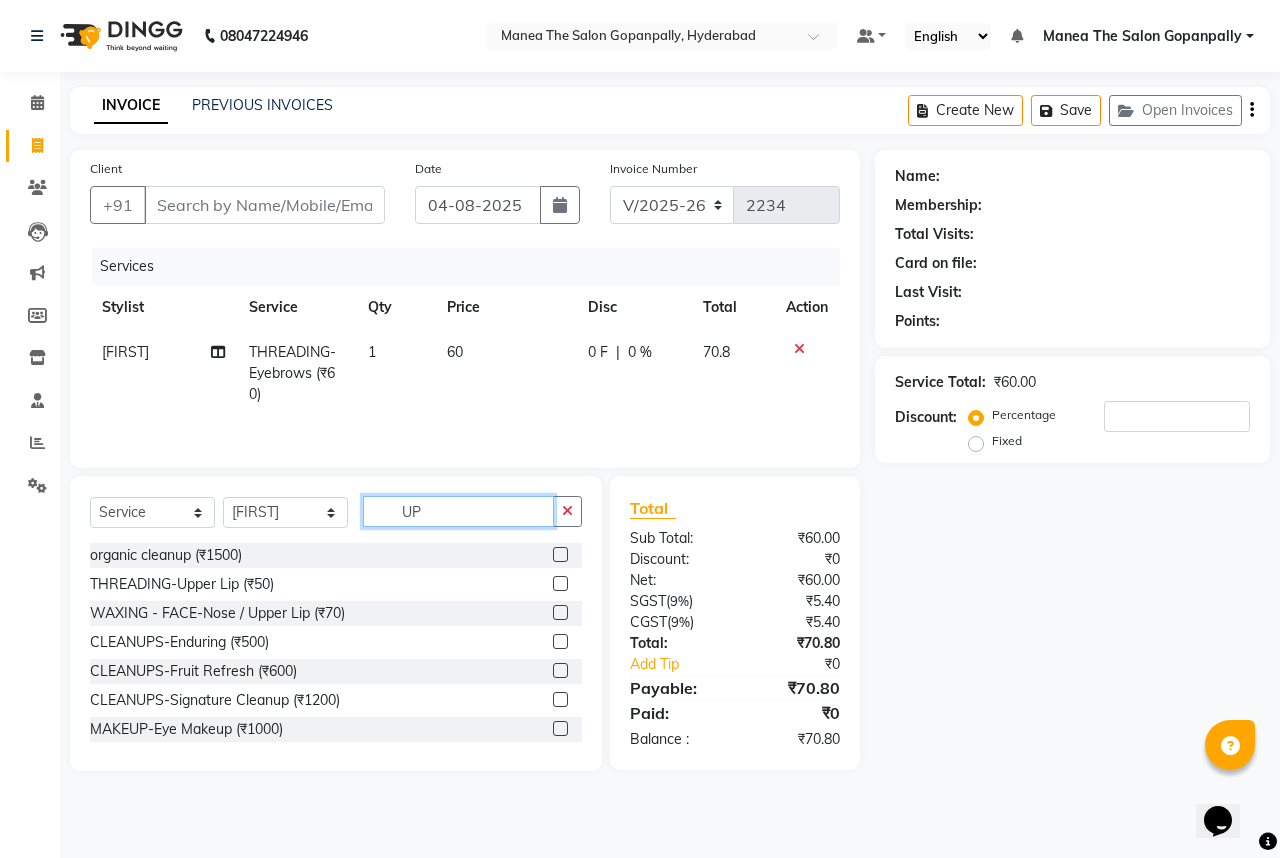 type on "UP" 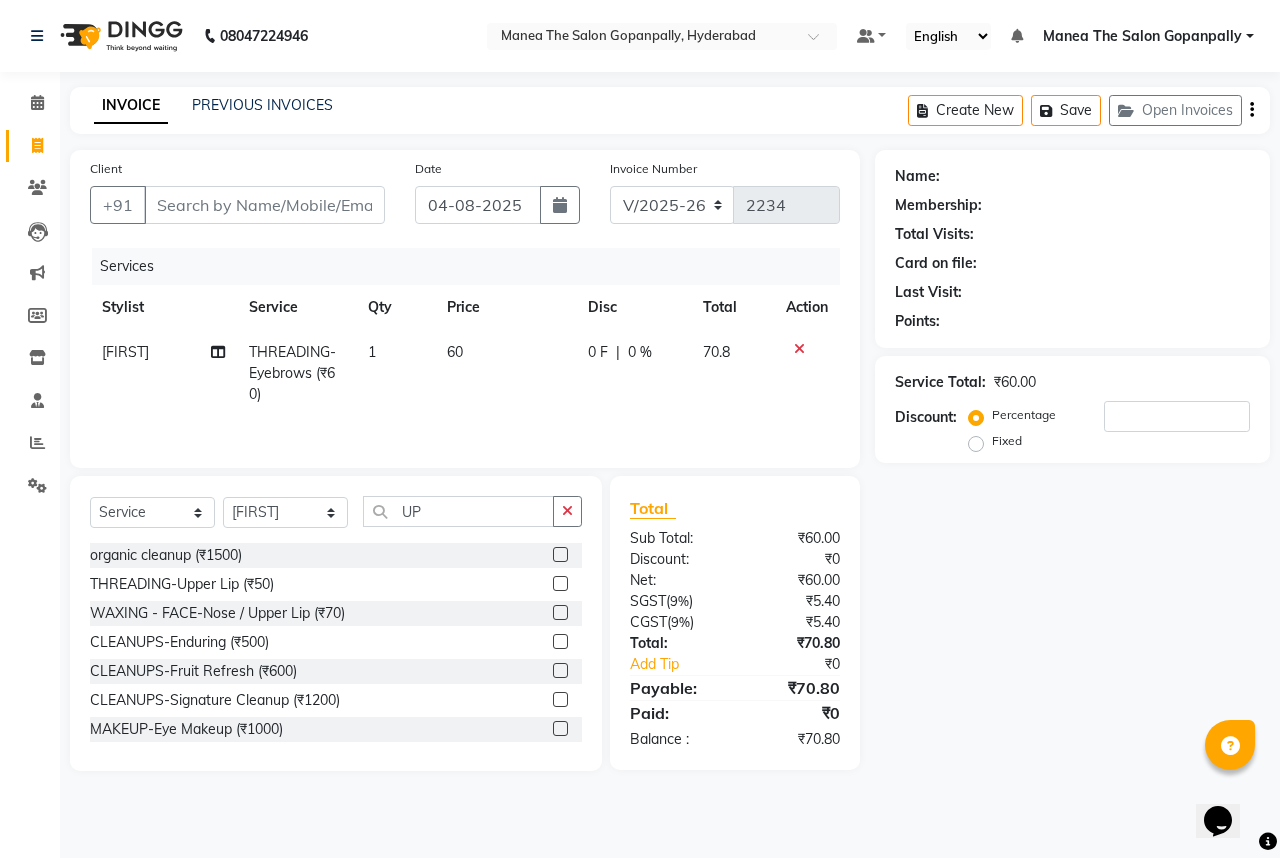 click 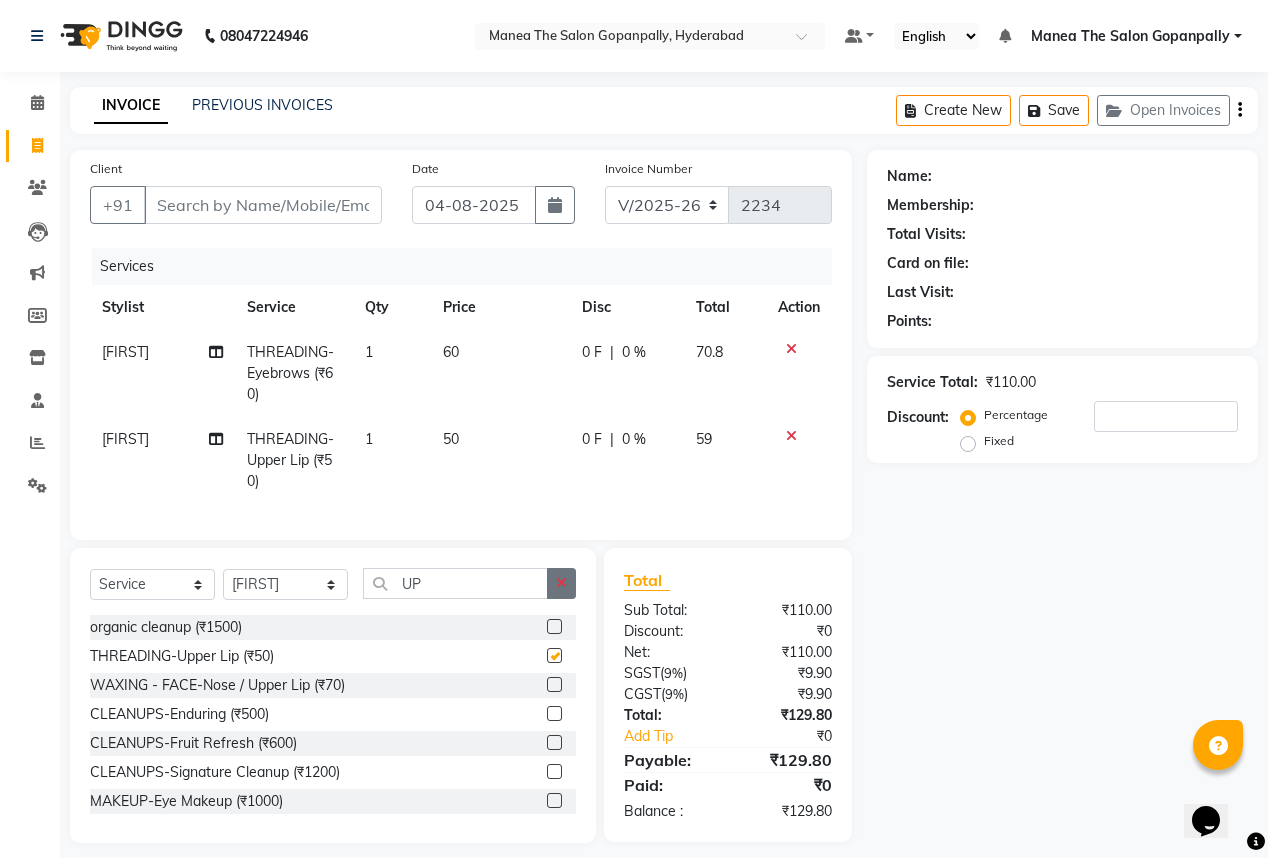 checkbox on "false" 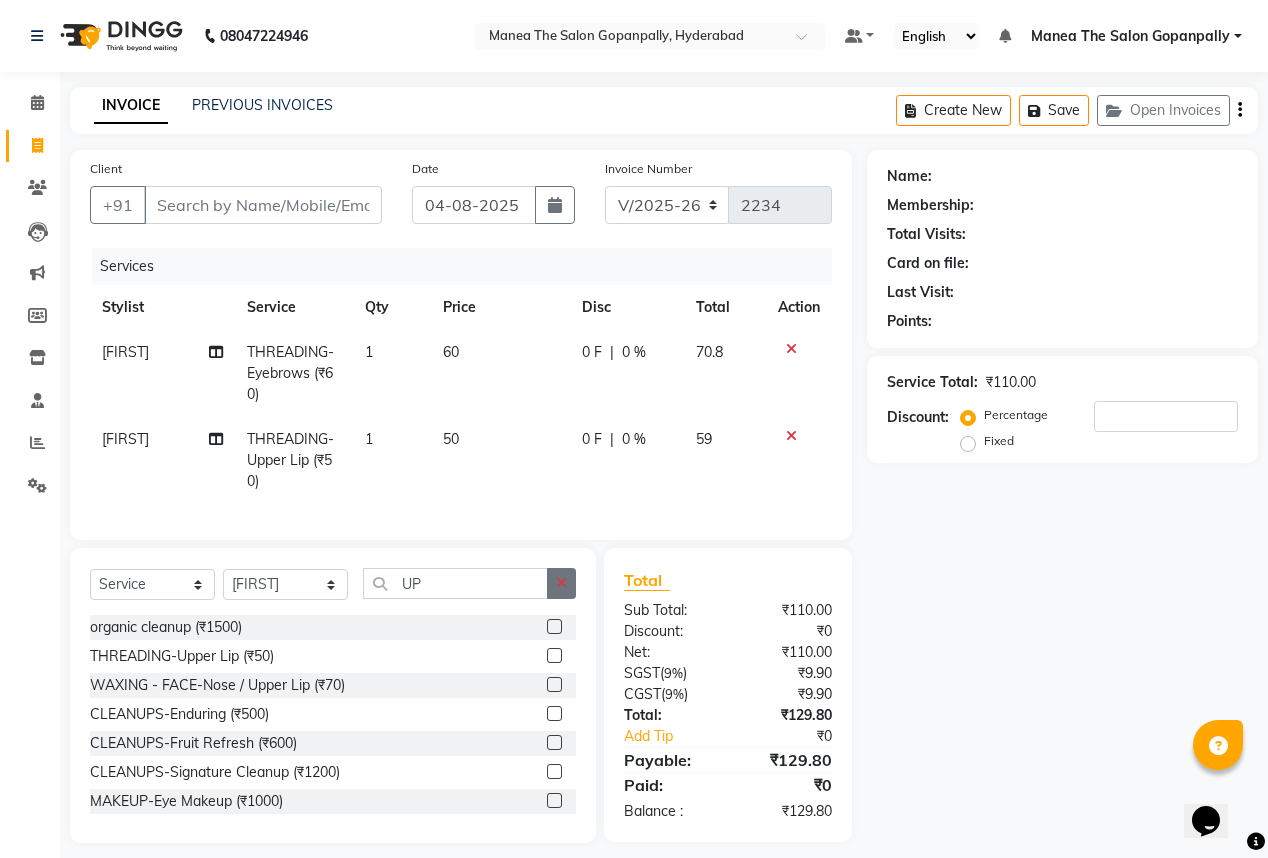 click 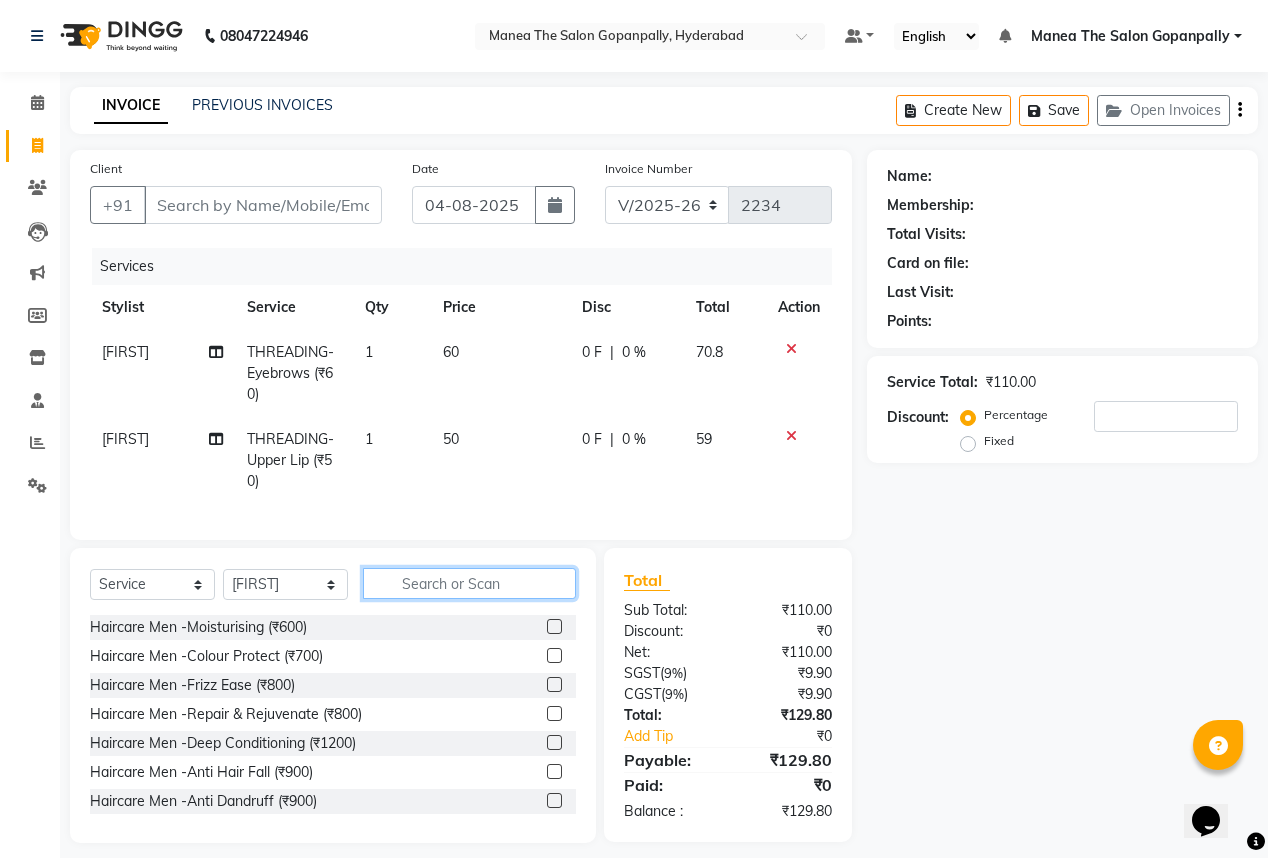 click 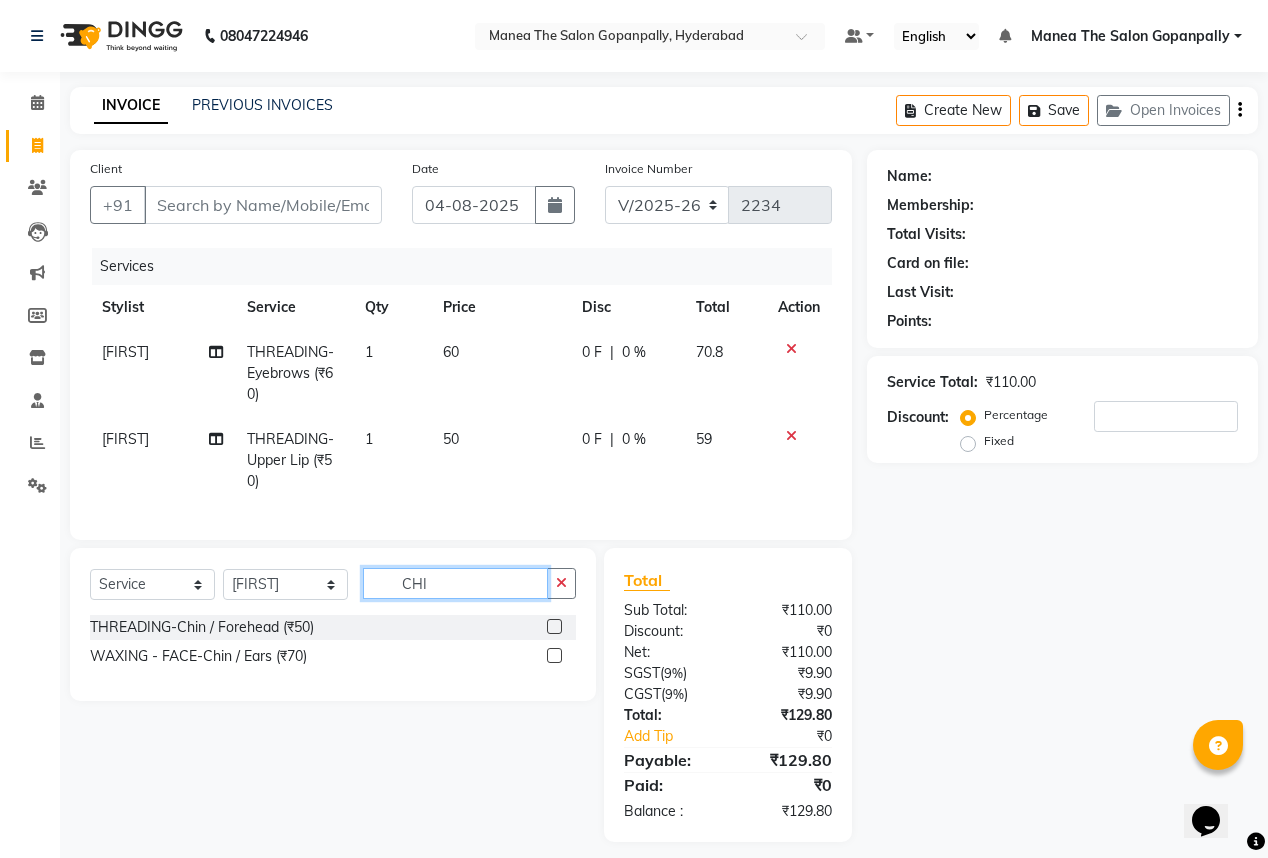 type on "CHI" 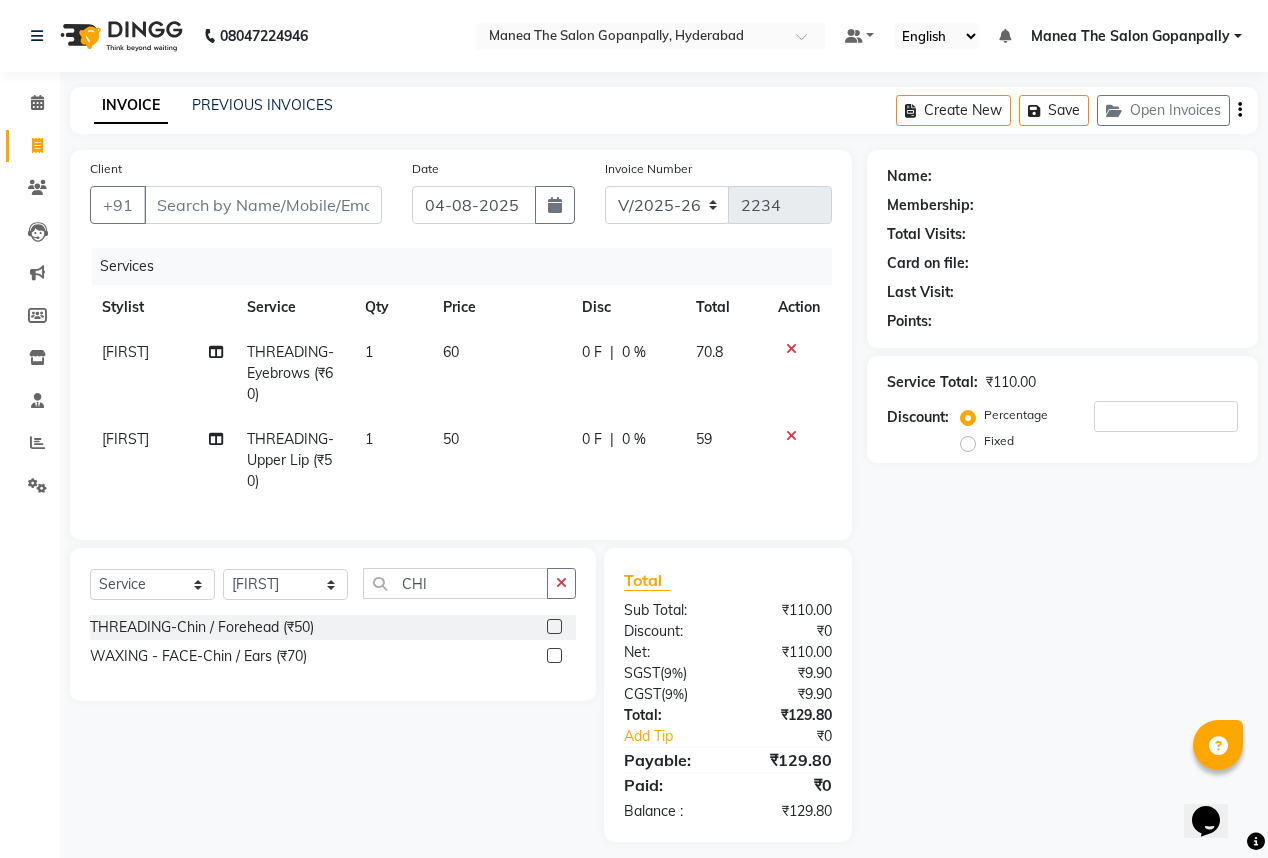 click 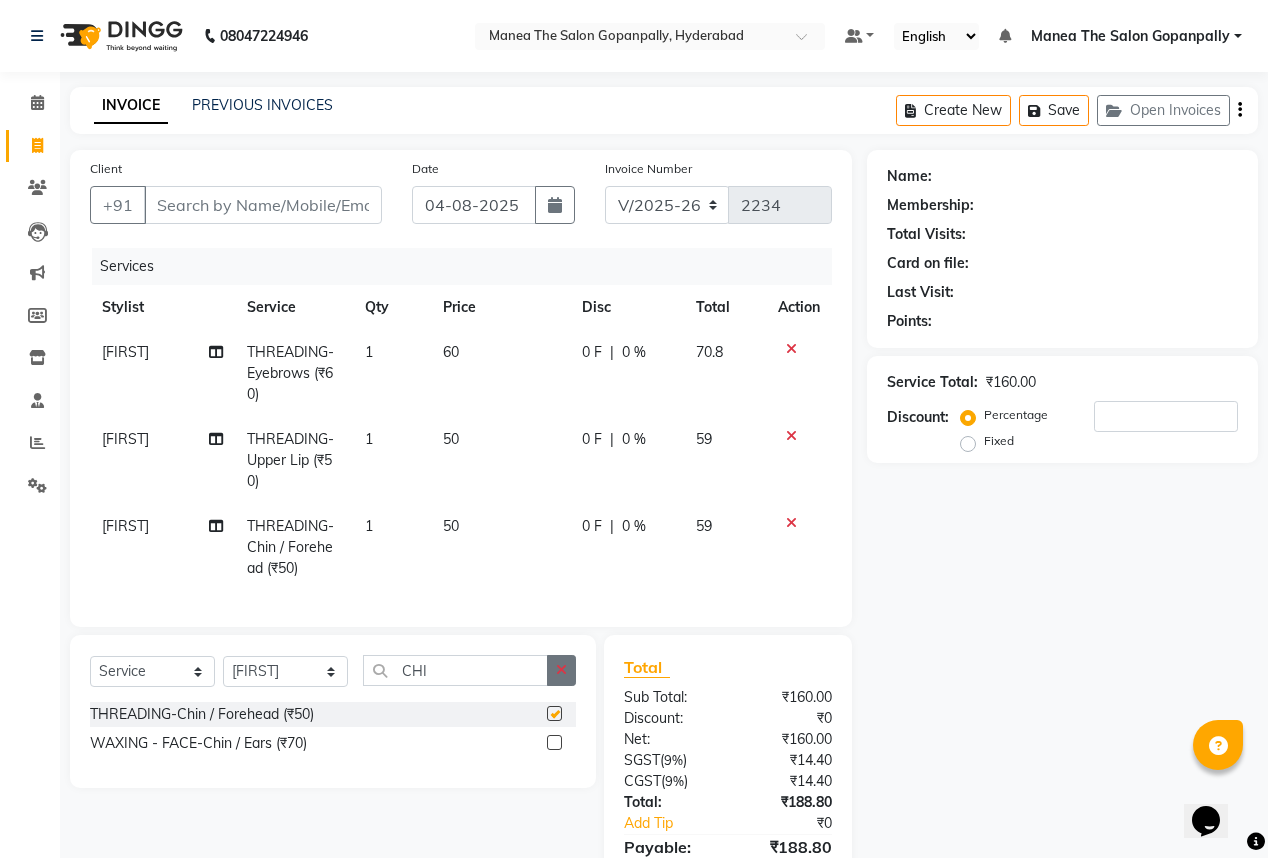 checkbox on "false" 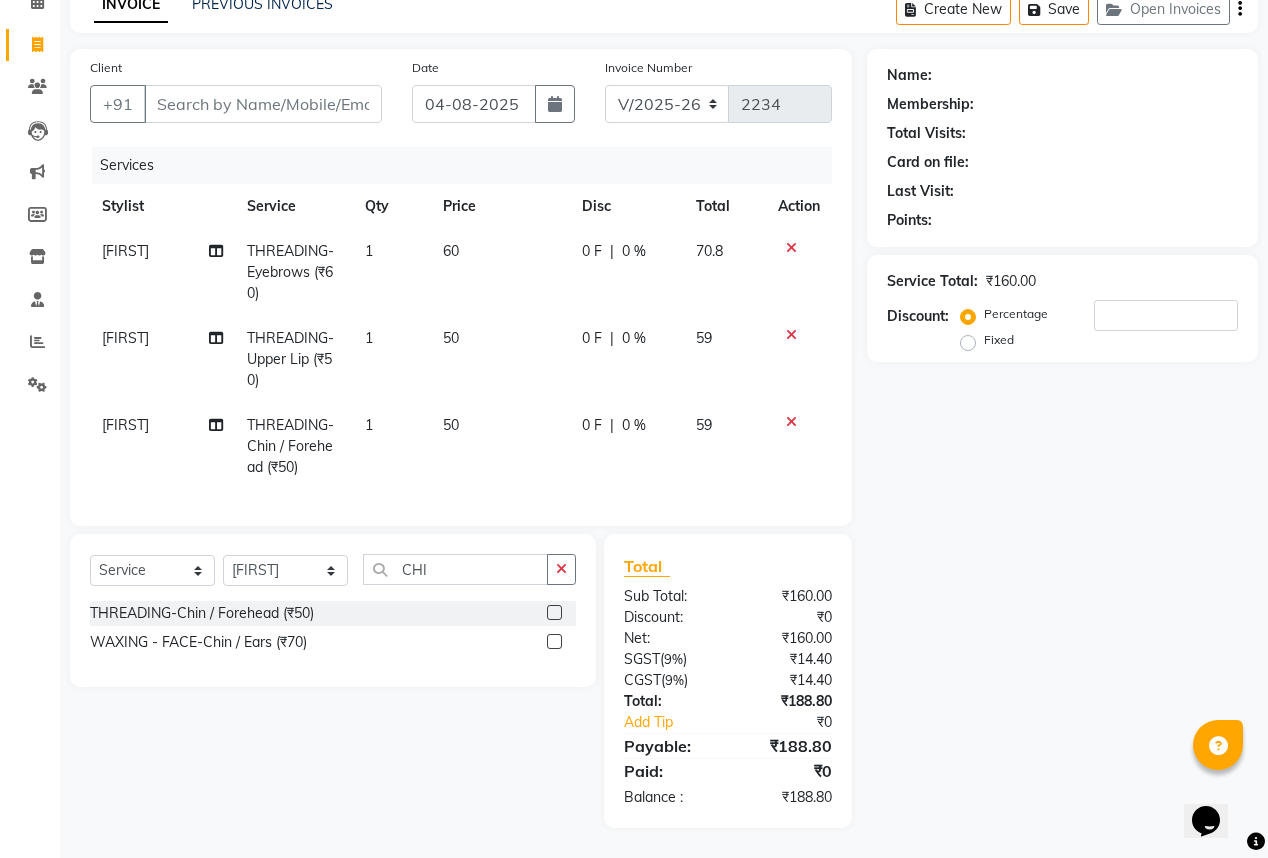 scroll, scrollTop: 113, scrollLeft: 0, axis: vertical 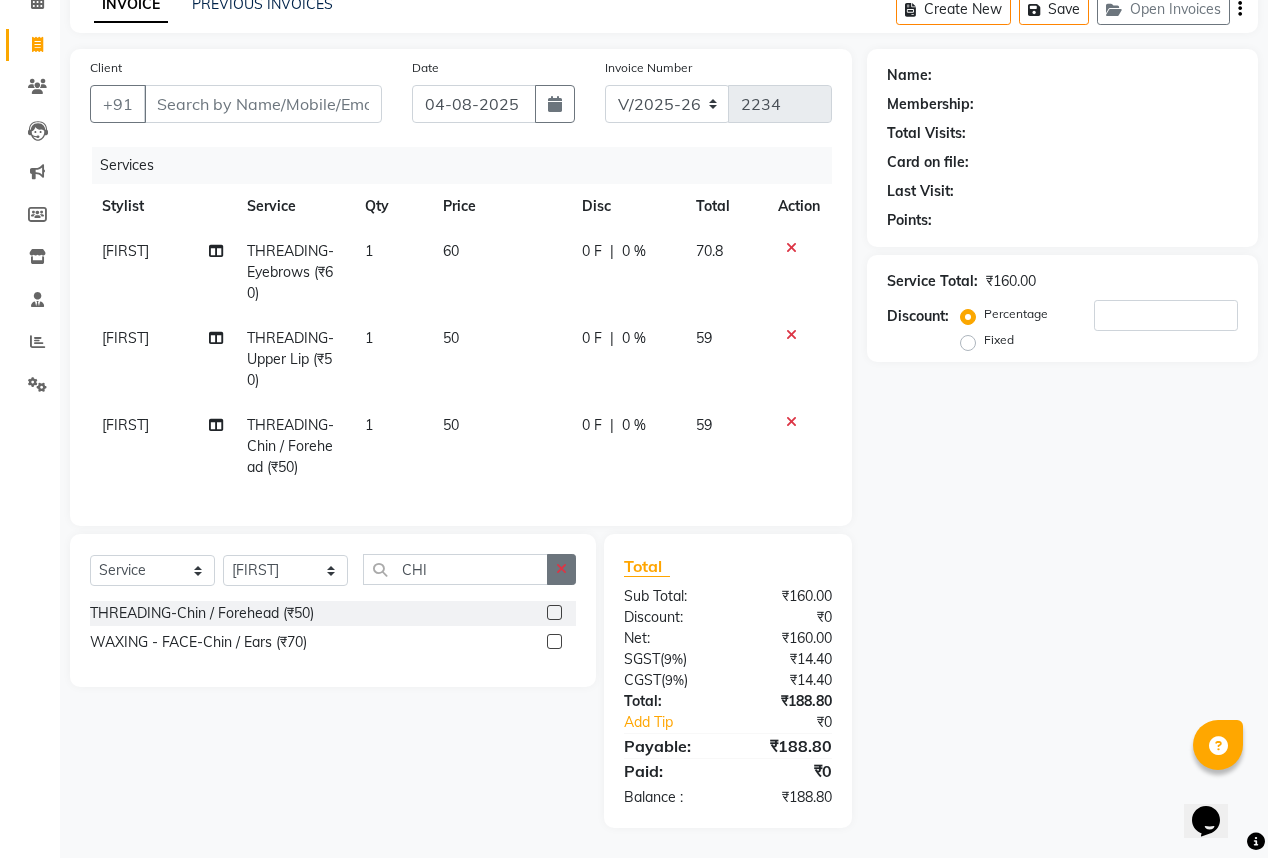 click 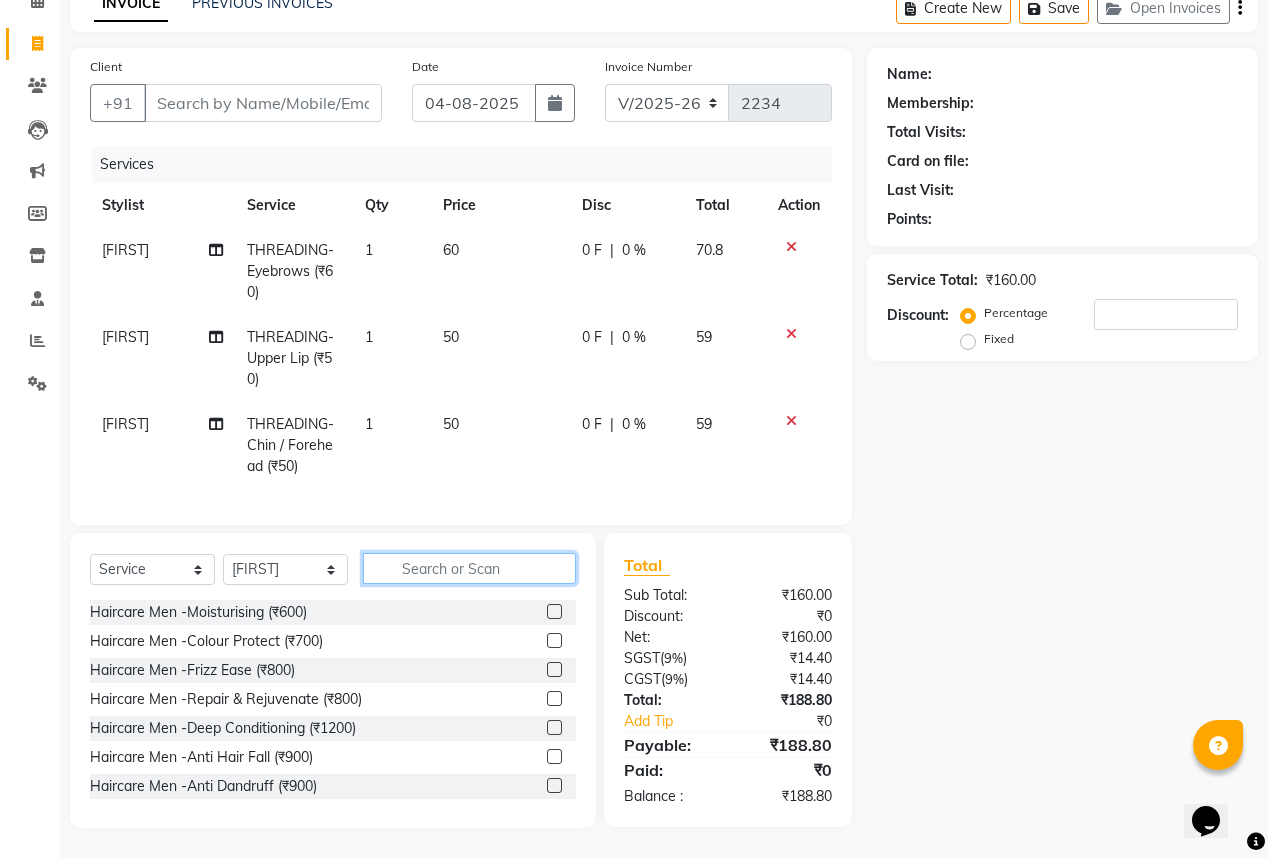 click 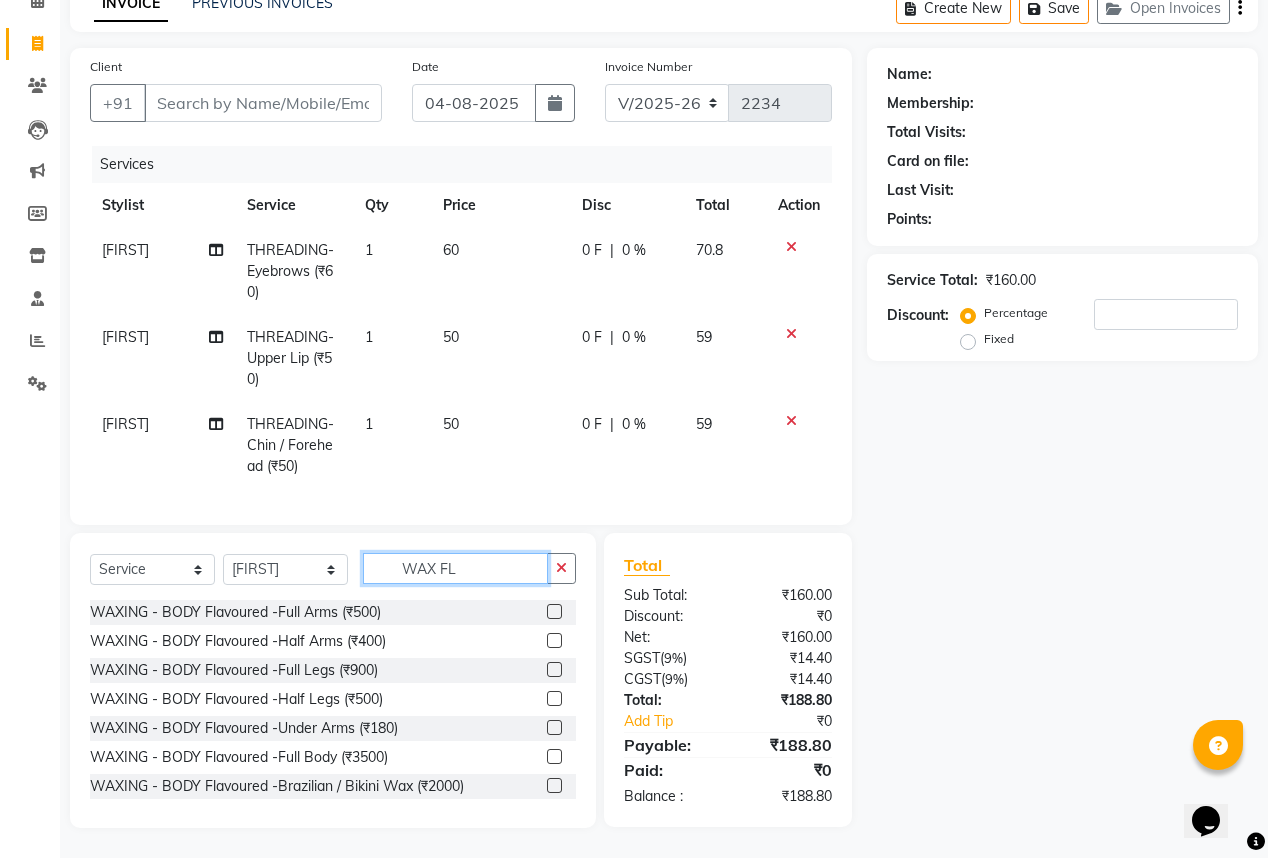 type on "WAX FL" 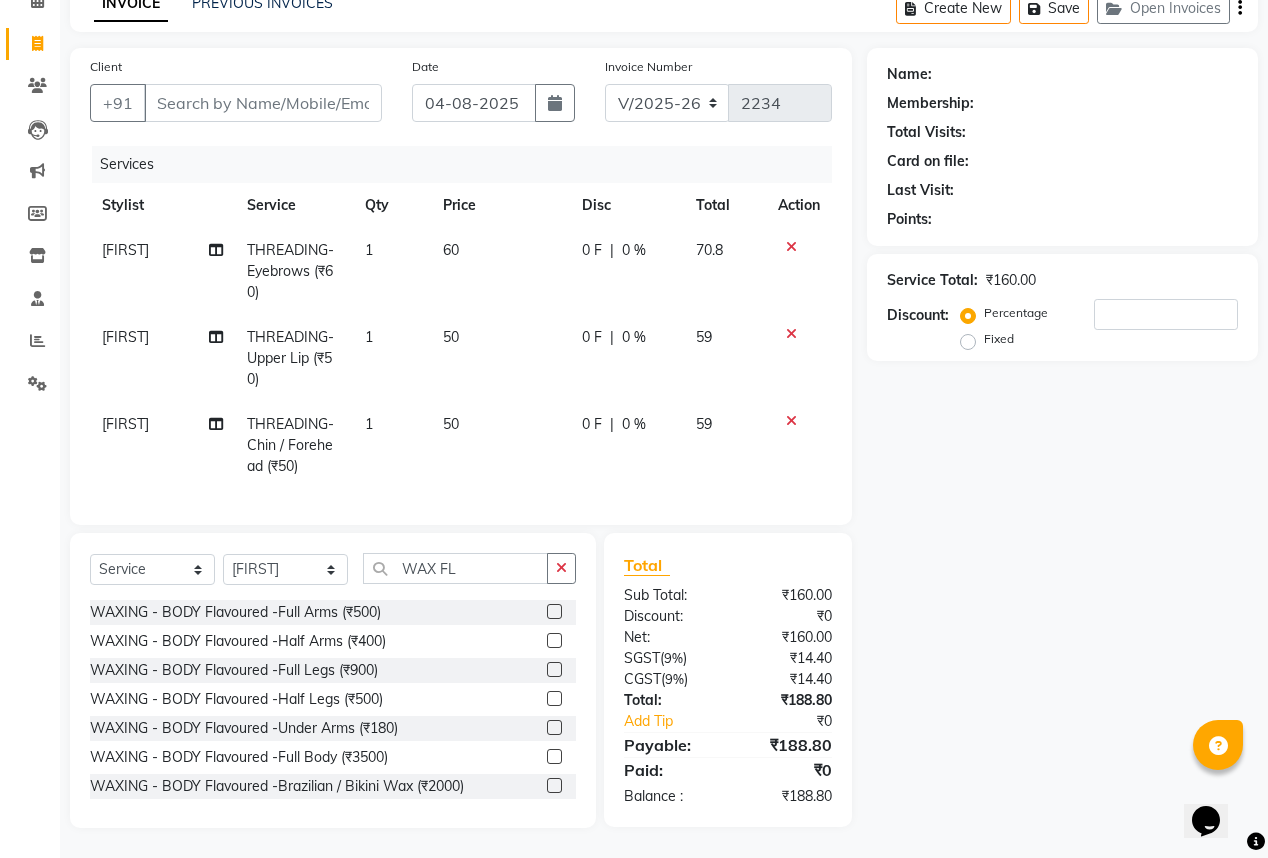 click 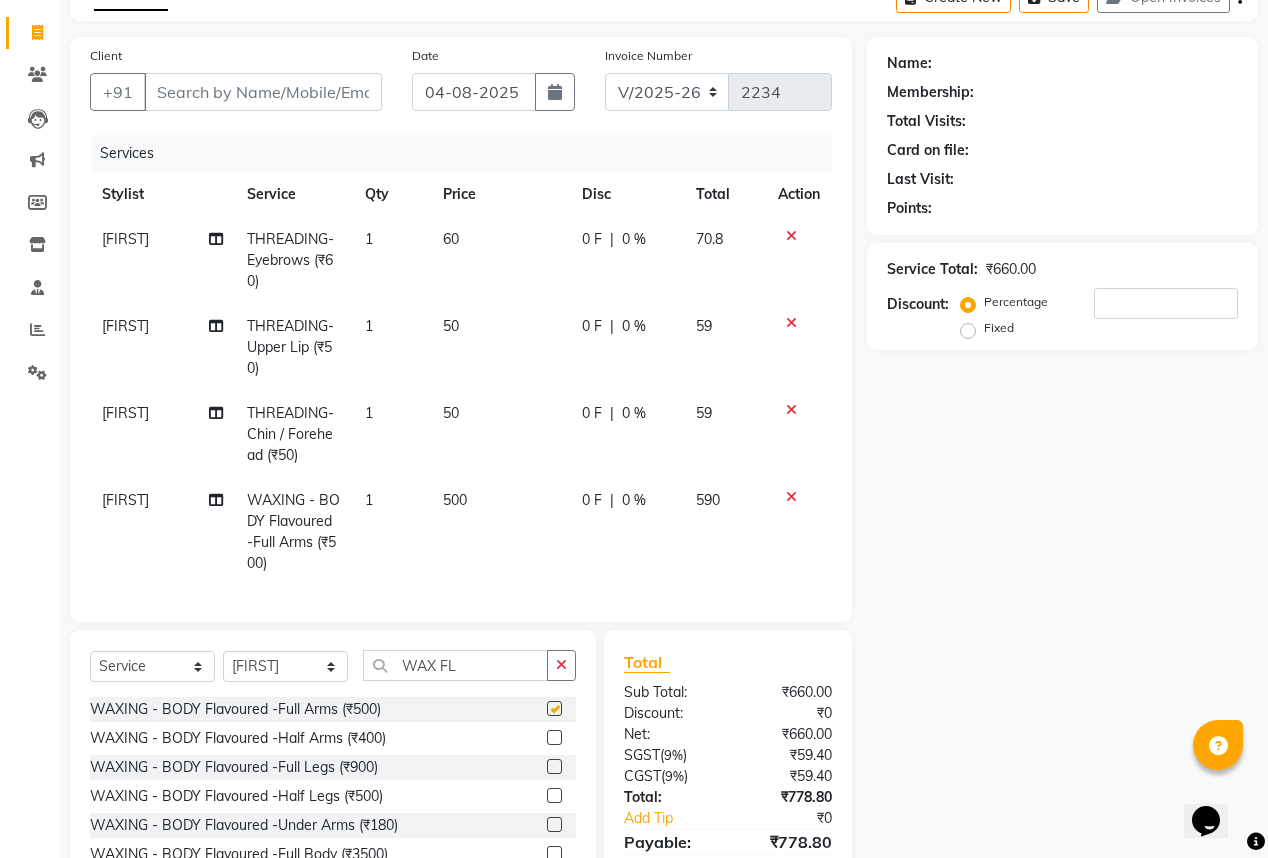 checkbox on "false" 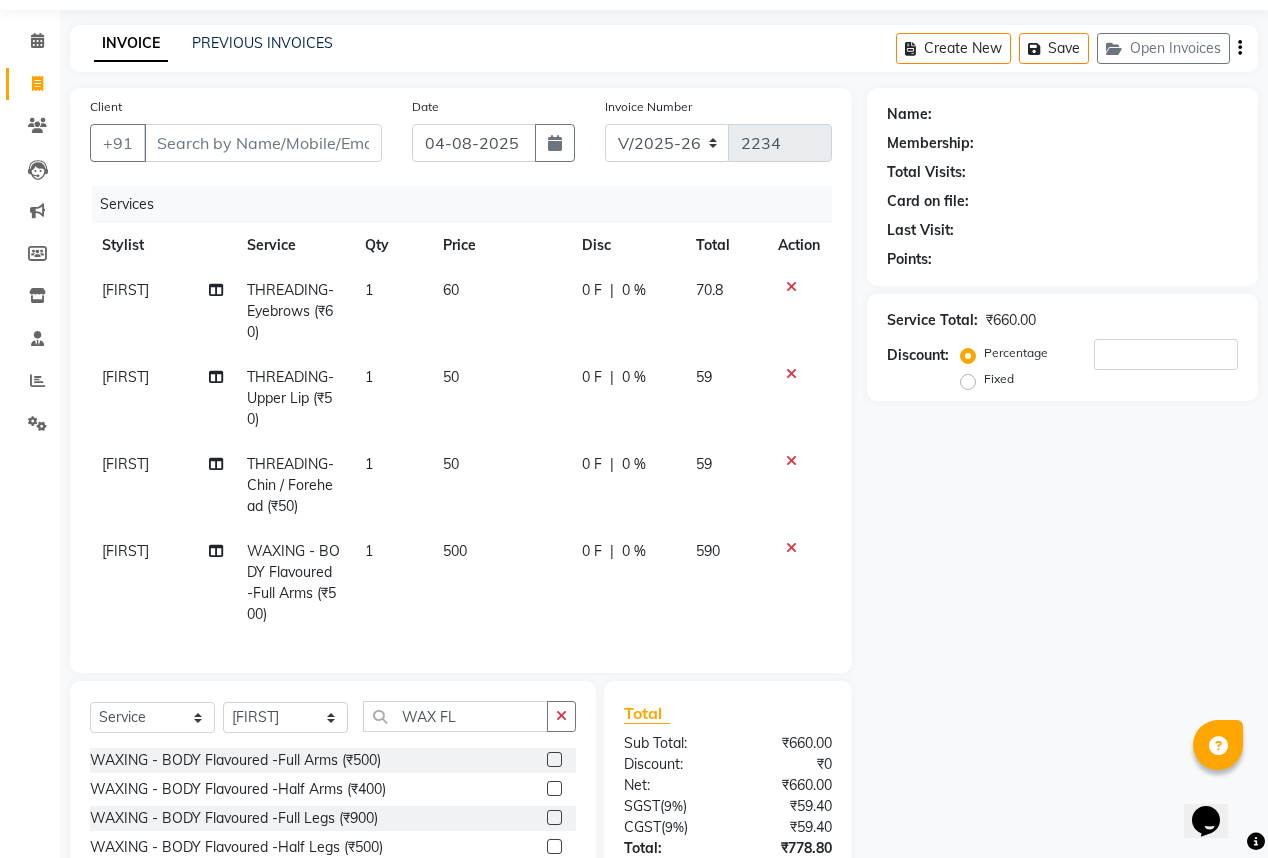 scroll, scrollTop: 0, scrollLeft: 0, axis: both 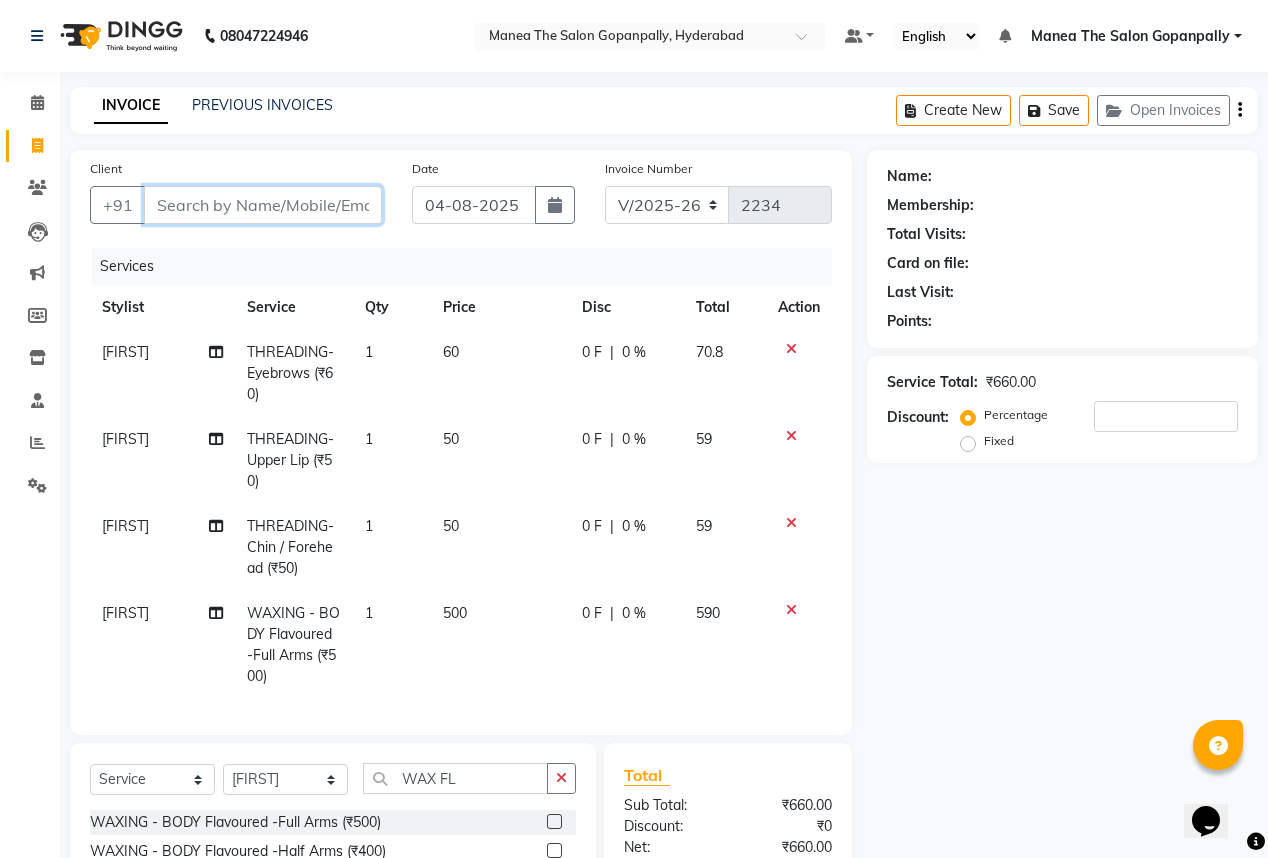 click on "Client" at bounding box center (263, 205) 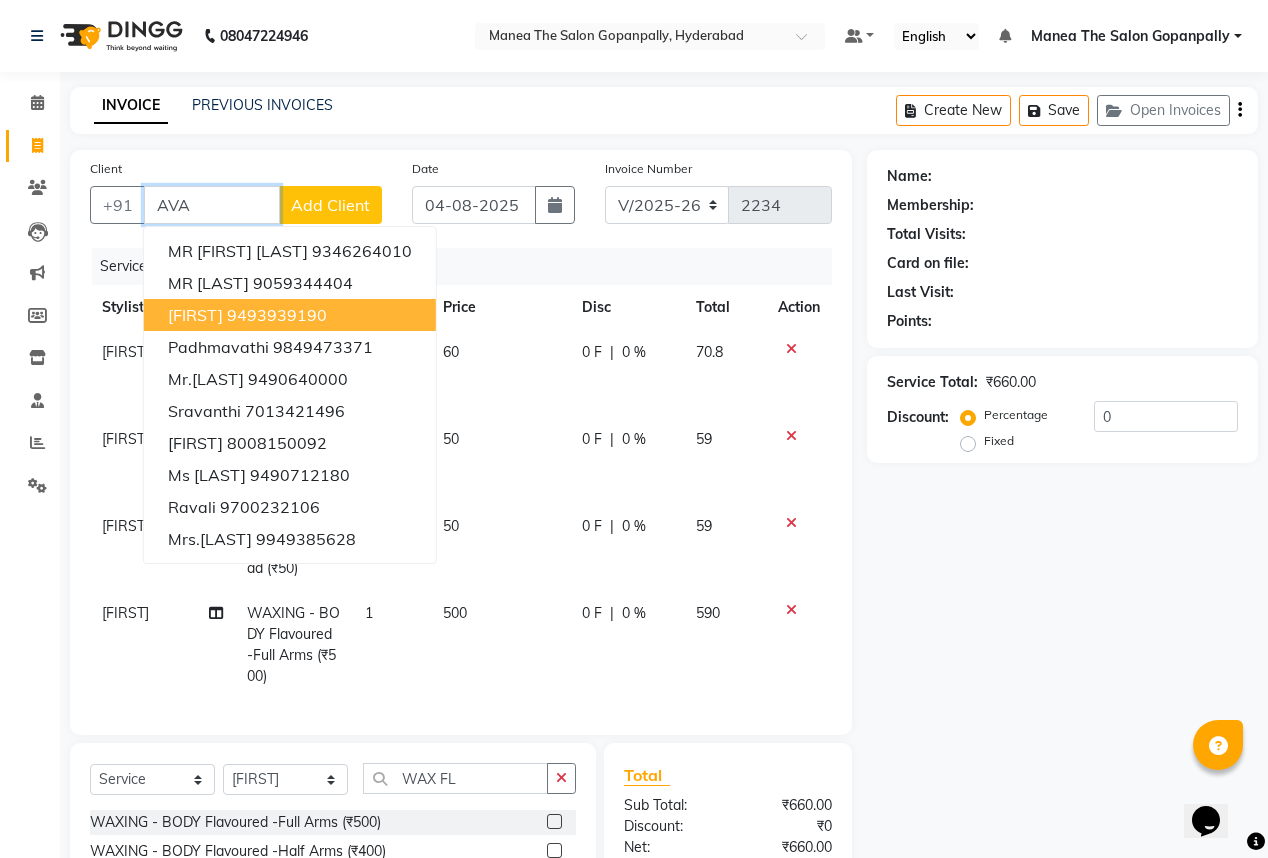 click on "[FIRST]" at bounding box center [195, 315] 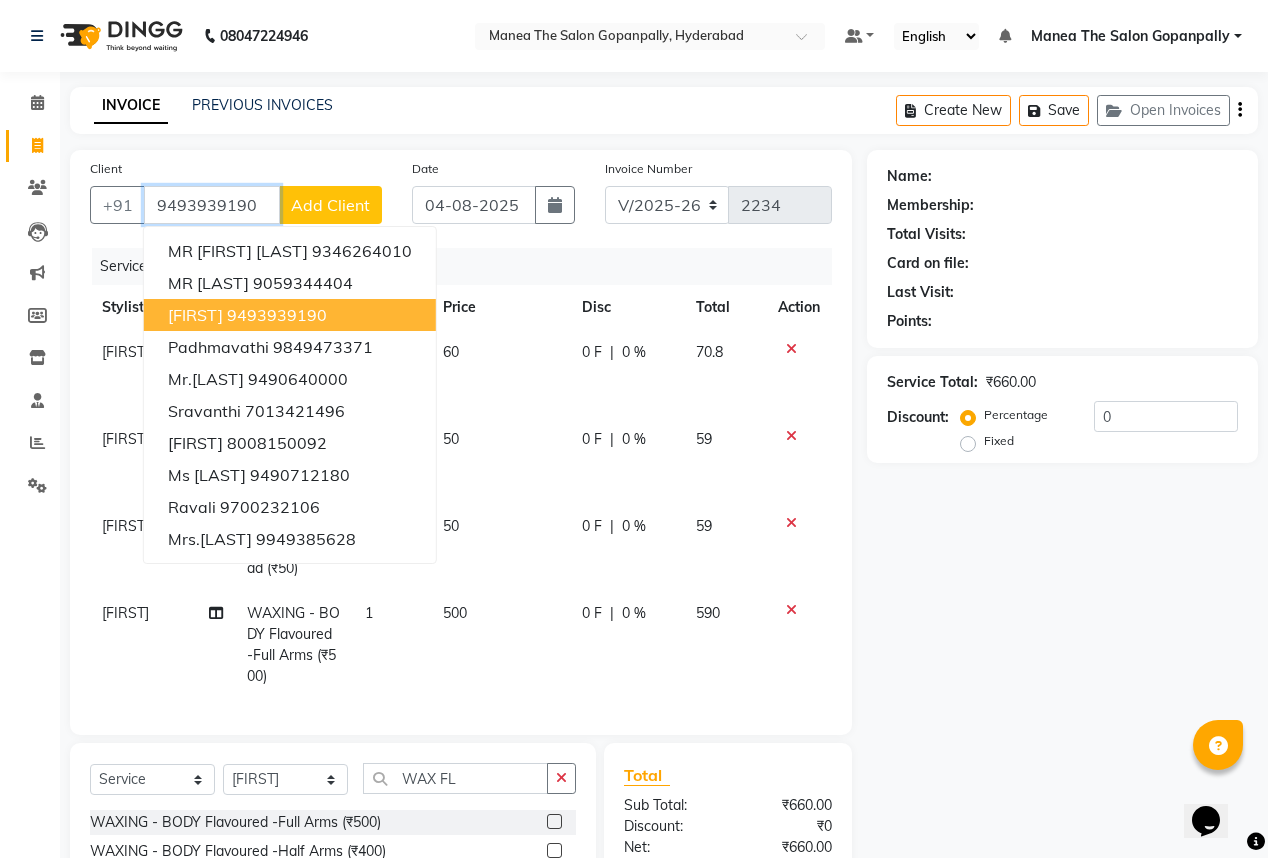 type on "9493939190" 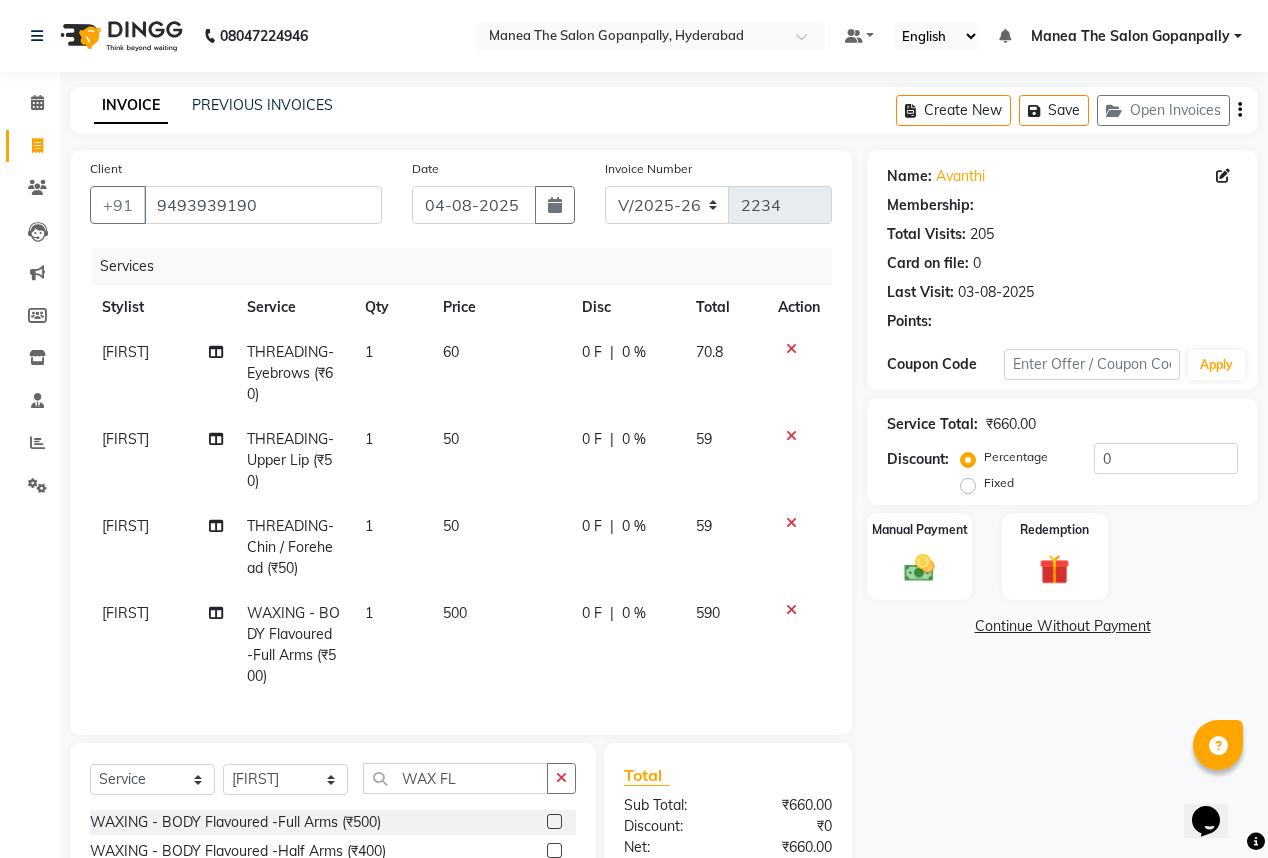 select on "1: Object" 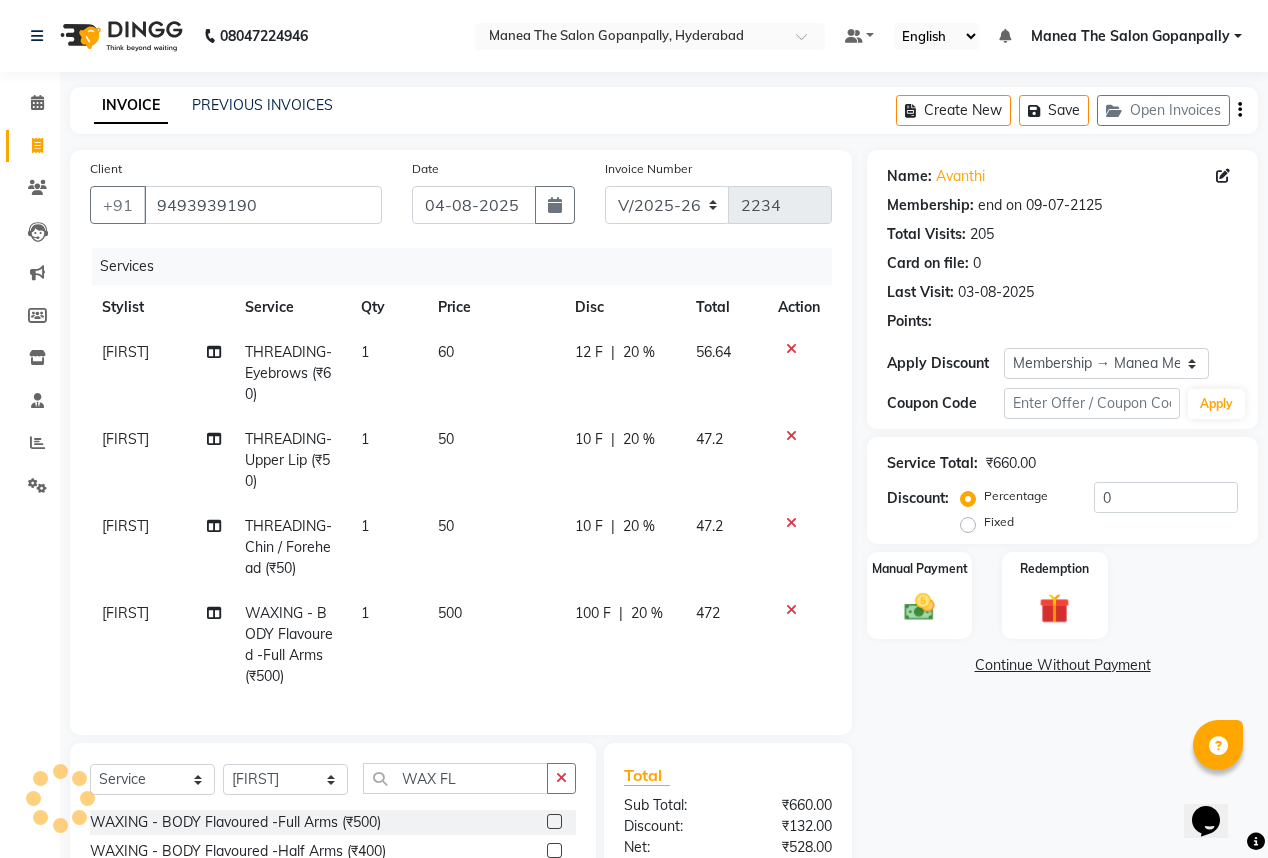 type on "20" 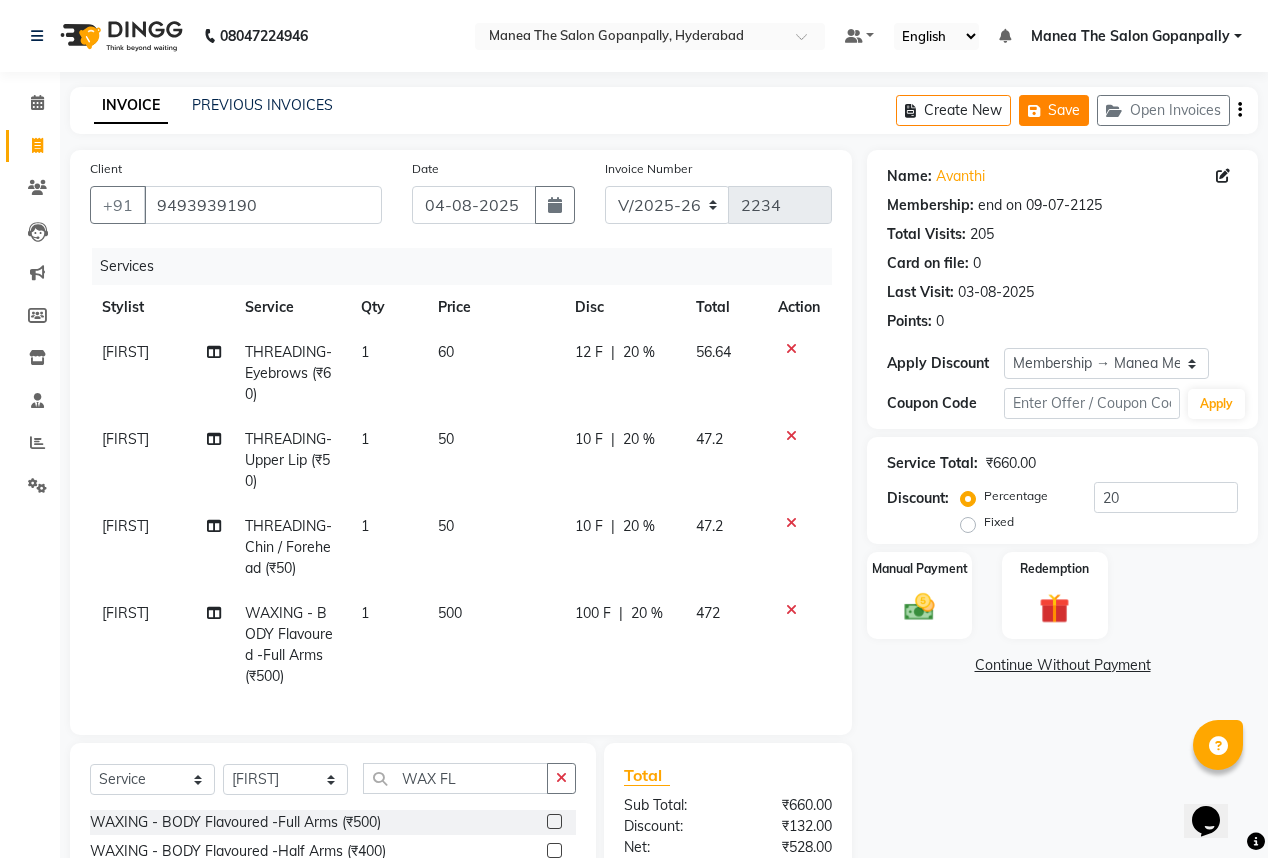 click on "Save" 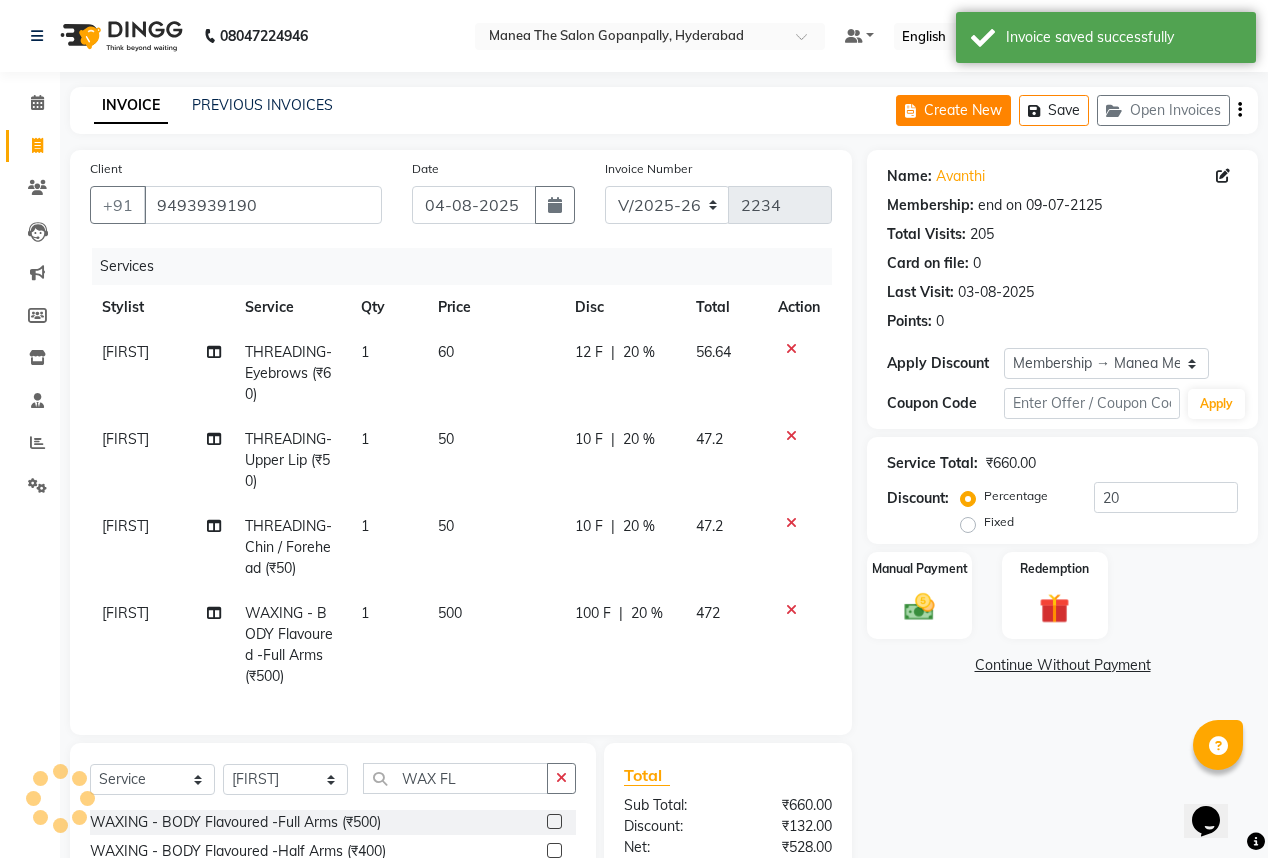 click on "Create New" 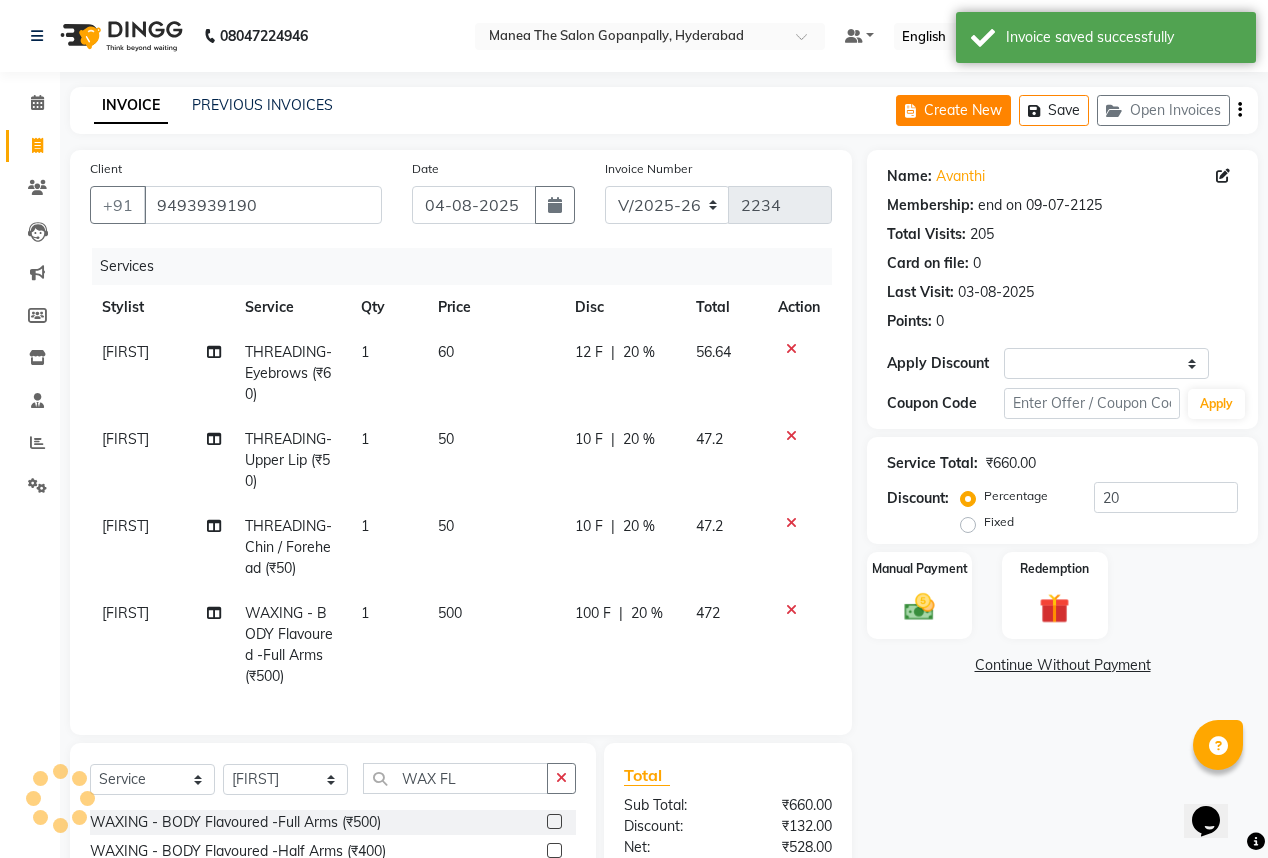 select on "service" 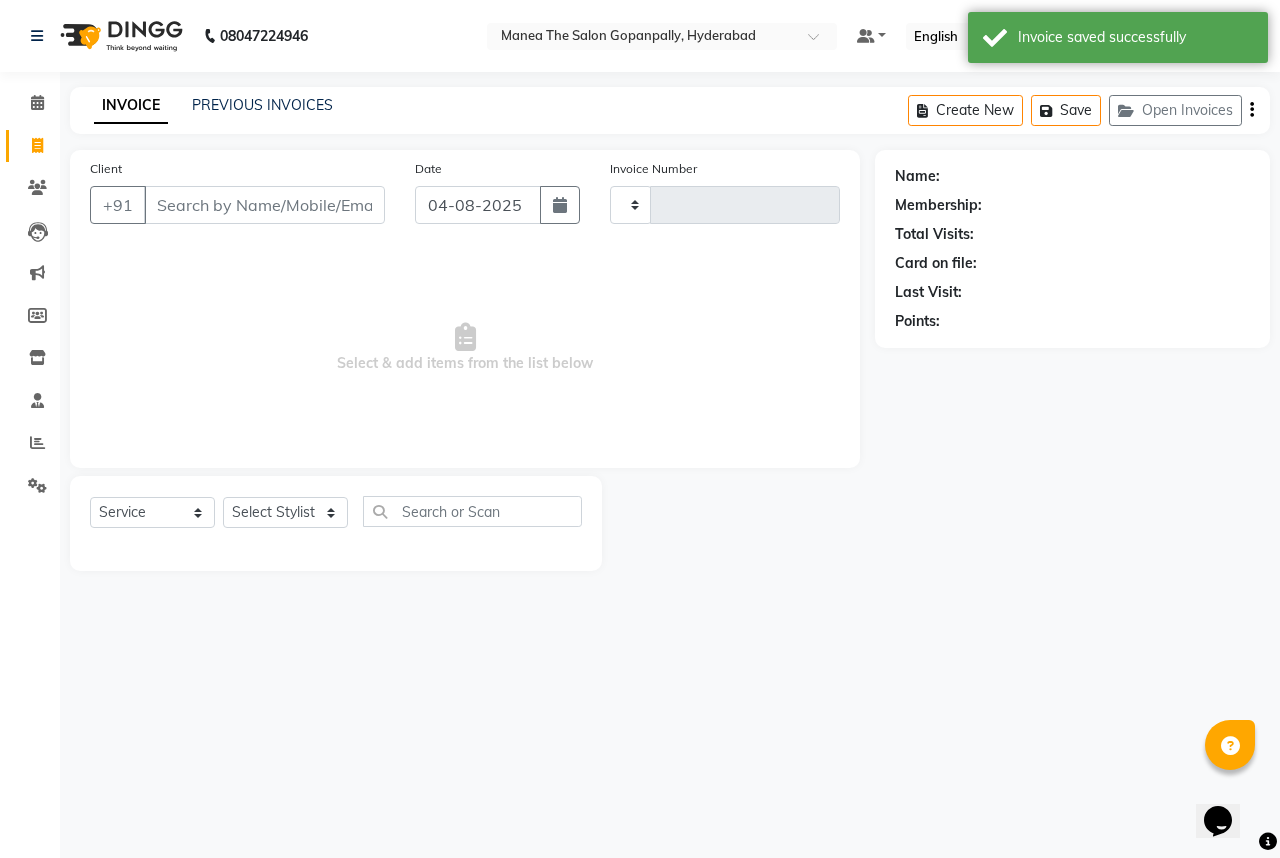 click on "Client" at bounding box center (264, 205) 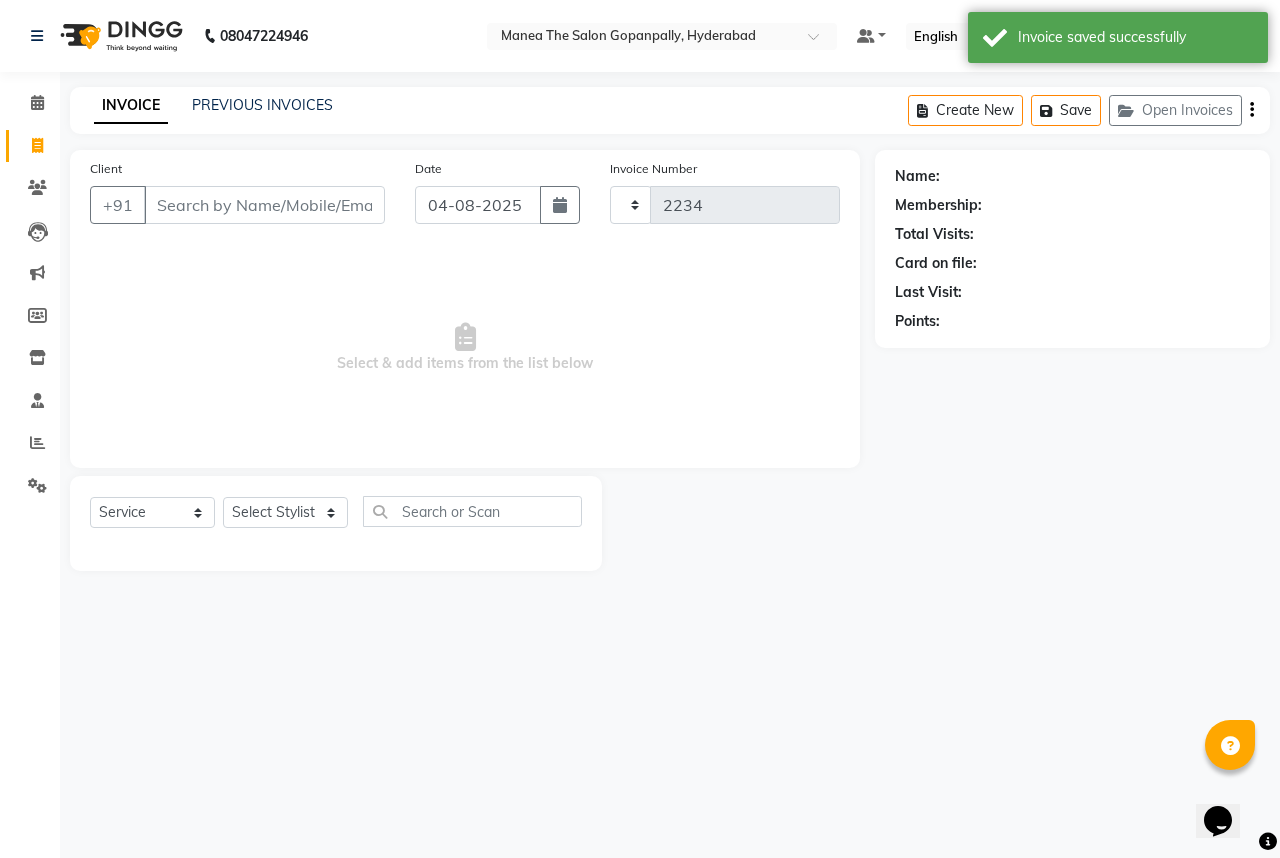 select on "7027" 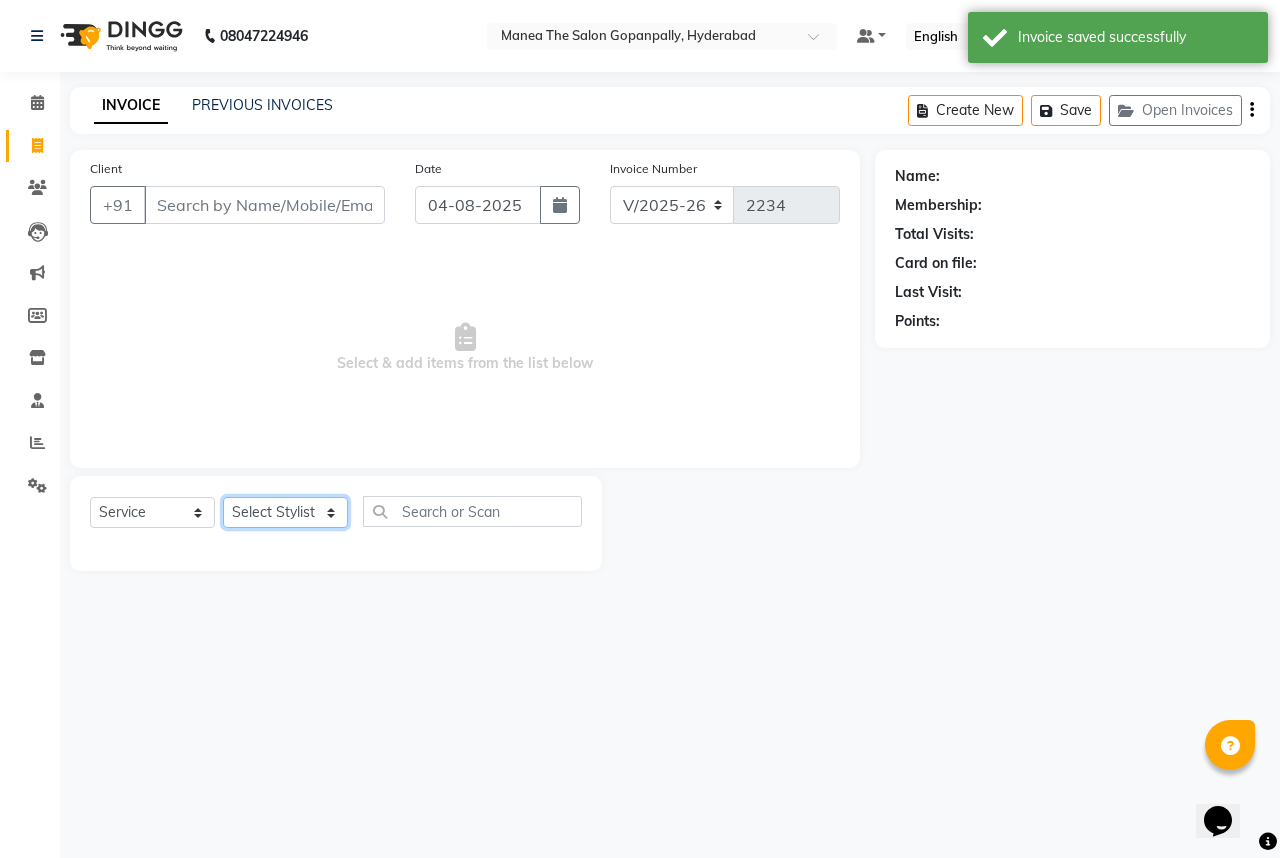 click on "Select Stylist Anand AVANTHI Haider  indu IRFAN keerthi rehan sameer saritha zubair" 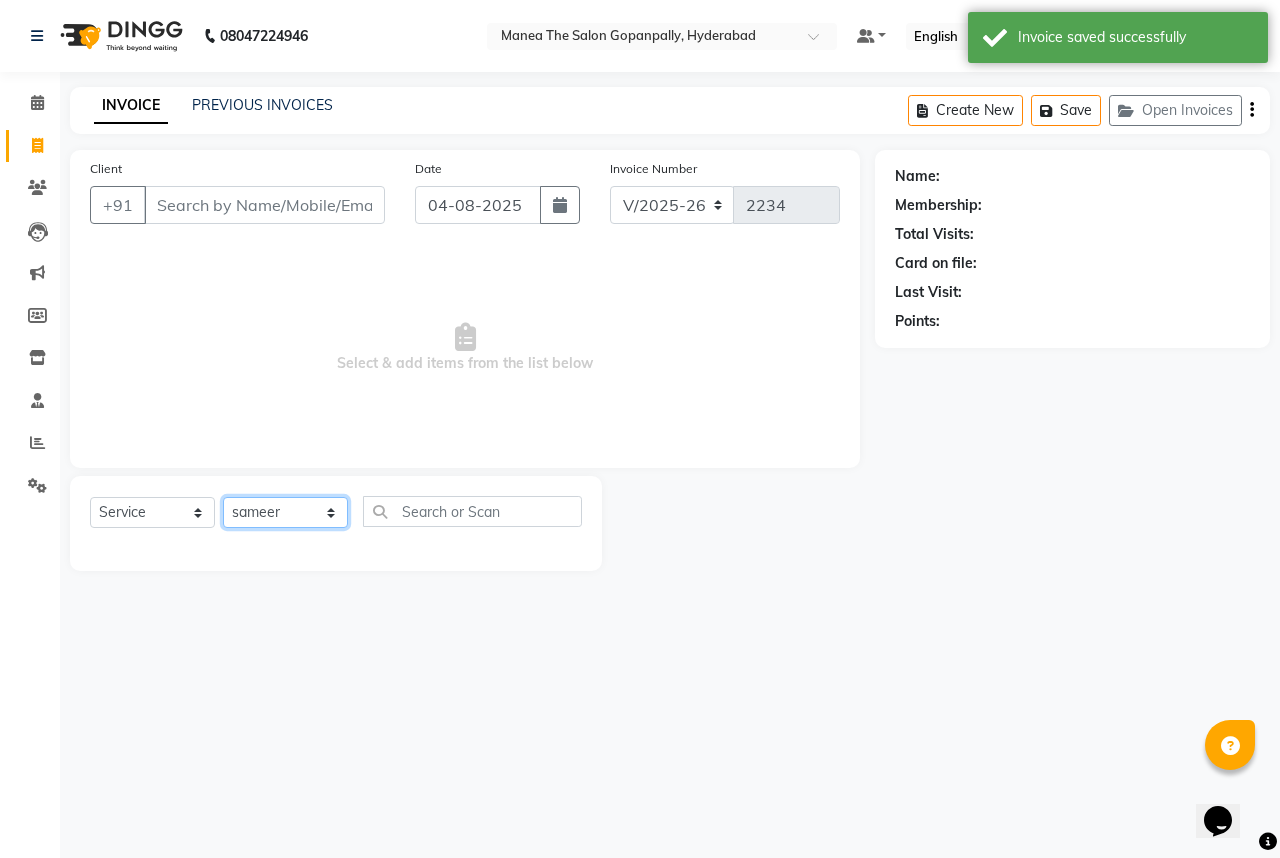 click on "Select Stylist Anand AVANTHI Haider  indu IRFAN keerthi rehan sameer saritha zubair" 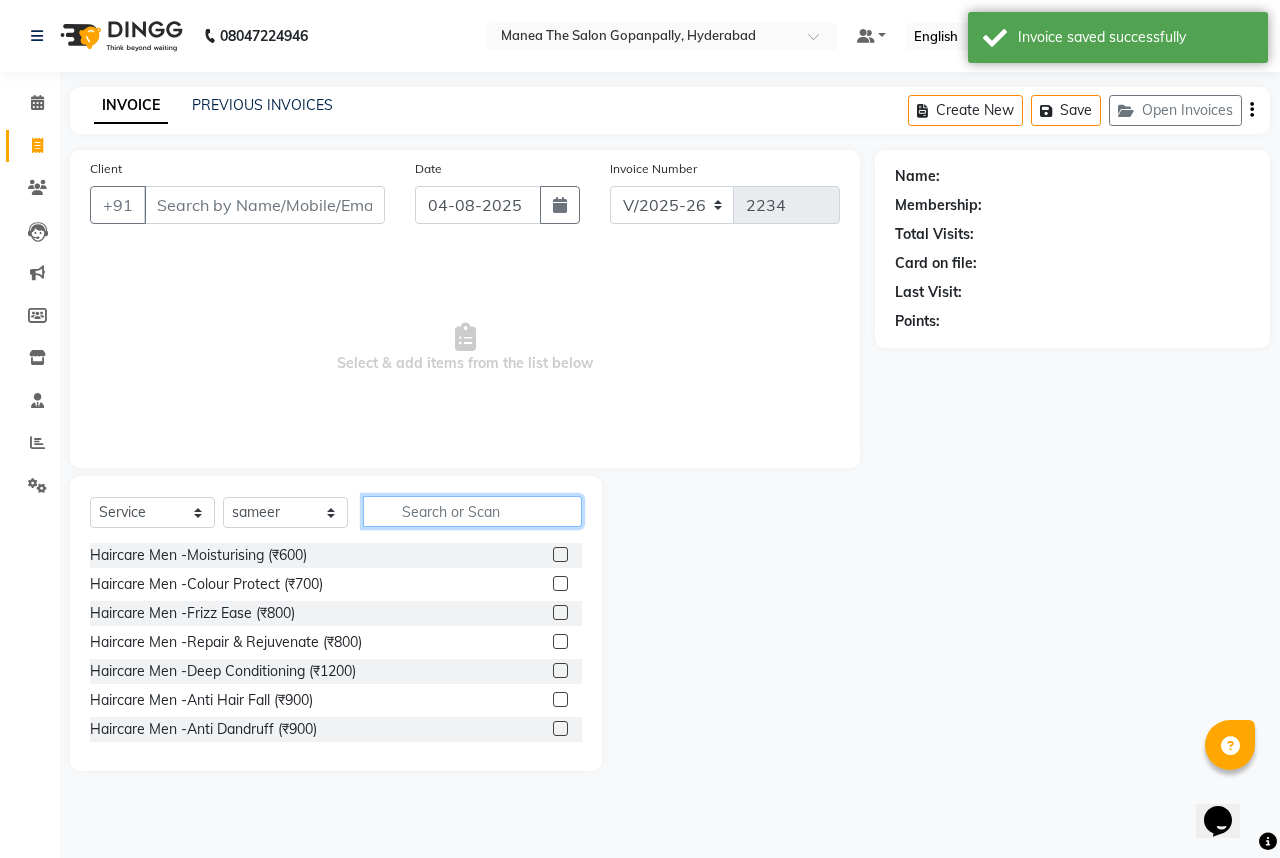 click 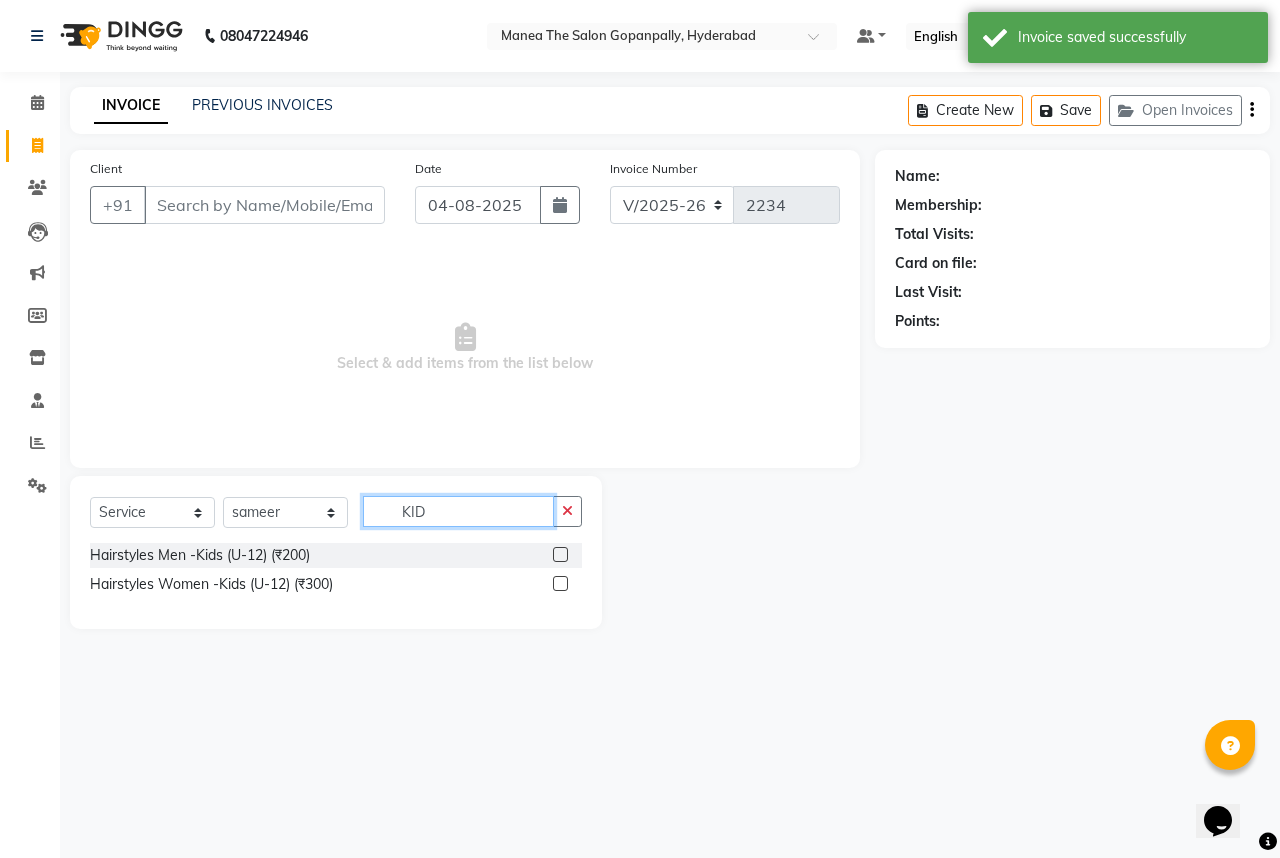 type on "KID" 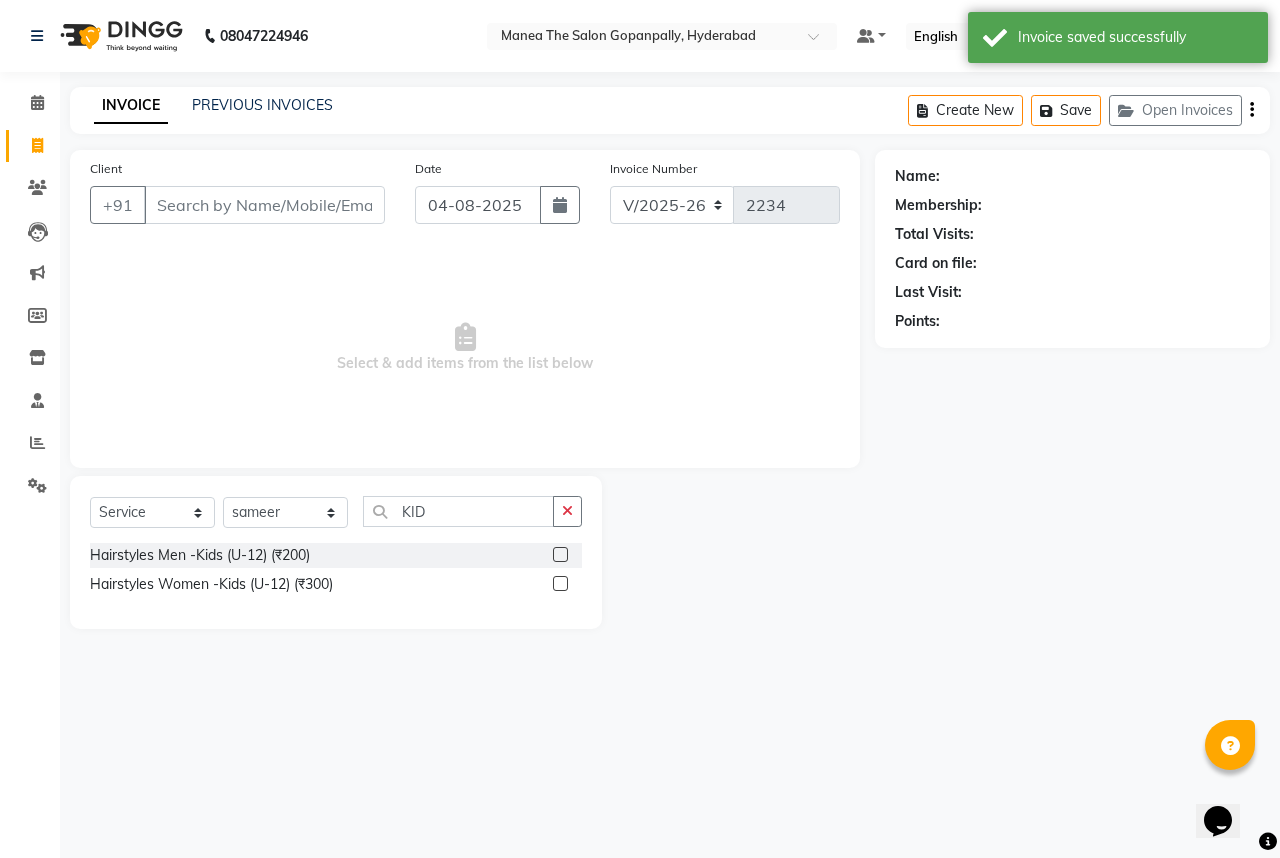 click 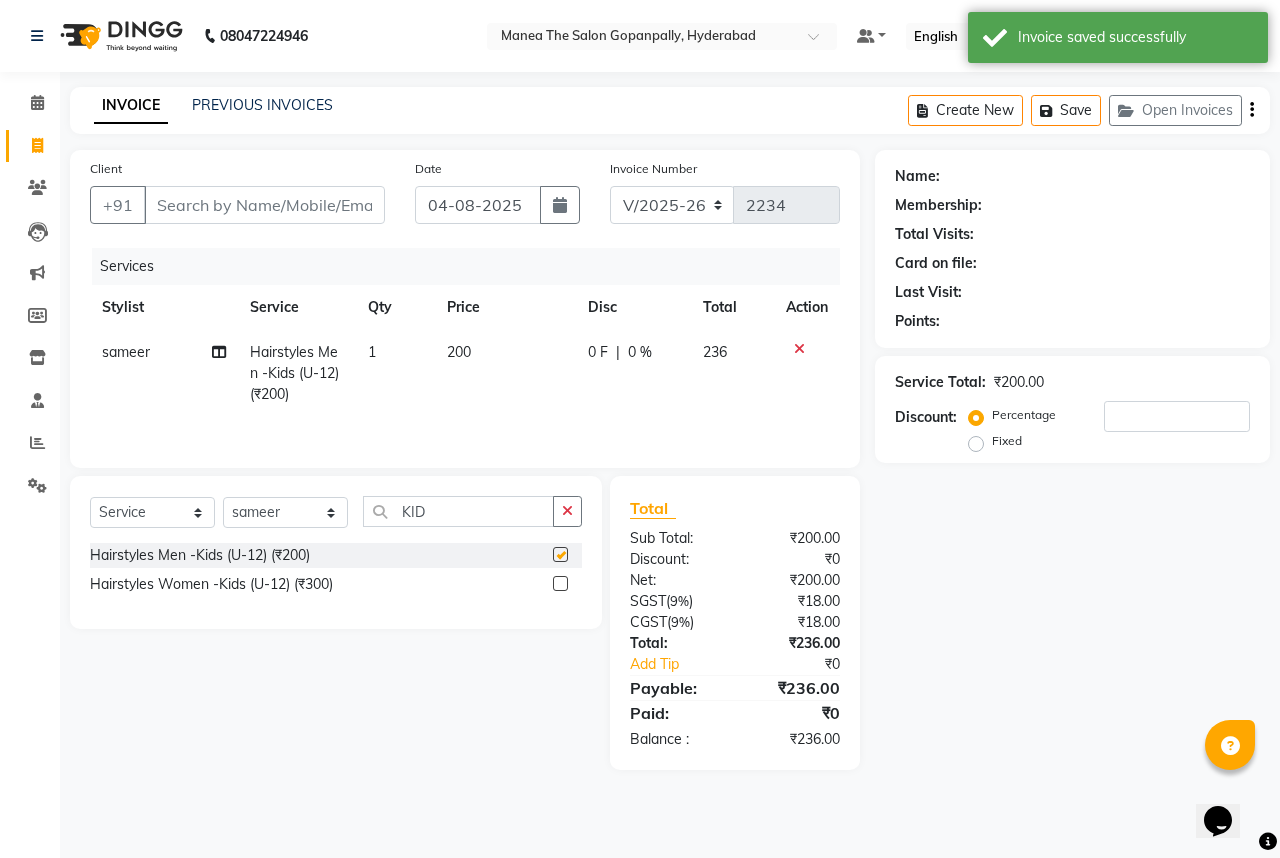 checkbox on "false" 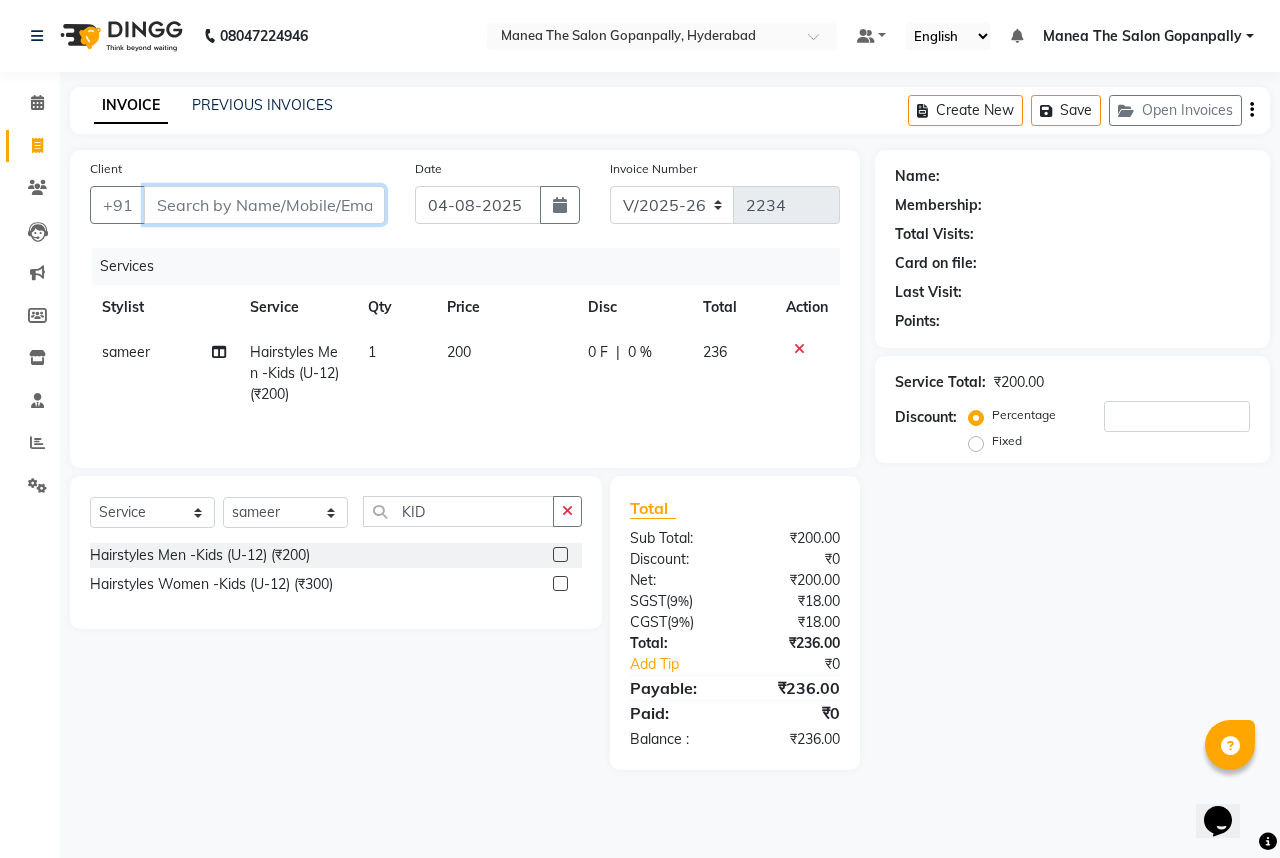 click on "Client" at bounding box center (264, 205) 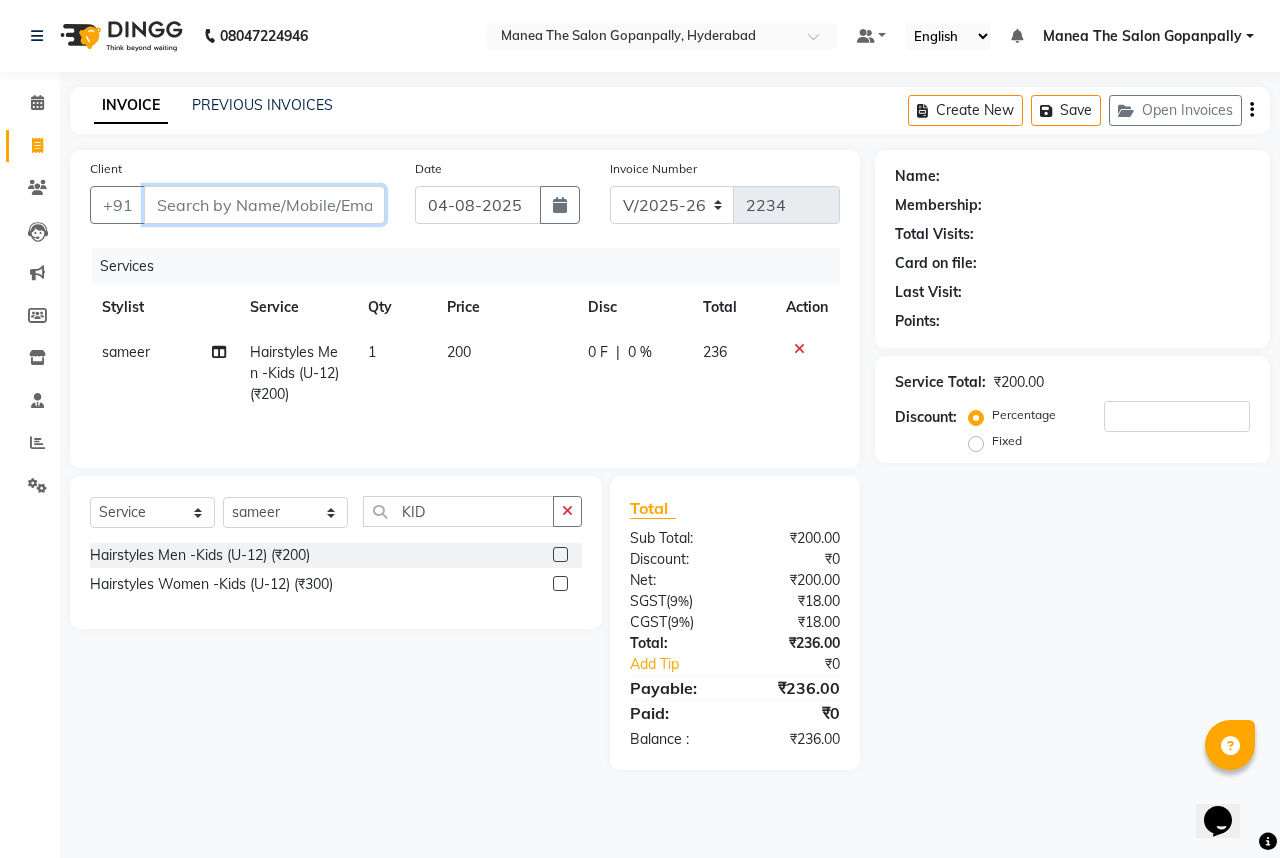 type on "9" 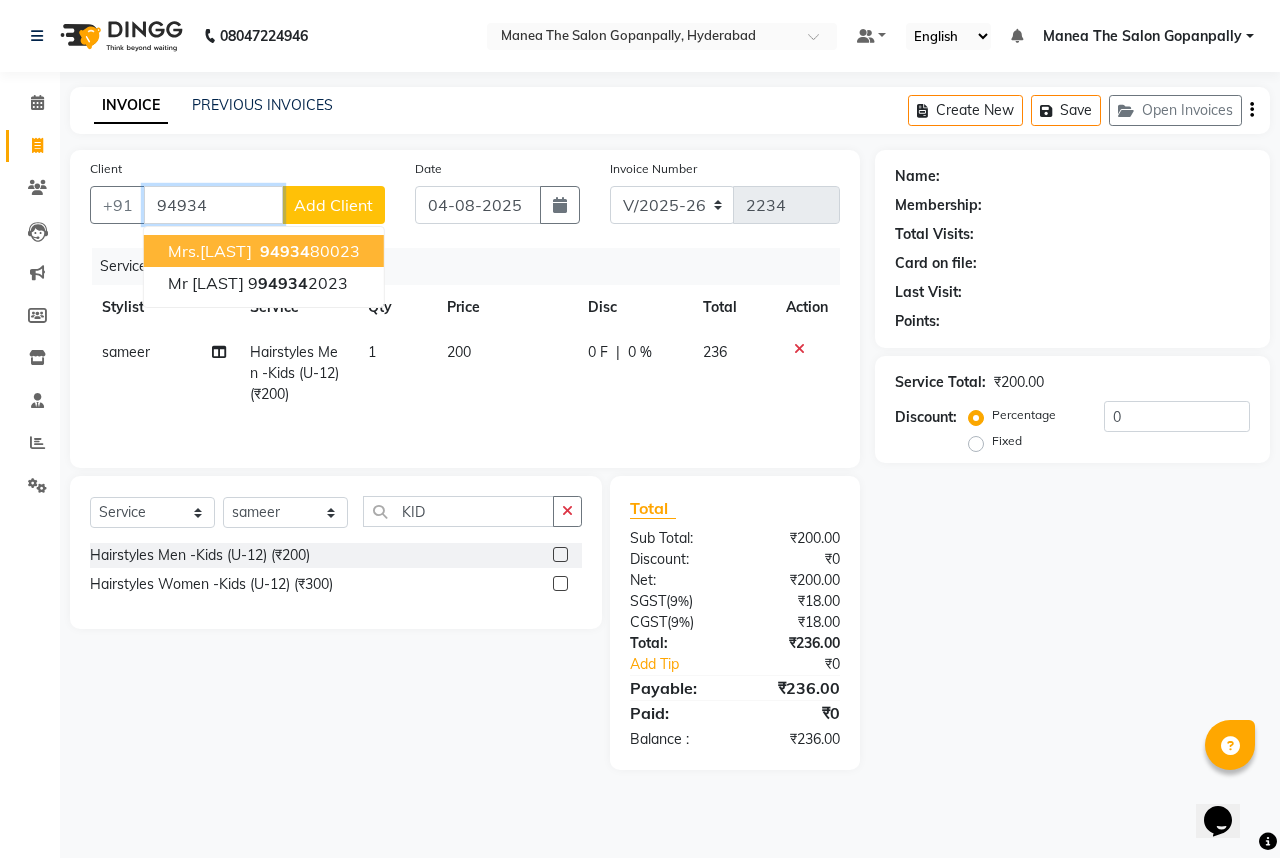 click on "94934 80023" at bounding box center [308, 251] 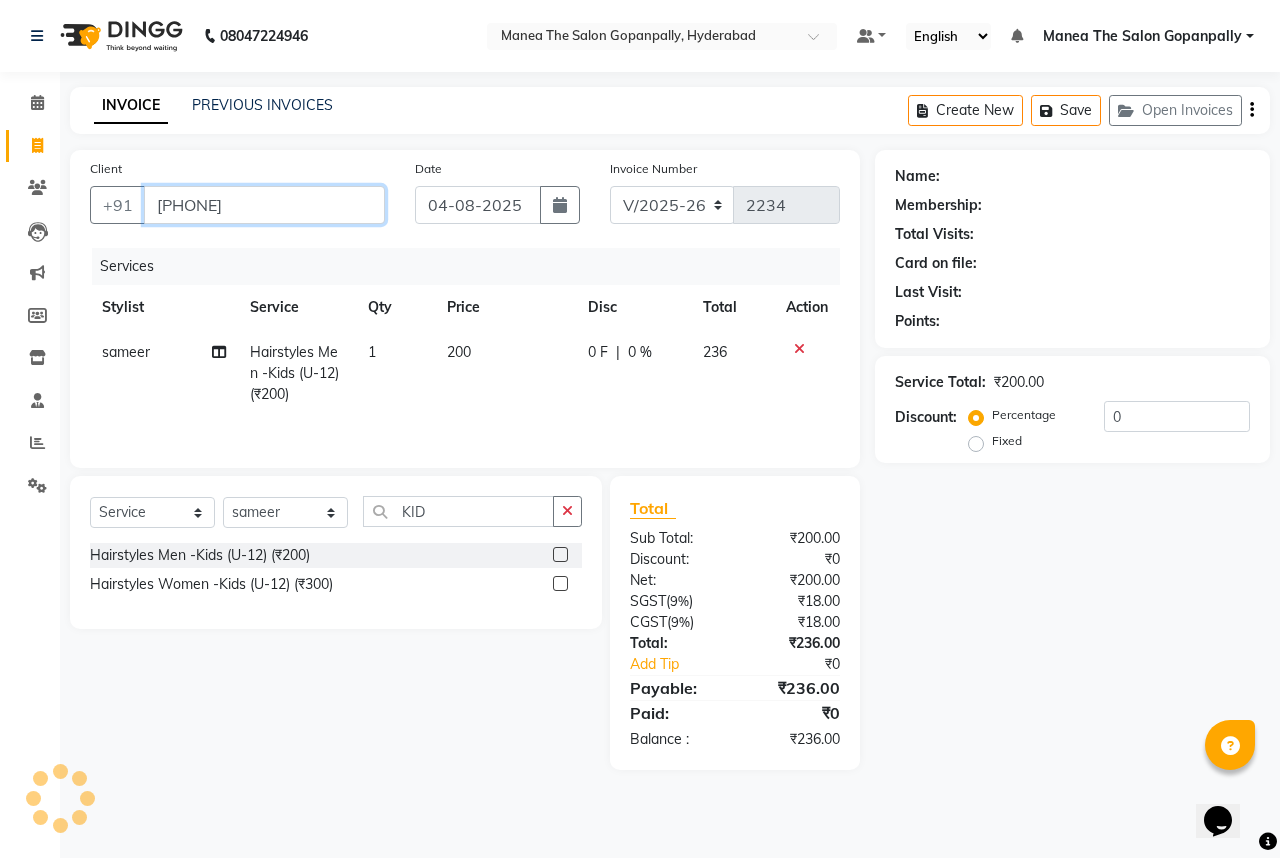 type on "[PHONE]" 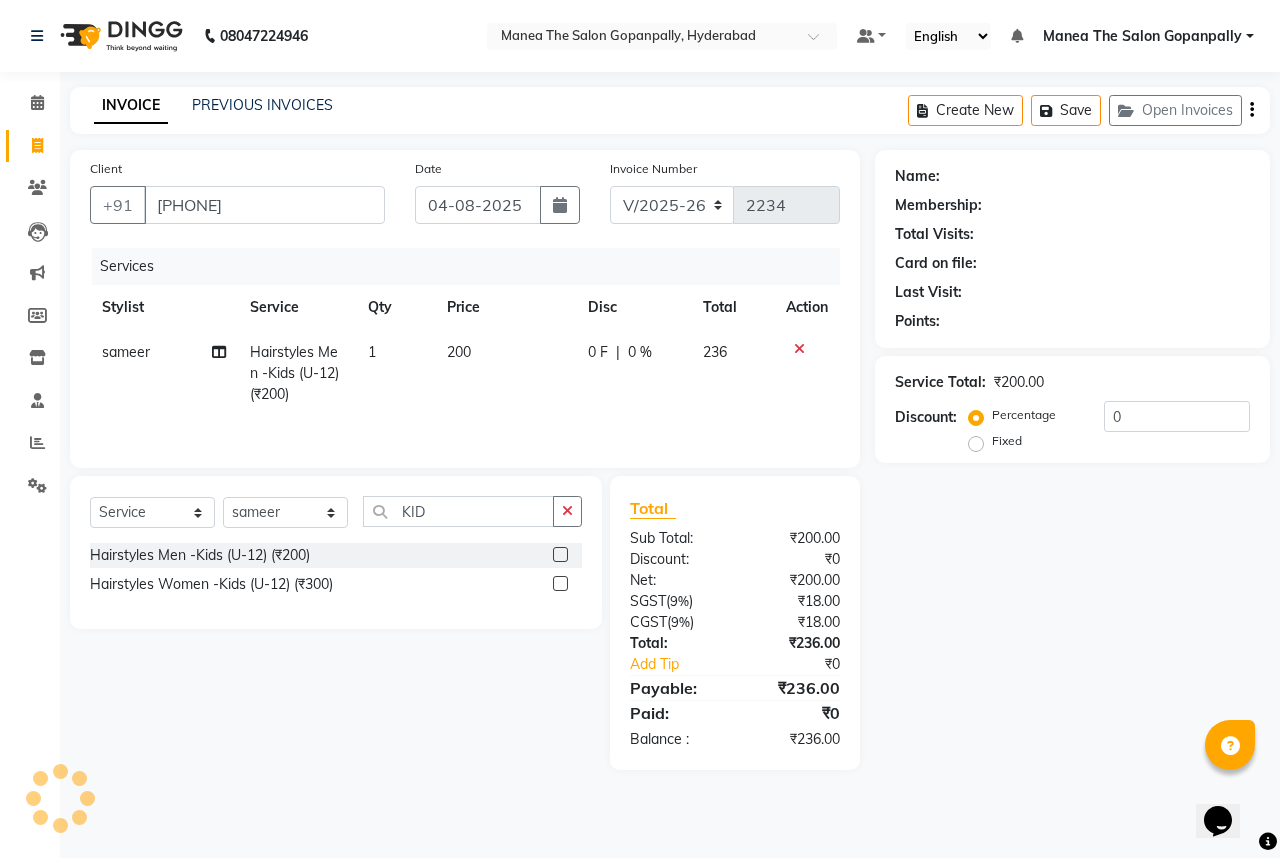 select on "1: Object" 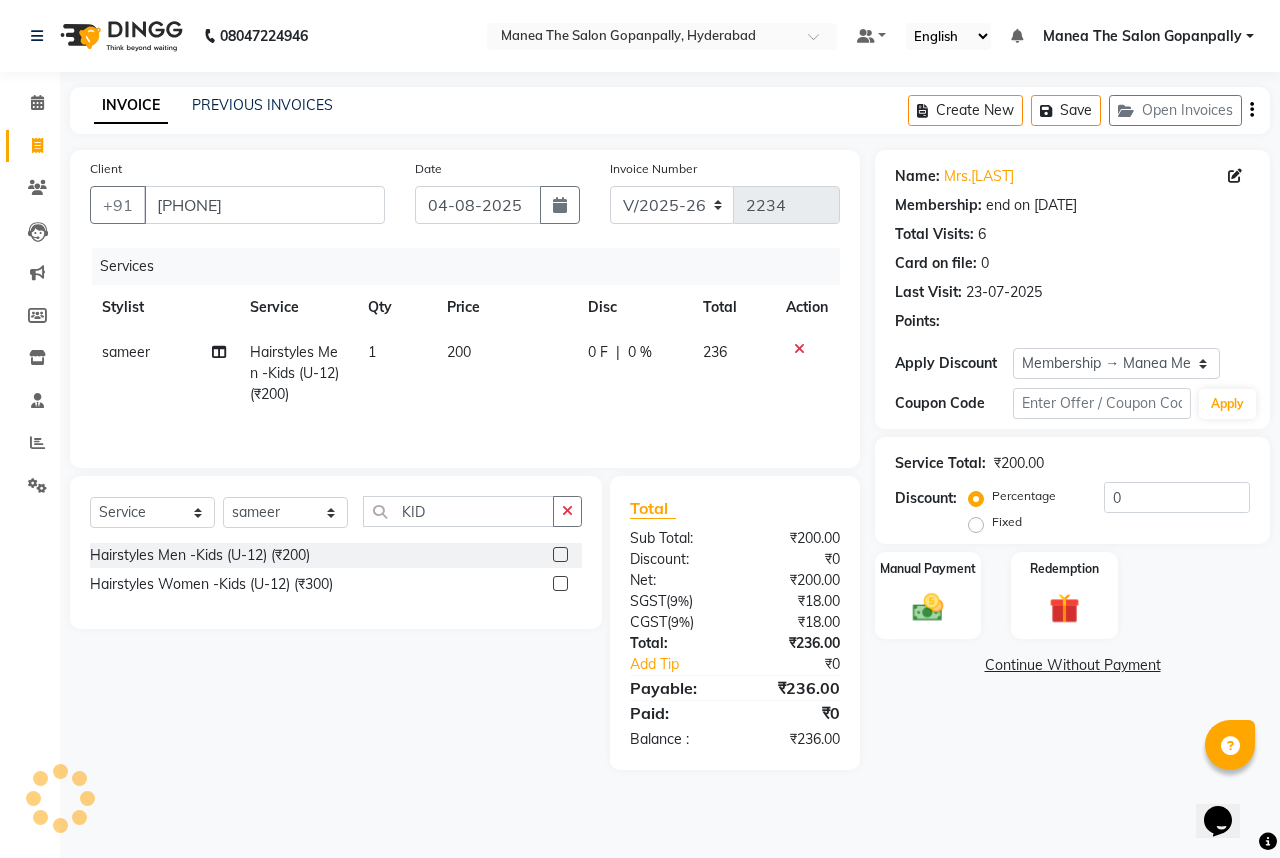 type on "20" 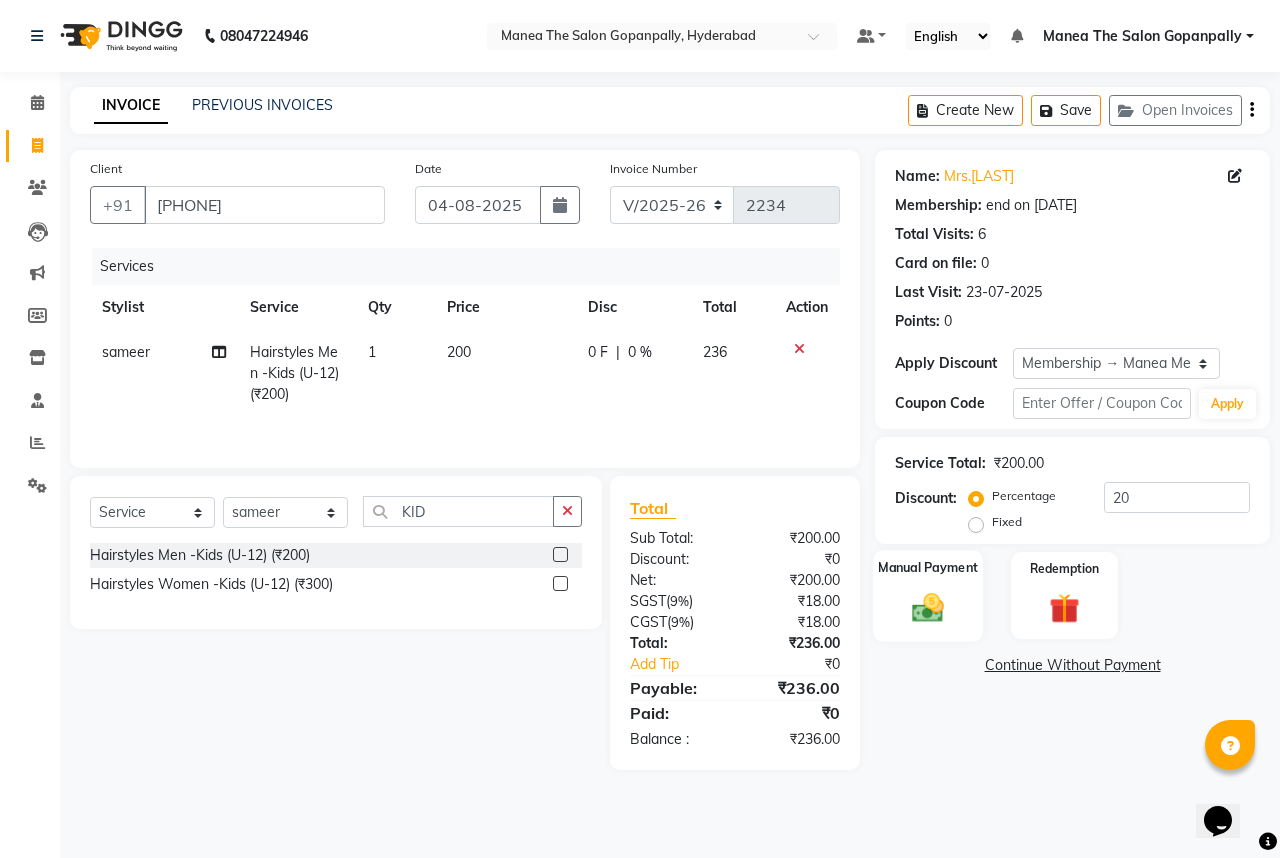 click 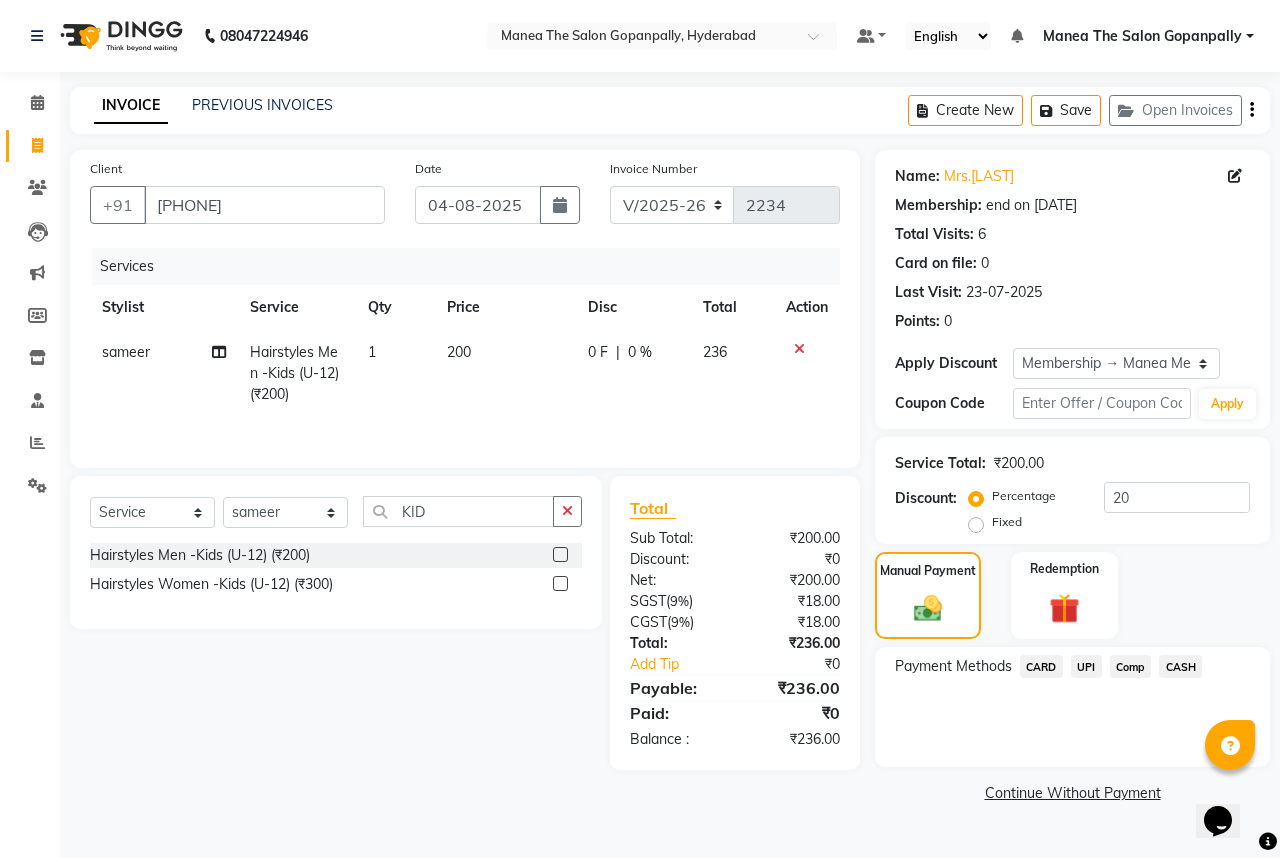 click on "UPI" 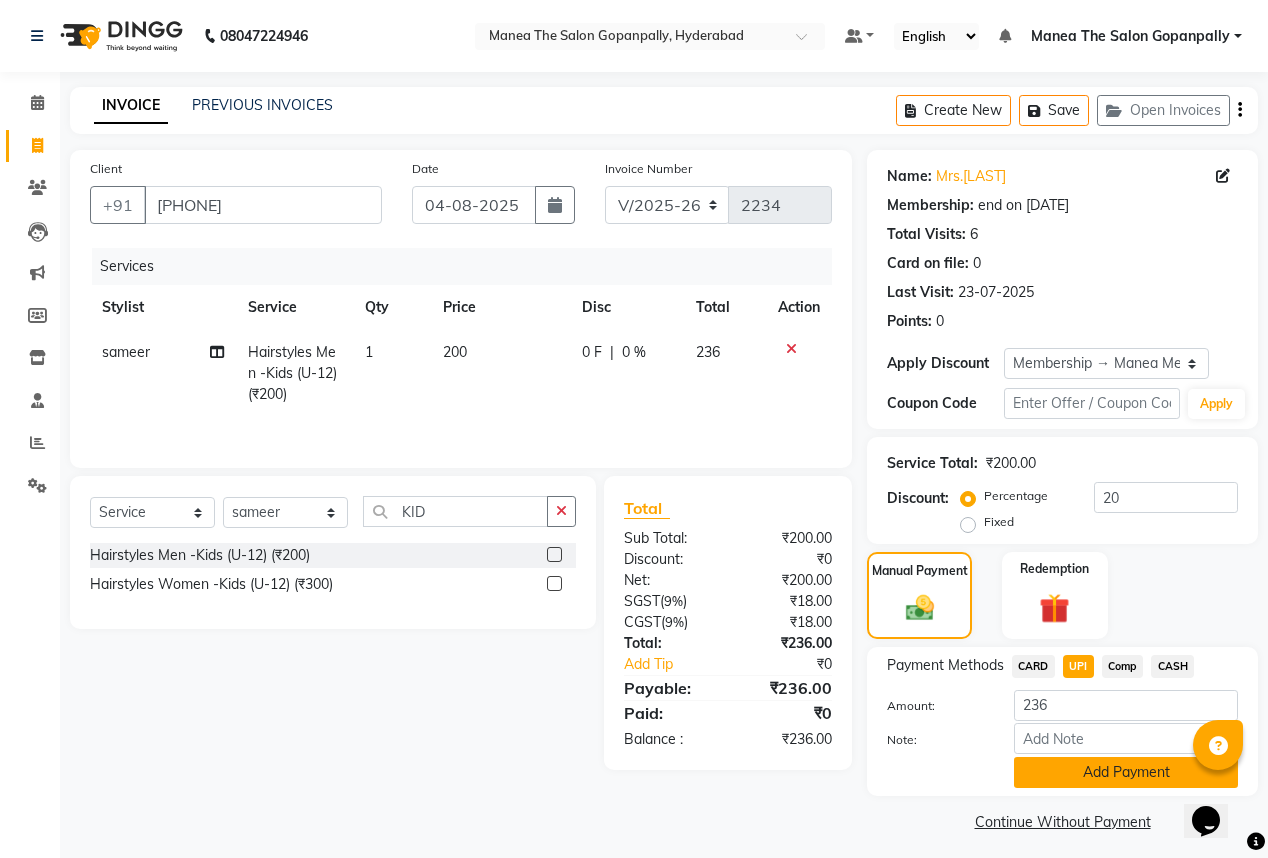 click on "Add Payment" 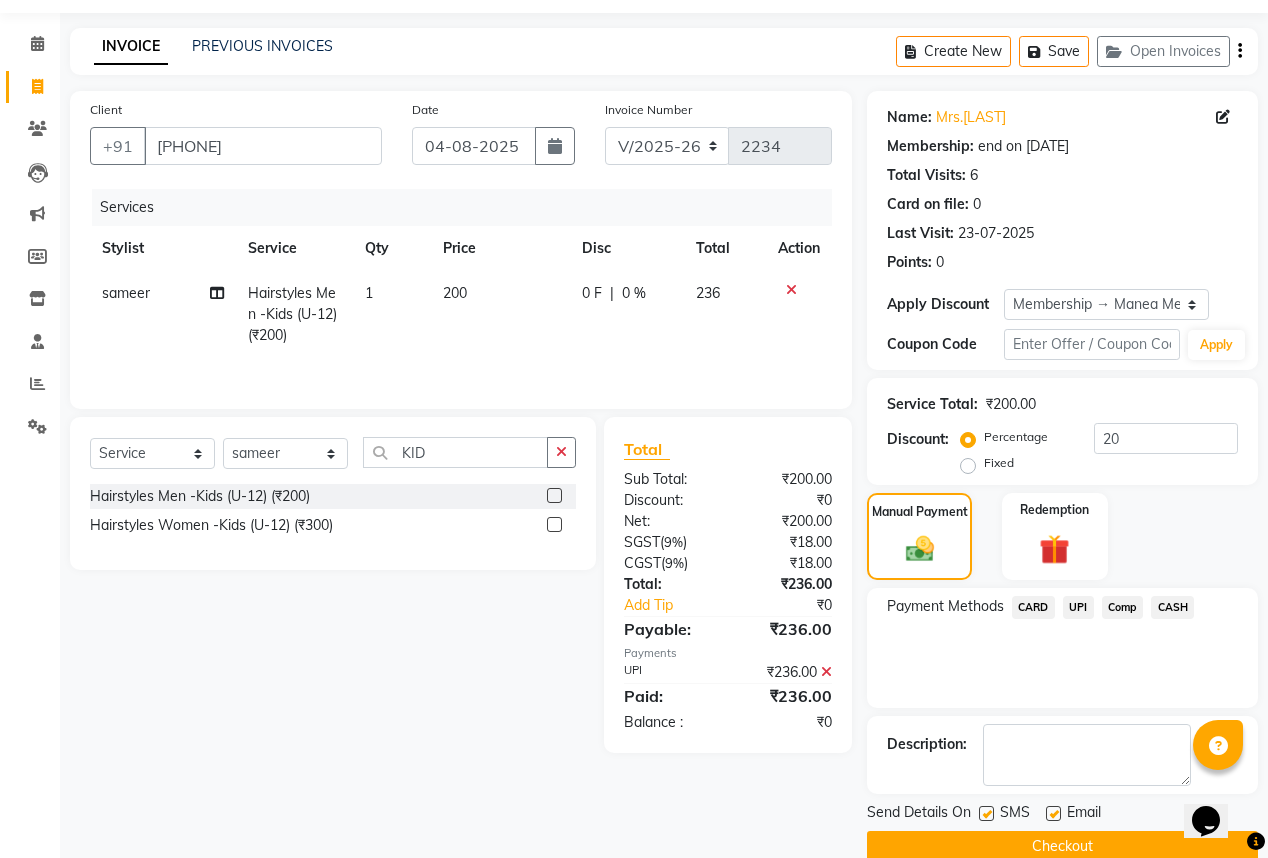scroll, scrollTop: 80, scrollLeft: 0, axis: vertical 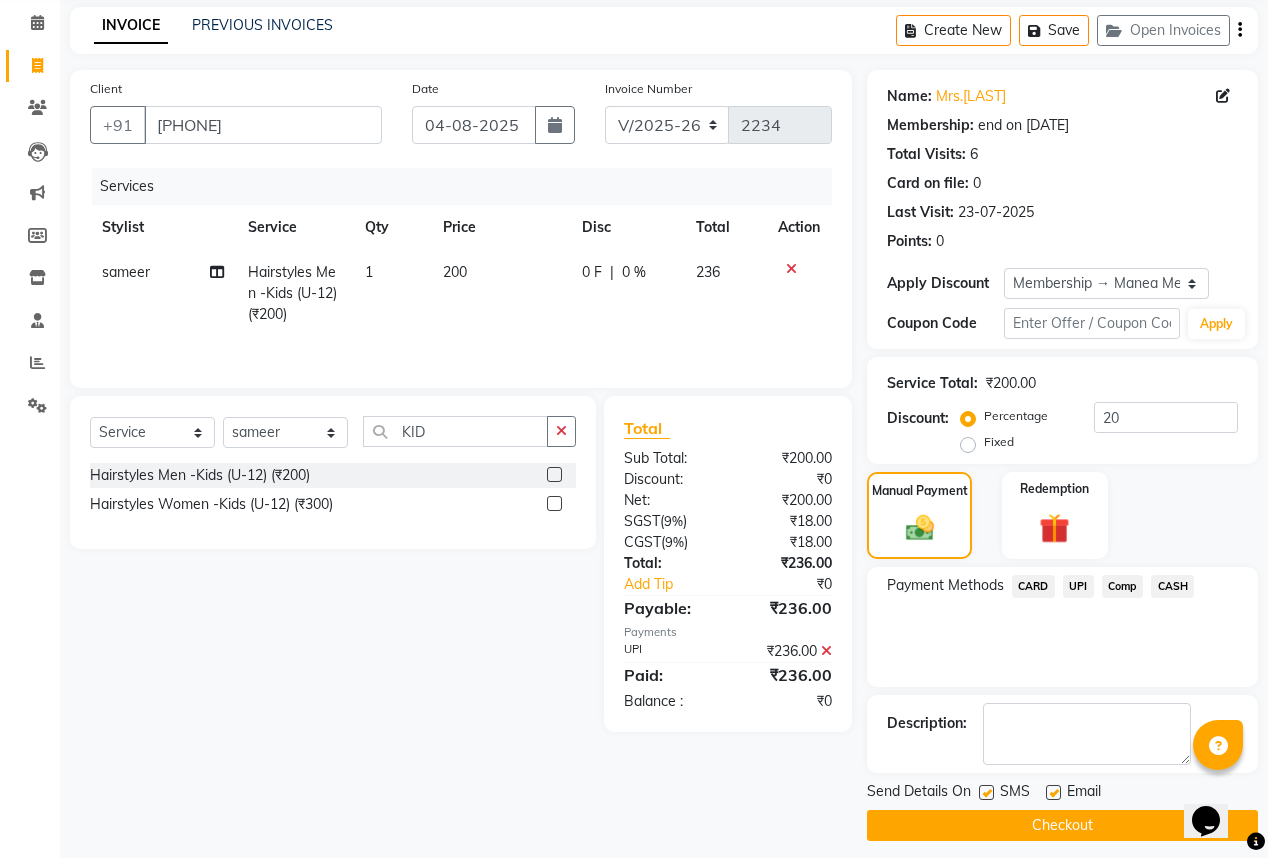 click 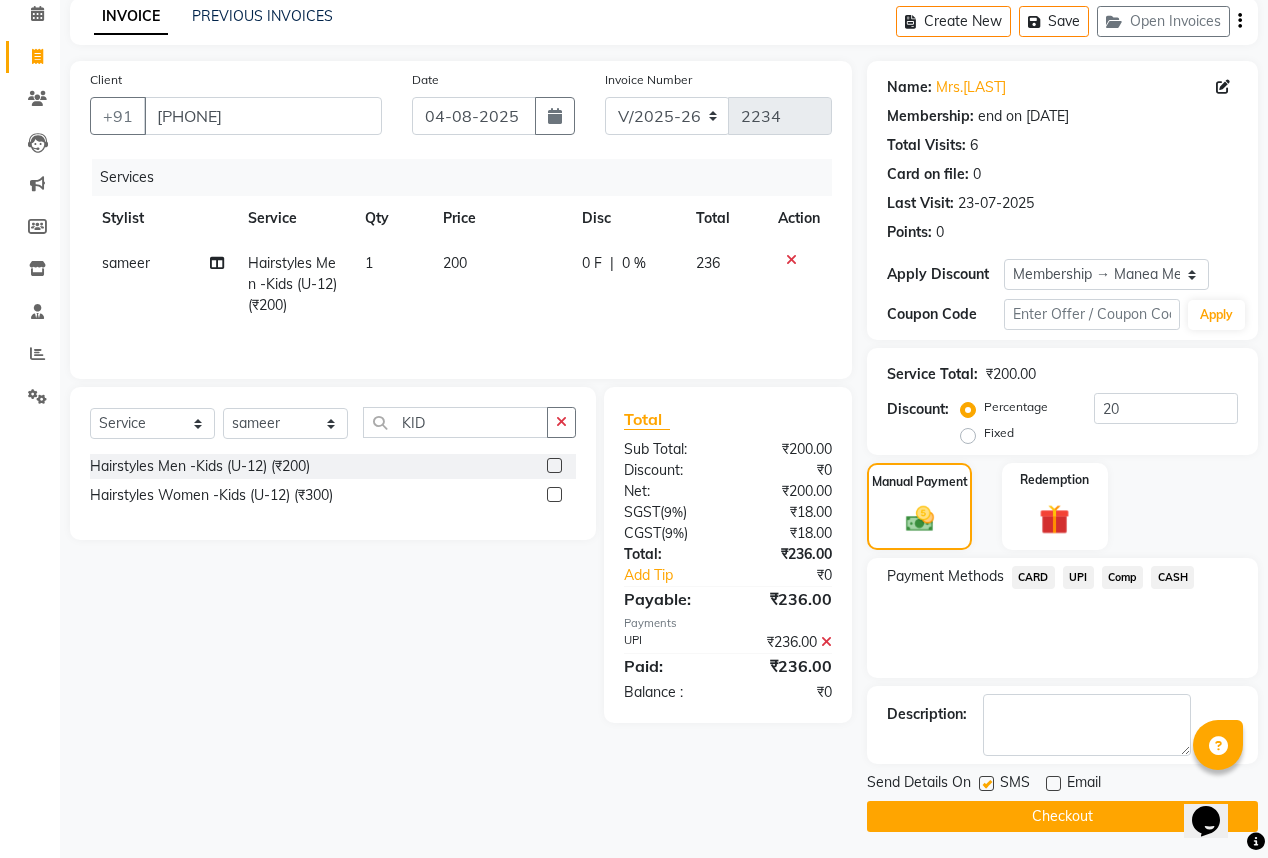 scroll, scrollTop: 92, scrollLeft: 0, axis: vertical 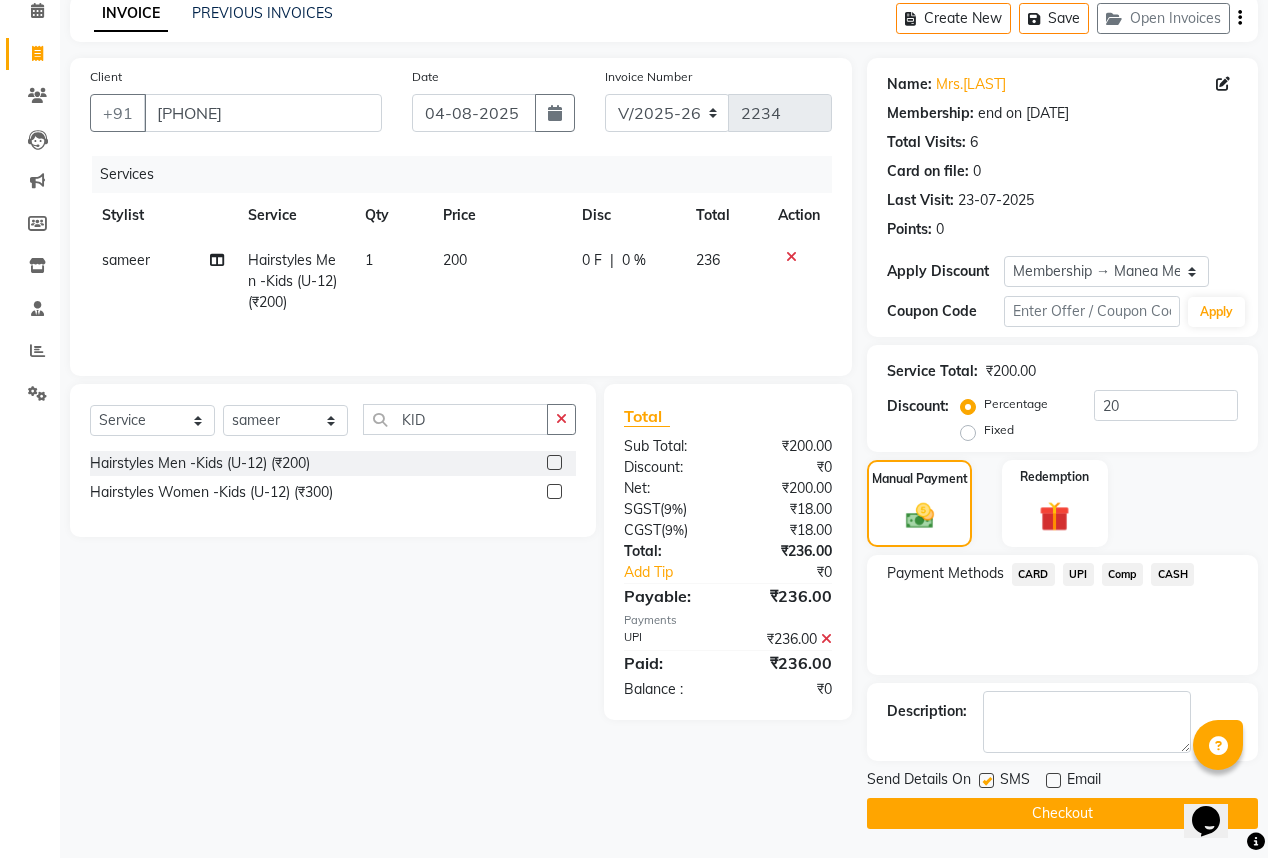 click on "Checkout" 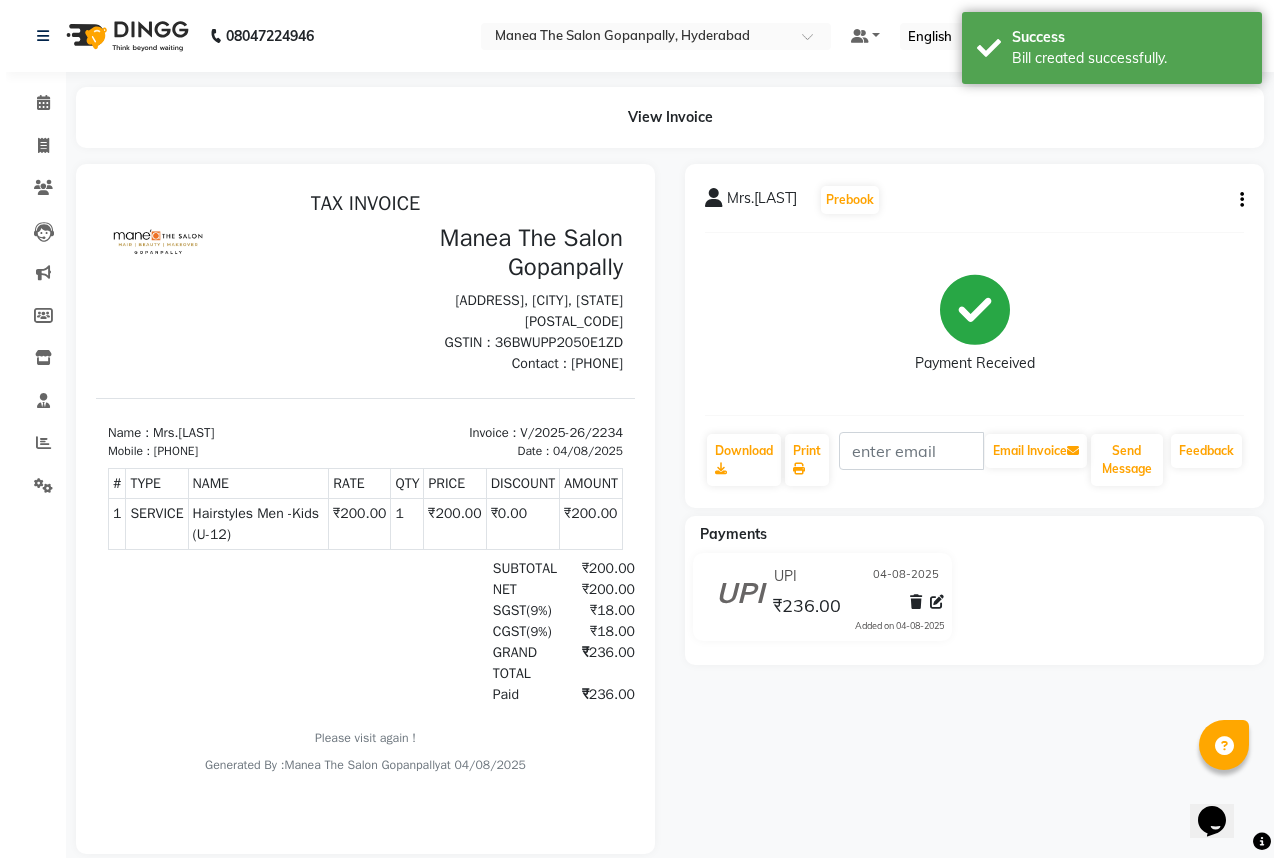 scroll, scrollTop: 0, scrollLeft: 0, axis: both 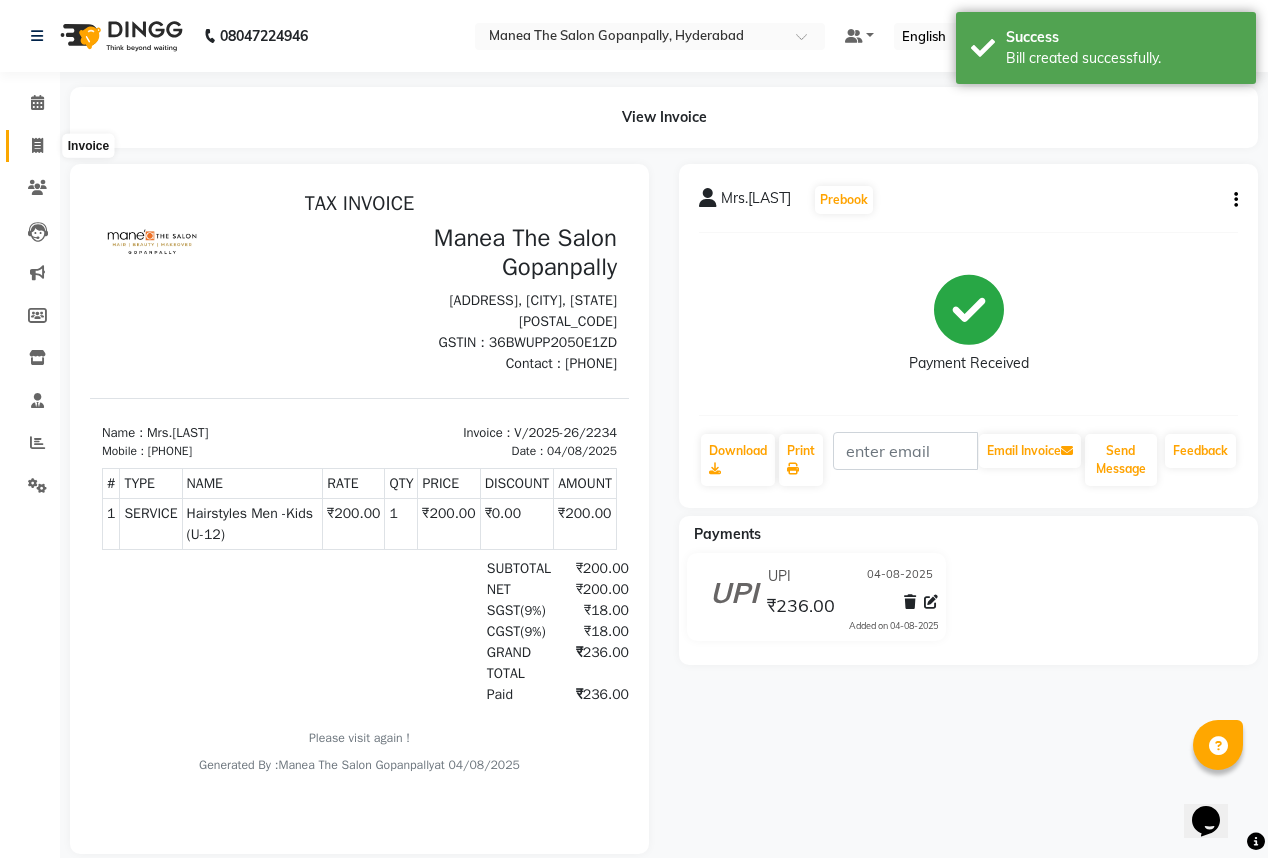 click 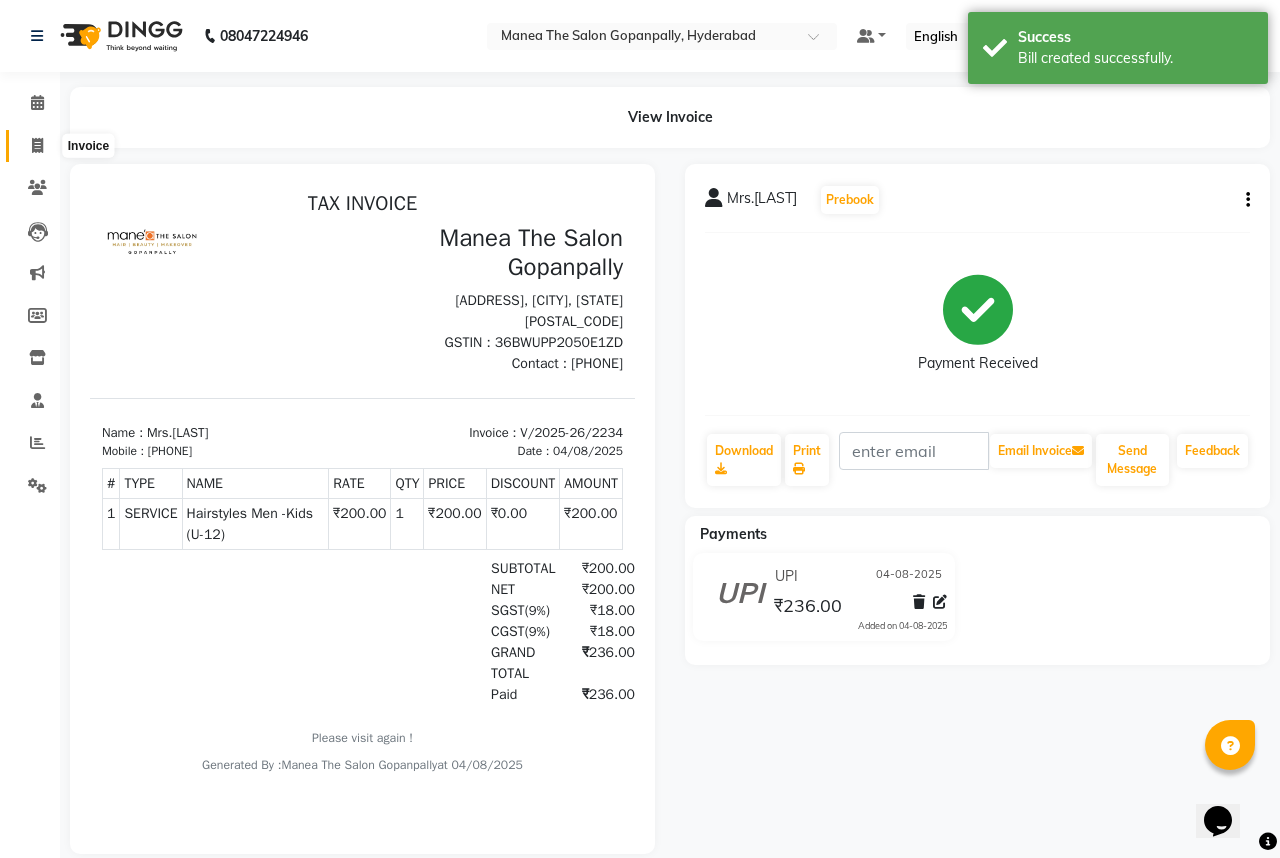 select on "7027" 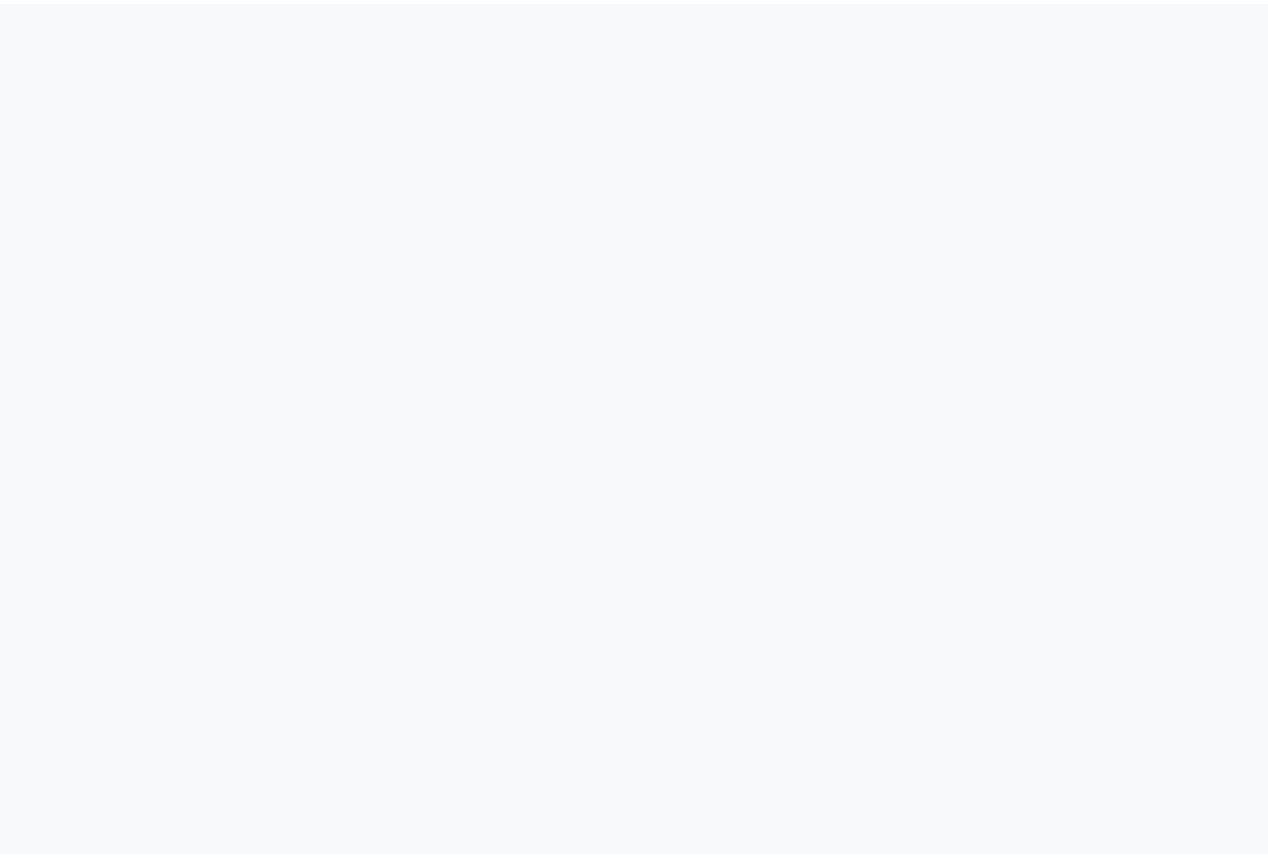 scroll, scrollTop: 0, scrollLeft: 0, axis: both 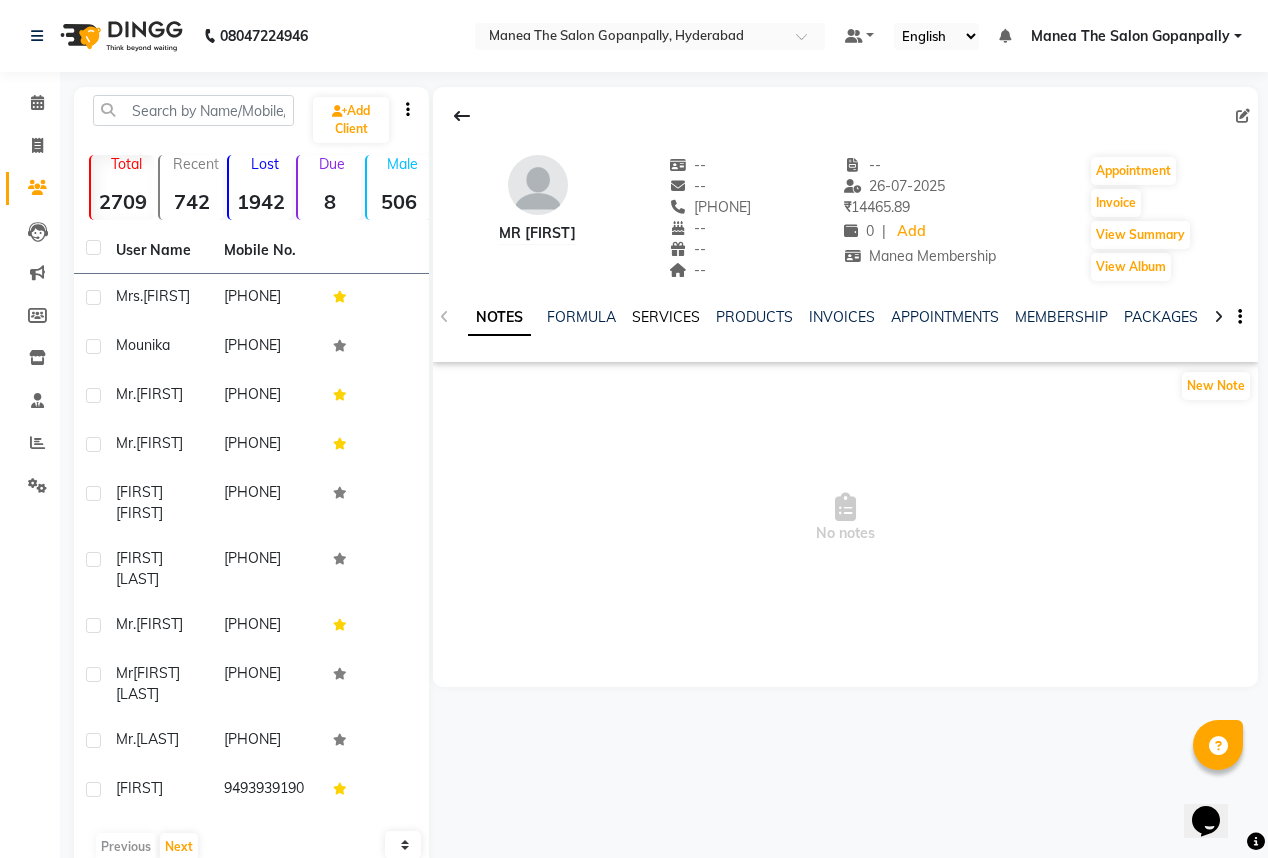 click on "SERVICES" 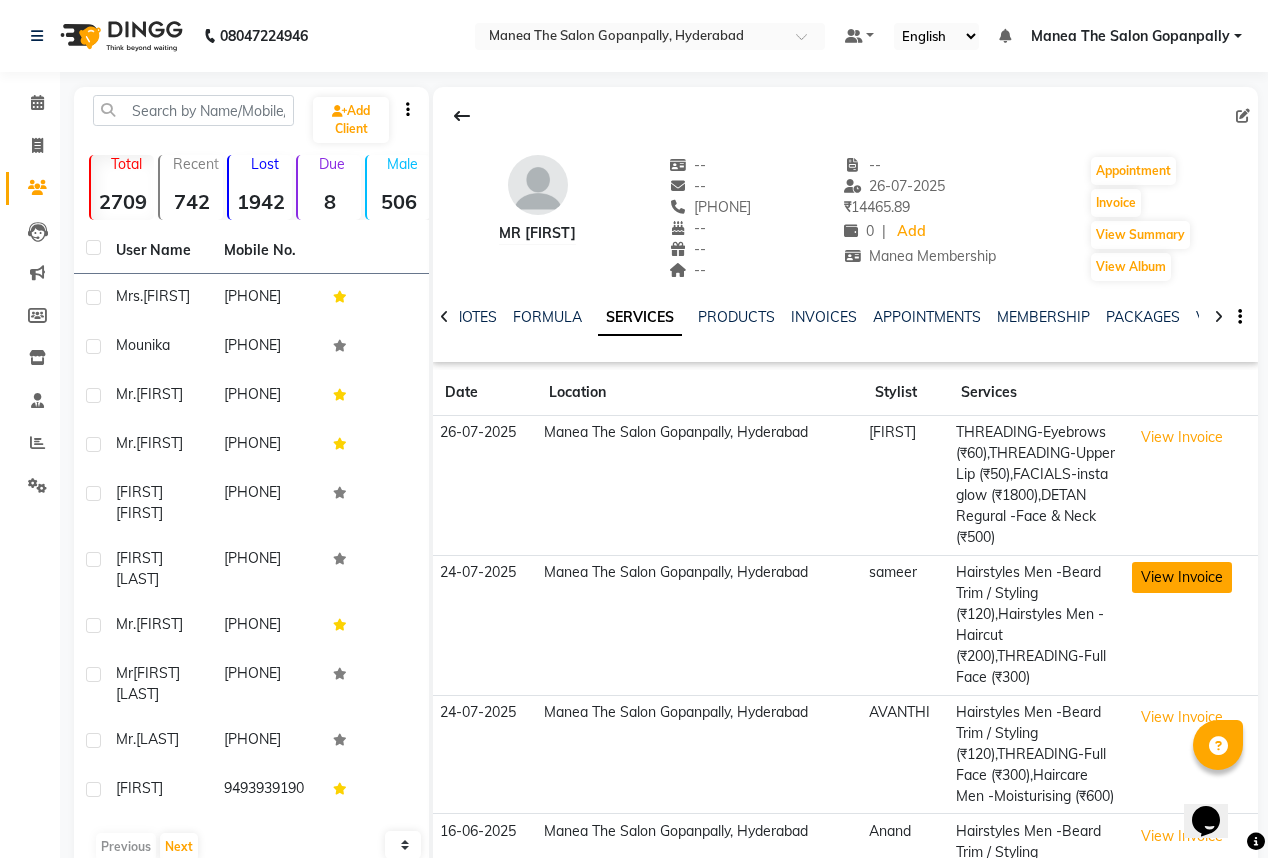 click on "View Invoice" 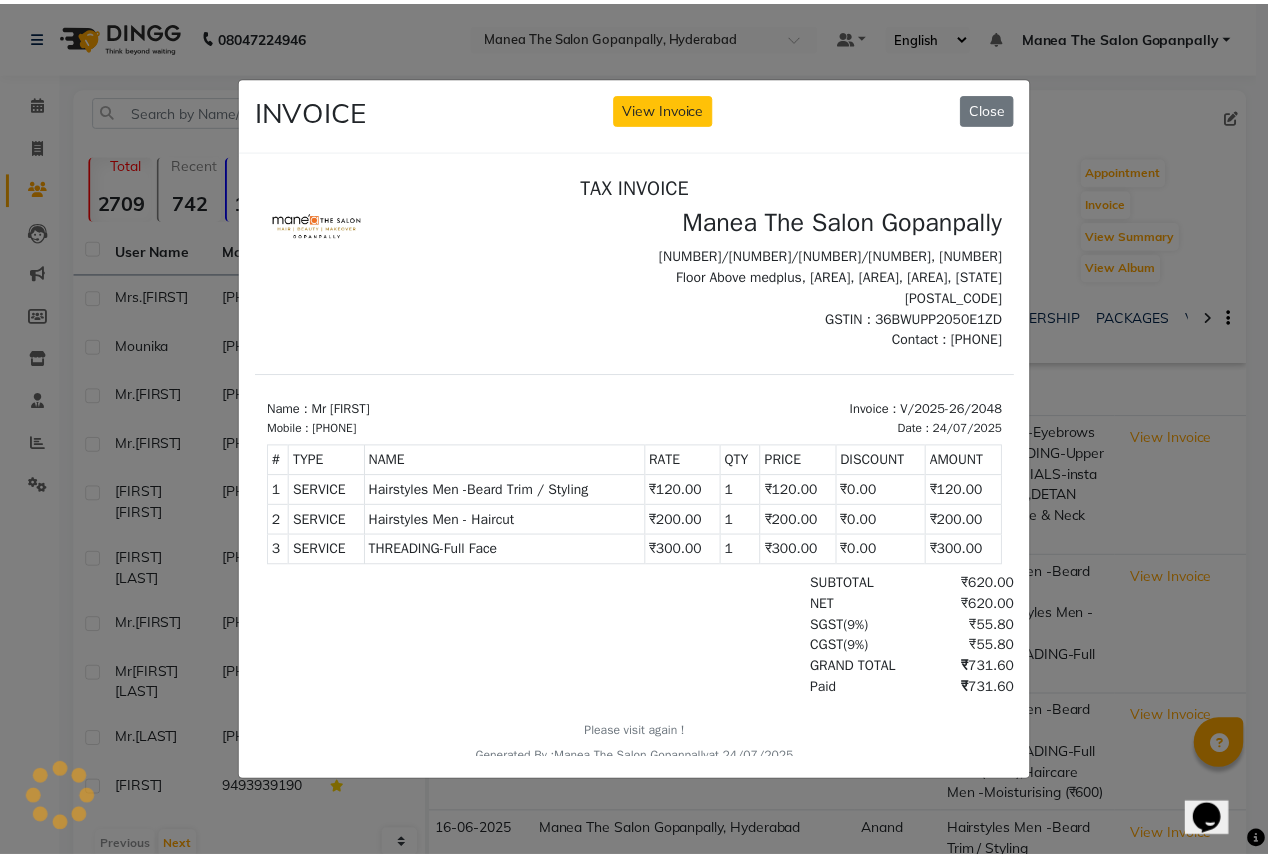 scroll, scrollTop: 0, scrollLeft: 0, axis: both 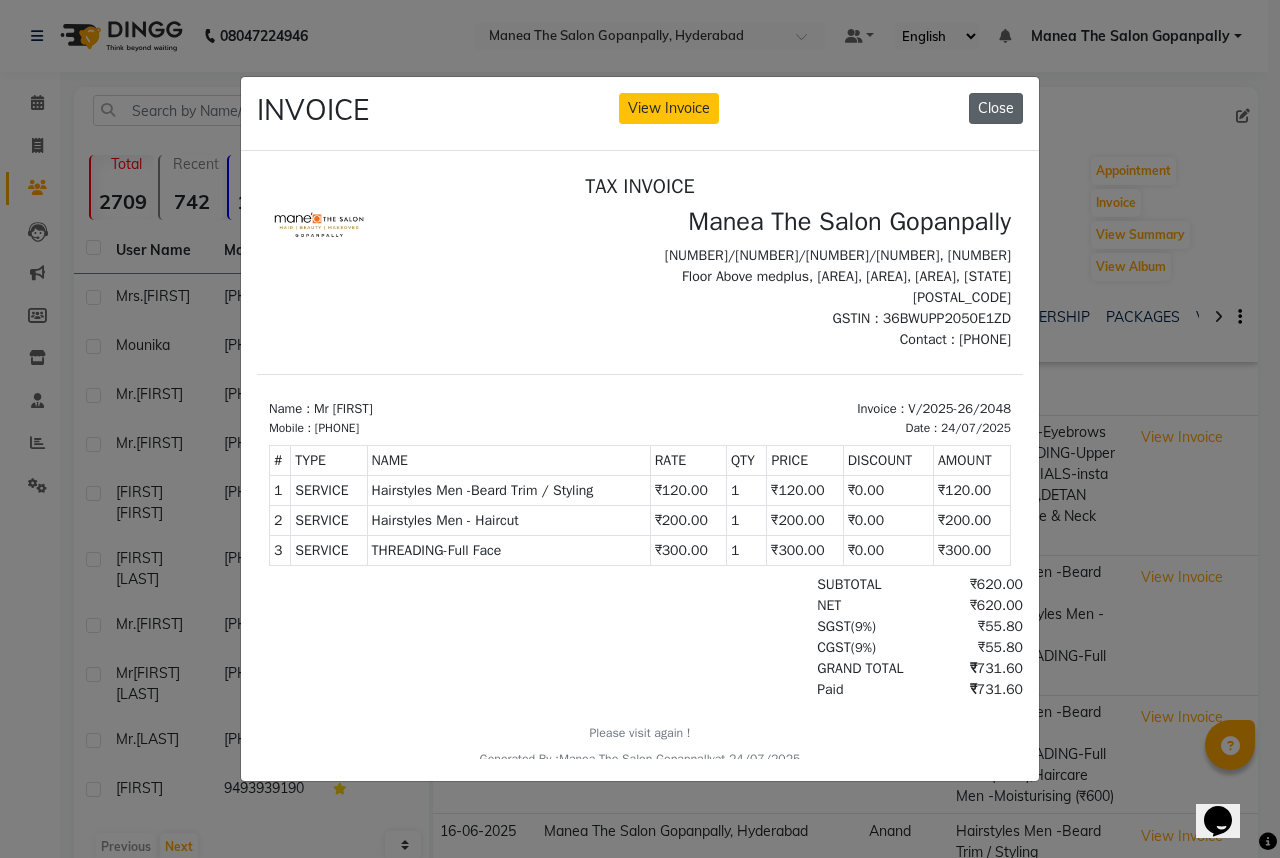 click on "Close" 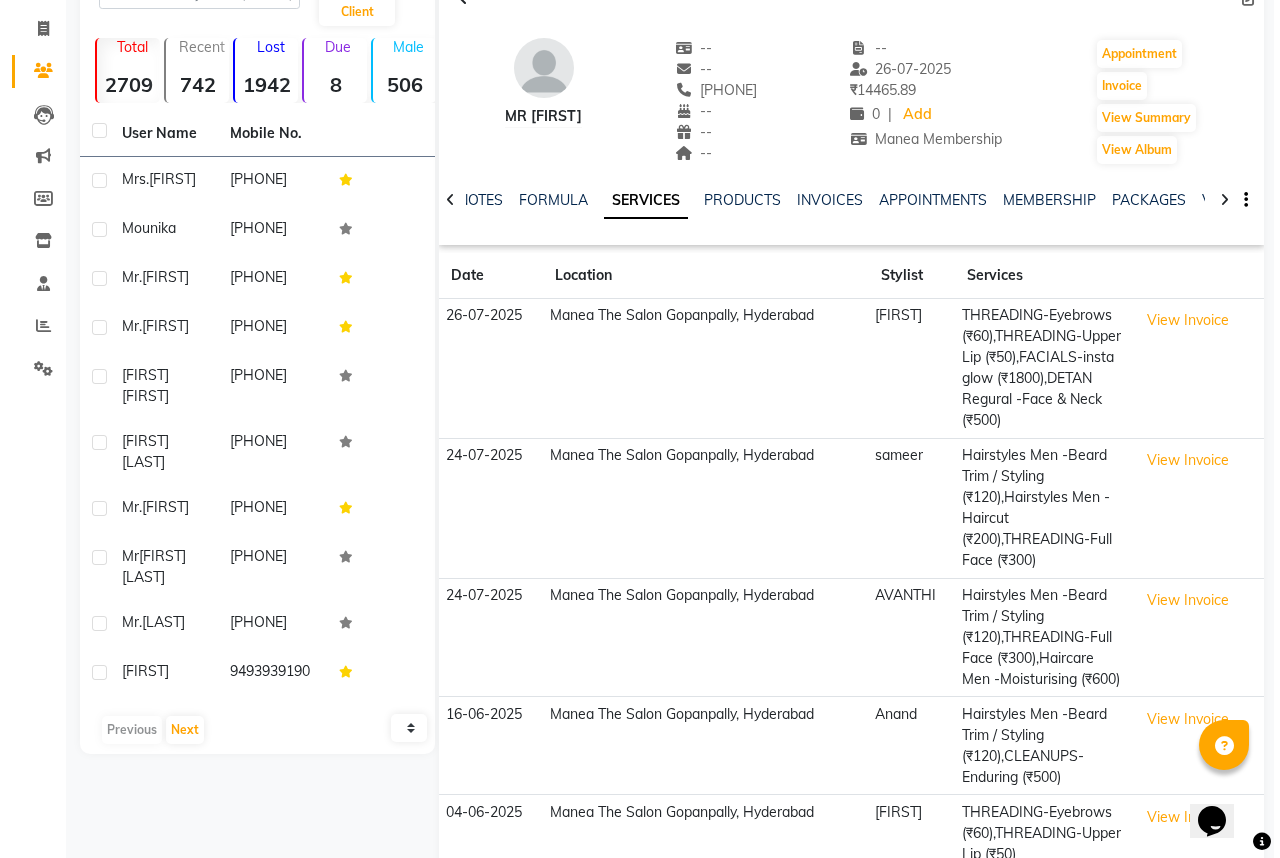 scroll, scrollTop: 160, scrollLeft: 0, axis: vertical 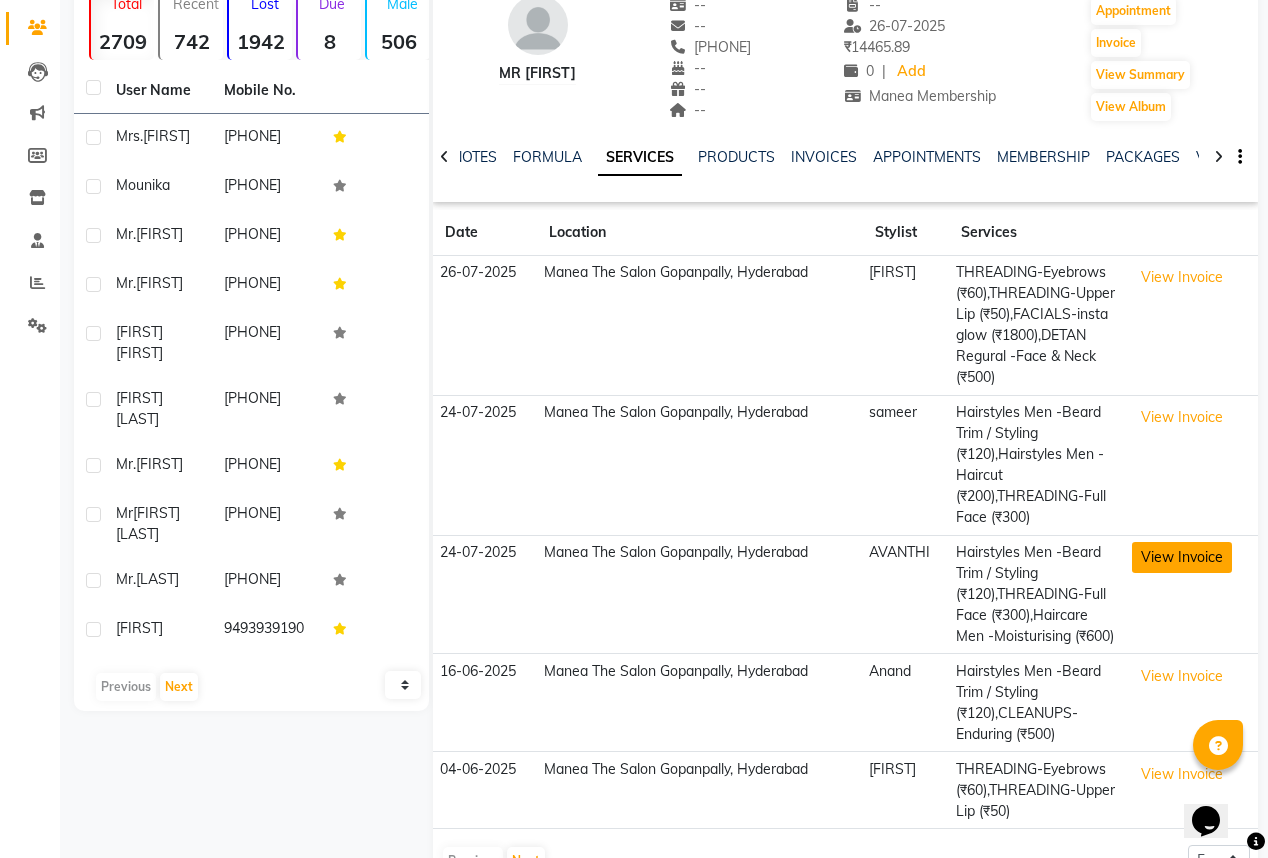 click on "View Invoice" 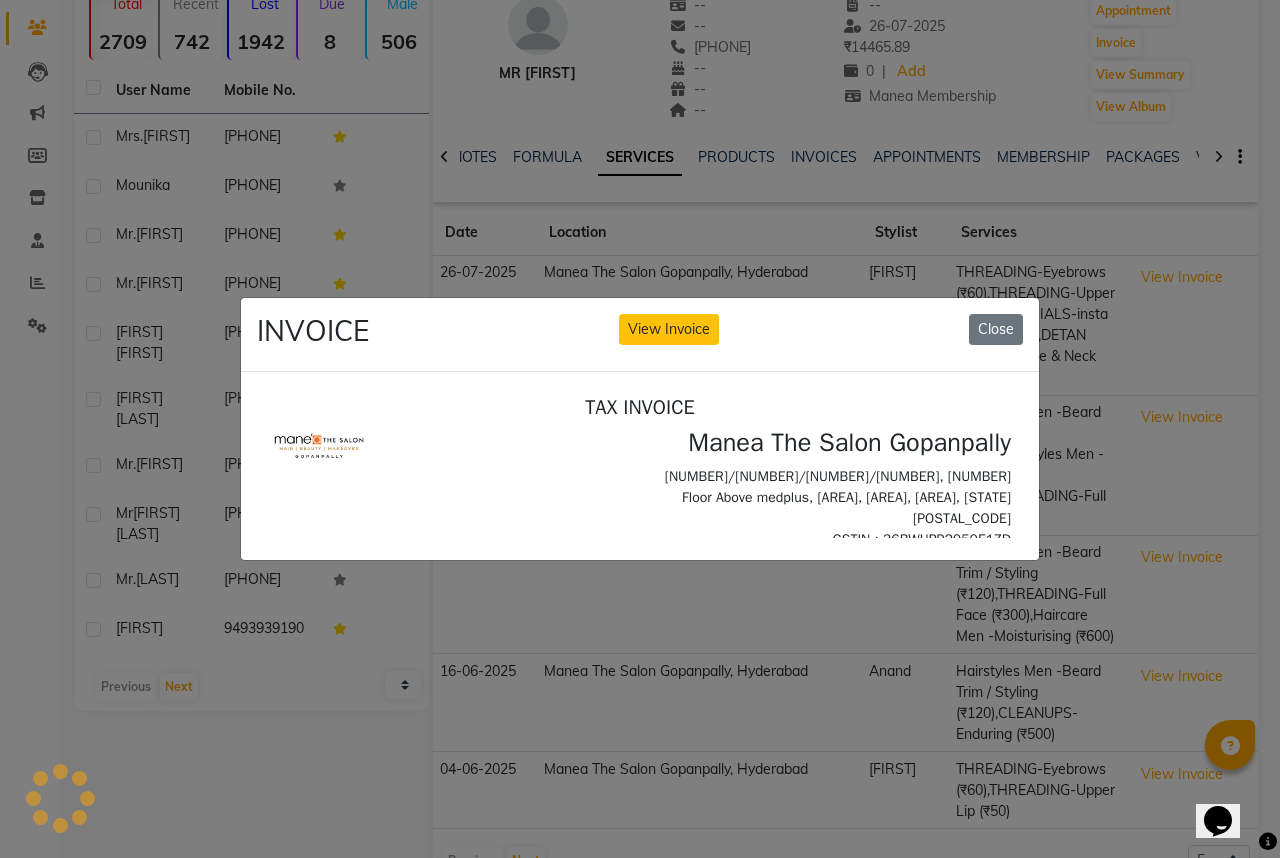 scroll, scrollTop: 0, scrollLeft: 0, axis: both 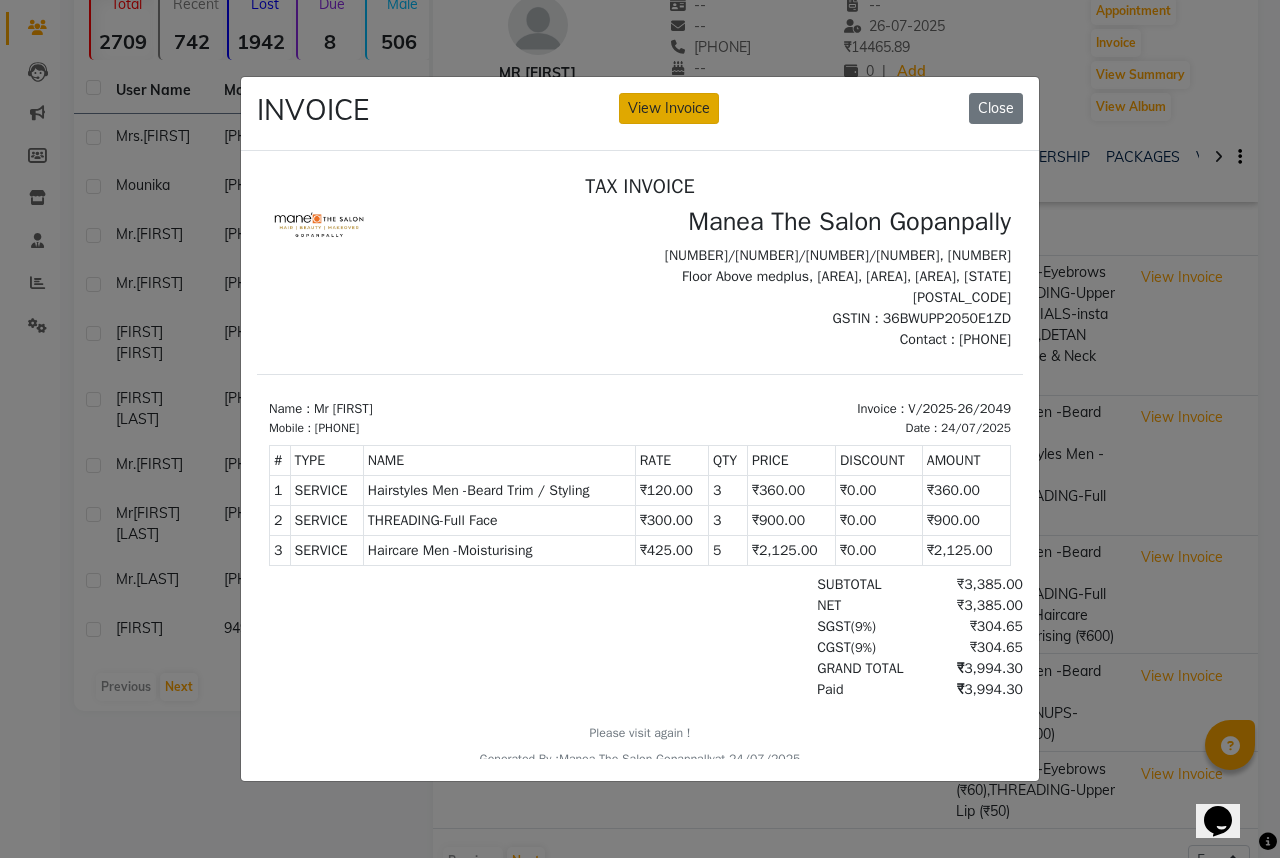 click on "View Invoice" 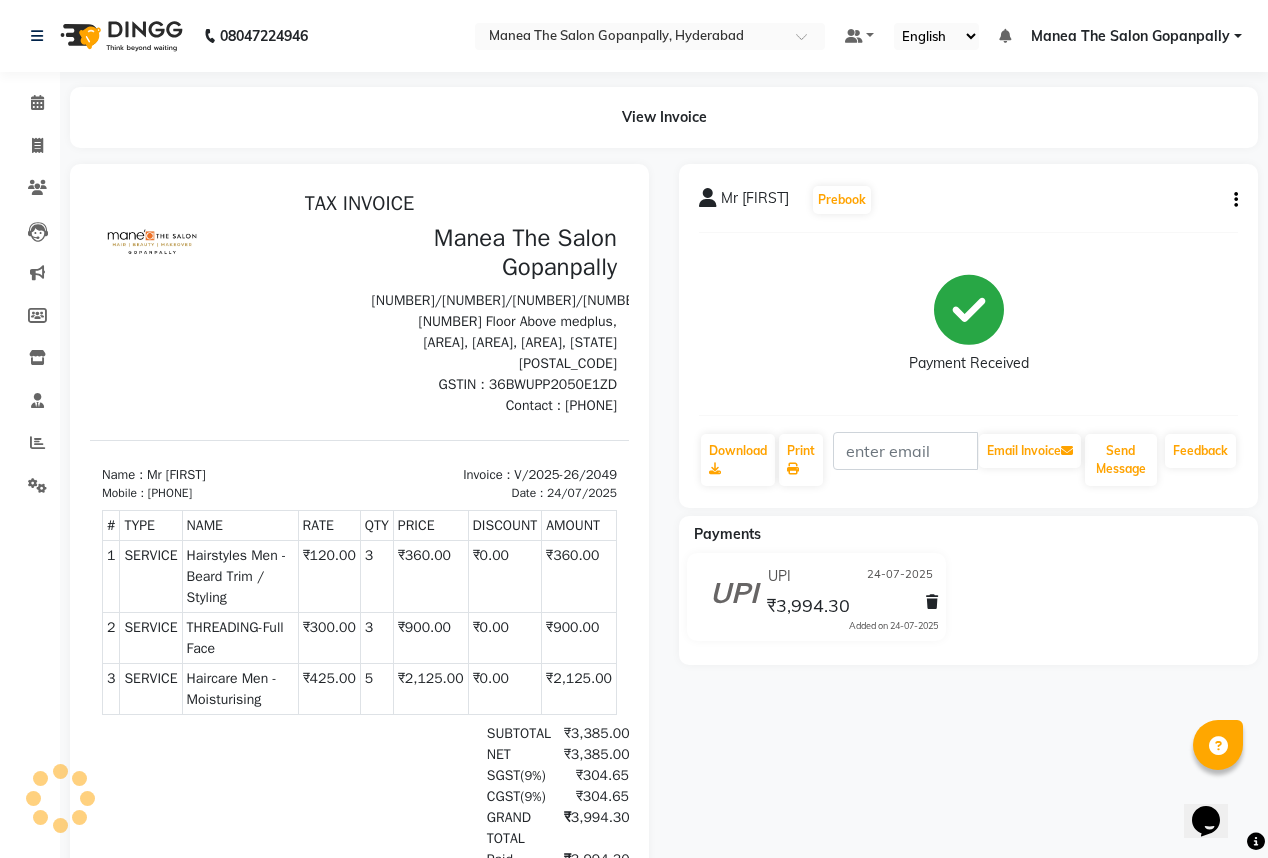 scroll, scrollTop: 0, scrollLeft: 0, axis: both 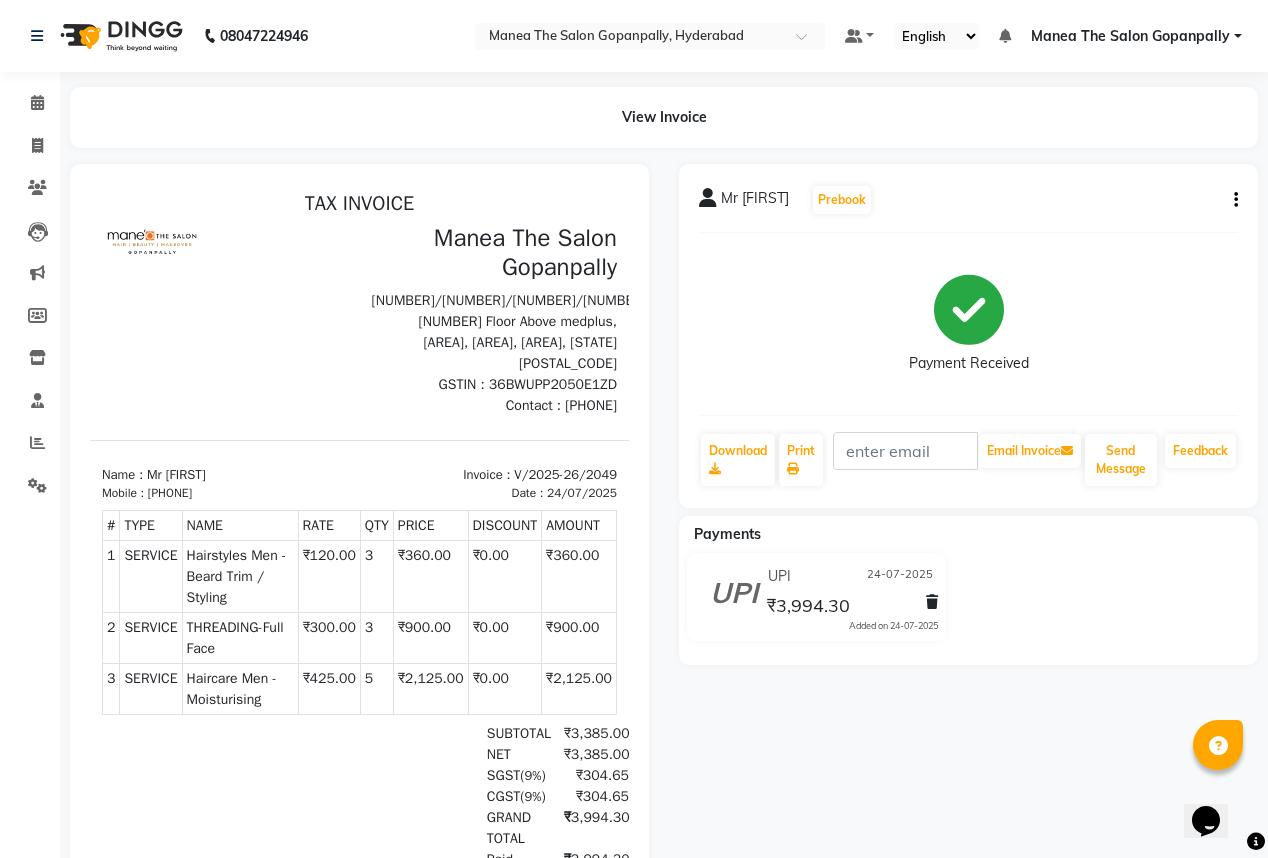 click 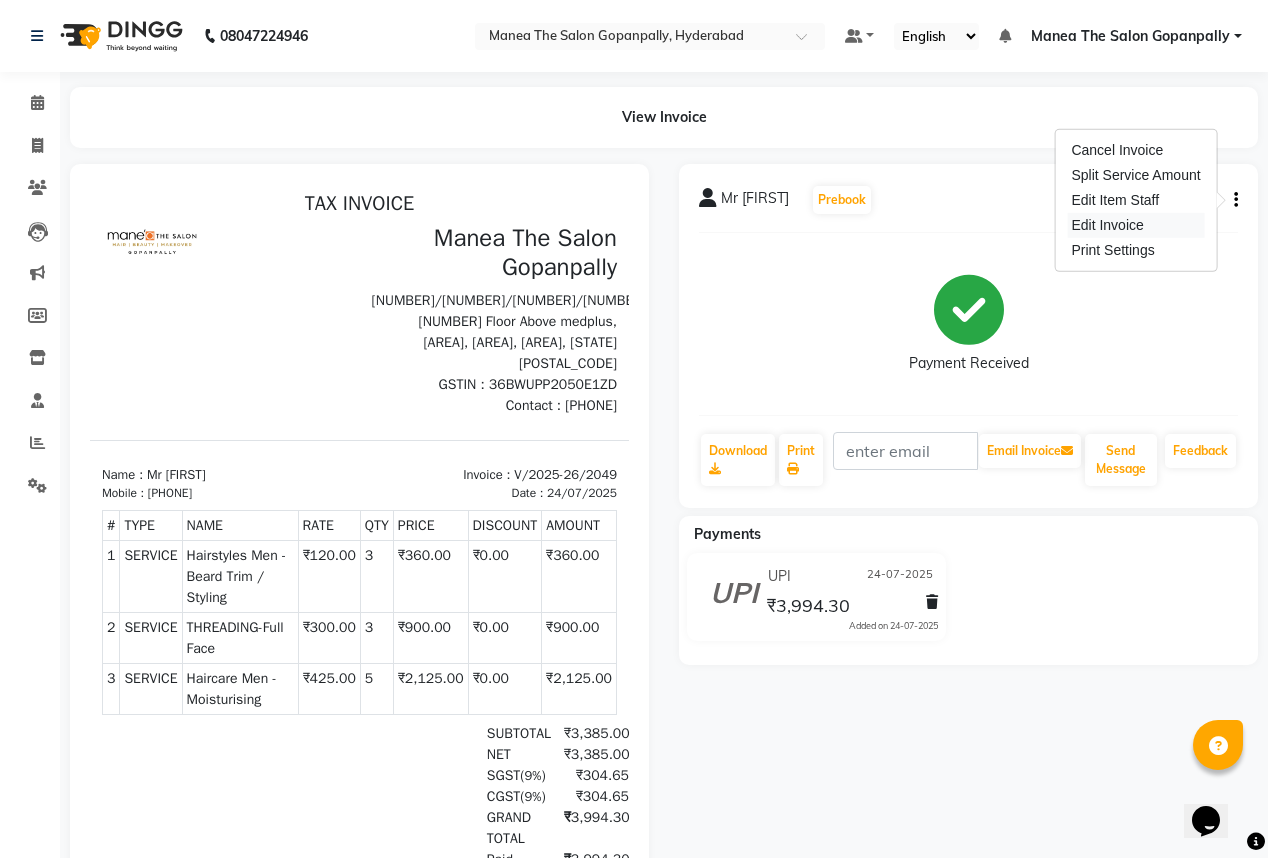 click on "Edit Invoice" at bounding box center (1135, 225) 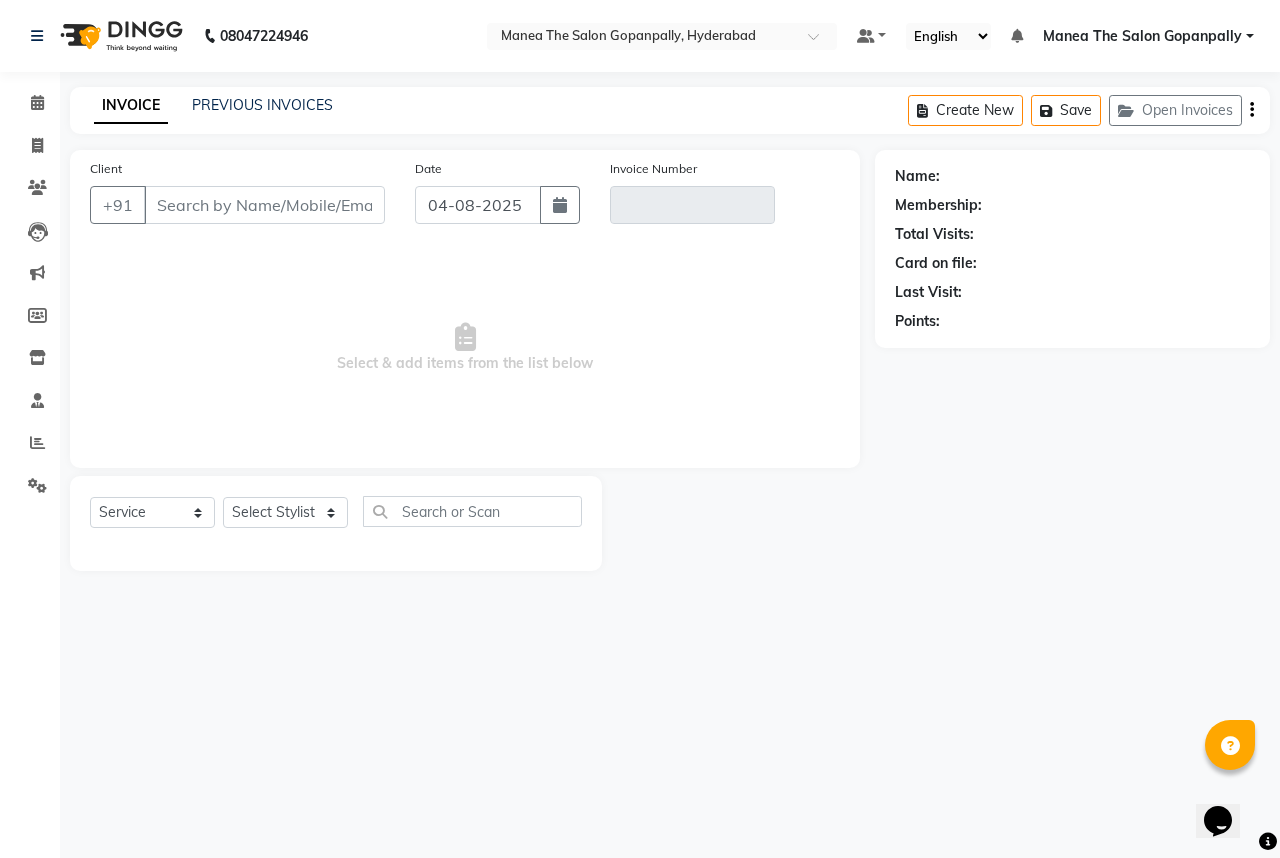 type on "[PHONE]" 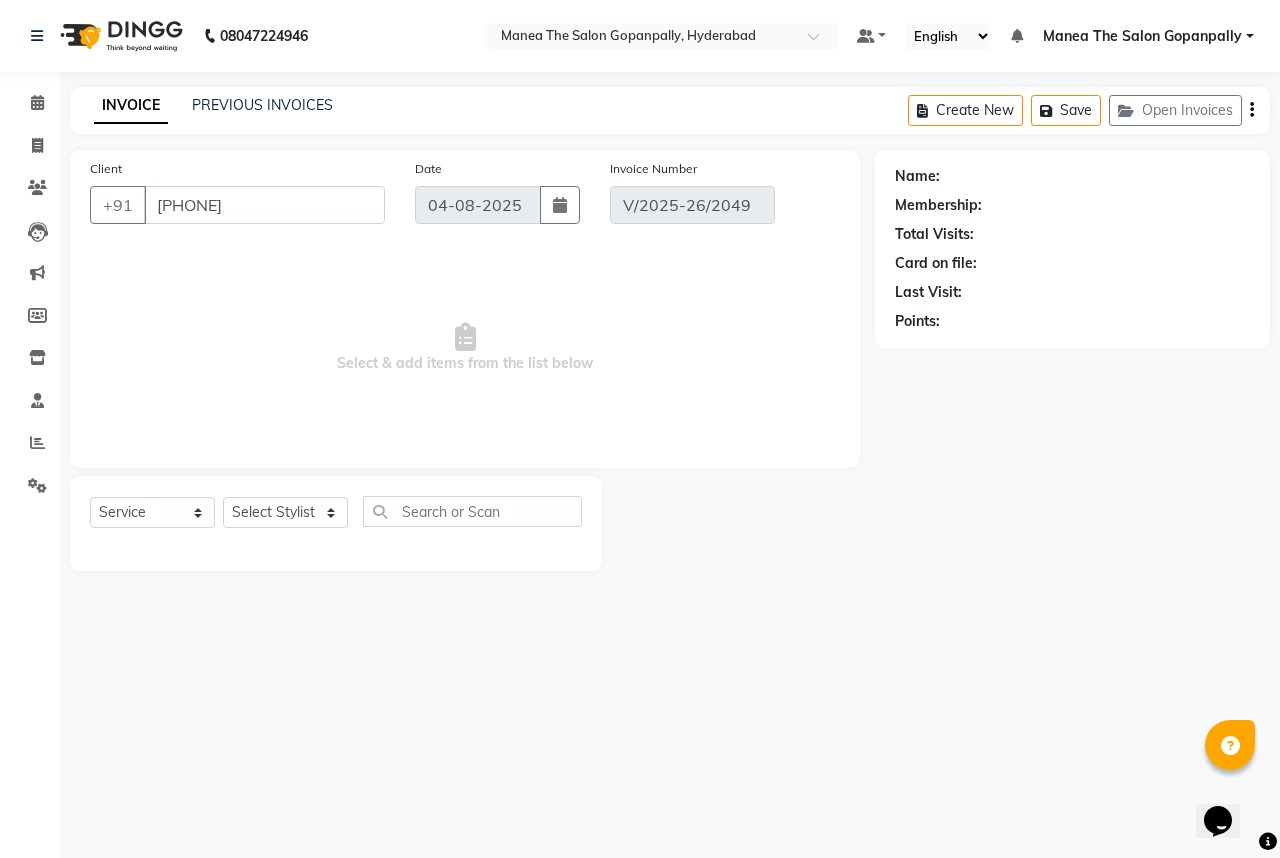 select on "1: Object" 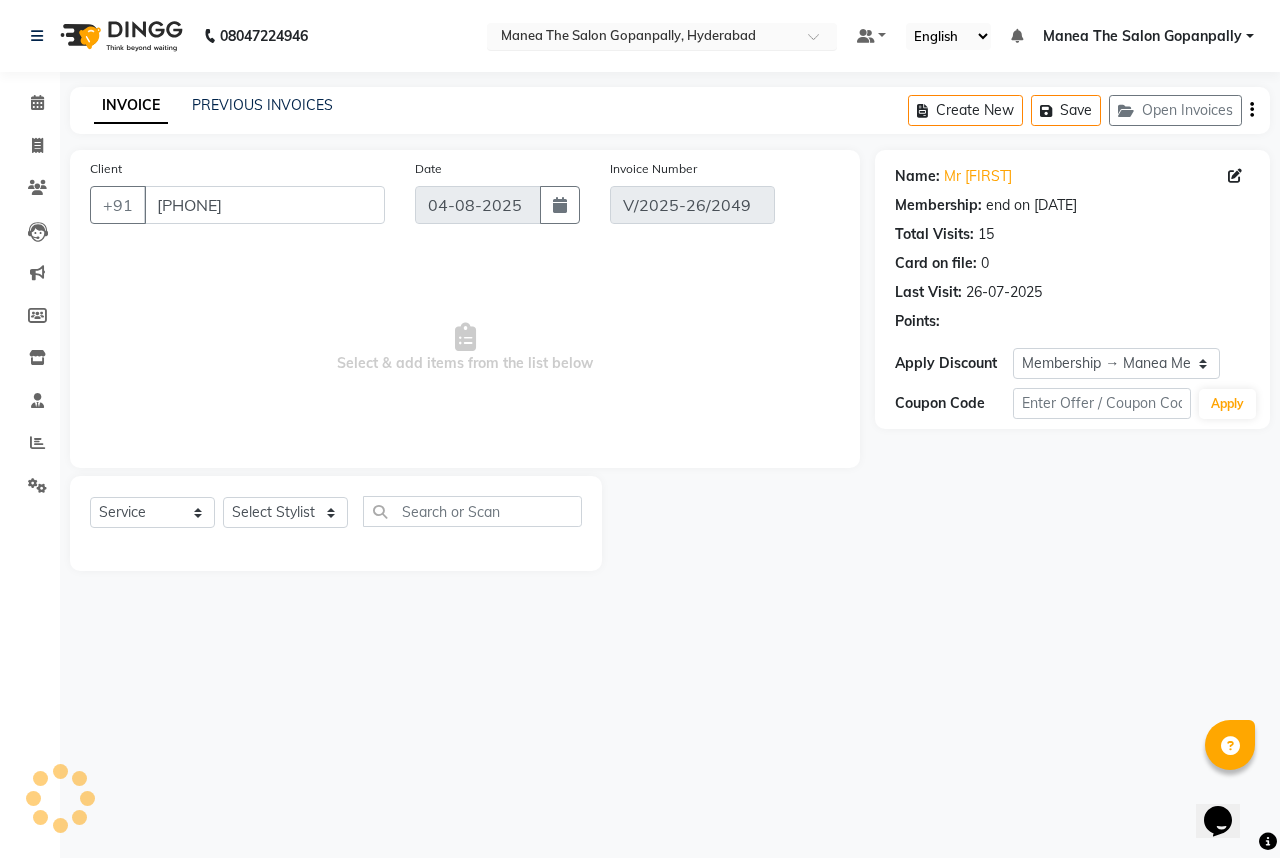 type on "24-07-2025" 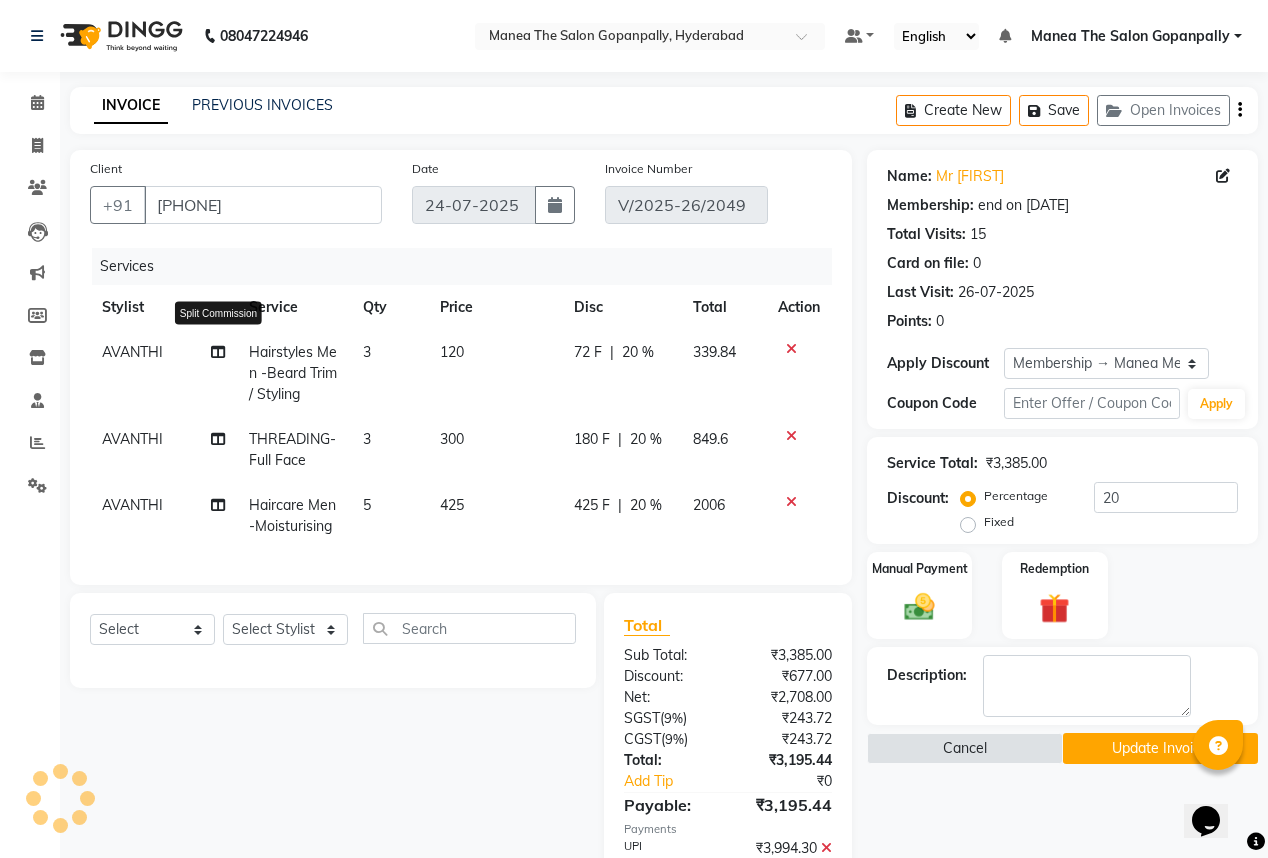 click 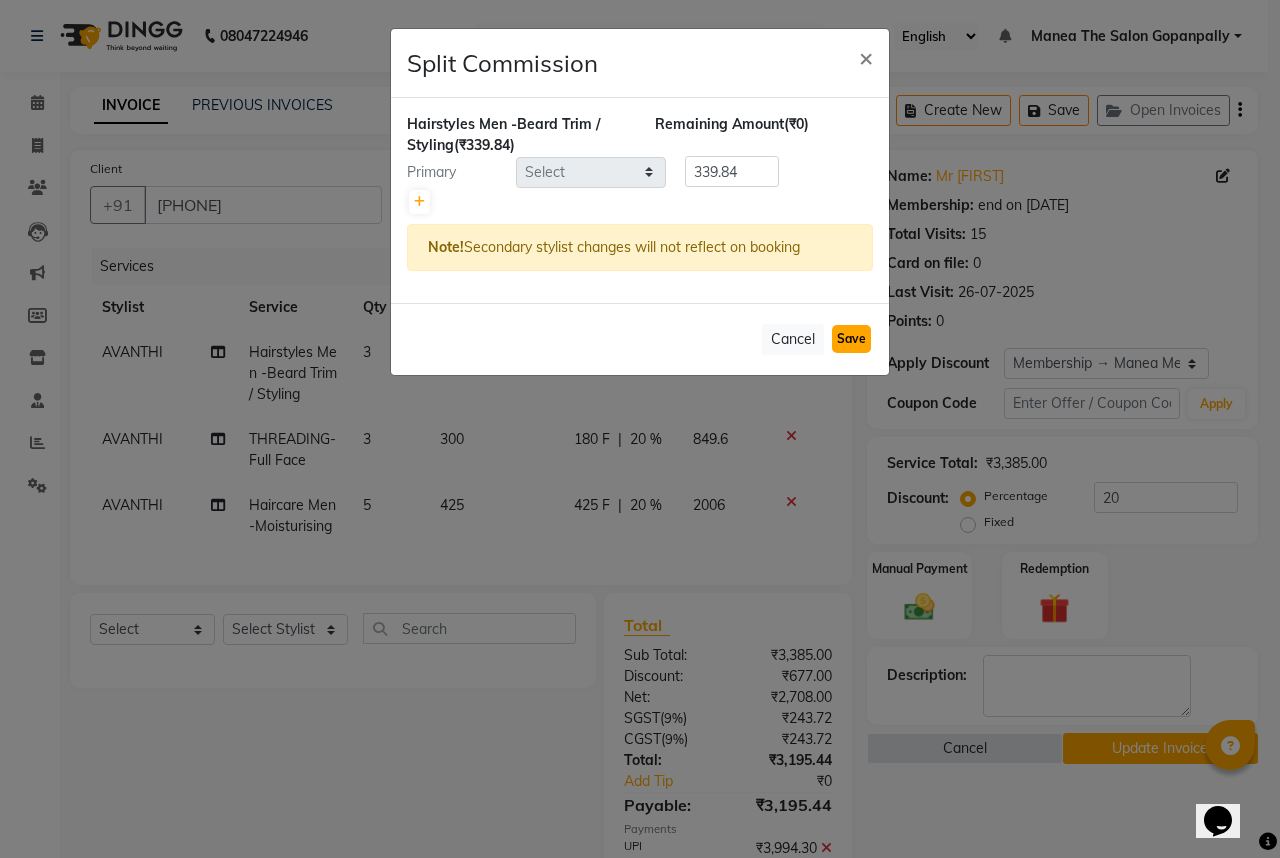 click on "Save" 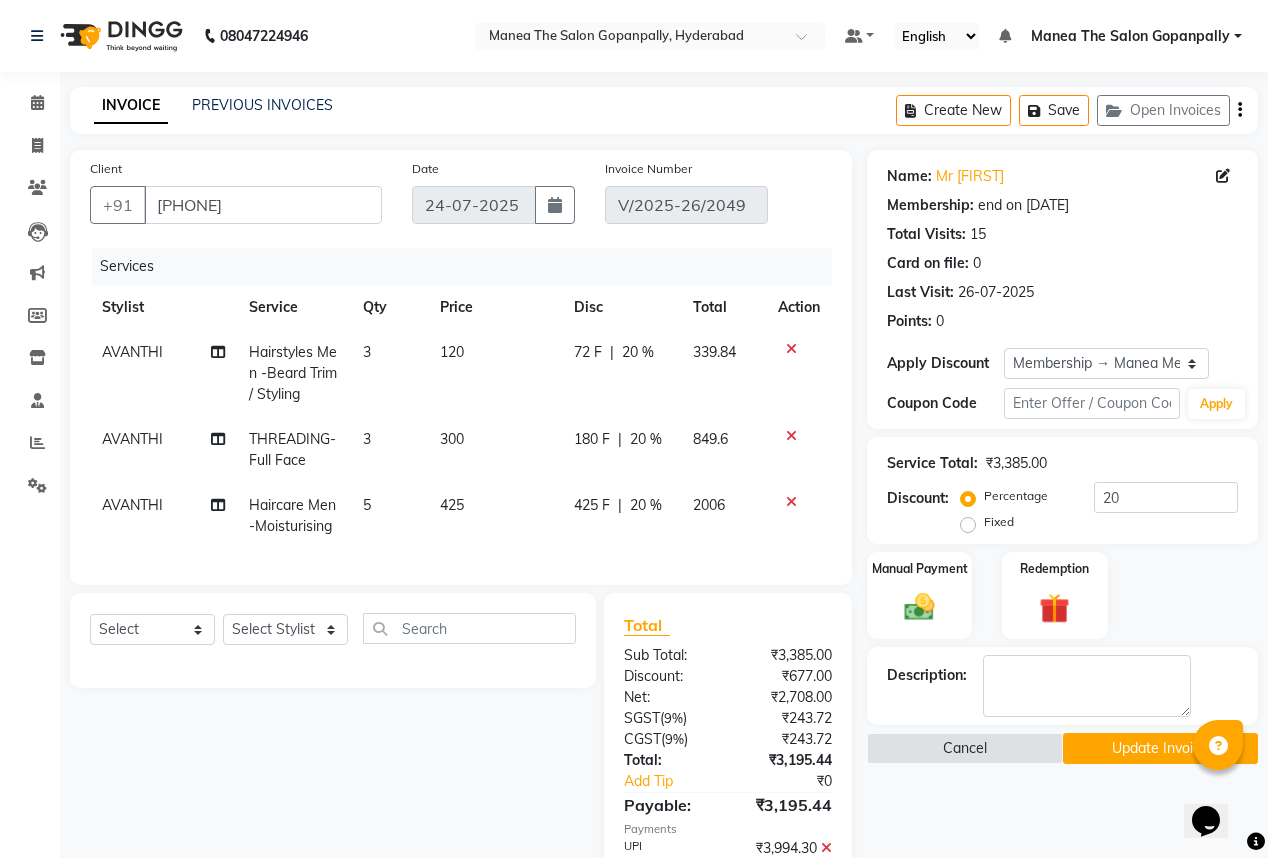 click on "AVANTHI" 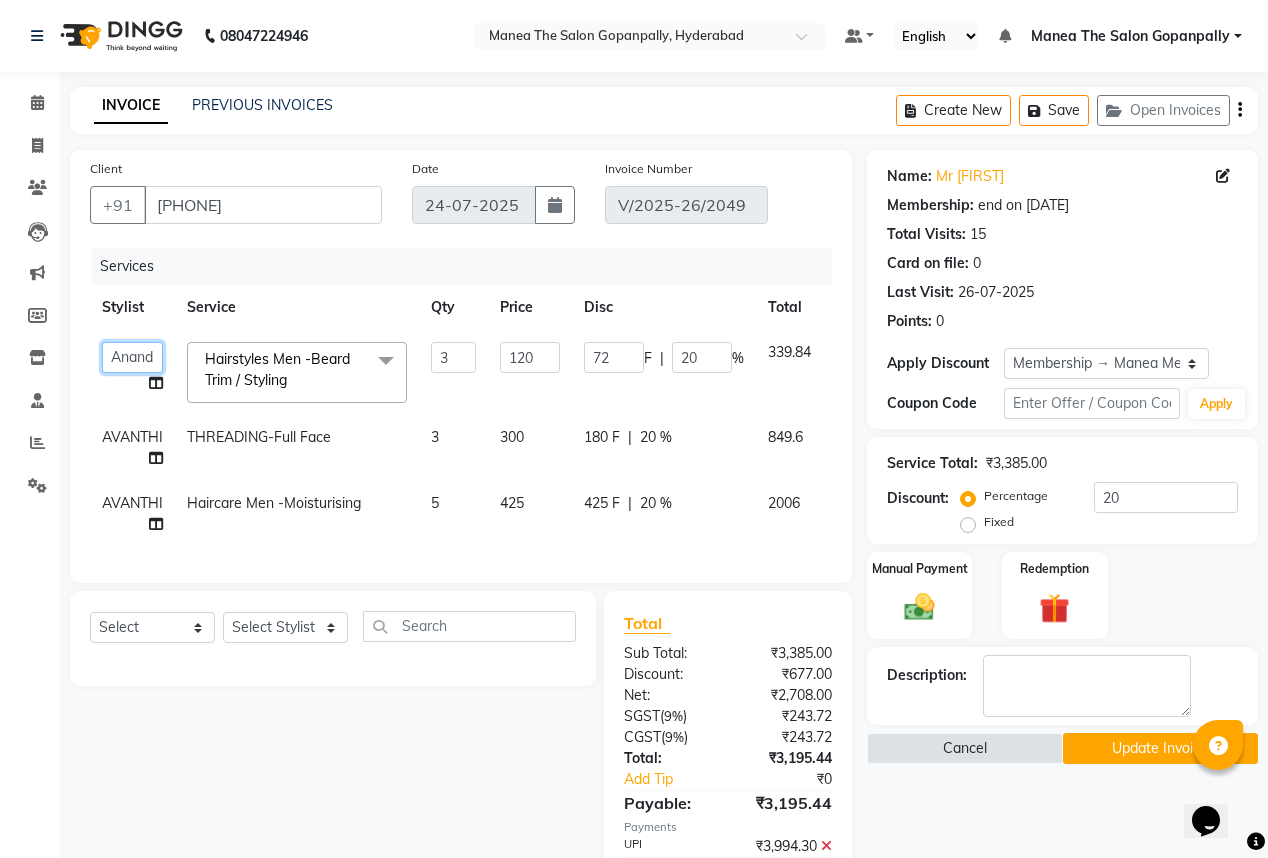 click on "Anand   AVANTHI   Haider    indu   IRFAN   keerthi   rehan   sameer   saritha   zubair" 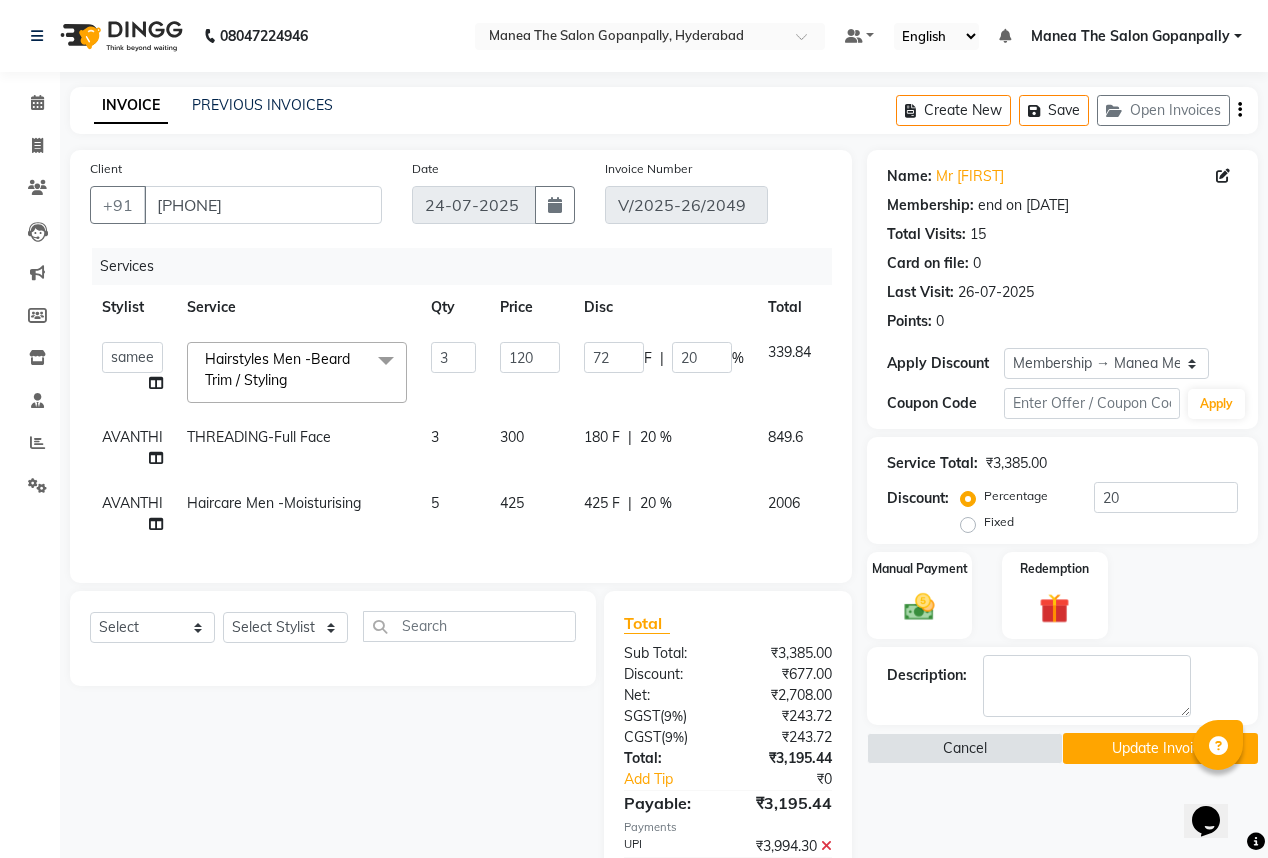 select on "57885" 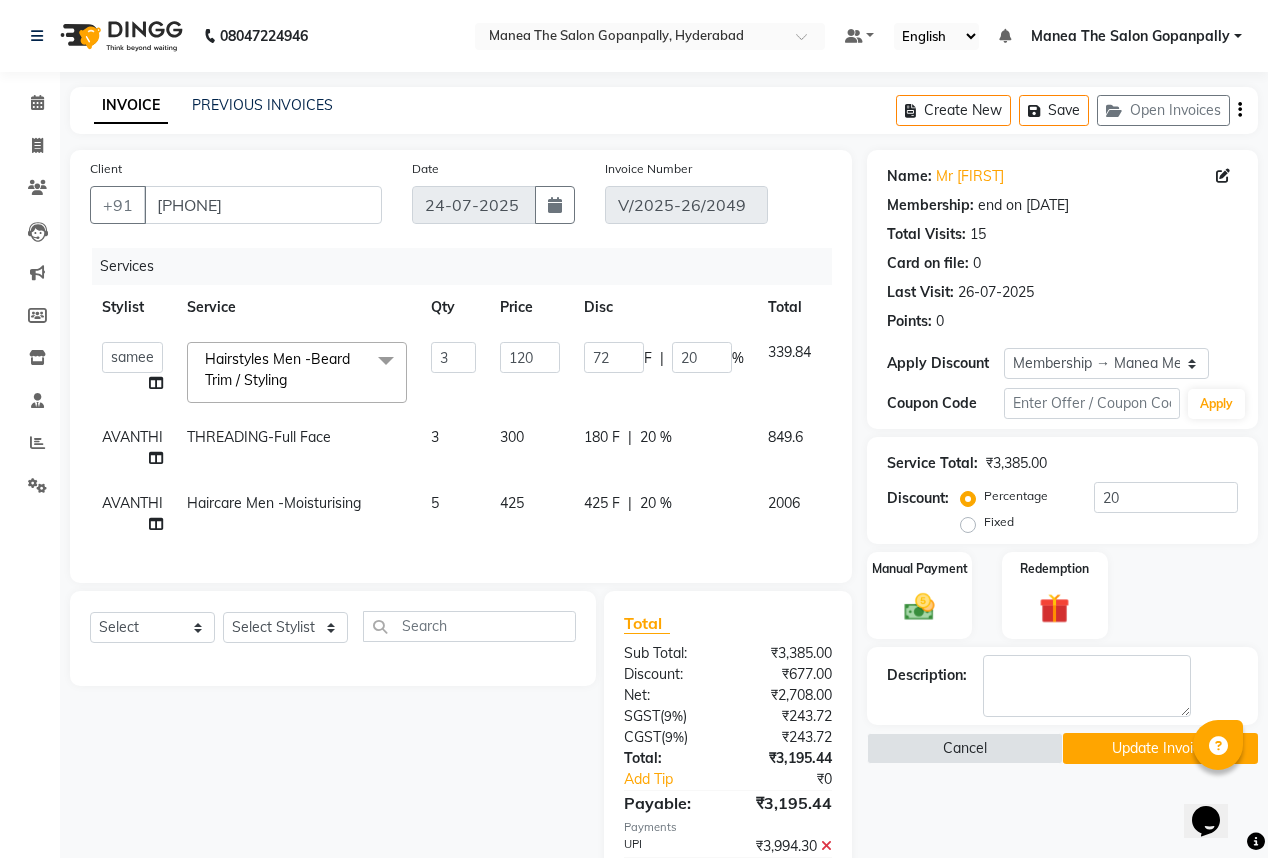 click on "AVANTHI" 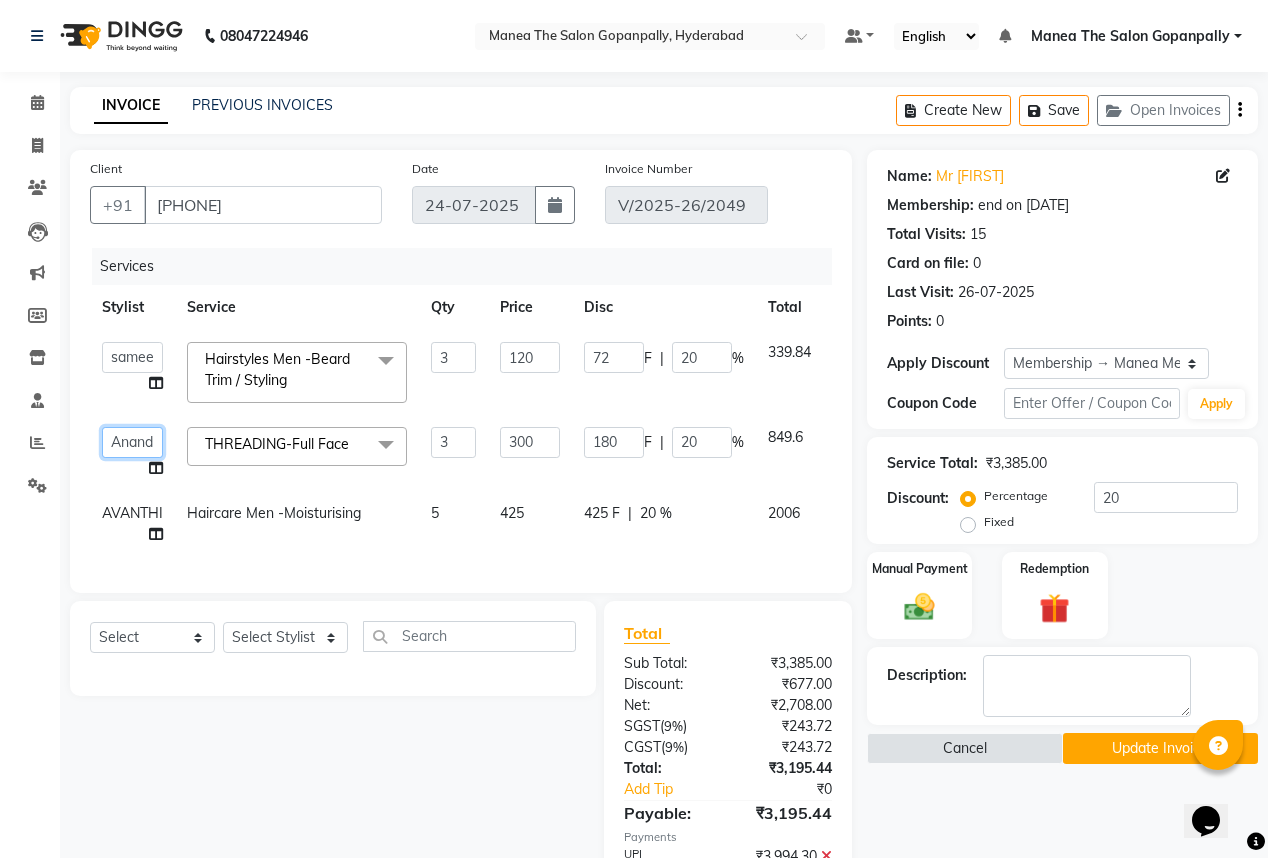 click on "Anand   AVANTHI   Haider    indu   IRFAN   keerthi   rehan   sameer   saritha   zubair" 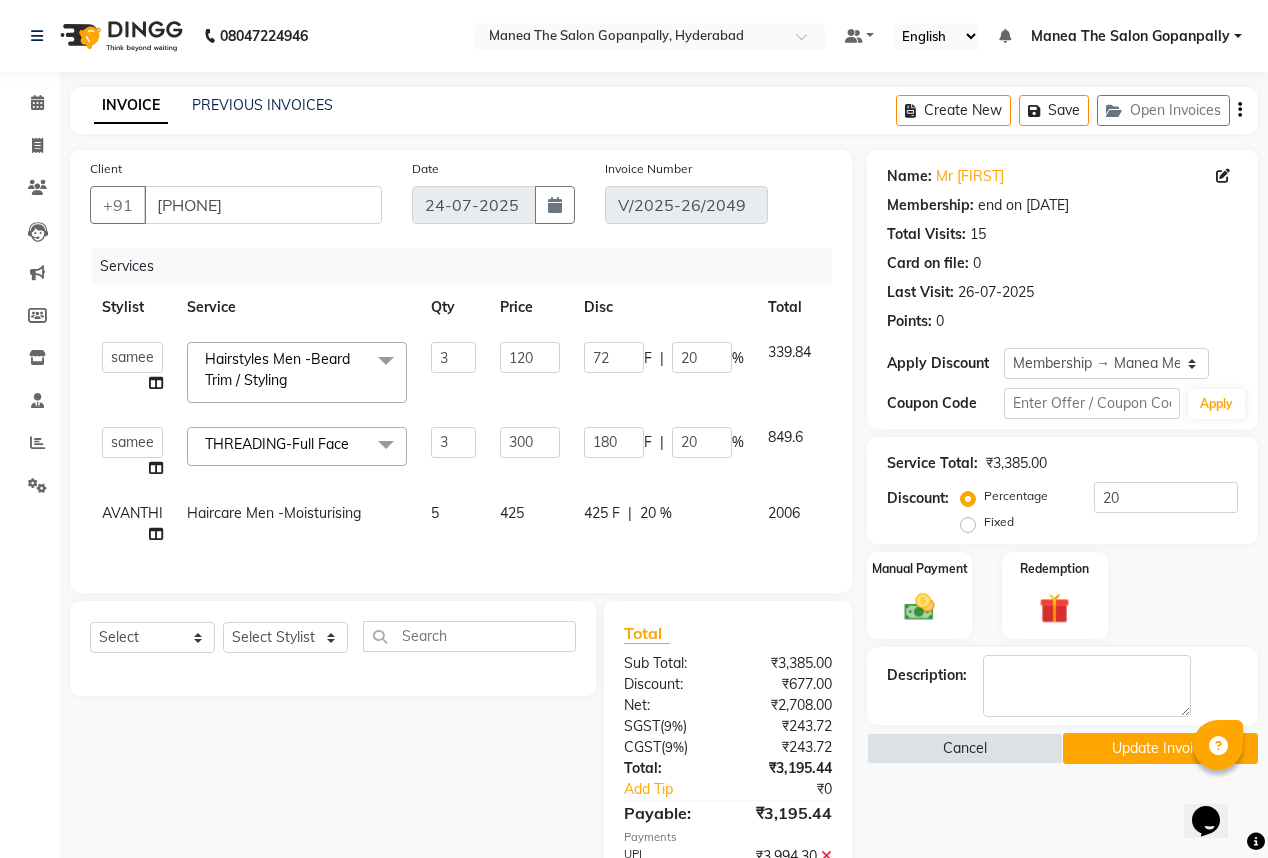 select on "57885" 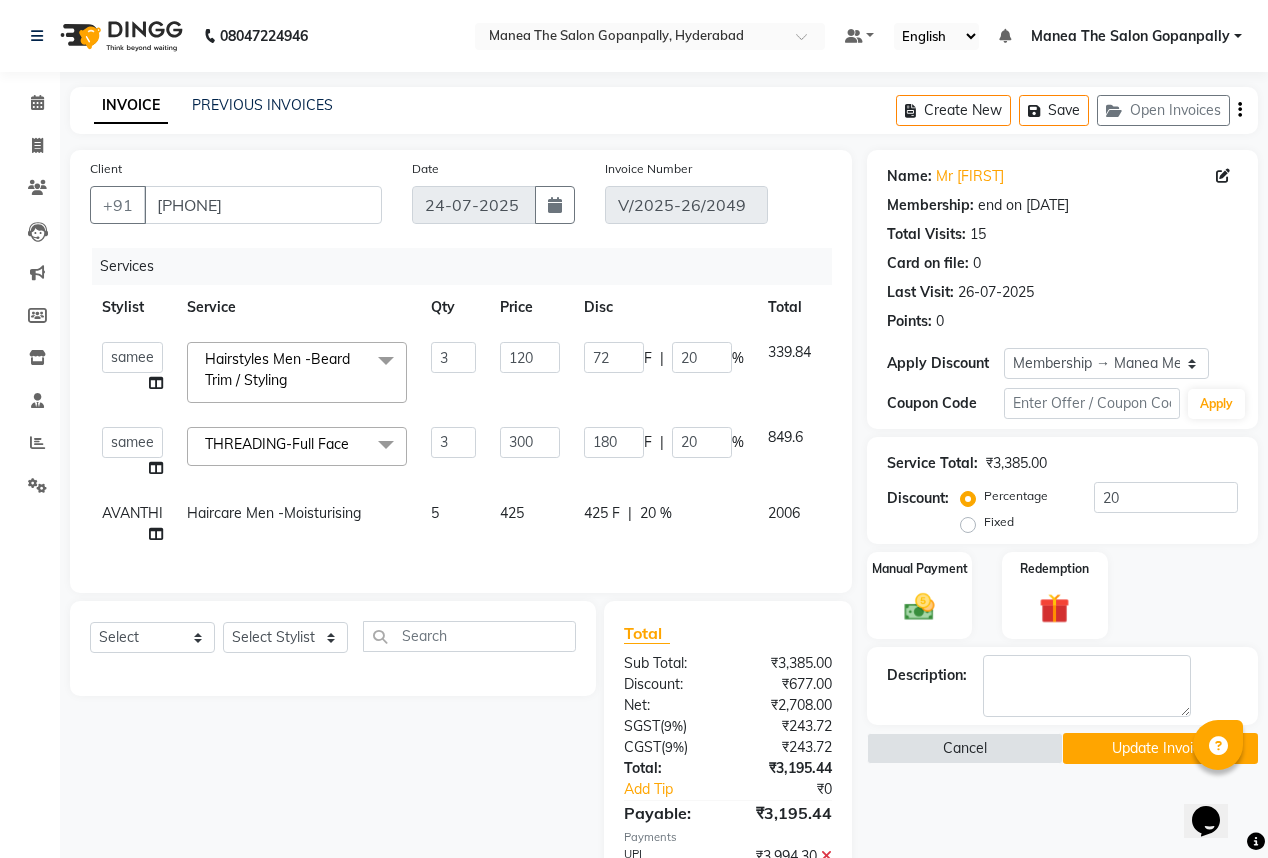 click on "AVANTHI" 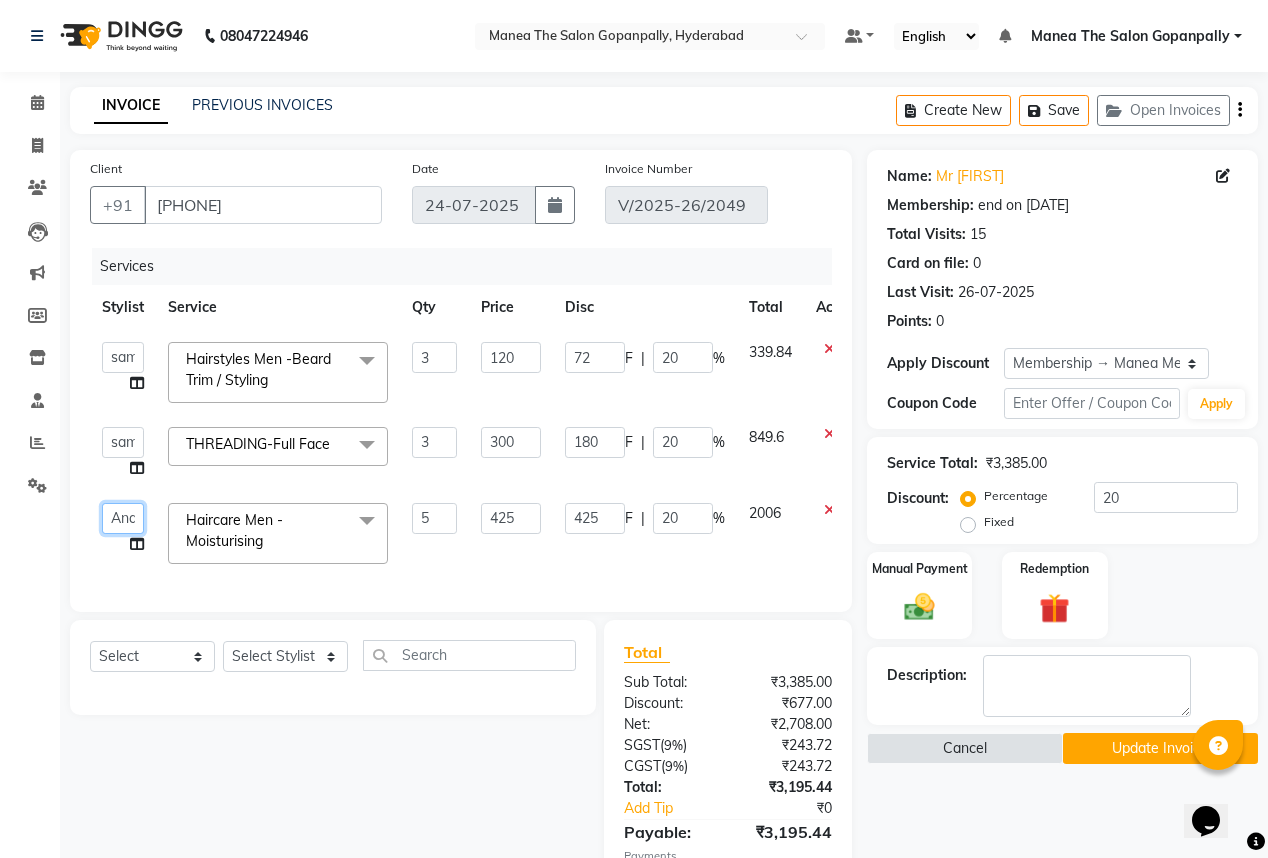 click on "Anand   AVANTHI   Haider    indu   IRFAN   keerthi   rehan   sameer   saritha   zubair" 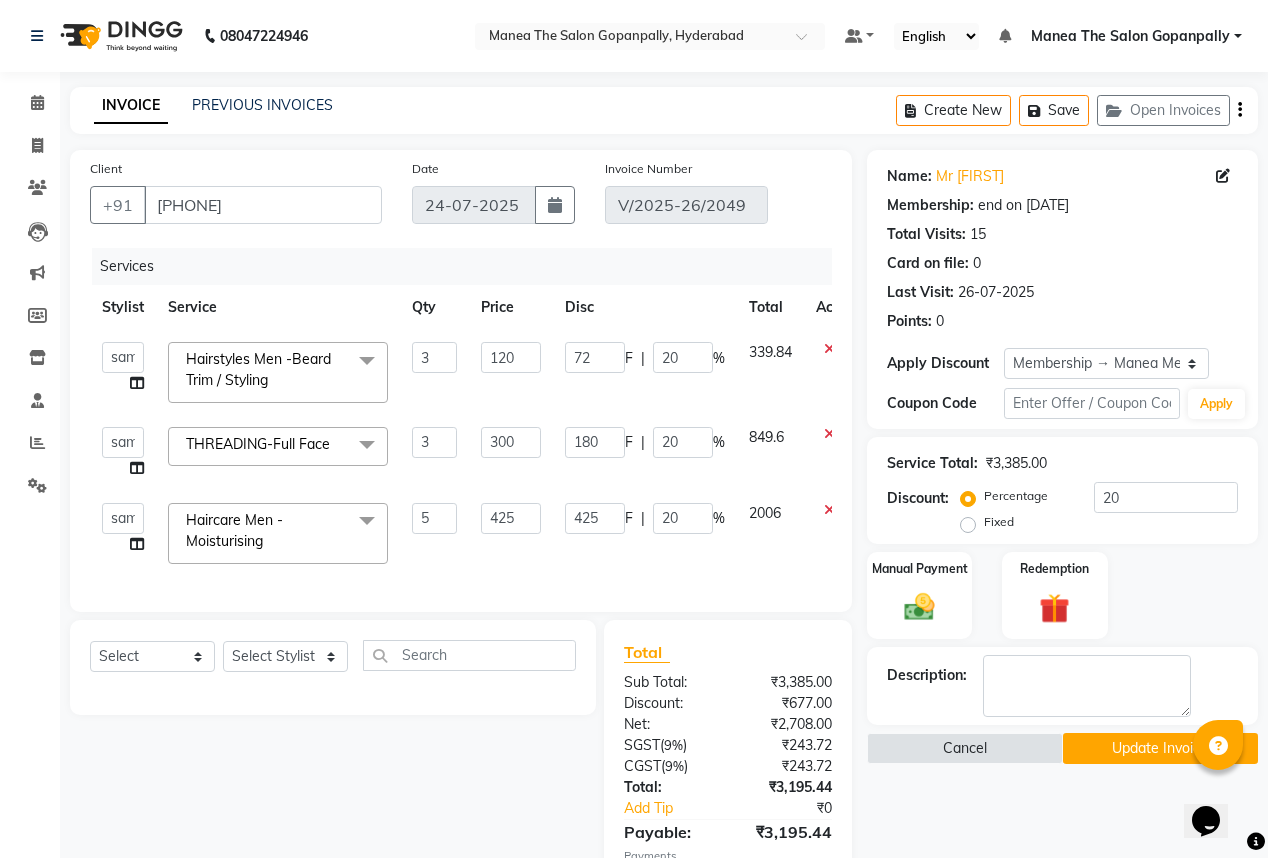 select on "57885" 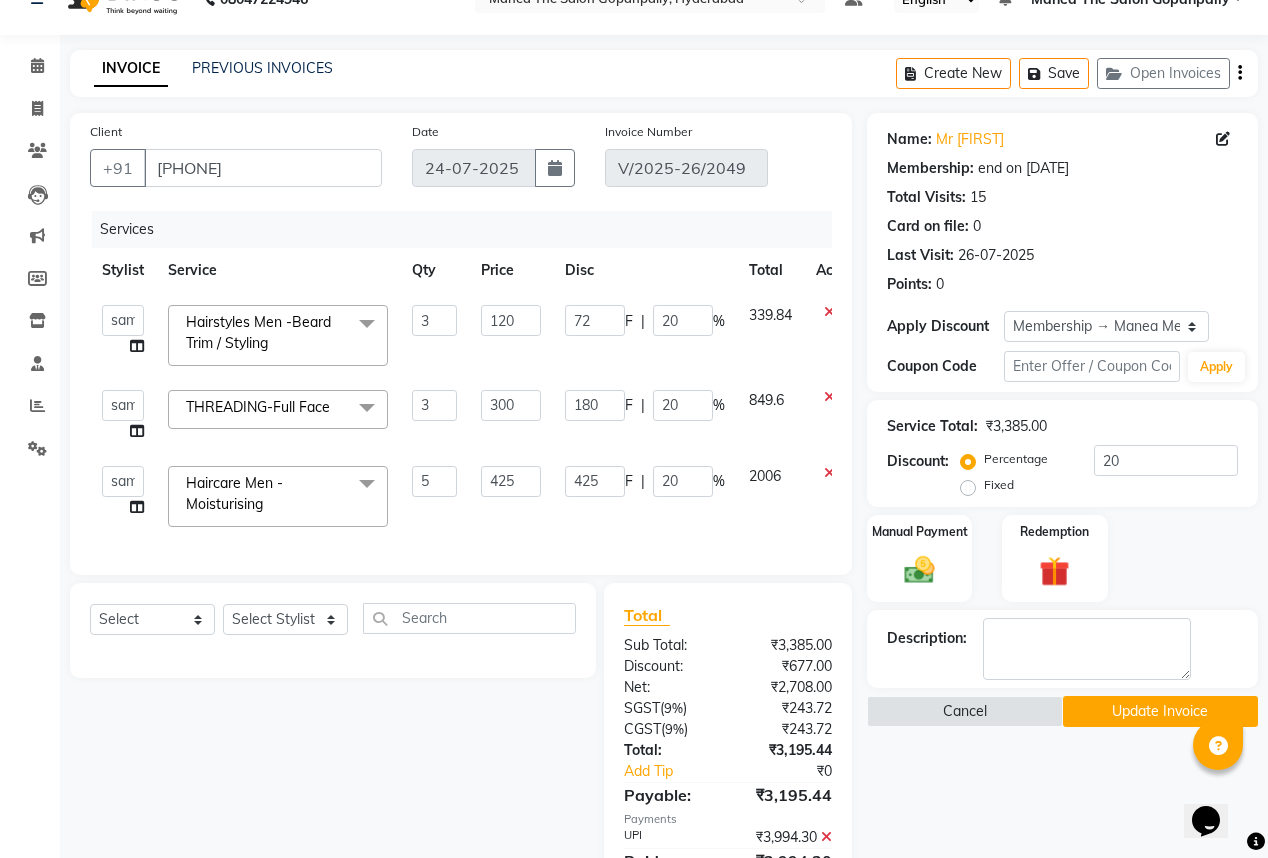 scroll, scrollTop: 80, scrollLeft: 0, axis: vertical 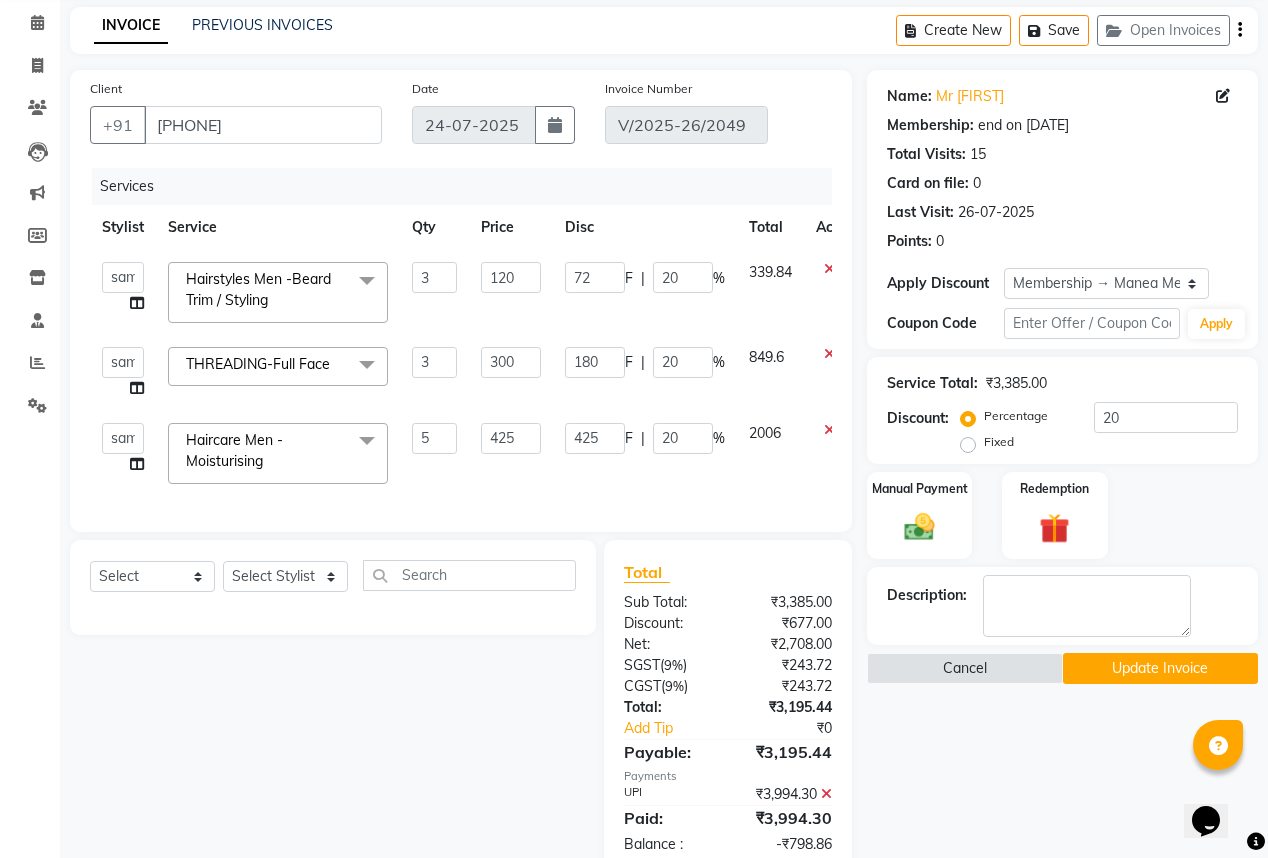 click on "Update Invoice" 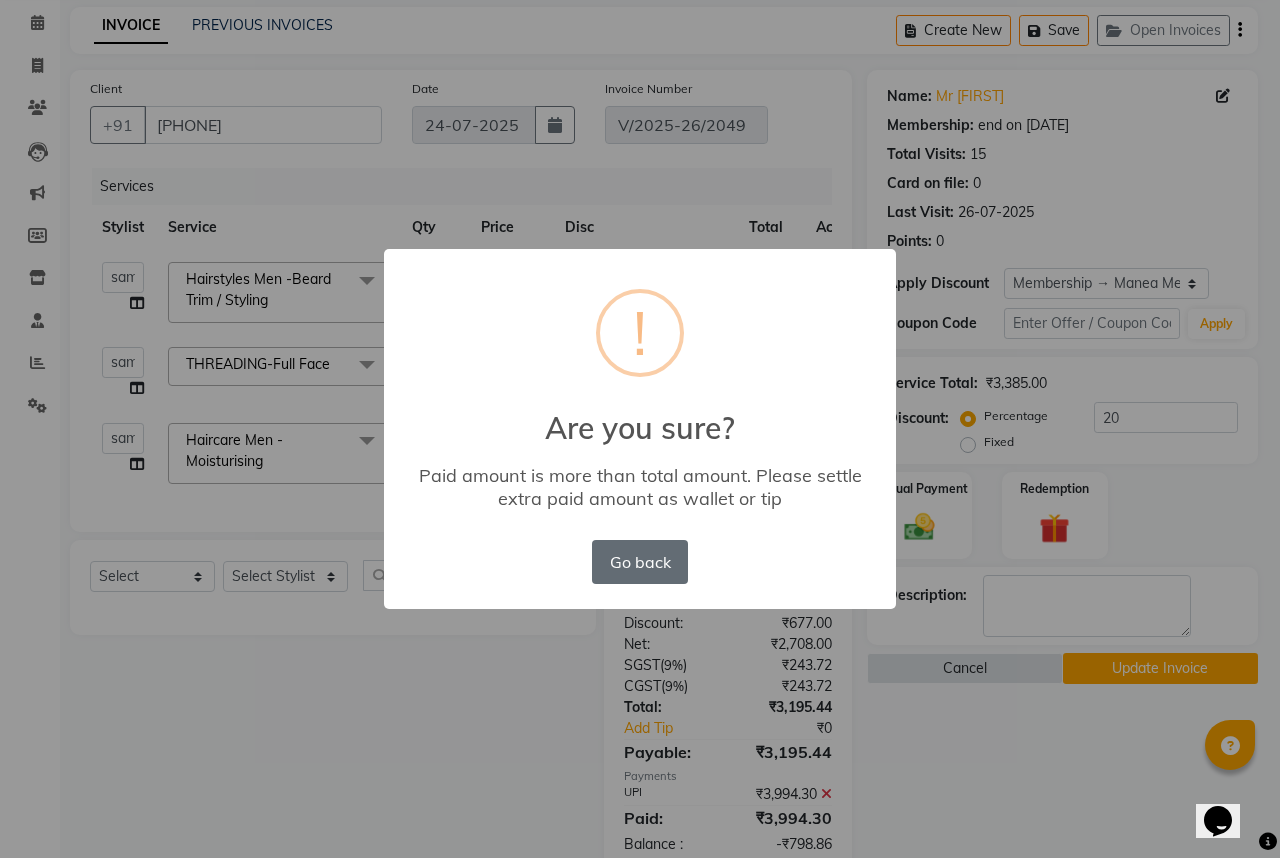 click on "Go back" at bounding box center [640, 562] 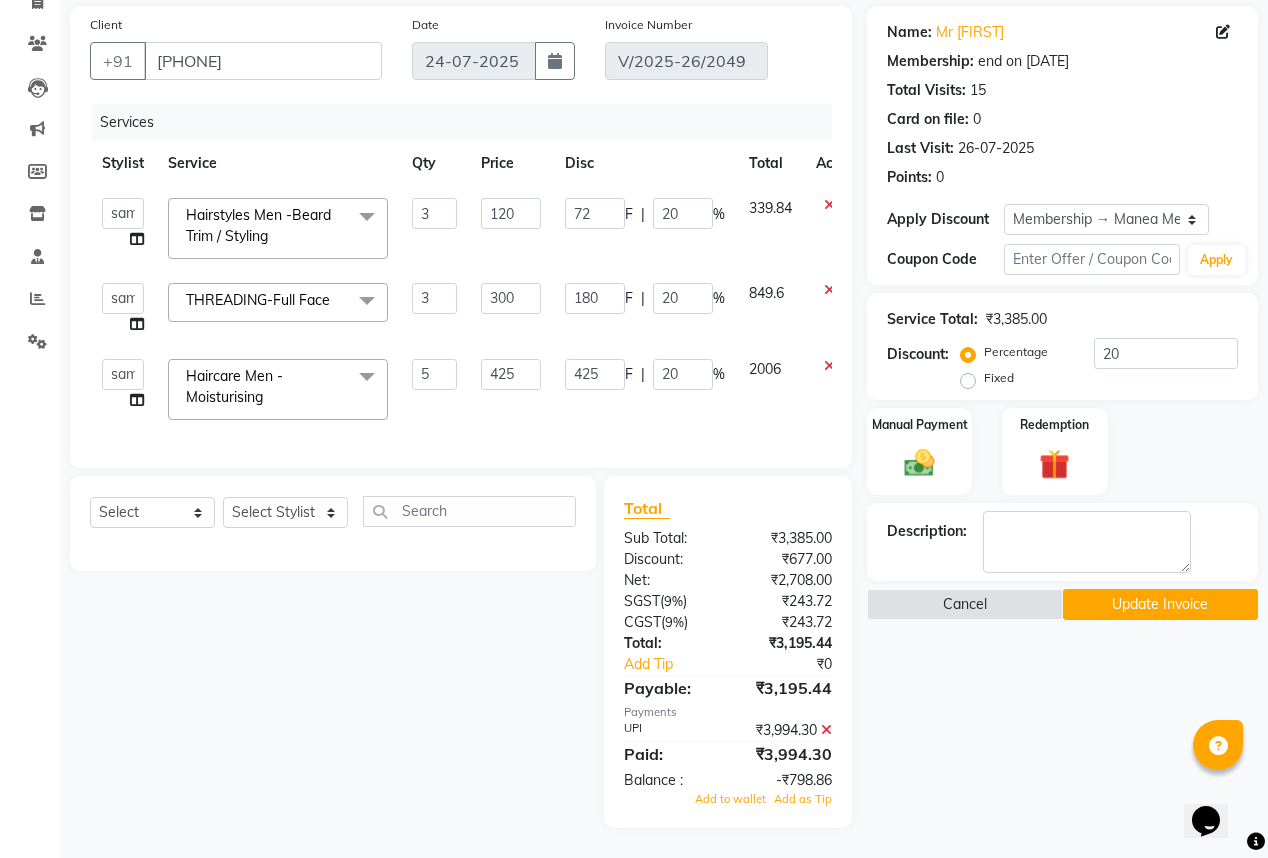 click 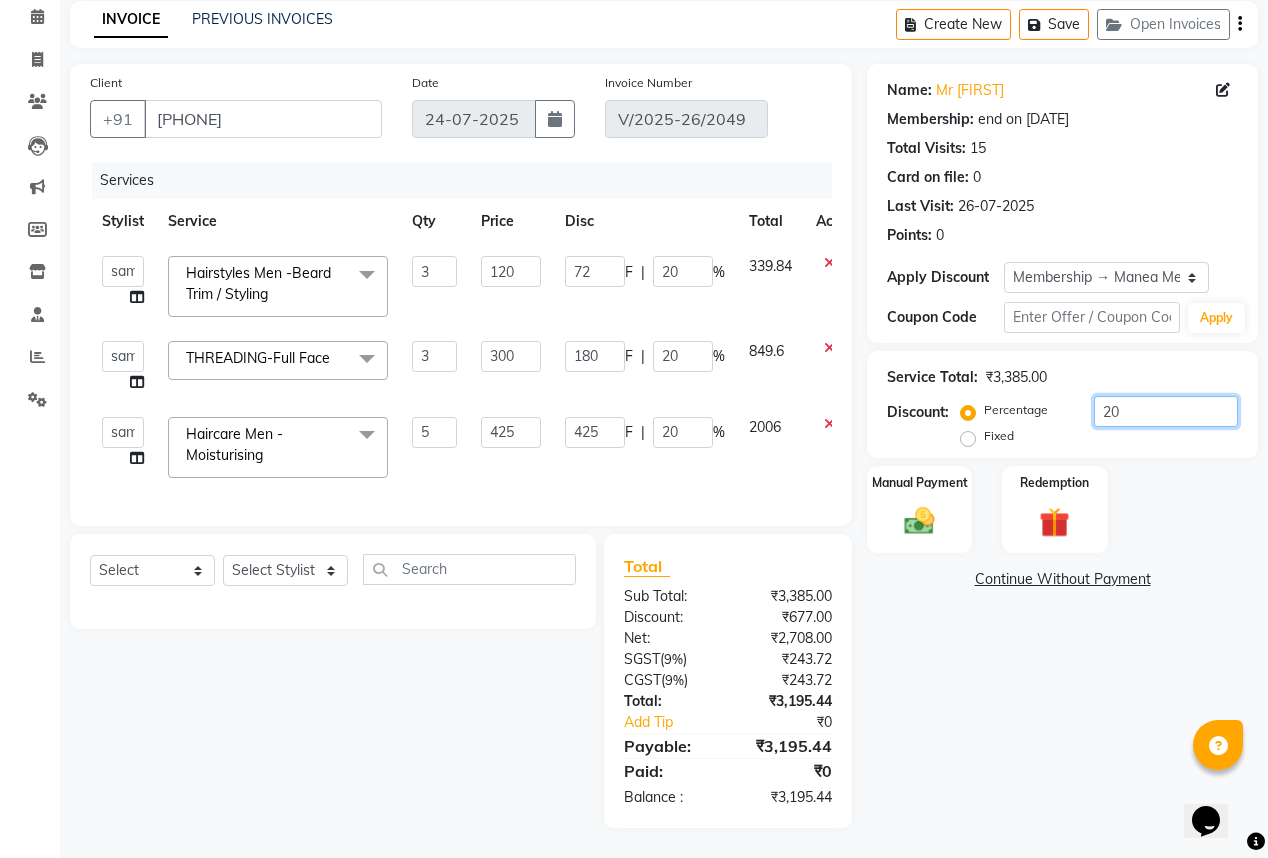 click on "20" 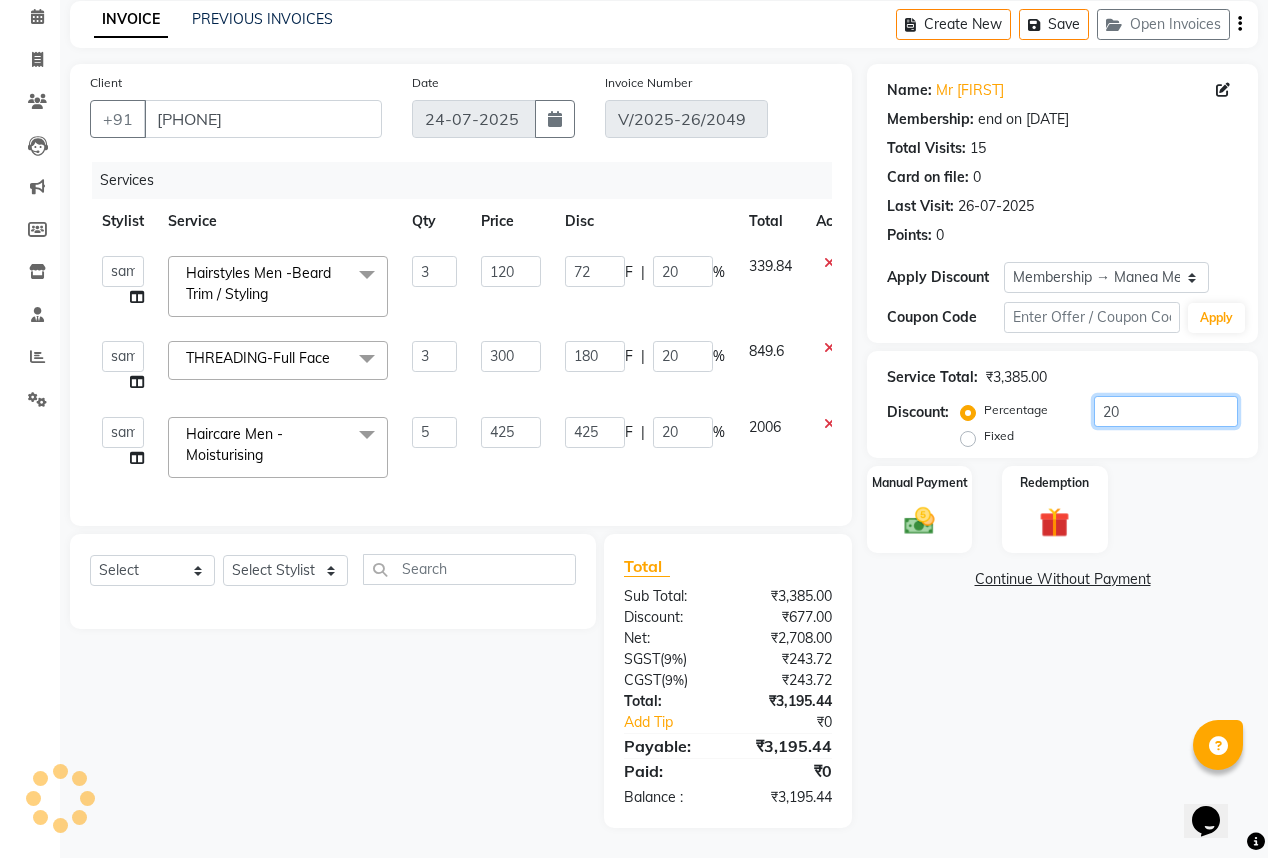 type on "2" 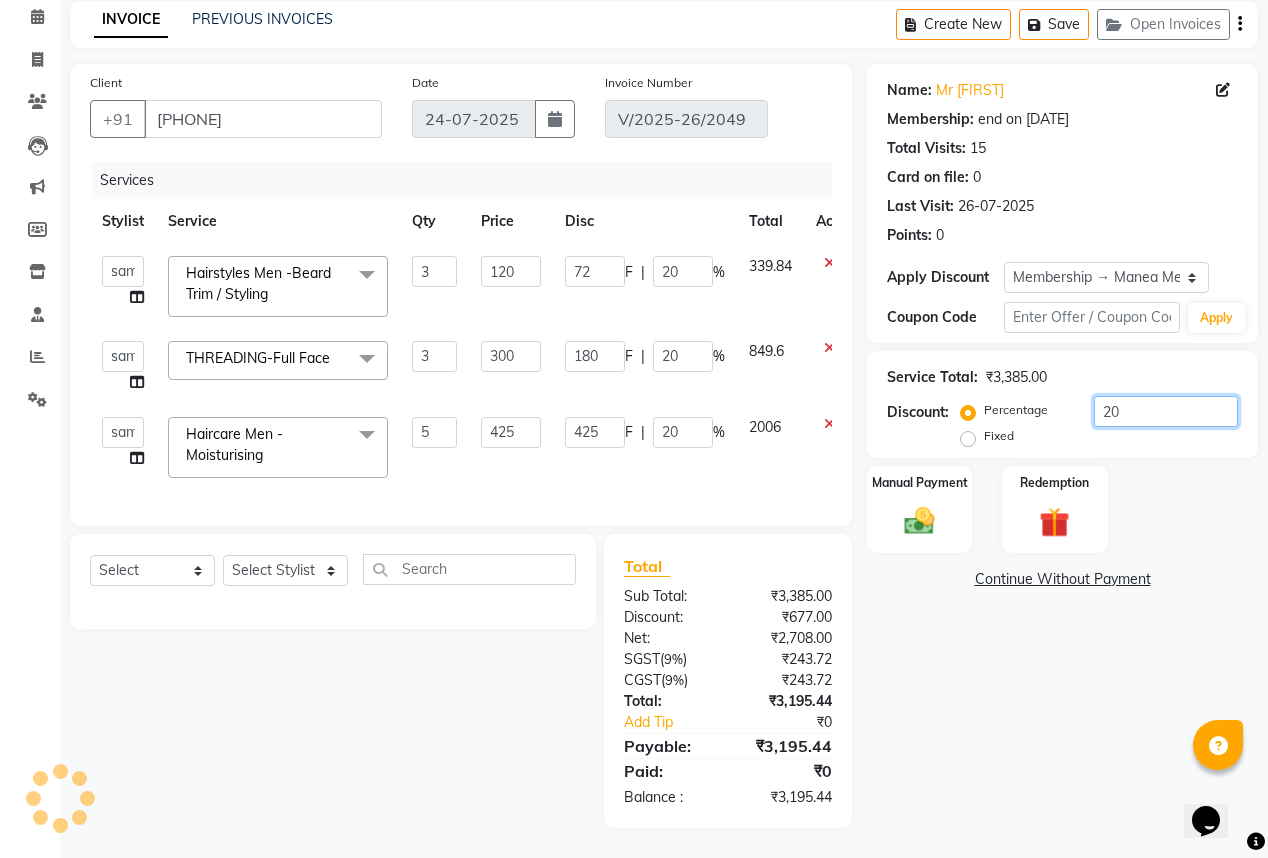 type on "7.2" 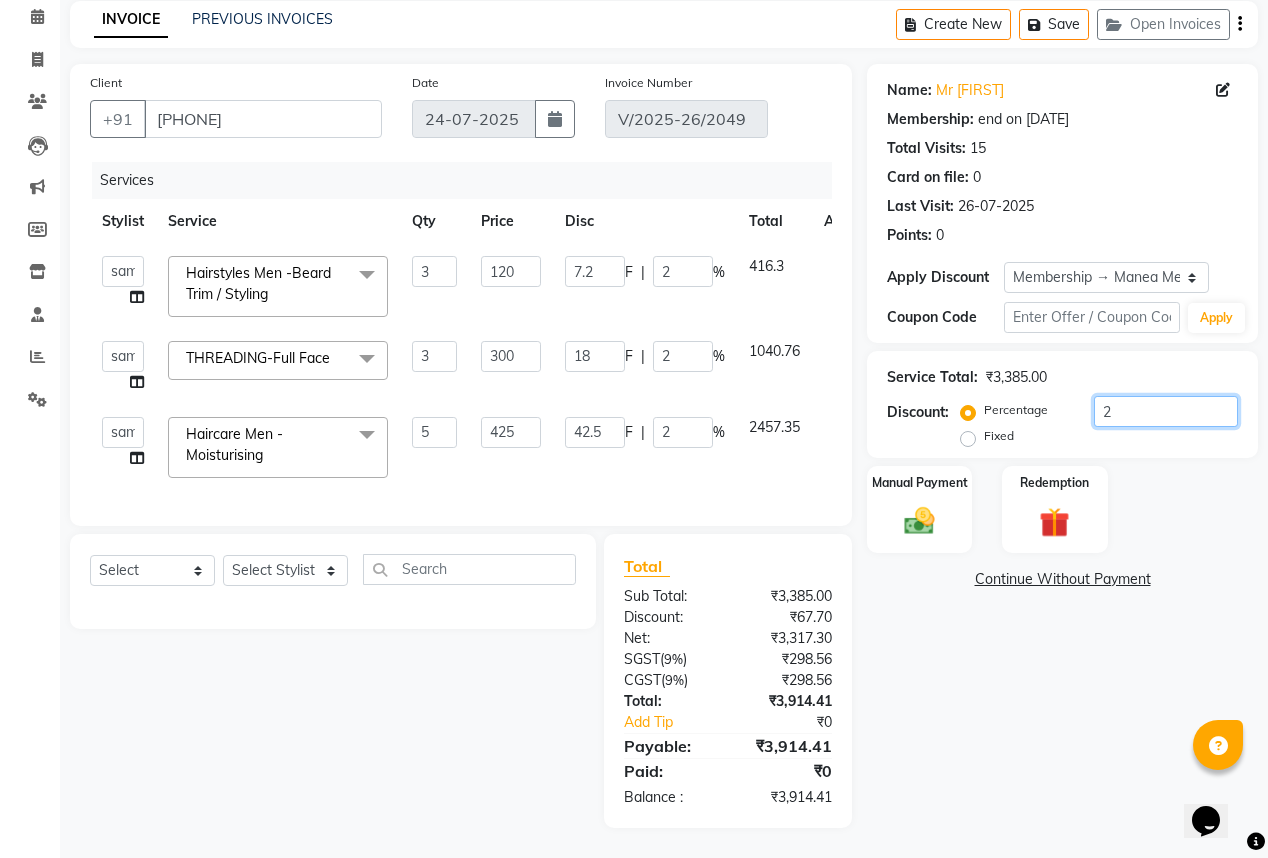 type 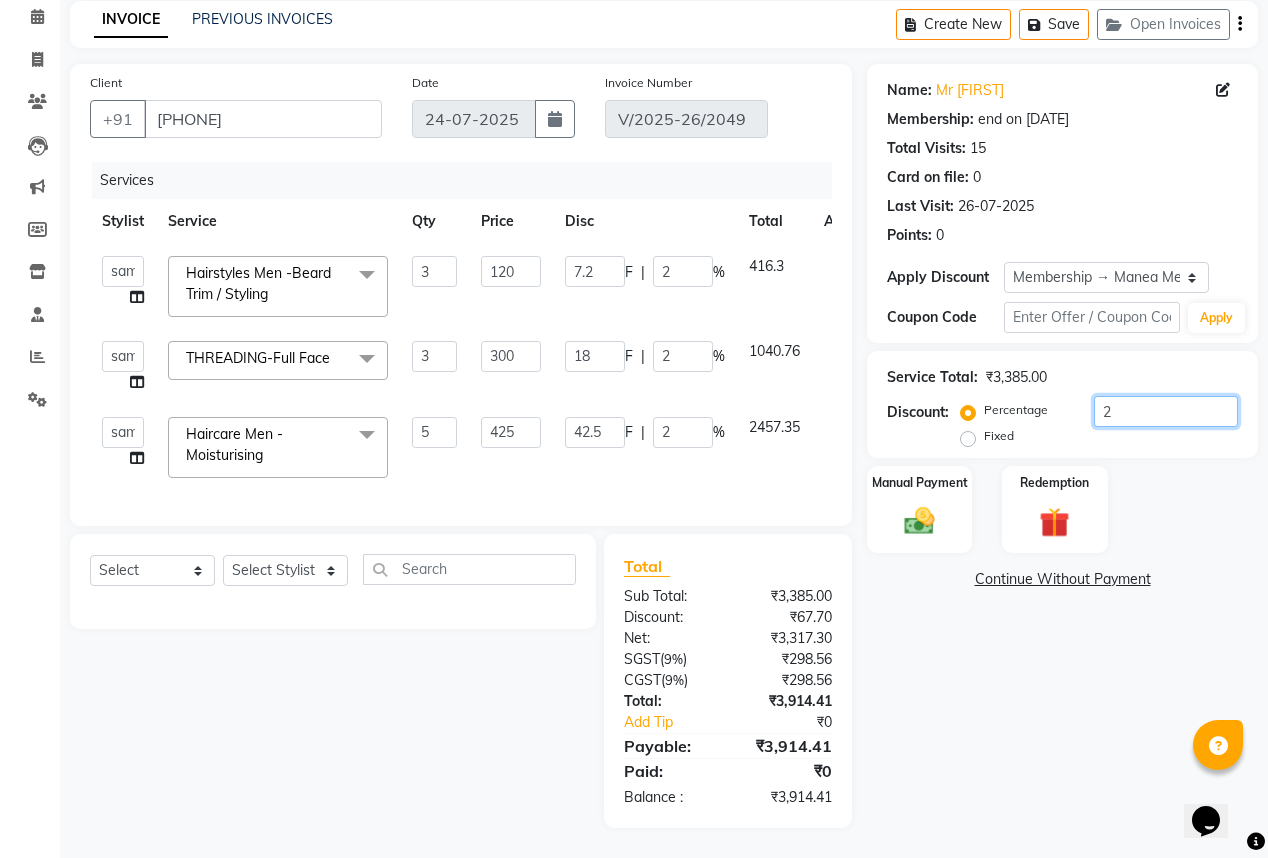 type on "0" 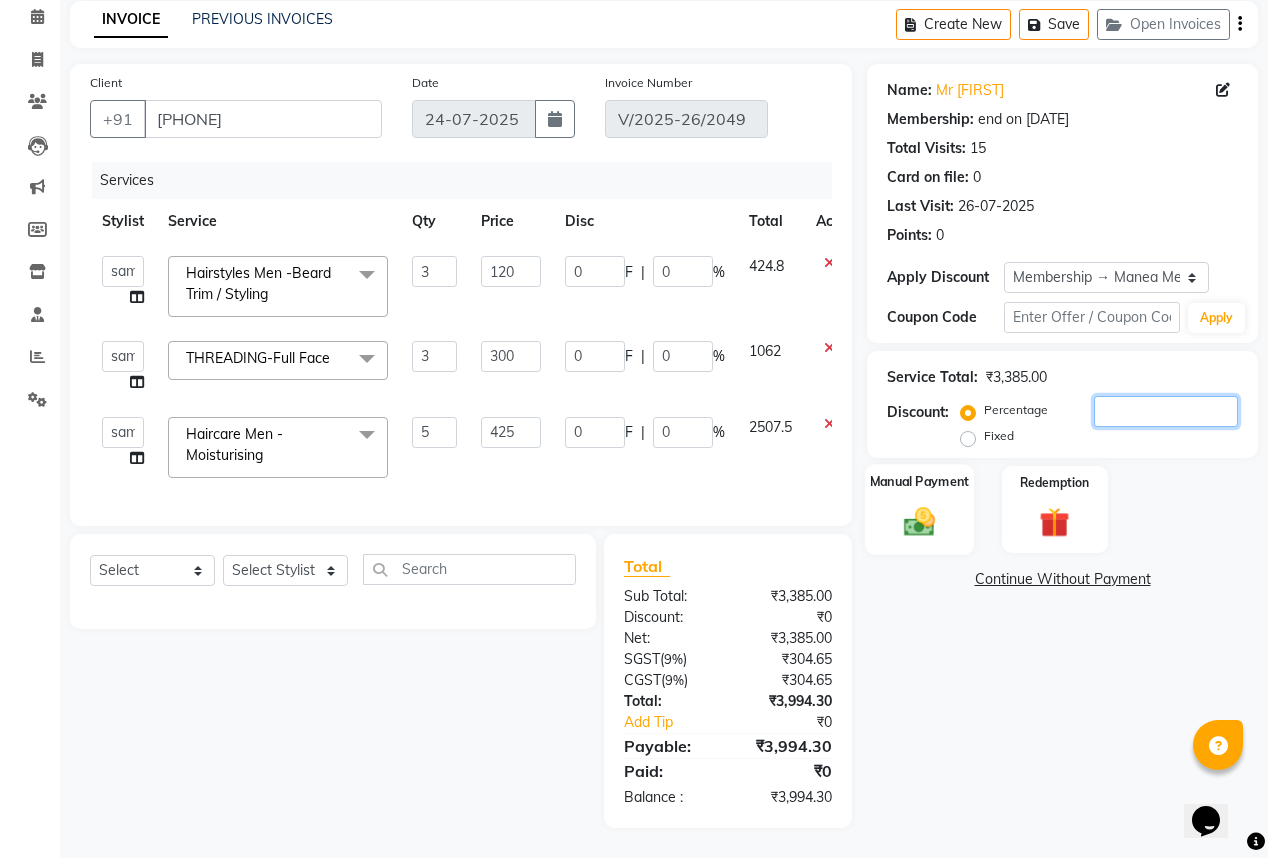 type 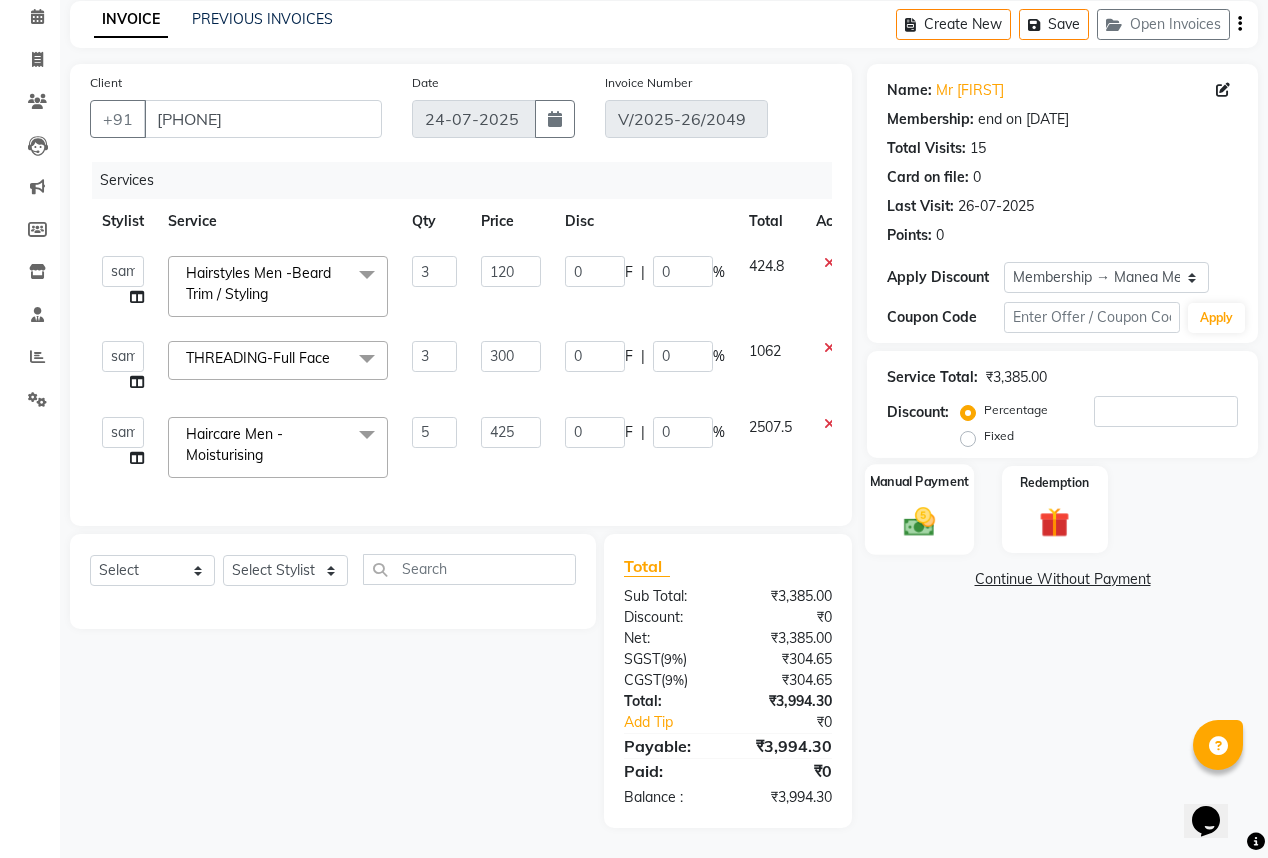 click 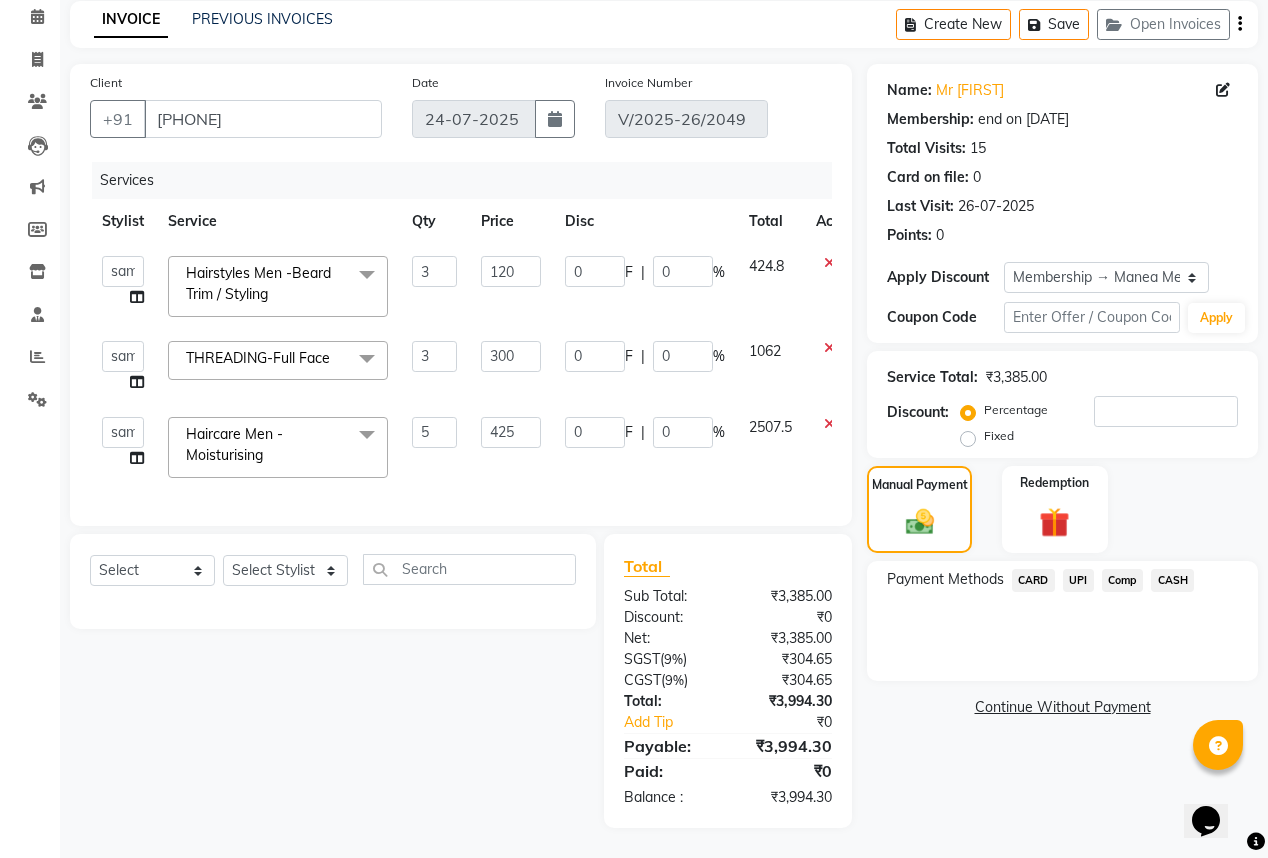 click on "UPI" 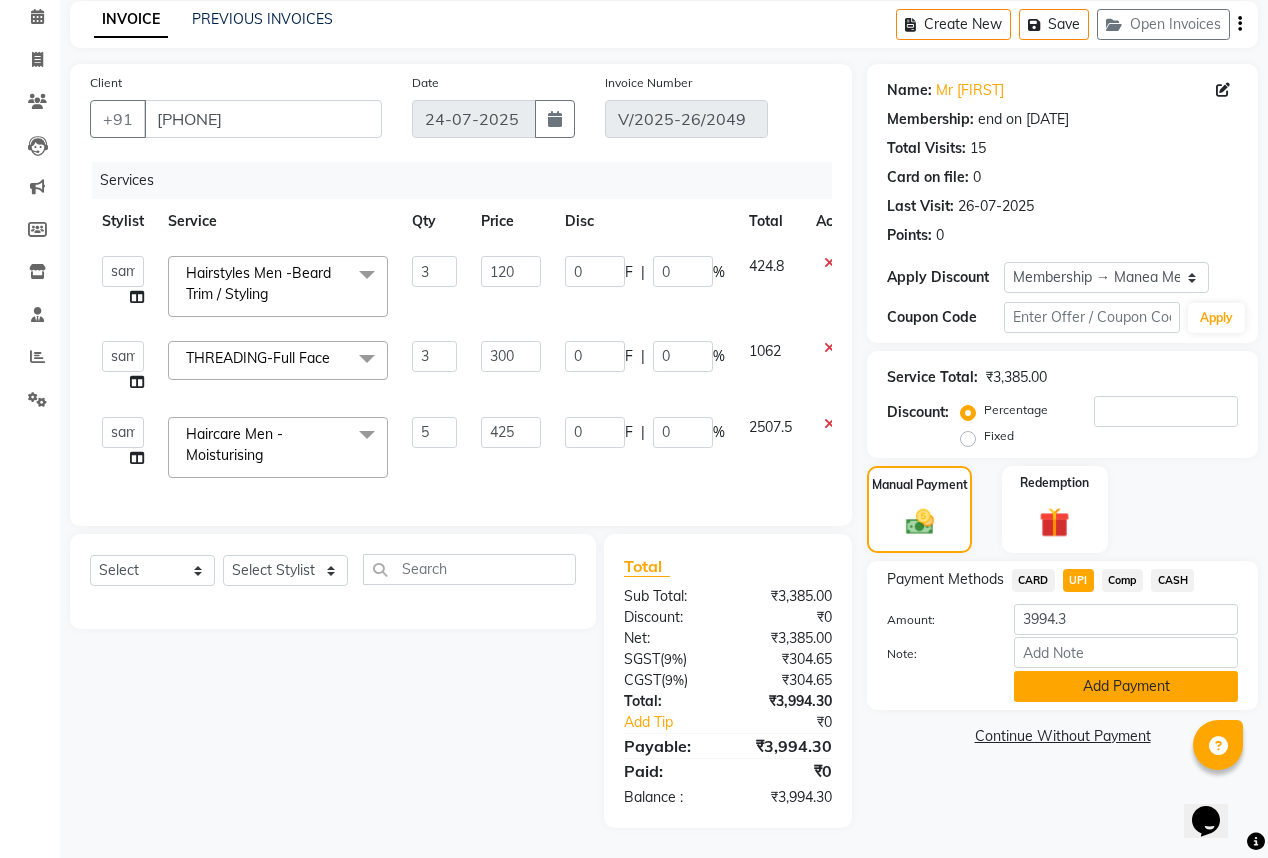 click on "Add Payment" 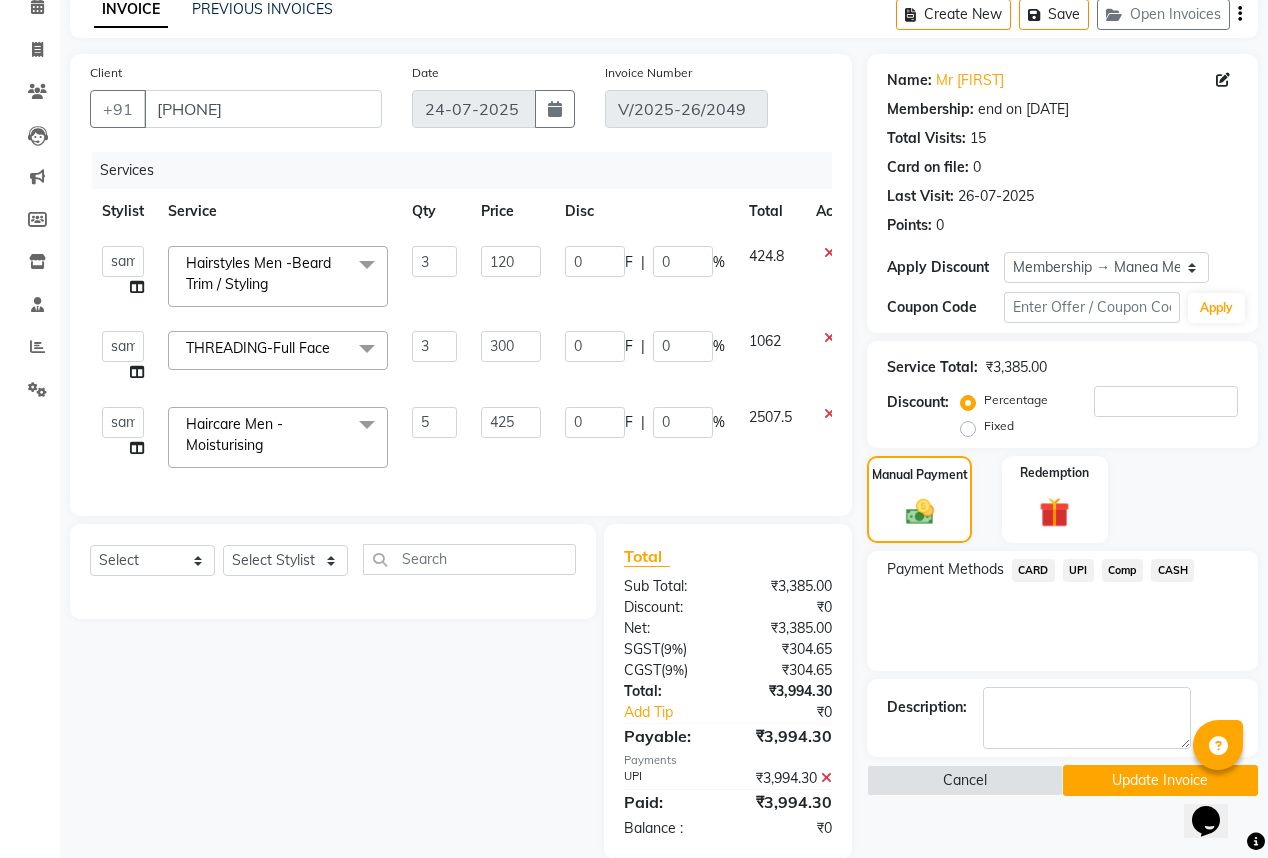 click on "Update Invoice" 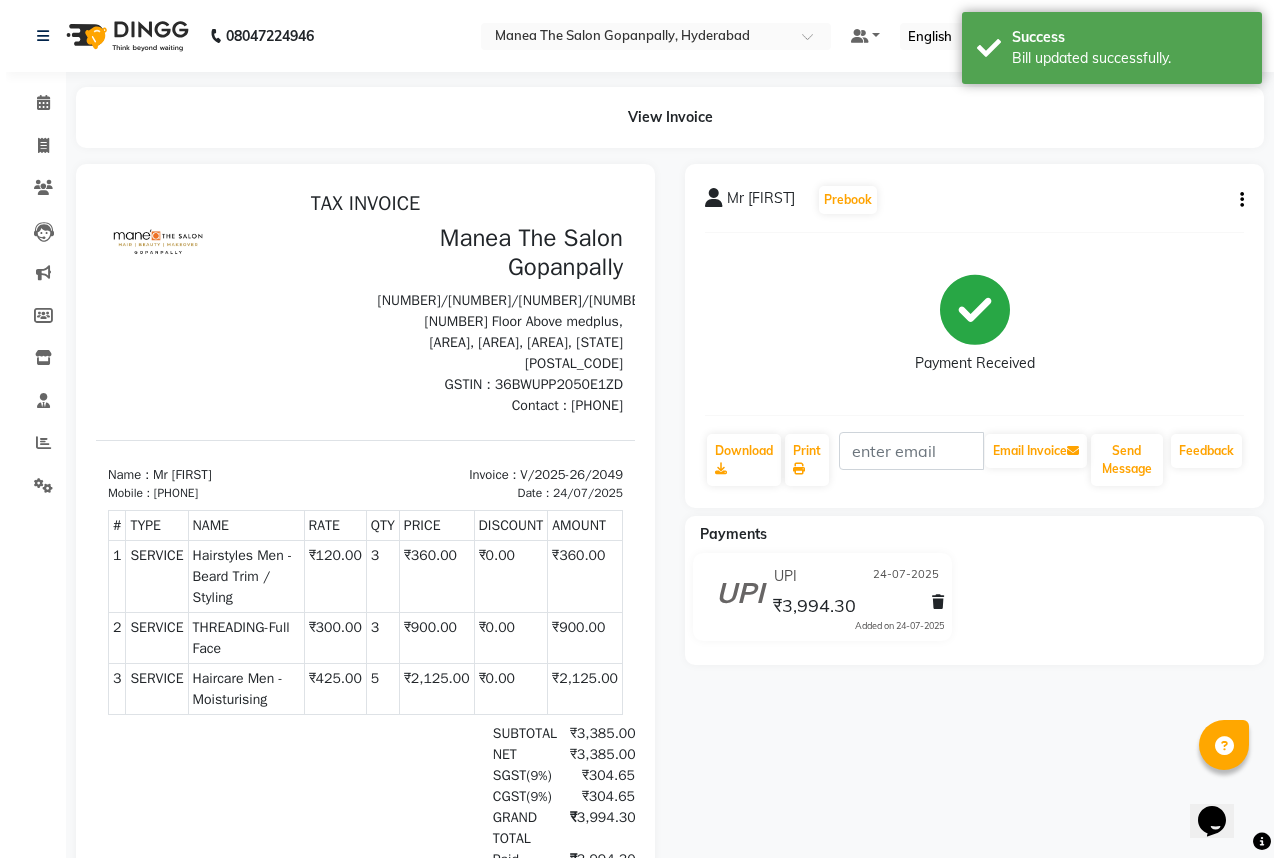 scroll, scrollTop: 0, scrollLeft: 0, axis: both 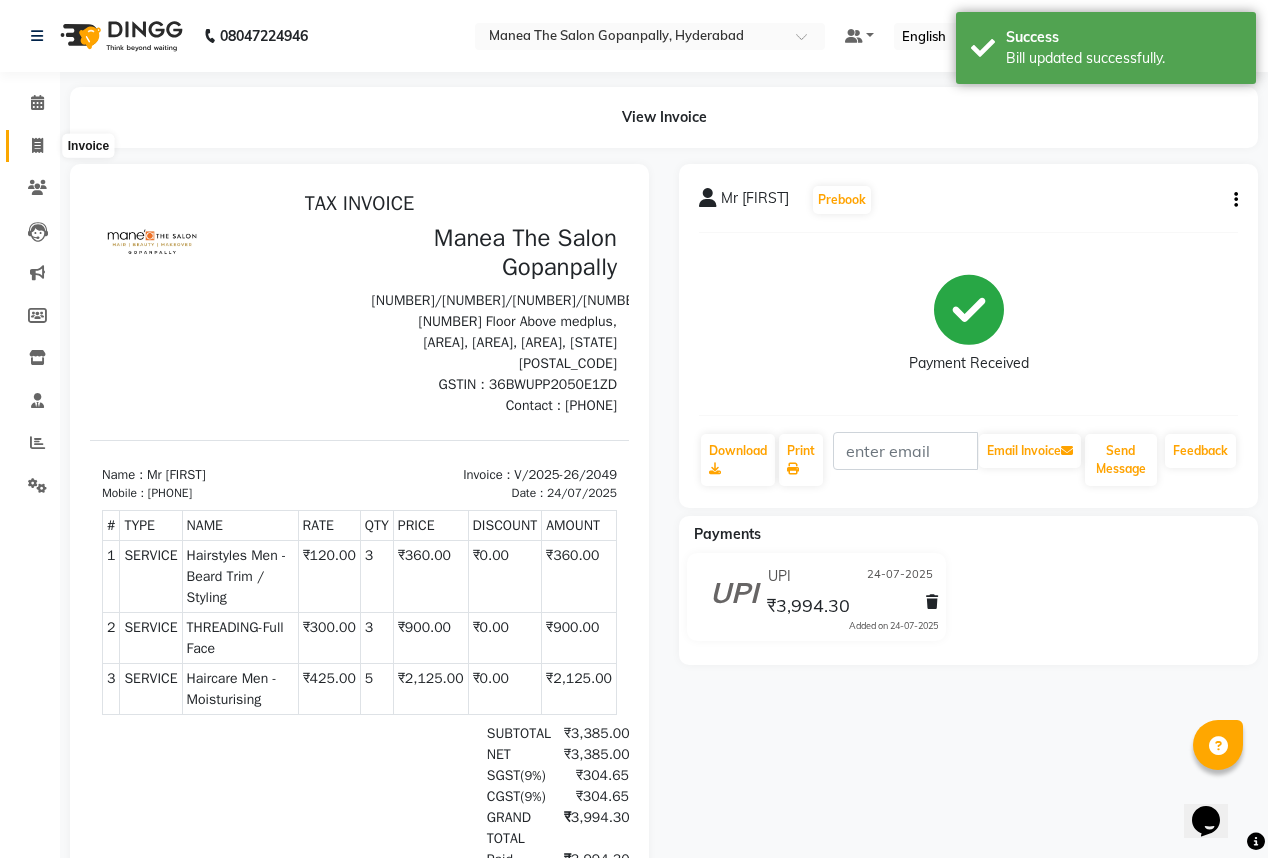 click 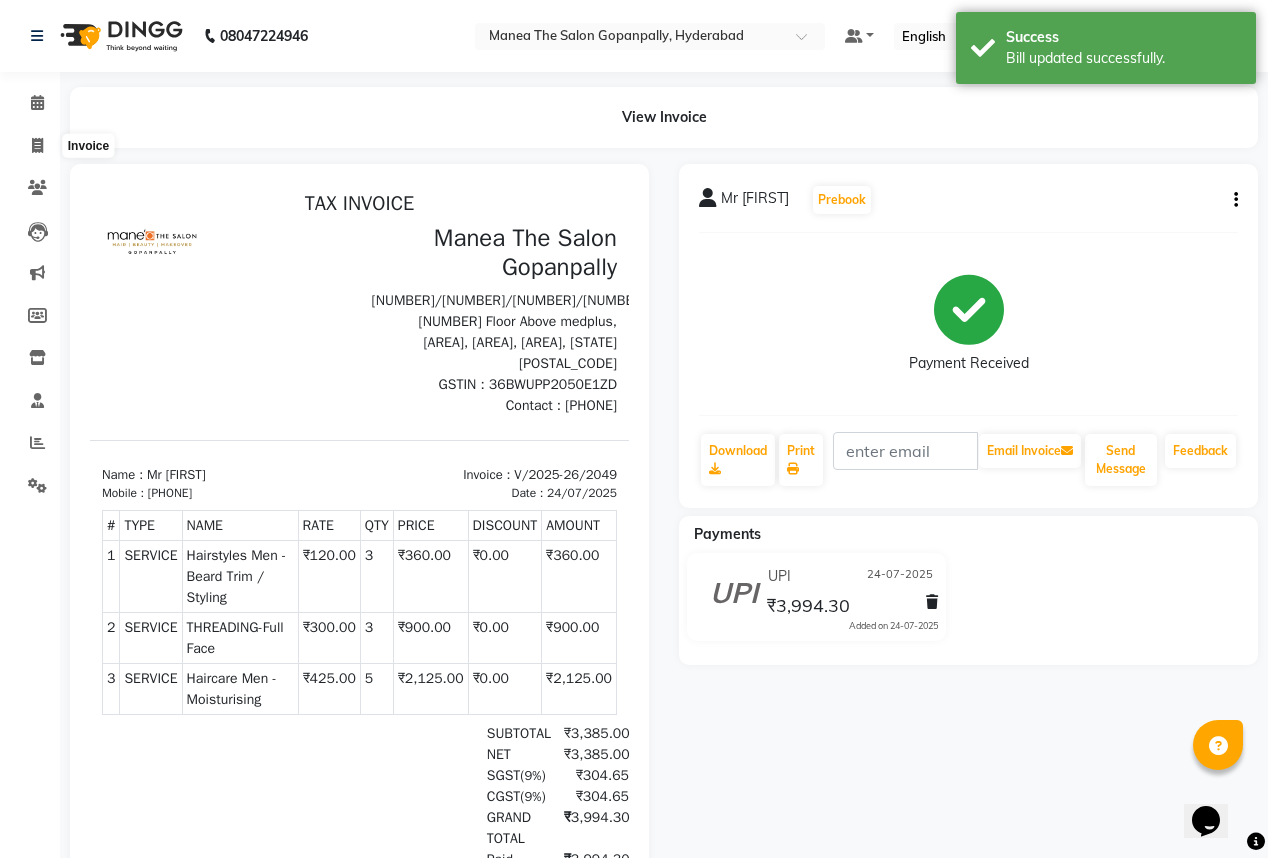 select on "service" 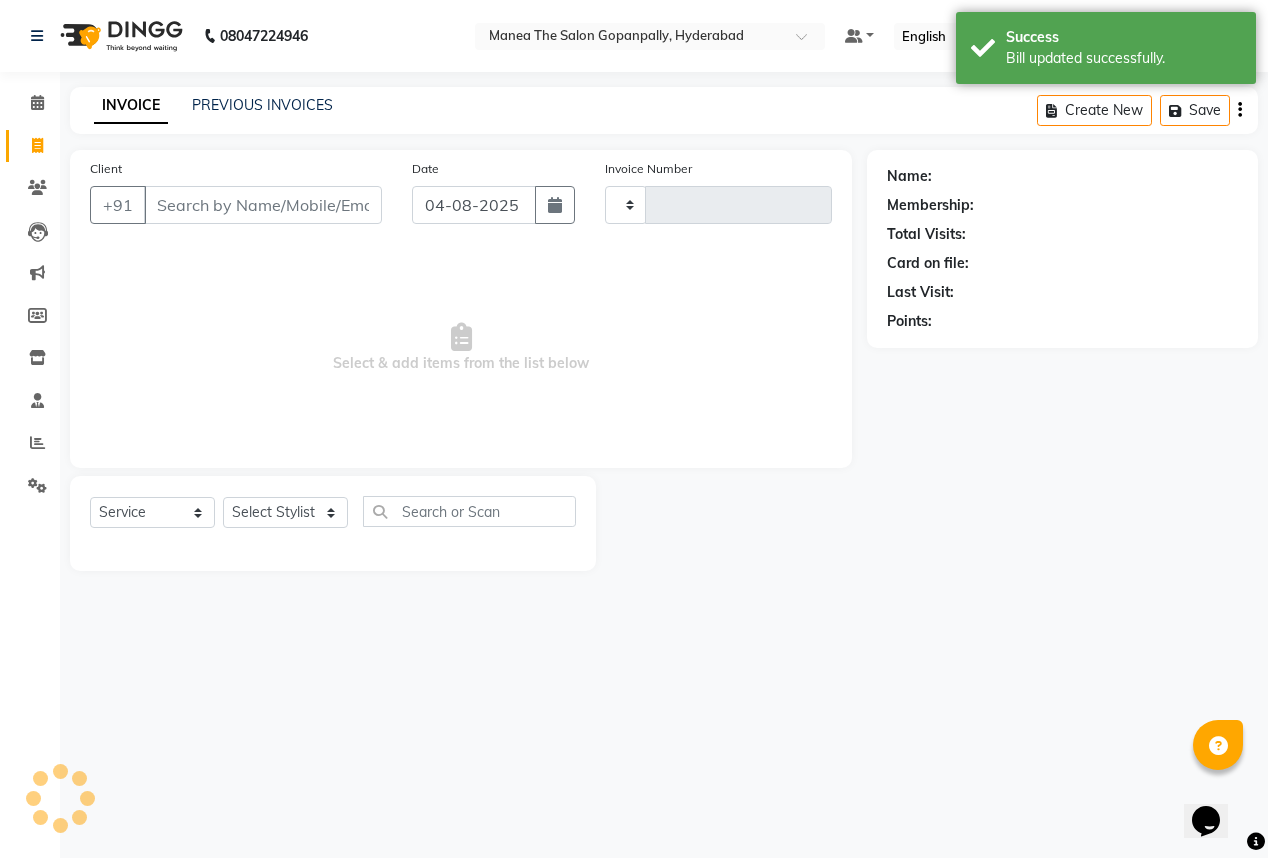 type on "2235" 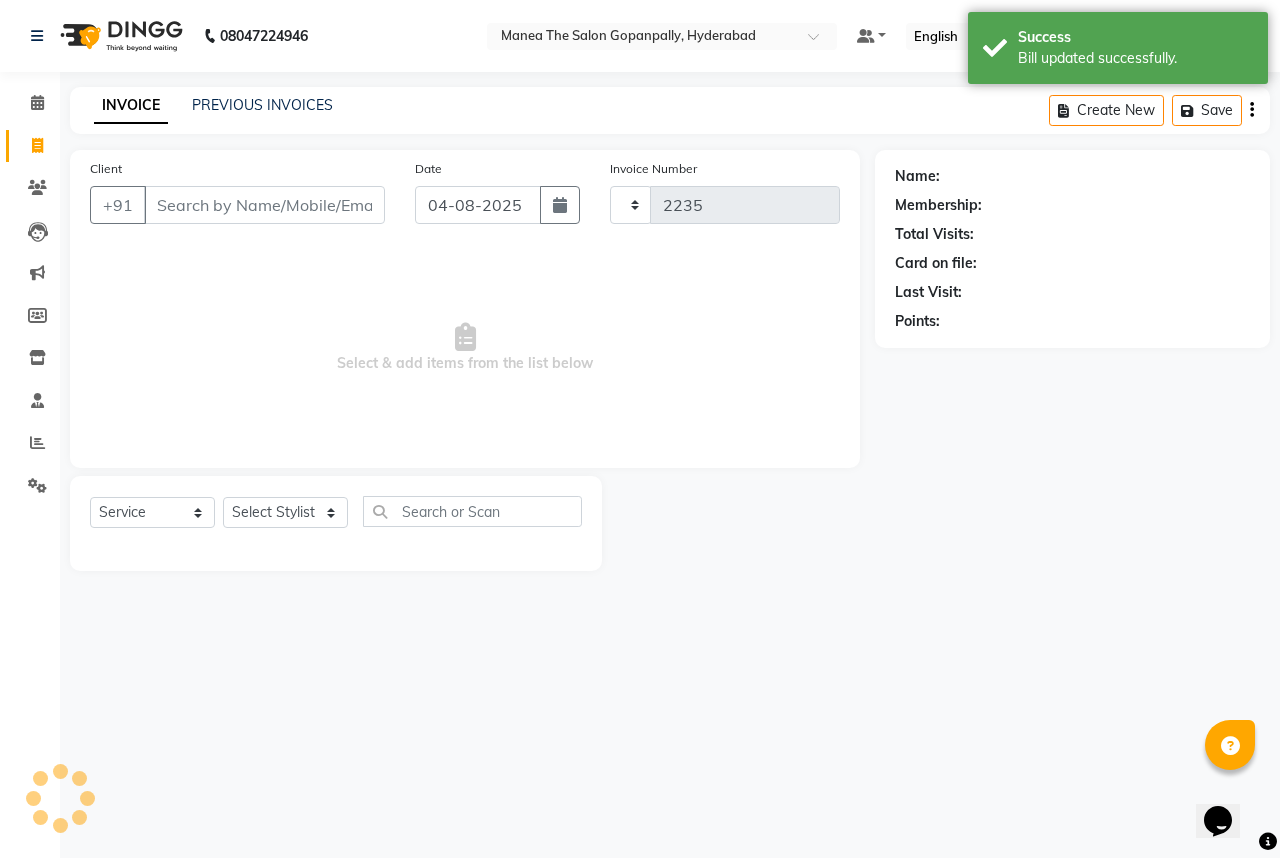 select on "7027" 